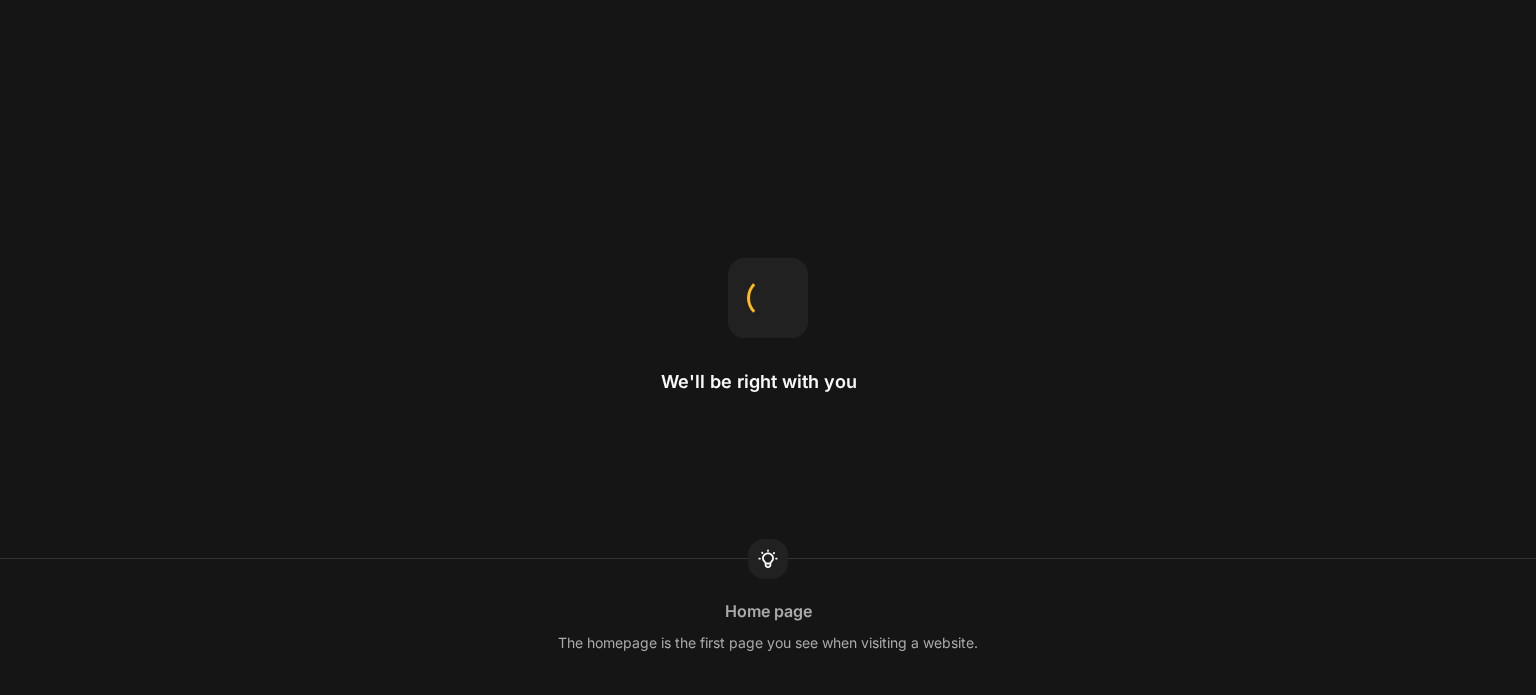 scroll, scrollTop: 0, scrollLeft: 0, axis: both 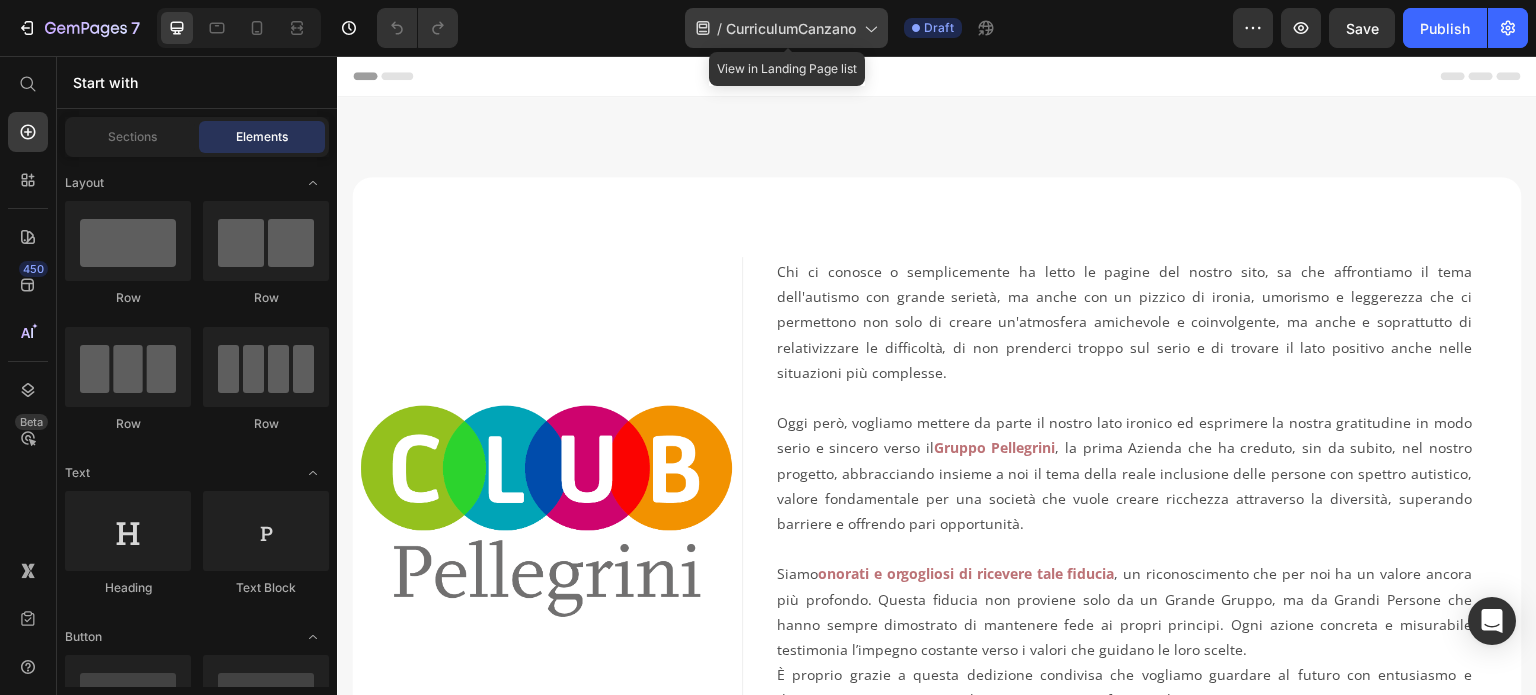 click 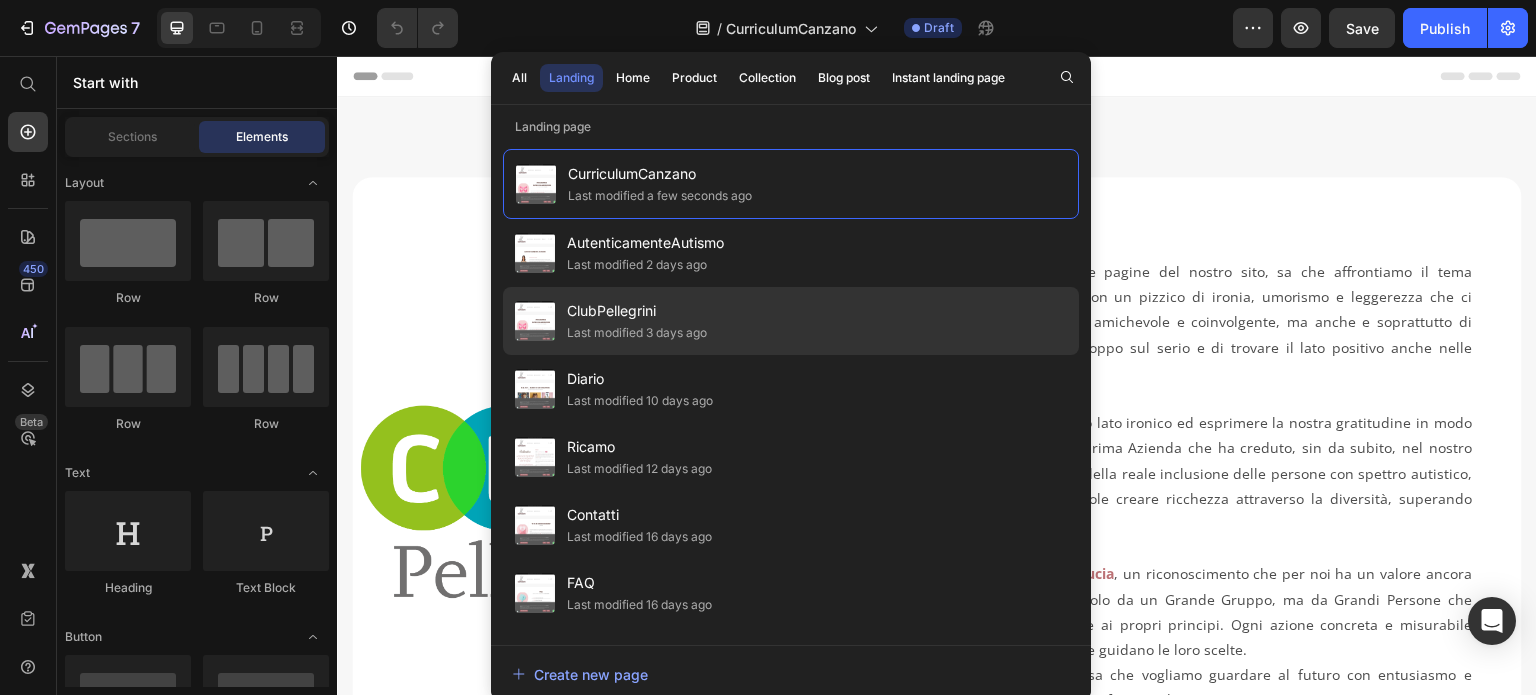 click on "Last modified 3 days ago" 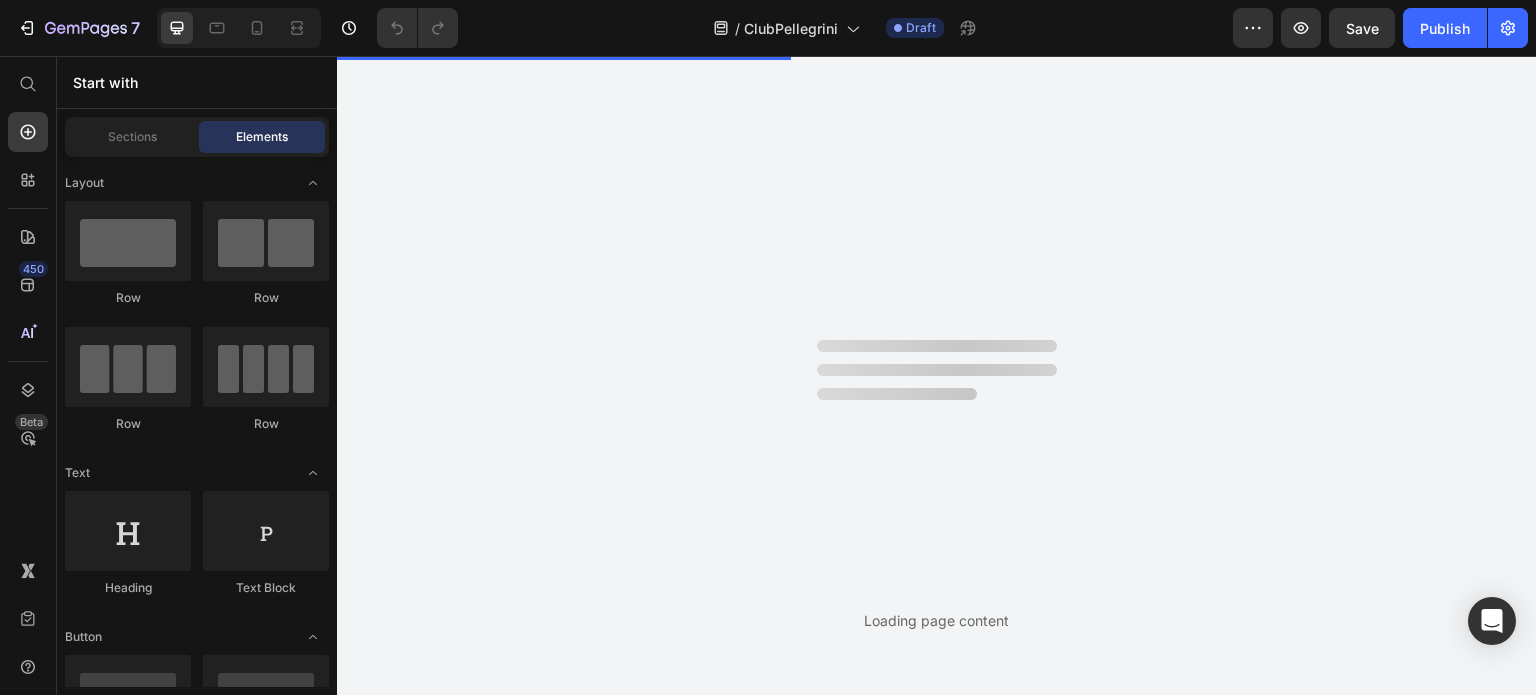 scroll, scrollTop: 0, scrollLeft: 0, axis: both 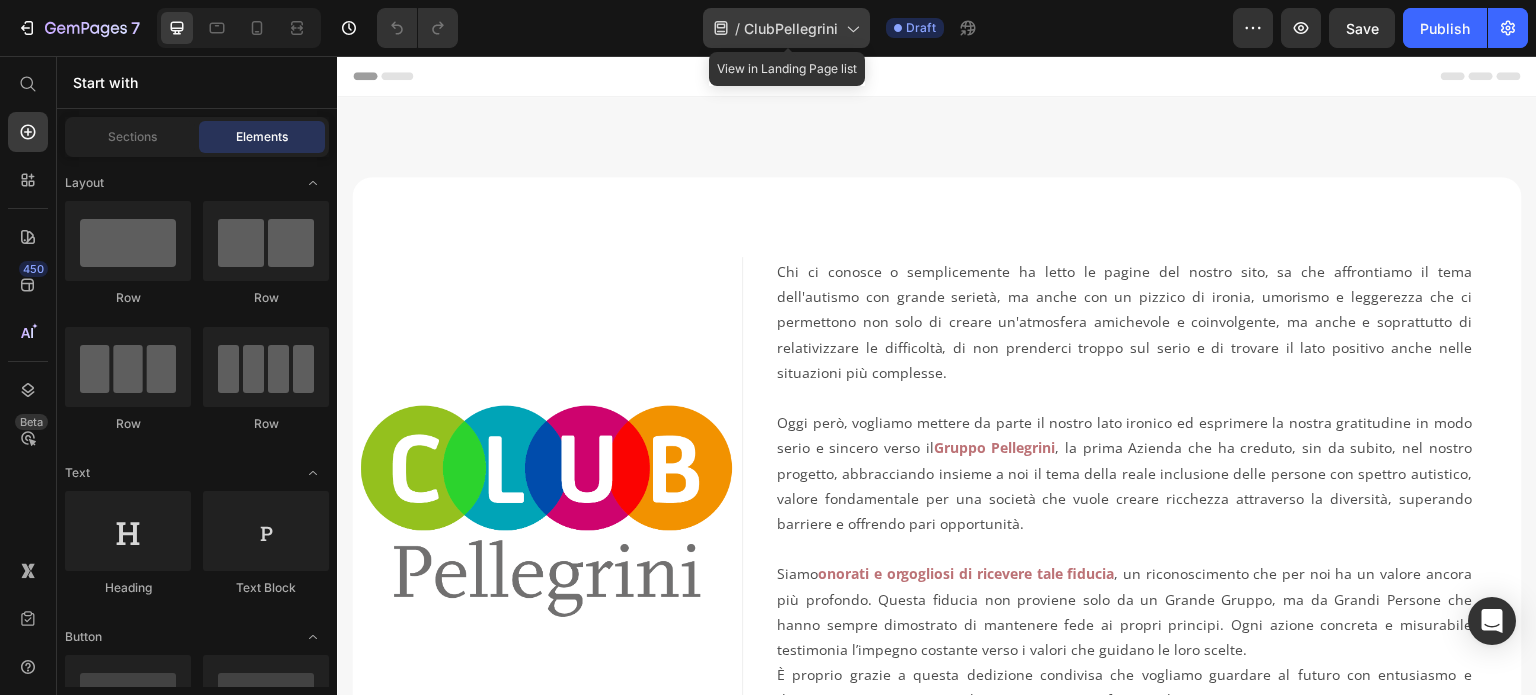 click 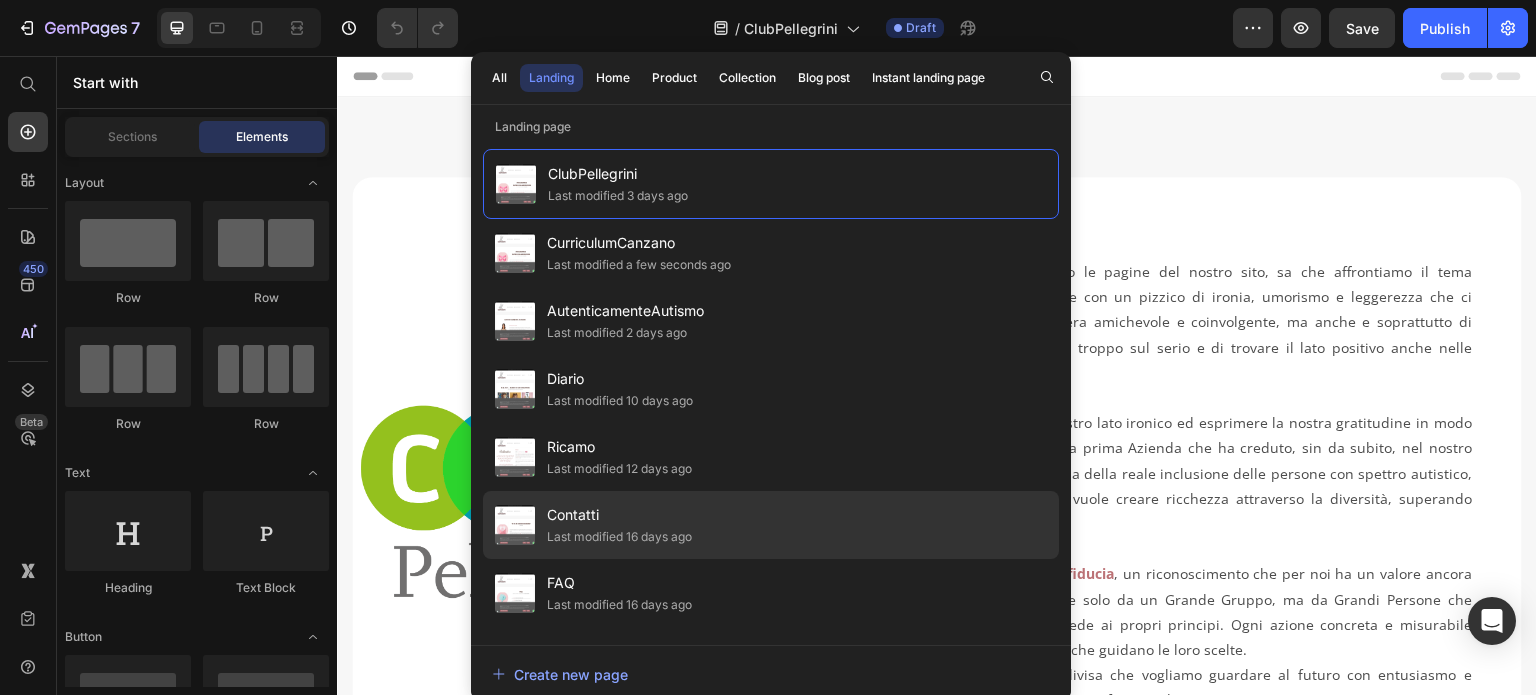 click on "Contatti" at bounding box center (619, 515) 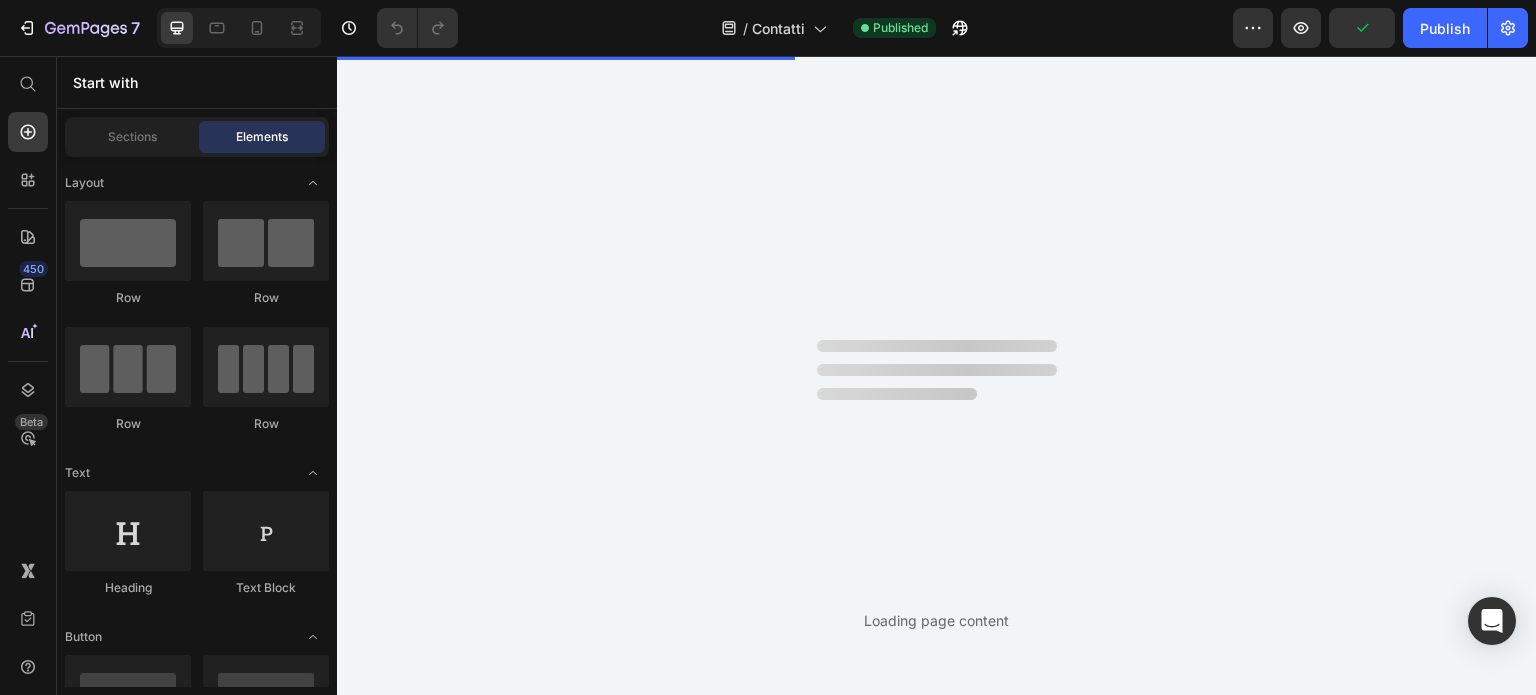 scroll, scrollTop: 0, scrollLeft: 0, axis: both 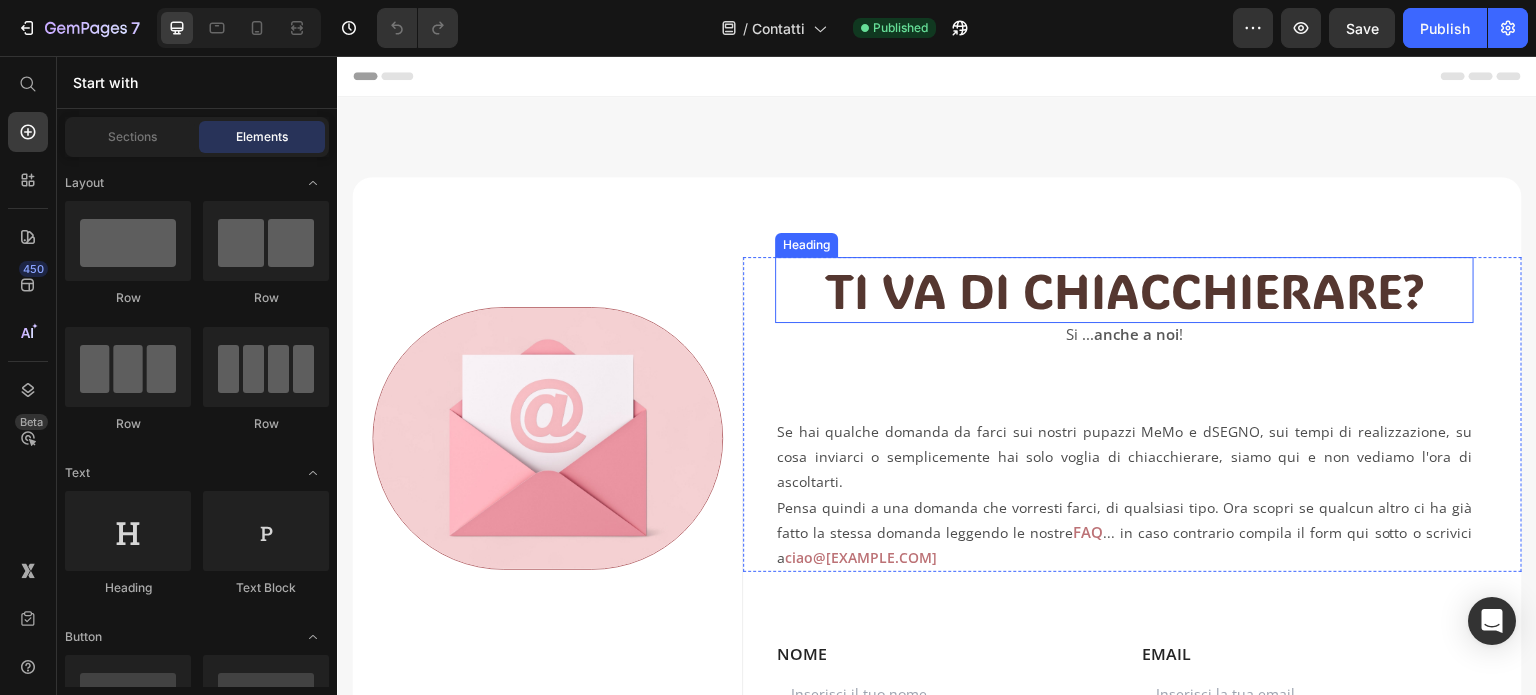 click on "TI VA DI CHIACCHIERARE?" at bounding box center (1124, 290) 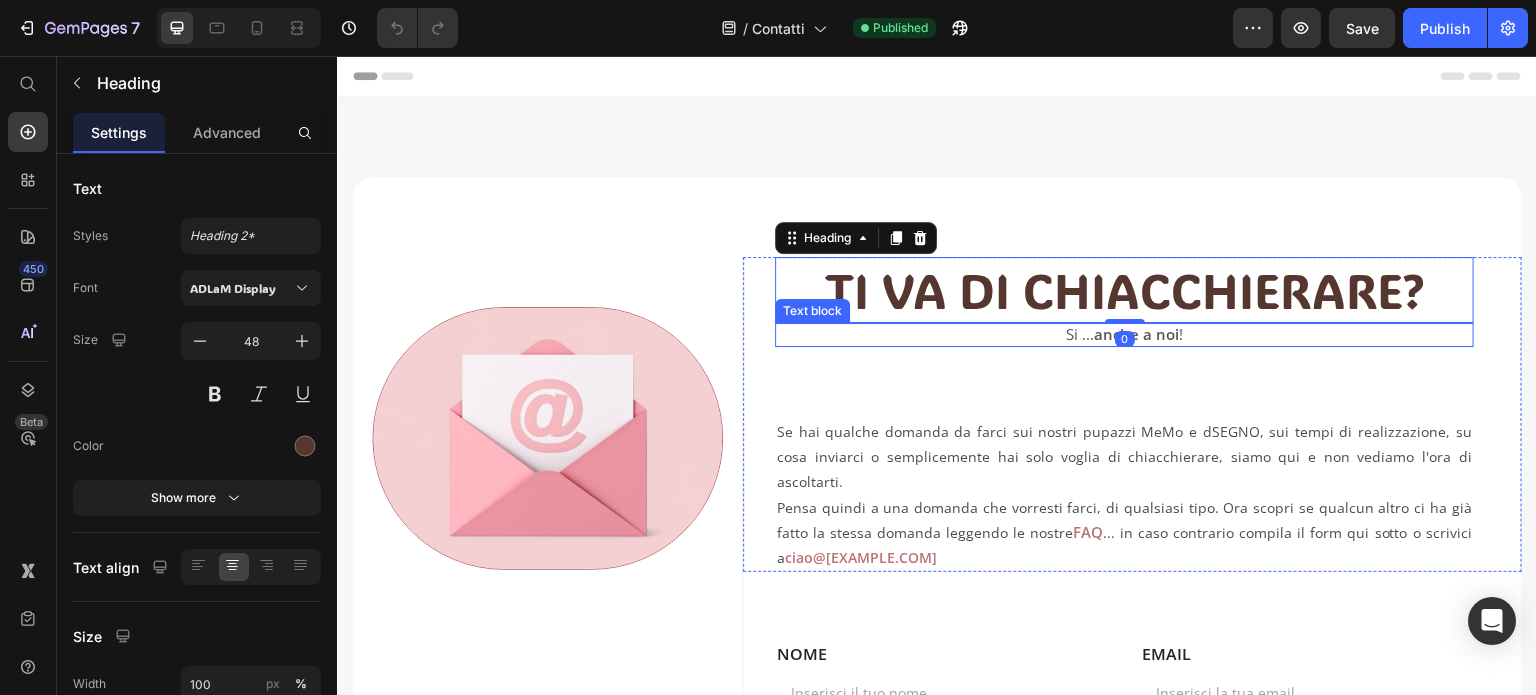 click on "anche a noi" at bounding box center [1136, 334] 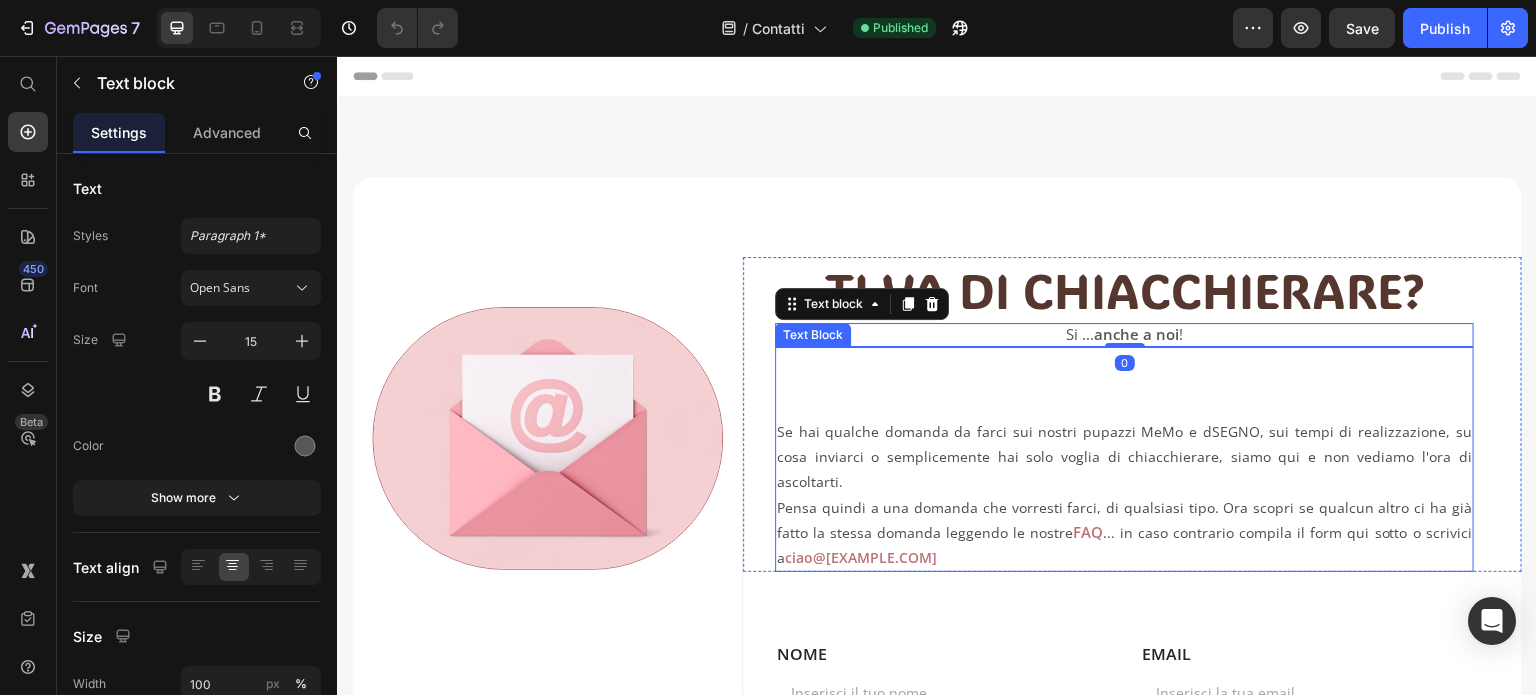 click on "Se hai qualche domanda da farci sui nostri pupazzi MeMo e dSEGNO, sui tempi di realizzazione, su cosa inviarci o semplicemente hai solo voglia di chiacchierare, siamo qui e non vediamo l'ora di ascoltarti." at bounding box center (1124, 457) 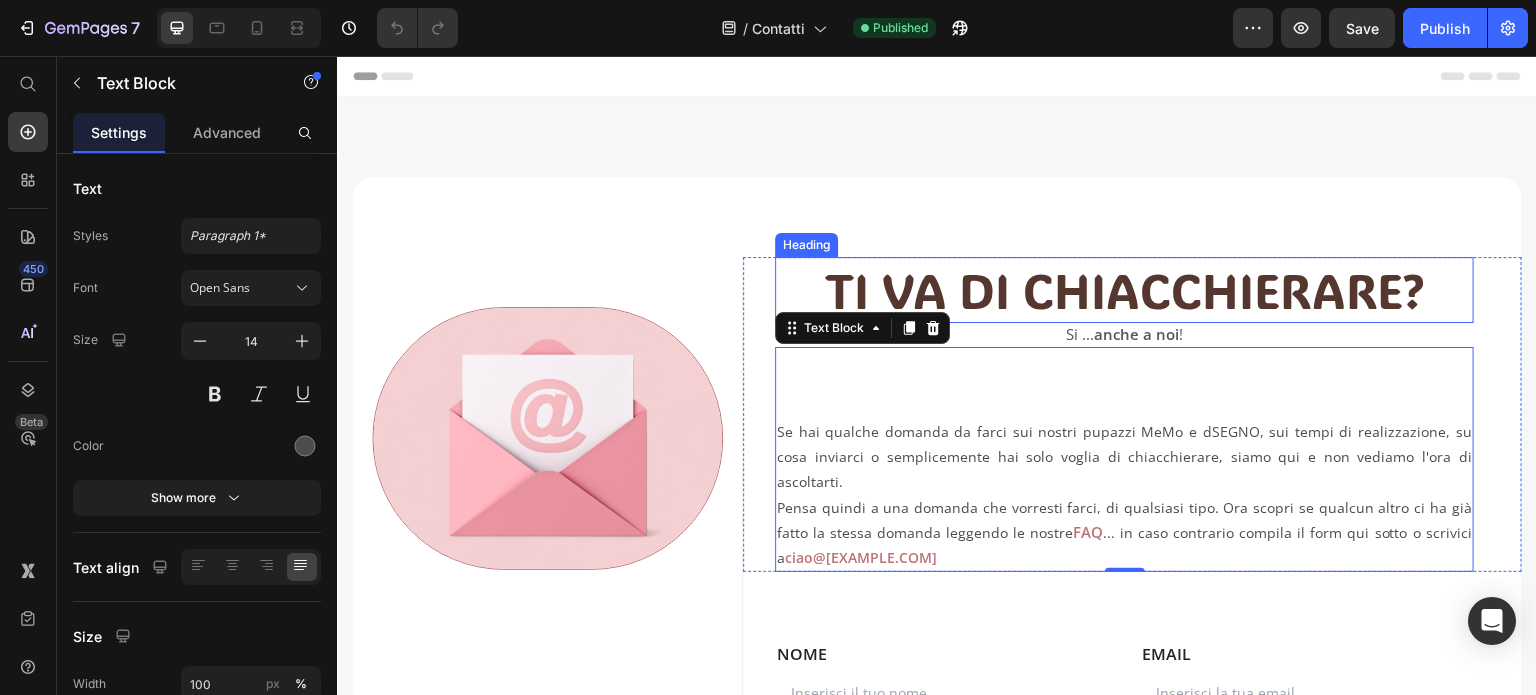 click on "TI VA DI CHIACCHIERARE?" at bounding box center (1124, 290) 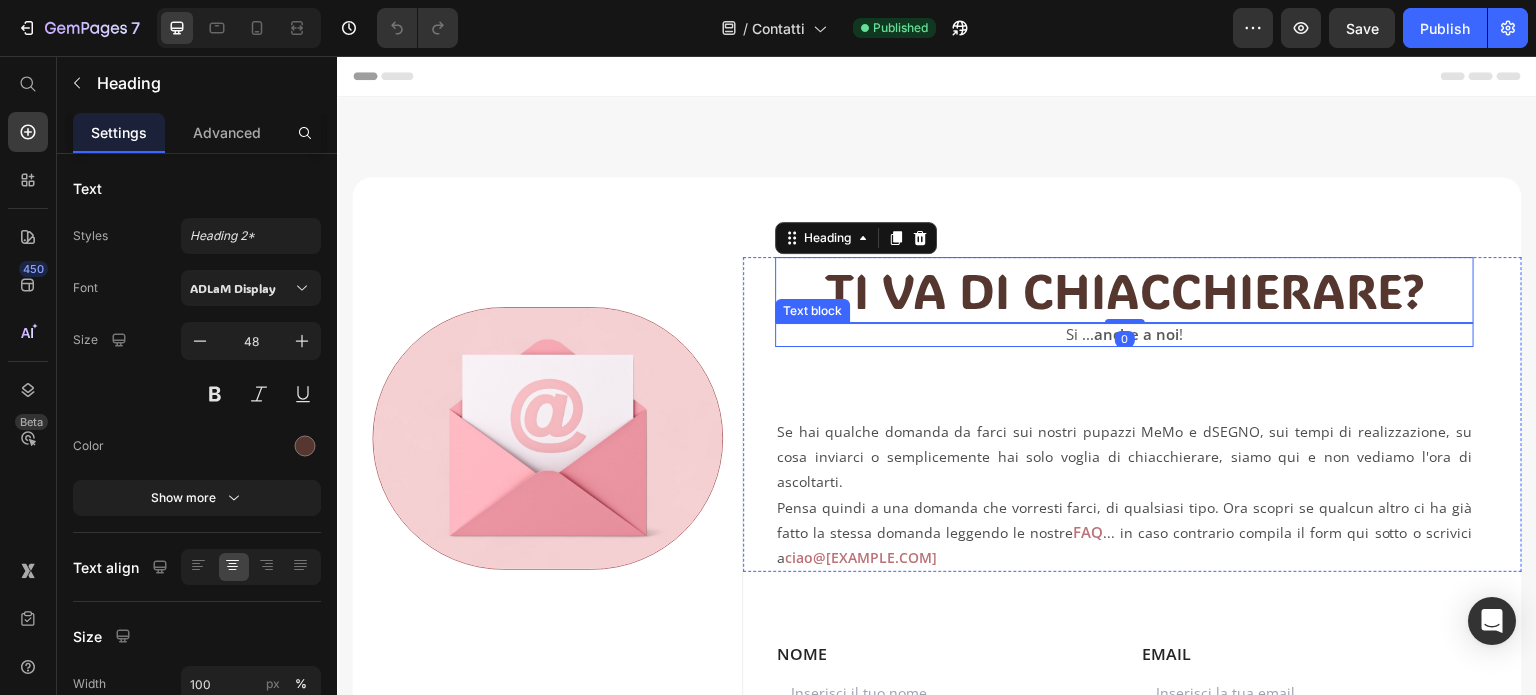 click on "Si ...  anche a noi !" at bounding box center (1124, 335) 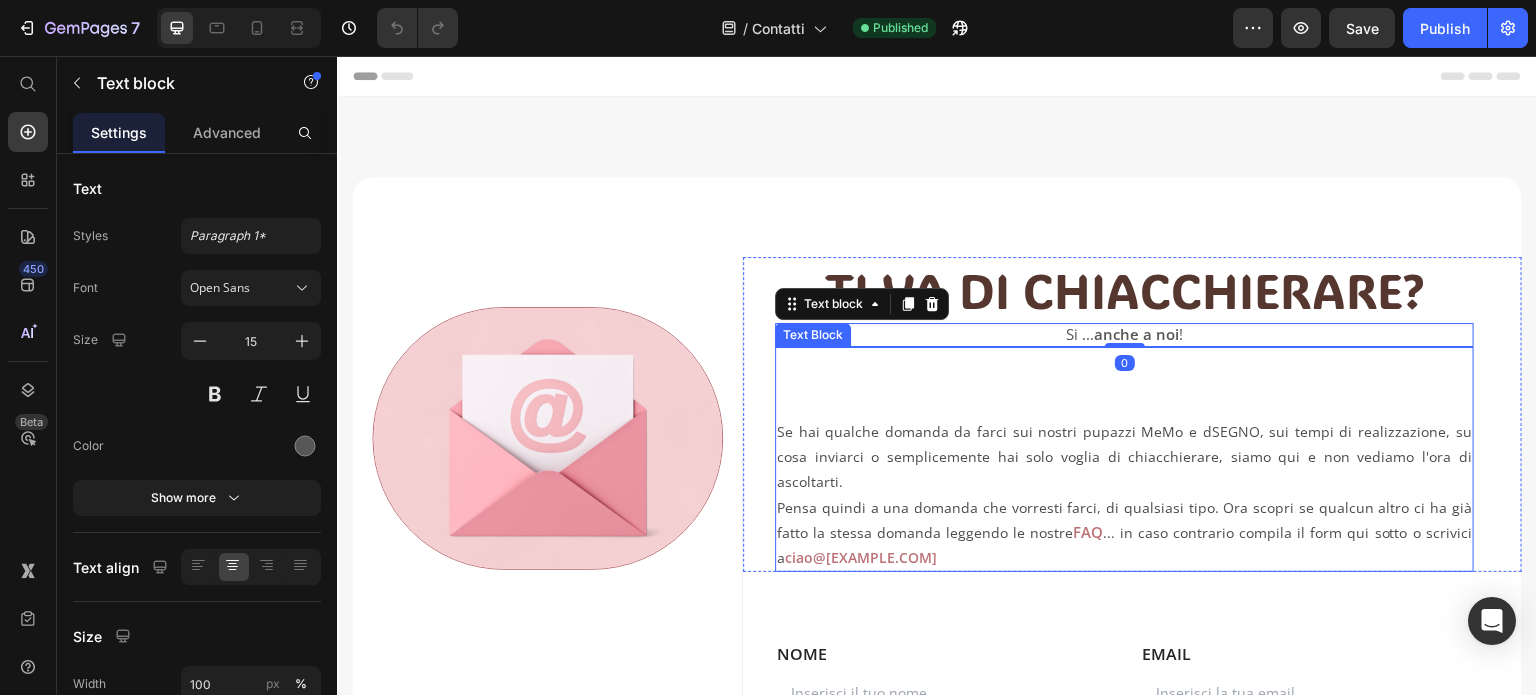 click on "Se hai qualche domanda da farci sui nostri pupazzi MeMo e dSEGNO, sui tempi di realizzazione, su cosa inviarci o semplicemente hai solo voglia di chiacchierare, siamo qui e non vediamo l'ora di ascoltarti. Pensa quindi a una domanda che vorresti farci, di qualsiasi tipo. Ora scopri se qualcun altro ci ha già fatto la stessa domanda leggendo le nostre  FAQ  ... in caso contrario compila il form qui sotto o scrivici a  ciao@moffymoffy.com Text Block" at bounding box center (1124, 459) 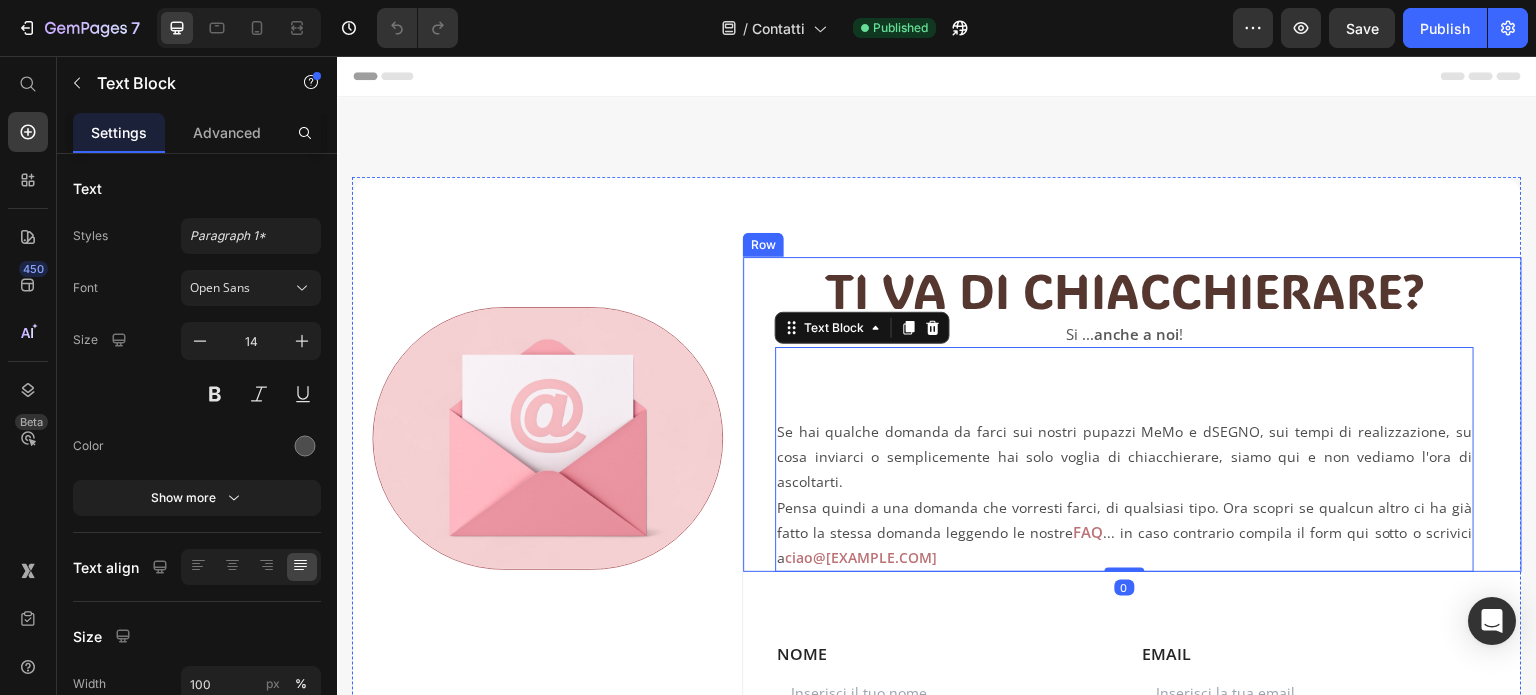 click on "TI VA DI CHIACCHIERARE? Heading Si ...  anche a noi ! Text block Se hai qualche domanda da farci sui nostri pupazzi MeMo e dSEGNO, sui tempi di realizzazione, su cosa inviarci o semplicemente hai solo voglia di chiacchierare, siamo qui e non vediamo l'ora di ascoltarti. Pensa quindi a una domanda che vorresti farci, di qualsiasi tipo. Ora scopri se qualcun altro ci ha già fatto la stessa domanda leggendo le nostre  FAQ  ... in caso contrario compila il form qui sotto o scrivici a  ciao@moffymoffy.com Text Block   0 Row" at bounding box center [1132, 414] 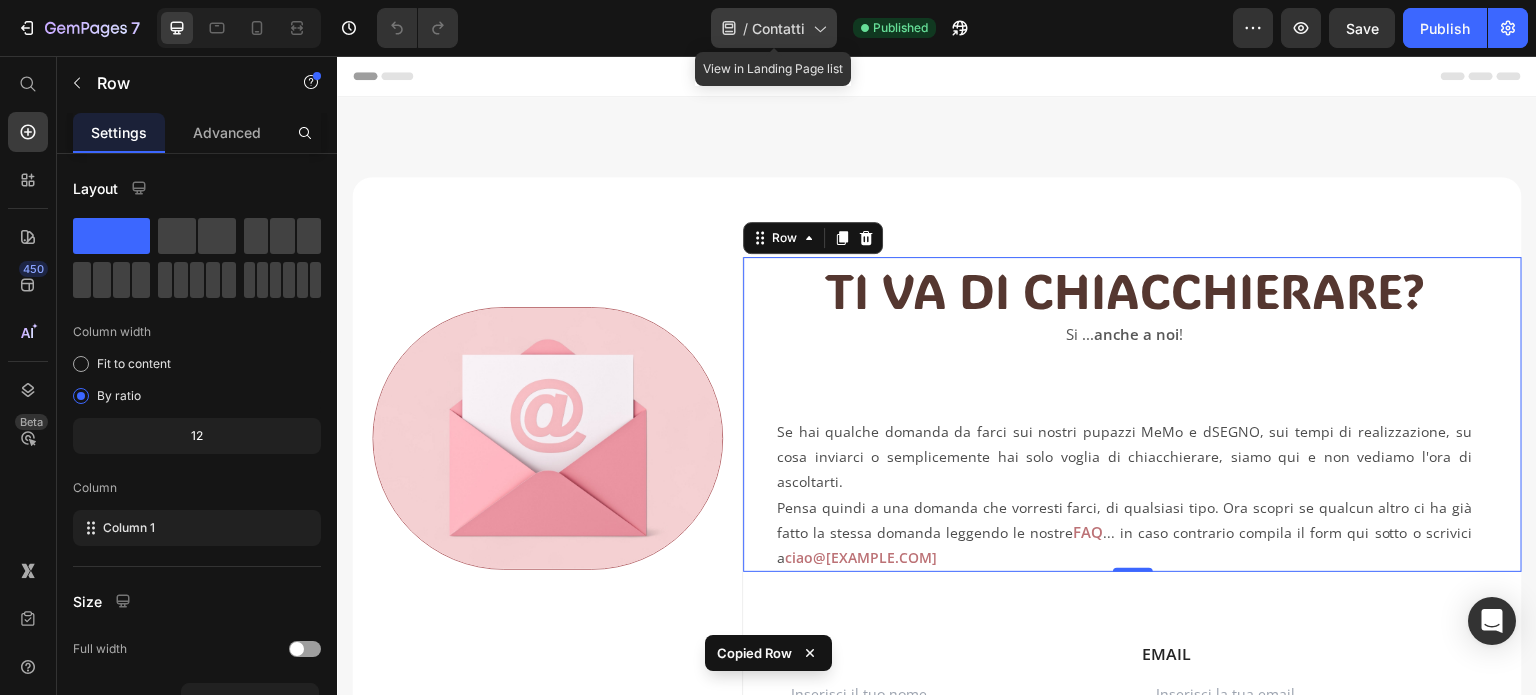 click on "Contatti" at bounding box center (778, 28) 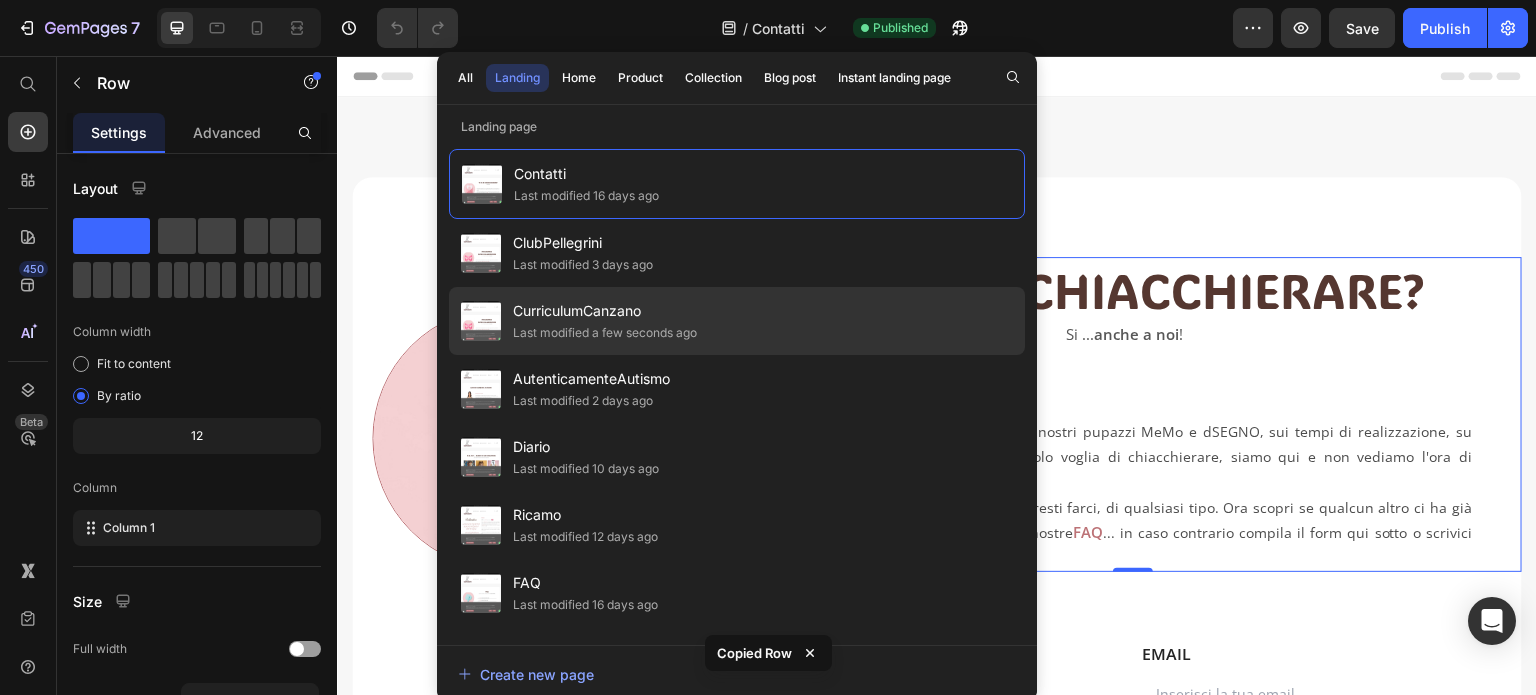 click on "Last modified a few seconds ago" 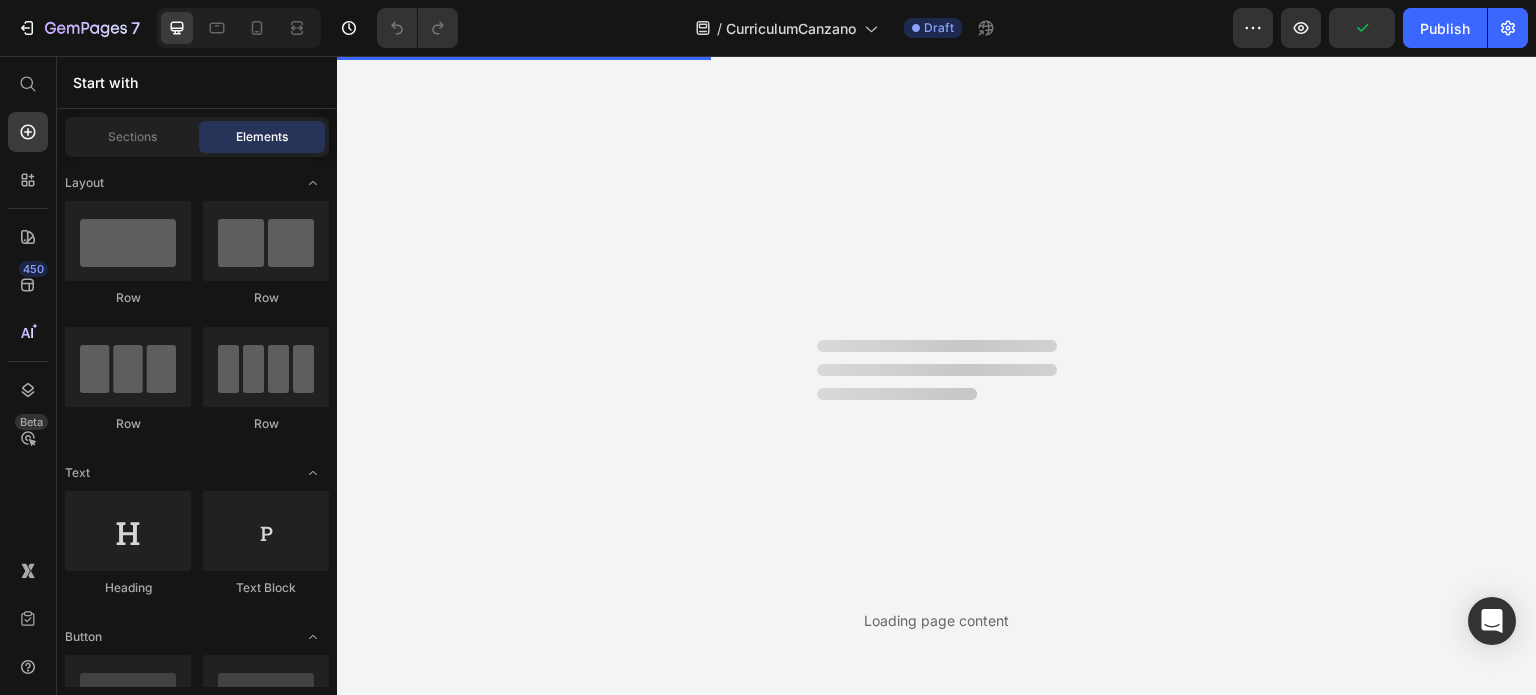 scroll, scrollTop: 0, scrollLeft: 0, axis: both 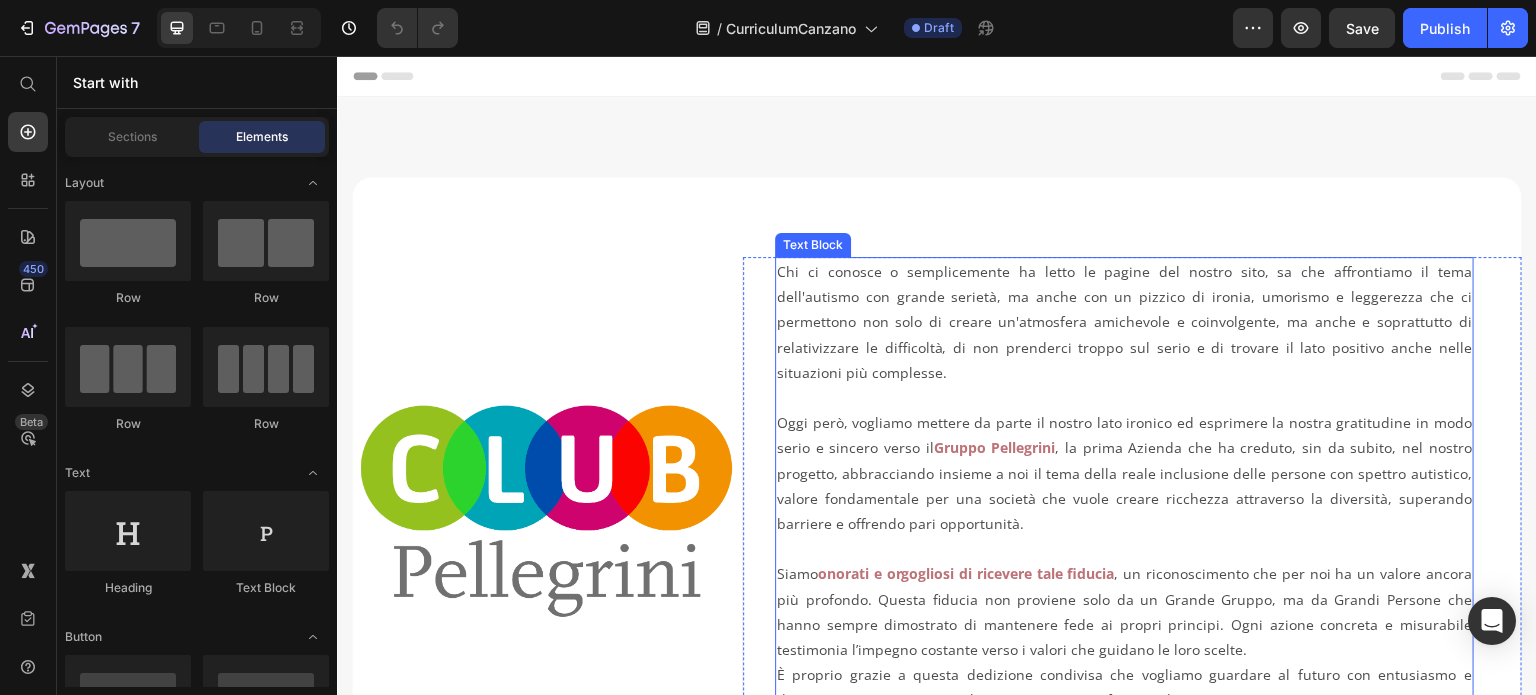 click on "Chi ci conosce o semplicemente ha letto le pagine del nostro sito, sa che affrontiamo il tema dell'autismo con grande serietà, ma anche con un pizzico di ironia, umorismo e leggerezza che ci permettono non solo di creare un'atmosfera amichevole e coinvolgente, ma anche e soprattutto di relativizzare le difficoltà, di non prenderci troppo sul serio e di trovare il lato positivo anche nelle situazioni più complesse.  Oggi però, vogliamo mettere da parte il nostro lato ironico ed esprimere la nostra gratitudine in modo serio e sincero verso il  Gruppo Pellegrini , la prima Azienda che ha creduto, sin da subito, nel nostro progetto, abbracciando insieme a noi il tema della reale inclusione delle persone con spettro autistico, valore fondamentale per una società che vuole creare ricchezza attraverso la diversità, superando barriere e offrendo pari opportunità." at bounding box center (1124, 397) 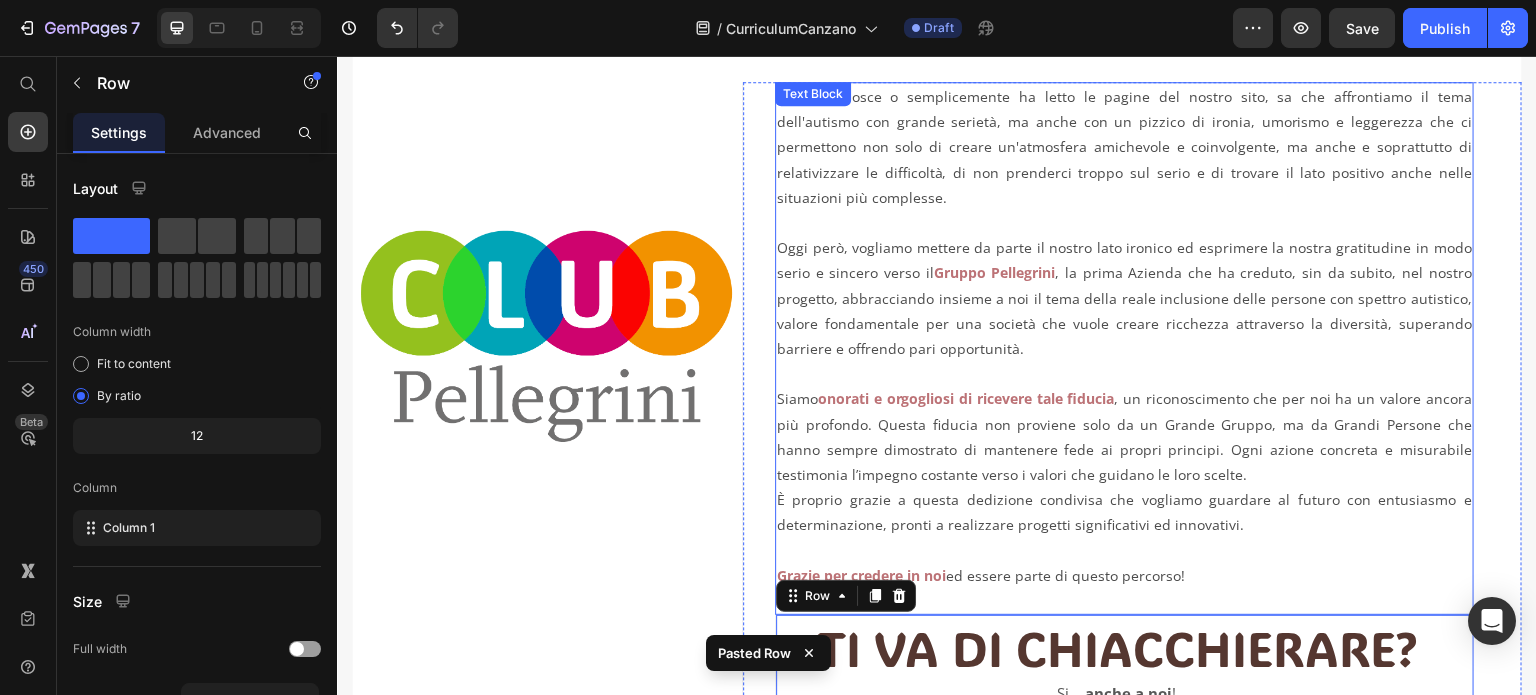 scroll, scrollTop: 164, scrollLeft: 0, axis: vertical 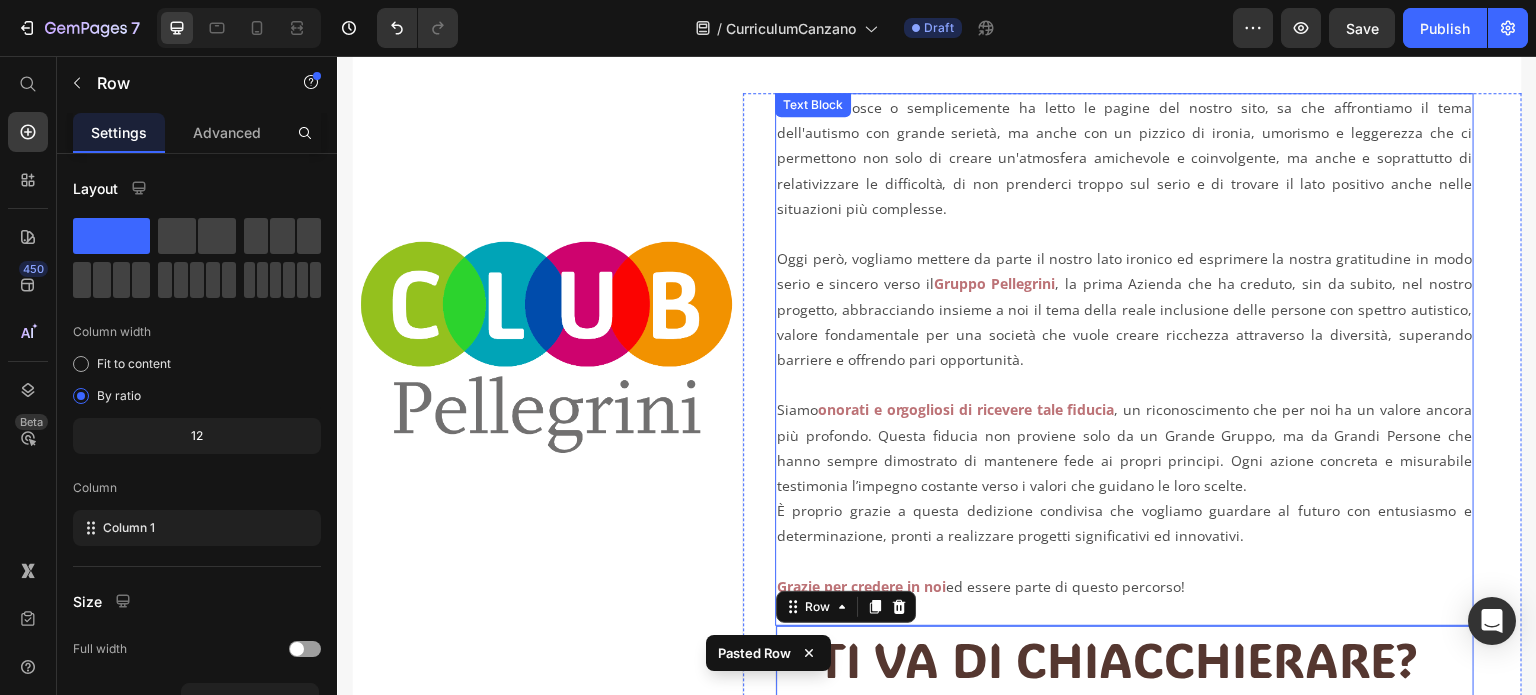click on "Chi ci conosce o semplicemente ha letto le pagine del nostro sito, sa che affrontiamo il tema dell'autismo con grande serietà, ma anche con un pizzico di ironia, umorismo e leggerezza che ci permettono non solo di creare un'atmosfera amichevole e coinvolgente, ma anche e soprattutto di relativizzare le difficoltà, di non prenderci troppo sul serio e di trovare il lato positivo anche nelle situazioni più complesse.  Oggi però, vogliamo mettere da parte il nostro lato ironico ed esprimere la nostra gratitudine in modo serio e sincero verso il  Gruppo Pellegrini , la prima Azienda che ha creduto, sin da subito, nel nostro progetto, abbracciando insieme a noi il tema della reale inclusione delle persone con spettro autistico, valore fondamentale per una società che vuole creare ricchezza attraverso la diversità, superando barriere e offrendo pari opportunità." at bounding box center [1124, 233] 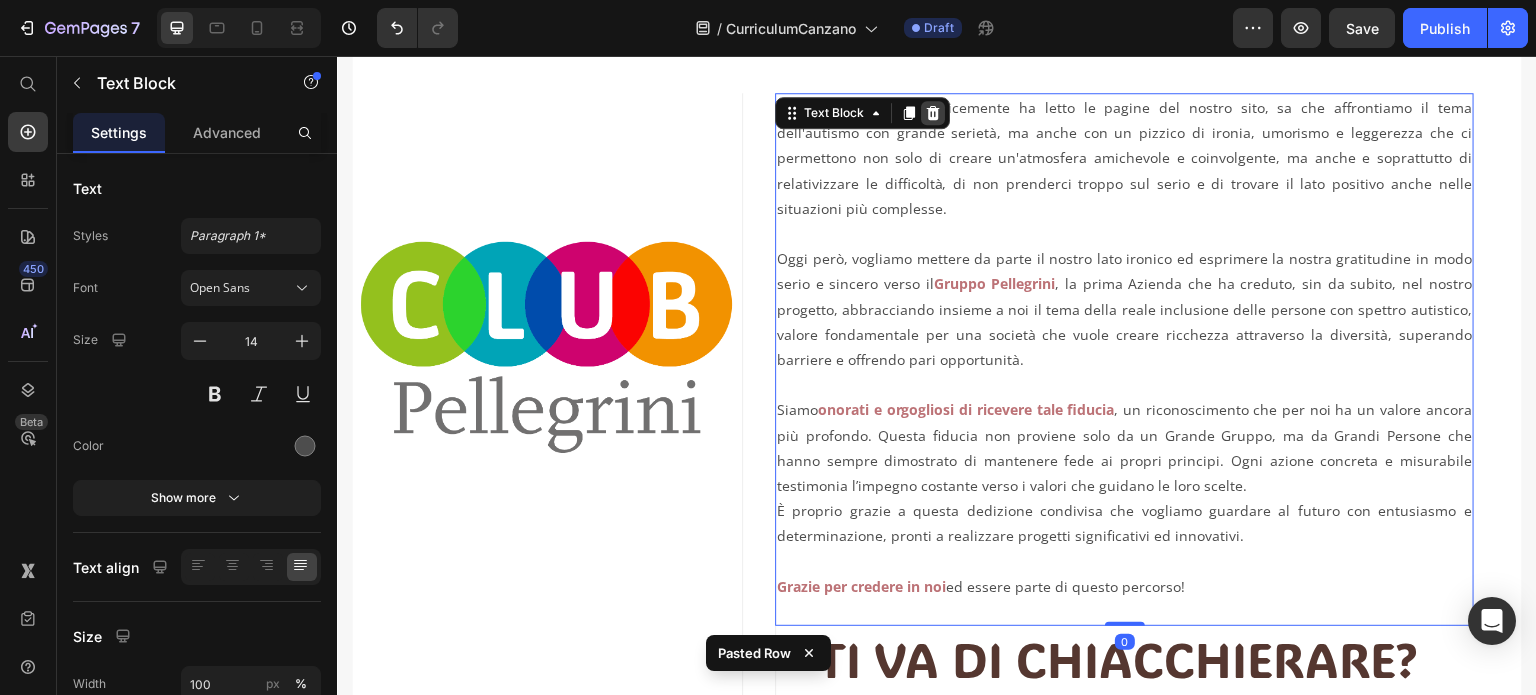 click 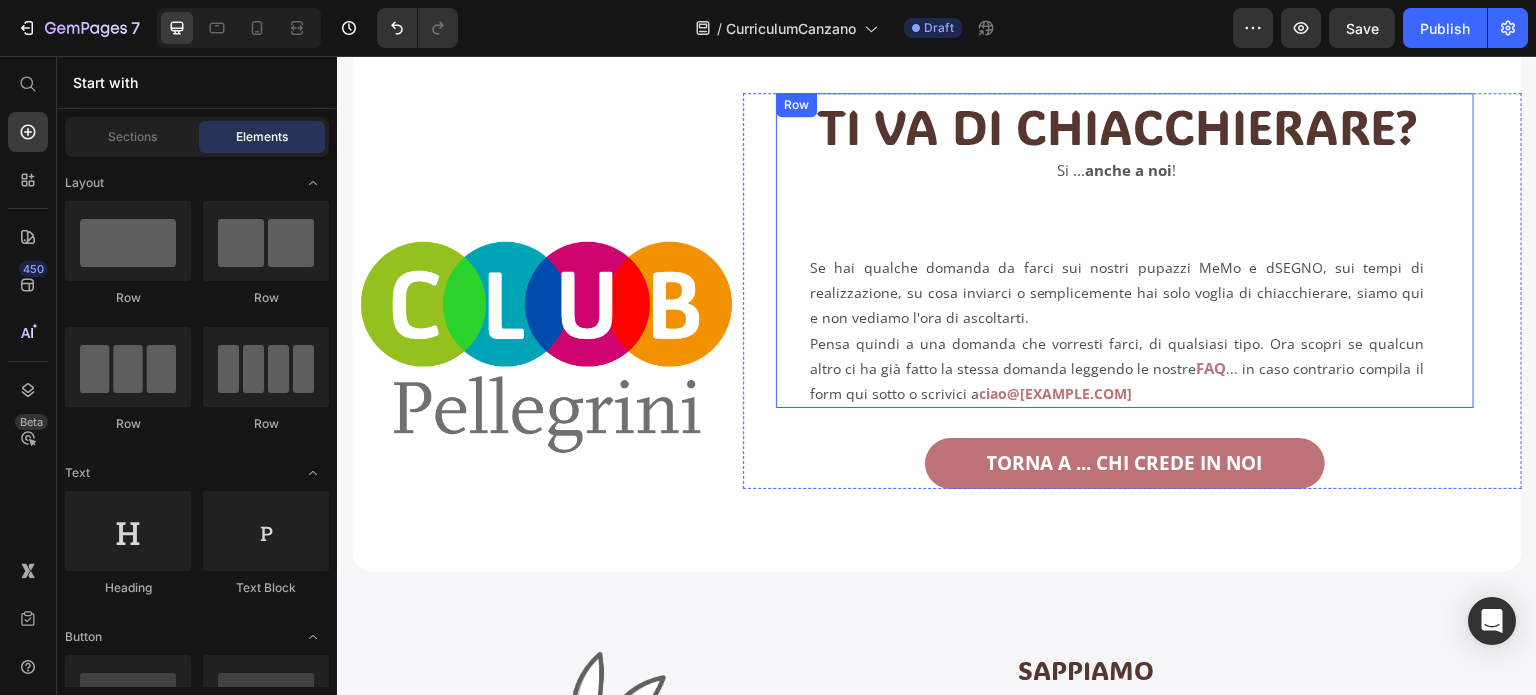 click on "TI VA DI CHIACCHIERARE? Heading Si ...  anche a noi ! Text block Se hai qualche domanda da farci sui nostri pupazzi MeMo e dSEGNO, sui tempi di realizzazione, su cosa inviarci o semplicemente hai solo voglia di chiacchierare, siamo qui e non vediamo l'ora di ascoltarti. Pensa quindi a una domanda che vorresti farci, di qualsiasi tipo. Ora scopri se qualcun altro ci ha già fatto la stessa domanda leggendo le nostre  FAQ  ... in caso contrario compila il form qui sotto o scrivici a  ciao@moffymoffy.com Text Block Row" at bounding box center (1124, 250) 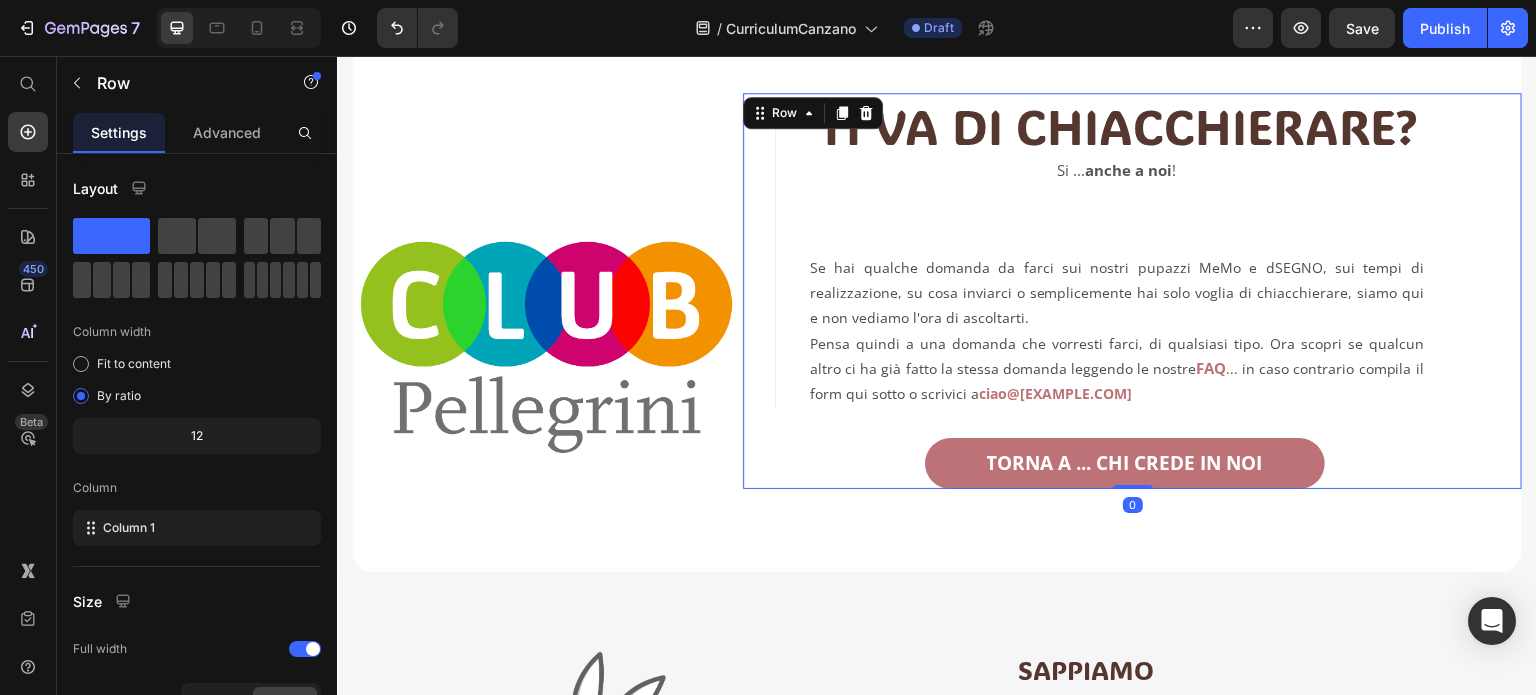 click on "TI VA DI CHIACCHIERARE? Heading Si ...  anche a noi ! Text block Se hai qualche domanda da farci sui nostri pupazzi MeMo e dSEGNO, sui tempi di realizzazione, su cosa inviarci o semplicemente hai solo voglia di chiacchierare, siamo qui e non vediamo l'ora di ascoltarti. Pensa quindi a una domanda che vorresti farci, di qualsiasi tipo. Ora scopri se qualcun altro ci ha già fatto la stessa domanda leggendo le nostre  FAQ  ... in caso contrario compila il form qui sotto o scrivici a  ciao@moffymoffy.com Text Block Row TORNA A ... CHI CREDE IN NOI Button Row   0" at bounding box center (1132, 291) 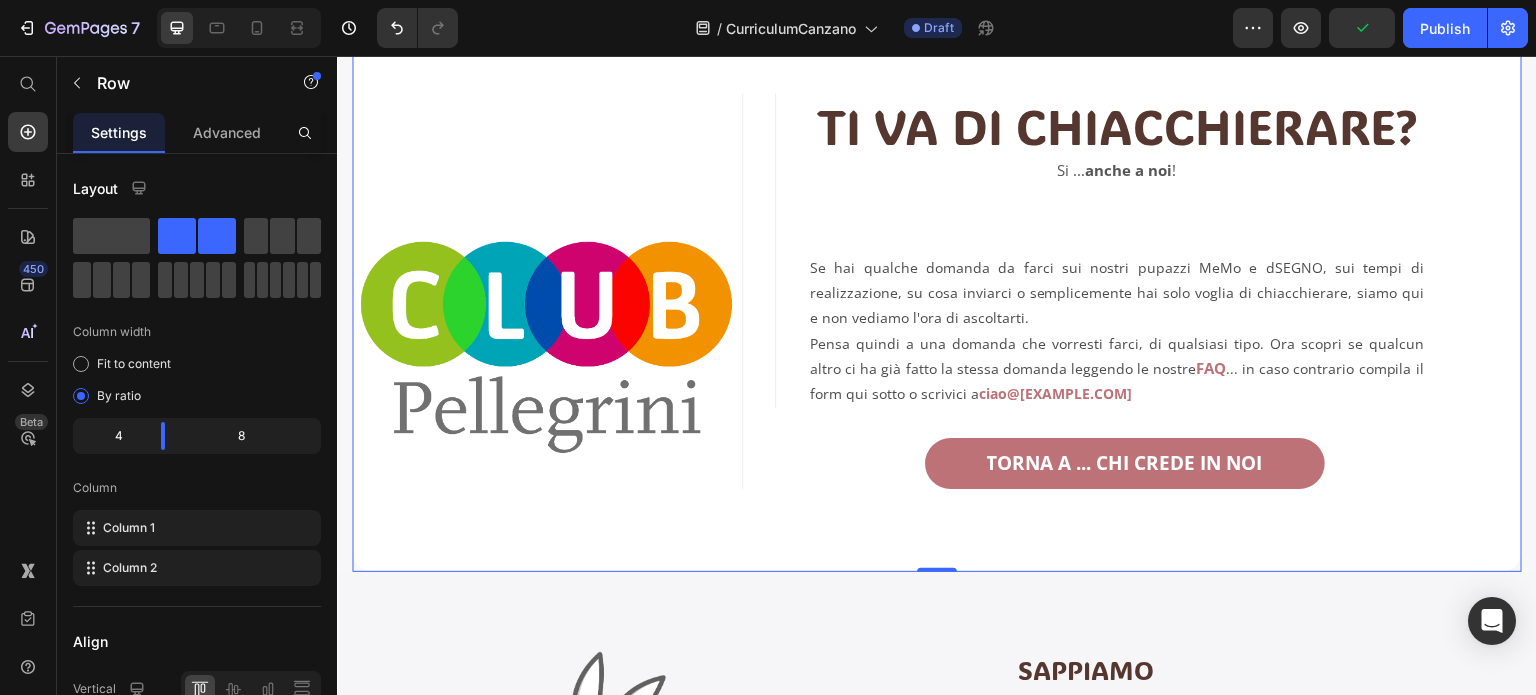 click on "Image TI VA DI CHIACCHIERARE? Heading Si ...  anche a noi ! Text block Se hai qualche domanda da farci sui nostri pupazzi MeMo e dSEGNO, sui tempi di realizzazione, su cosa inviarci o semplicemente hai solo voglia di chiacchierare, siamo qui e non vediamo l'ora di ascoltarti. Pensa quindi a una domanda che vorresti farci, di qualsiasi tipo. Ora scopri se qualcun altro ci ha già fatto la stessa domanda leggendo le nostre  FAQ  ... in caso contrario compila il form qui sotto o scrivici a  ciao@moffymoffy.com Text Block Row TORNA A ... CHI CREDE IN NOI Button Row Row   0" at bounding box center (937, 292) 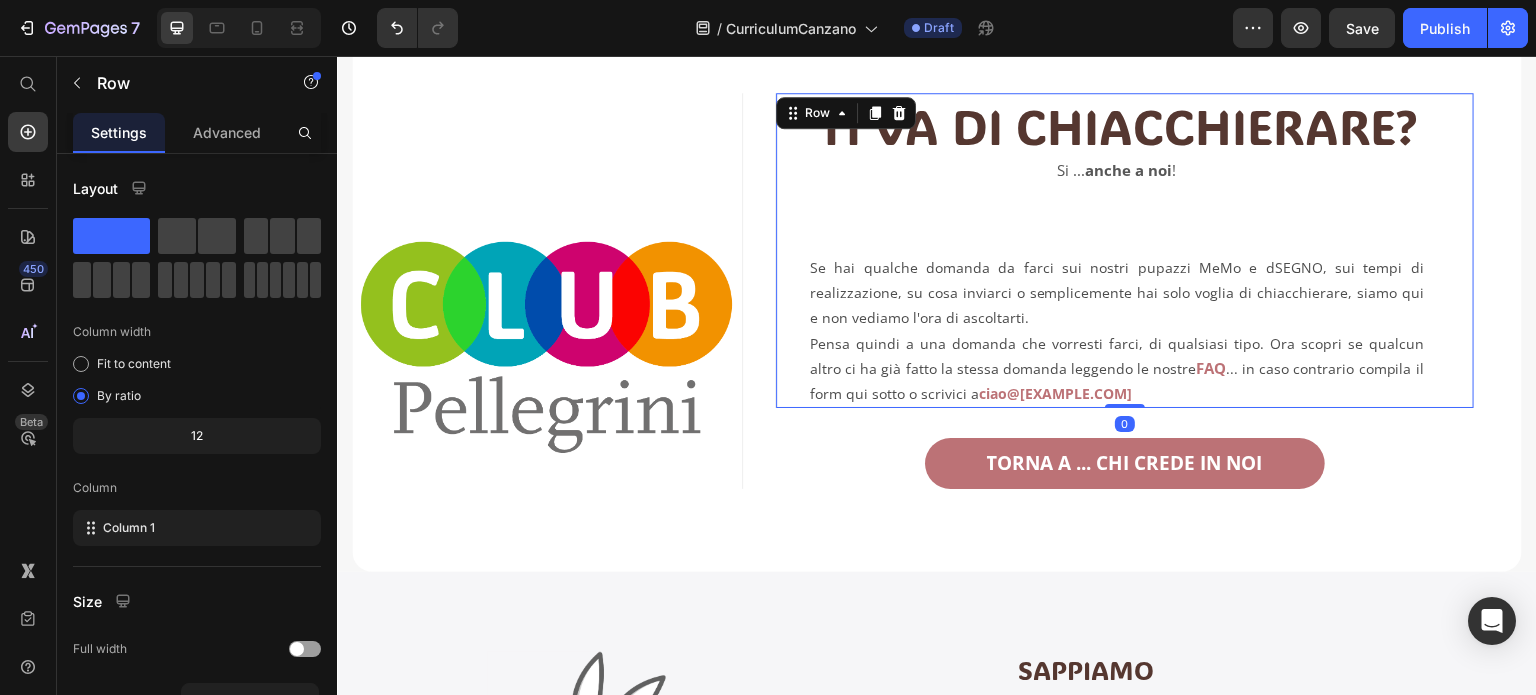 click on "TI VA DI CHIACCHIERARE? Heading Si ...  anche a noi ! Text block Se hai qualche domanda da farci sui nostri pupazzi MeMo e dSEGNO, sui tempi di realizzazione, su cosa inviarci o semplicemente hai solo voglia di chiacchierare, siamo qui e non vediamo l'ora di ascoltarti. Pensa quindi a una domanda che vorresti farci, di qualsiasi tipo. Ora scopri se qualcun altro ci ha già fatto la stessa domanda leggendo le nostre  FAQ  ... in caso contrario compila il form qui sotto o scrivici a  ciao@moffymoffy.com Text Block Row   0" at bounding box center (1124, 250) 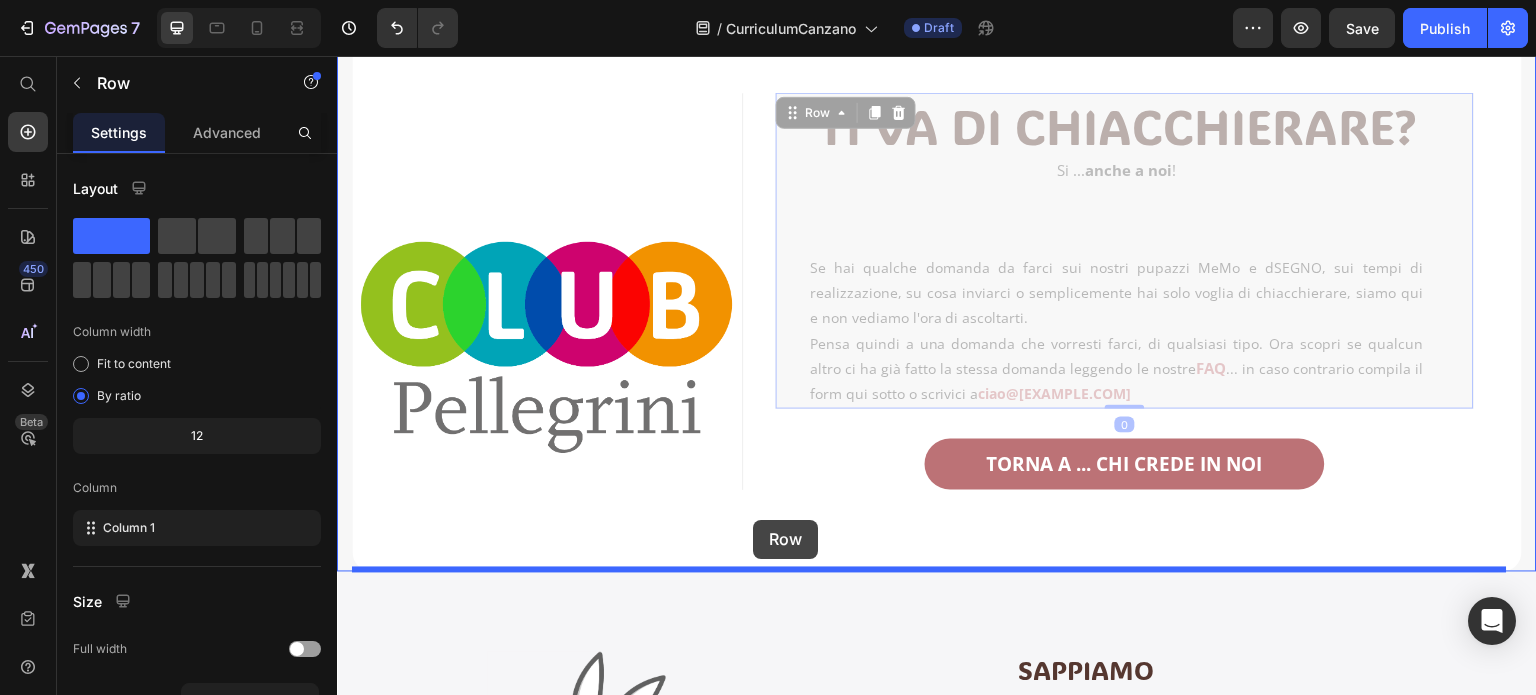 drag, startPoint x: 787, startPoint y: 115, endPoint x: 753, endPoint y: 520, distance: 406.42465 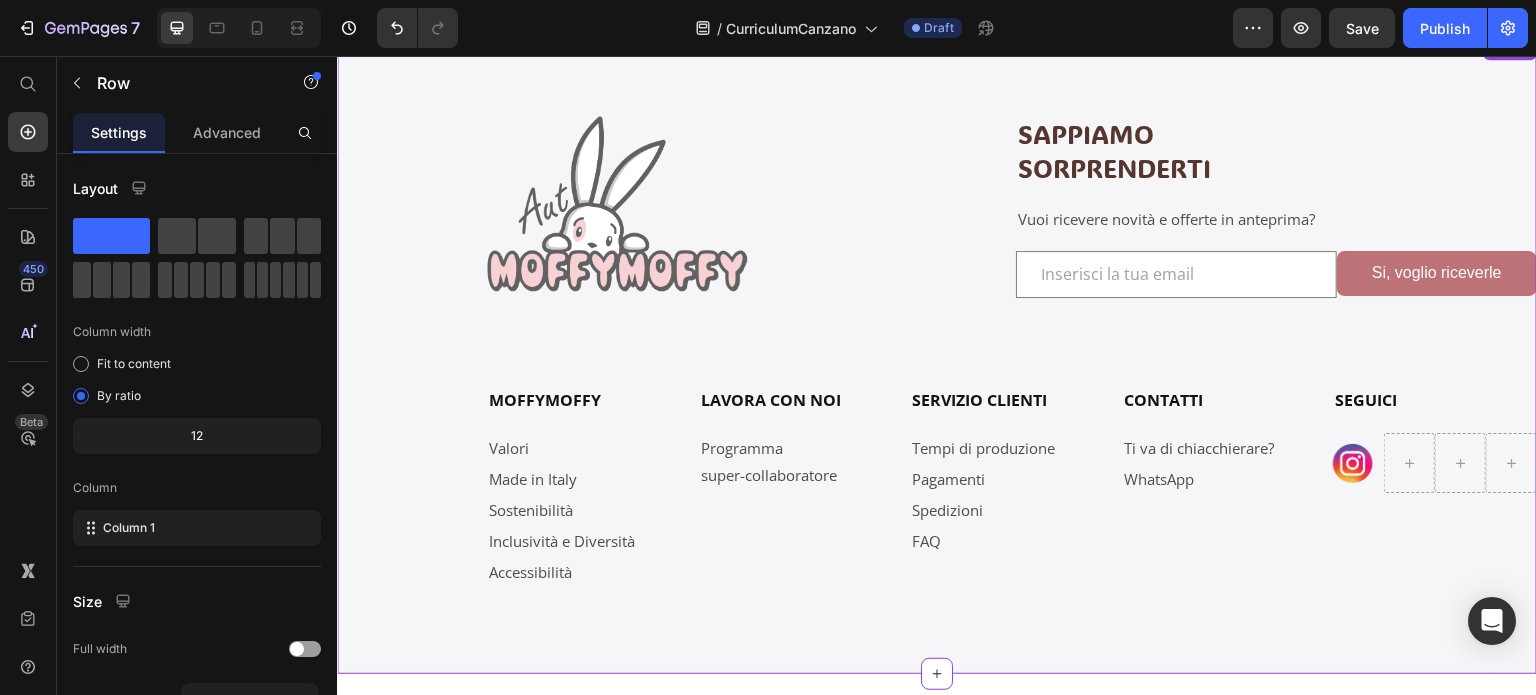 scroll, scrollTop: 264, scrollLeft: 0, axis: vertical 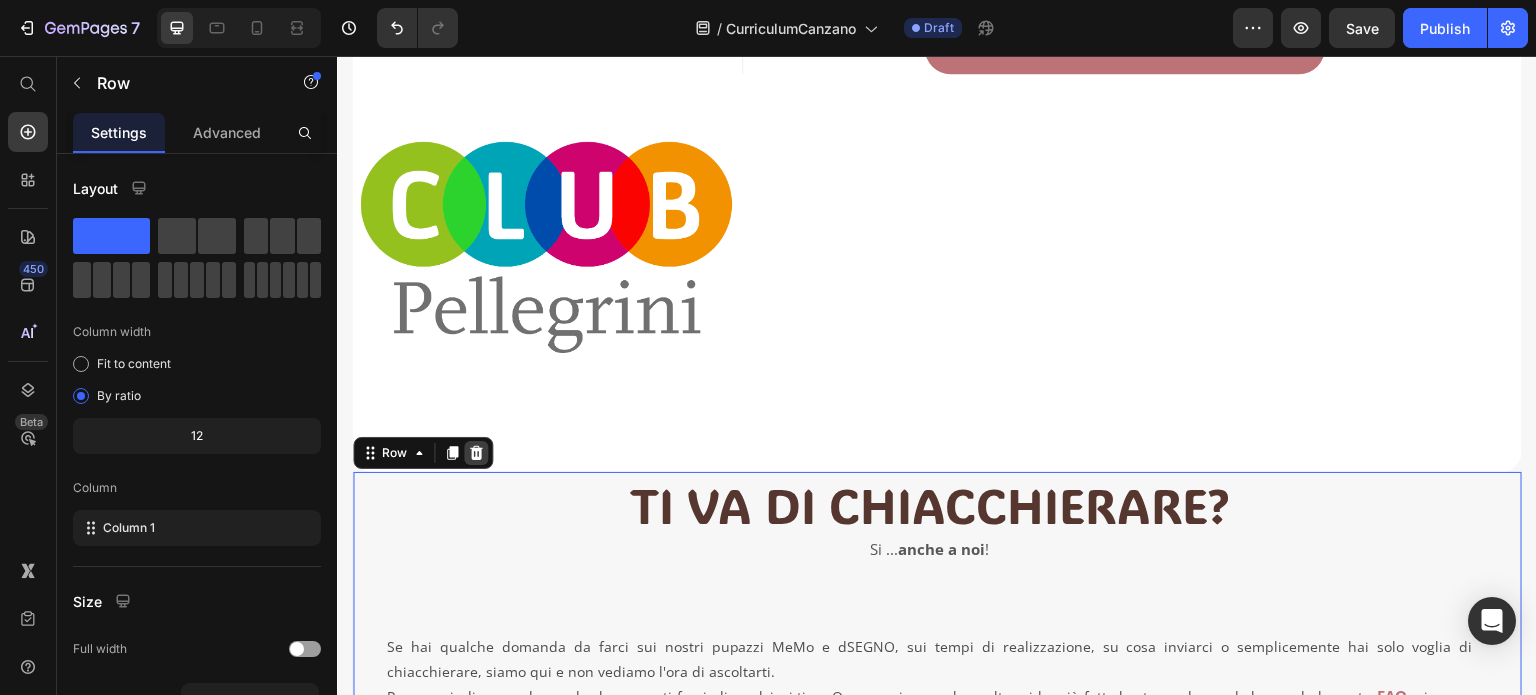 click 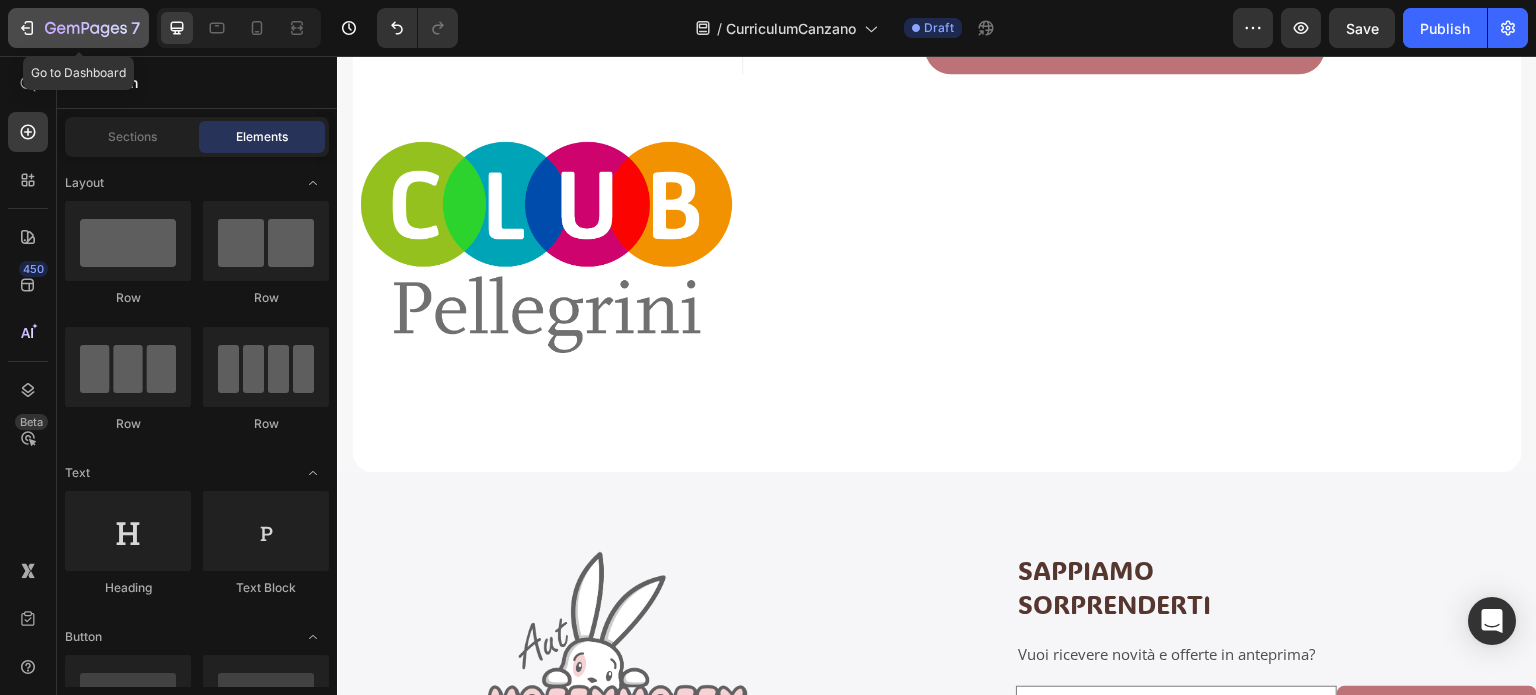 click 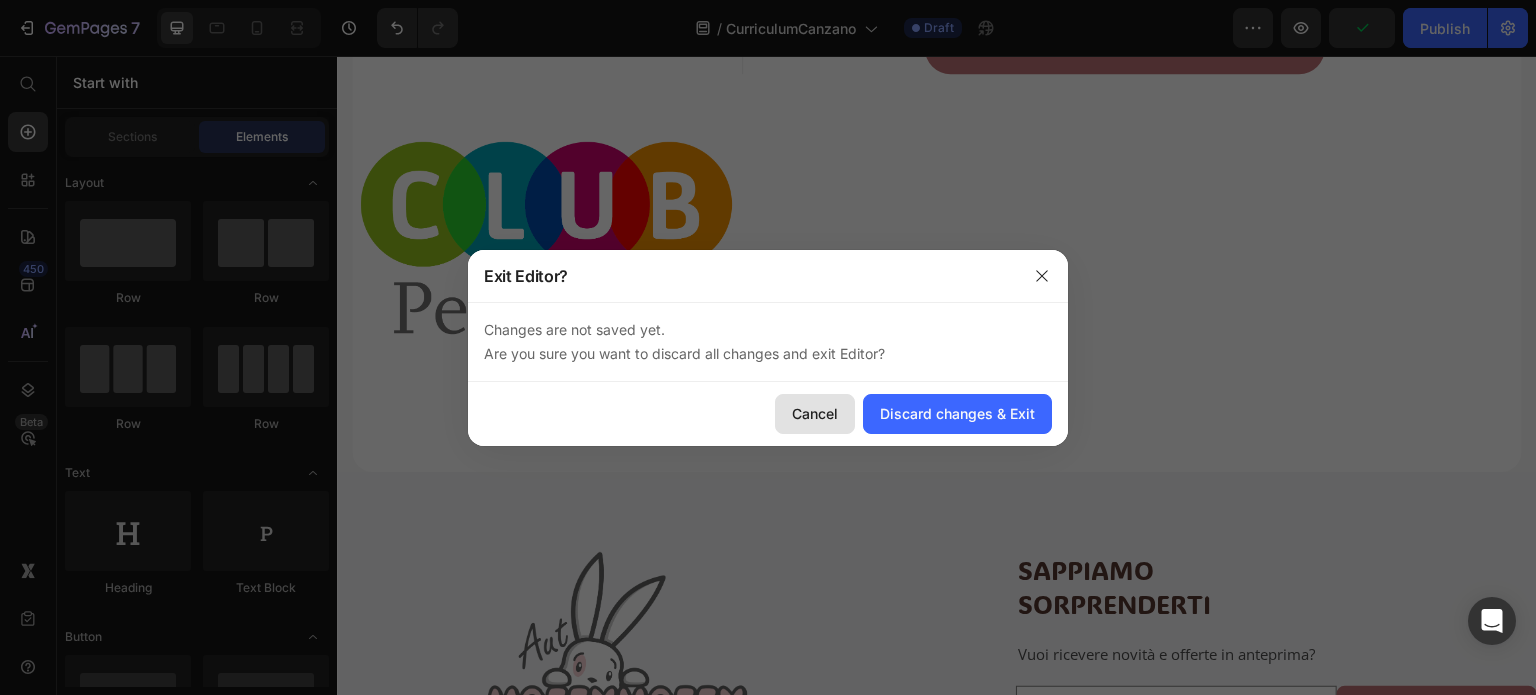 click on "Cancel" at bounding box center (815, 413) 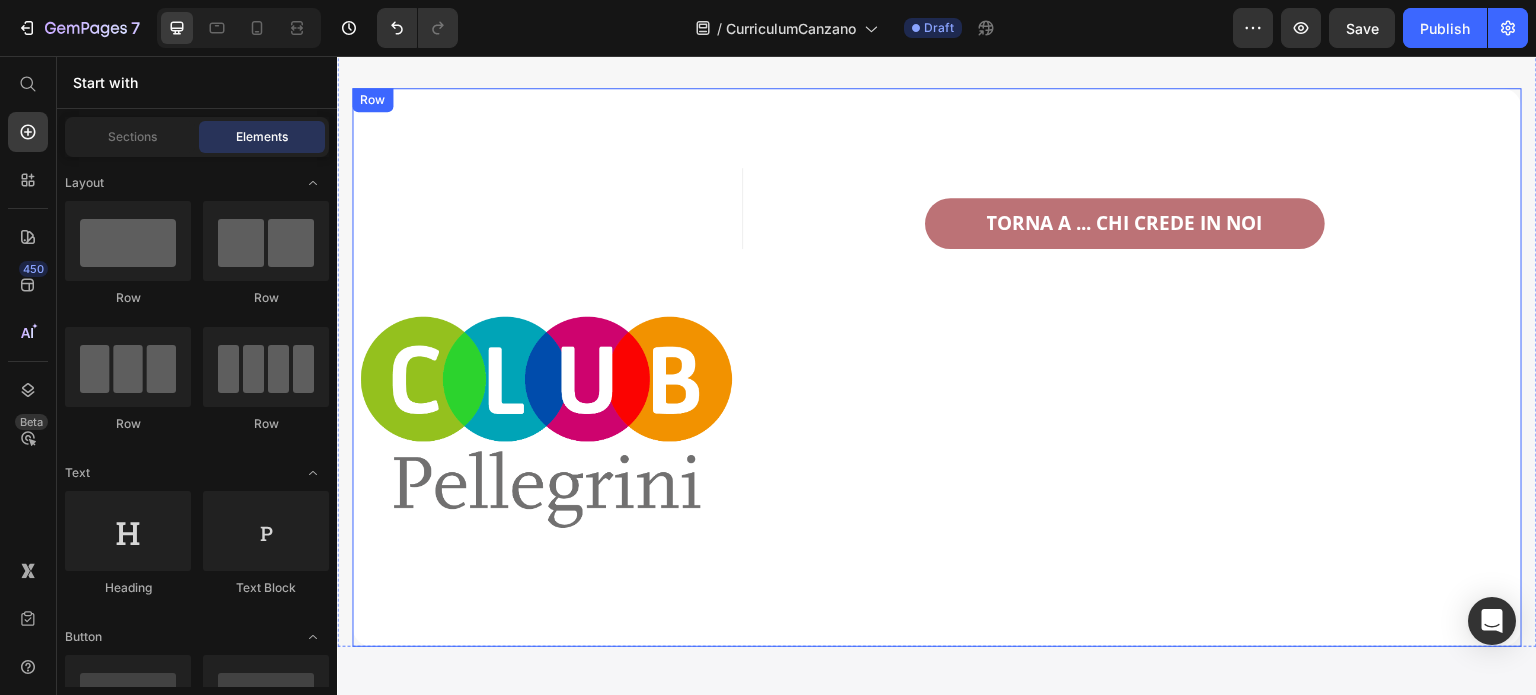 scroll, scrollTop: 0, scrollLeft: 0, axis: both 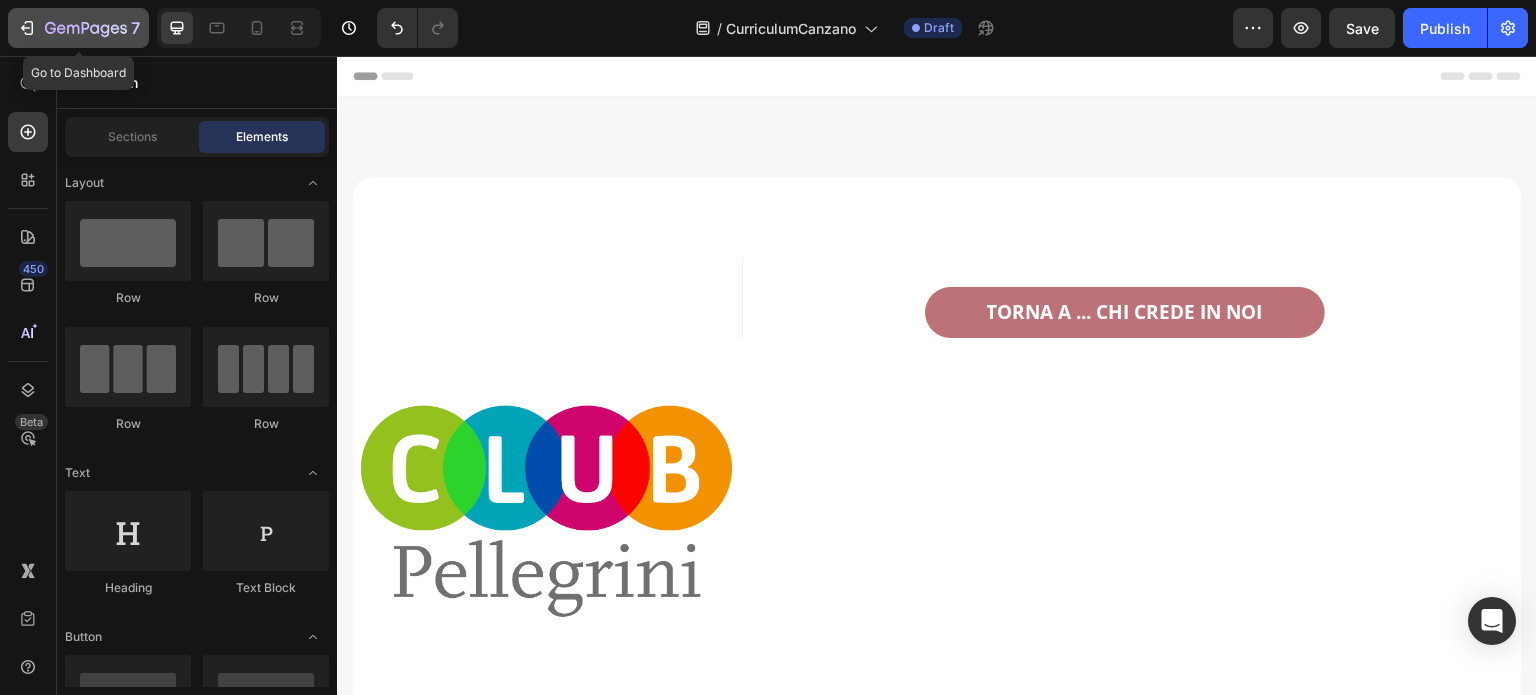 click on "7" 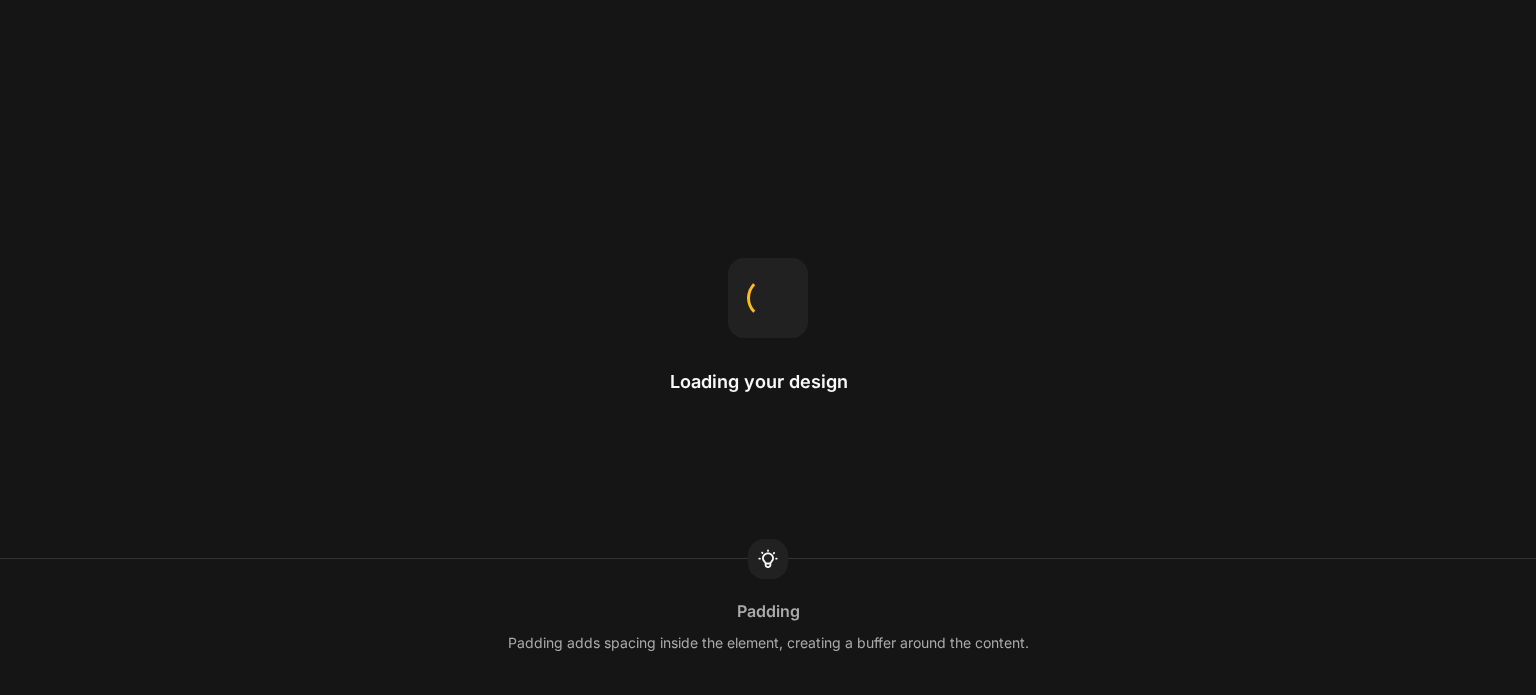 scroll, scrollTop: 0, scrollLeft: 0, axis: both 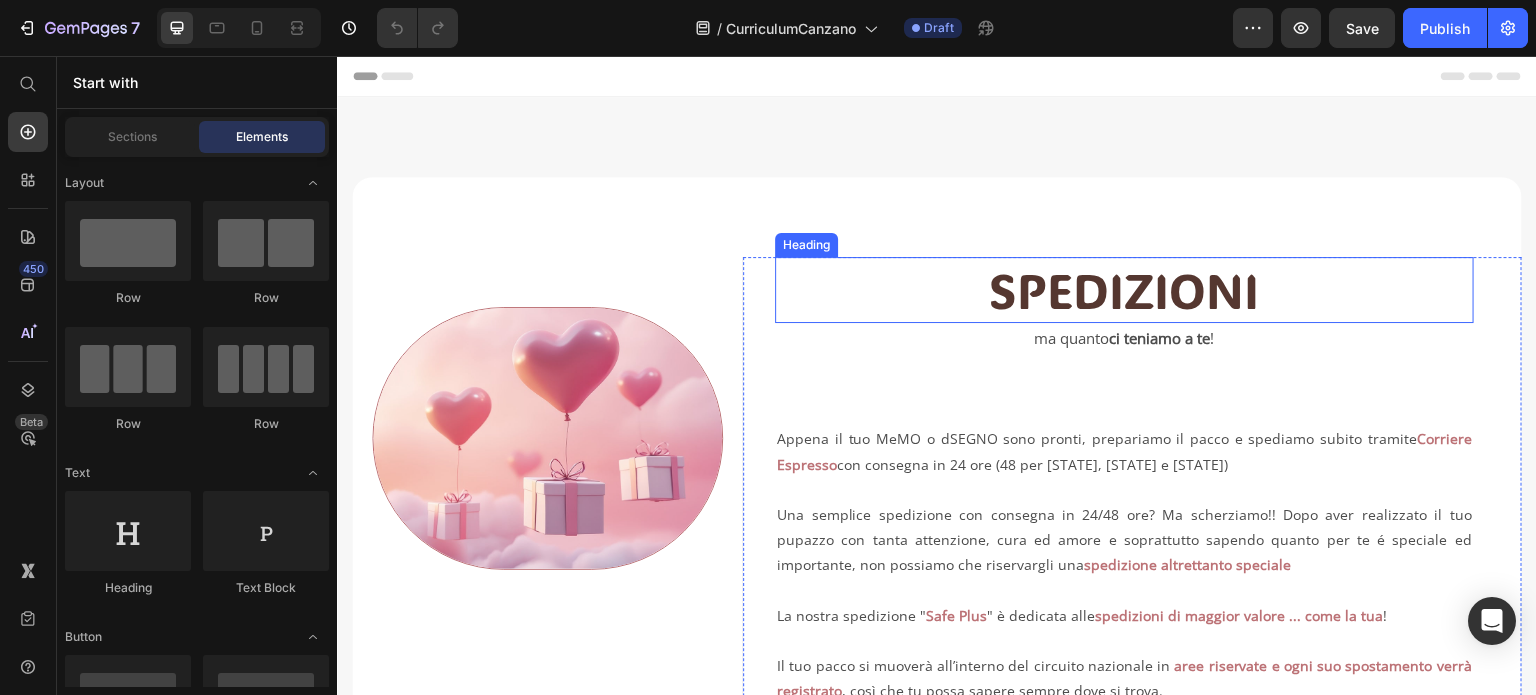 click on "SPEDIZIONI" at bounding box center (1124, 290) 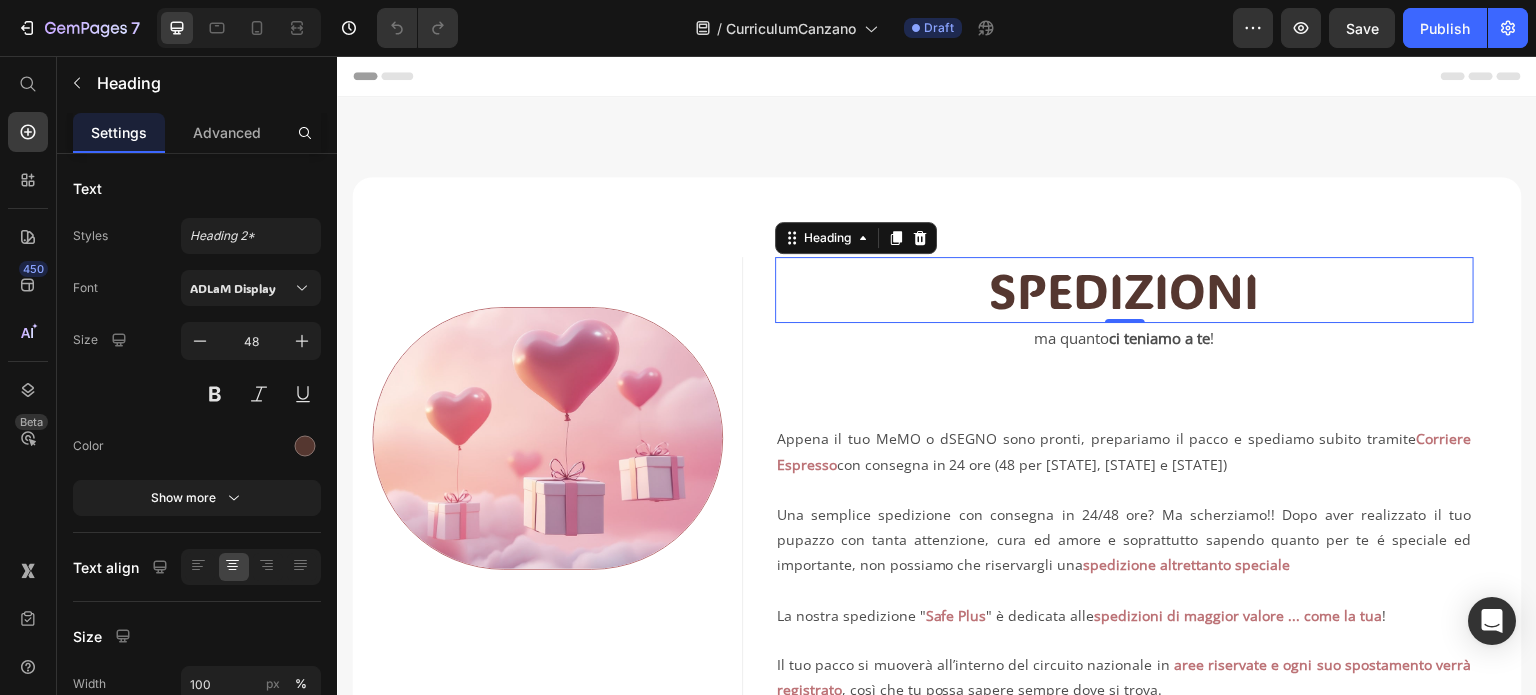click on "SPEDIZIONI" at bounding box center (1124, 290) 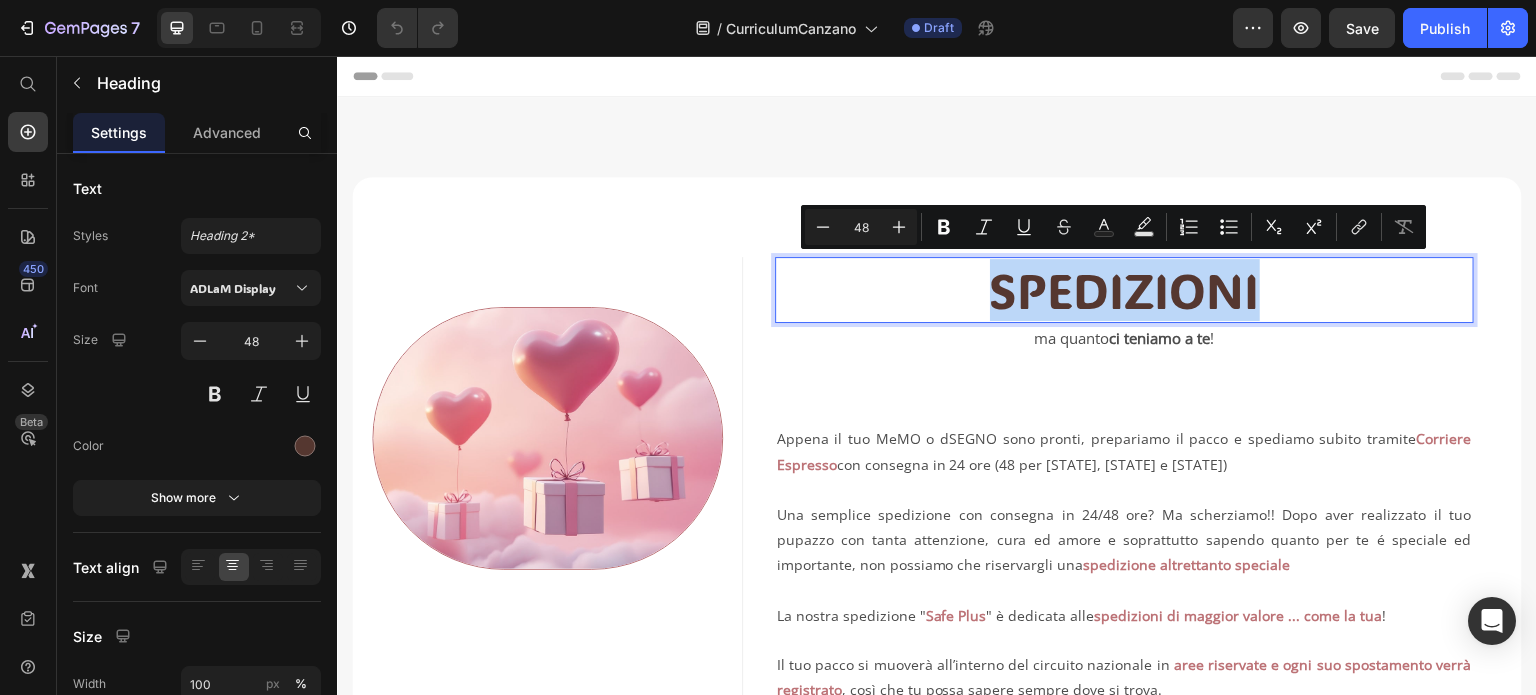 drag, startPoint x: 985, startPoint y: 289, endPoint x: 1289, endPoint y: 286, distance: 304.0148 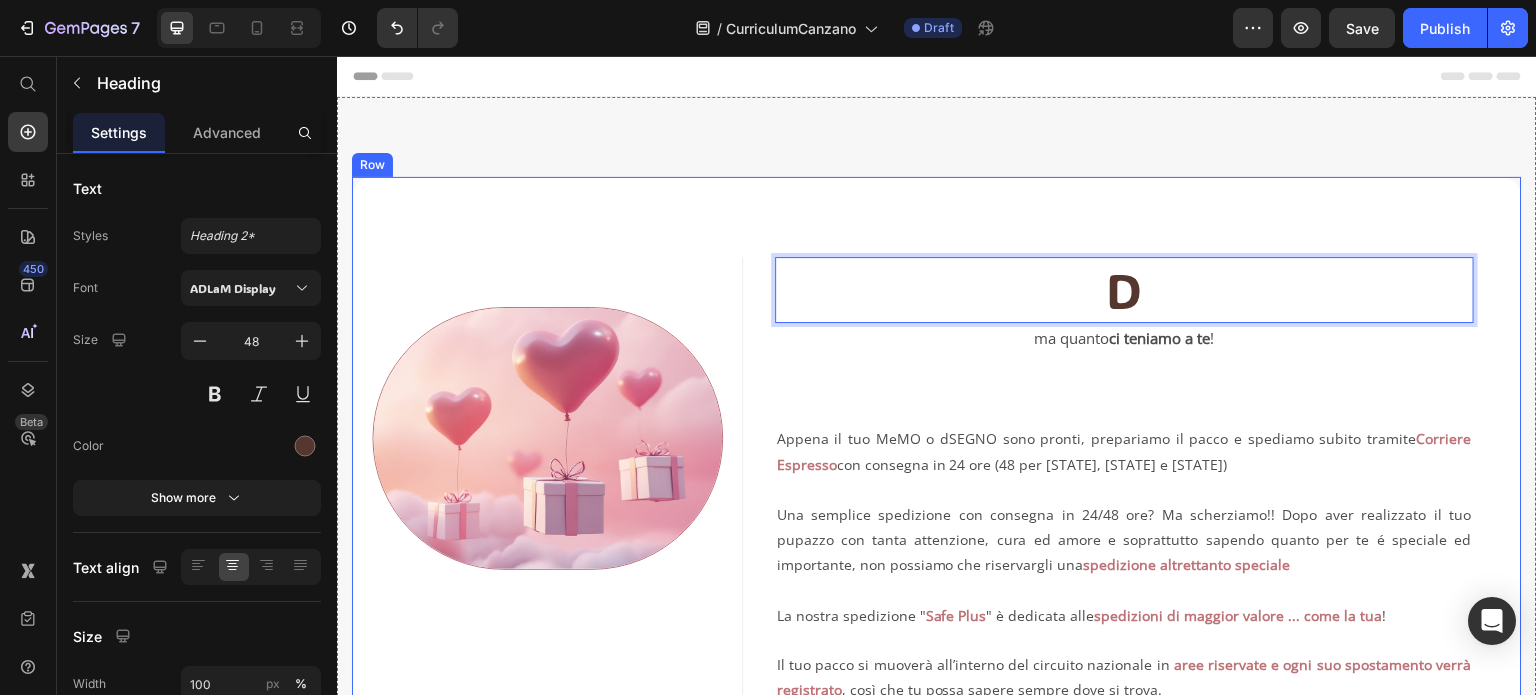 drag, startPoint x: 659, startPoint y: 289, endPoint x: 439, endPoint y: 234, distance: 226.77081 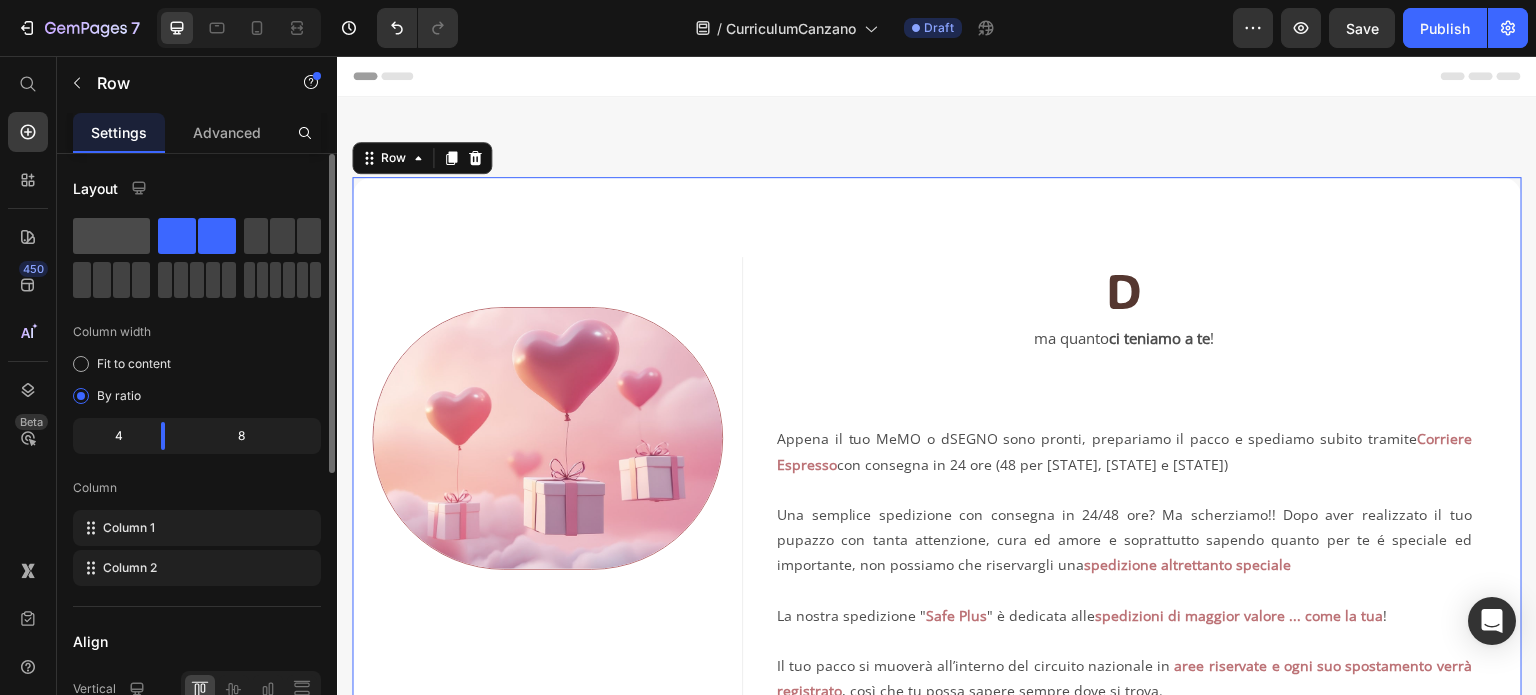 click 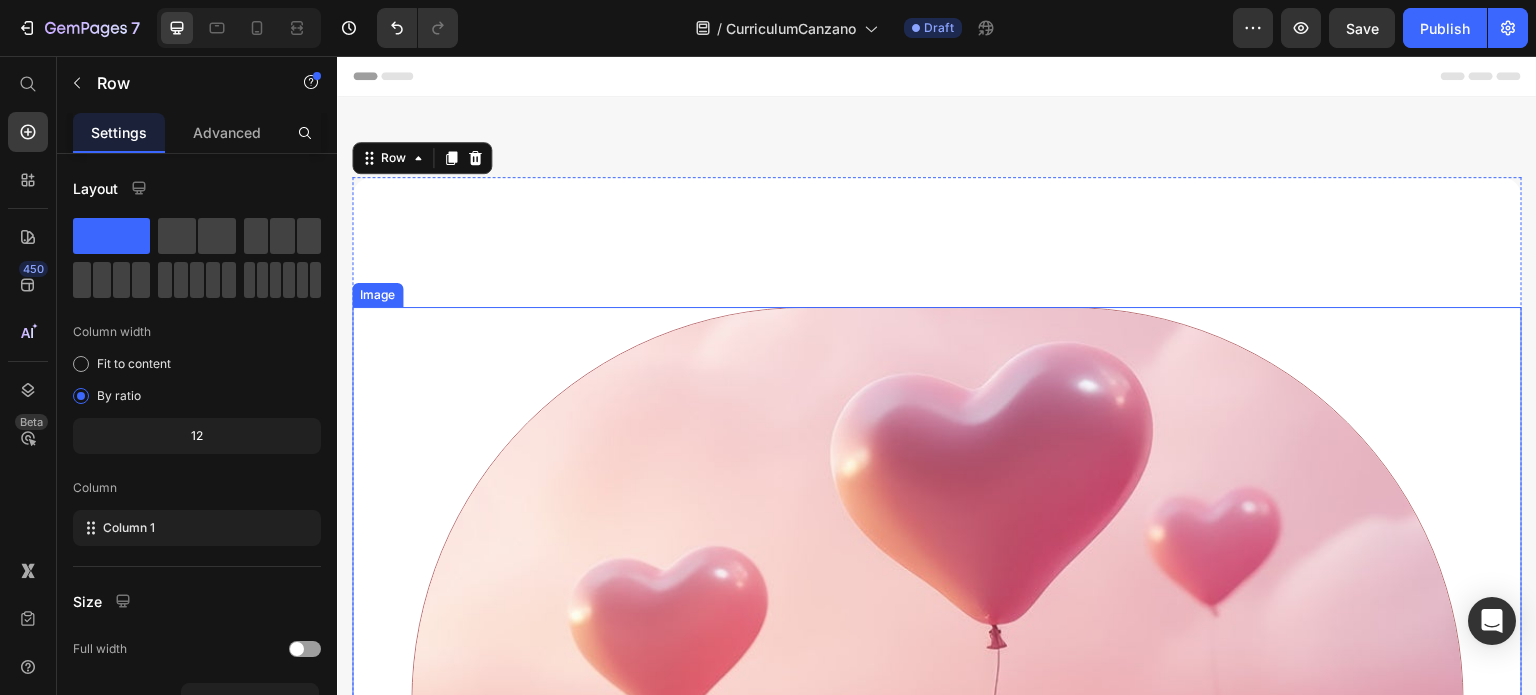 click at bounding box center [937, 702] 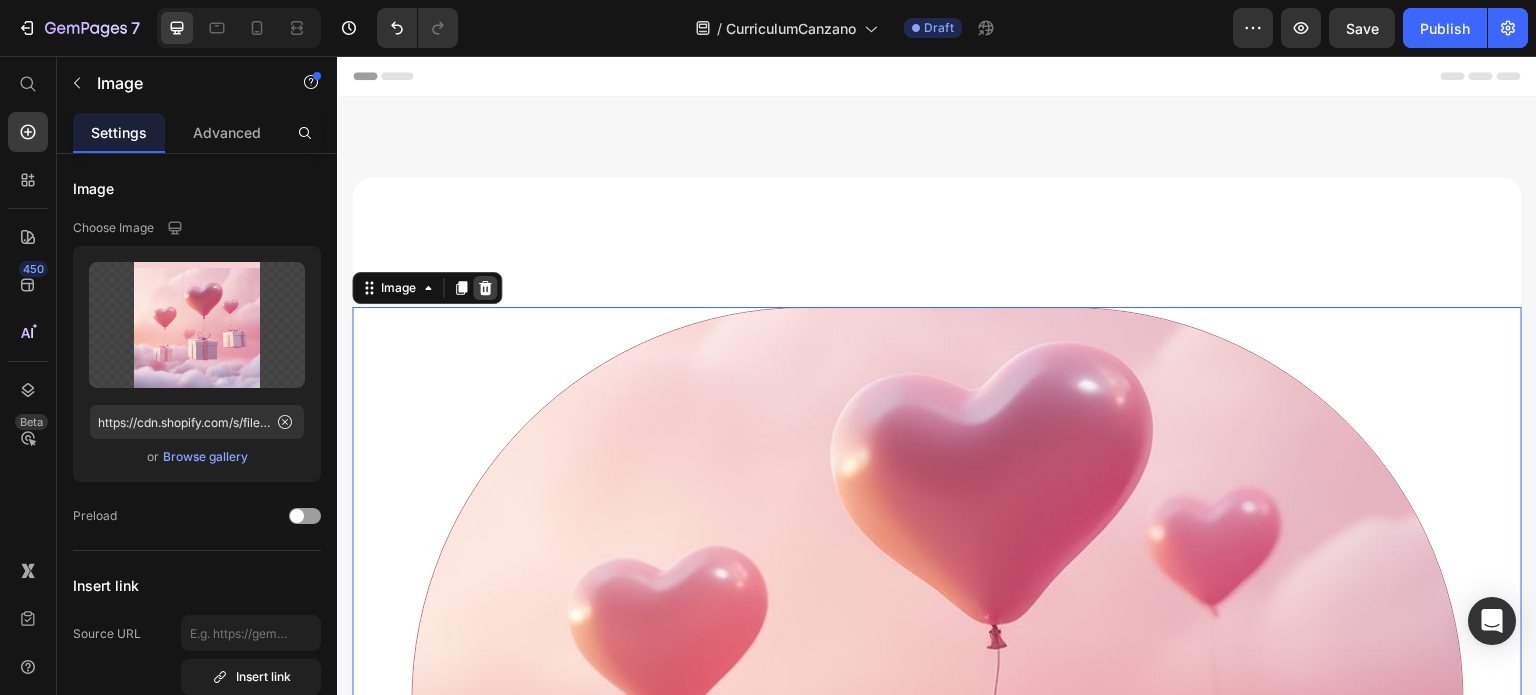 click 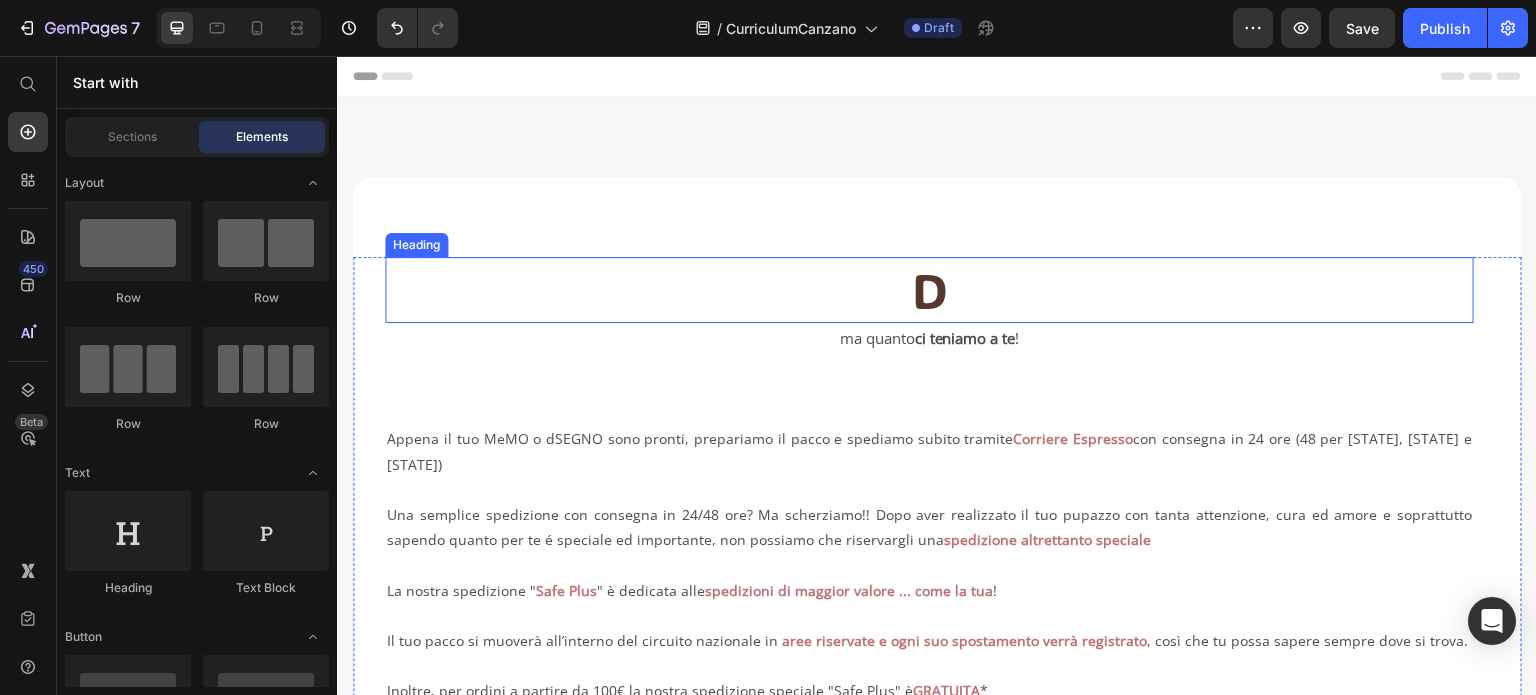 click on "D" at bounding box center [929, 290] 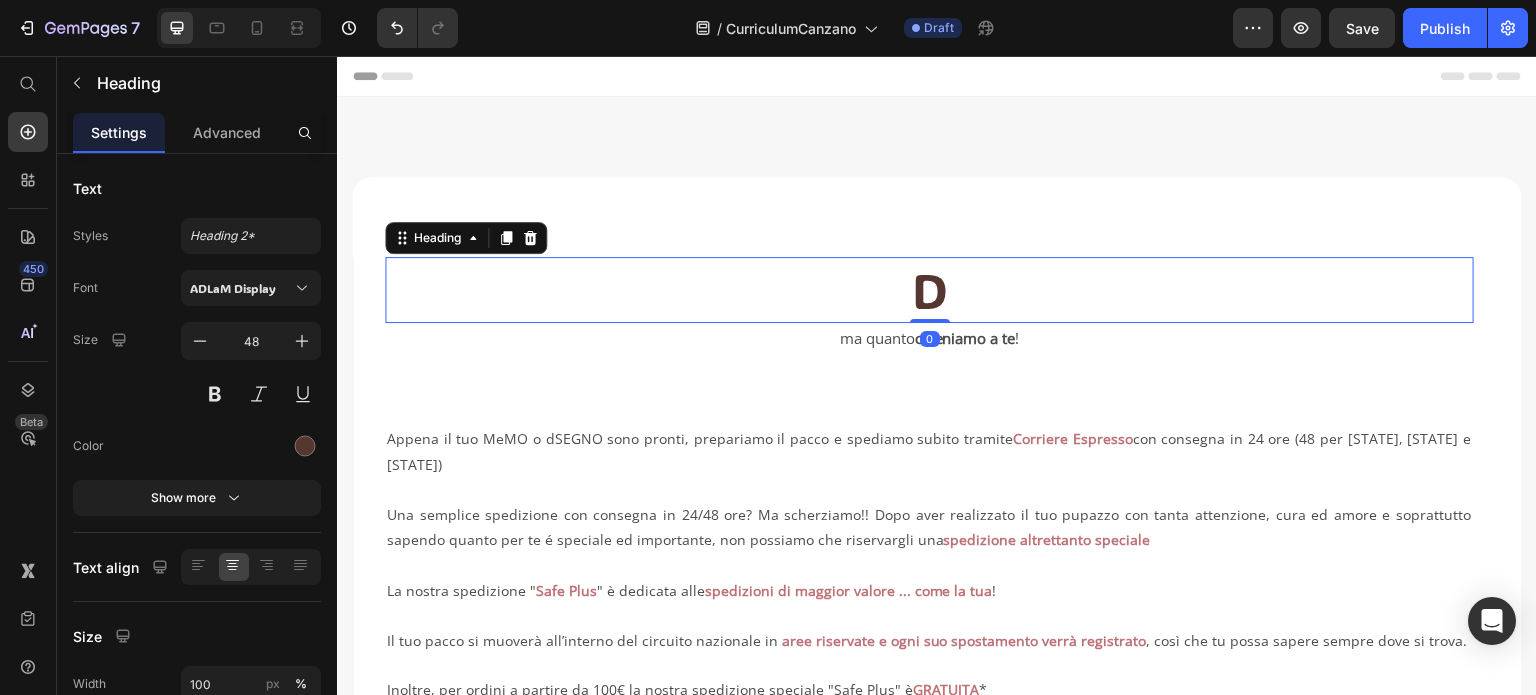 click on "D" at bounding box center (929, 290) 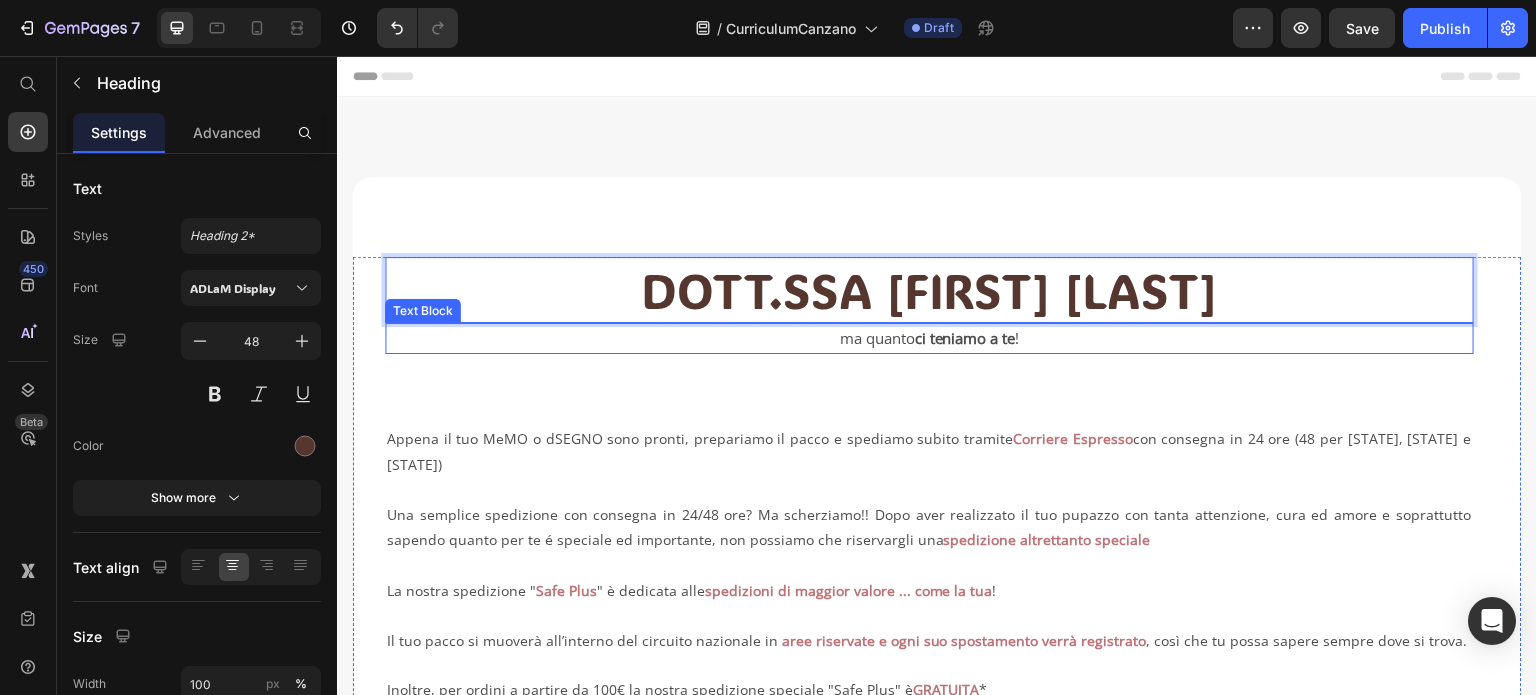 click on "ma quanto  ci teniamo a te !" at bounding box center [929, 338] 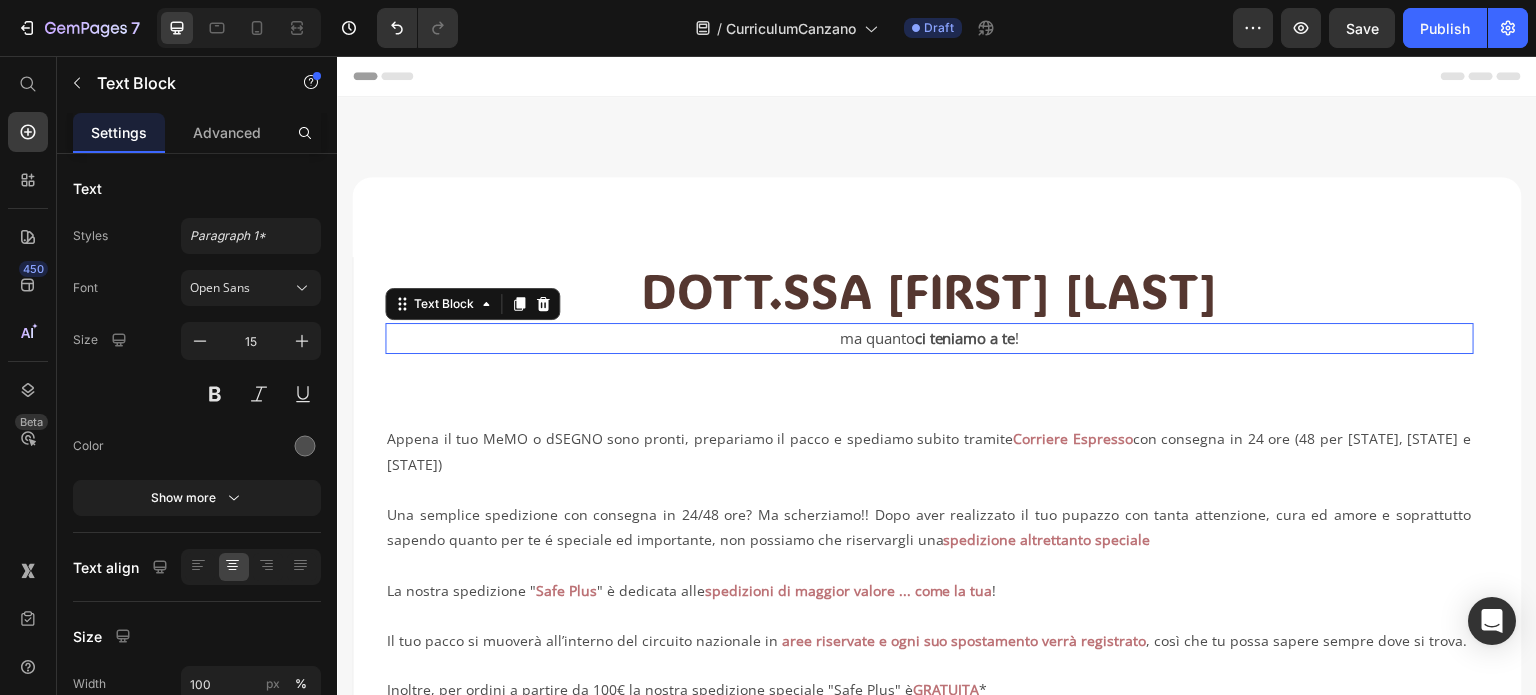 click on "ma quanto  ci teniamo a te !" at bounding box center (929, 338) 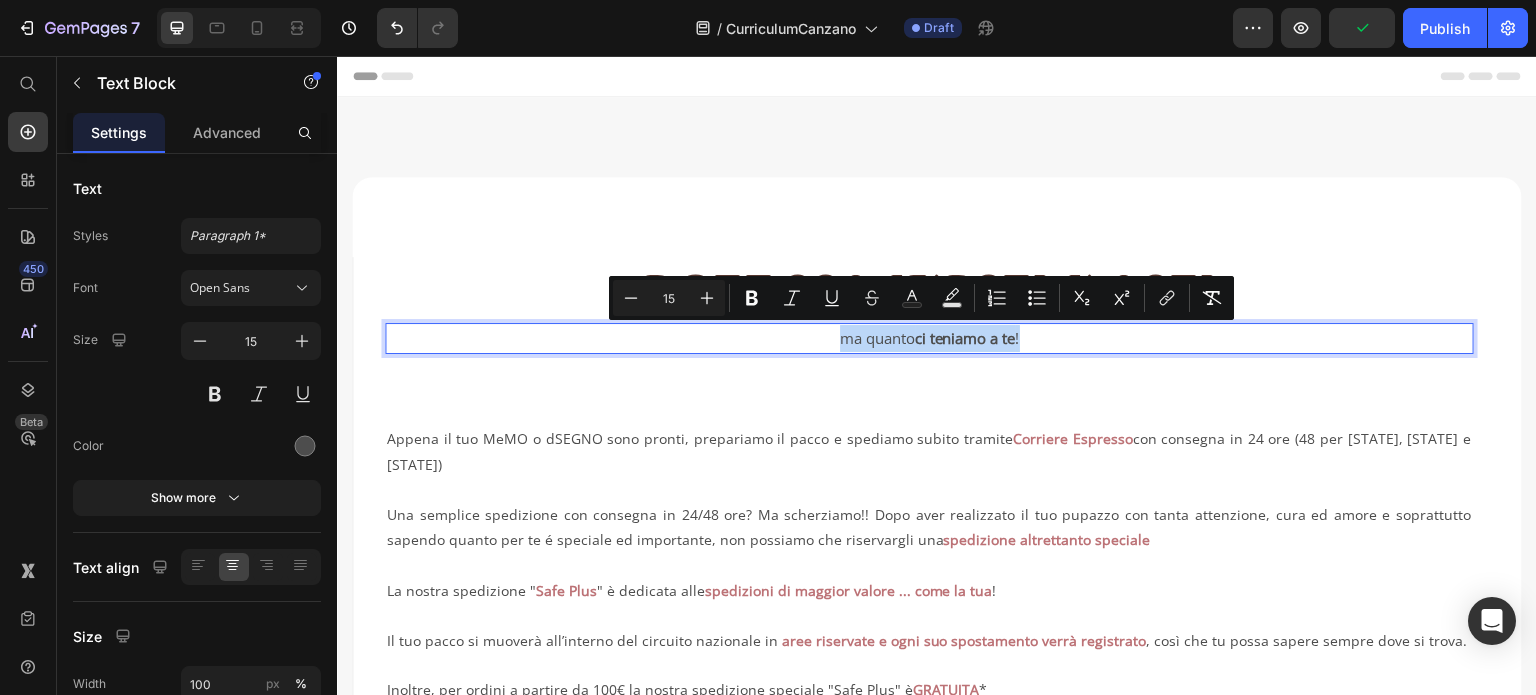 drag, startPoint x: 830, startPoint y: 339, endPoint x: 1038, endPoint y: 331, distance: 208.1538 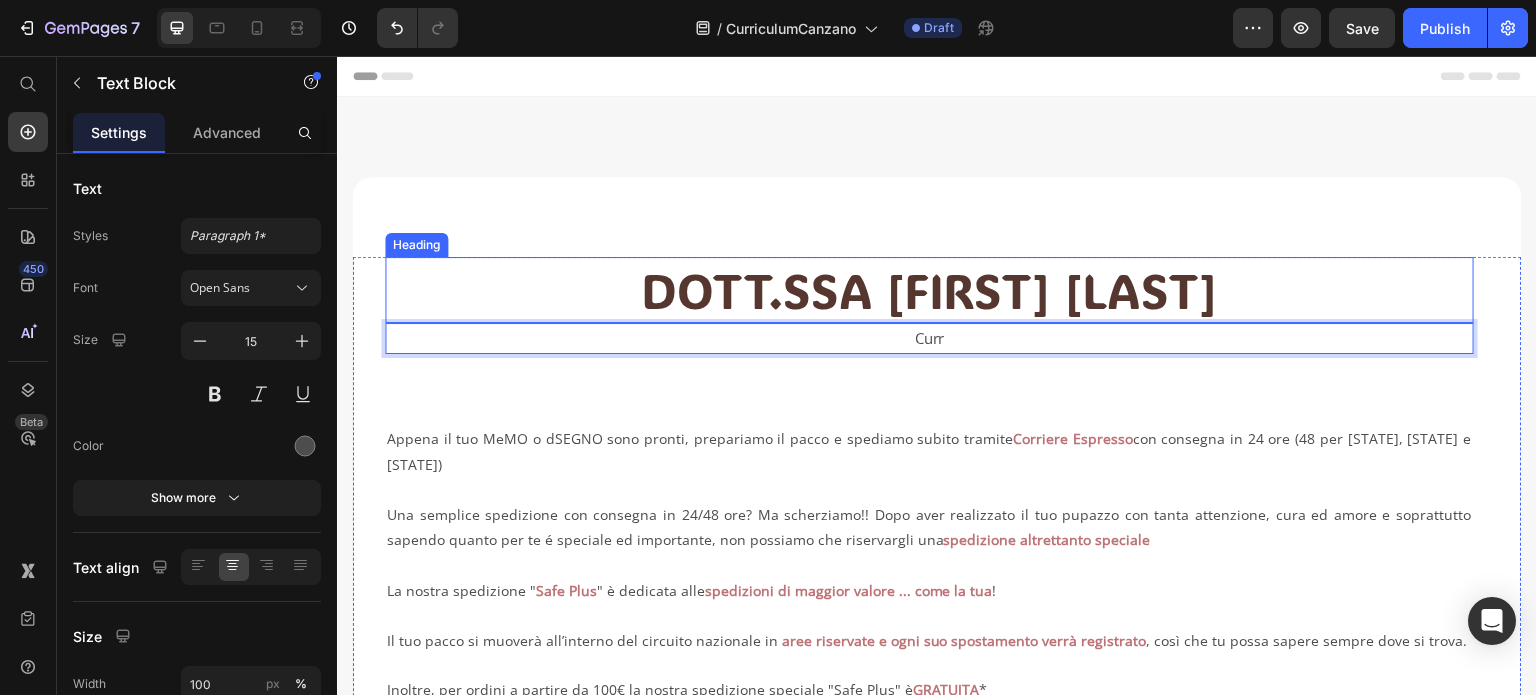 click on "DOTT.SSA MARIAROSARIA CANZANO" at bounding box center (929, 290) 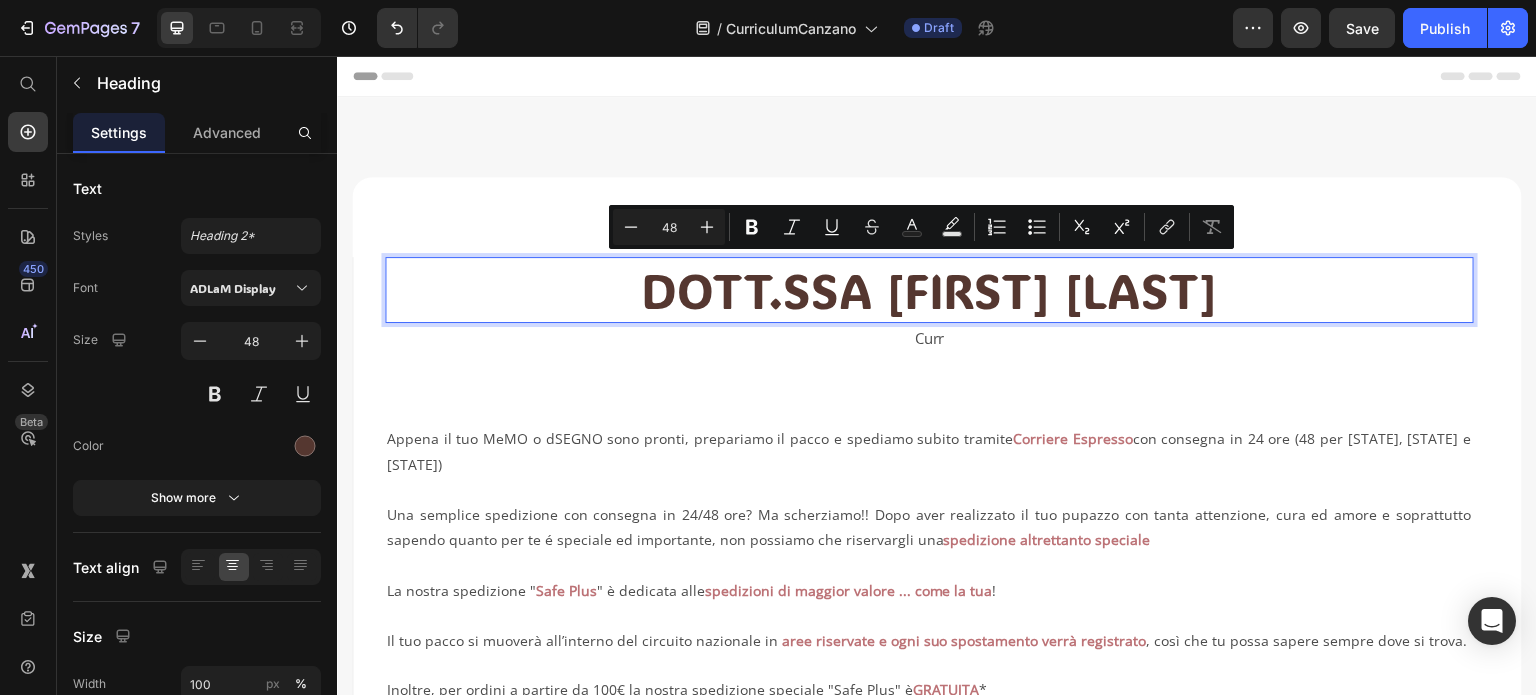 drag, startPoint x: 520, startPoint y: 289, endPoint x: 1380, endPoint y: 283, distance: 860.02094 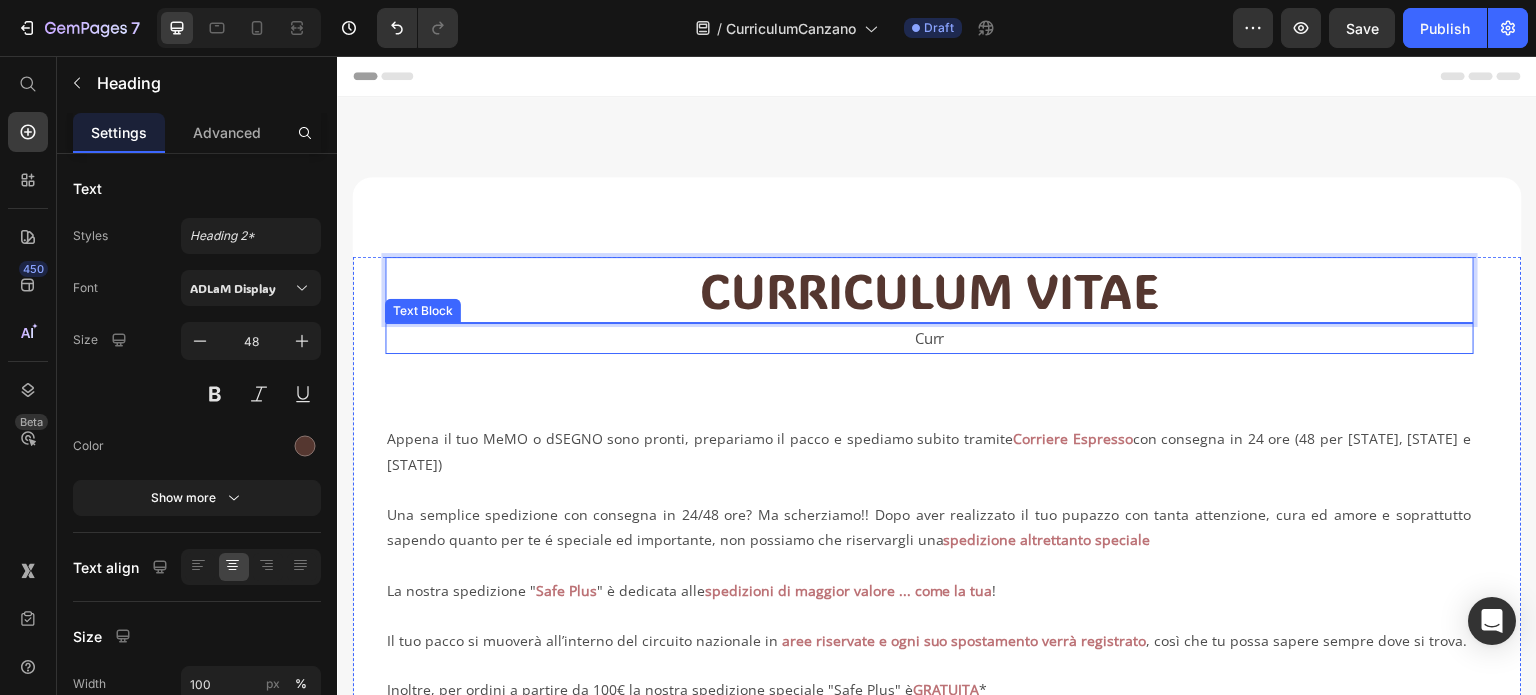 click on "Curr" at bounding box center (929, 338) 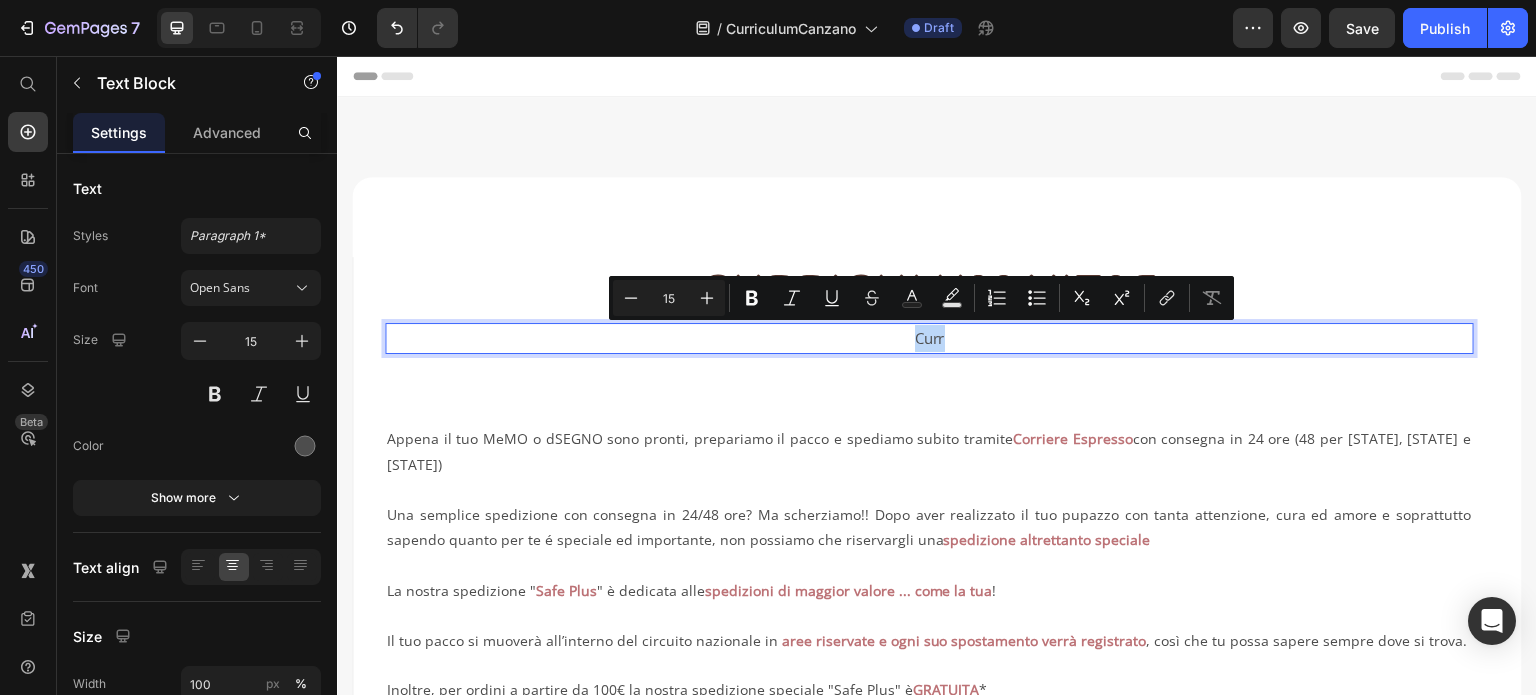 drag, startPoint x: 905, startPoint y: 341, endPoint x: 946, endPoint y: 341, distance: 41 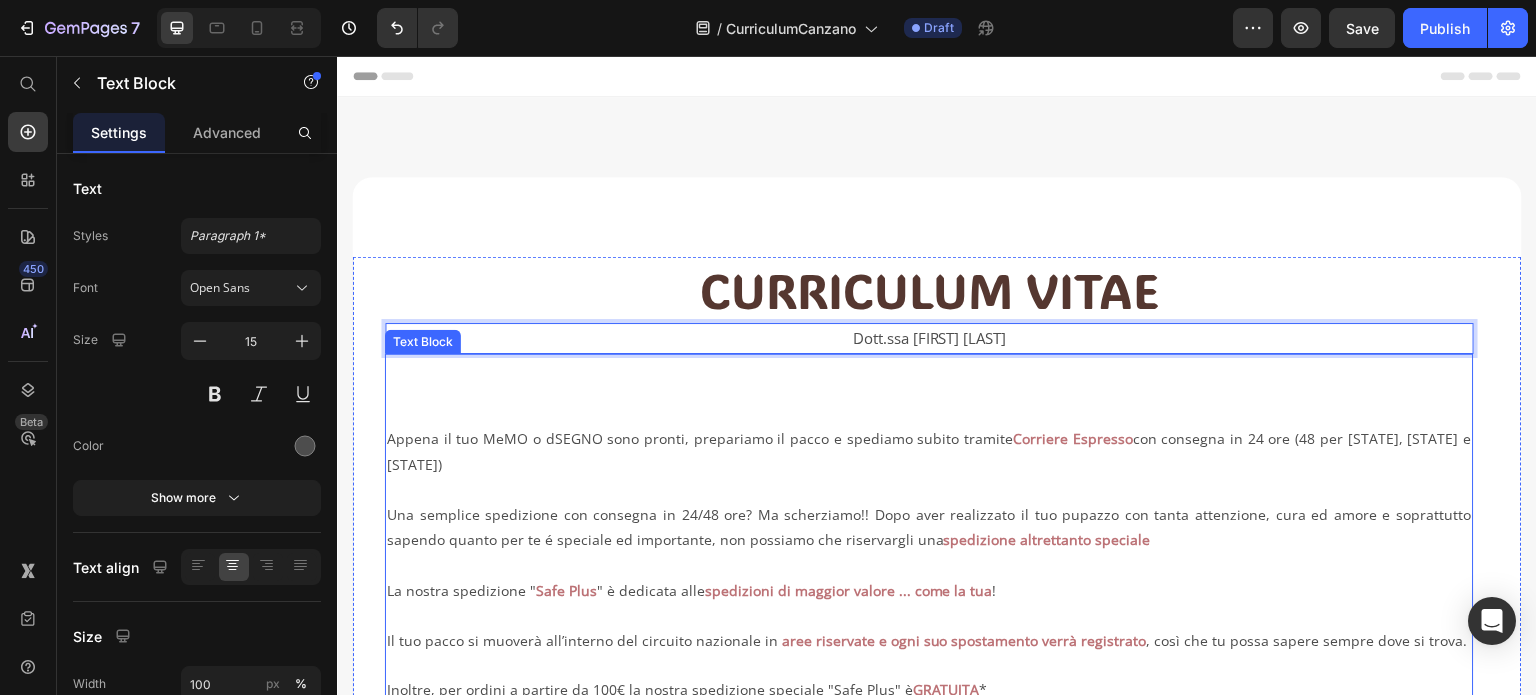 click on "Appena il tuo MeMO o dSEGNO sono pronti, prepariamo il pacco e spediamo subito tramite  Corriere Espresso  con consegna in 24 ore (48 per Sicilia, Calabria e Sardegna)   Una semplice spedizione con consegna in 24/48 ore? Ma scherziamo!! Dopo aver realizzato il tuo pupazzo con tanta attenzione, cura ed amore e soprattutto sapendo quanto per te é speciale ed importante, non possiamo che riservagli una  spedizione altrettanto speciale   La nostra spedizione " Safe Plus " è dedicata alle  spedizioni di maggior valore ... come la tua !   Il tuo pacco si muoverà all’interno del circuito nazionale in   aree riservate e ogni suo spostamento verrà registrato , così che tu possa sapere sempre dove si trova.   Inoltre, per ordini a partire da 100€ la nostra spedizione speciale "Safe Plus" è  GRATUITA *   *Per ordini inferiori a 100€ il costo di spedizione è di 9,99€ Text Block" at bounding box center (929, 555) 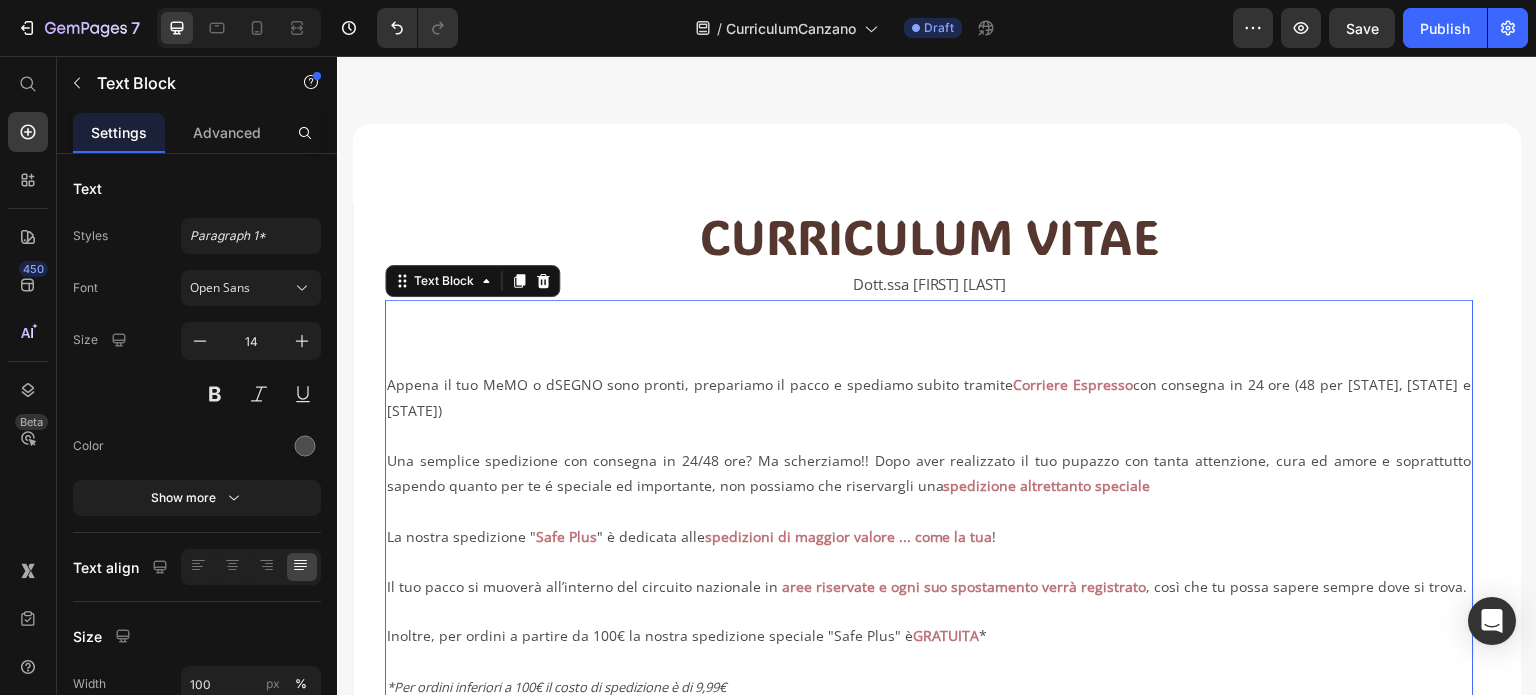 scroll, scrollTop: 100, scrollLeft: 0, axis: vertical 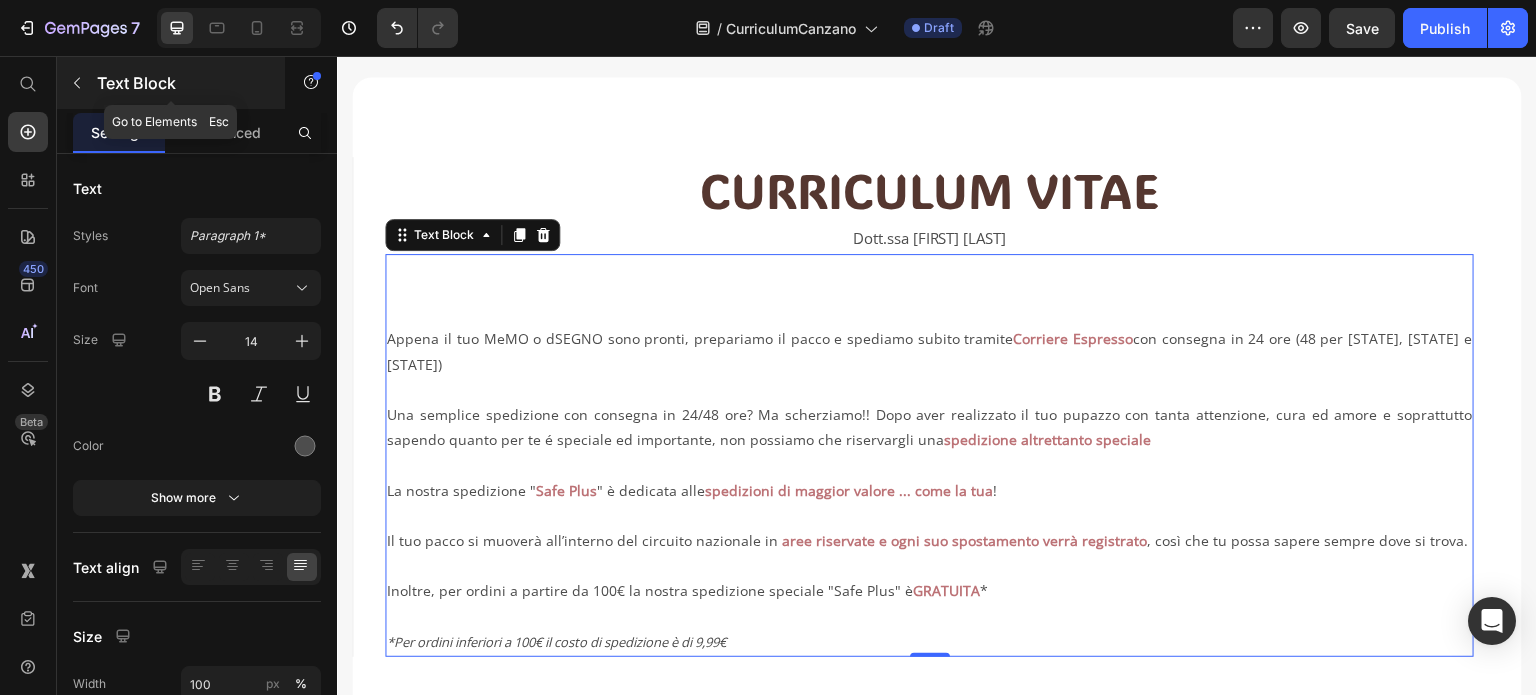 click 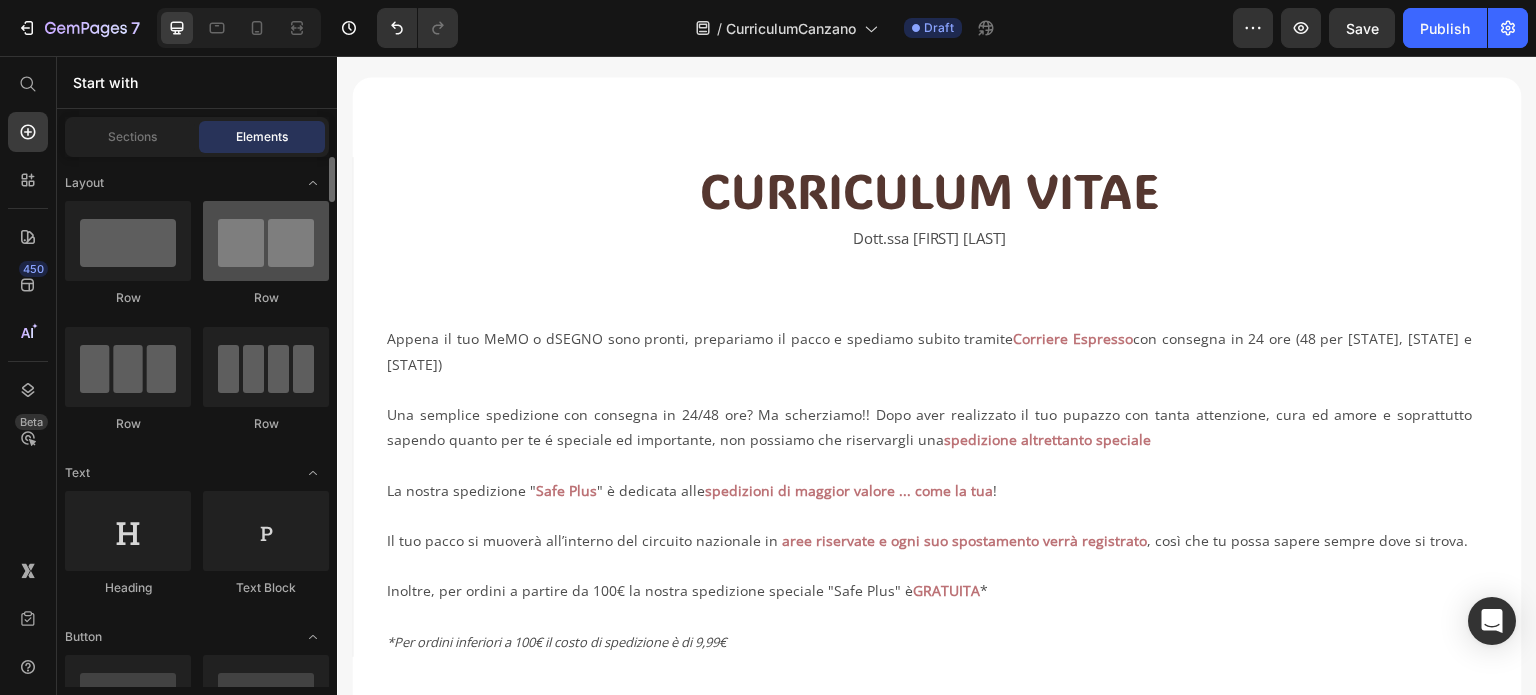 click at bounding box center (266, 241) 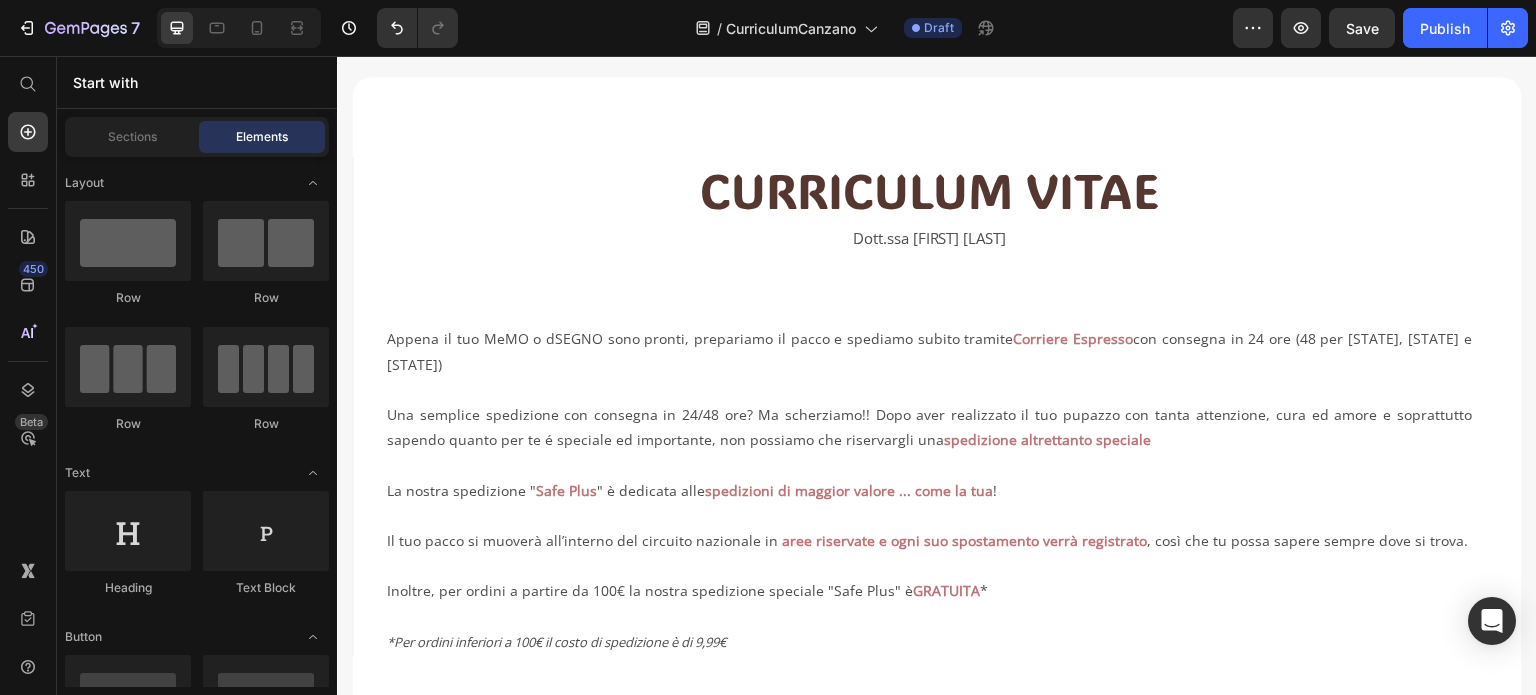click on "Appena il tuo MeMO o dSEGNO sono pronti, prepariamo il pacco e spediamo subito tramite  Corriere Espresso  con consegna in 24 ore (48 per Sicilia, Calabria e Sardegna)" at bounding box center (929, 364) 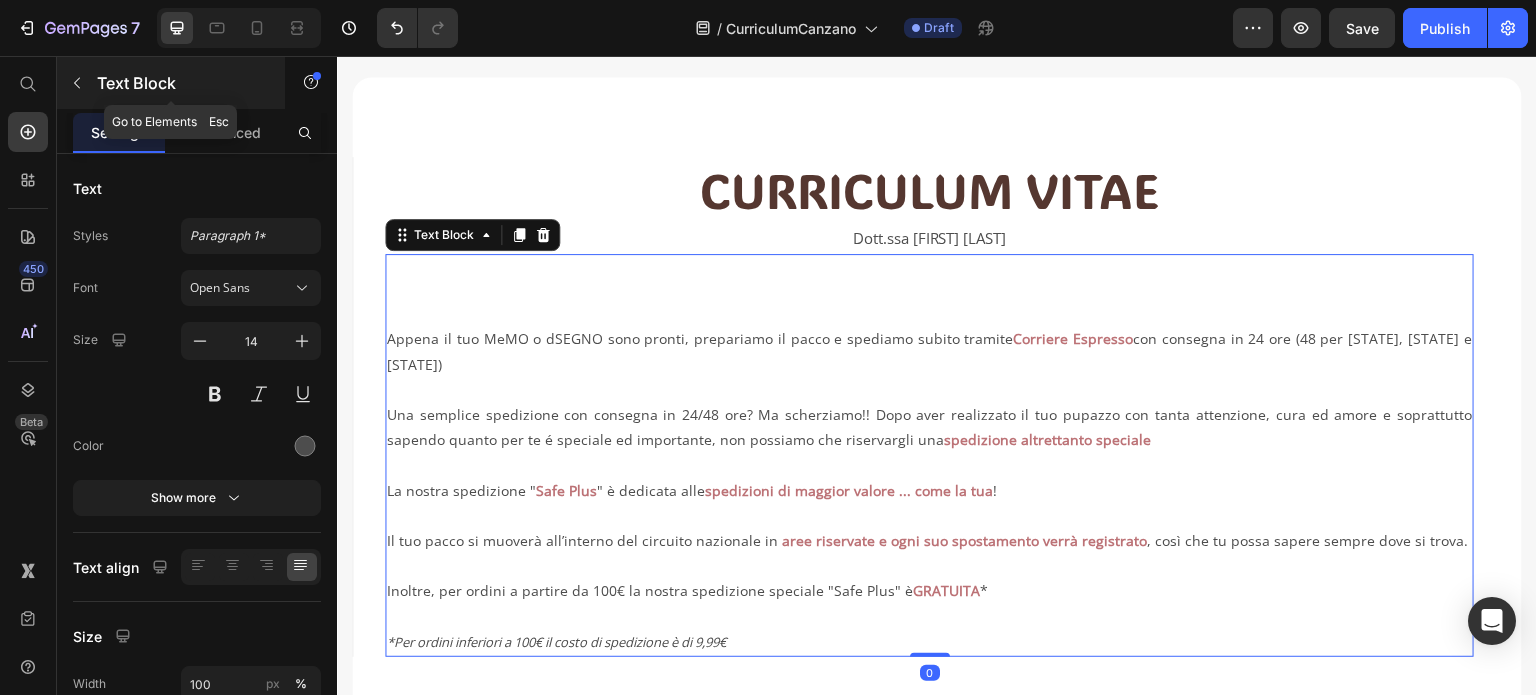 click 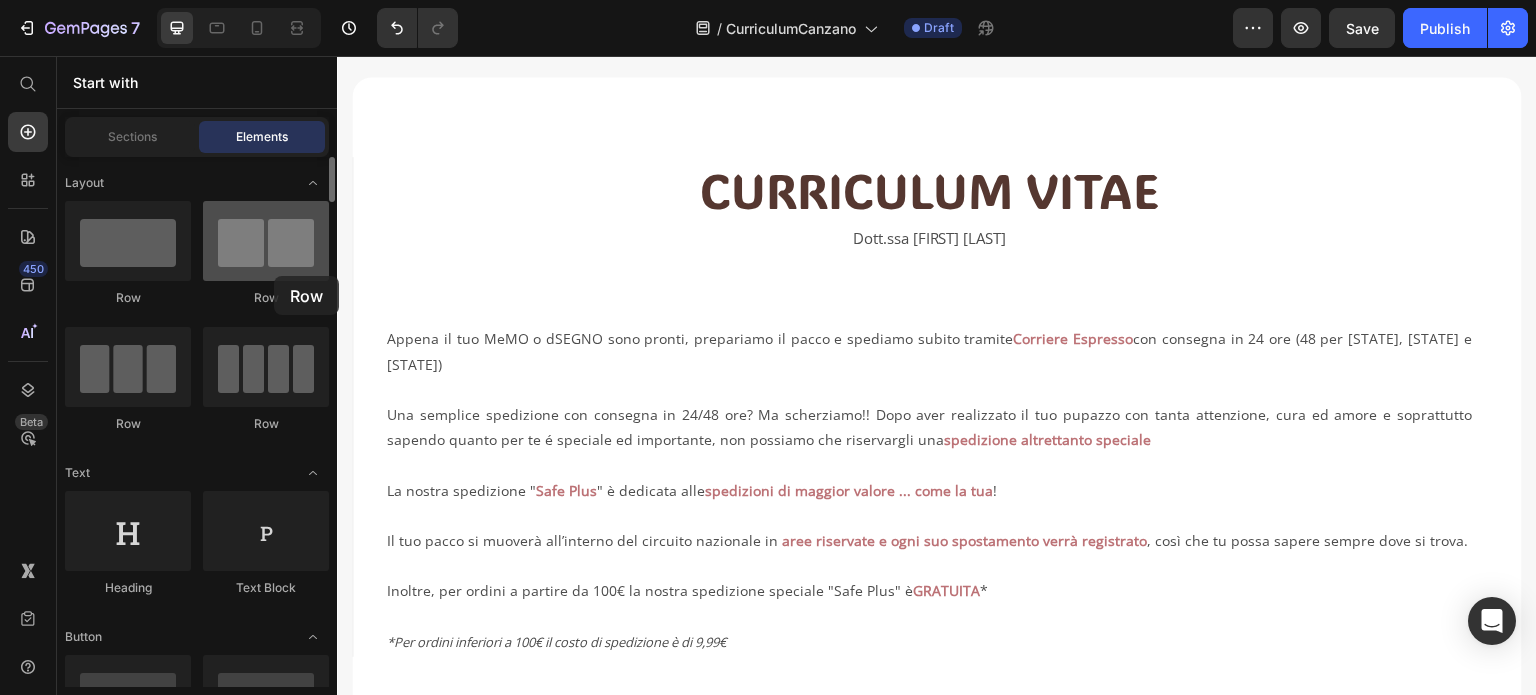 click at bounding box center (266, 241) 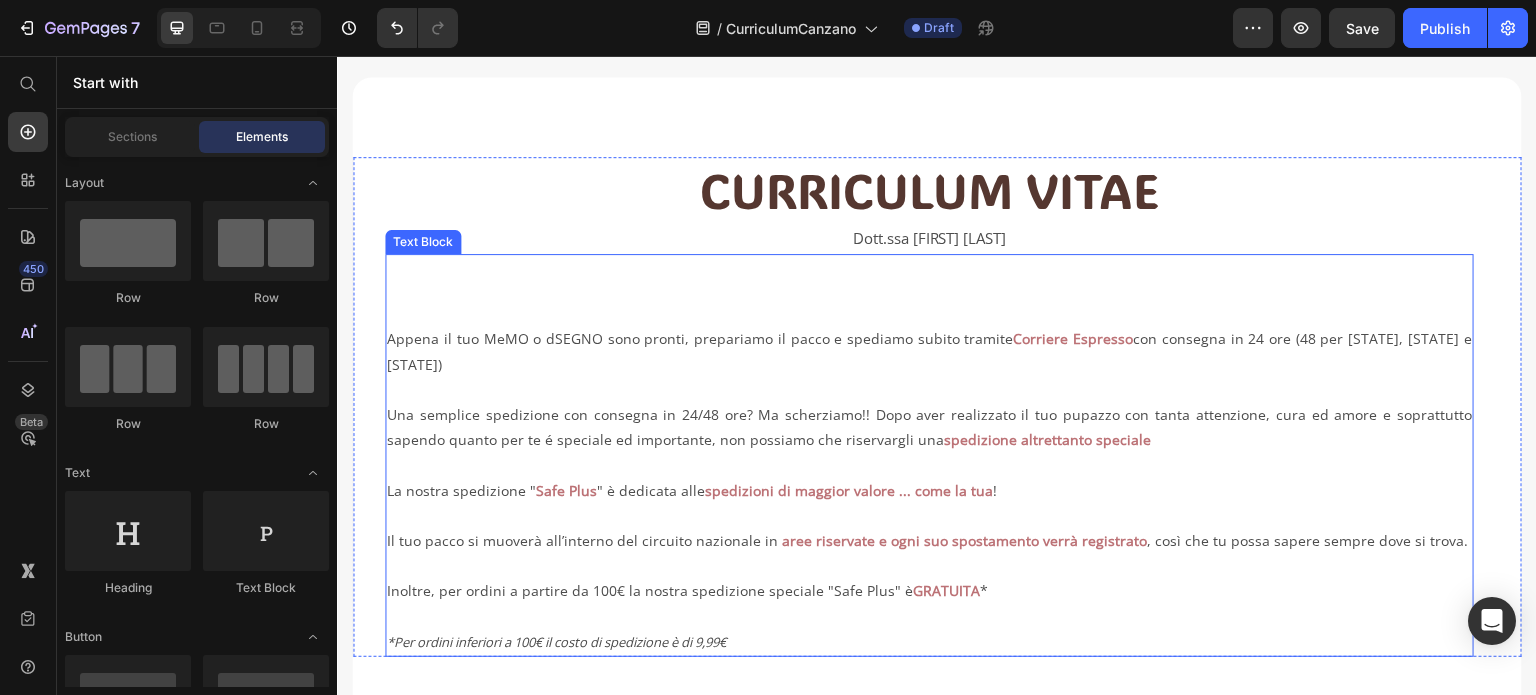 click on "Appena il tuo MeMO o dSEGNO sono pronti, prepariamo il pacco e spediamo subito tramite  Corriere Espresso  con consegna in 24 ore (48 per Sicilia, Calabria e Sardegna)" at bounding box center (929, 364) 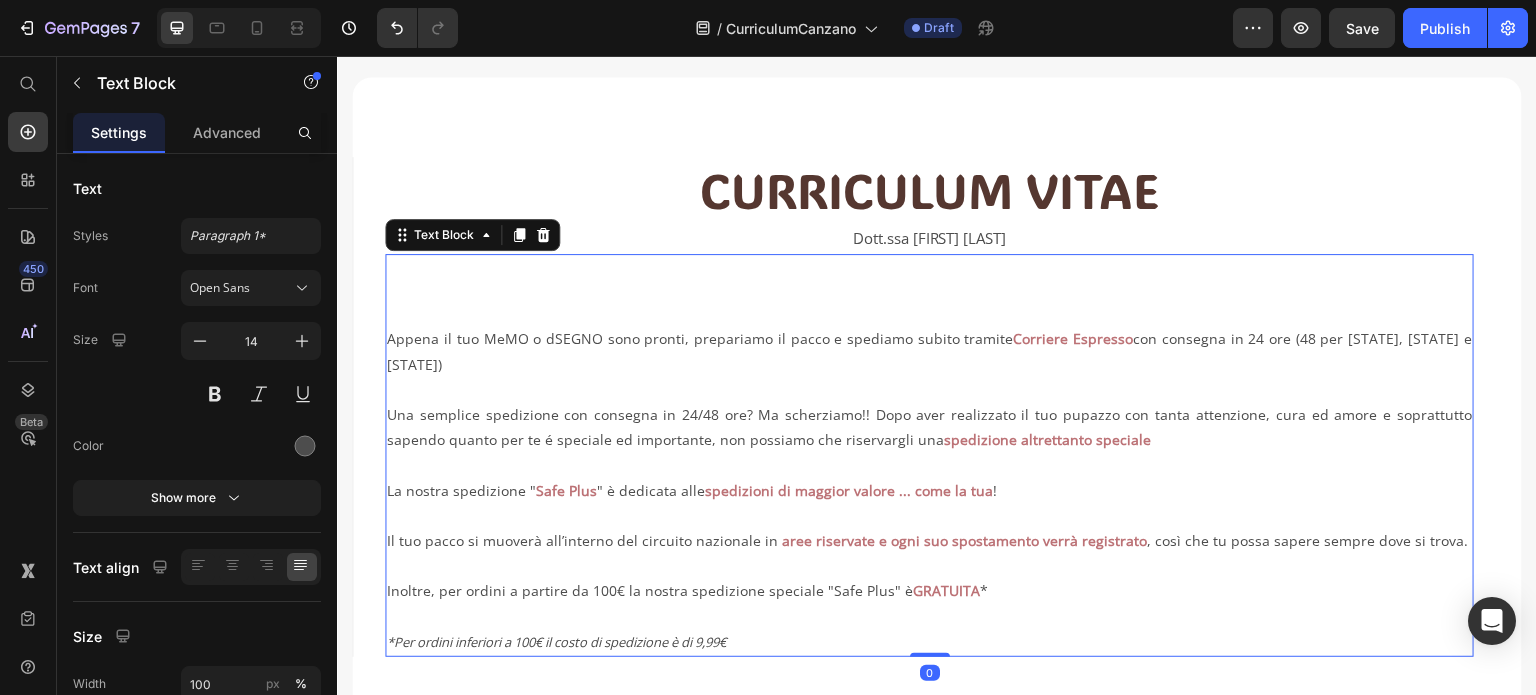 click on "Appena il tuo MeMO o dSEGNO sono pronti, prepariamo il pacco e spediamo subito tramite  Corriere Espresso  con consegna in 24 ore (48 per Sicilia, Calabria e Sardegna)" at bounding box center [929, 364] 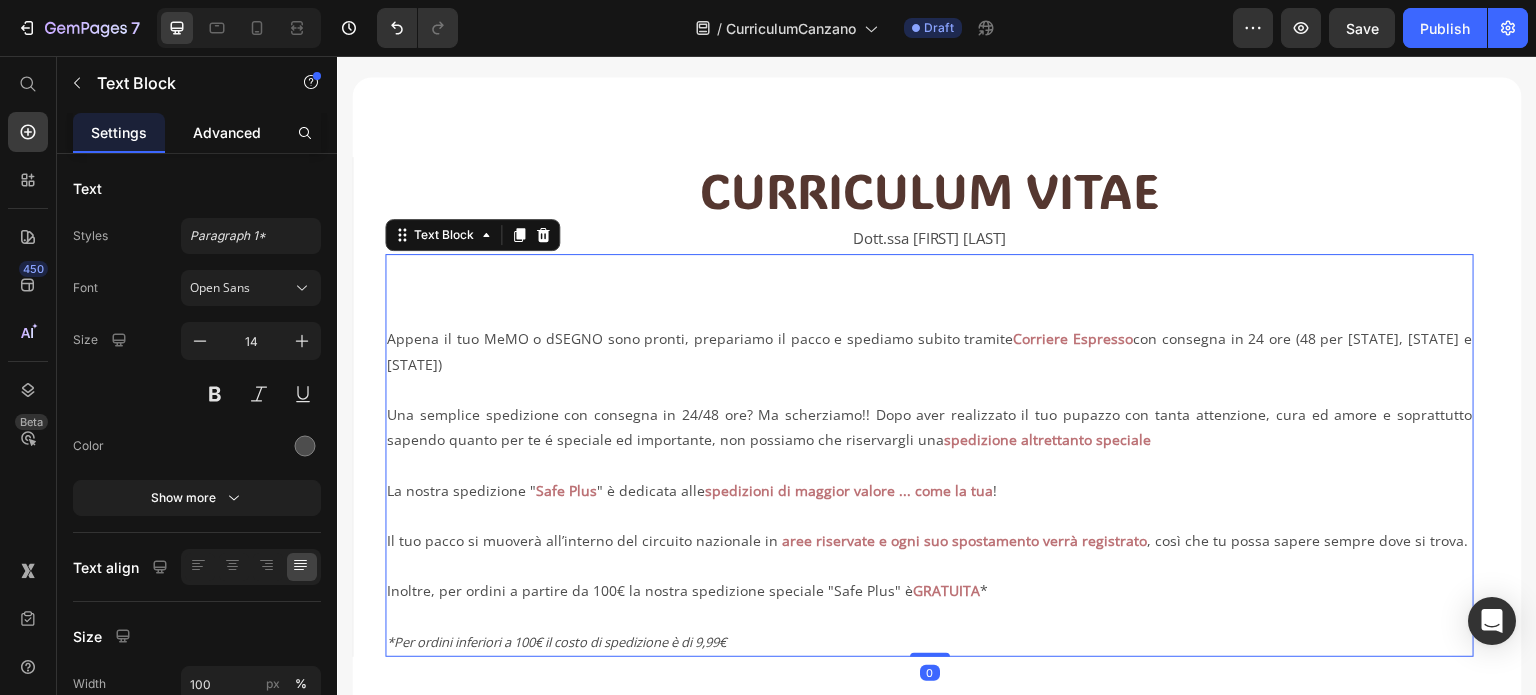 click on "Advanced" at bounding box center (227, 132) 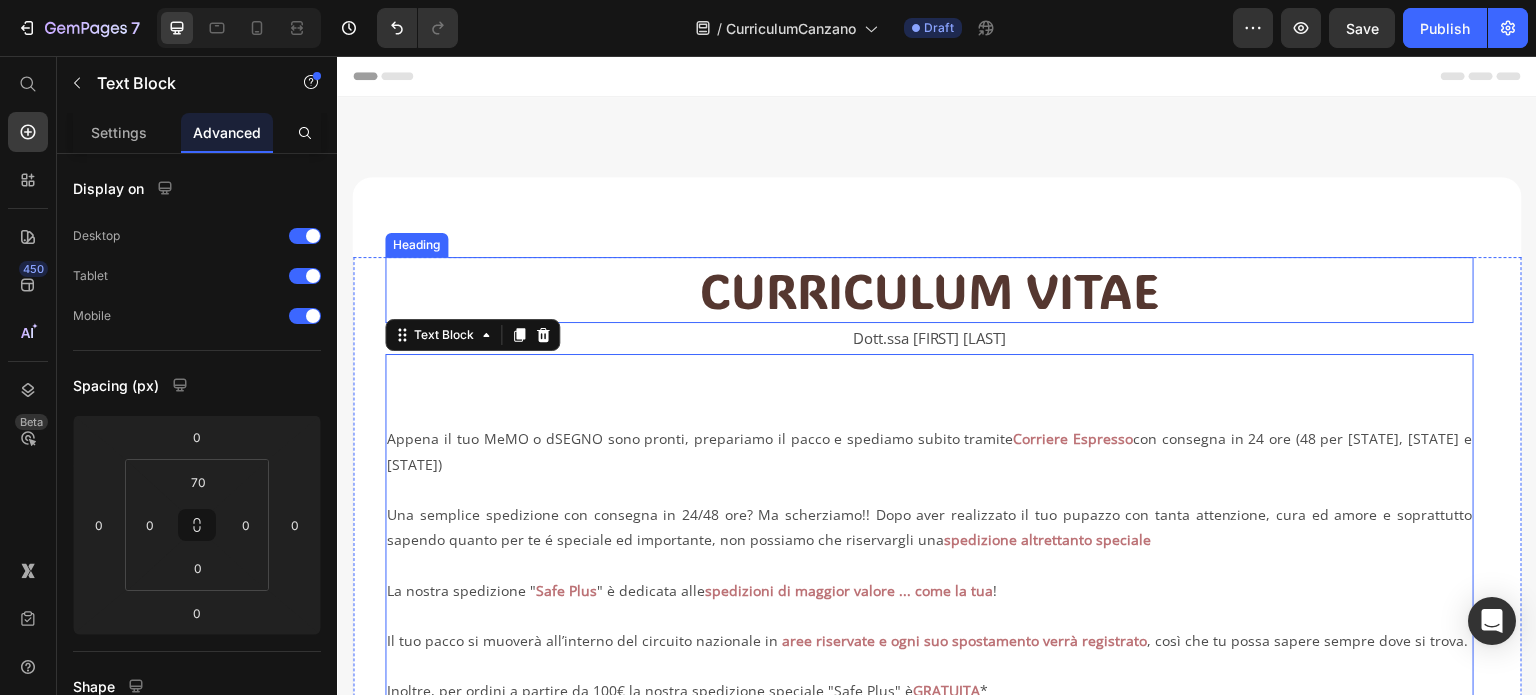 scroll, scrollTop: 0, scrollLeft: 0, axis: both 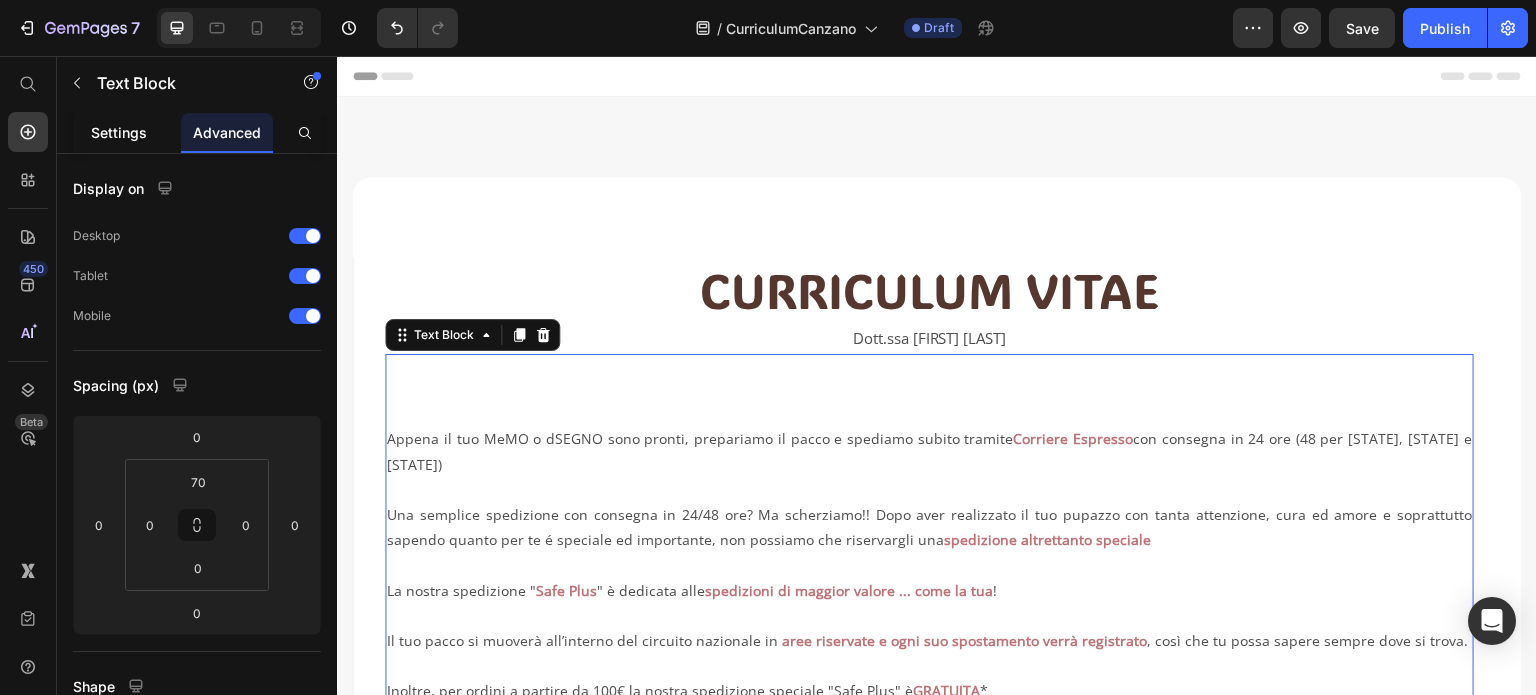 click on "Settings" at bounding box center [119, 132] 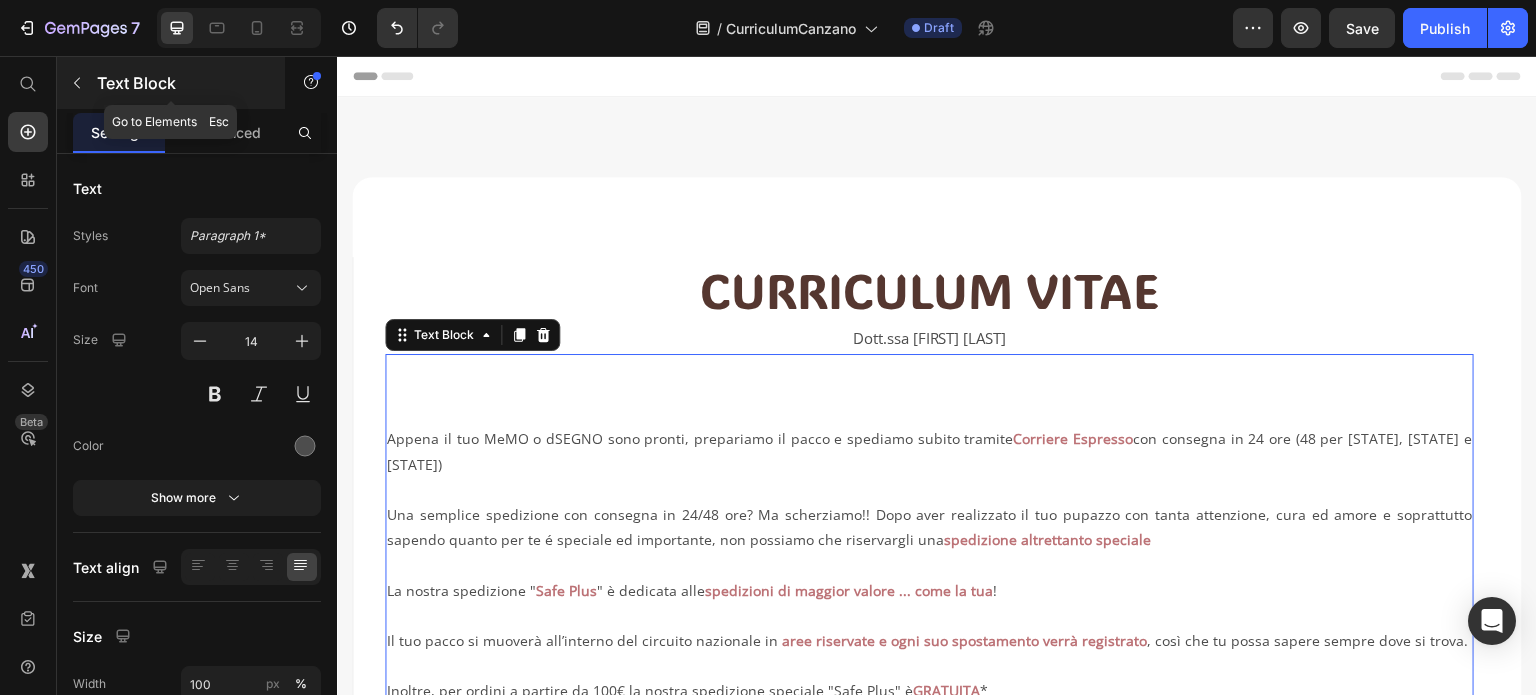 click 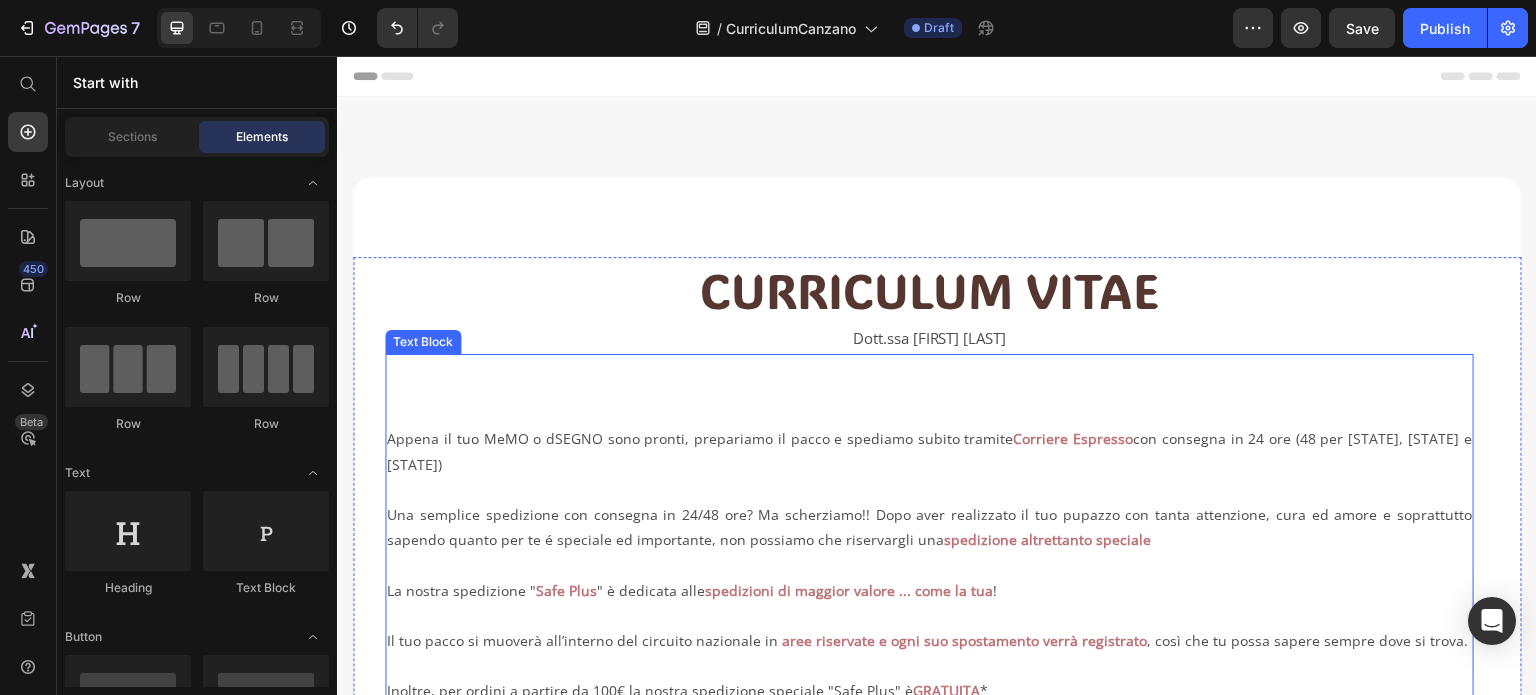click on "Appena il tuo MeMO o dSEGNO sono pronti, prepariamo il pacco e spediamo subito tramite  Corriere Espresso  con consegna in 24 ore (48 per Sicilia, Calabria e Sardegna)" at bounding box center [929, 464] 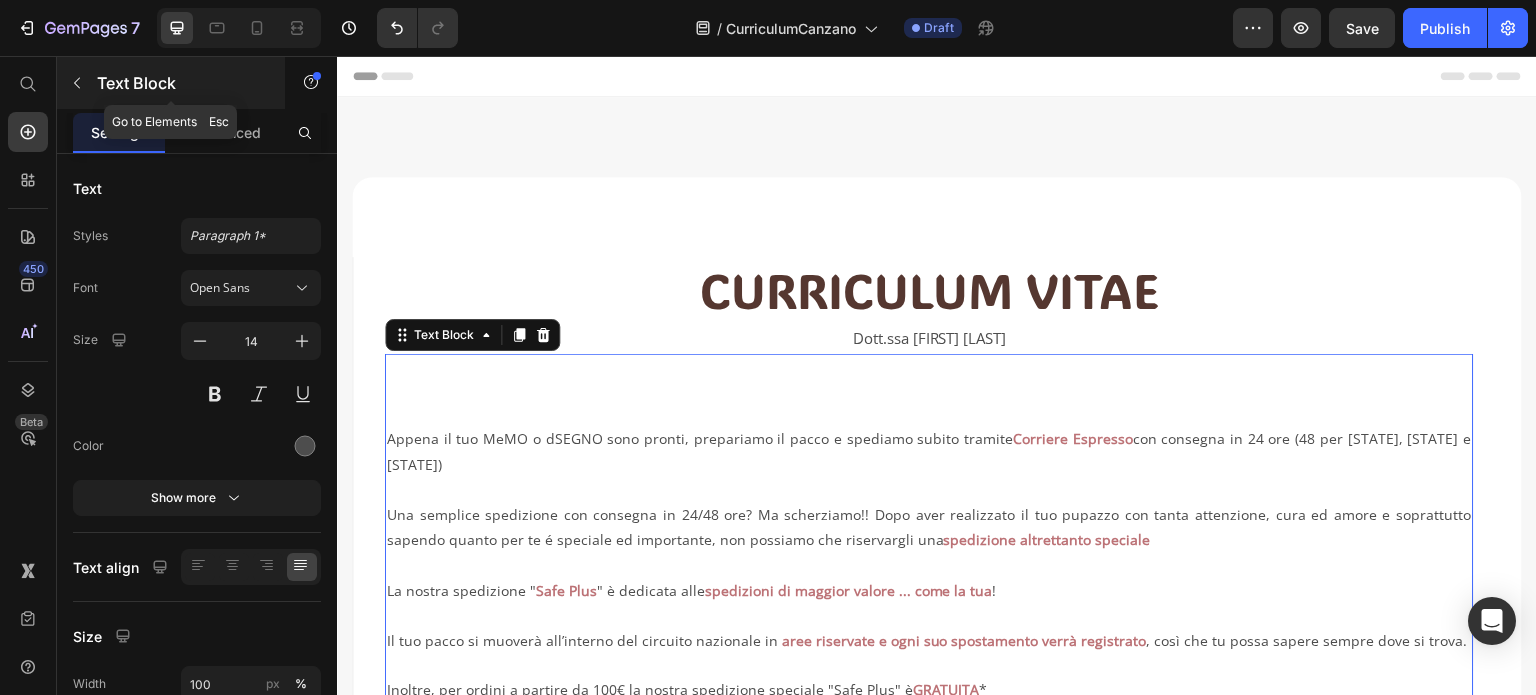click 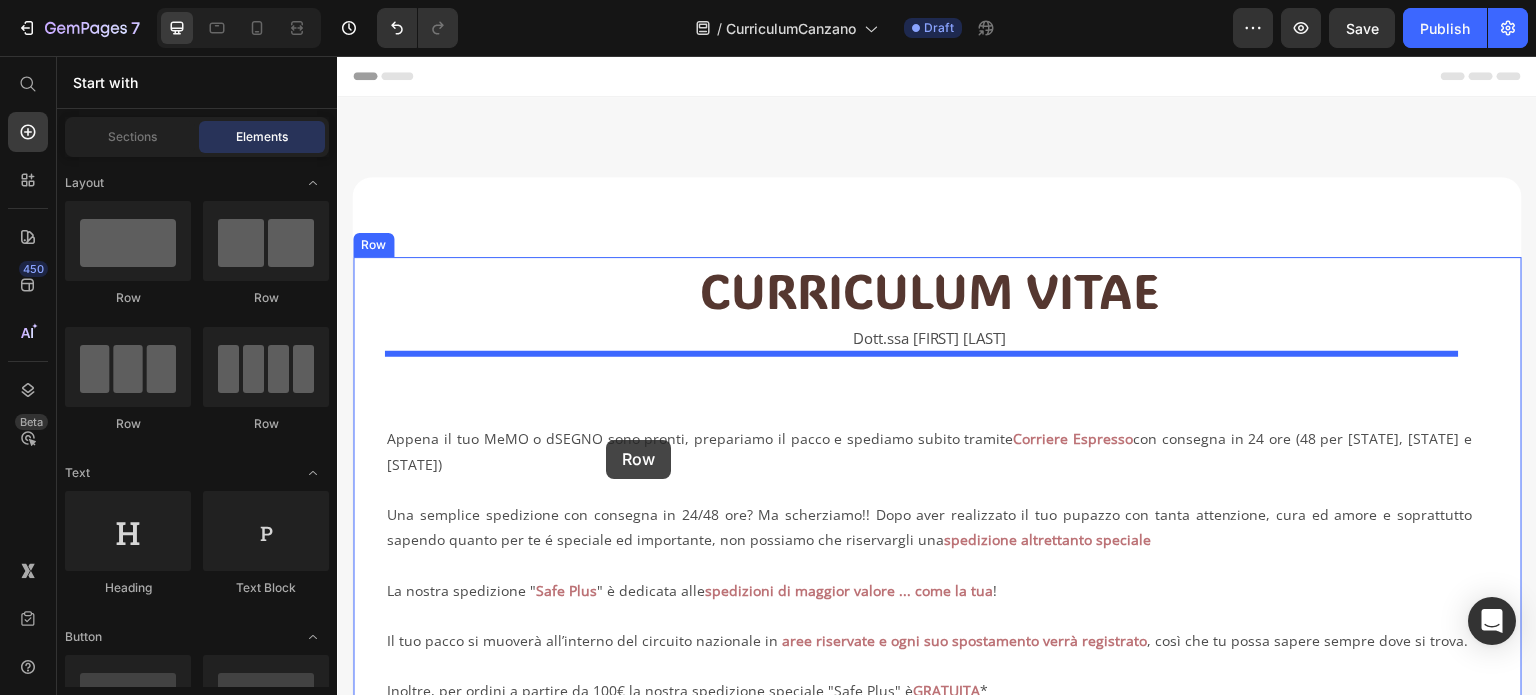 drag, startPoint x: 646, startPoint y: 345, endPoint x: 606, endPoint y: 440, distance: 103.077644 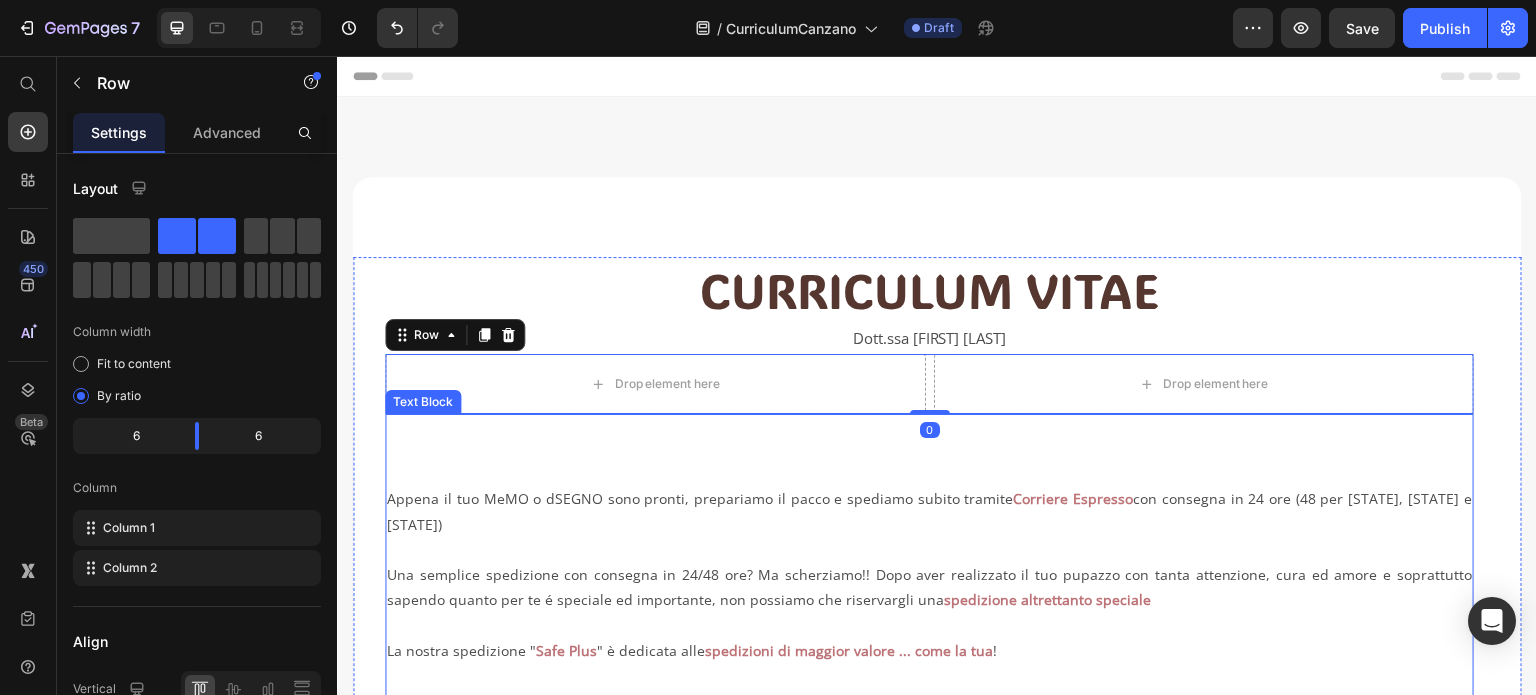 click on "Appena il tuo MeMO o dSEGNO sono pronti, prepariamo il pacco e spediamo subito tramite  Corriere Espresso  con consegna in 24 ore (48 per Sicilia, Calabria e Sardegna)" at bounding box center [929, 524] 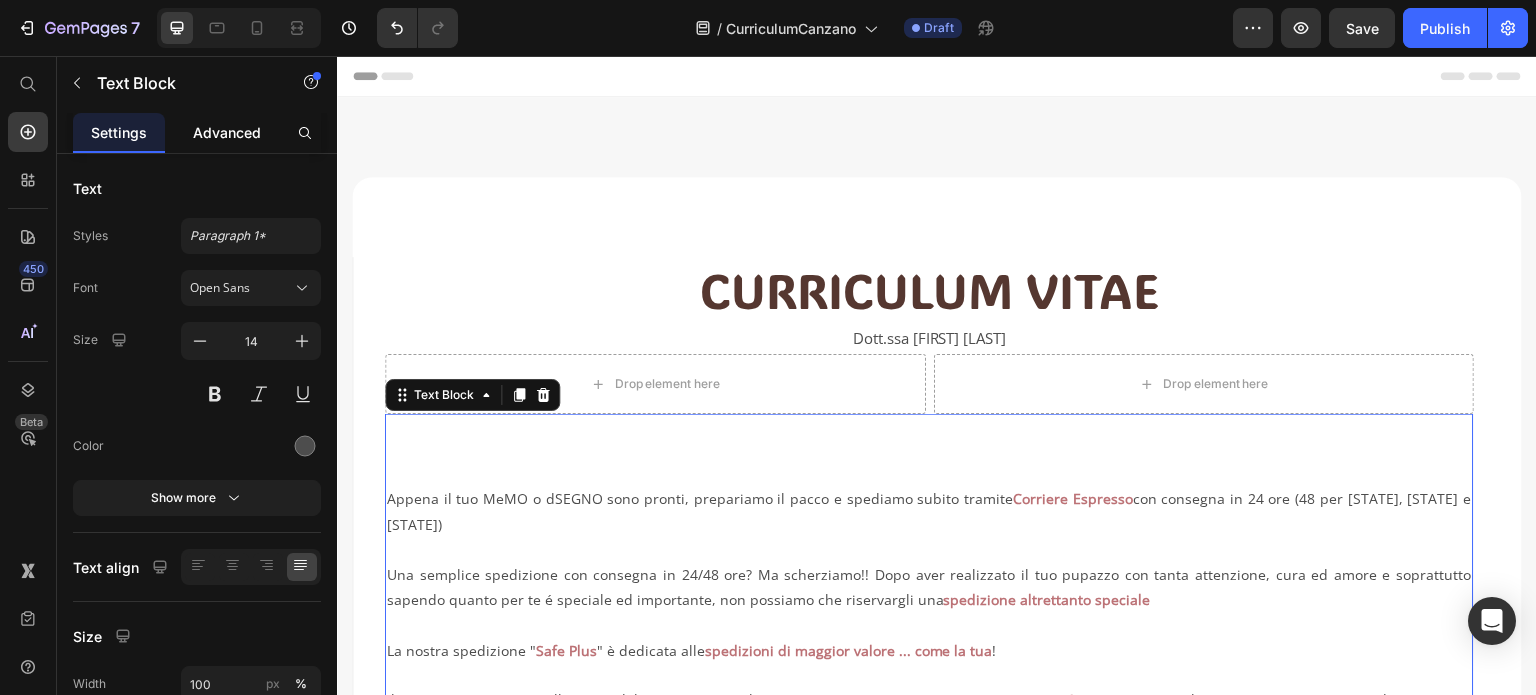 click on "Advanced" at bounding box center (227, 132) 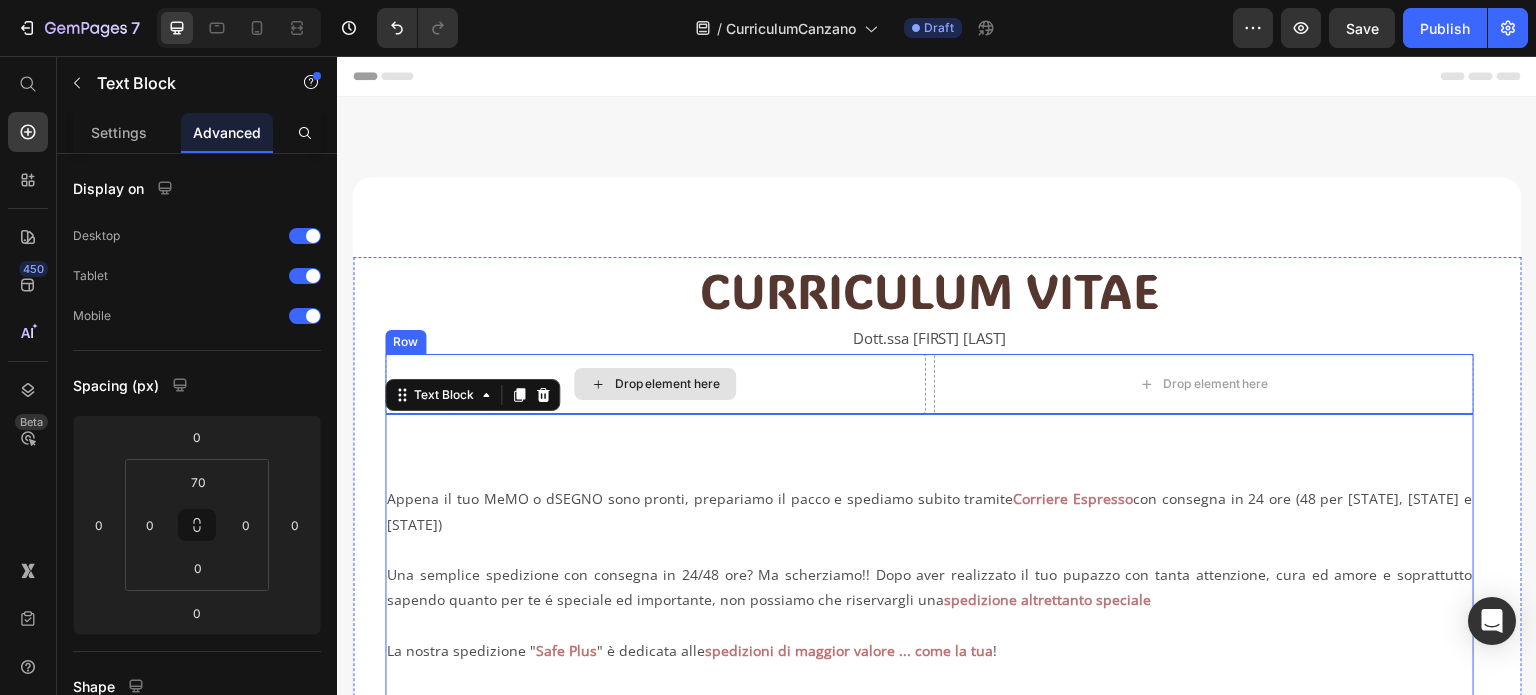 click on "Drop element here" at bounding box center (655, 384) 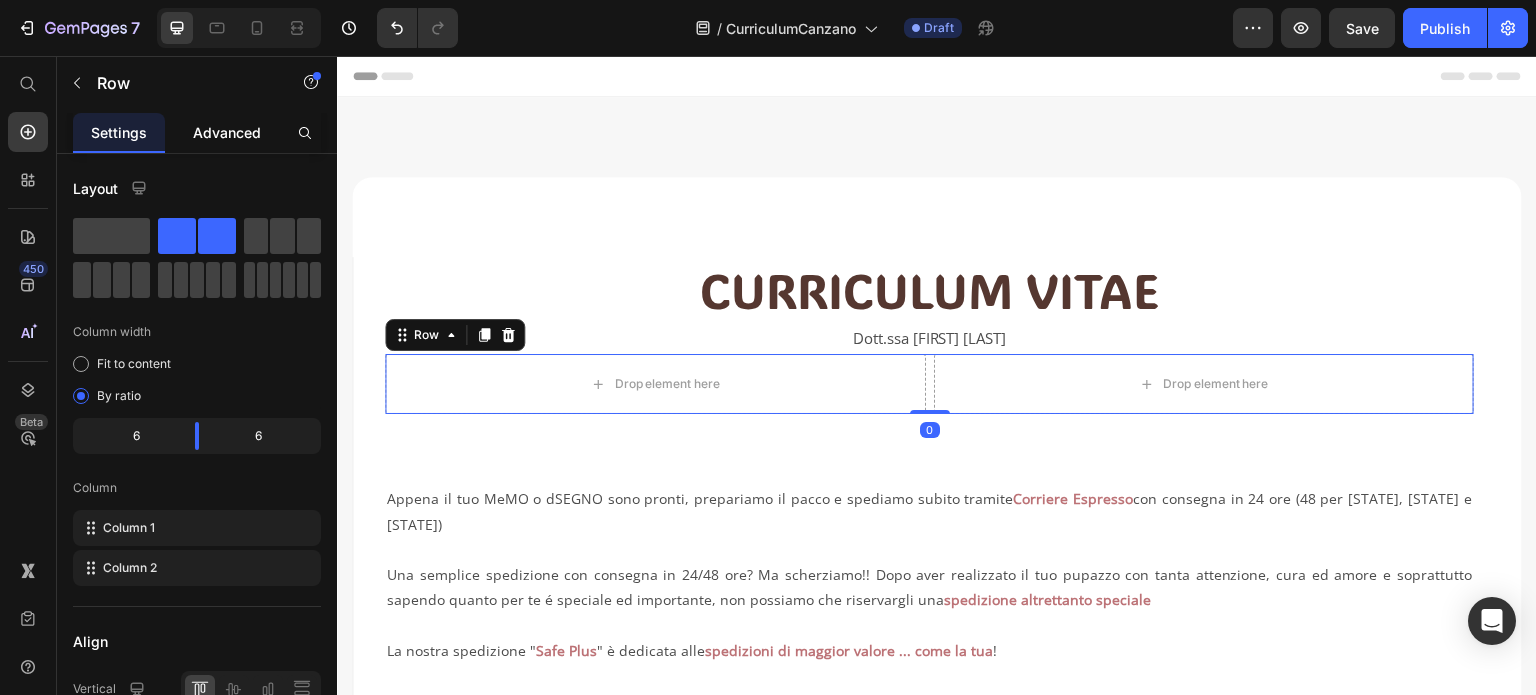 click on "Advanced" at bounding box center (227, 132) 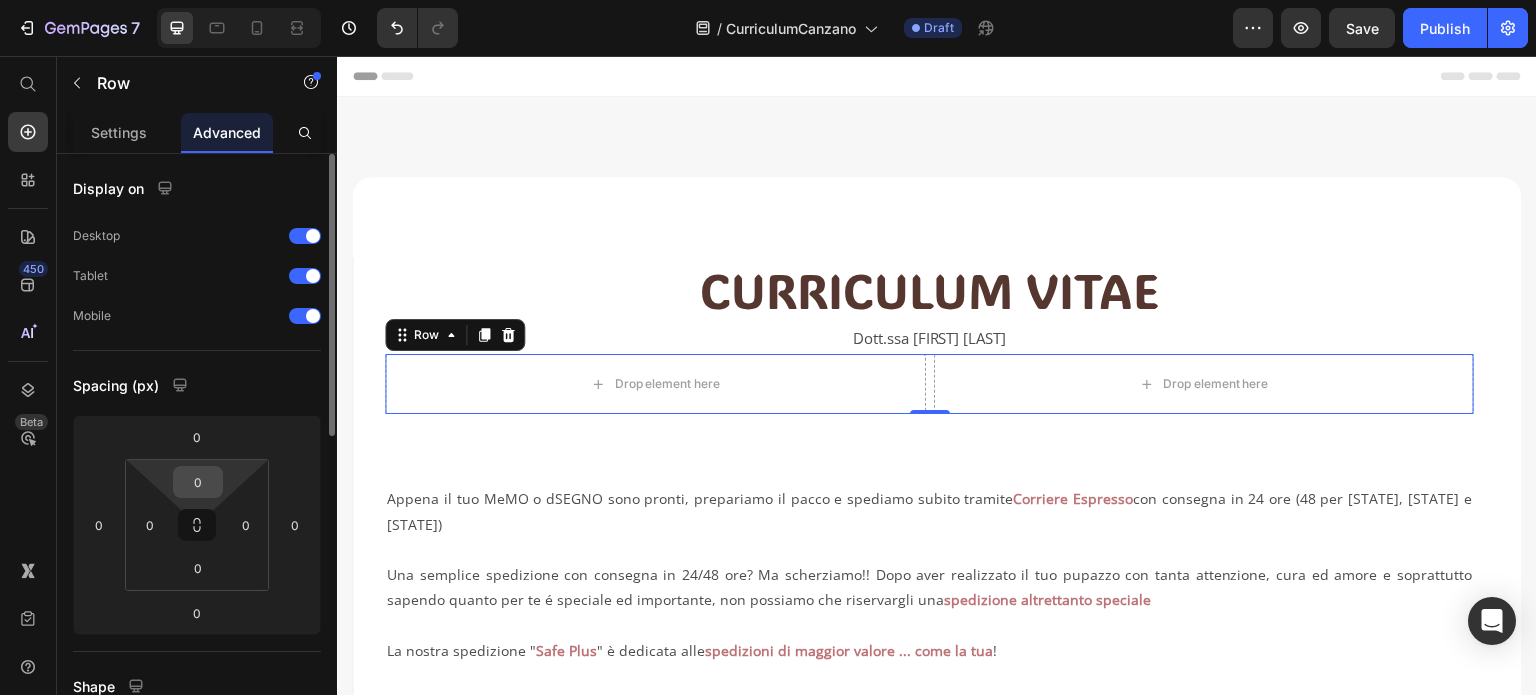 click on "0" at bounding box center [198, 482] 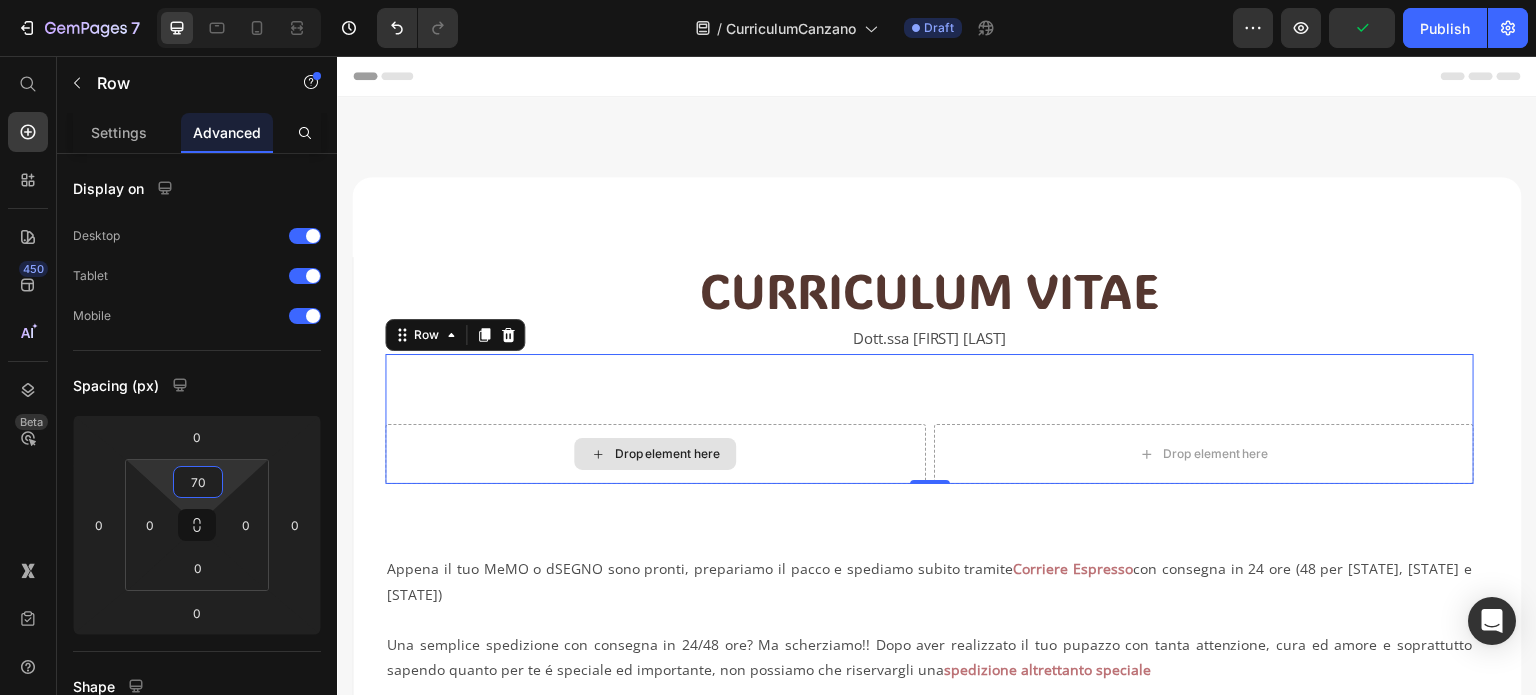 type on "70" 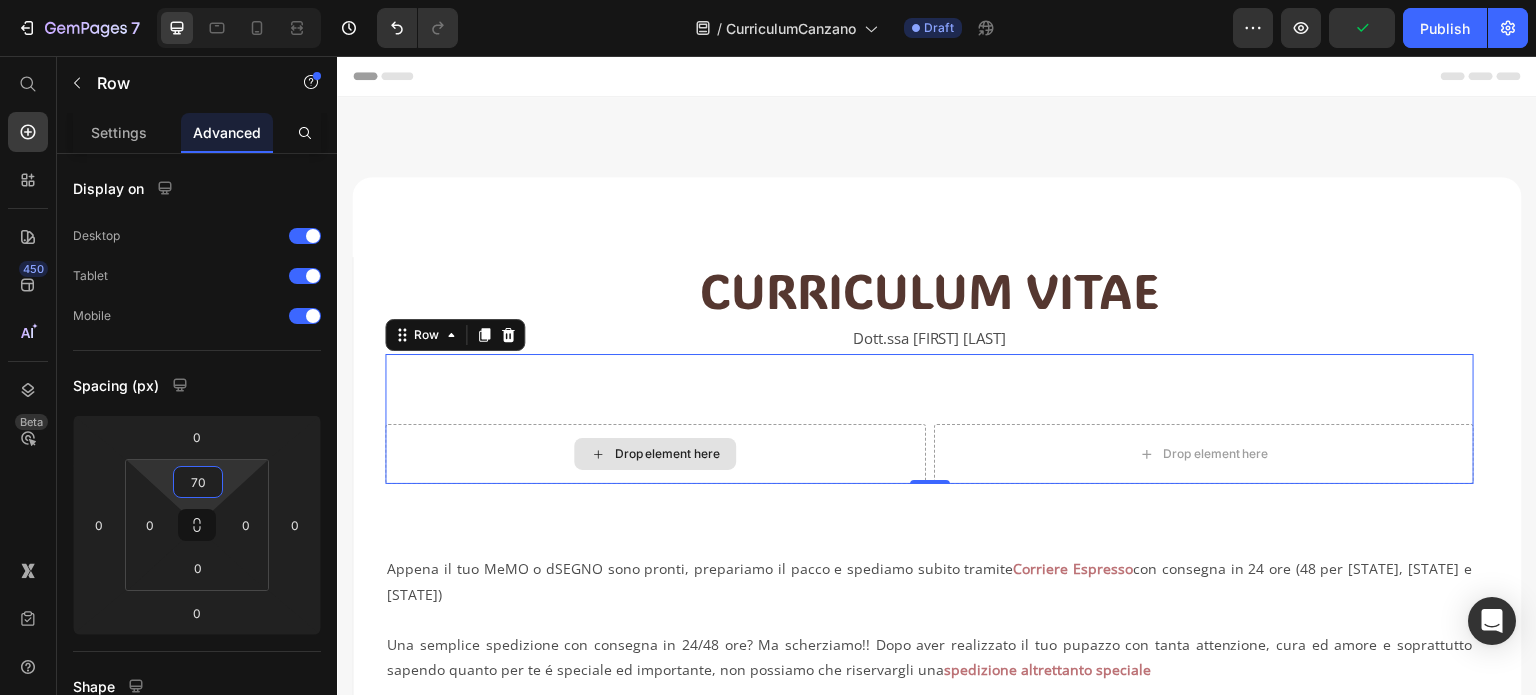 click on "Drop element here" at bounding box center [655, 454] 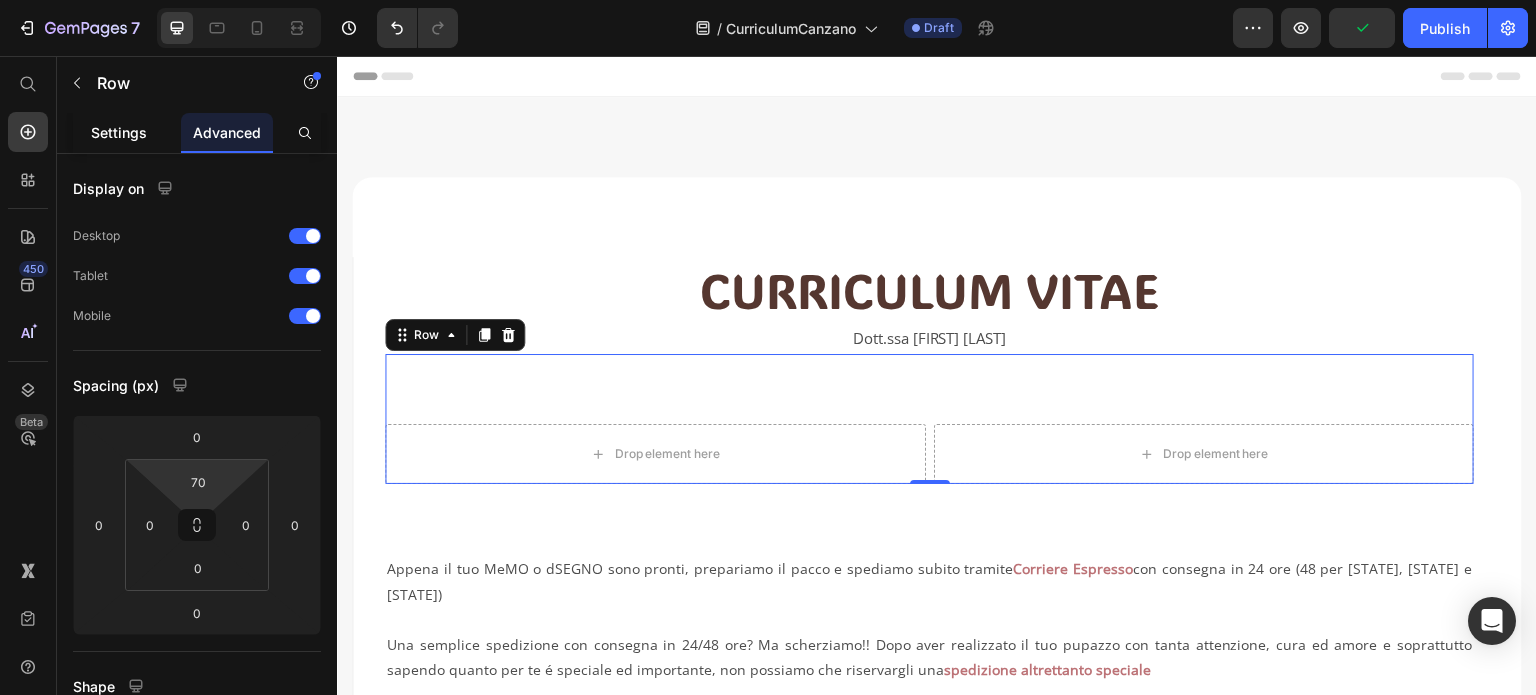 click on "Settings" at bounding box center (119, 132) 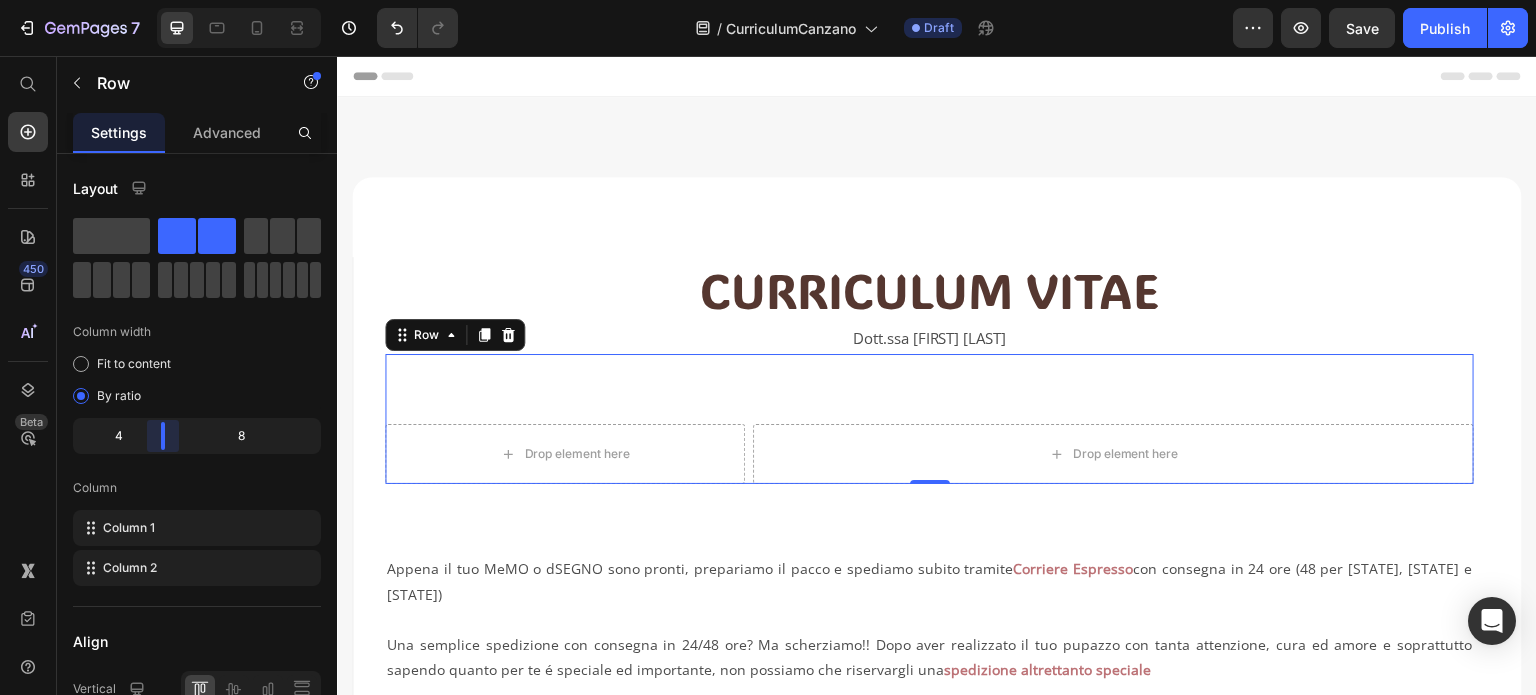 drag, startPoint x: 197, startPoint y: 441, endPoint x: 150, endPoint y: 439, distance: 47.042534 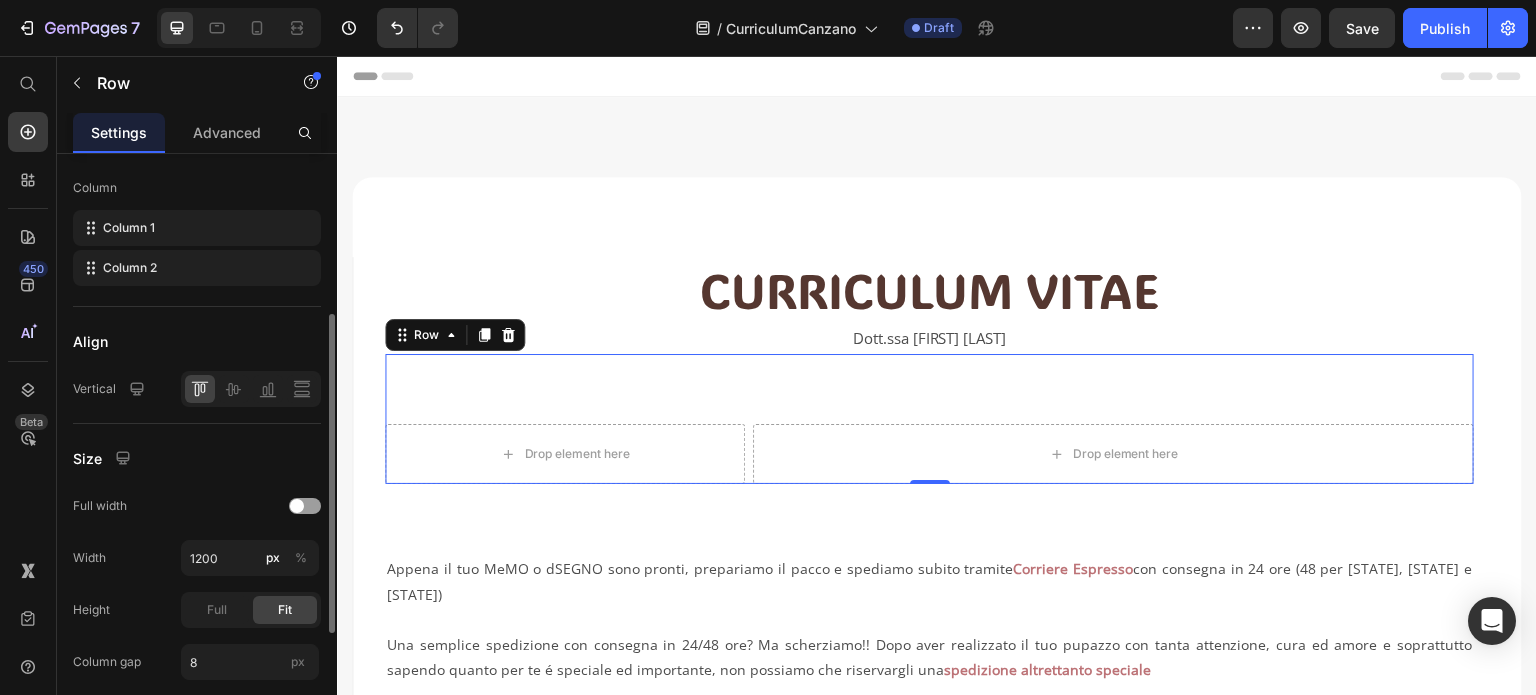 scroll, scrollTop: 0, scrollLeft: 0, axis: both 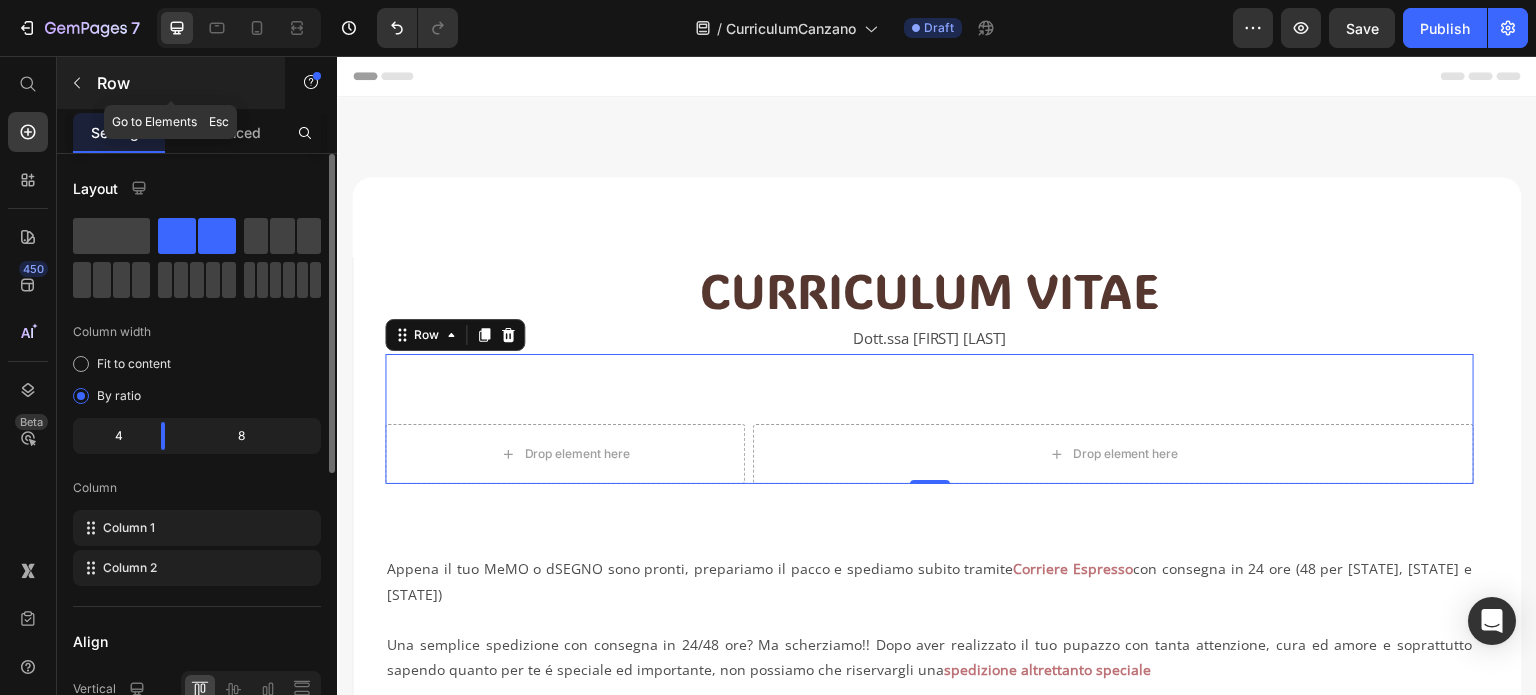 click at bounding box center (77, 83) 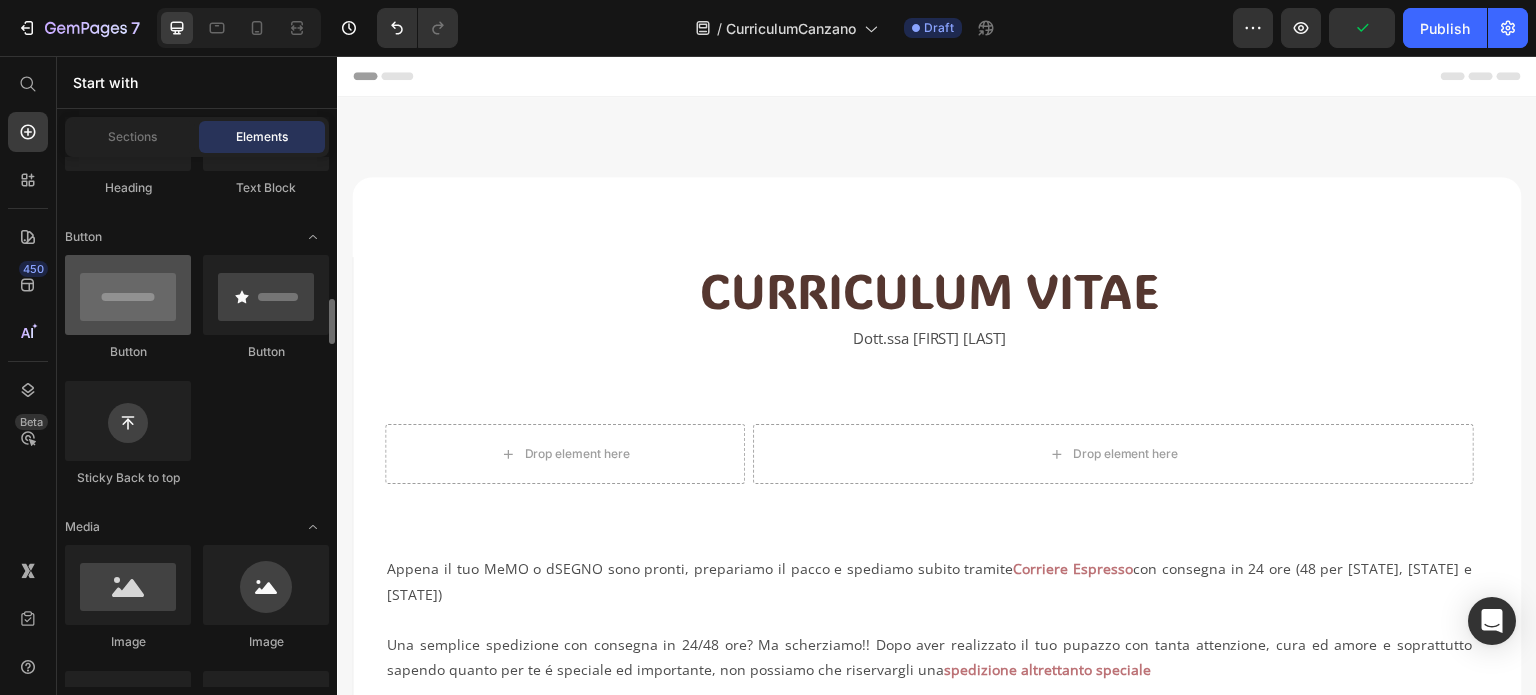 scroll, scrollTop: 500, scrollLeft: 0, axis: vertical 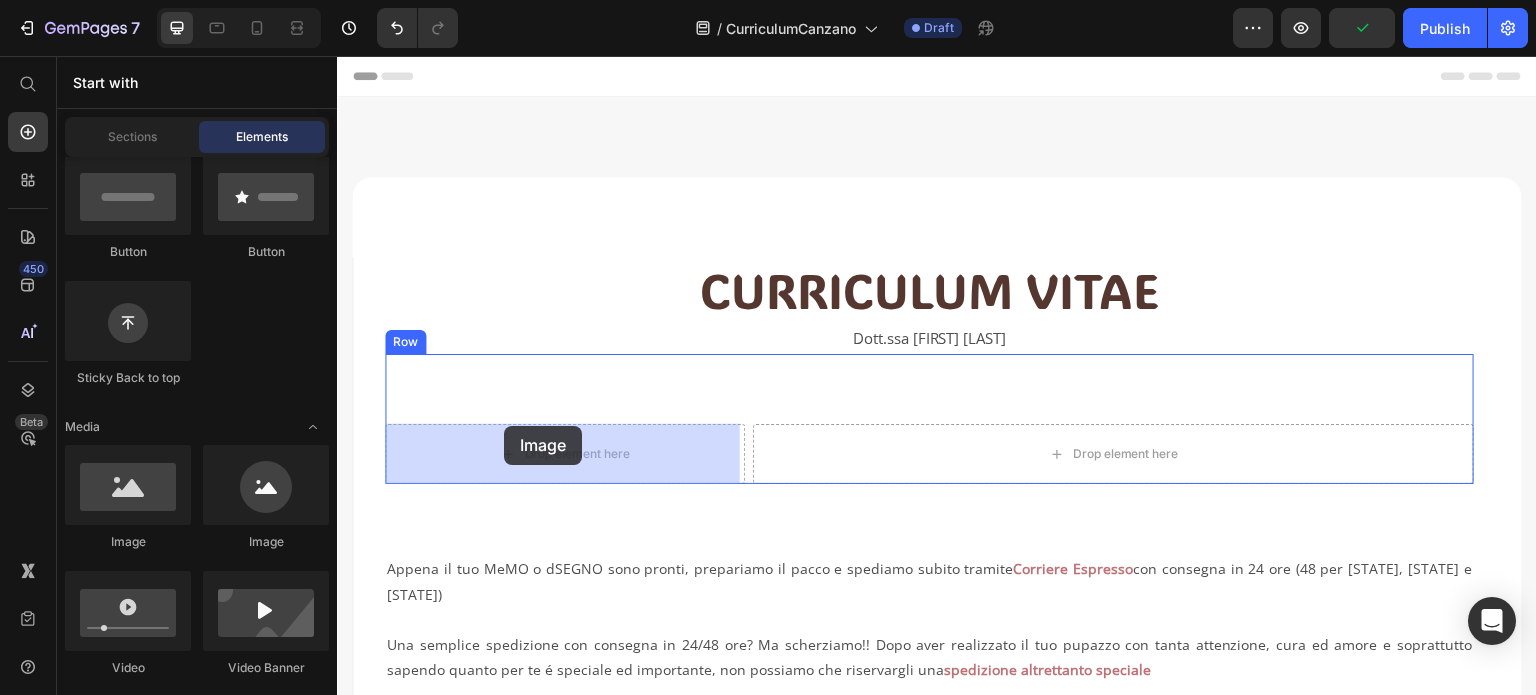 drag, startPoint x: 478, startPoint y: 561, endPoint x: 500, endPoint y: 426, distance: 136.78085 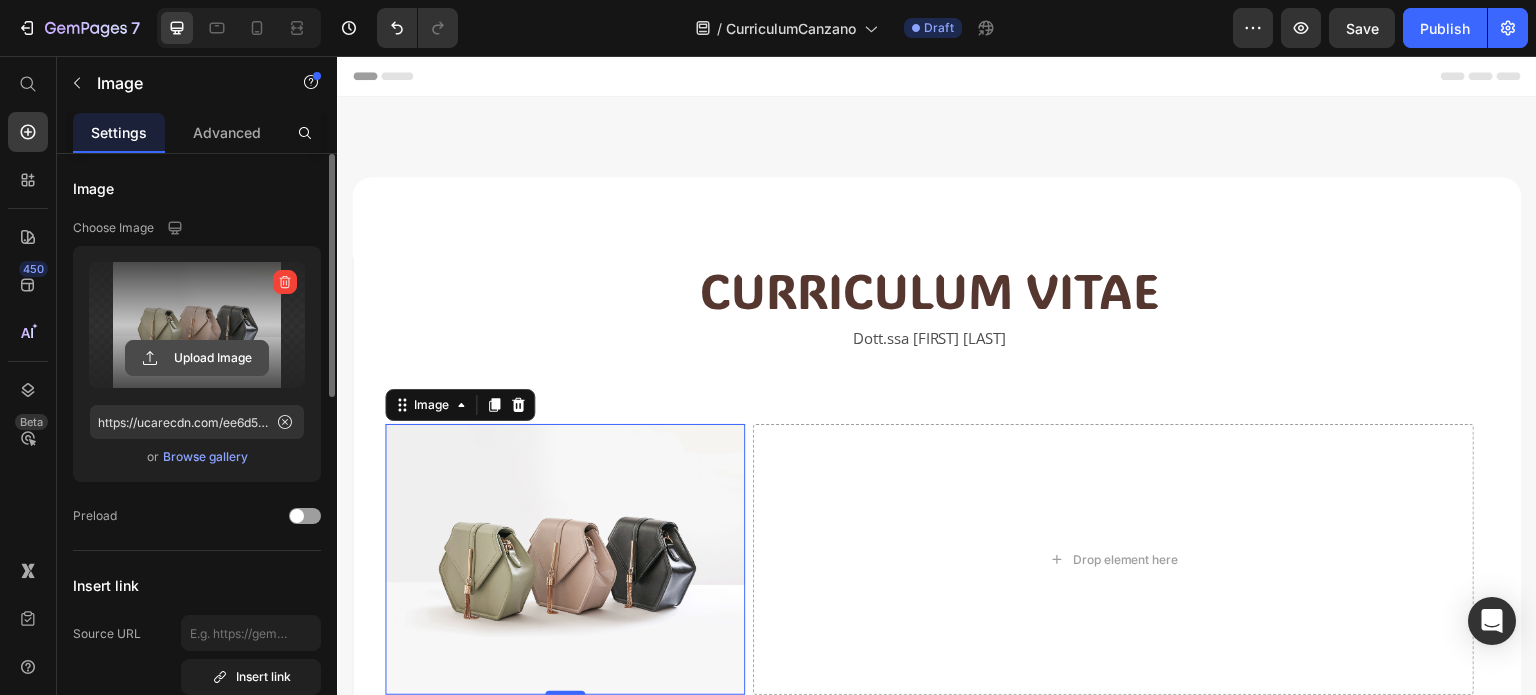 click 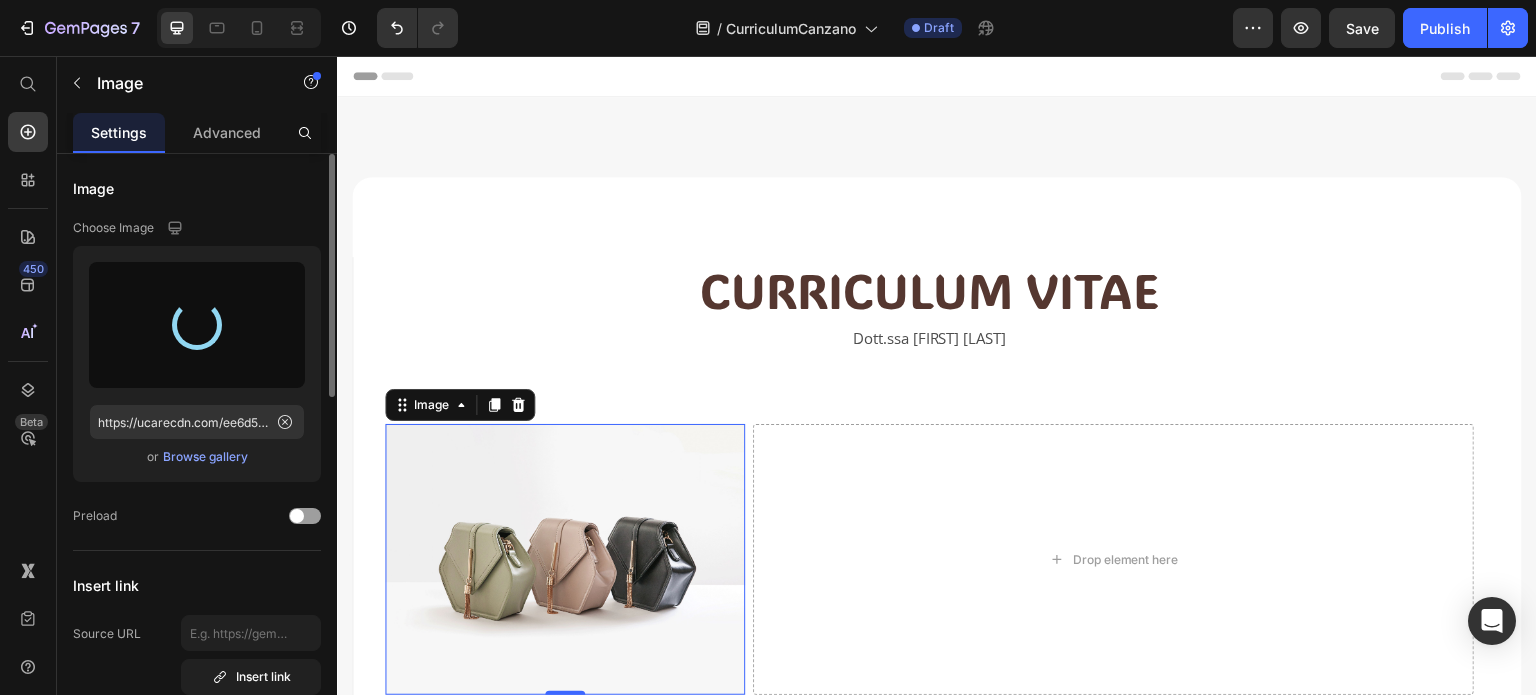 type on "https://cdn.shopify.com/s/files/1/0959/0492/3987/files/gempages_566131130235880255-65e6ac27-8eea-43ff-a206-17436eaa1fbf.jpg" 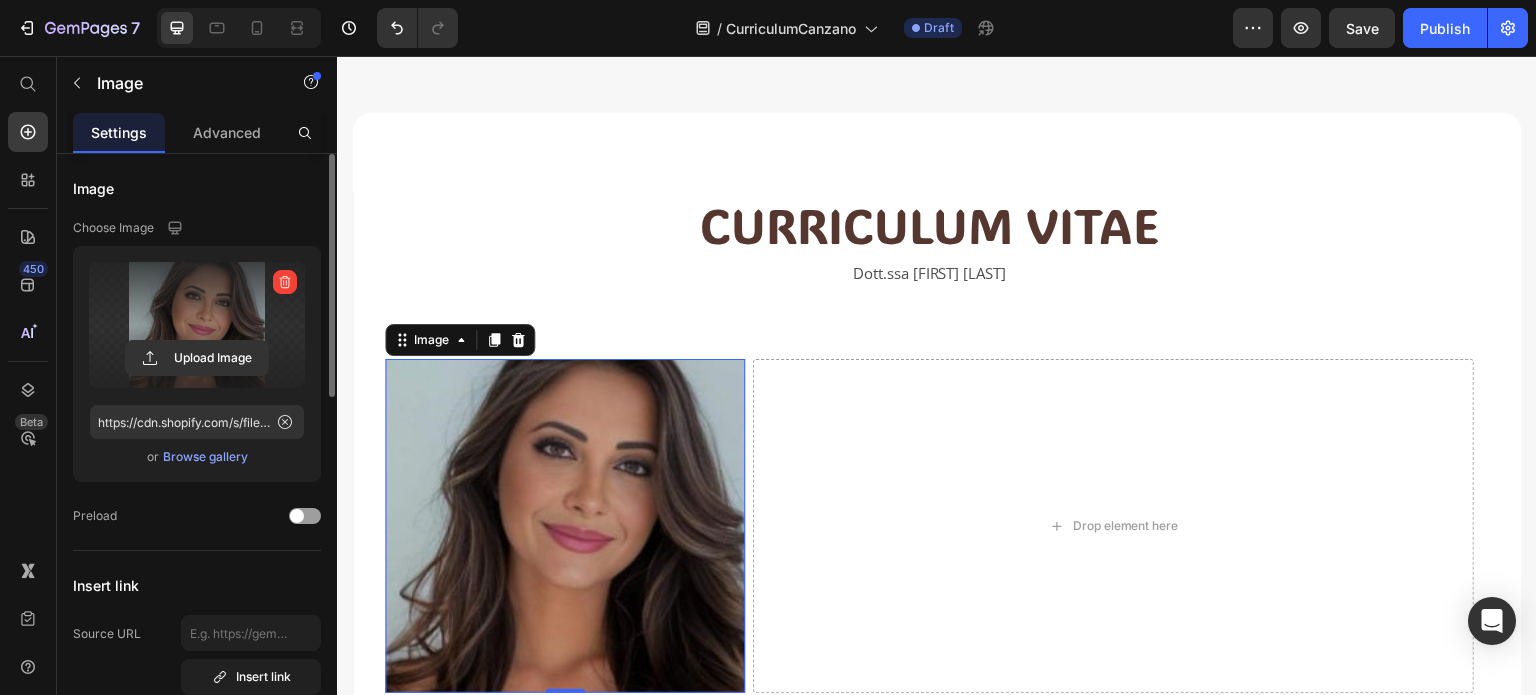 scroll, scrollTop: 100, scrollLeft: 0, axis: vertical 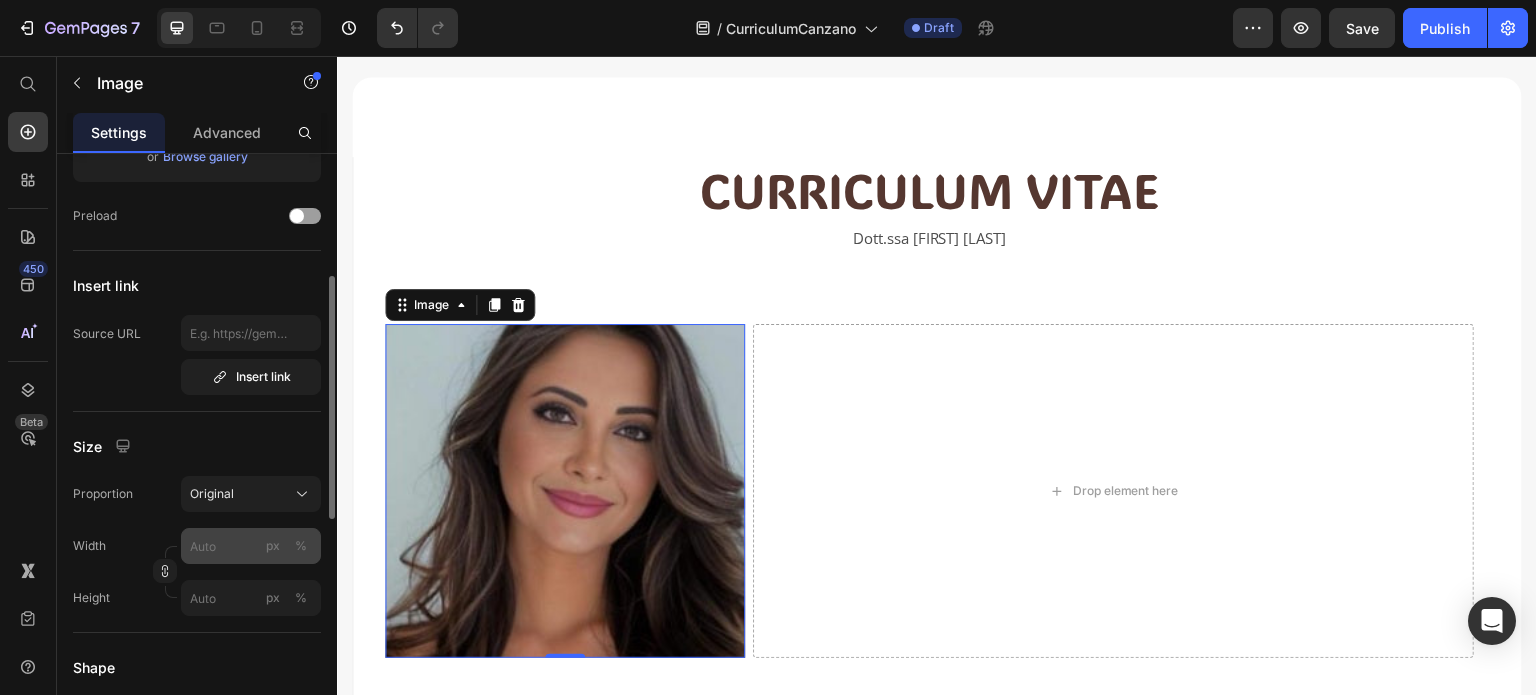 click on "%" 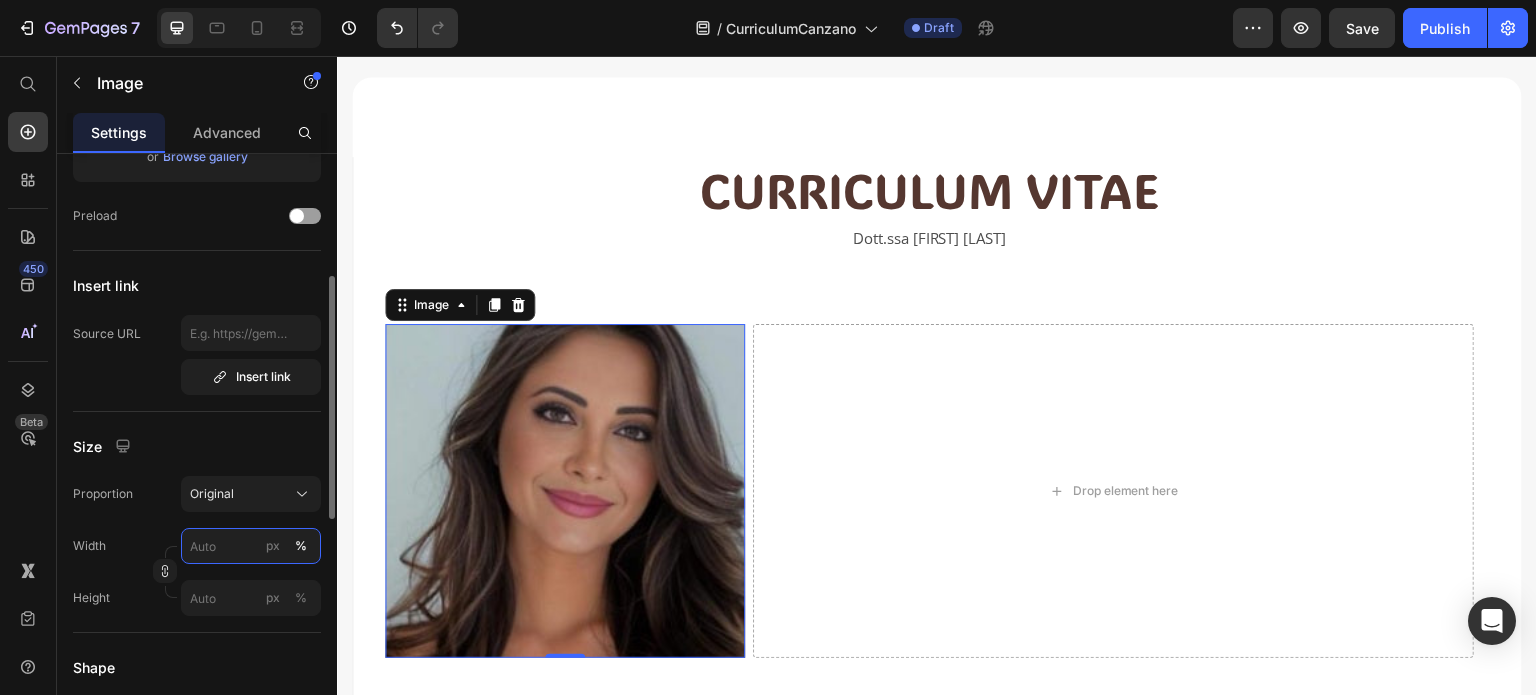 click on "px %" at bounding box center (251, 546) 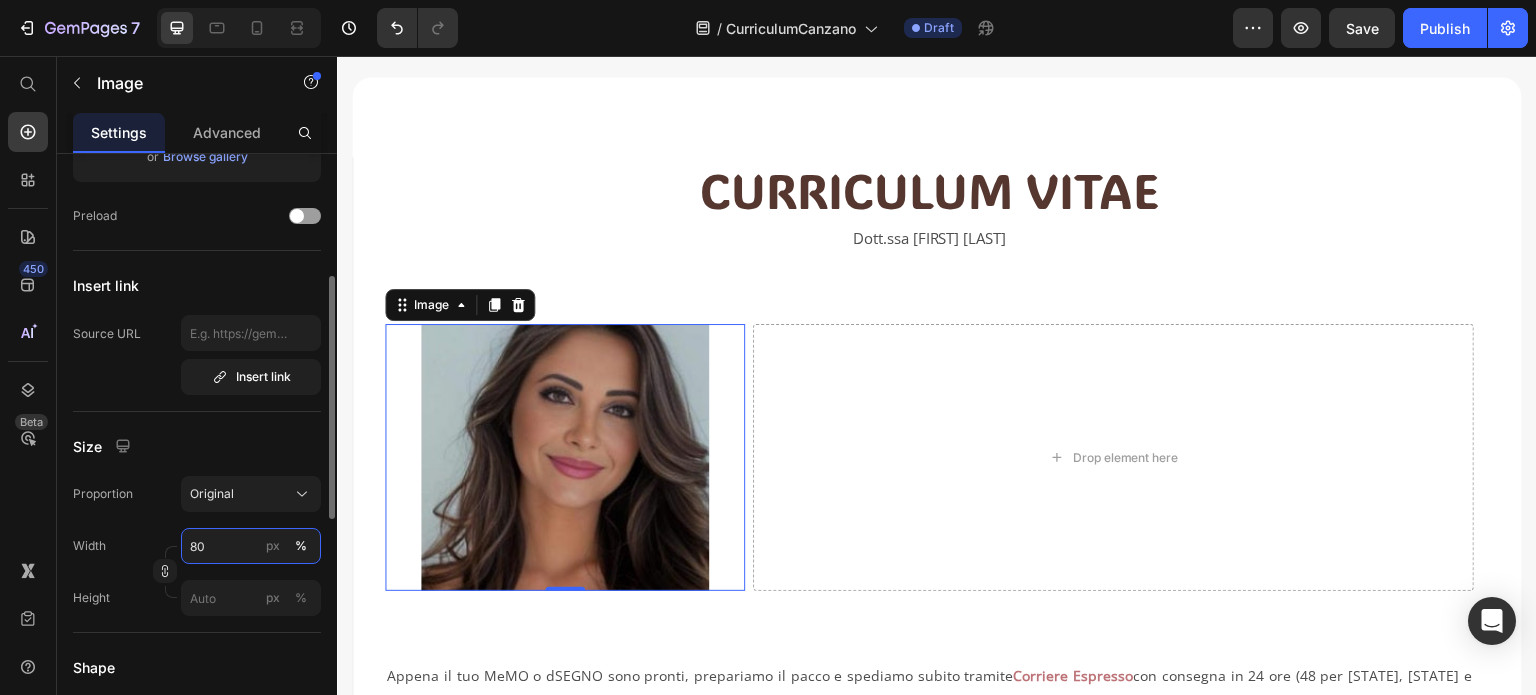 scroll, scrollTop: 400, scrollLeft: 0, axis: vertical 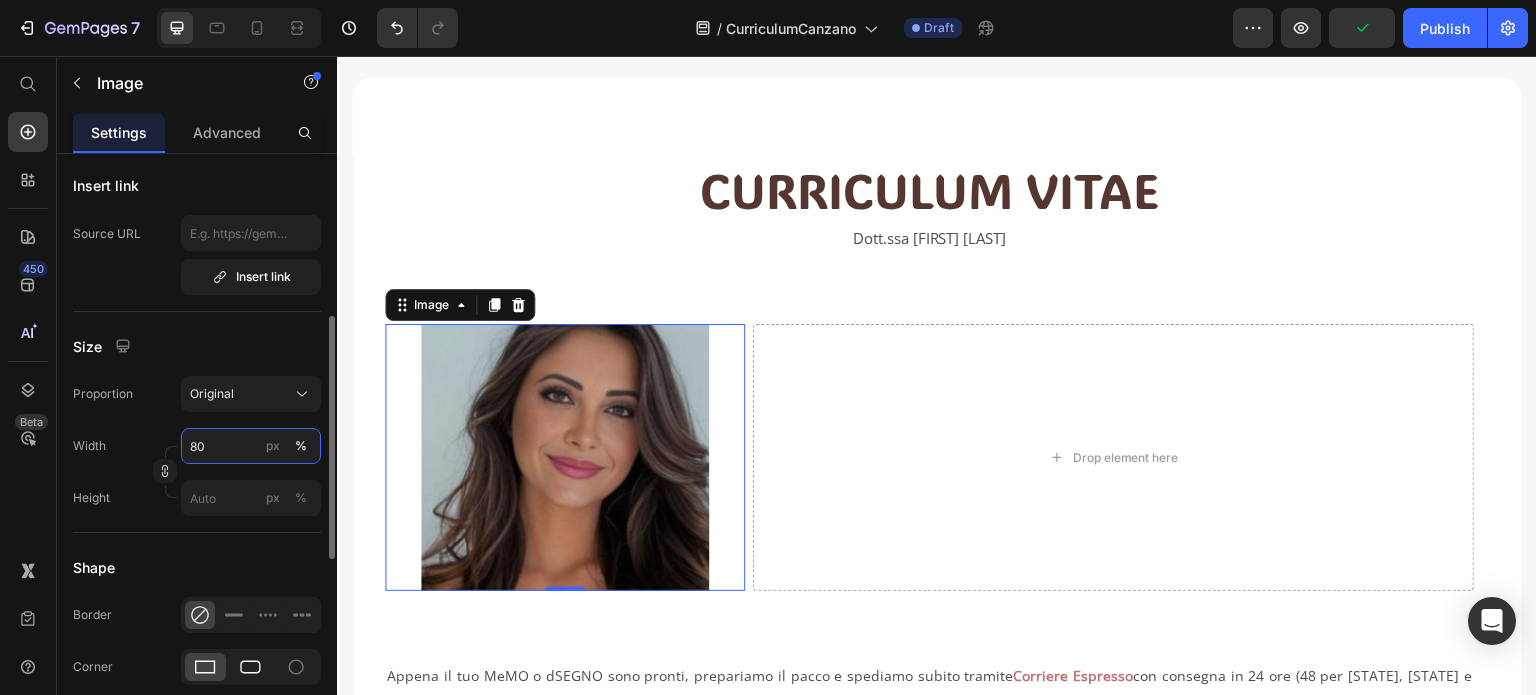 type on "80" 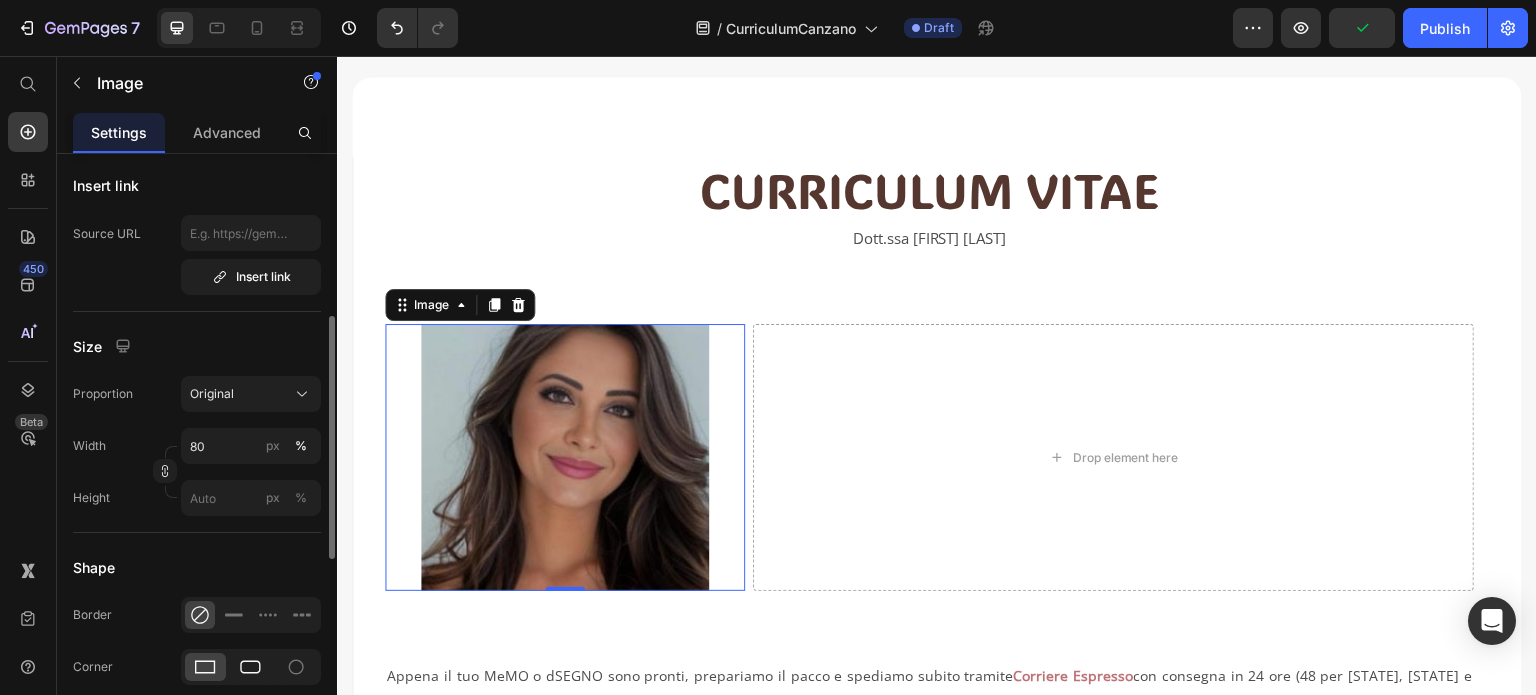 click 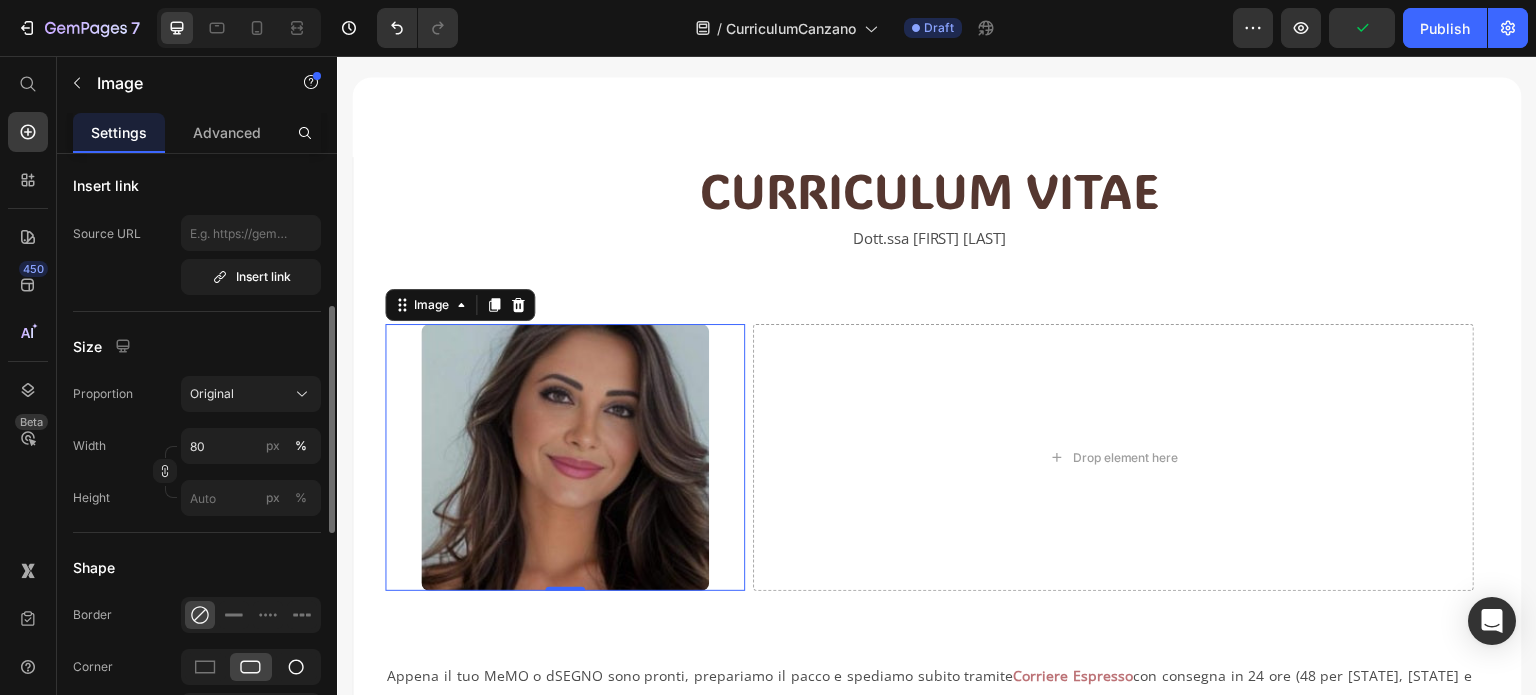 click 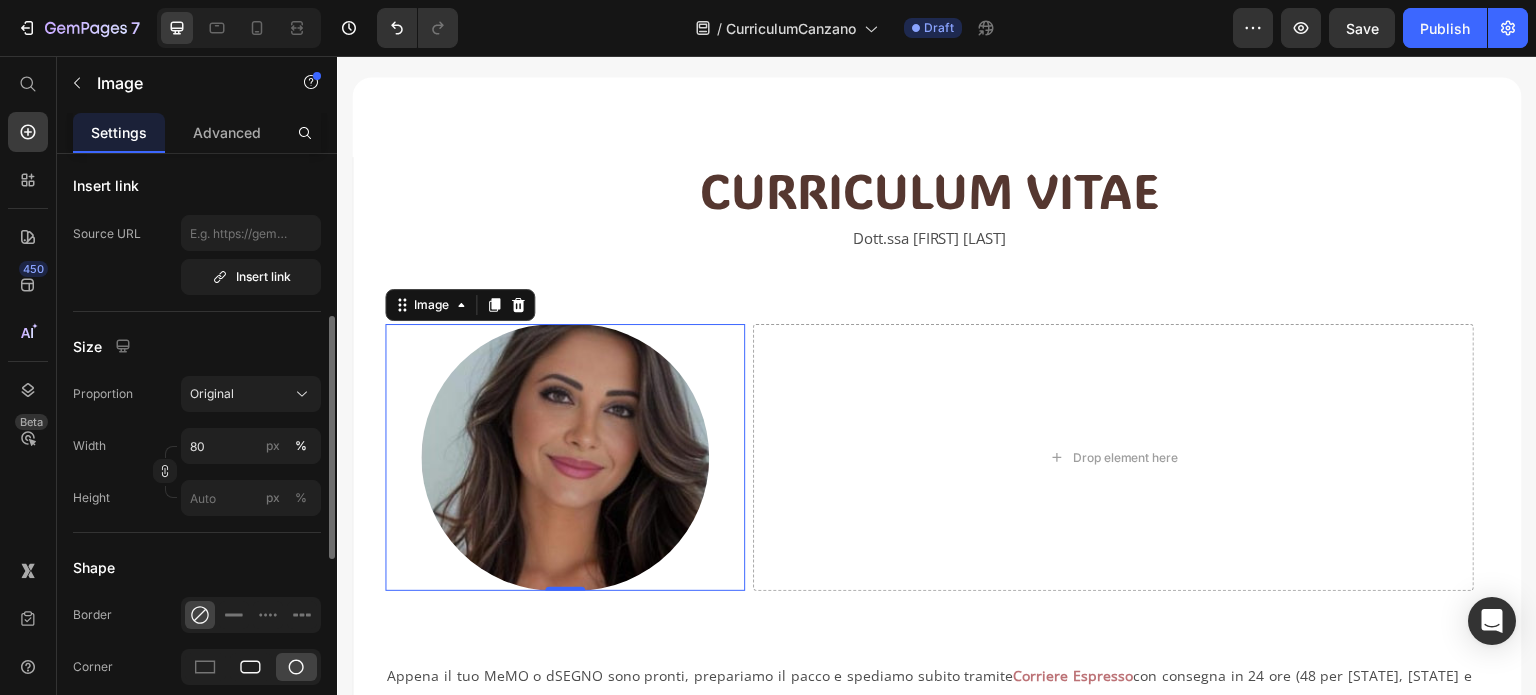 click 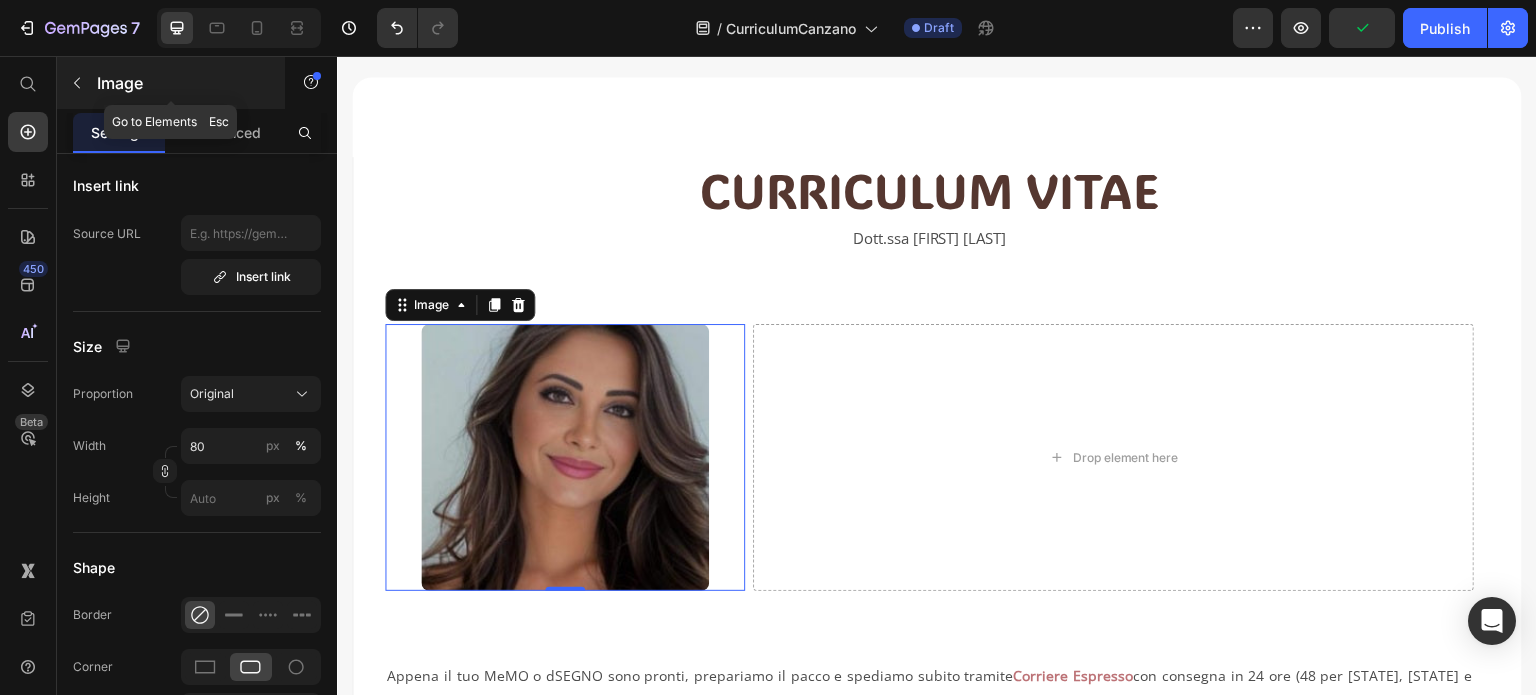 click at bounding box center [77, 83] 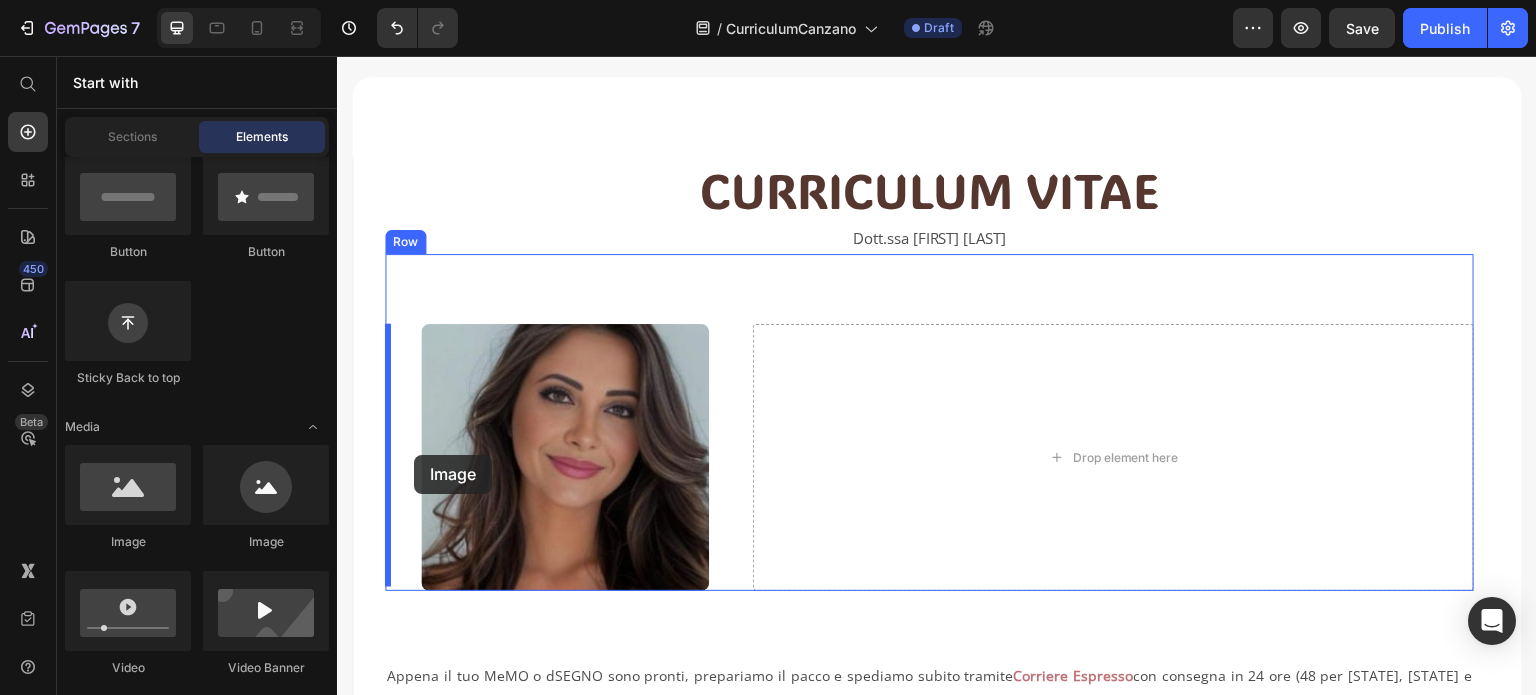 drag, startPoint x: 611, startPoint y: 561, endPoint x: 414, endPoint y: 455, distance: 223.7074 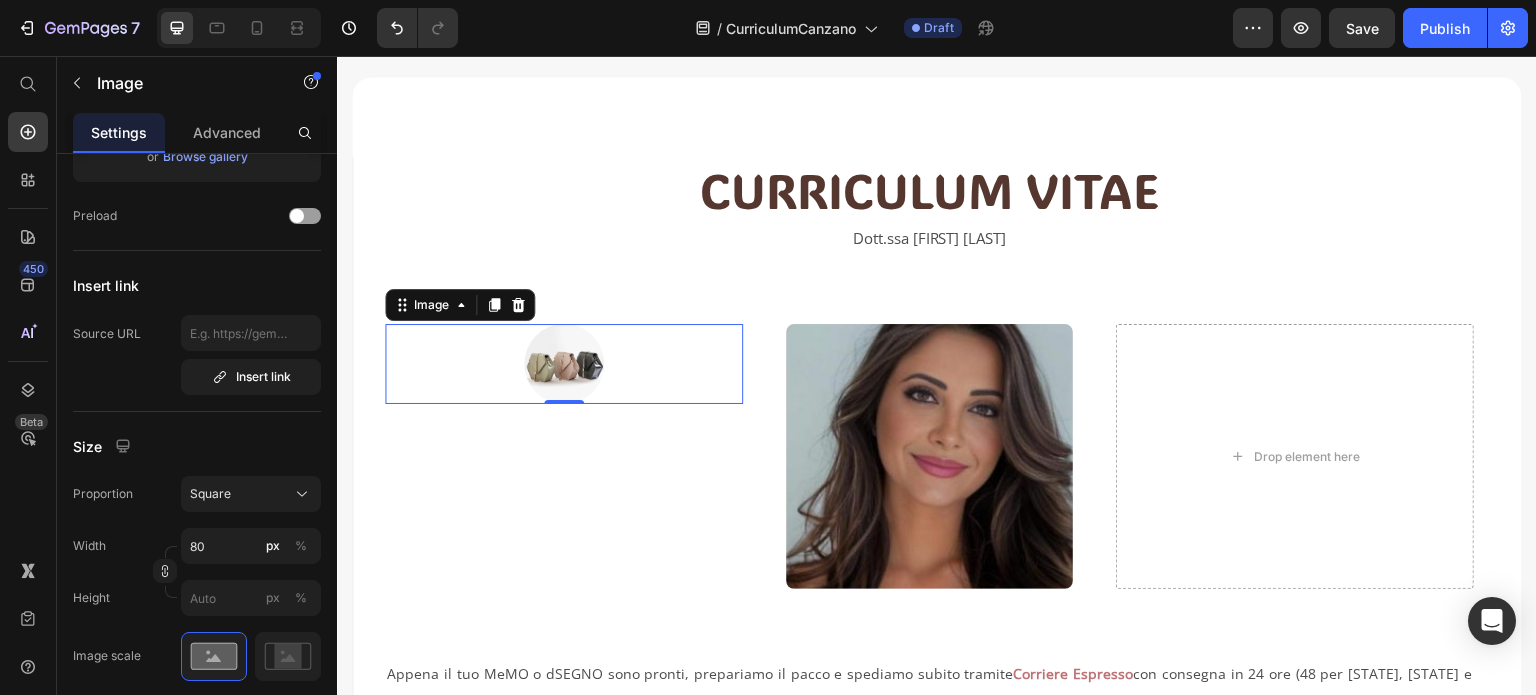 scroll, scrollTop: 0, scrollLeft: 0, axis: both 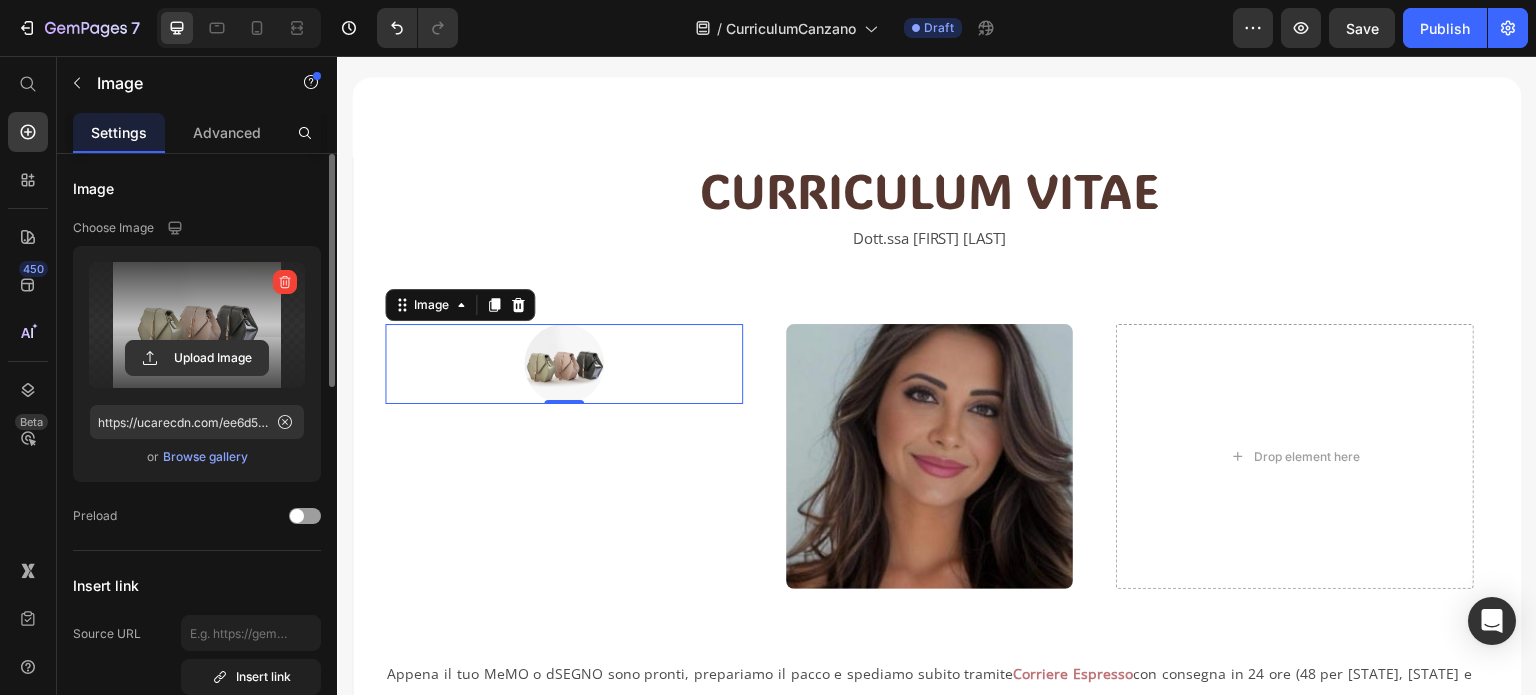 click at bounding box center [197, 325] 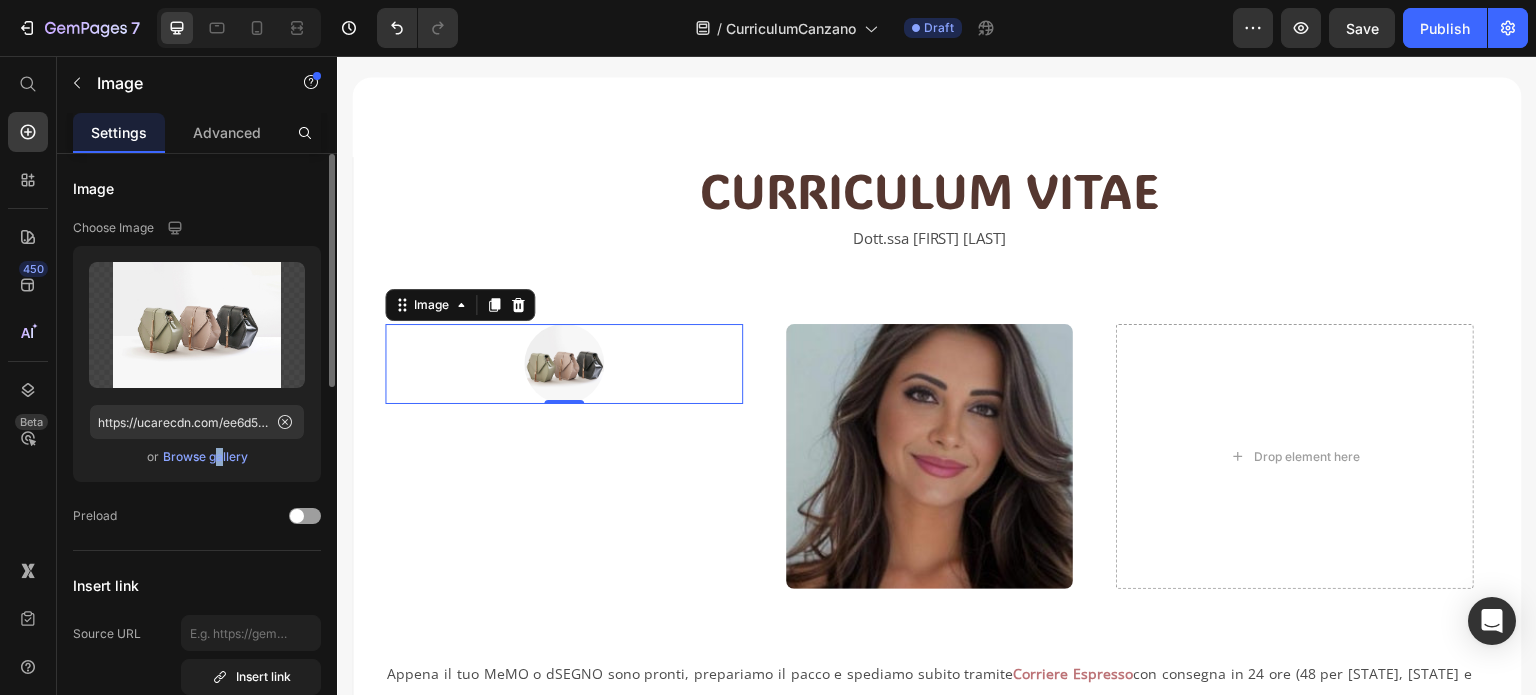 click on "Browse gallery" at bounding box center (205, 457) 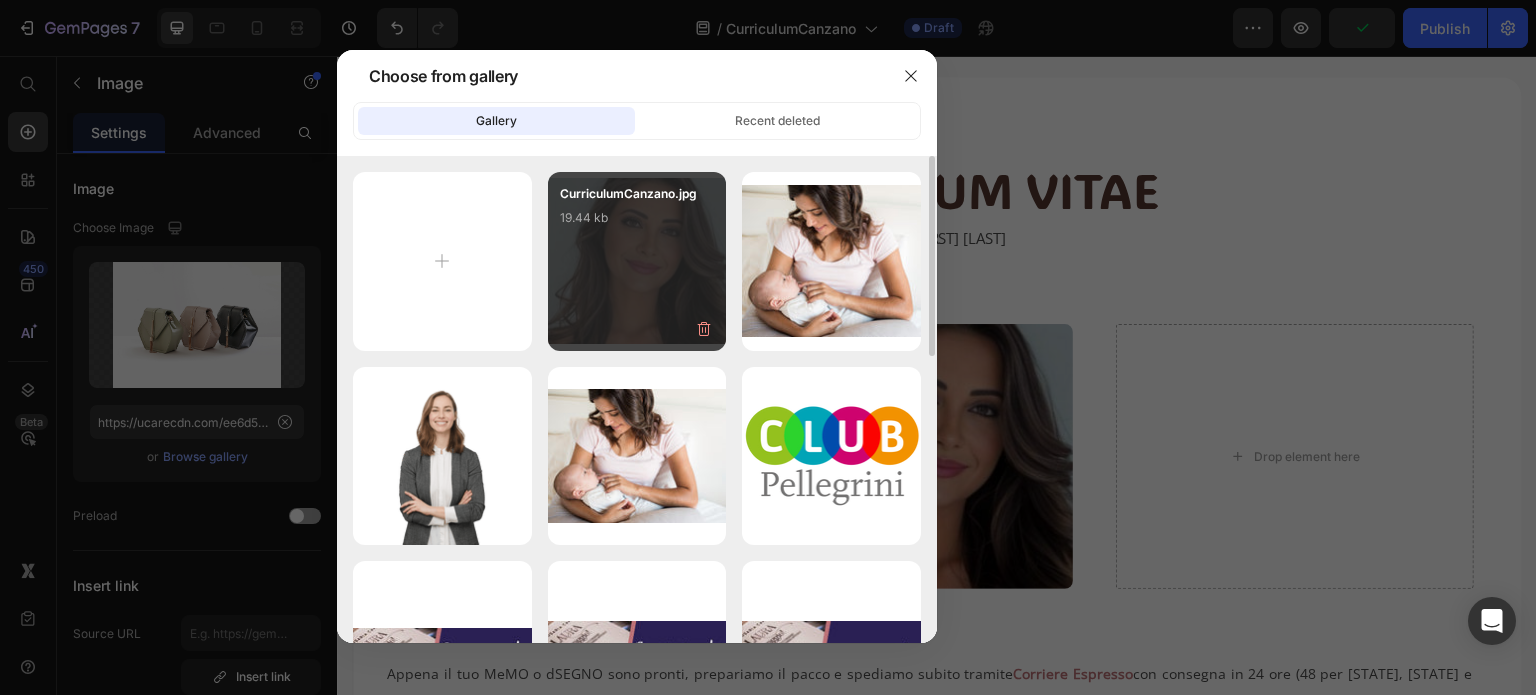 click on "CurriculumCanzano.jpg 19.44 kb" at bounding box center (637, 224) 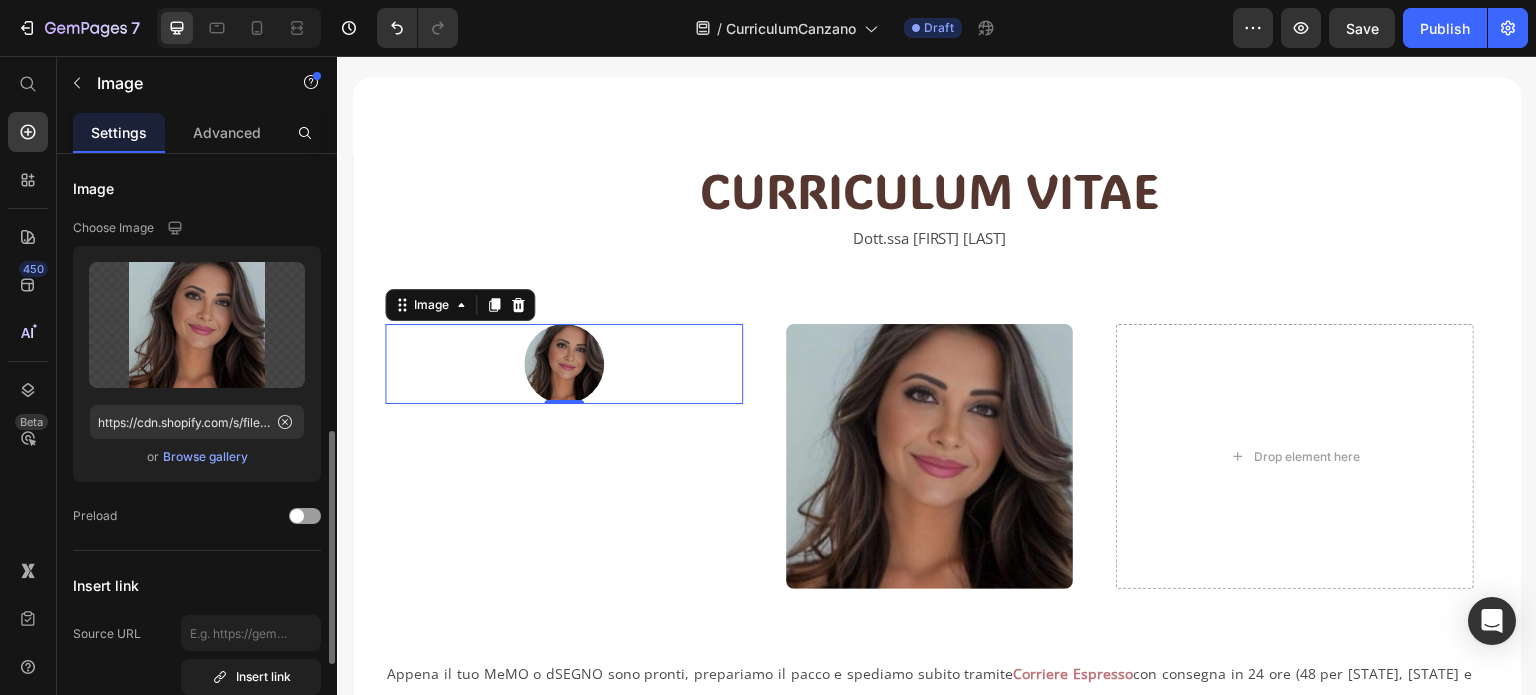 scroll, scrollTop: 200, scrollLeft: 0, axis: vertical 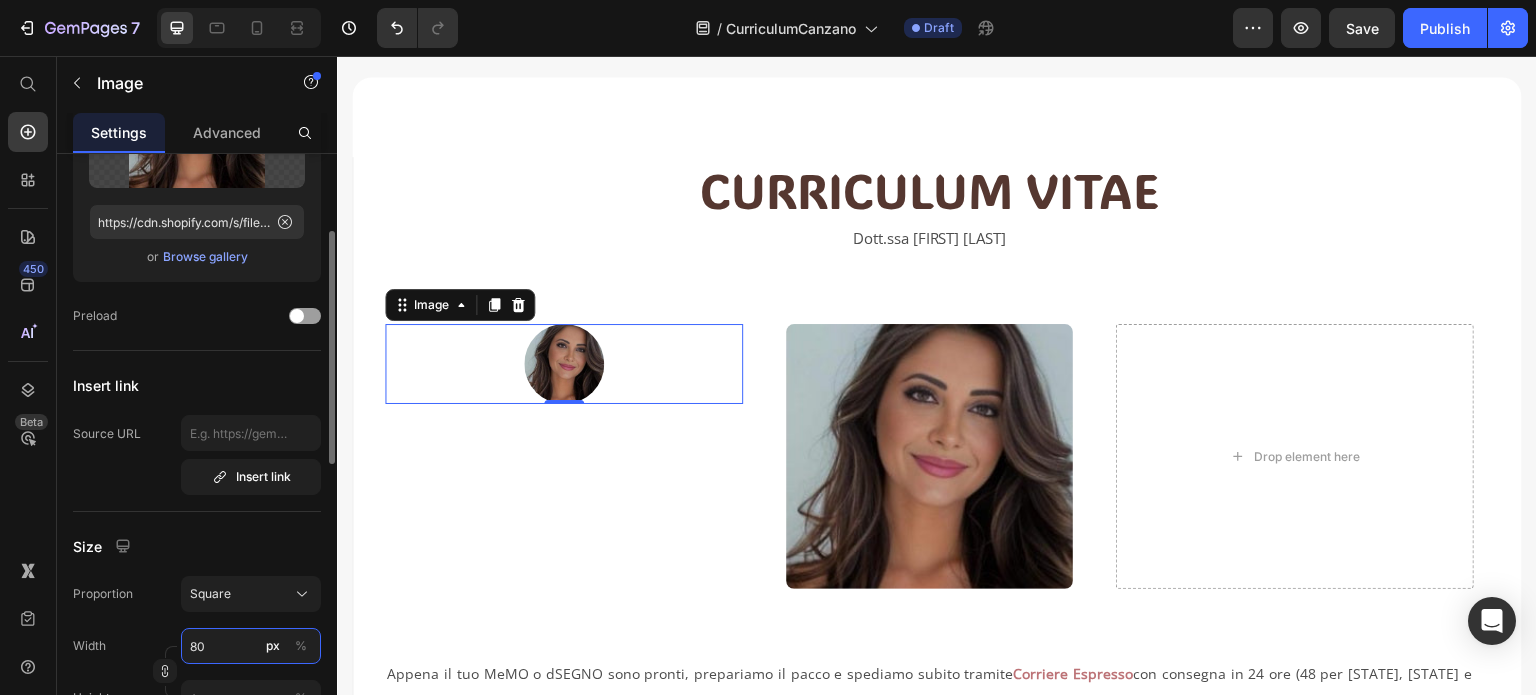 click on "80" at bounding box center [251, 646] 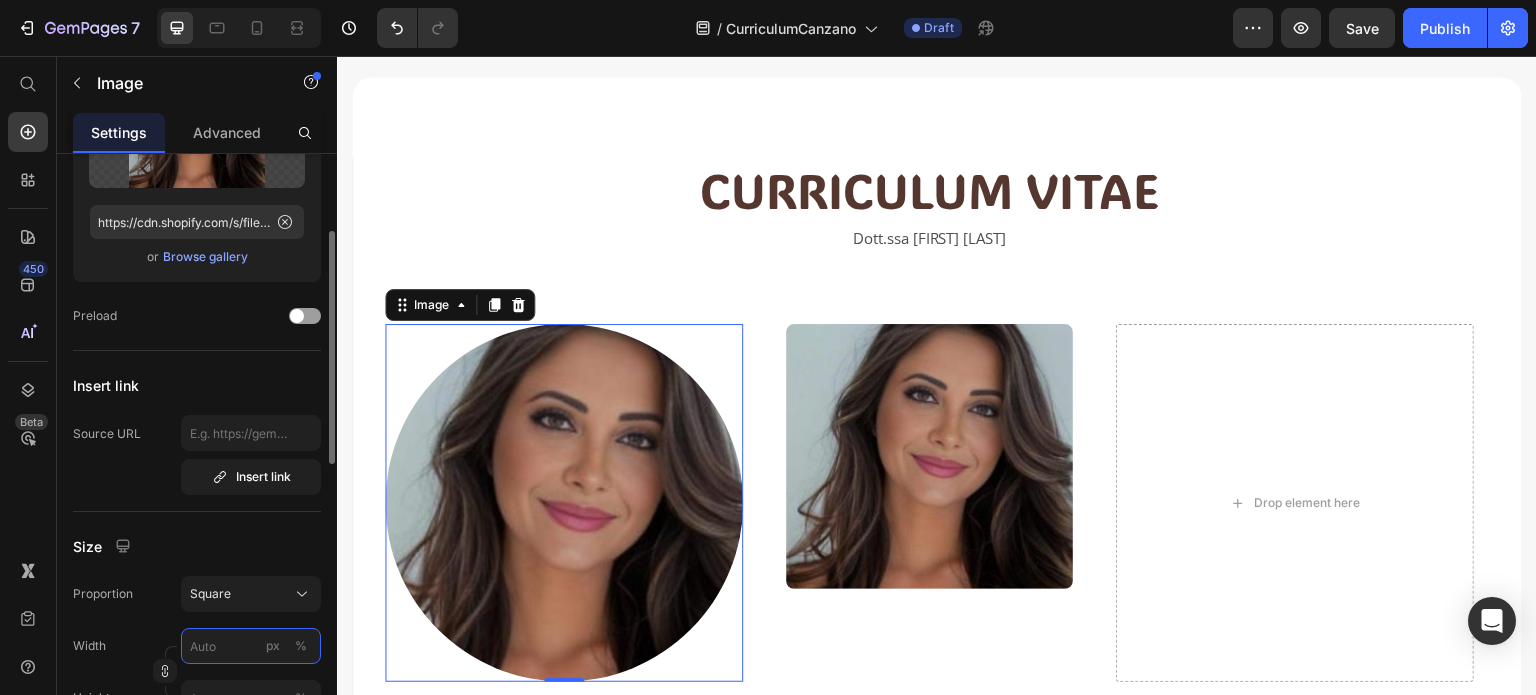 type on "9" 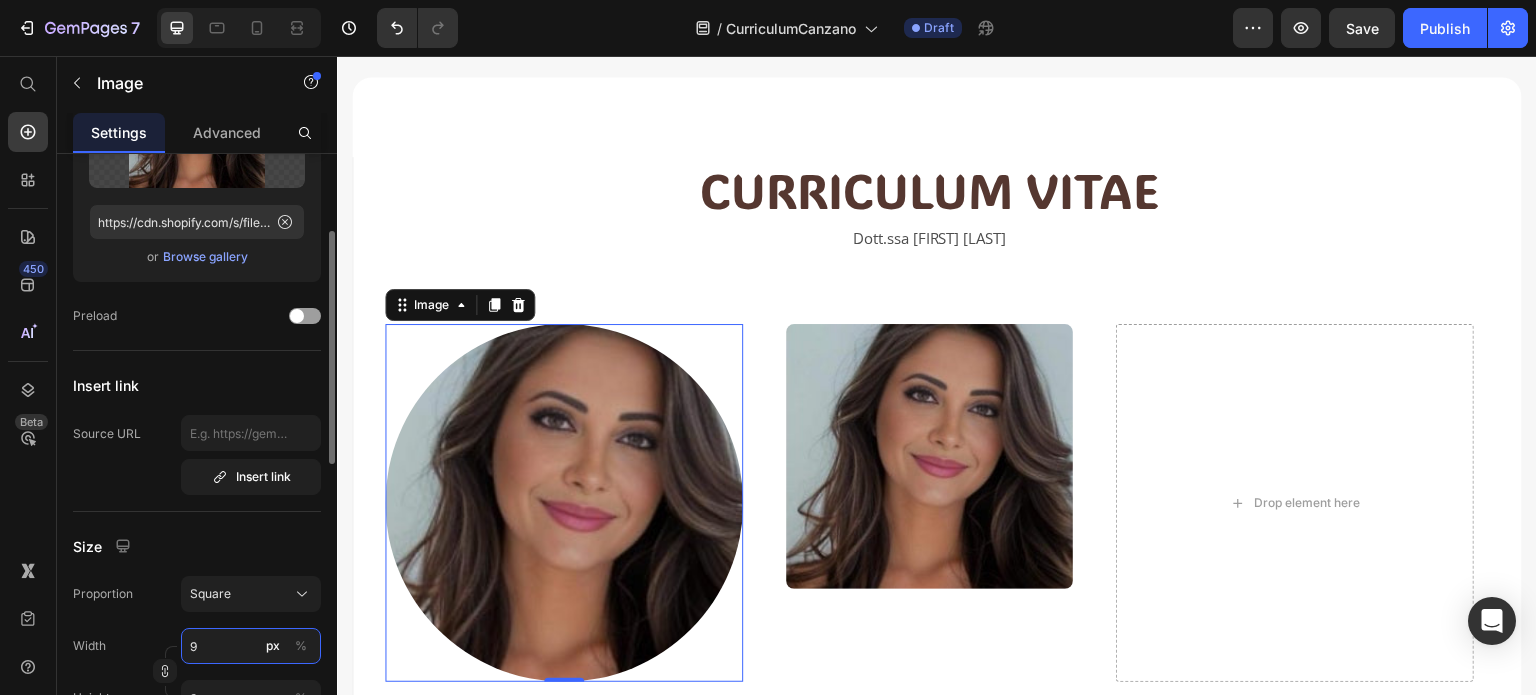 type on "90" 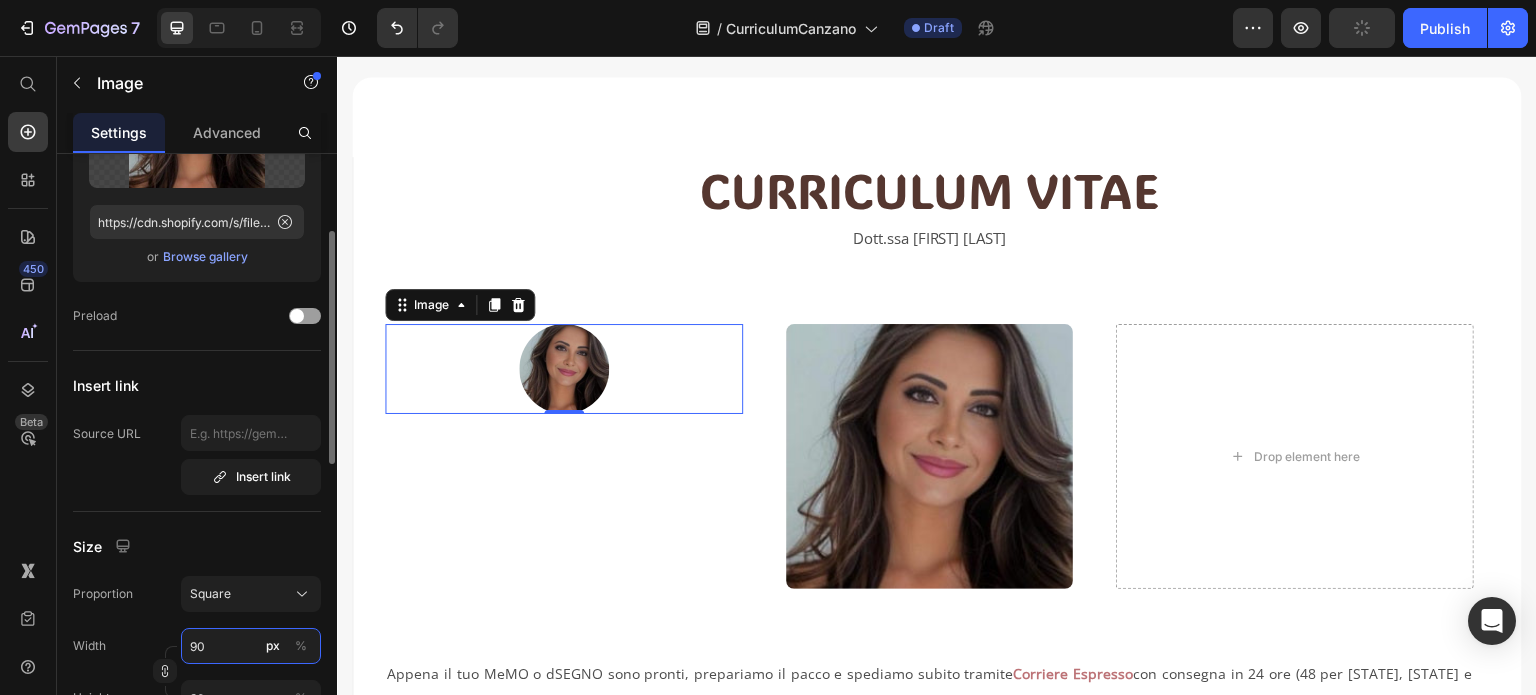 type on "80" 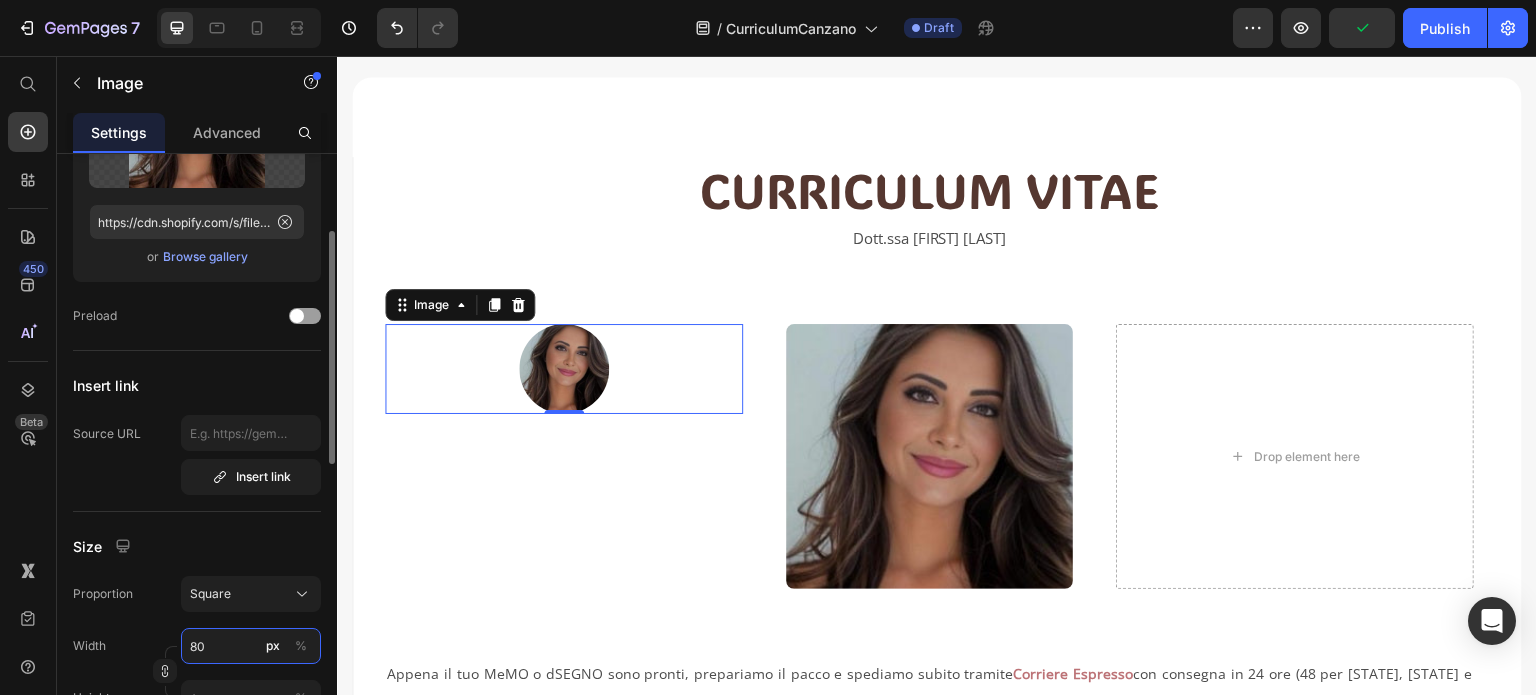 type on "90" 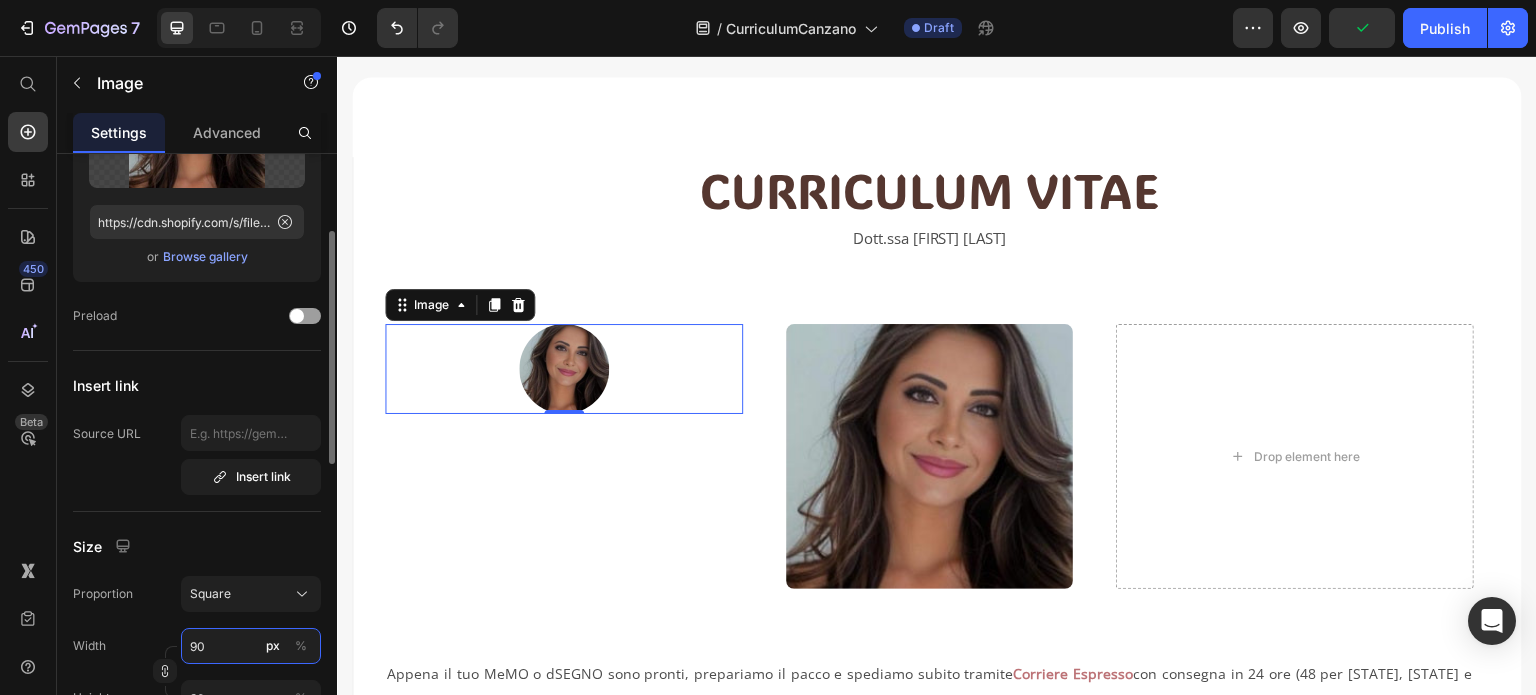 type on "90" 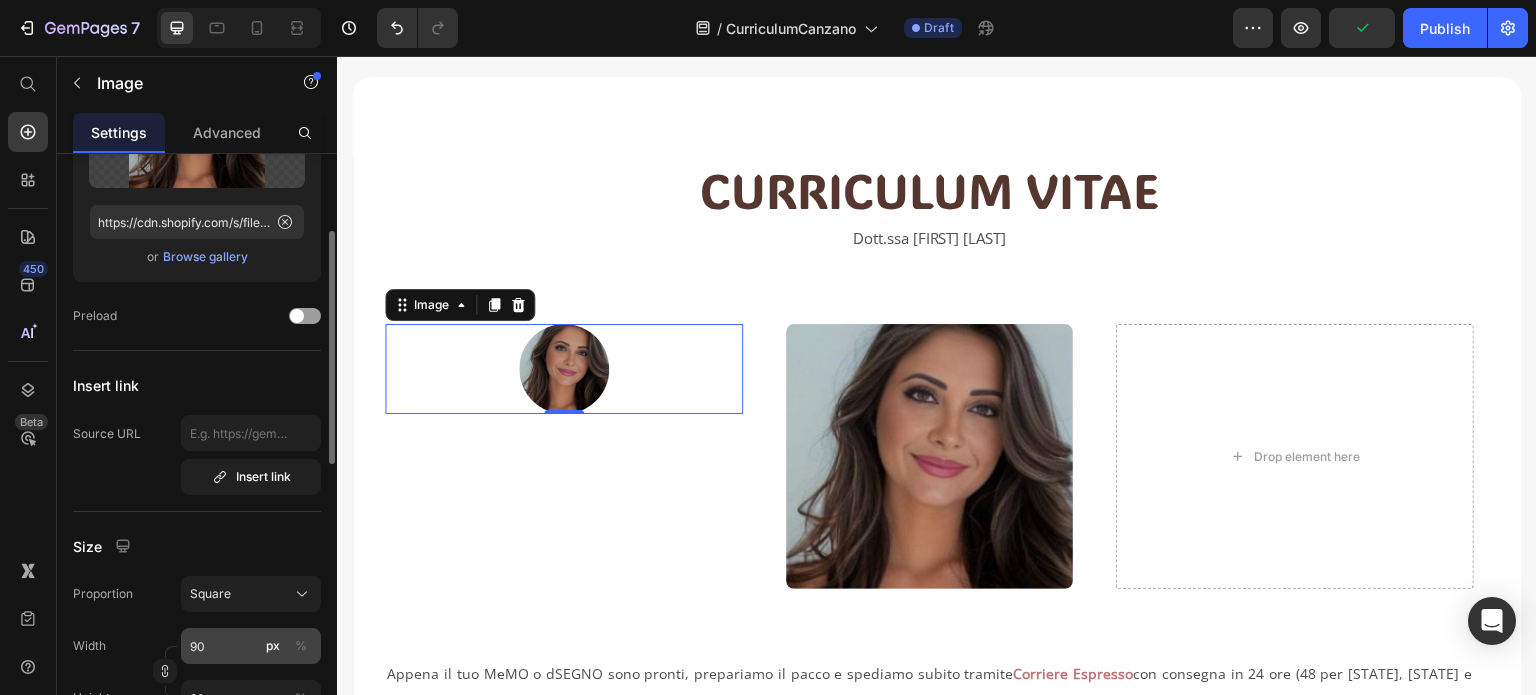 click on "%" at bounding box center [301, 646] 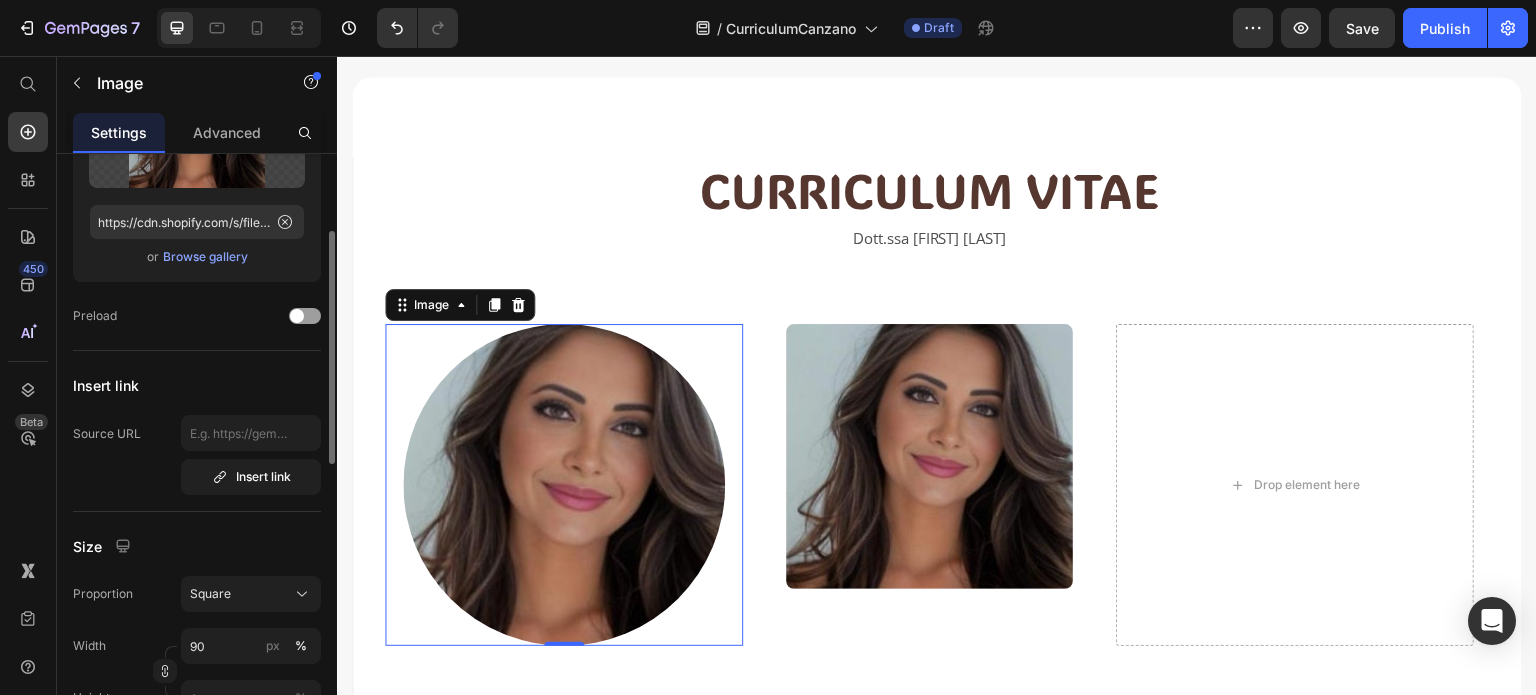 scroll, scrollTop: 300, scrollLeft: 0, axis: vertical 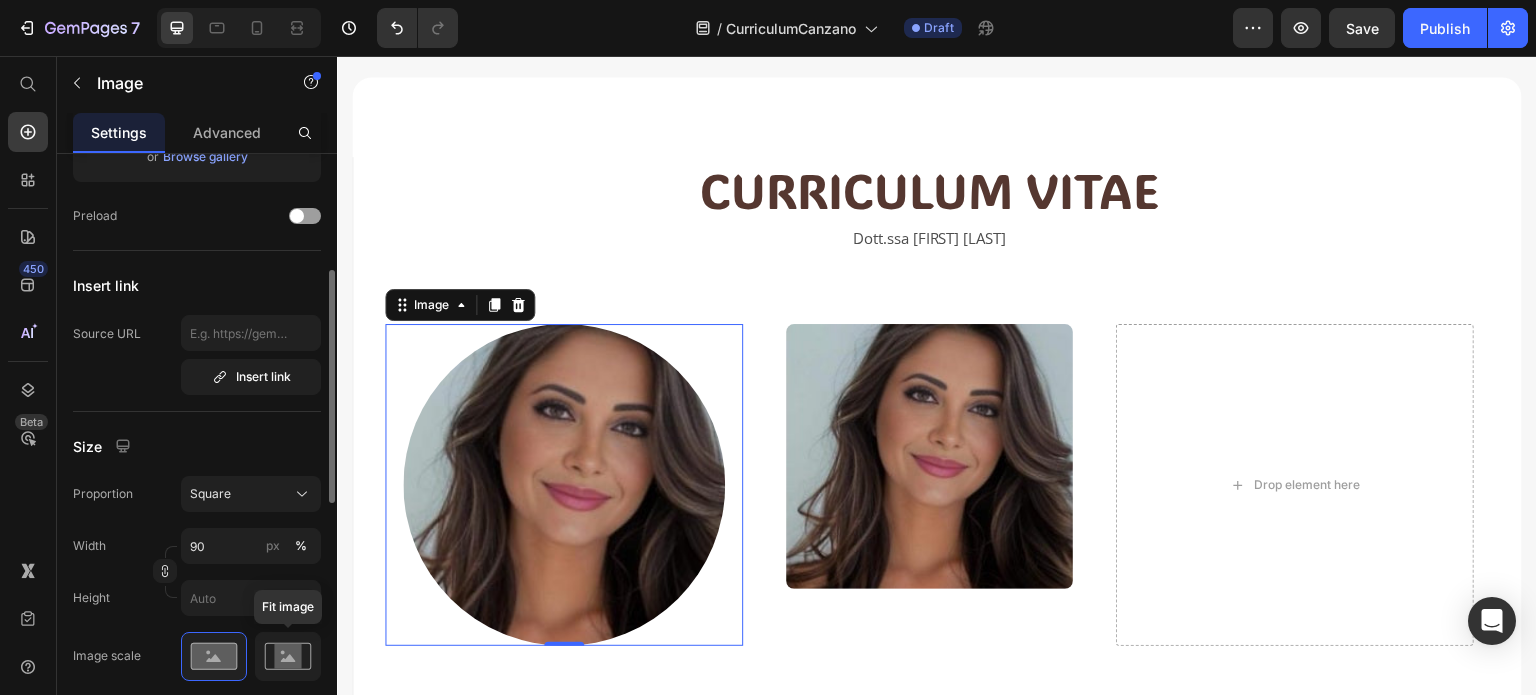 click 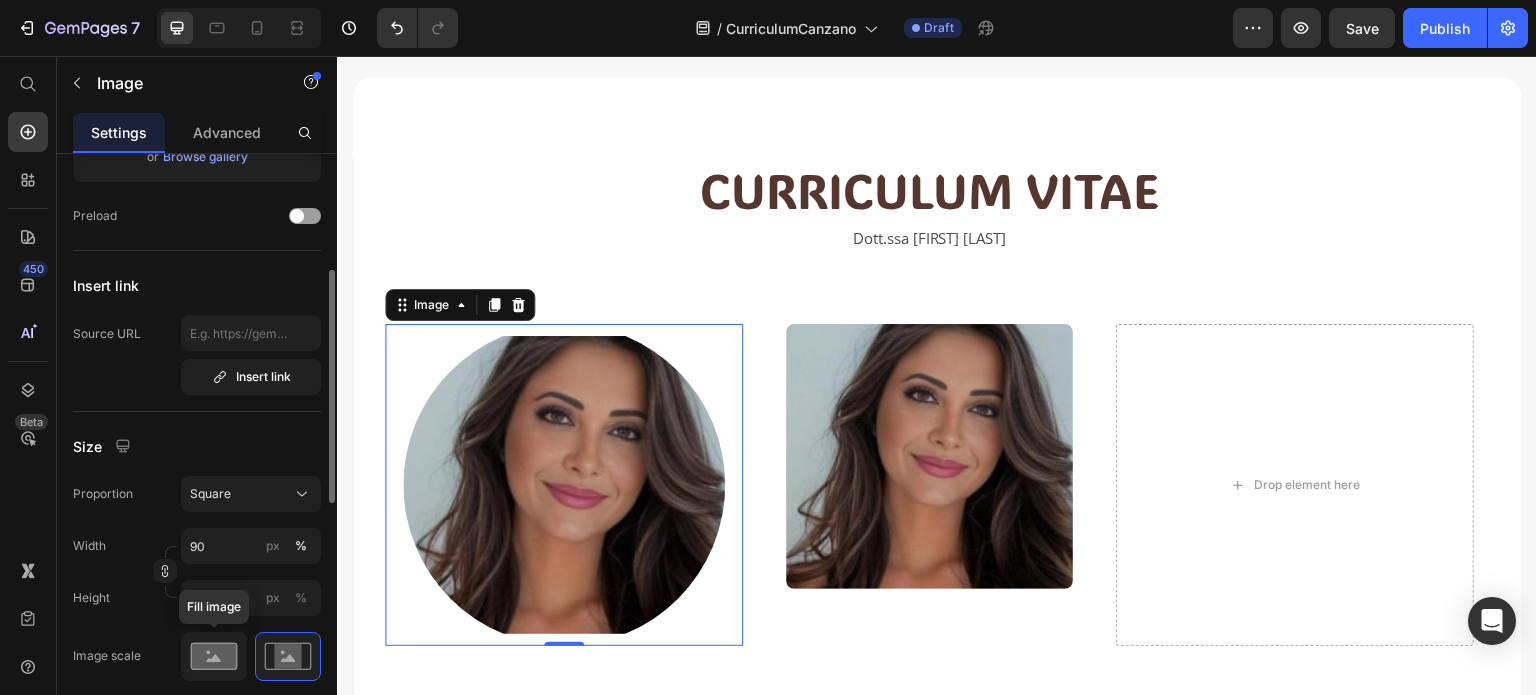 click 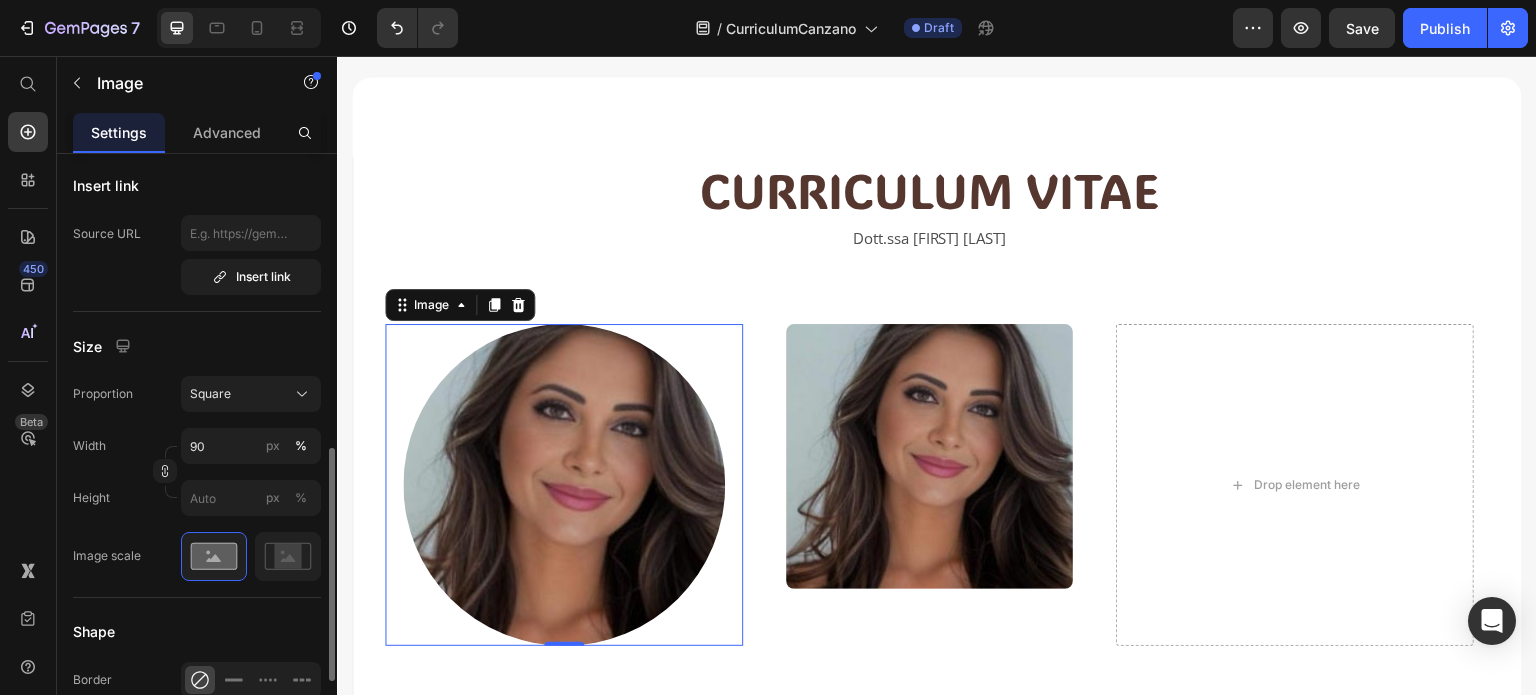 scroll, scrollTop: 500, scrollLeft: 0, axis: vertical 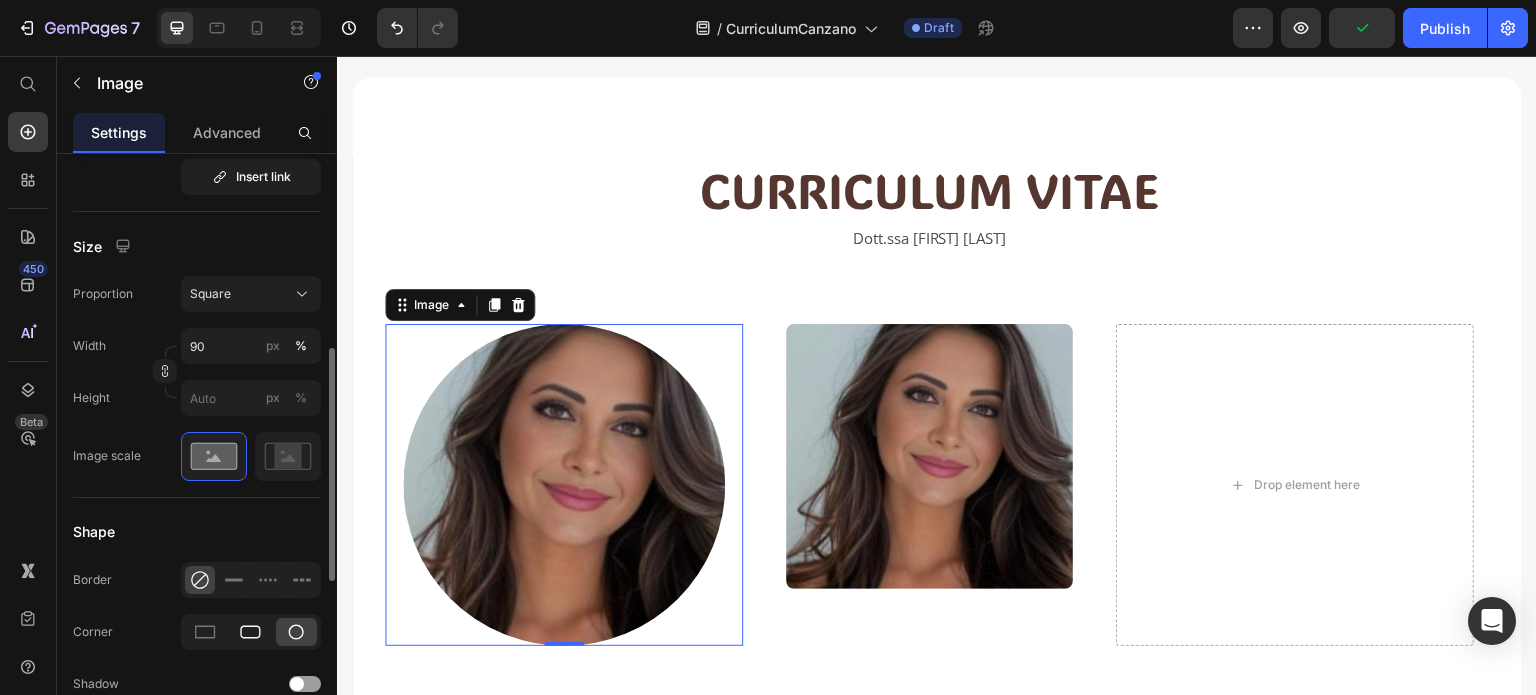 click 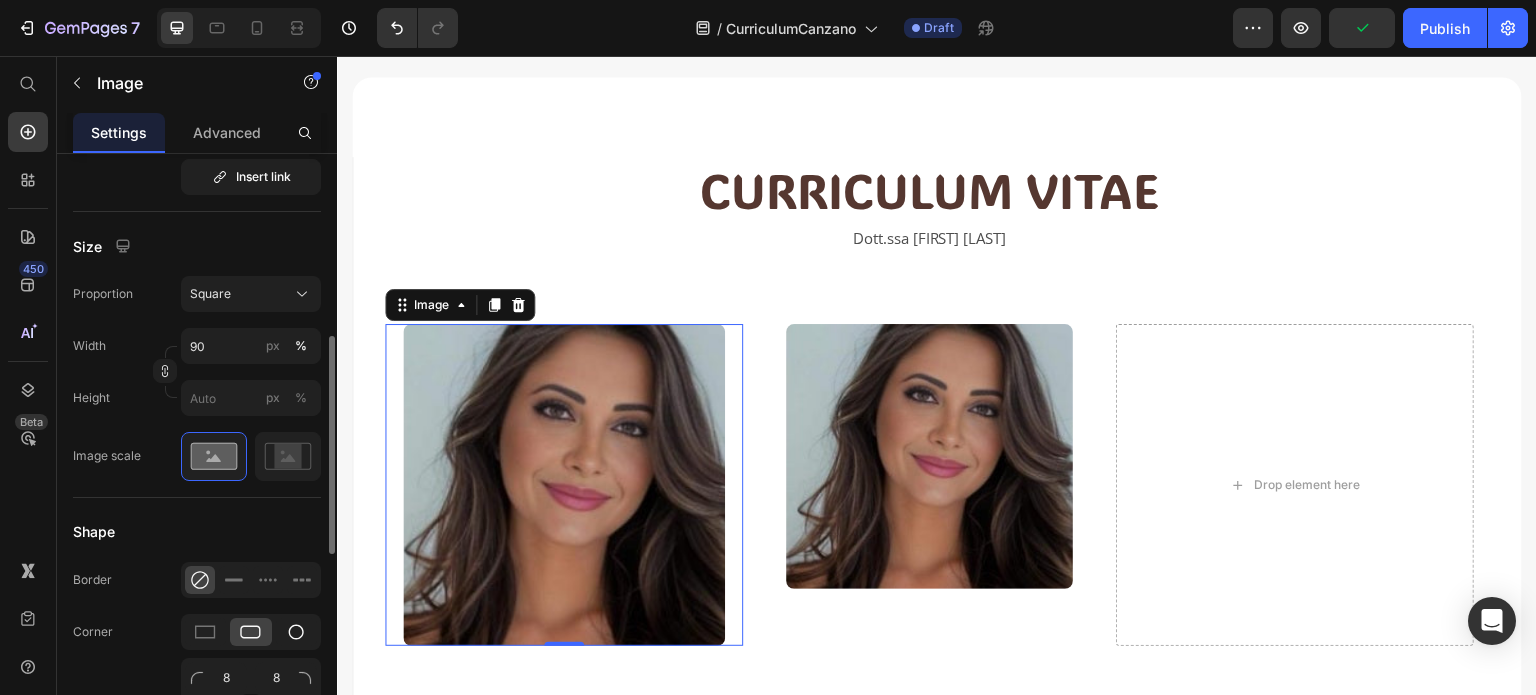 click 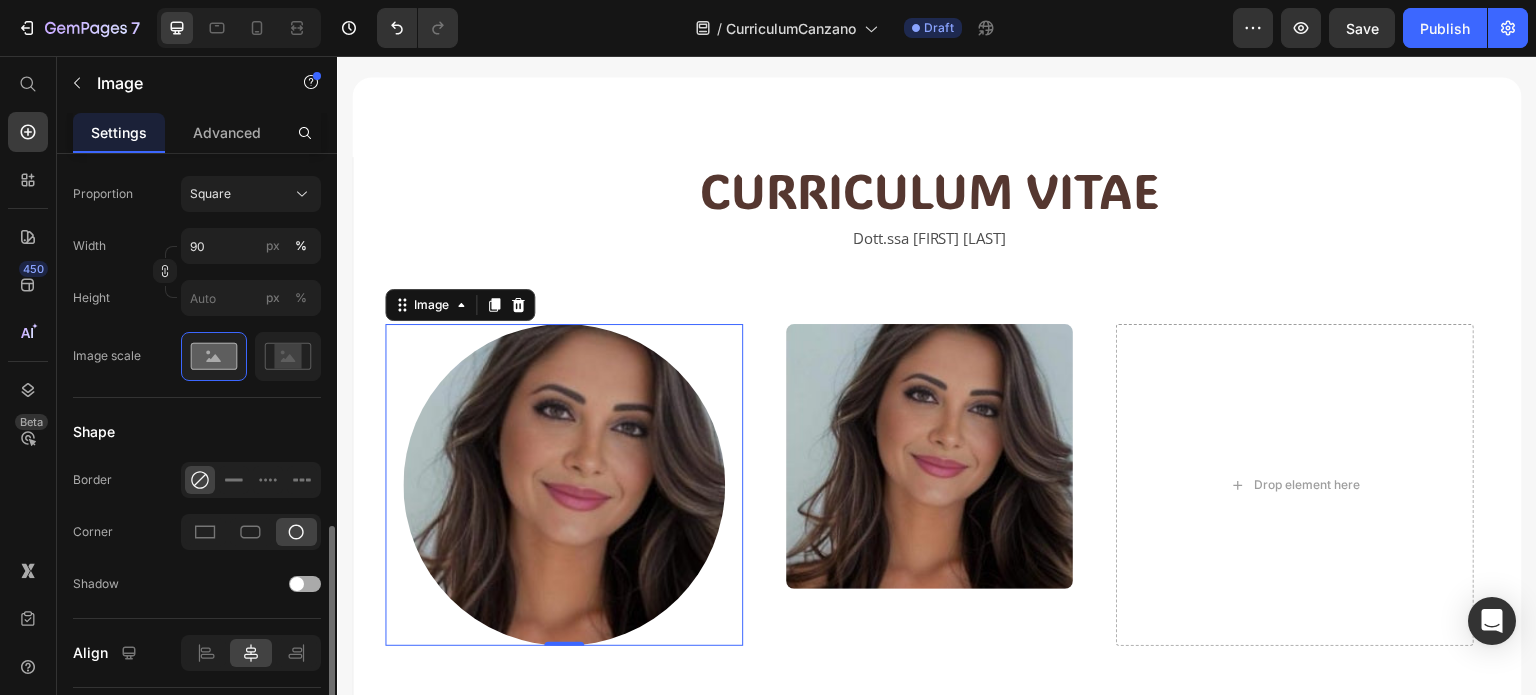 scroll, scrollTop: 700, scrollLeft: 0, axis: vertical 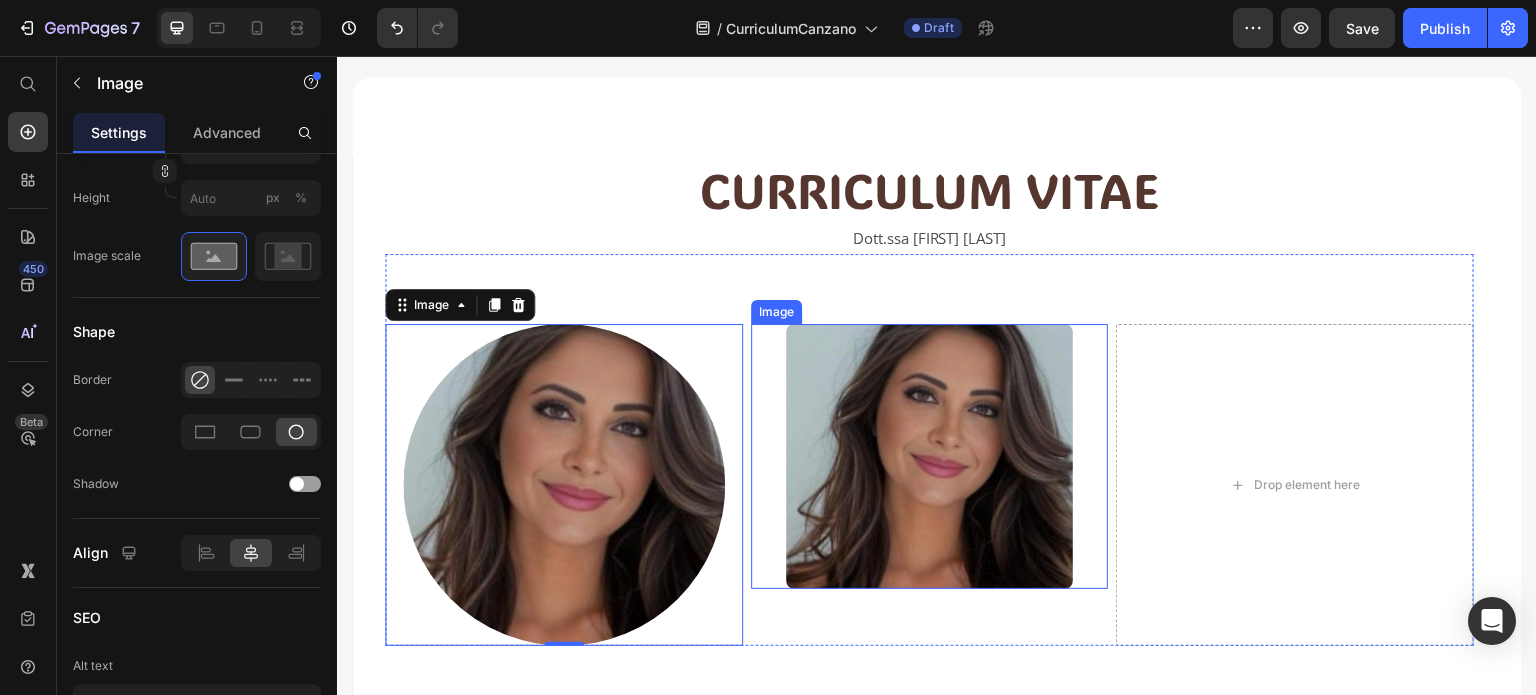 click at bounding box center (930, 456) 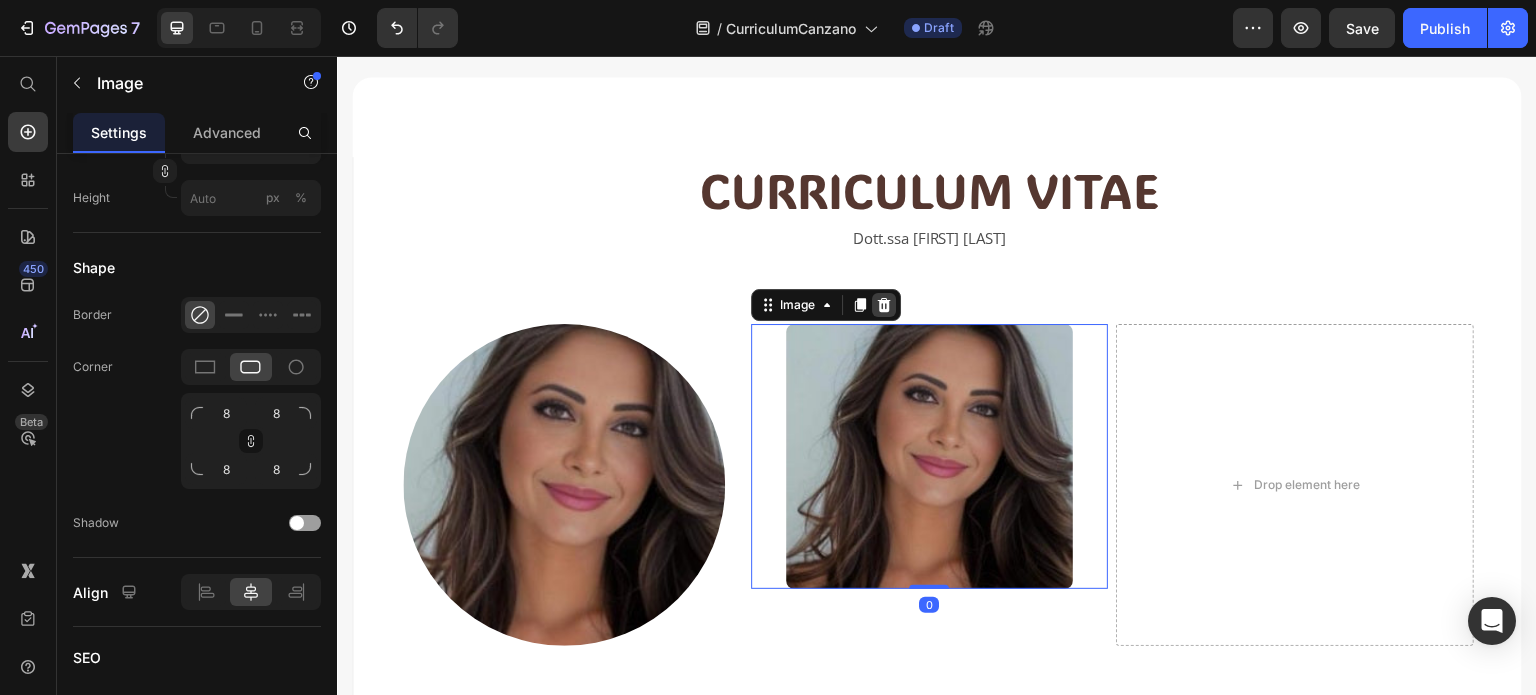 click 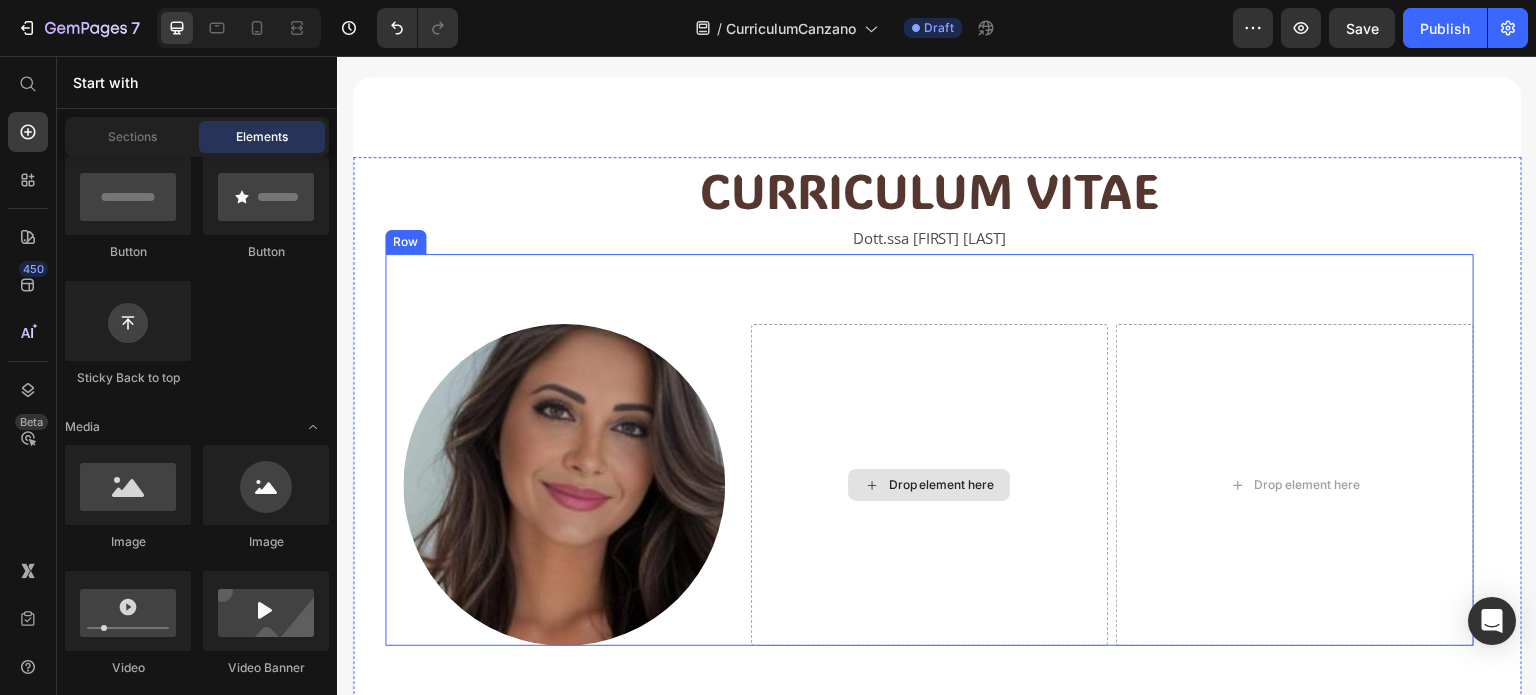 click on "Drop element here" at bounding box center [930, 485] 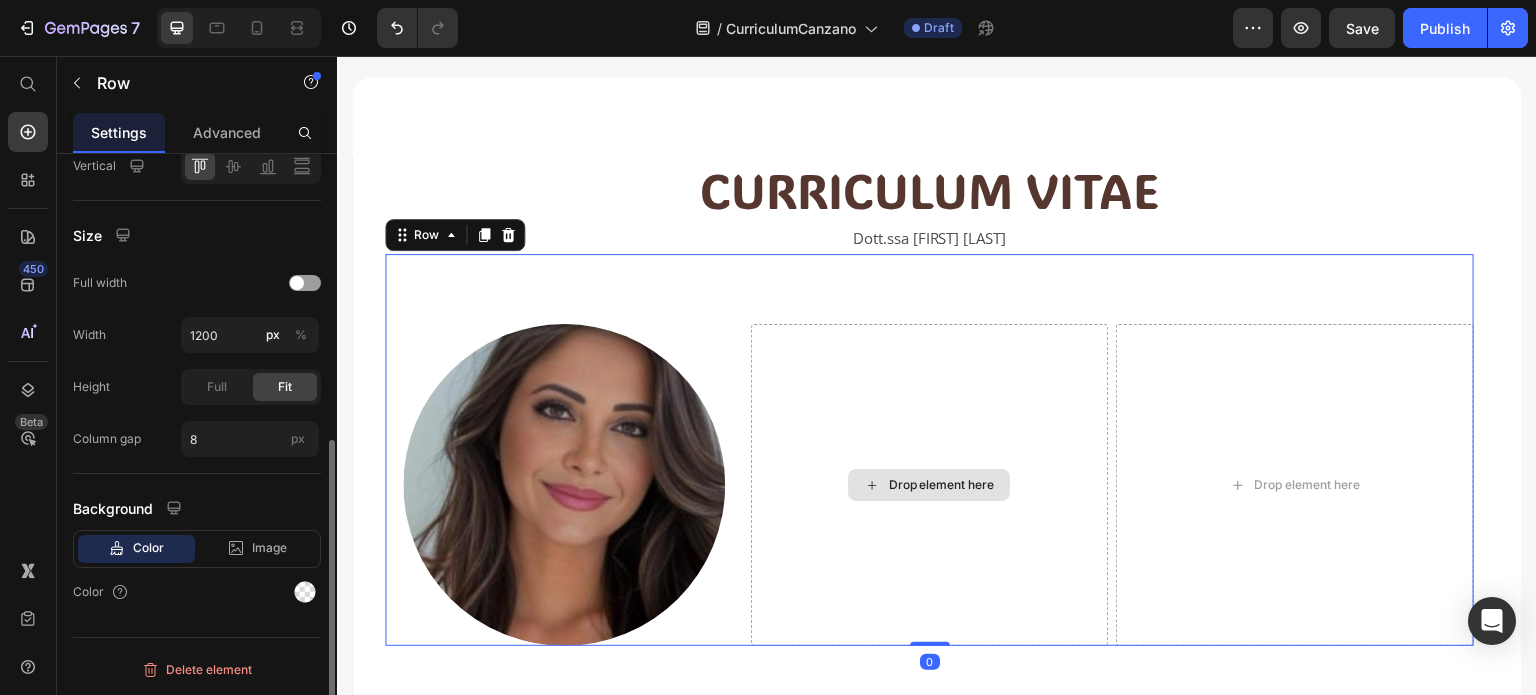 scroll, scrollTop: 0, scrollLeft: 0, axis: both 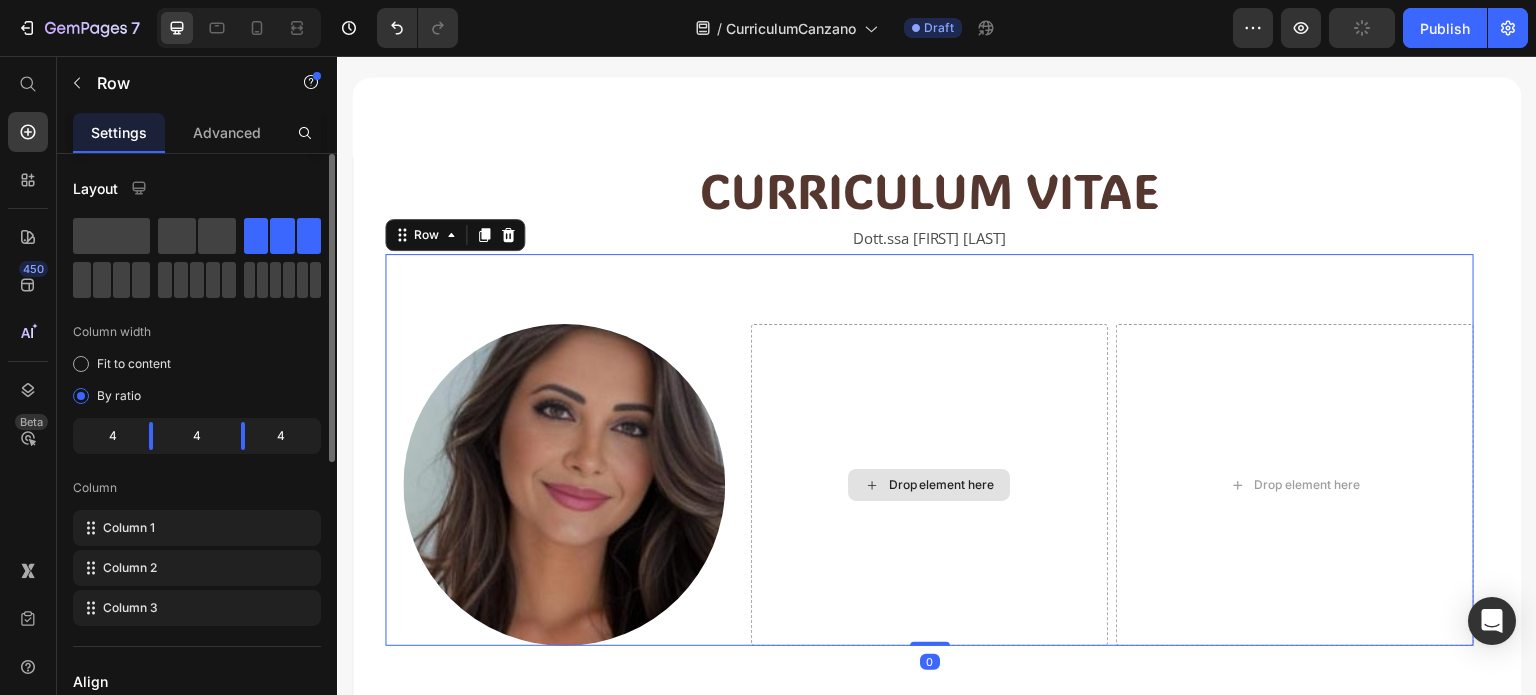 click on "Drop element here" at bounding box center (930, 485) 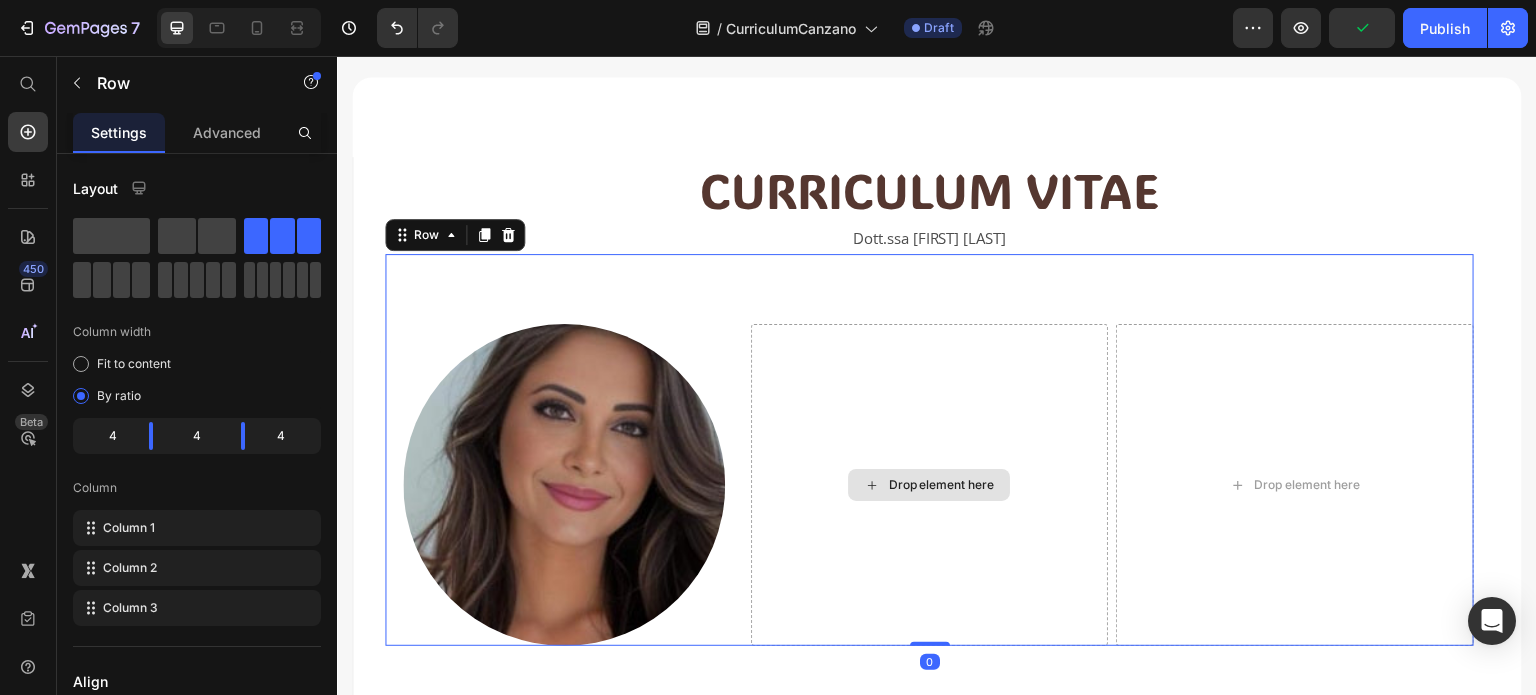click on "Drop element here" at bounding box center (930, 485) 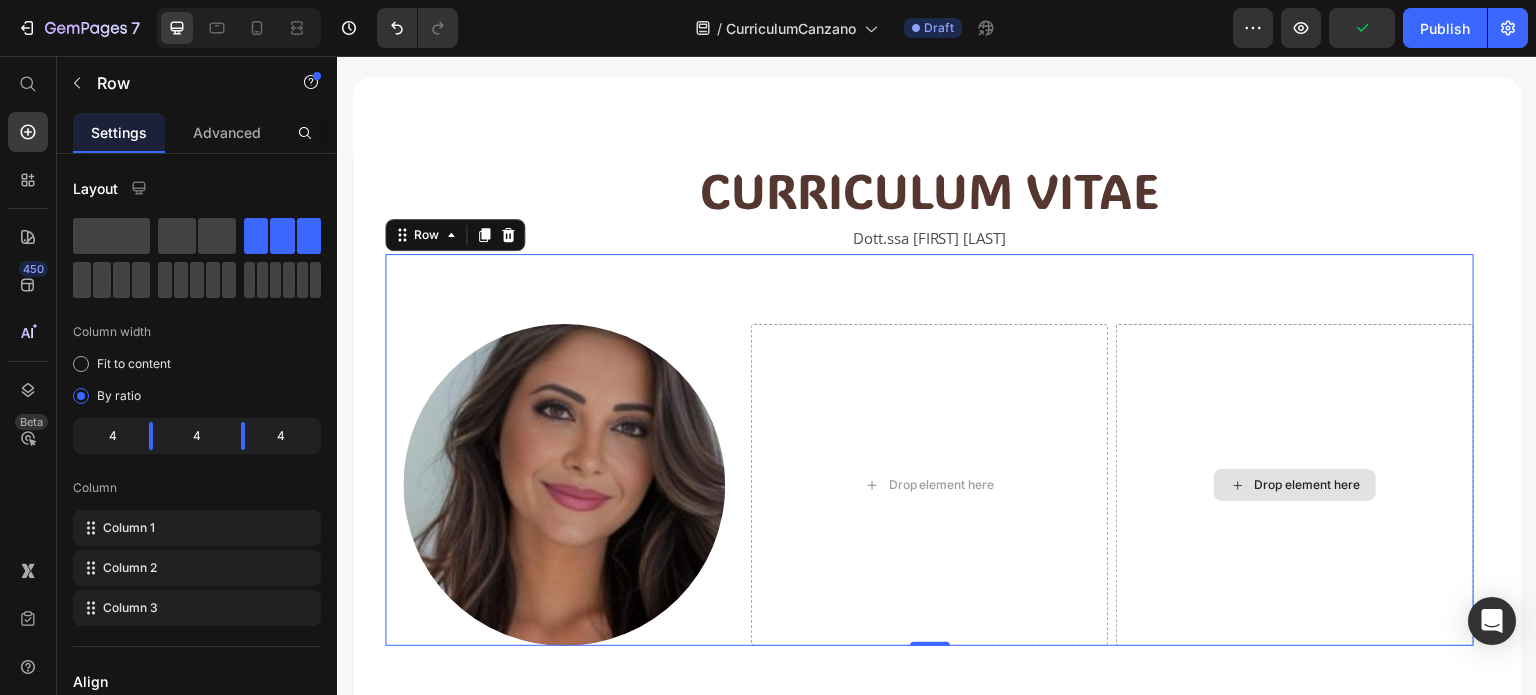 click on "Drop element here" at bounding box center (1295, 485) 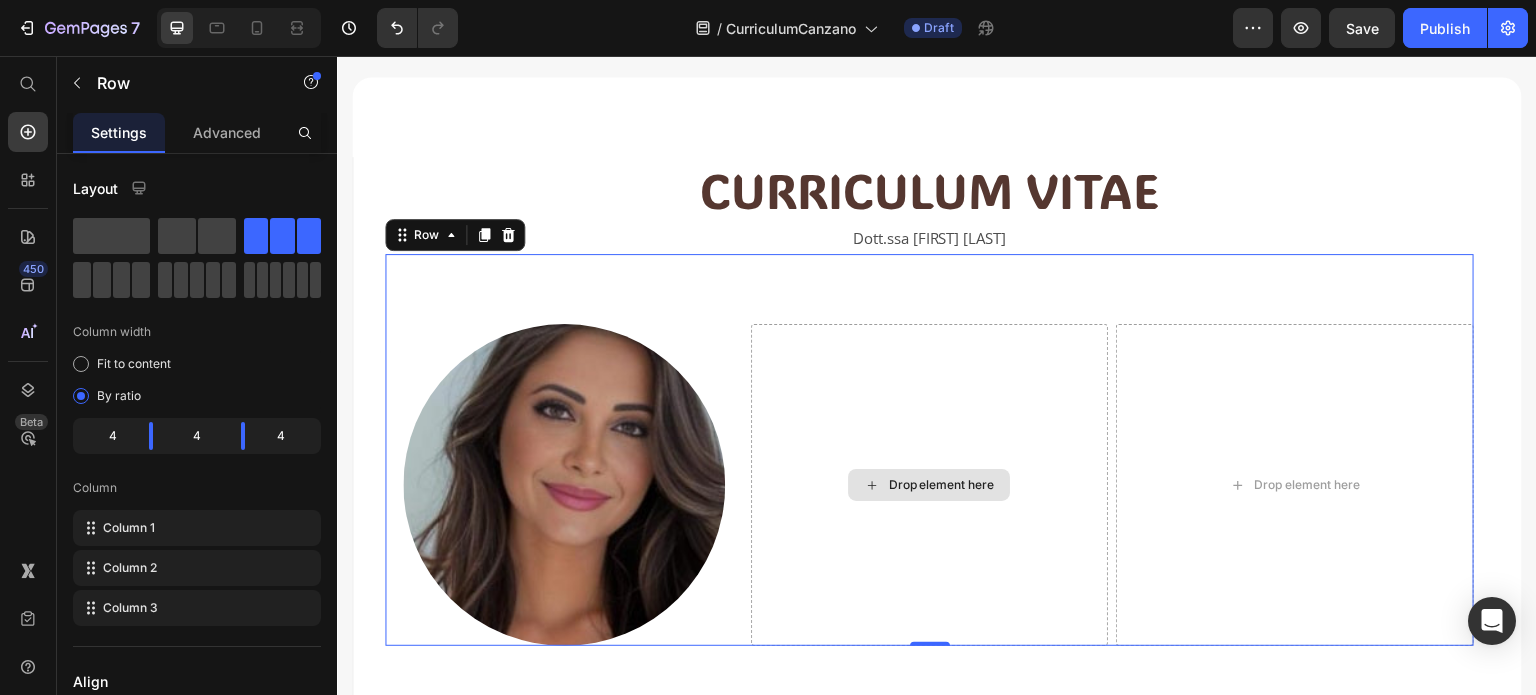 click on "Drop element here" at bounding box center [930, 485] 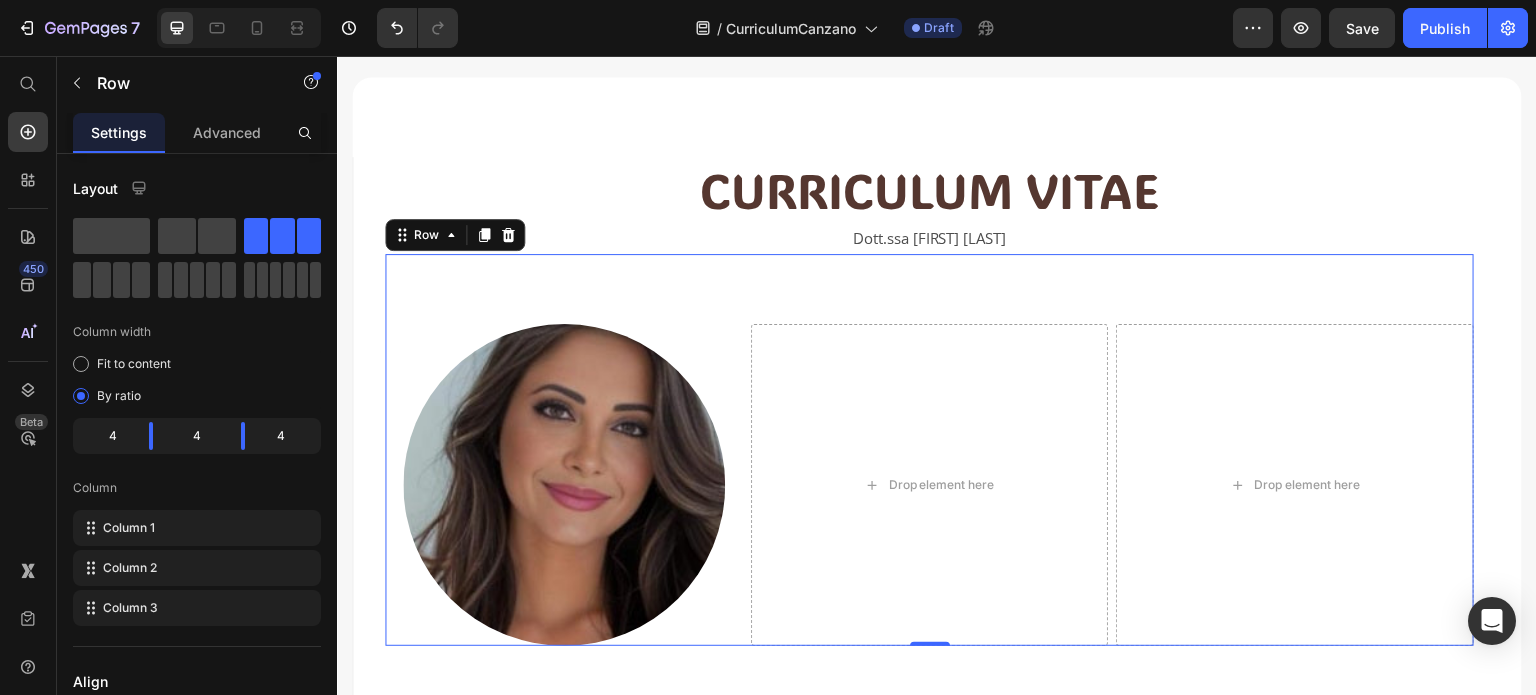click on "Image
Drop element here
Drop element here Row   0" at bounding box center (929, 450) 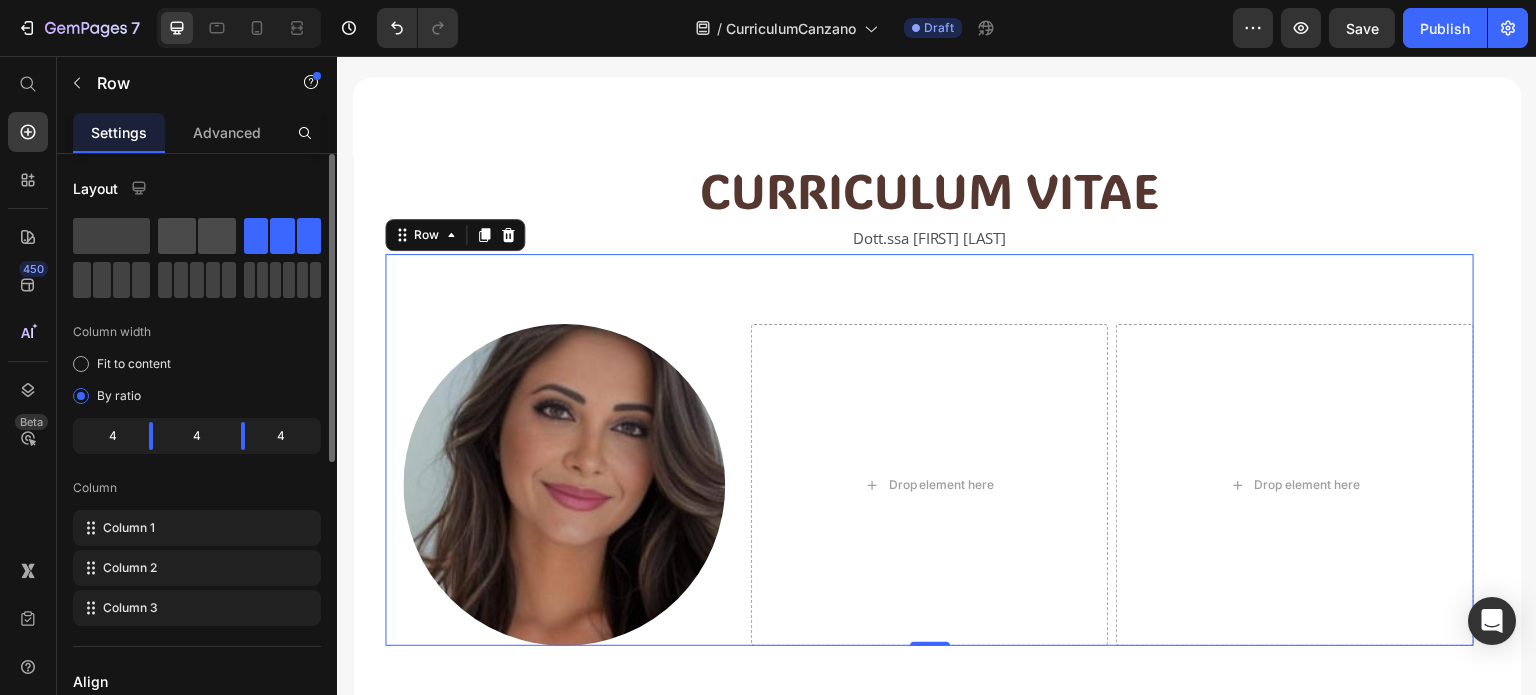 click 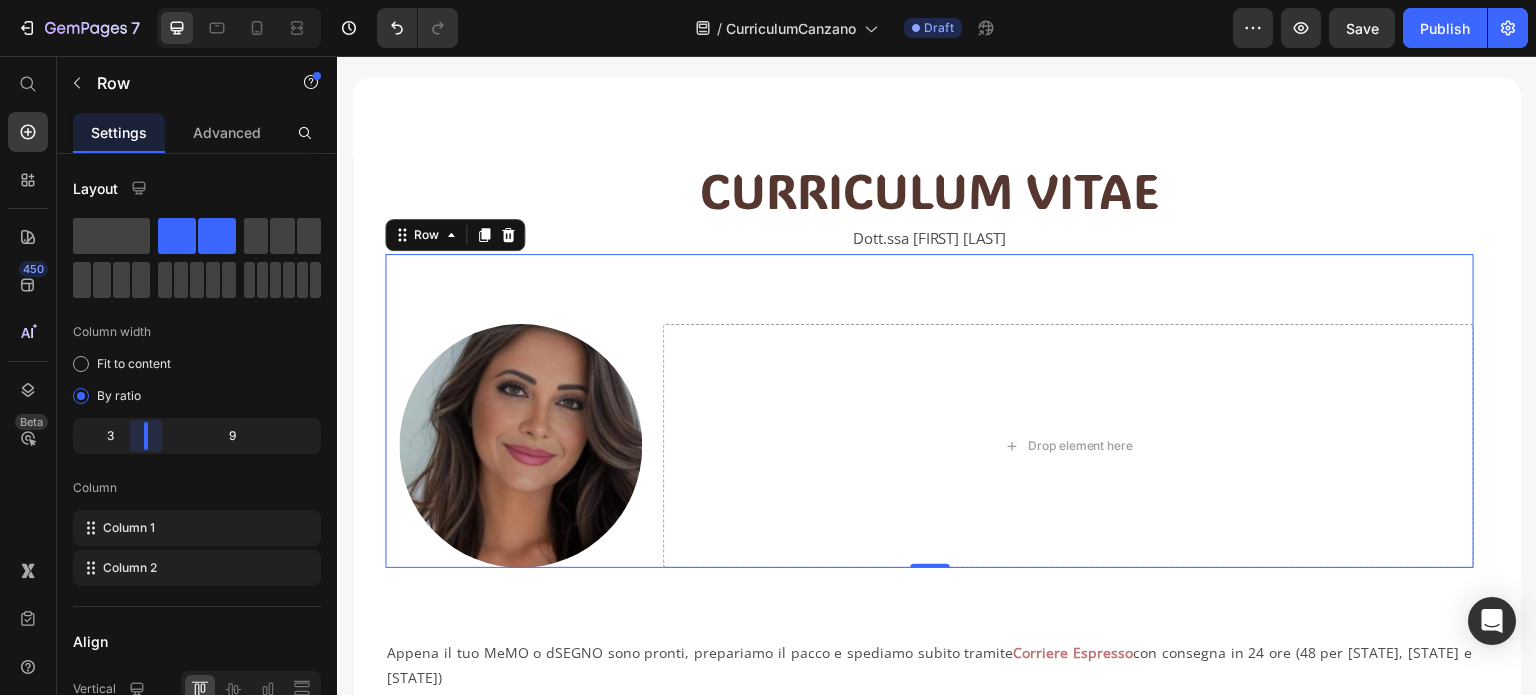 drag, startPoint x: 196, startPoint y: 437, endPoint x: 143, endPoint y: 435, distance: 53.037724 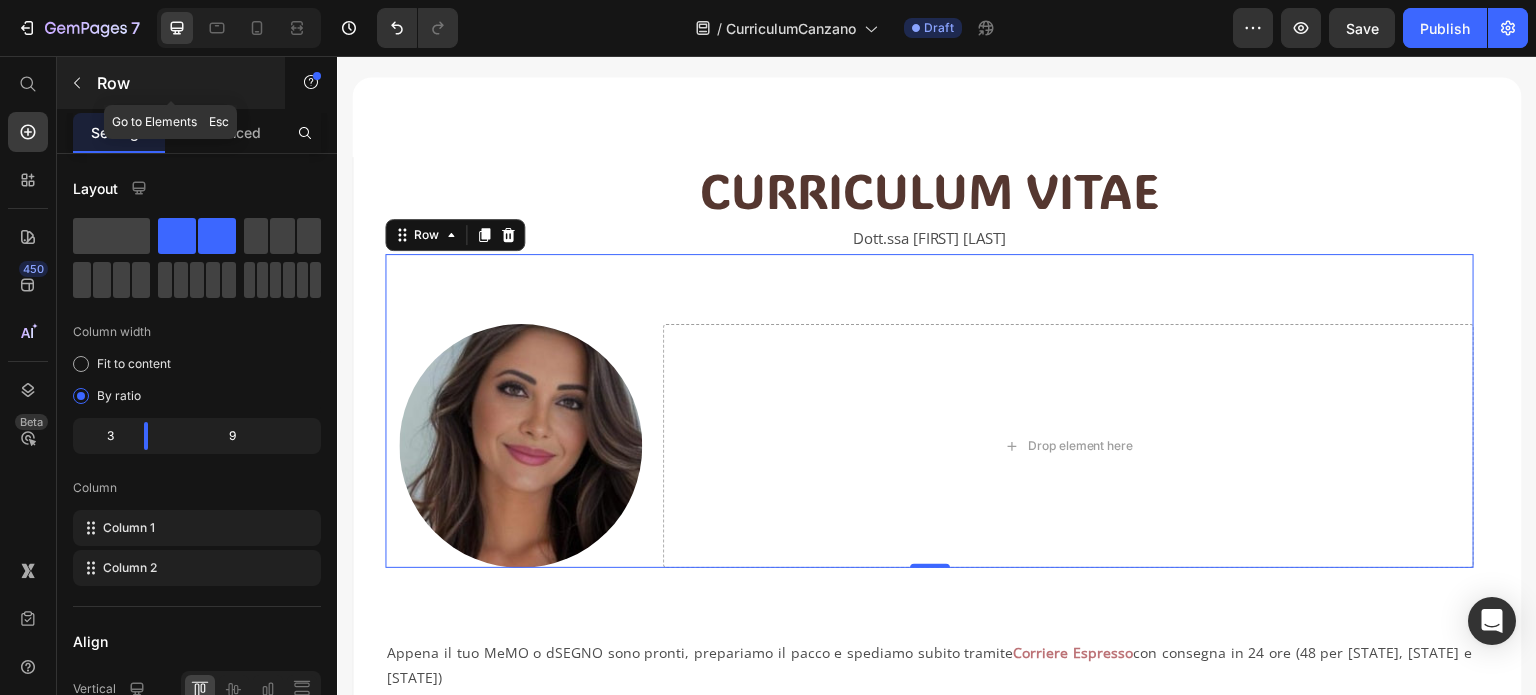 click 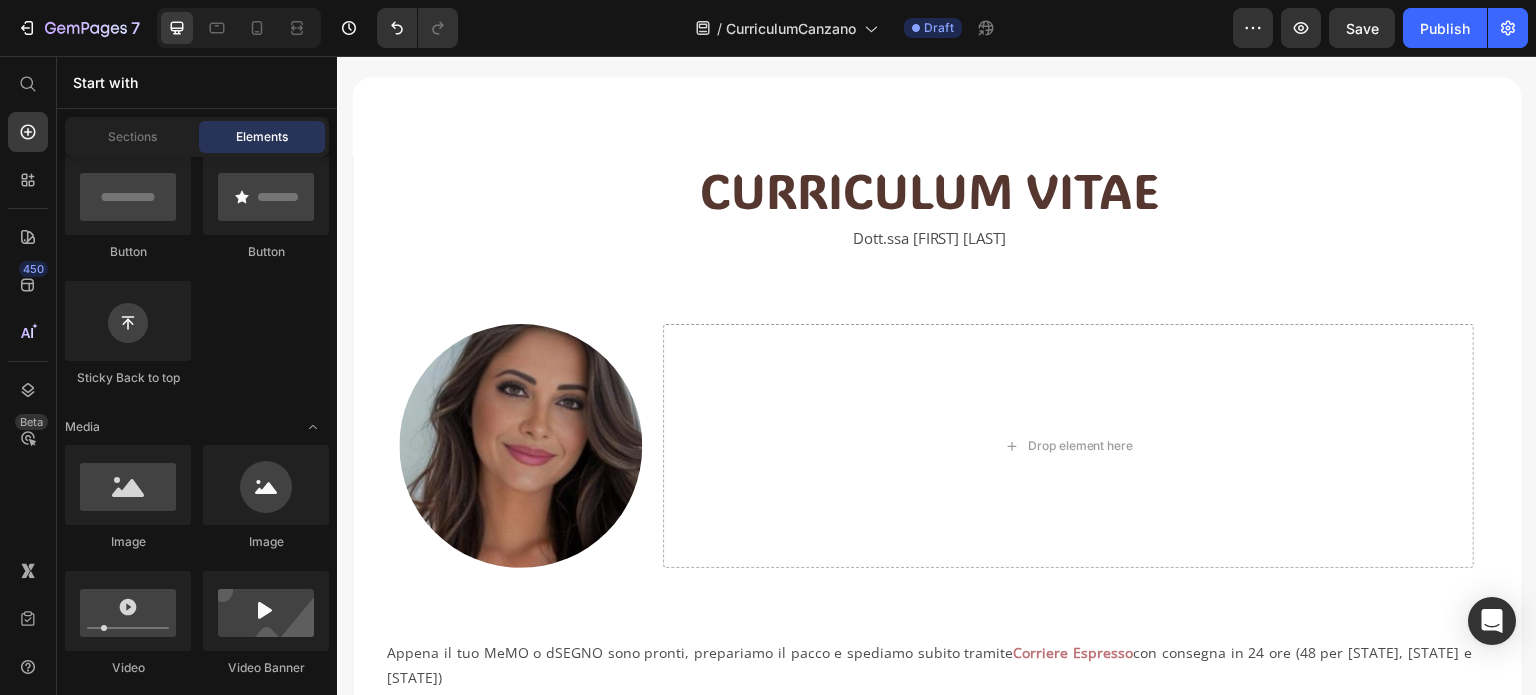 scroll, scrollTop: 100, scrollLeft: 0, axis: vertical 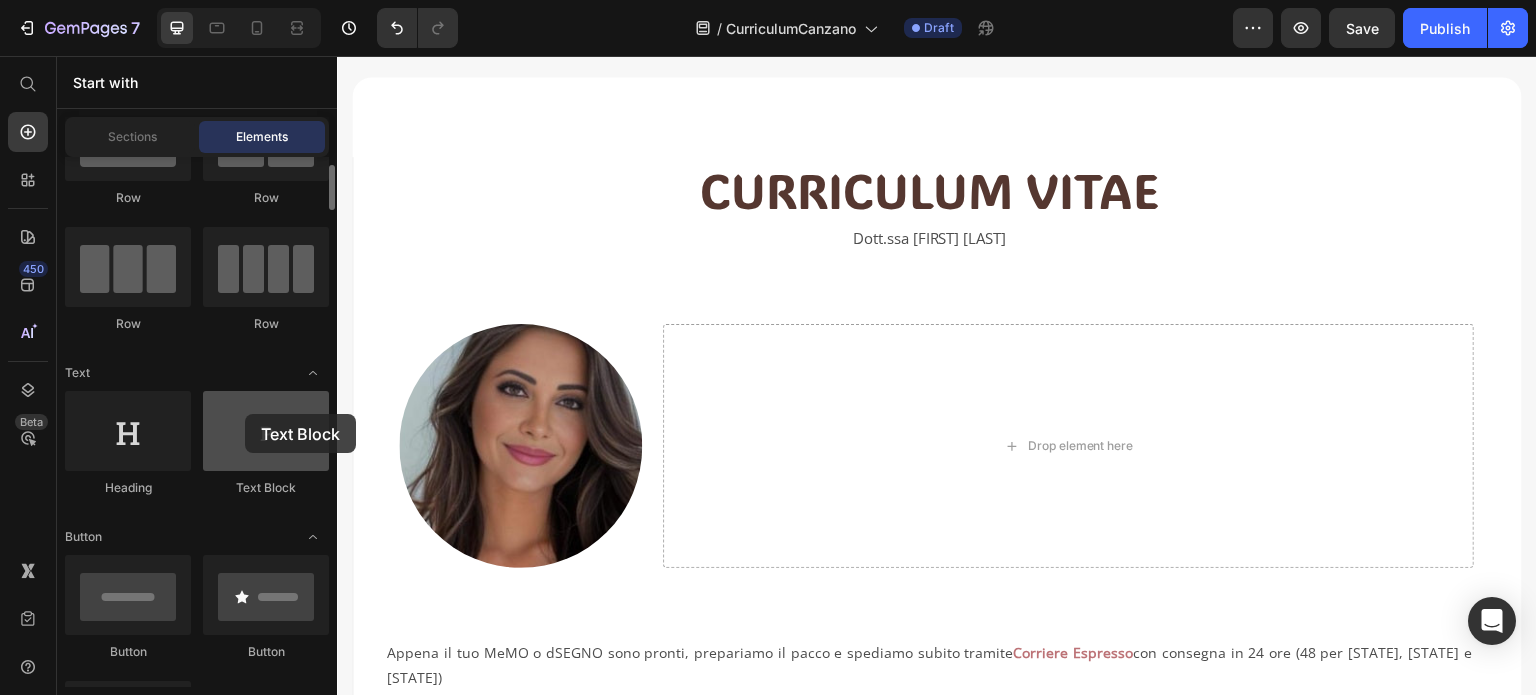 drag, startPoint x: 288, startPoint y: 455, endPoint x: 245, endPoint y: 414, distance: 59.413803 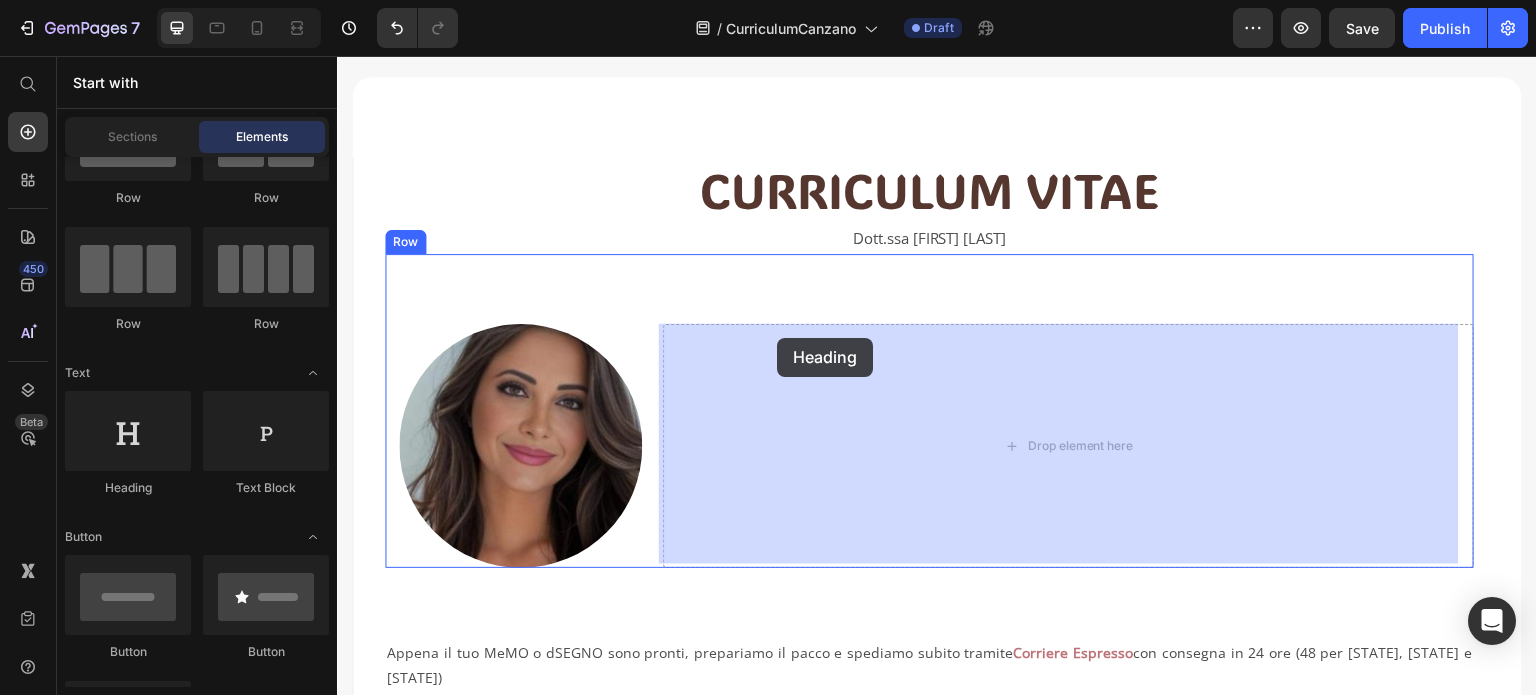drag, startPoint x: 492, startPoint y: 482, endPoint x: 777, endPoint y: 338, distance: 319.31332 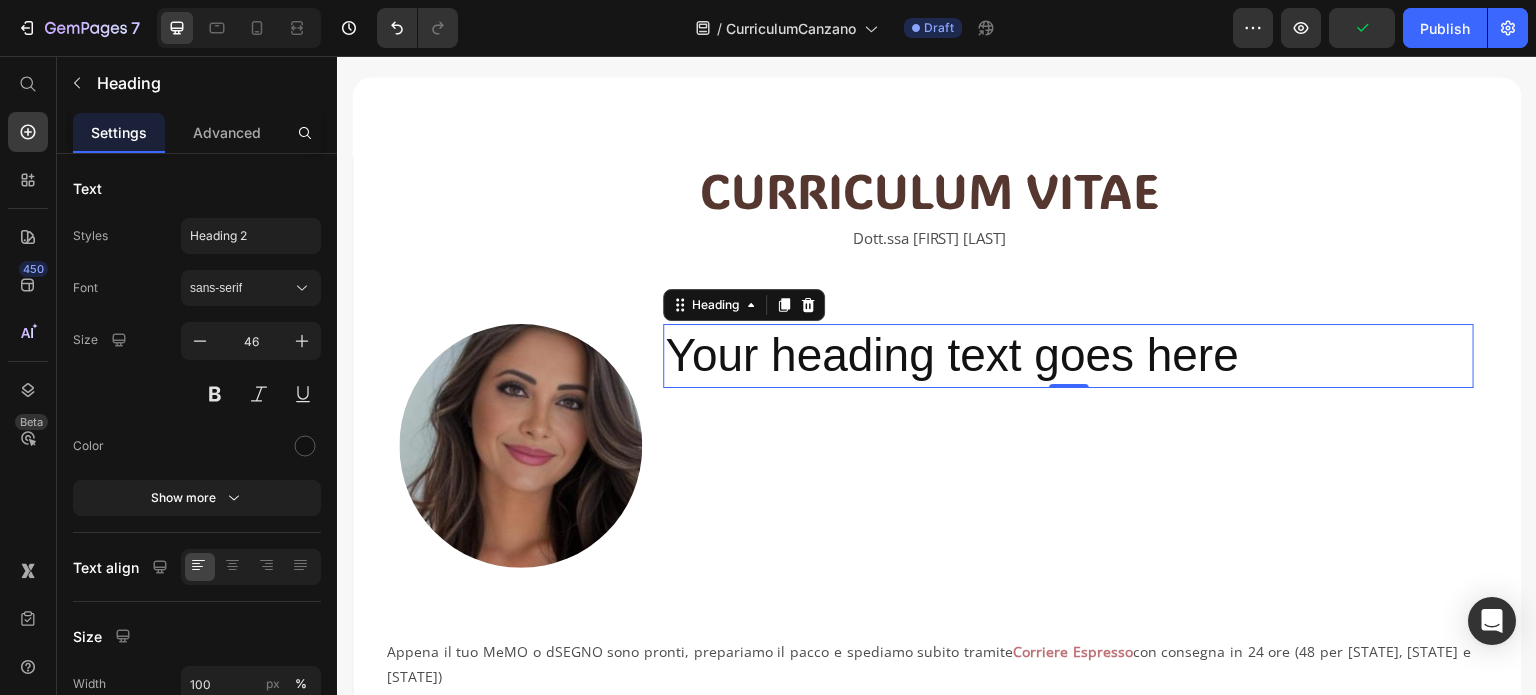 click on "Your heading text goes here" at bounding box center (1068, 356) 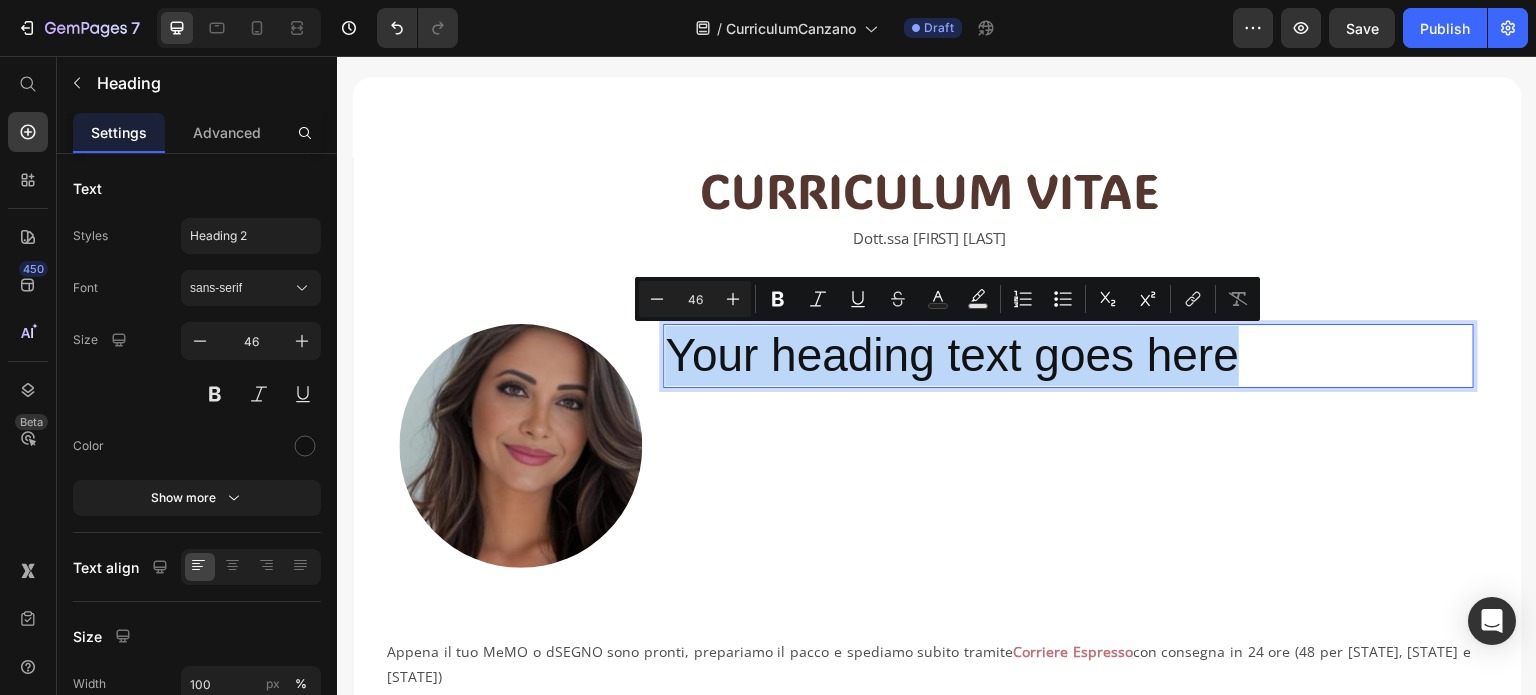 drag, startPoint x: 668, startPoint y: 358, endPoint x: 1263, endPoint y: 376, distance: 595.2722 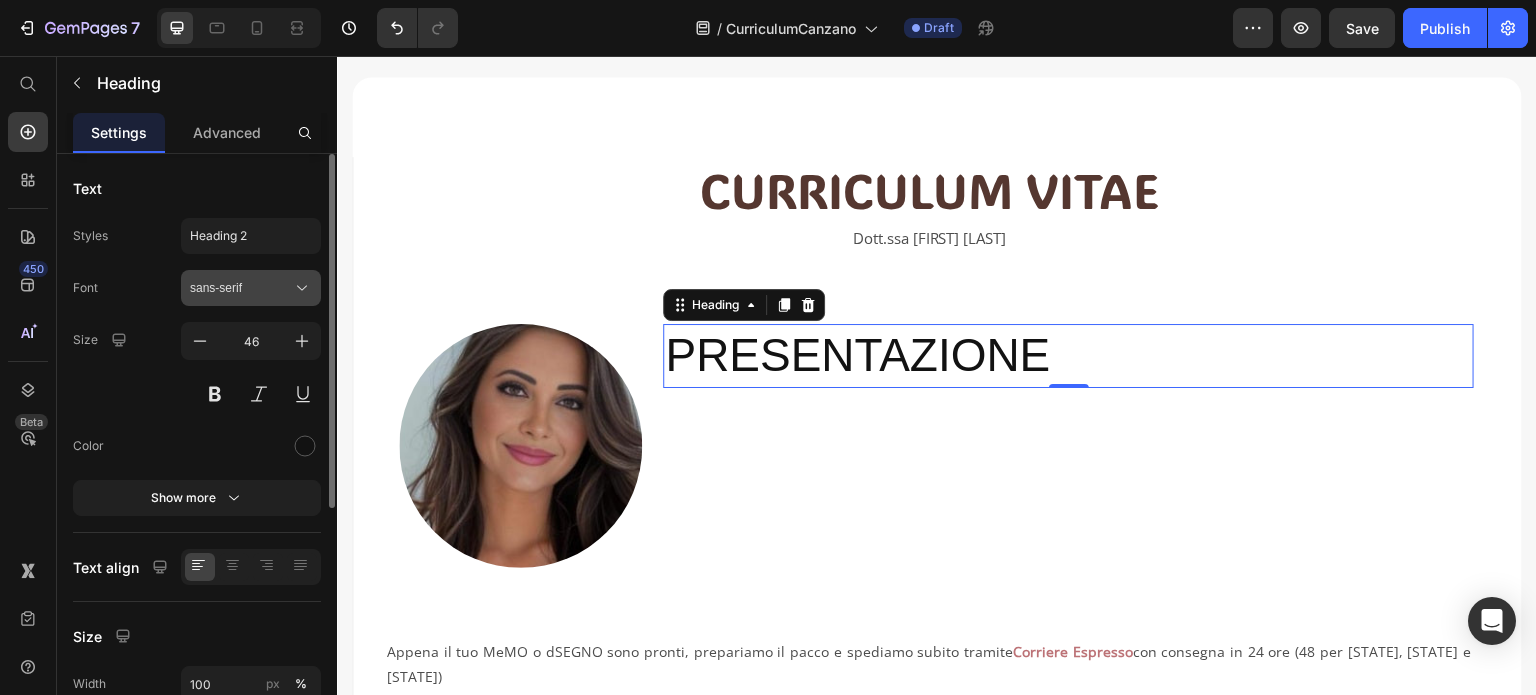 click on "sans-serif" at bounding box center [241, 288] 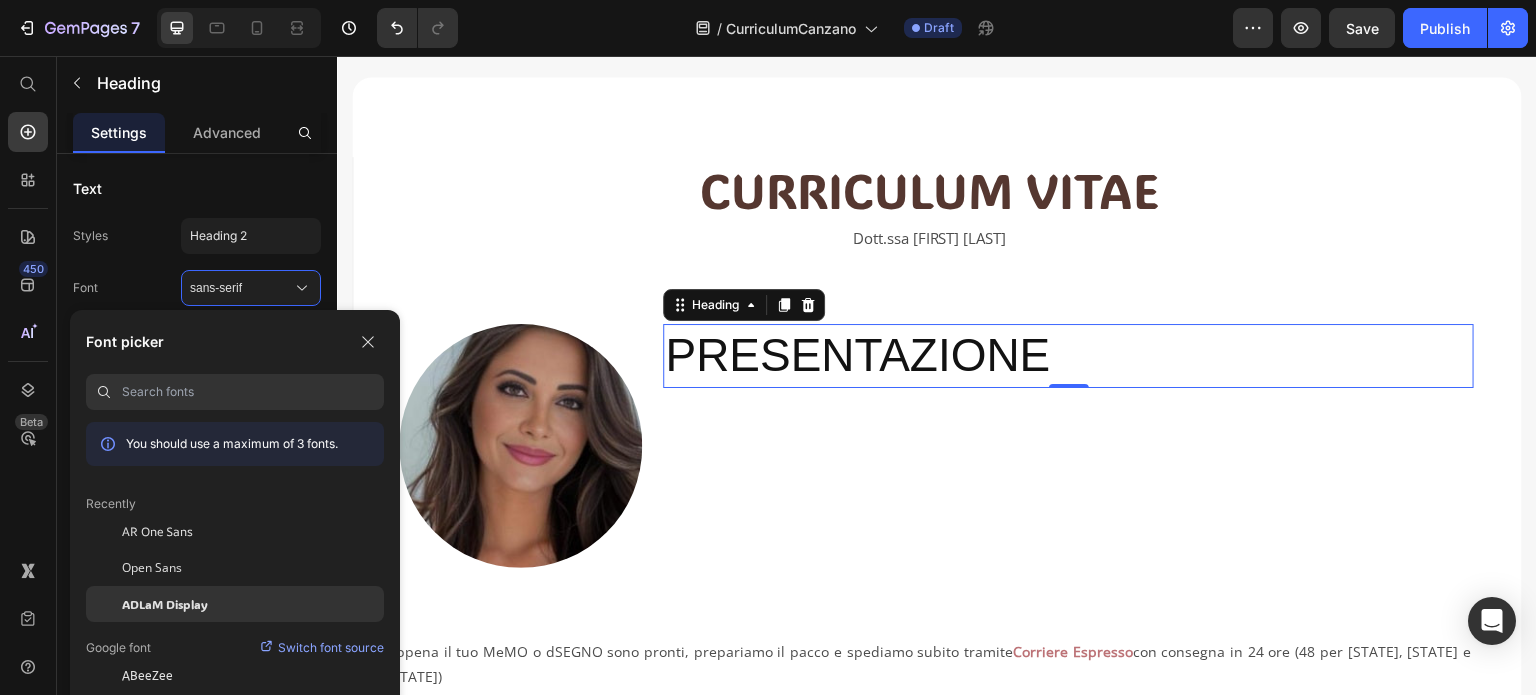 click on "ADLaM Display" at bounding box center (165, 604) 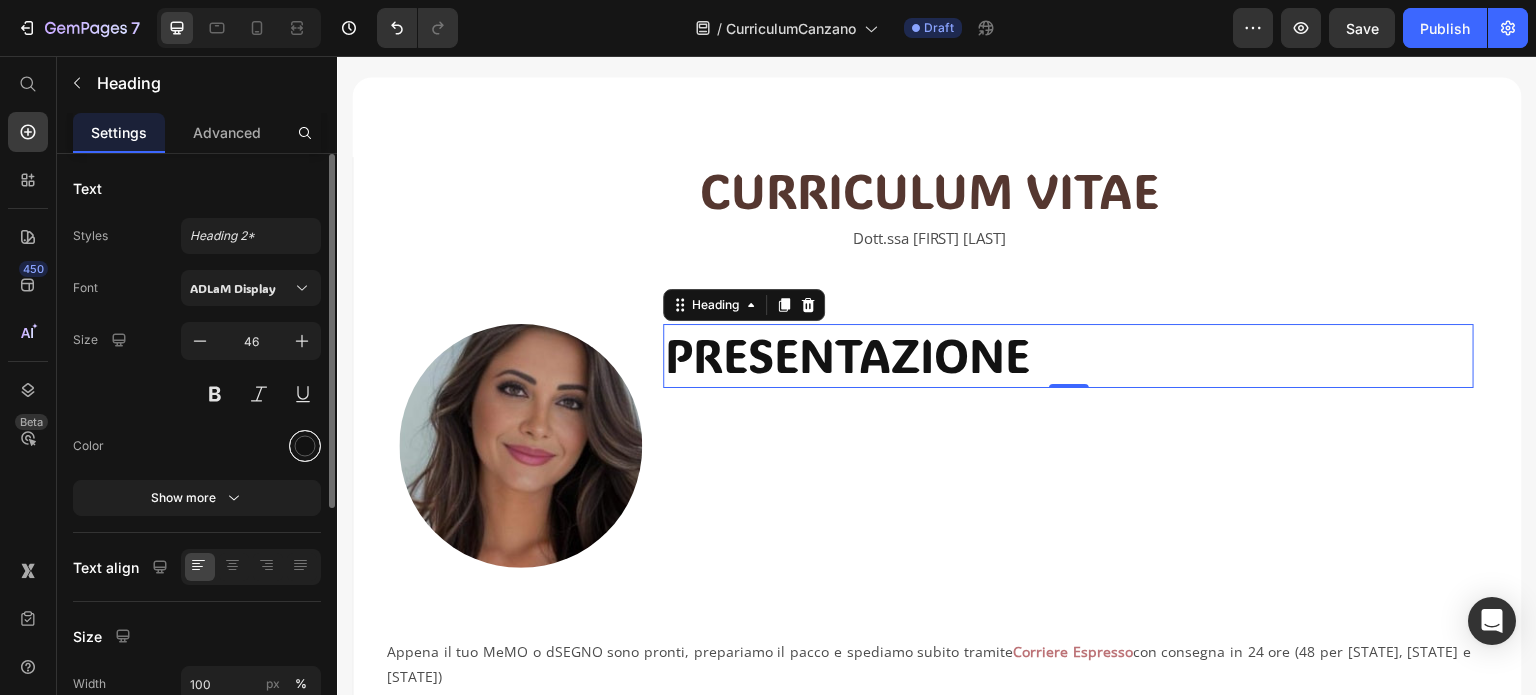 click at bounding box center [305, 446] 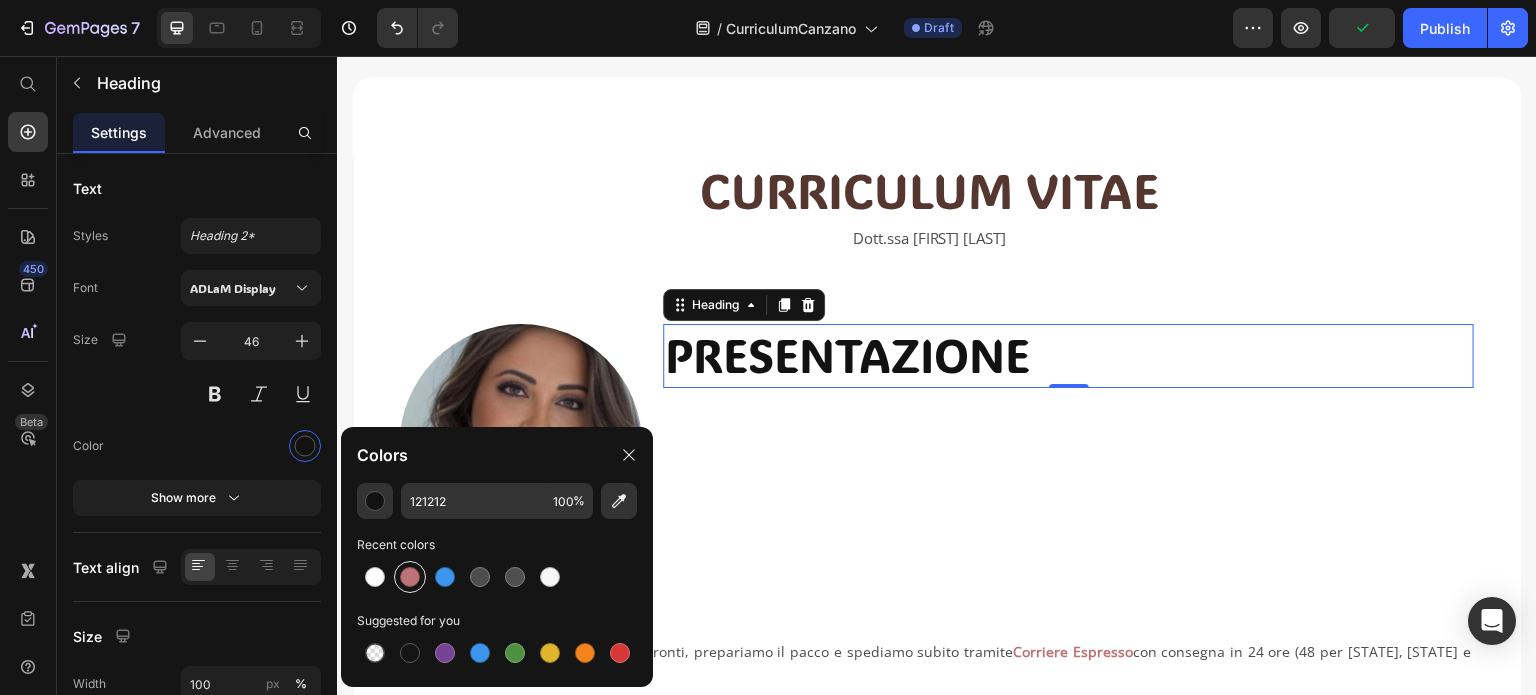 click at bounding box center (410, 577) 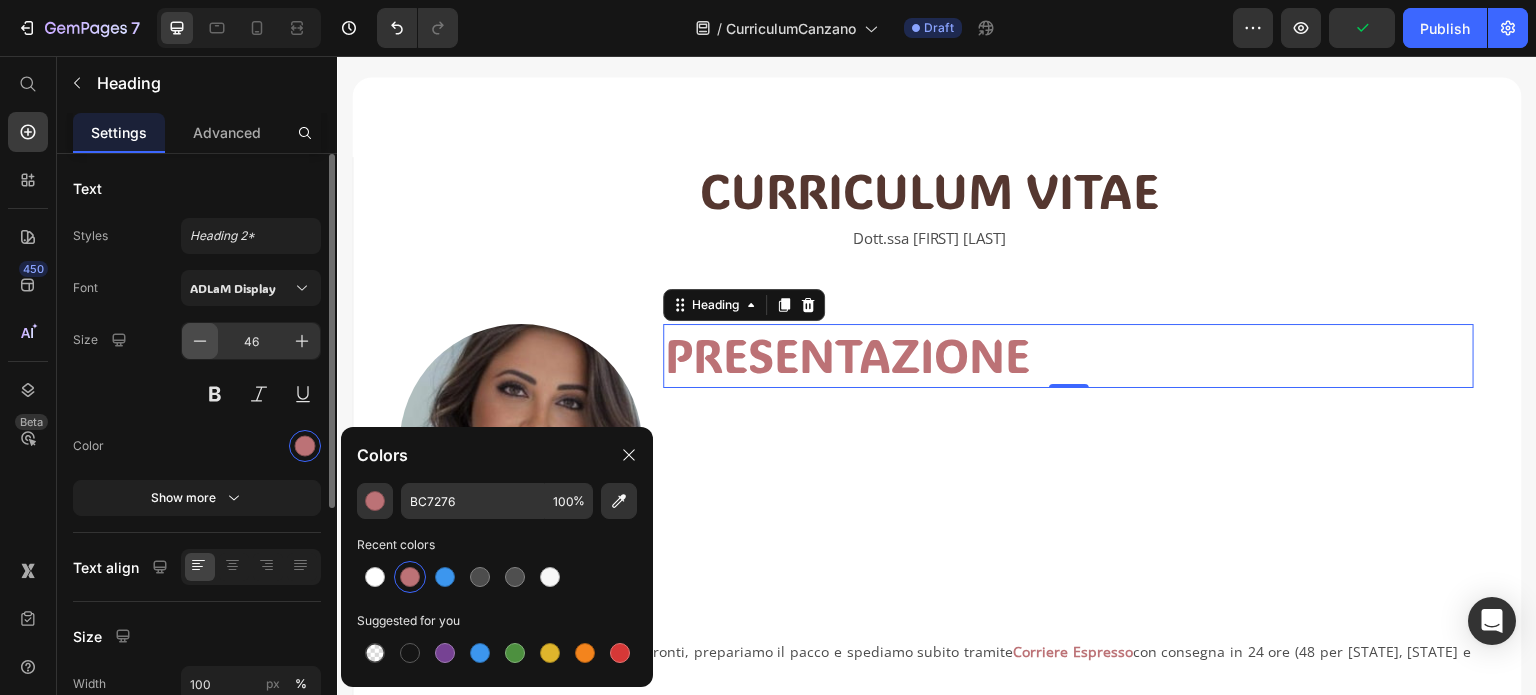 click 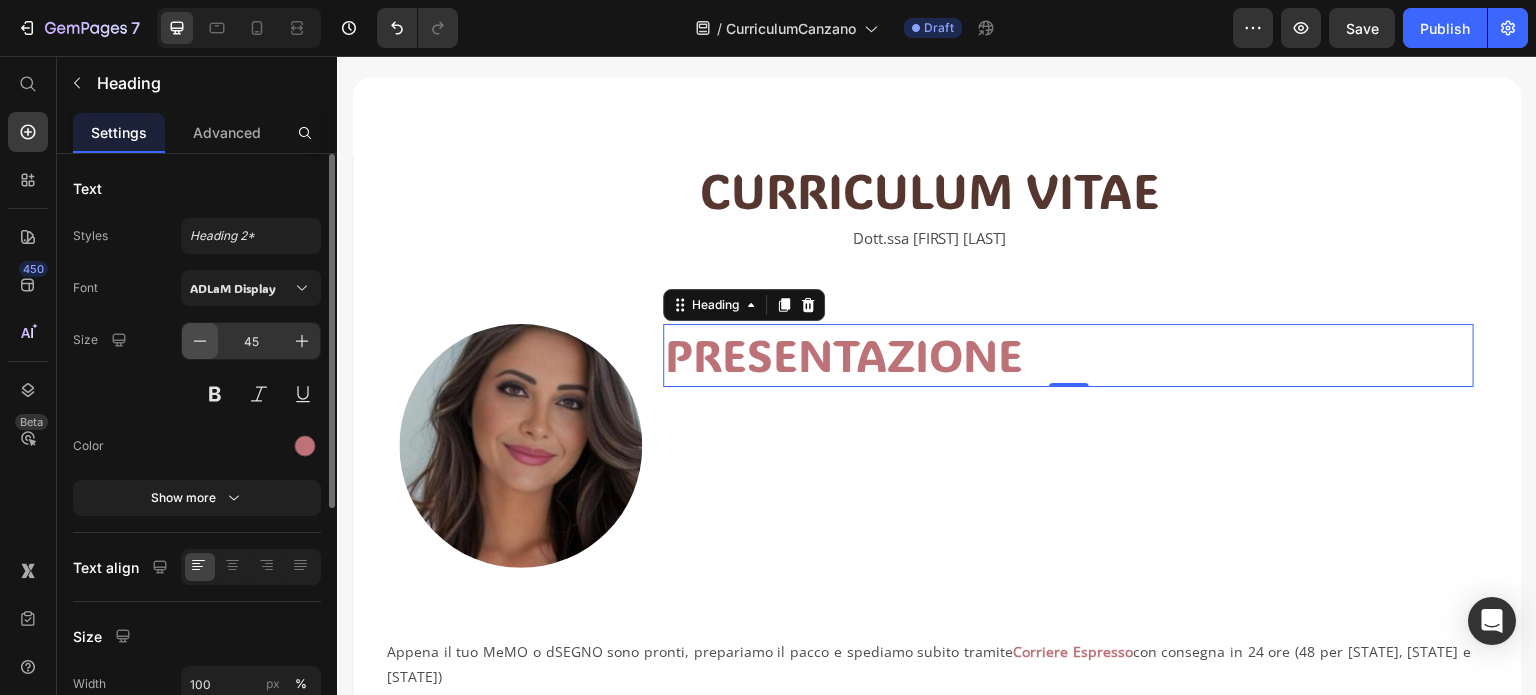click 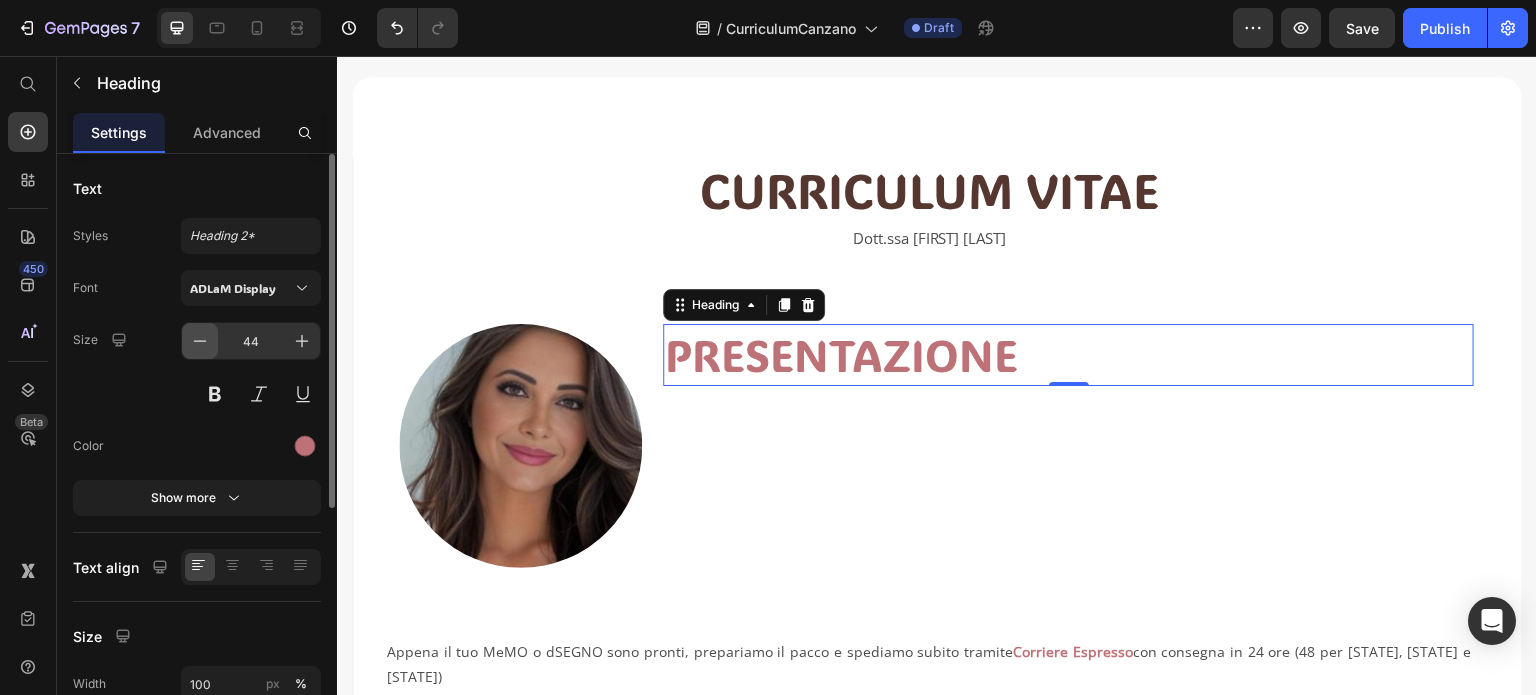 click 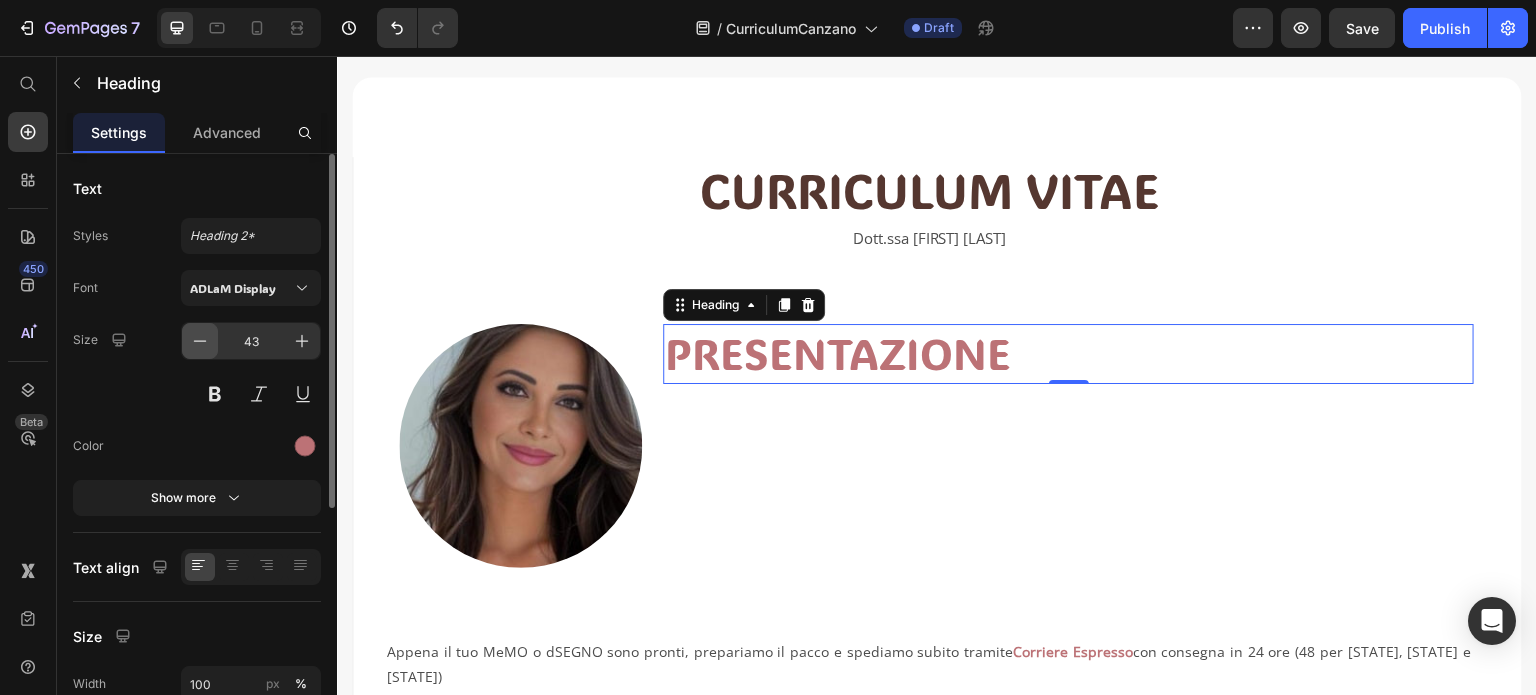 click 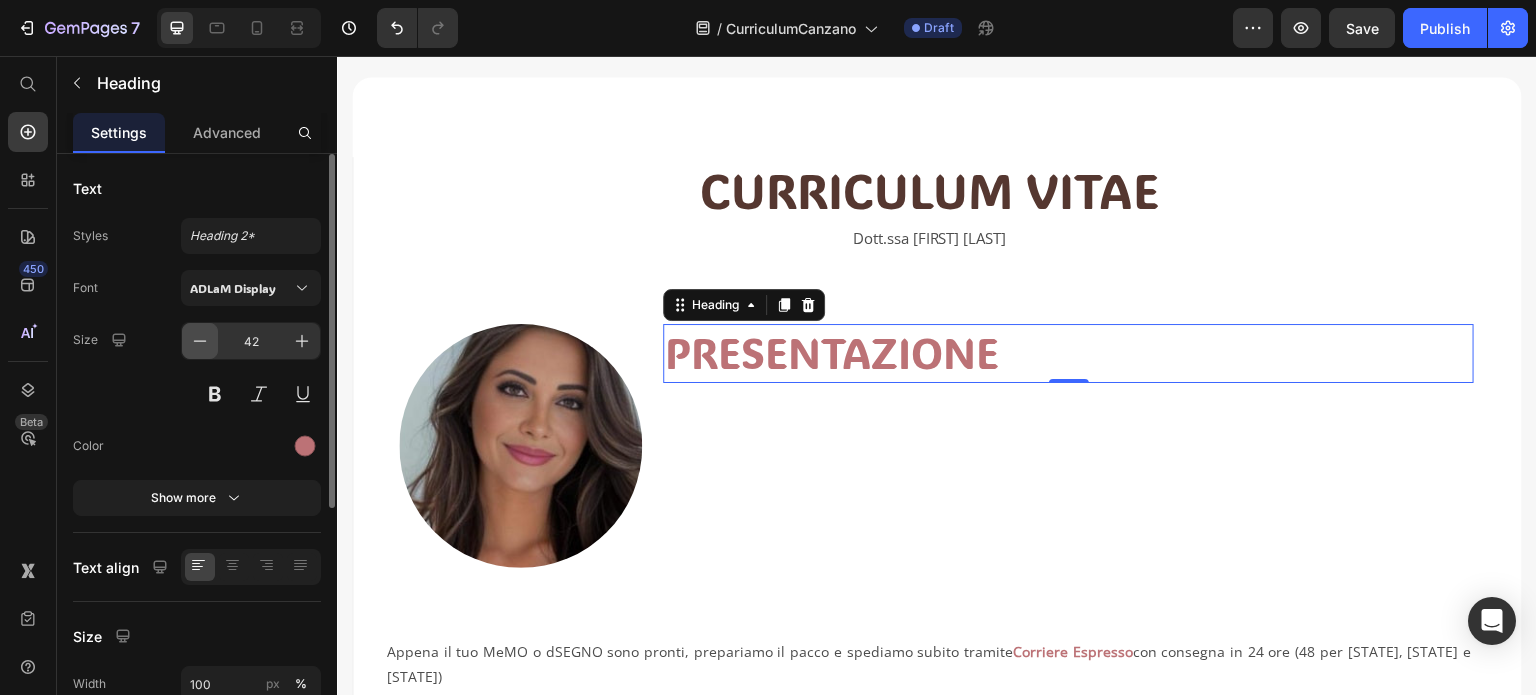 click 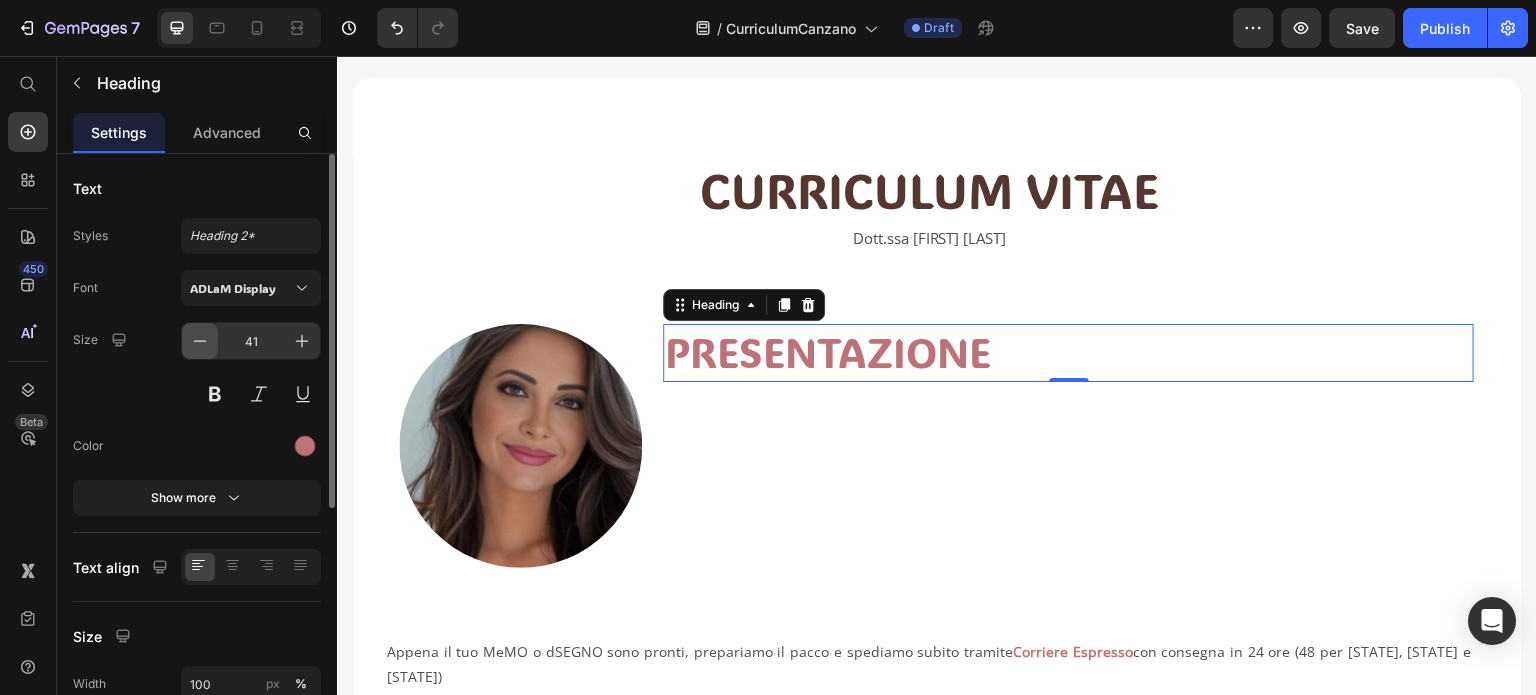 click 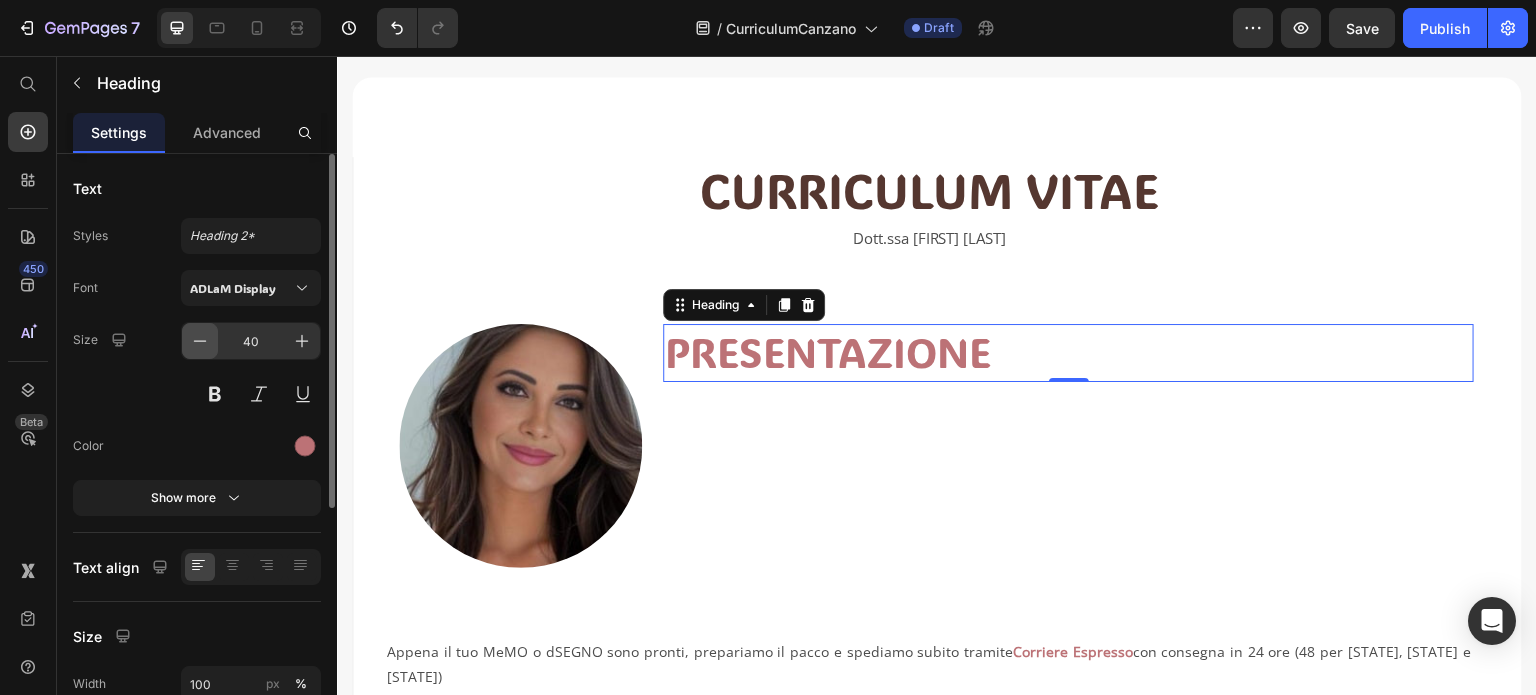 click 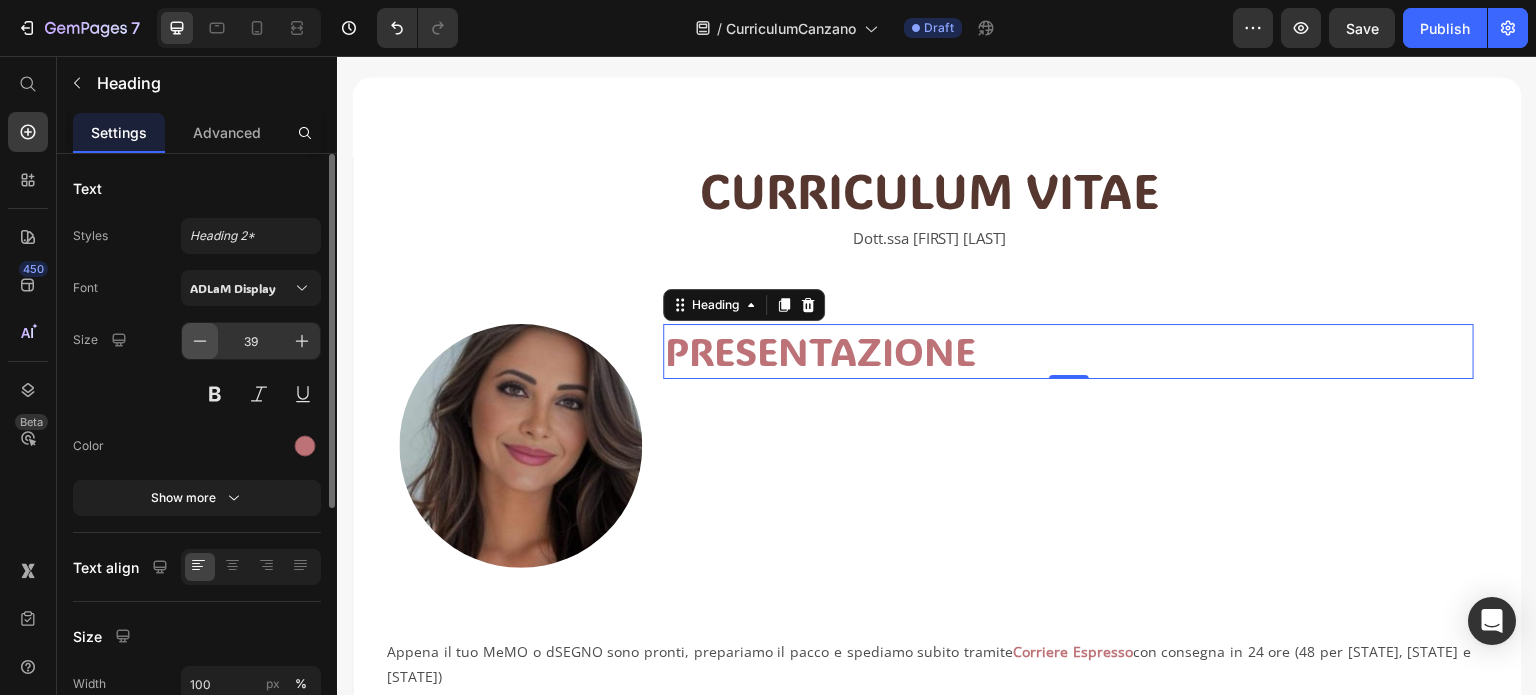 click 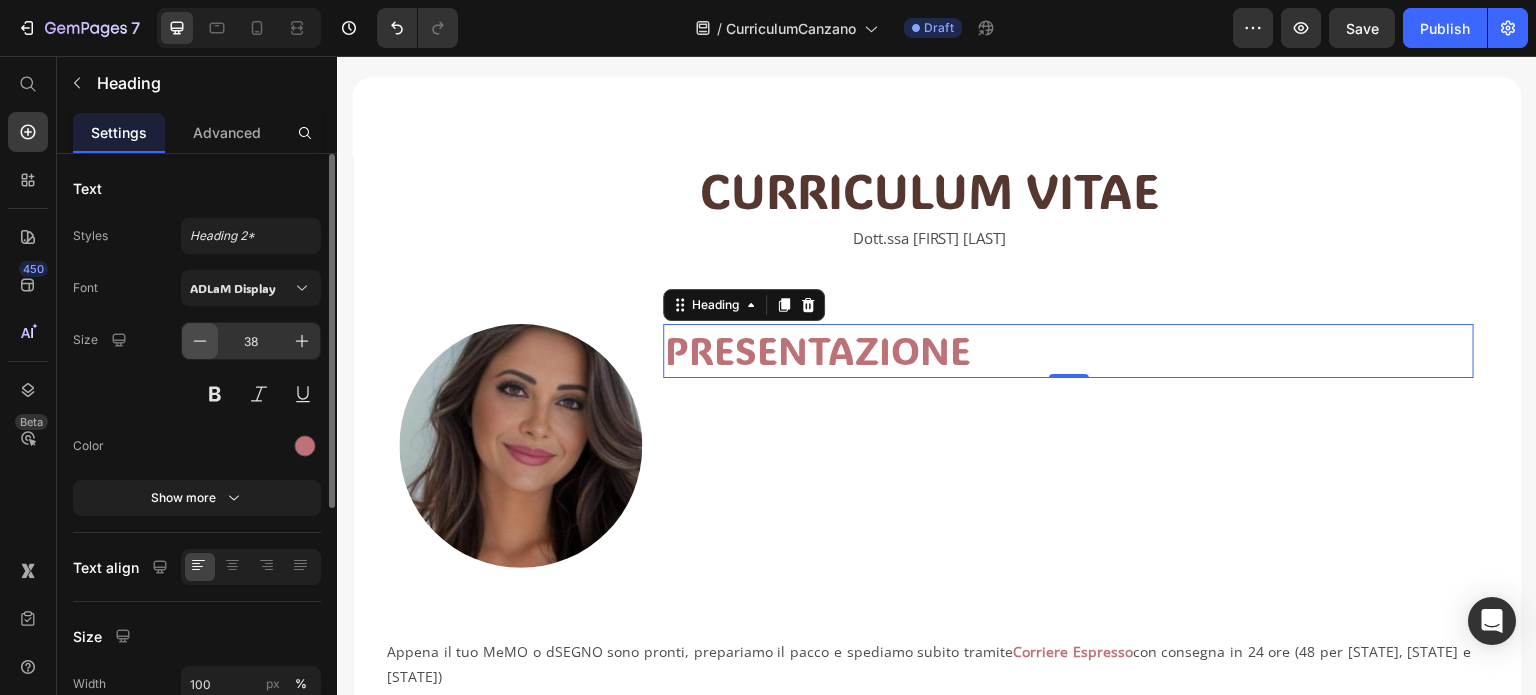 click 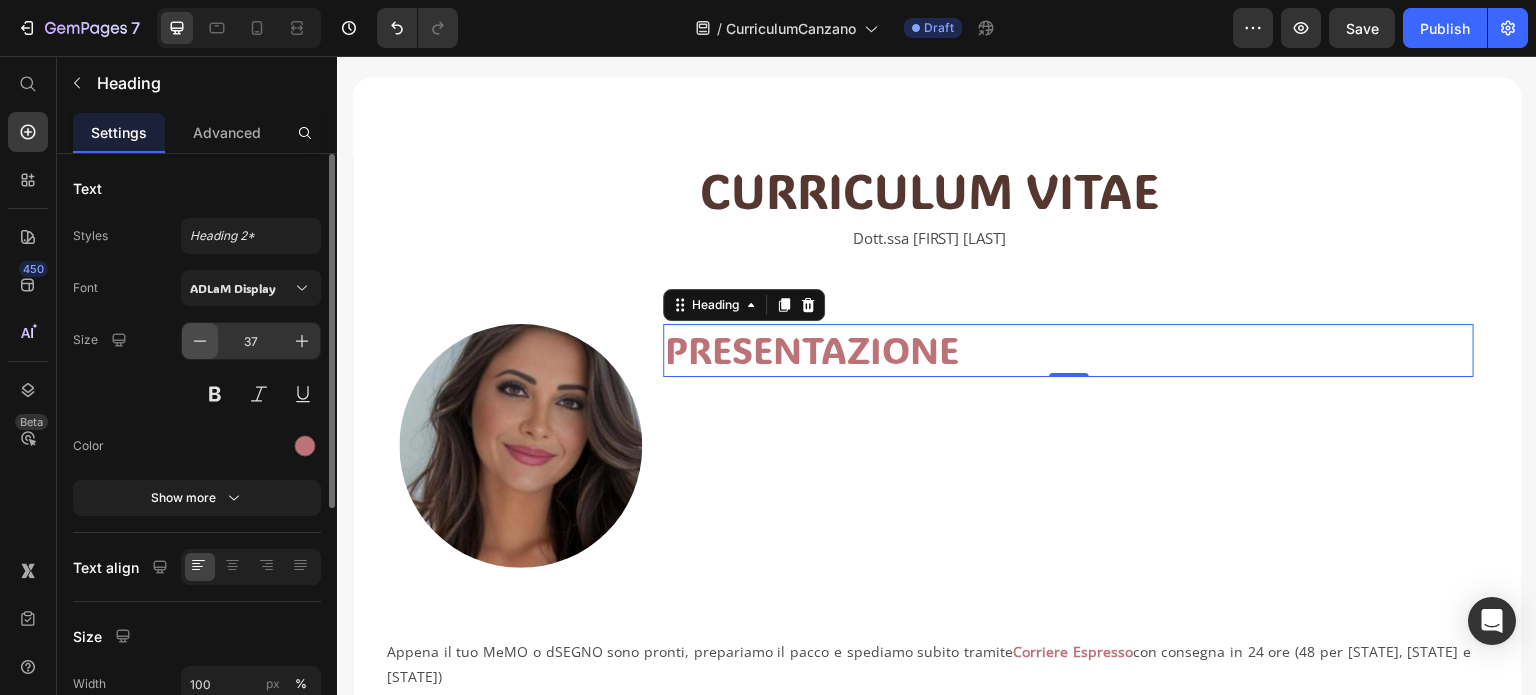 click 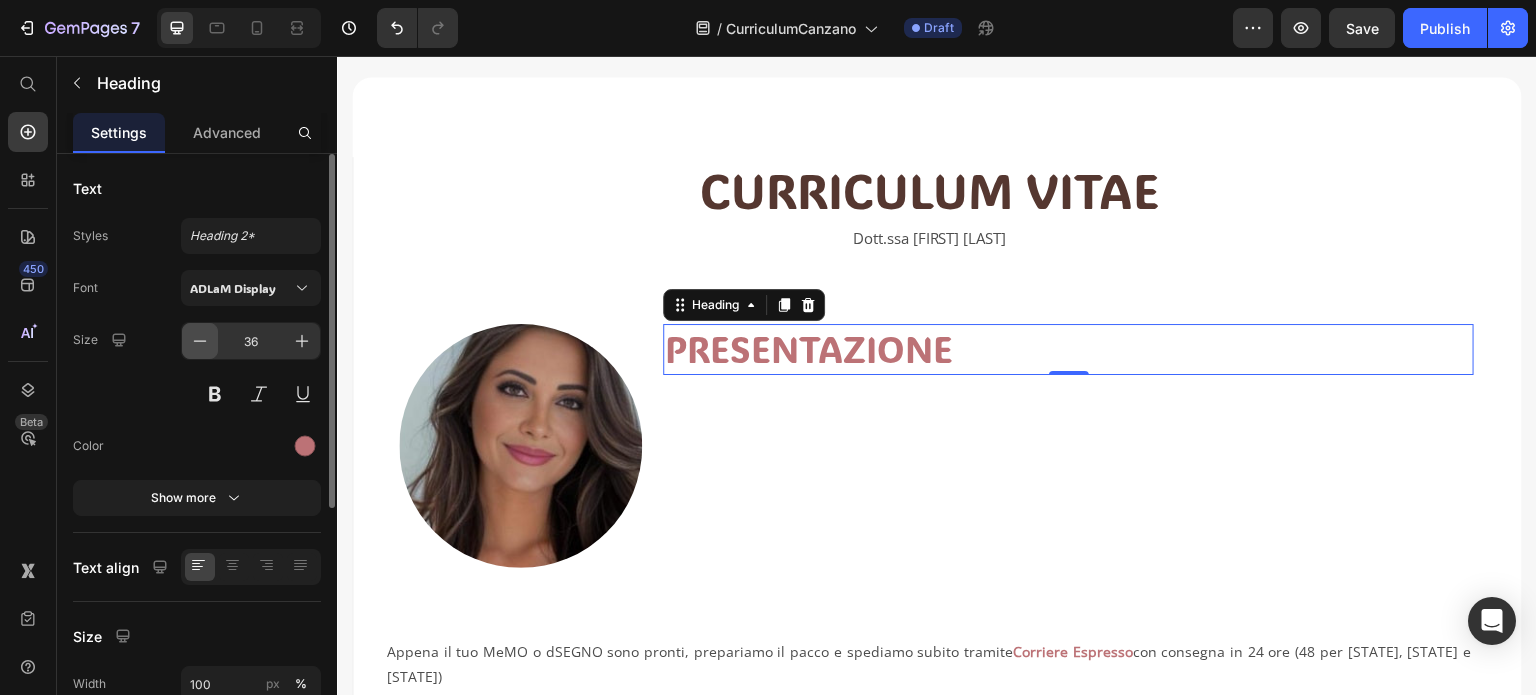 click 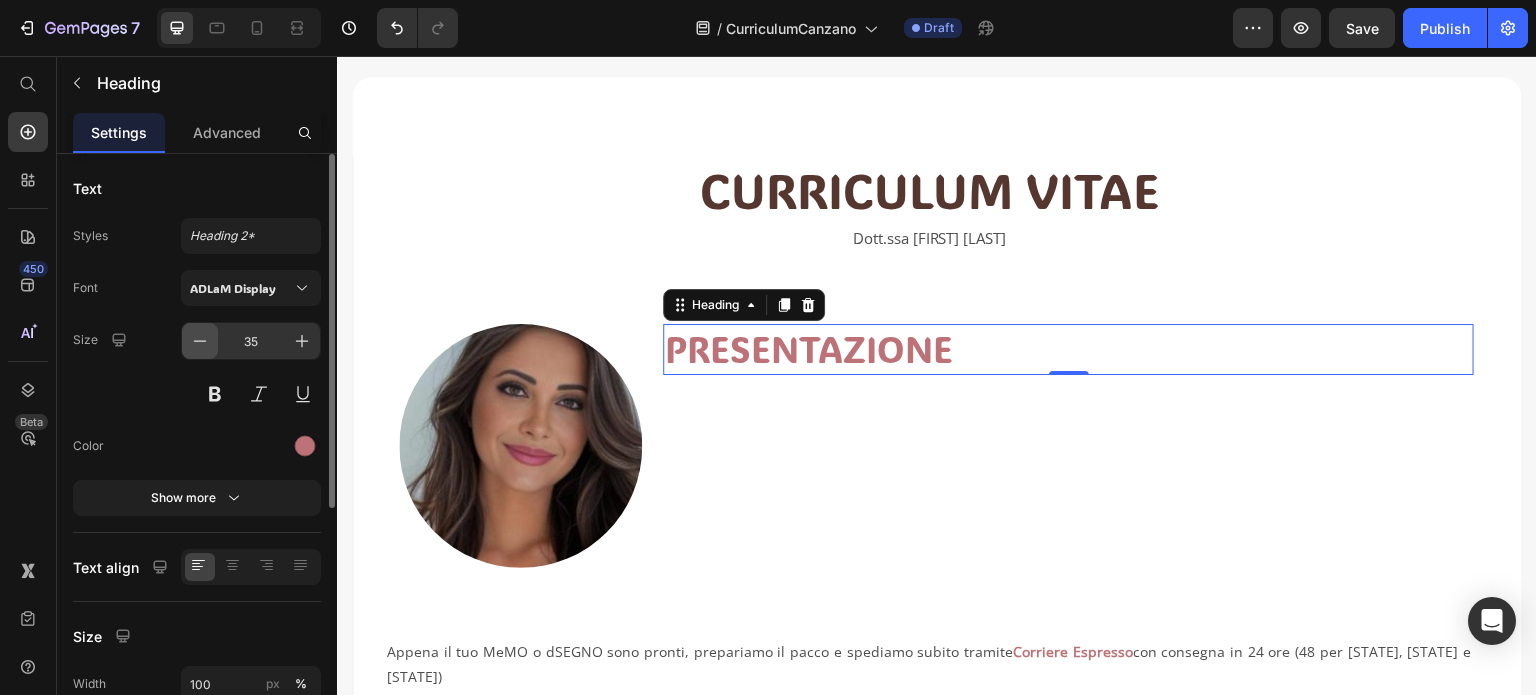 click 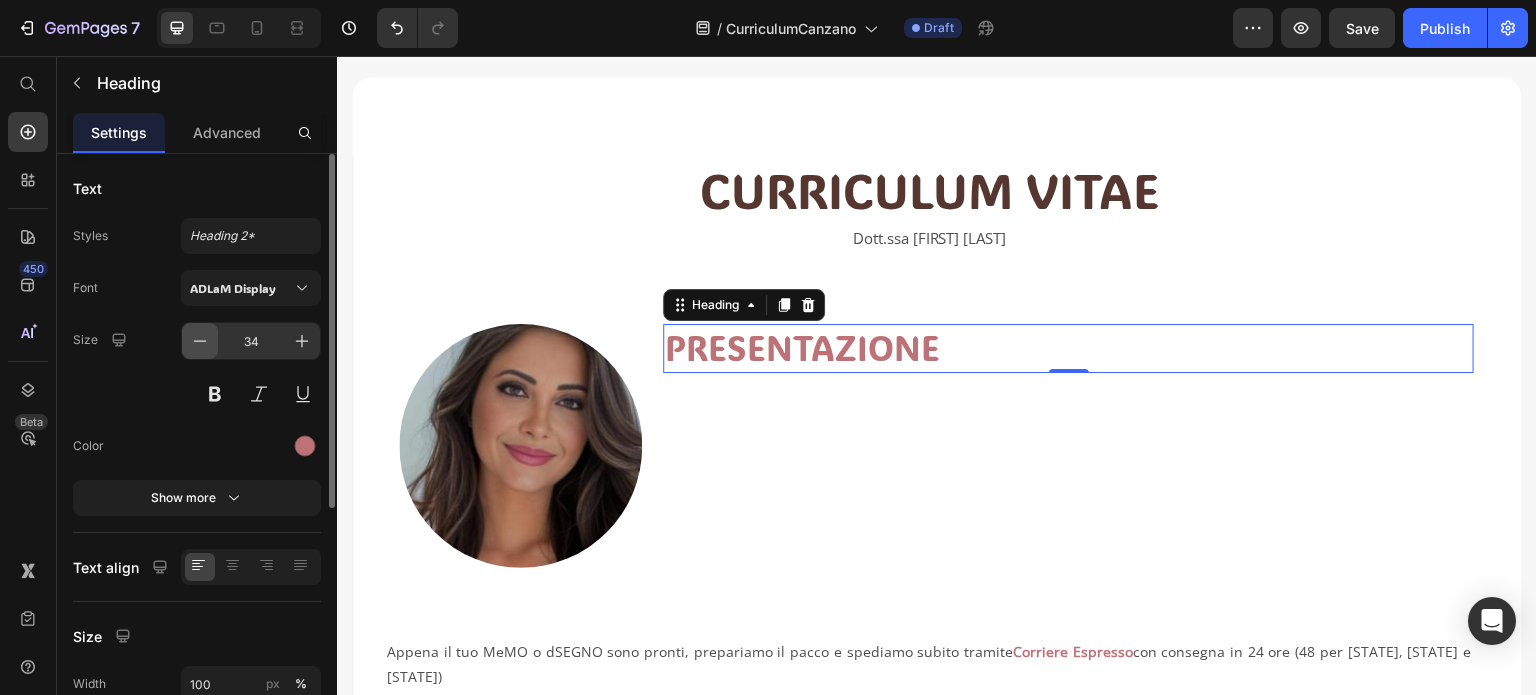 click 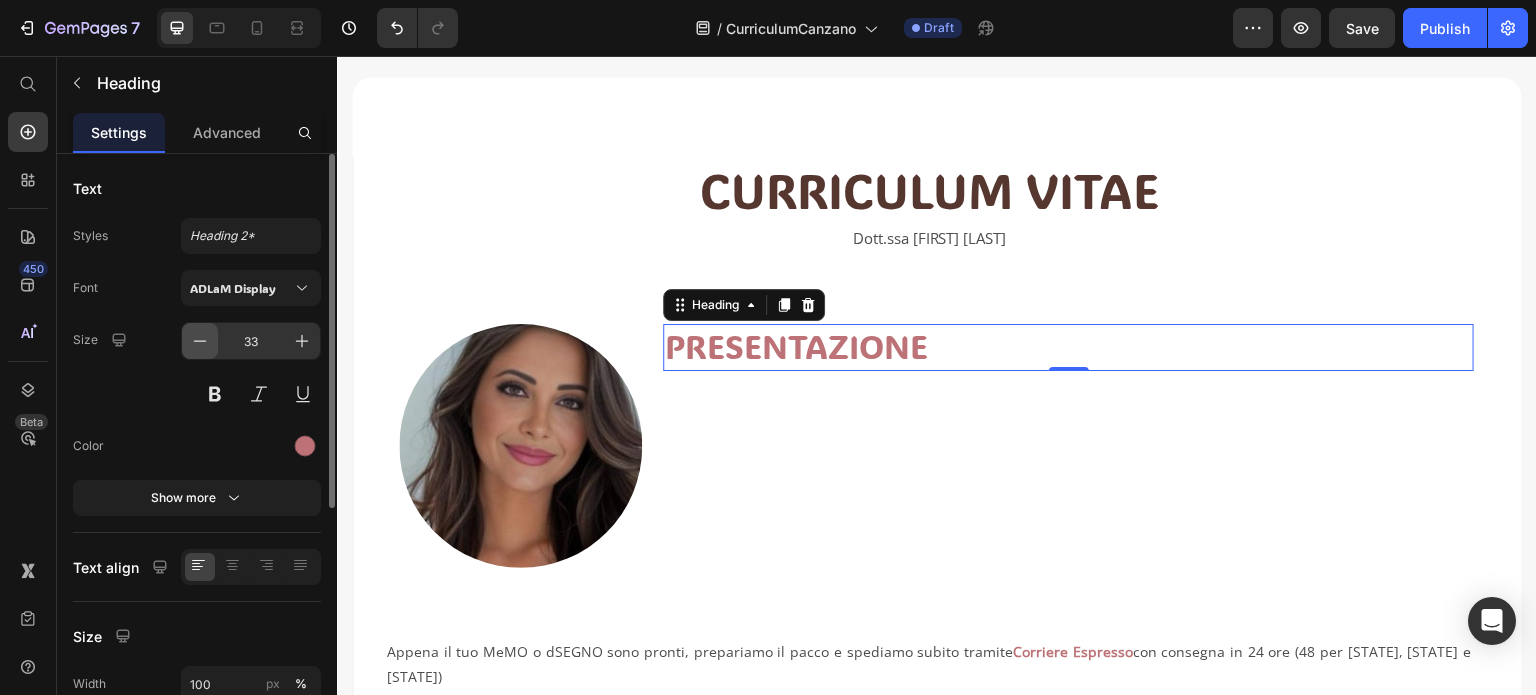 click 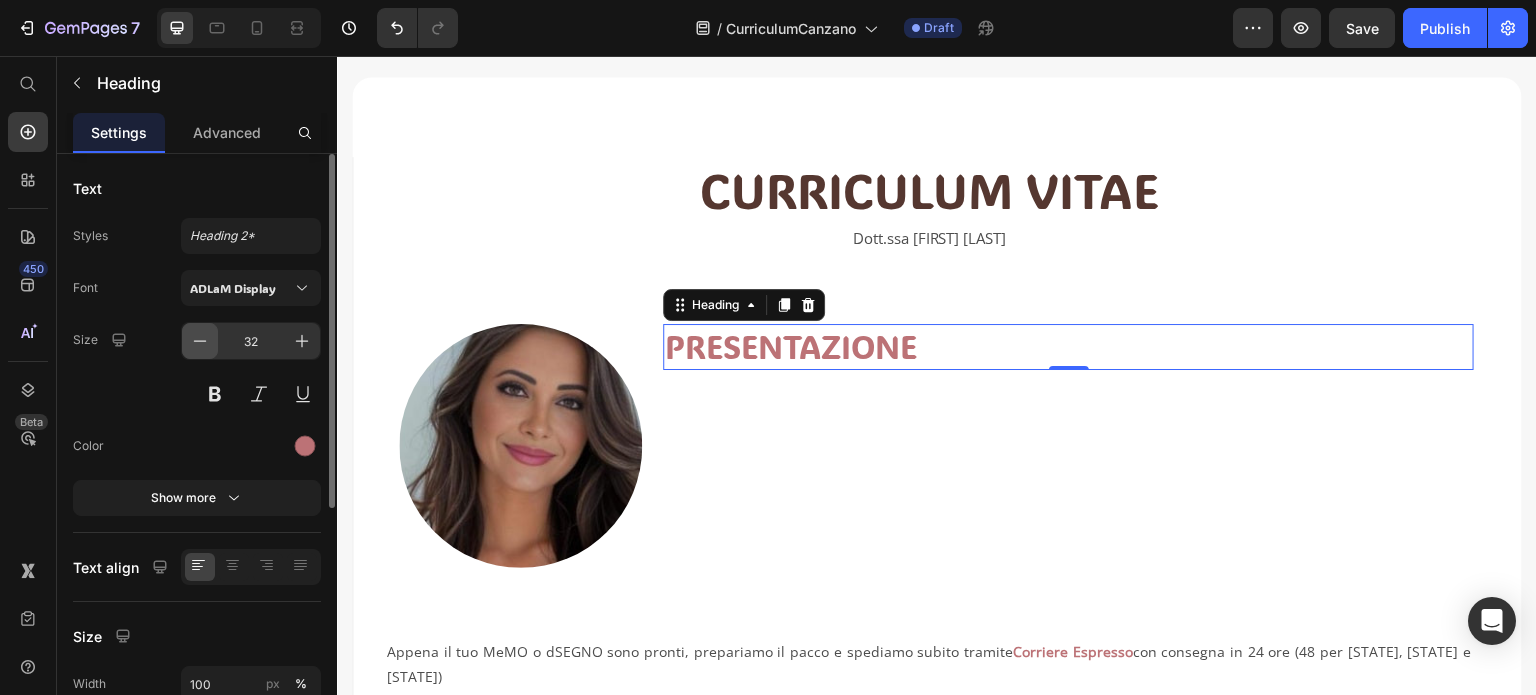 click 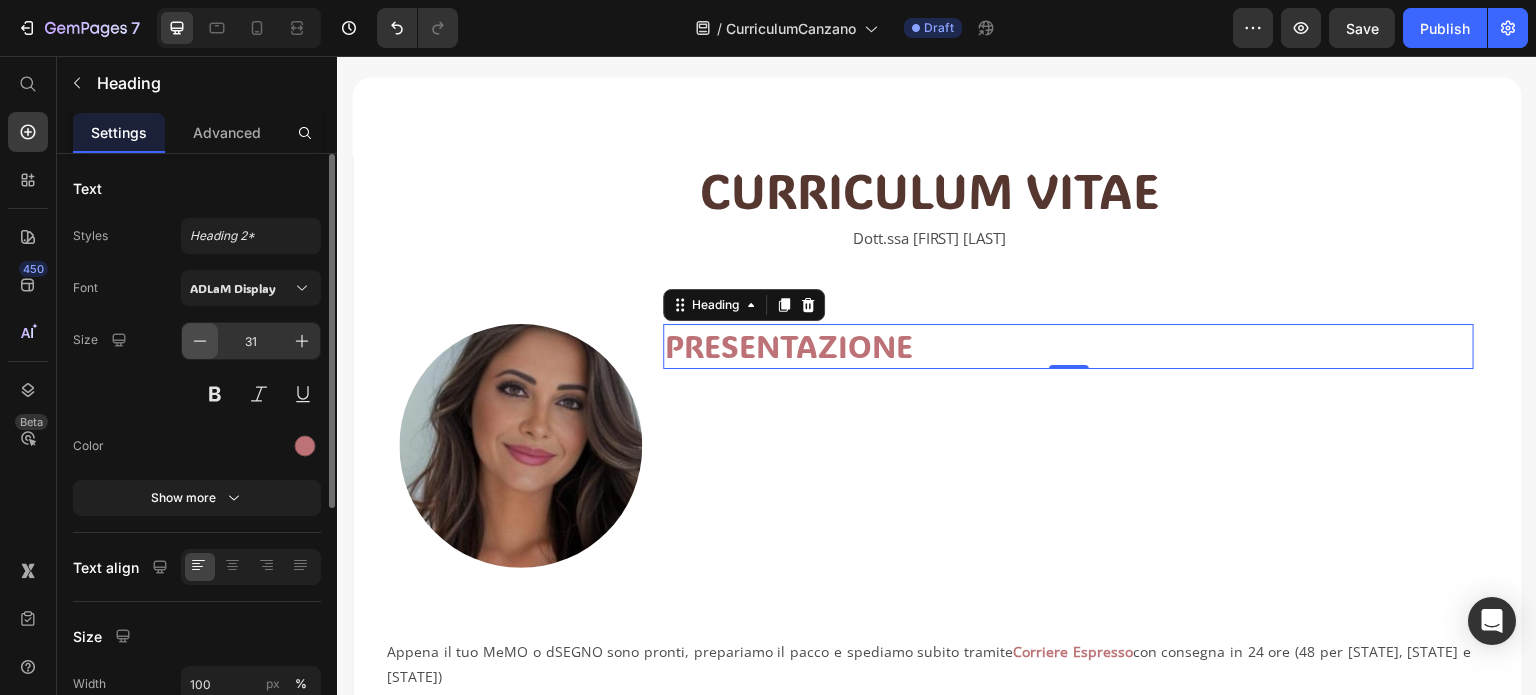 click 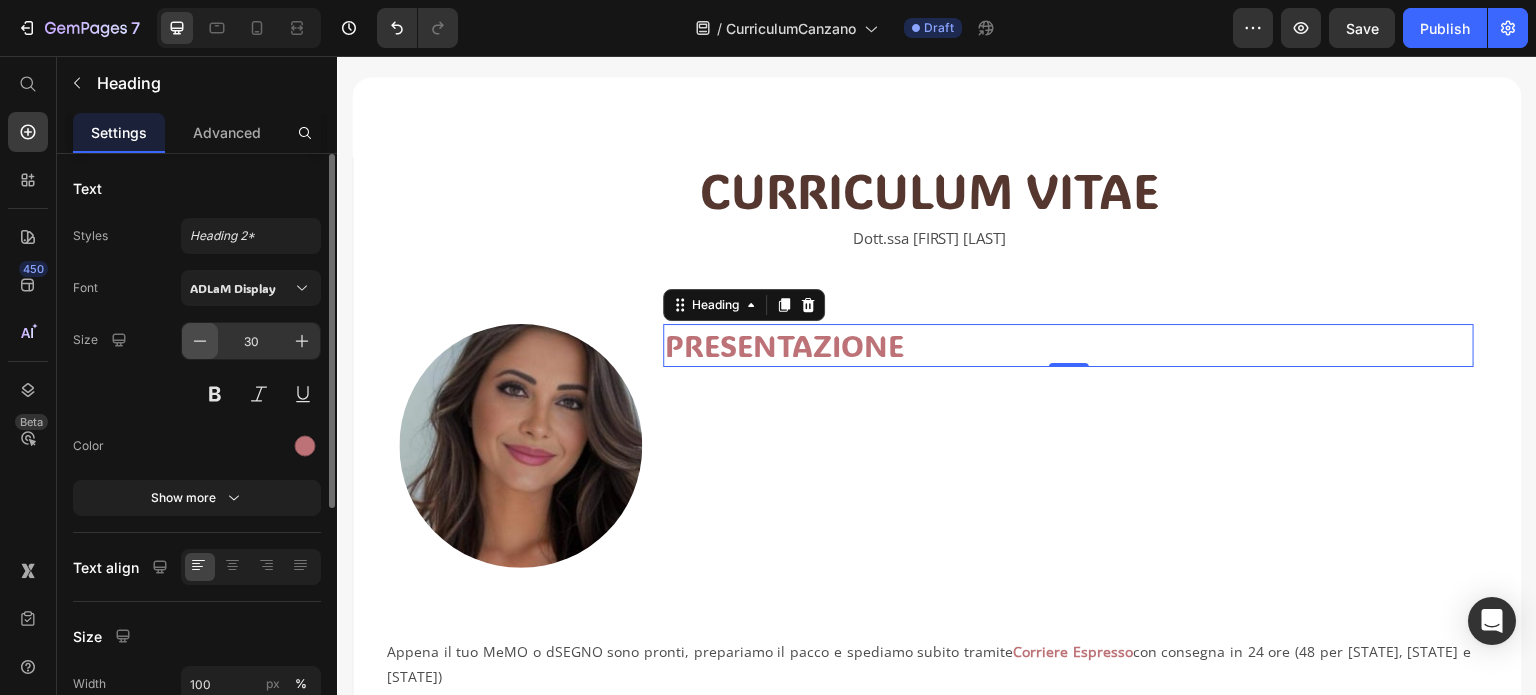 click 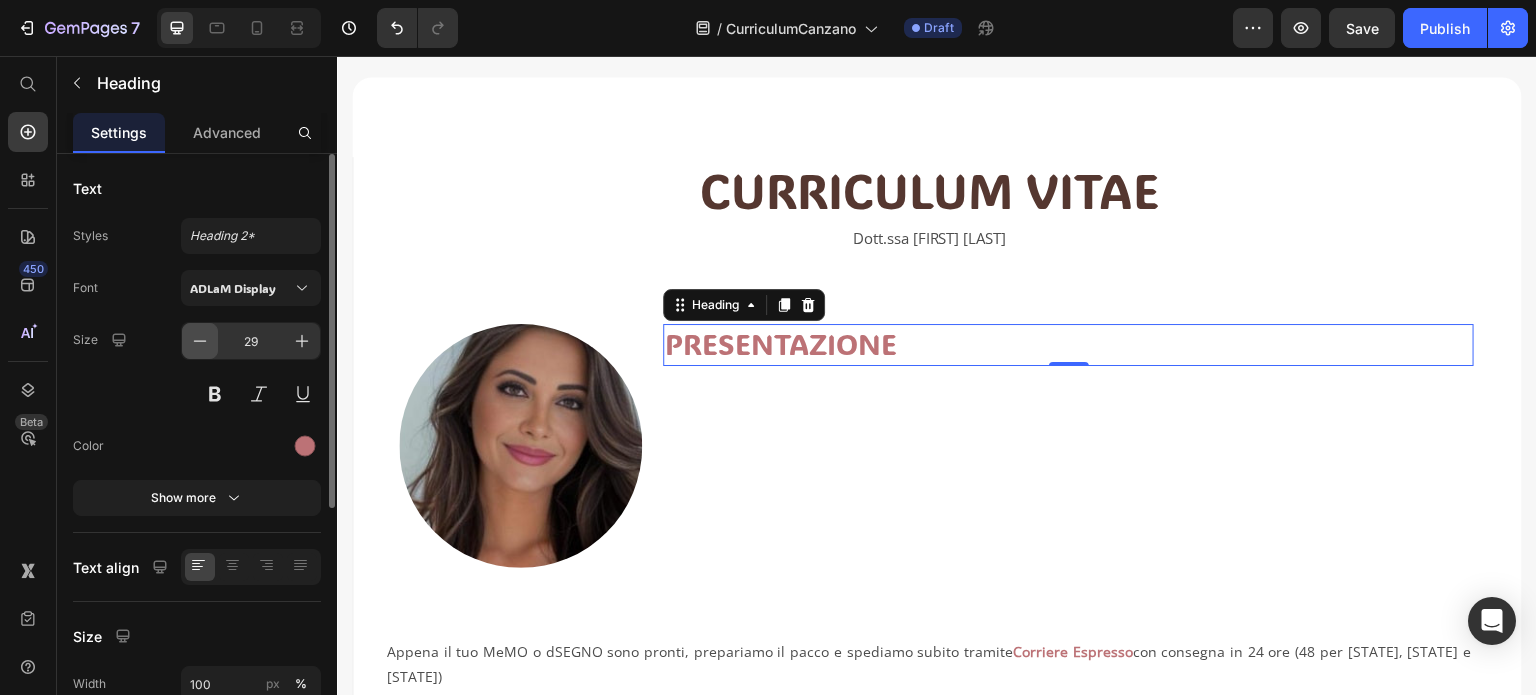 click 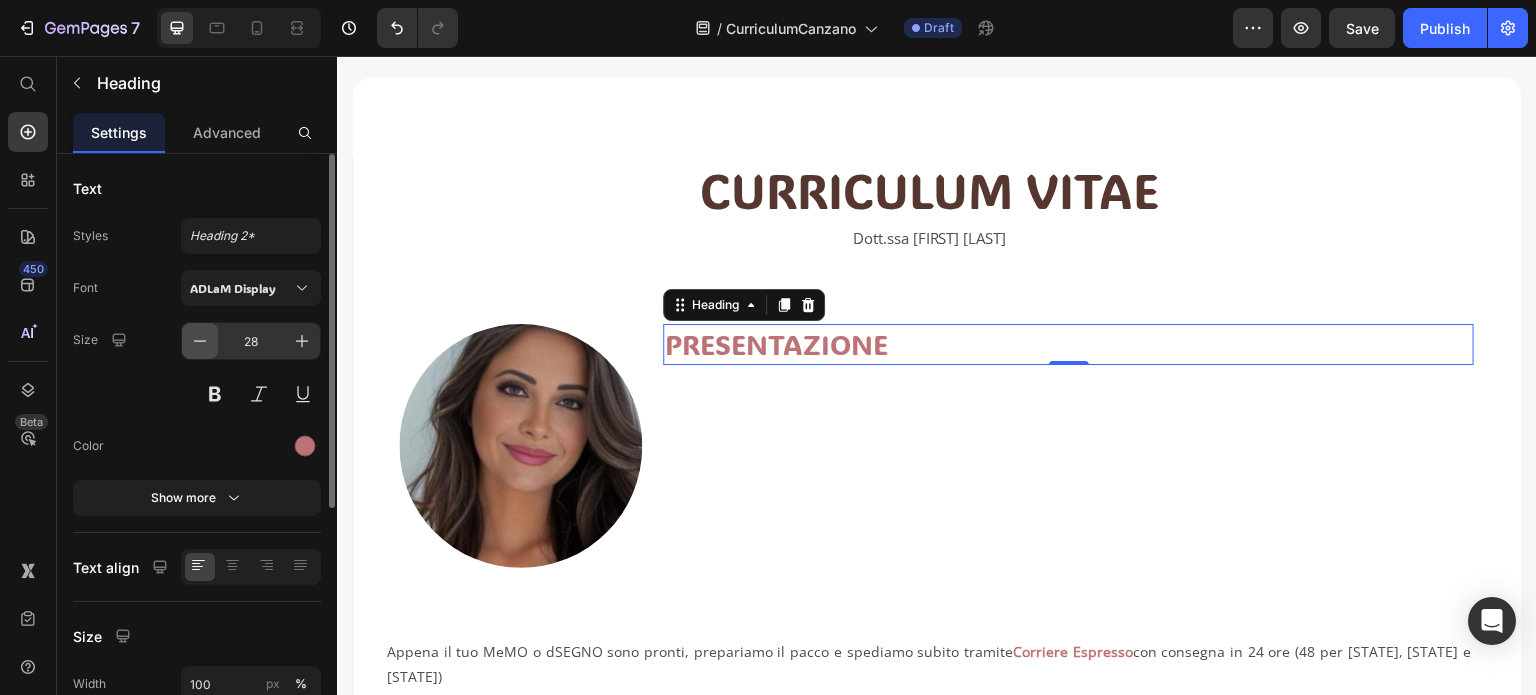 click 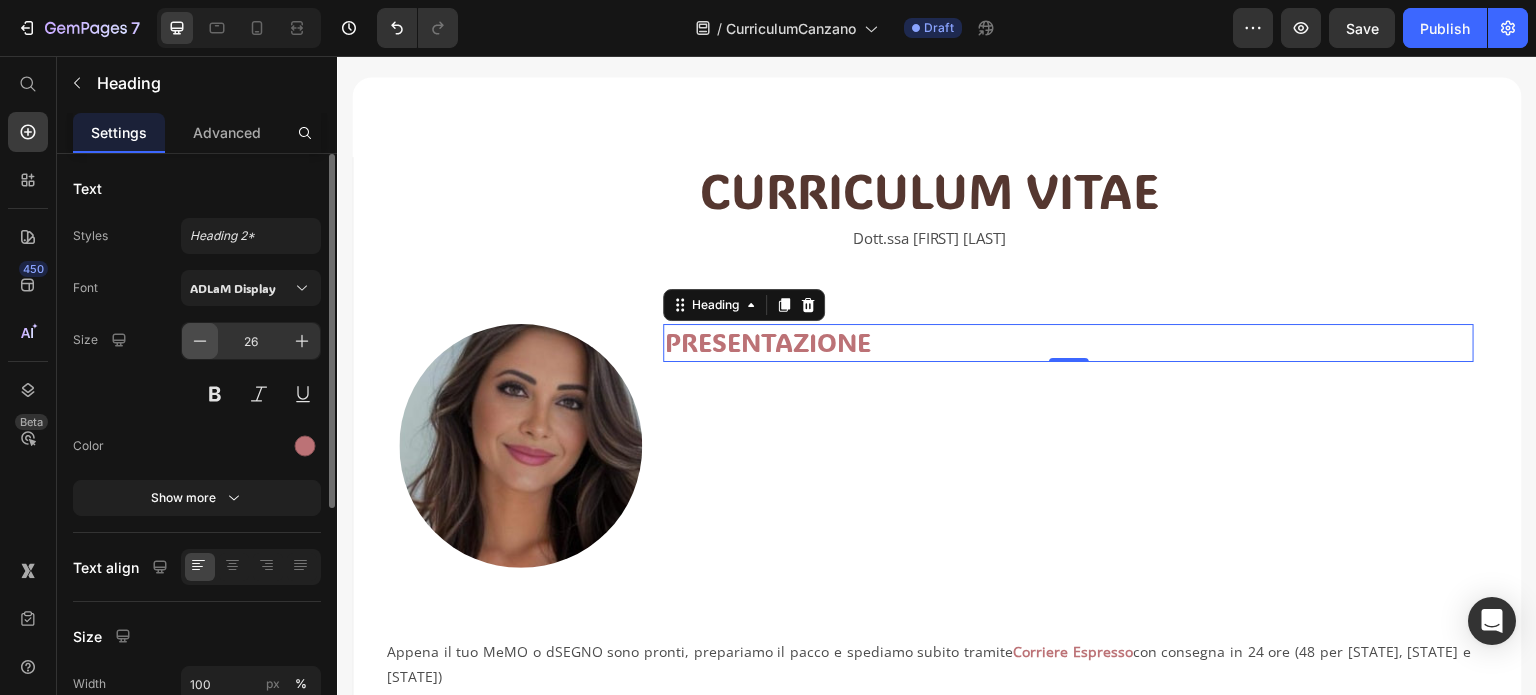 click 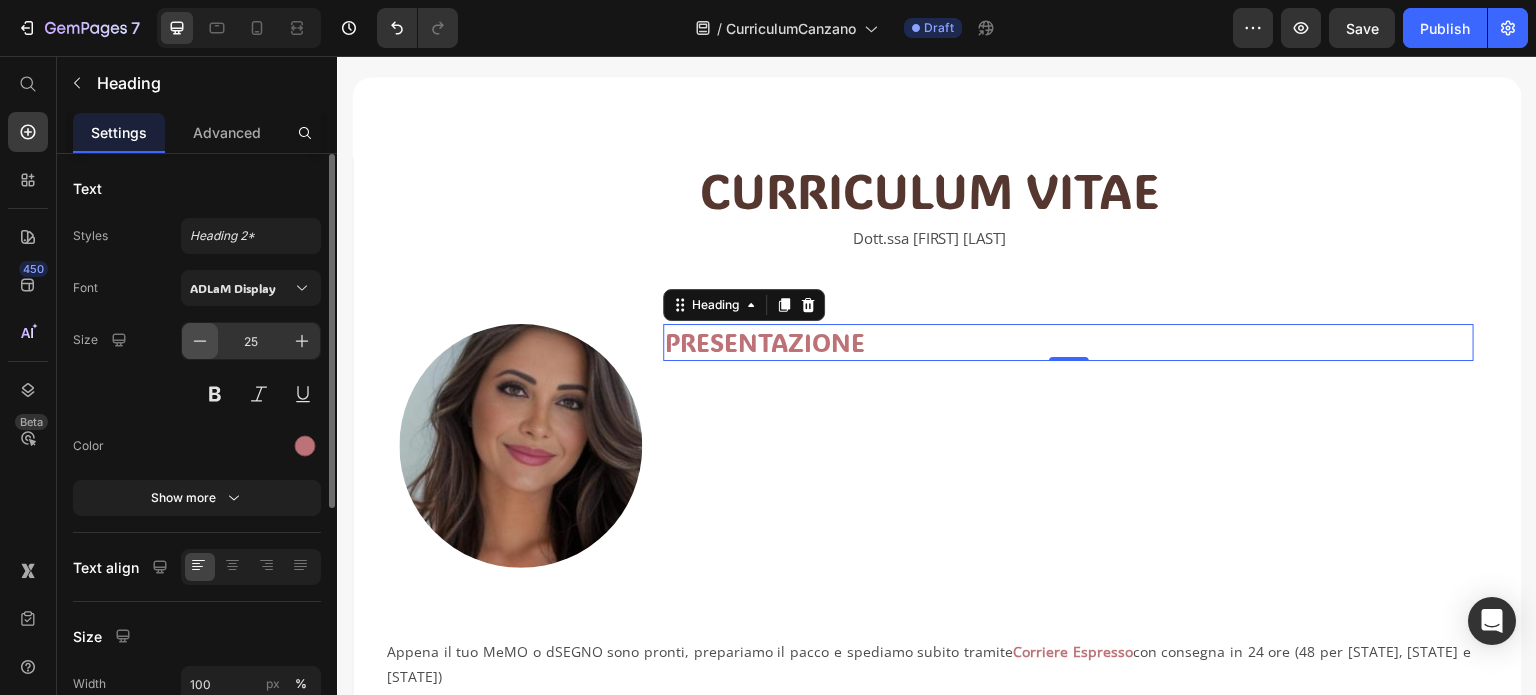 click 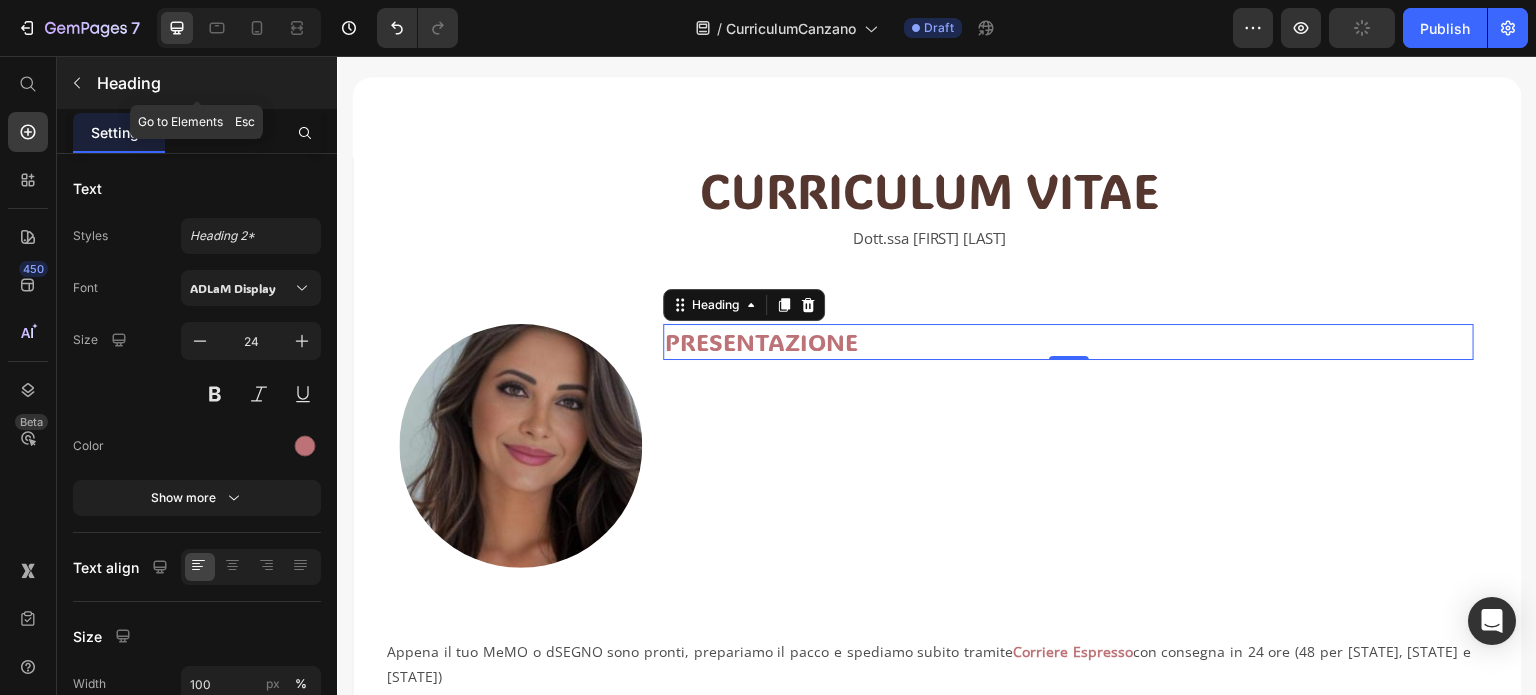 click 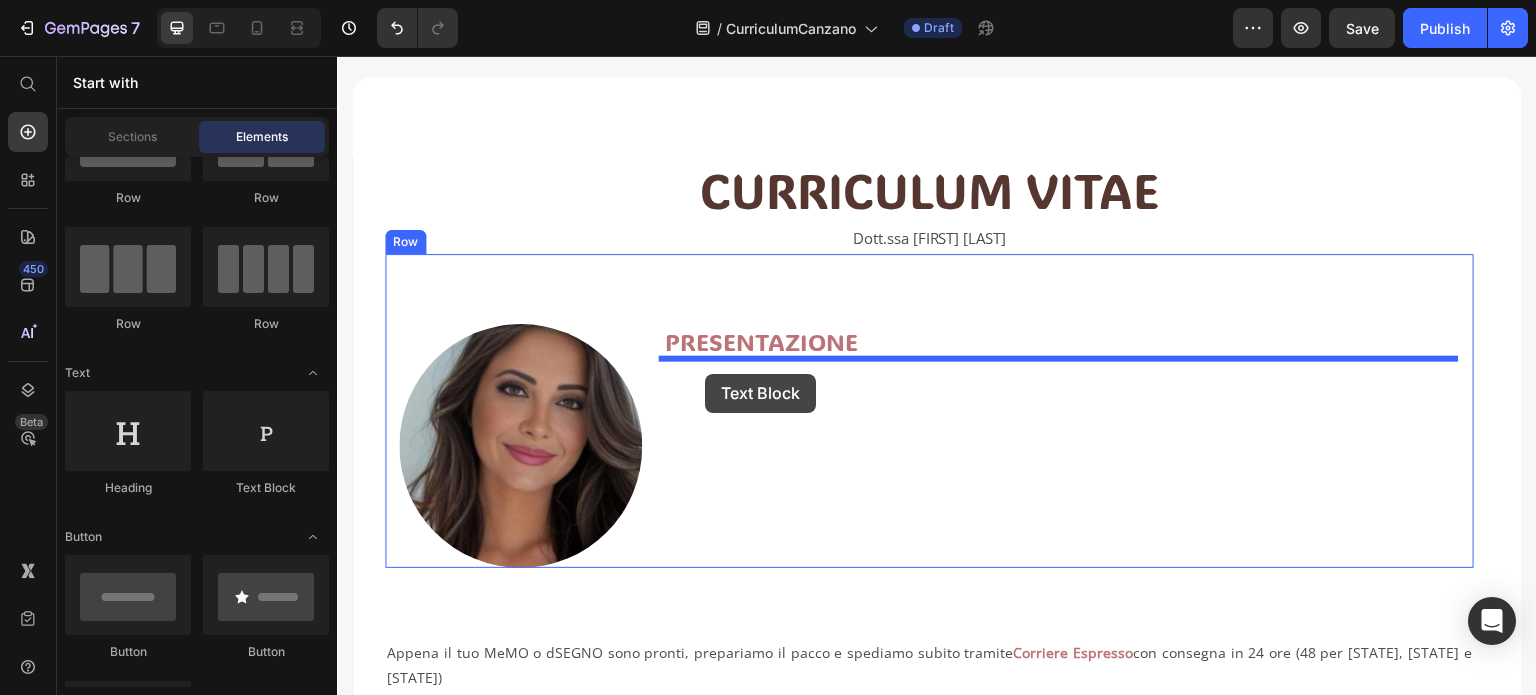 drag, startPoint x: 576, startPoint y: 500, endPoint x: 705, endPoint y: 374, distance: 180.3247 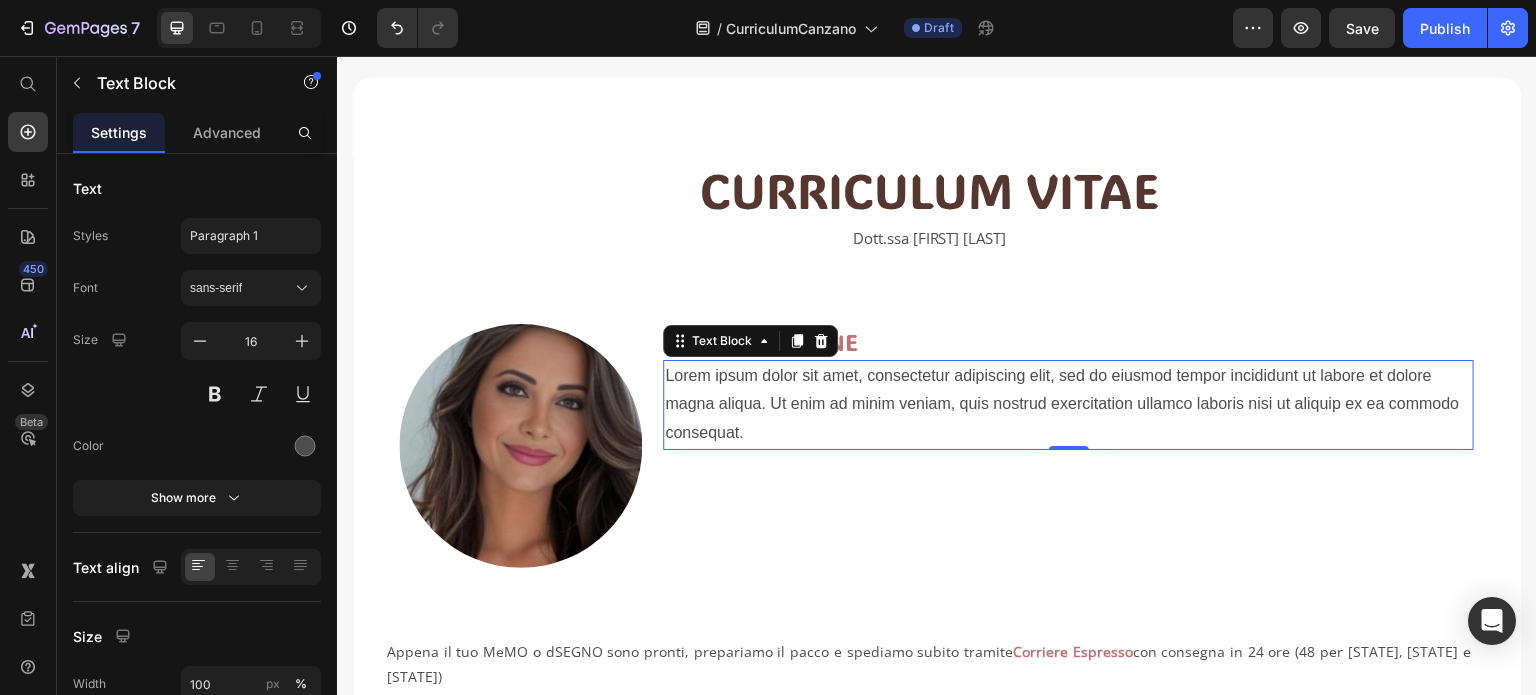 click on "Lorem ipsum dolor sit amet, consectetur adipiscing elit, sed do eiusmod tempor incididunt ut labore et dolore magna aliqua. Ut enim ad minim veniam, quis nostrud exercitation ullamco laboris nisi ut aliquip ex ea commodo consequat." at bounding box center [1068, 405] 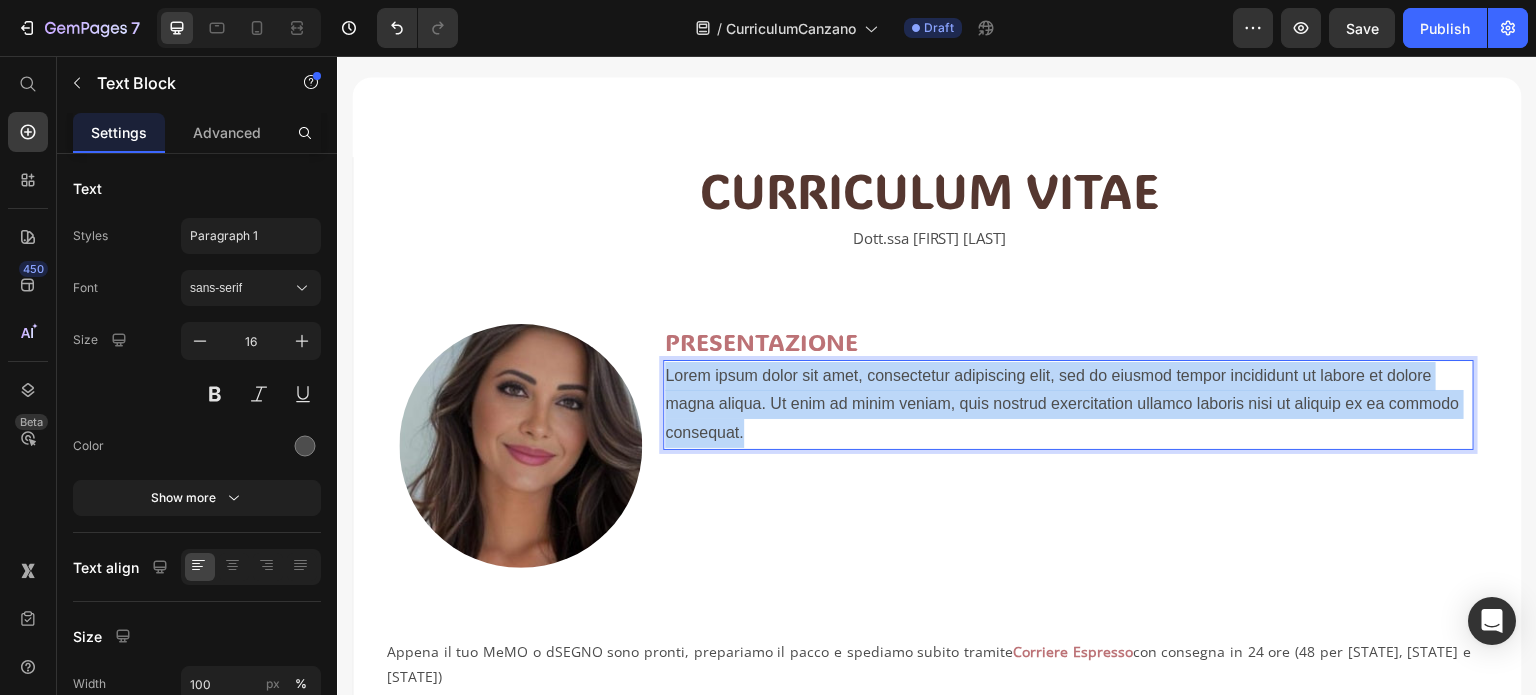 drag, startPoint x: 748, startPoint y: 435, endPoint x: 663, endPoint y: 374, distance: 104.62313 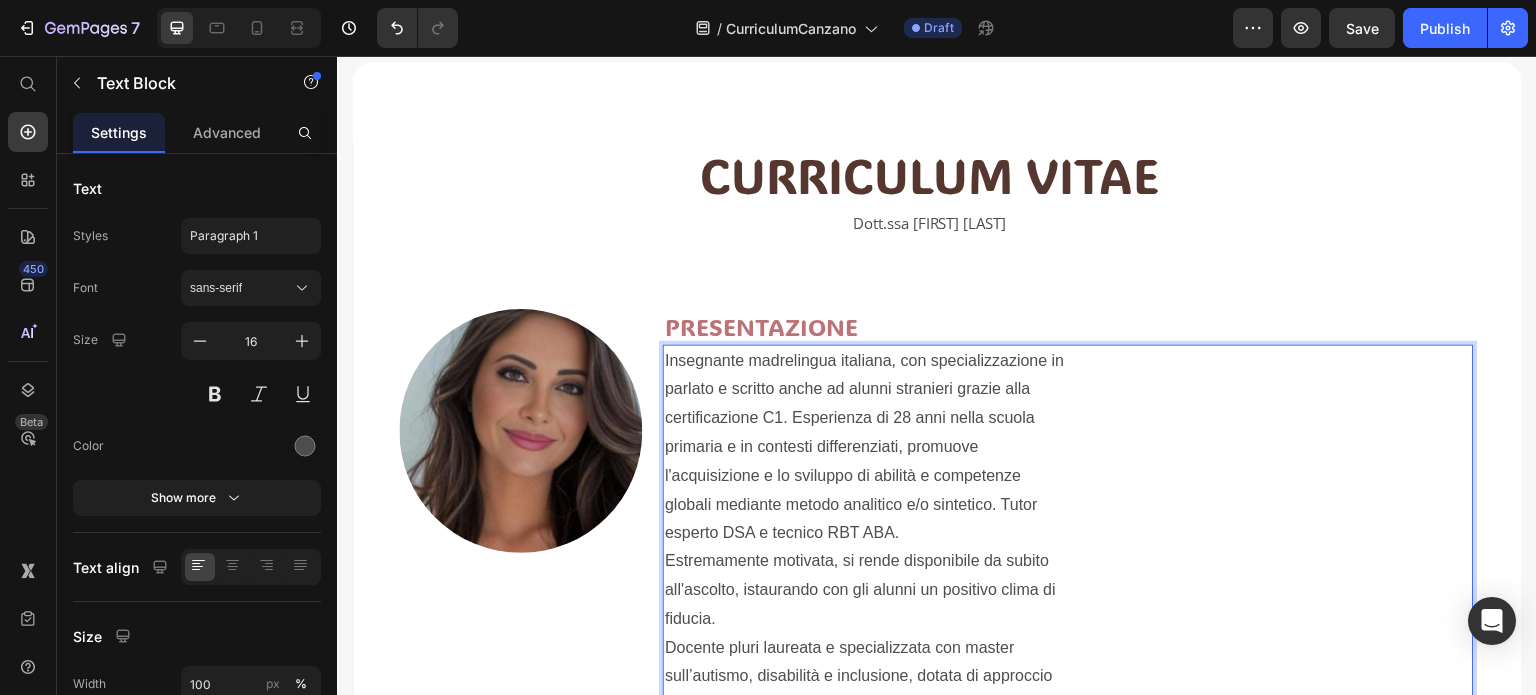 scroll, scrollTop: 189, scrollLeft: 0, axis: vertical 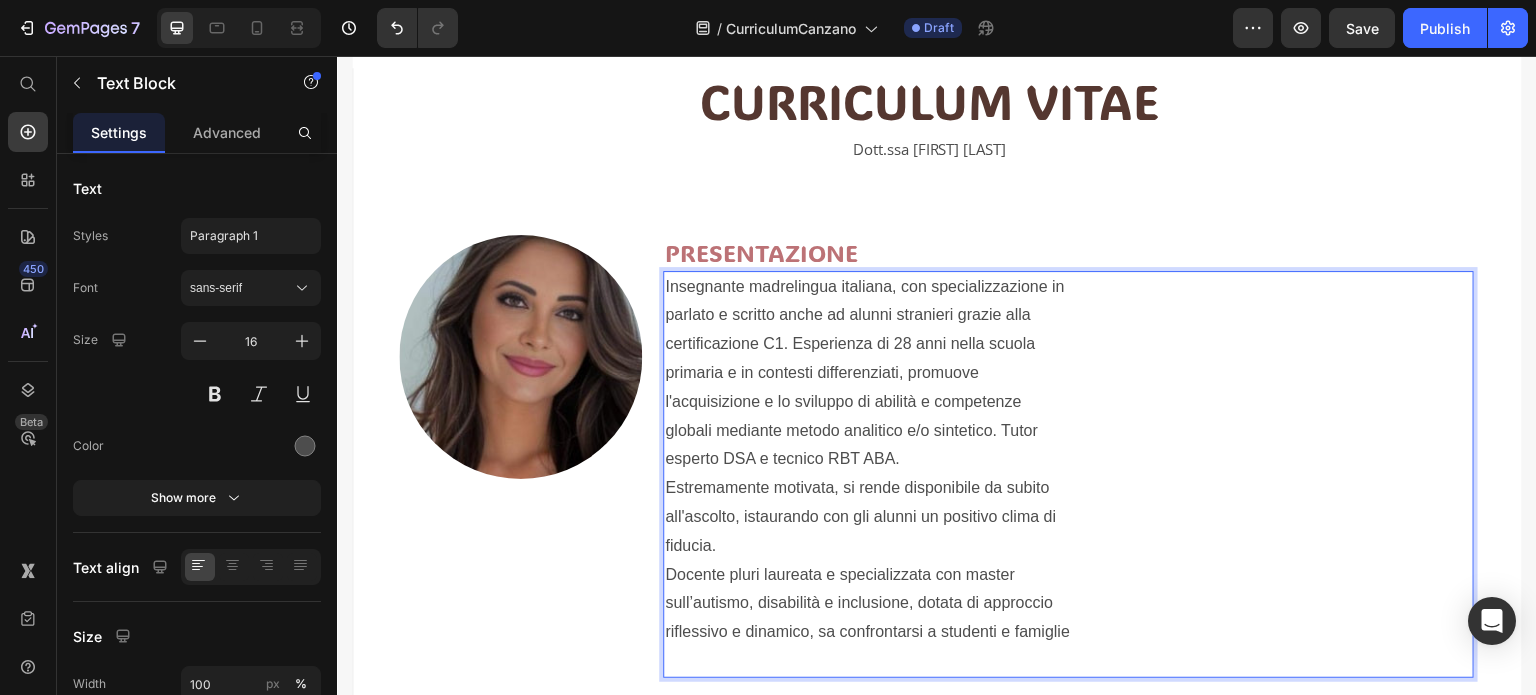 click on "Insegnante madrelingua italiana, con specializzazione in  parlato e scritto anche ad alunni stranieri grazie alla  certificazione C1. Esperienza di 28 anni nella scuola  primaria e in contesti differenziati, promuove  l'acquisizione e lo sviluppo di abilità e competenze  globali mediante metodo analitico e/o sintetico. Tutor  esperto DSA e tecnico RBT ABA. Estremamente motivata, si rende disponibile da subito  all'ascolto, istaurando con gli alunni un positivo clima di  fiducia. Docente pluri laureata e specializzata con master  sull’autismo, disabilità e inclusione, dotata di approccio  riflessivo e dinamico, sa confrontarsi a studenti e famiglie" at bounding box center (1068, 474) 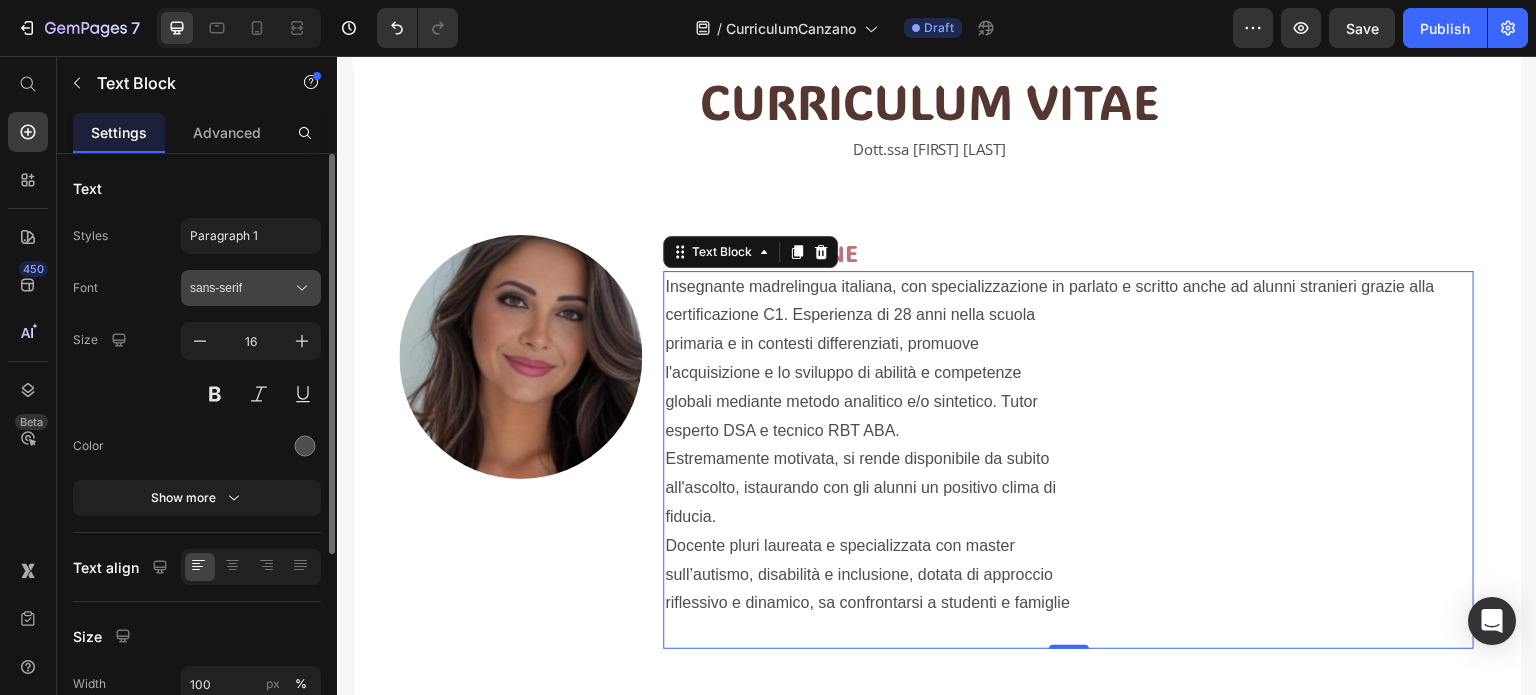 click on "sans-serif" at bounding box center (241, 288) 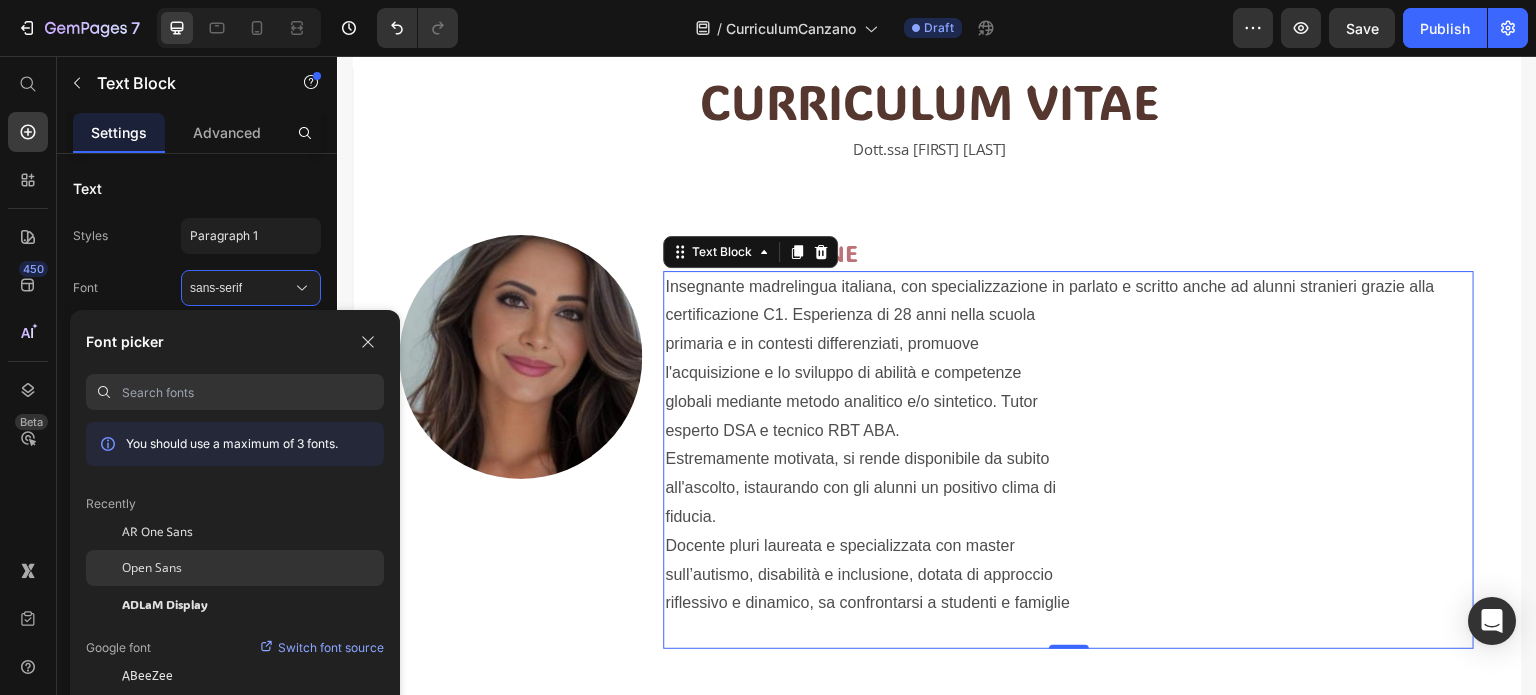 drag, startPoint x: 182, startPoint y: 567, endPoint x: 183, endPoint y: 551, distance: 16.03122 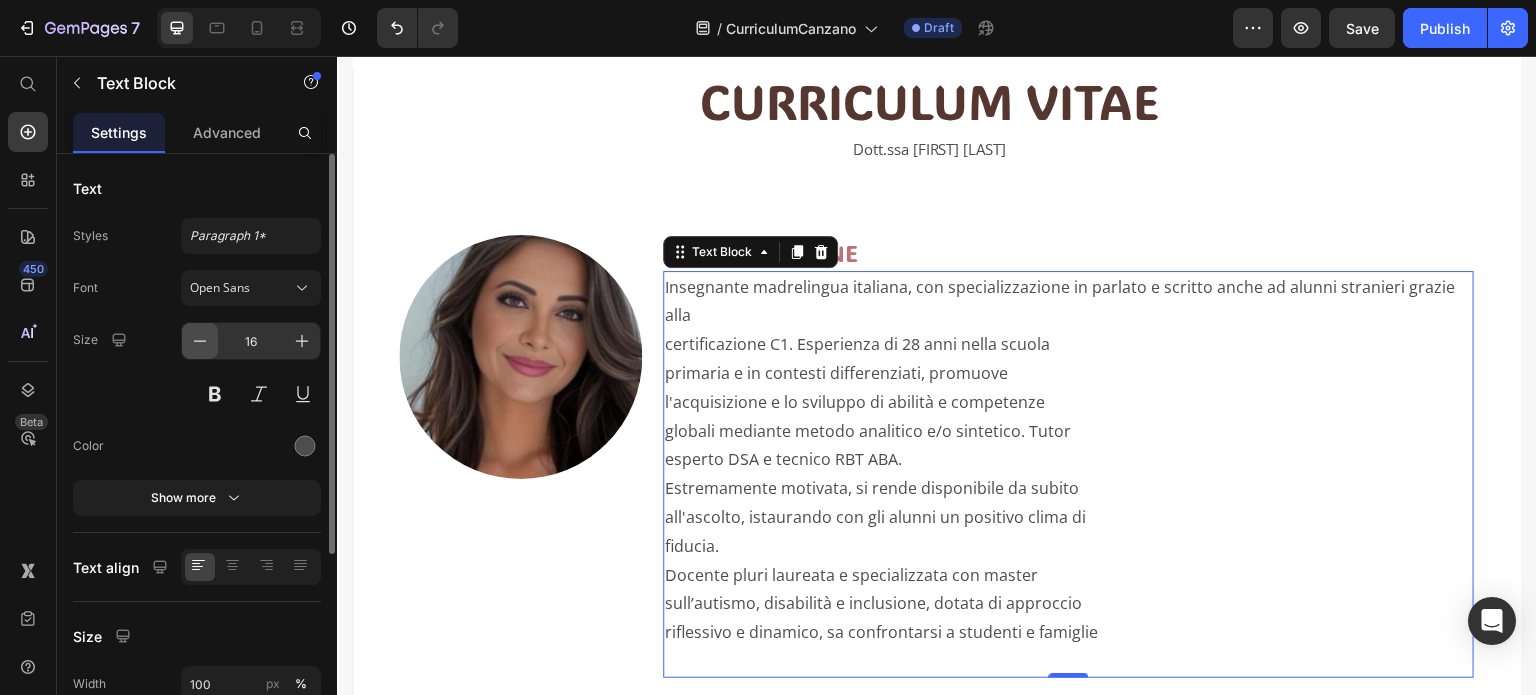 click 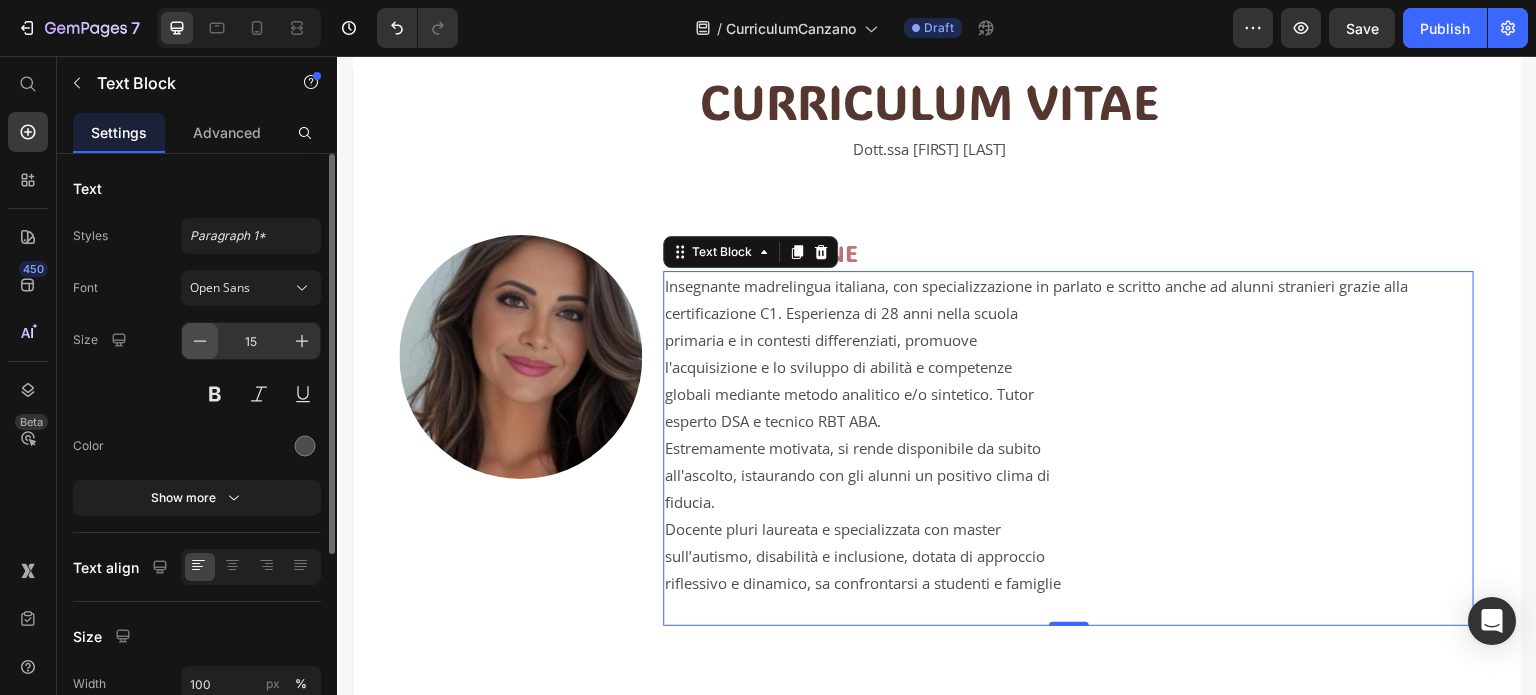 click 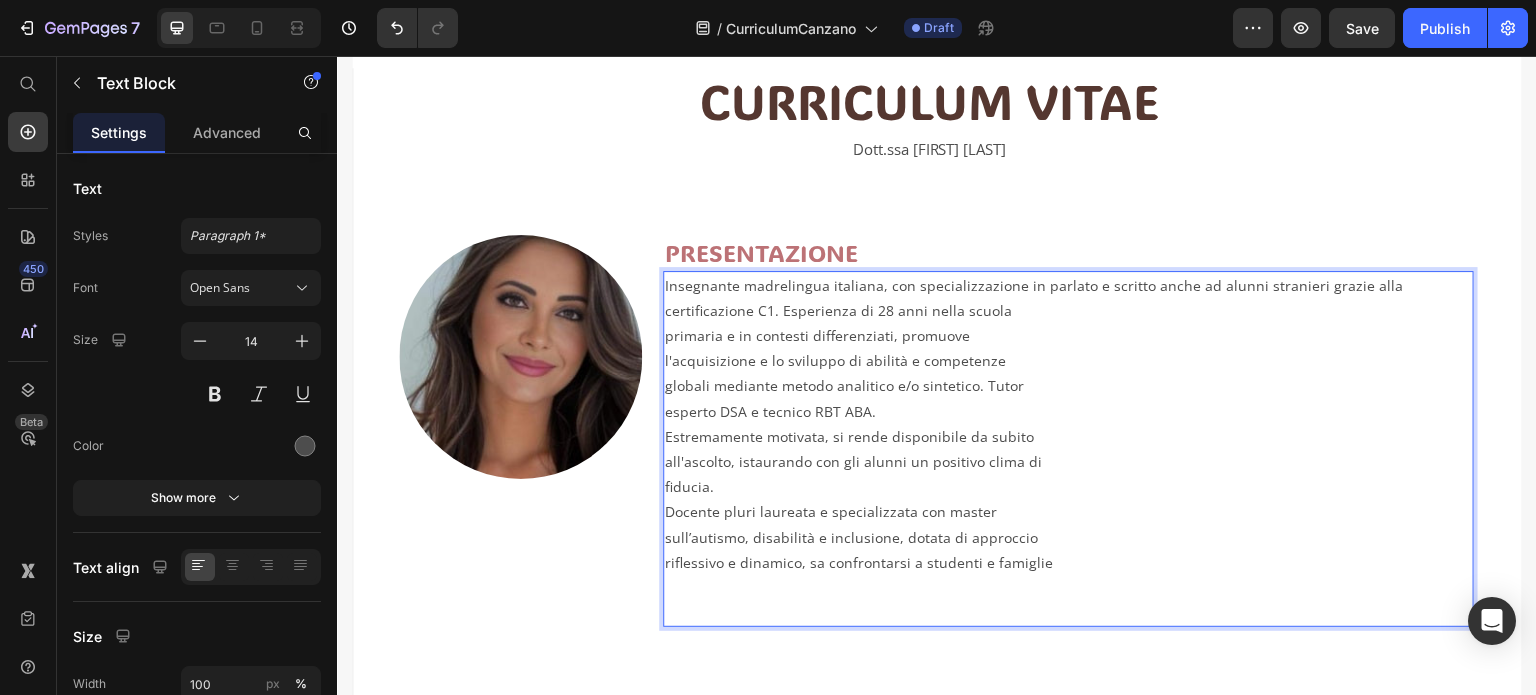 click on "Insegnante madrelingua italiana, con specializzazione in parlato e scritto anche ad alunni stranieri grazie alla  certificazione C1. Esperienza di 28 anni nella scuola  primaria e in contesti differenziati, promuove  l'acquisizione e lo sviluppo di abilità e competenze  globali mediante metodo analitico e/o sintetico. Tutor  esperto DSA e tecnico RBT ABA. Estremamente motivata, si rende disponibile da subito  all'ascolto, istaurando con gli alunni un positivo clima di  fiducia. Docente pluri laureata e specializzata con master  sull’autismo, disabilità e inclusione, dotata di approccio  riflessivo e dinamico, sa confrontarsi a studenti e famiglie" at bounding box center (1068, 449) 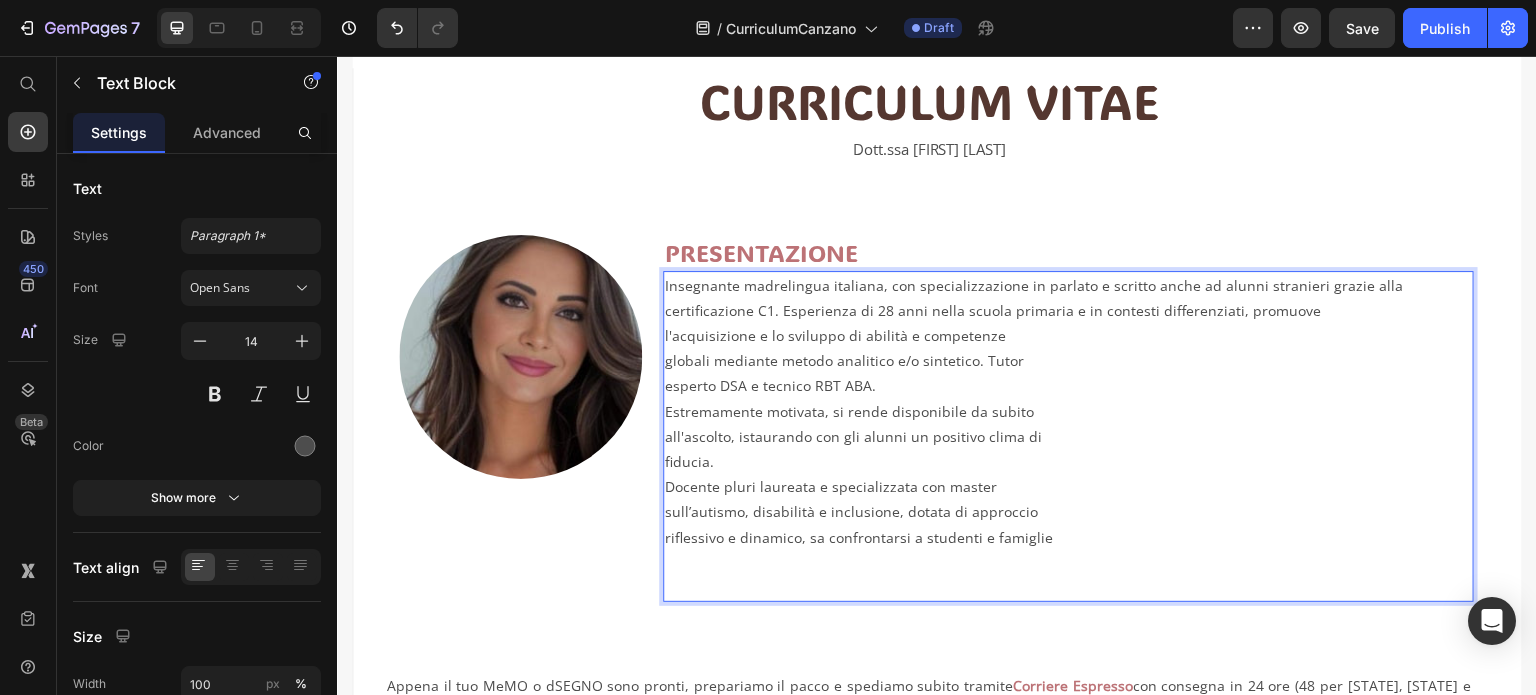 click on "Insegnante madrelingua italiana, con specializzazione in parlato e scritto anche ad alunni stranieri grazie alla  certificazione C1. Esperienza di 28 anni nella scuola primaria e in contesti differenziati, promuove  l'acquisizione e lo sviluppo di abilità e competenze  globali mediante metodo analitico e/o sintetico. Tutor  esperto DSA e tecnico RBT ABA. Estremamente motivata, si rende disponibile da subito  all'ascolto, istaurando con gli alunni un positivo clima di  fiducia. Docente pluri laureata e specializzata con master  sull’autismo, disabilità e inclusione, dotata di approccio  riflessivo e dinamico, sa confrontarsi a studenti e famiglie" at bounding box center (1068, 437) 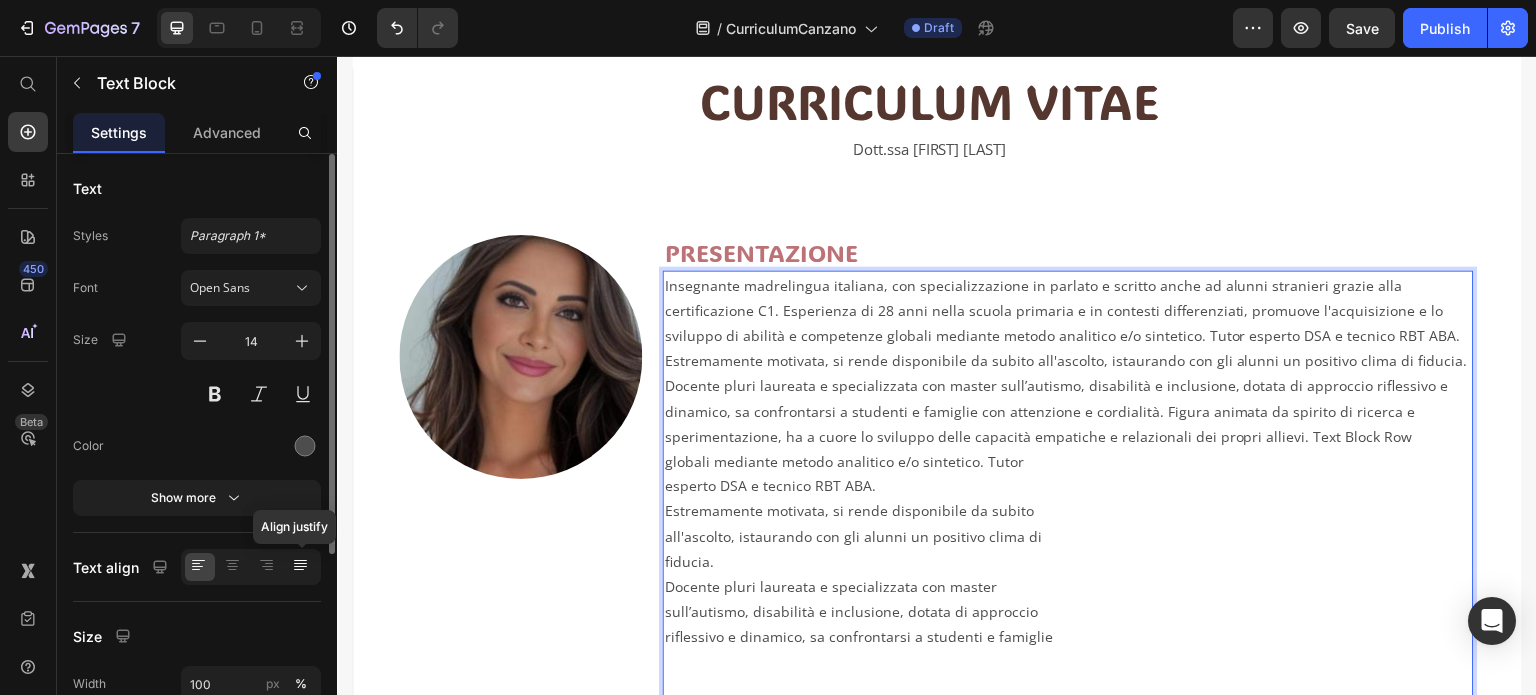 click 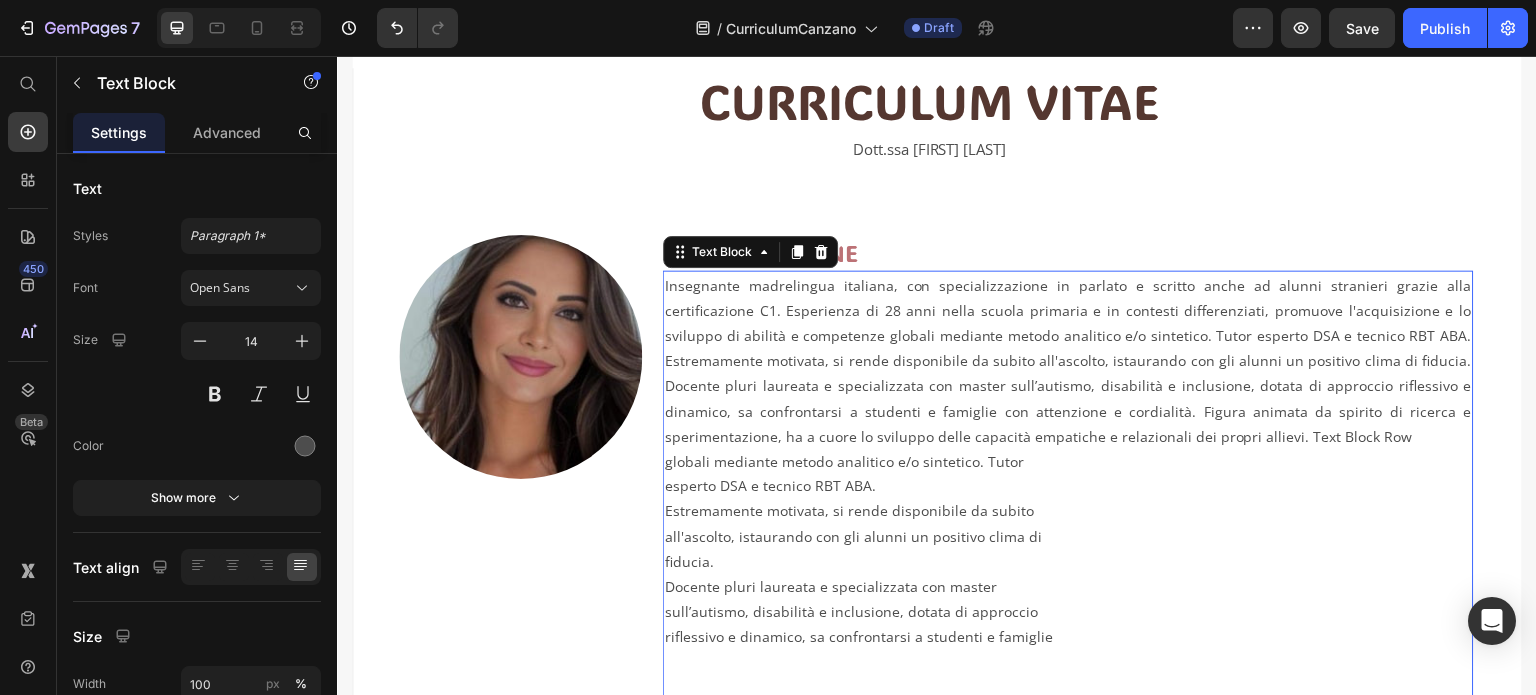 click on "Insegnante madrelingua italiana, con specializzazione in parlato e scritto anche ad alunni stranieri grazie alla  certificazione C1. Esperienza di 28 anni nella scuola primaria e in contesti differenziati, promuove  l'acquisizione e lo sviluppo di abilità e competenze  globali mediante metodo analitico e/o sintetico. Tutor  esperto DSA e tecnico RBT ABA. Estremamente motivata, si rende disponibile da subito  all'ascolto, istaurando con gli alunni un positivo clima di  fiducia. Docente pluri laureata e specializzata con master  sull’autismo, disabilità e inclusione, dotata di approccio  riflessivo e dinamico, sa confrontarsi a studenti e famiglie" at bounding box center (1068, 500) 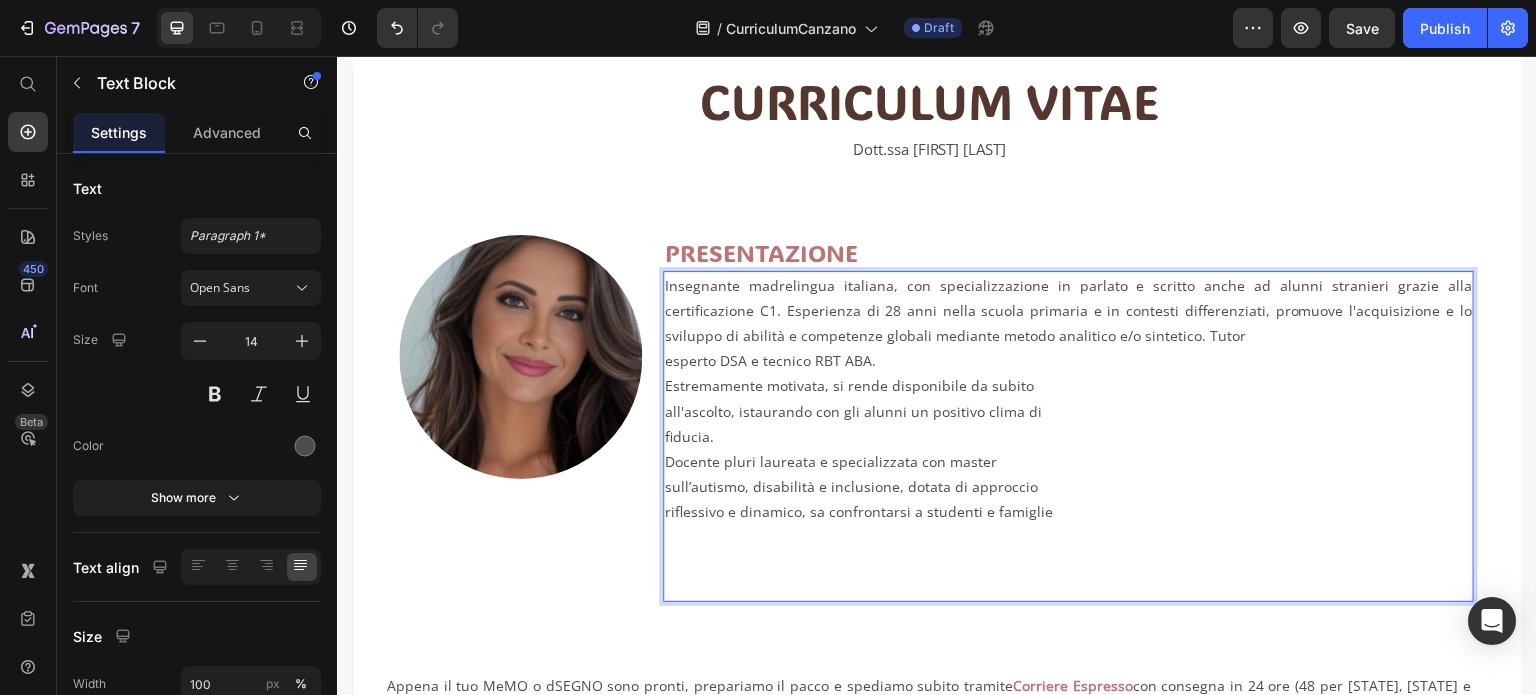 click on "Insegnante madrelingua italiana, con specializzazione in parlato e scritto anche ad alunni stranieri grazie alla  certificazione C1. Esperienza di 28 anni nella scuola primaria e in contesti differenziati, promuove  l'acquisizione e lo sviluppo di abilità e competenze globali mediante metodo analitico e/o sintetico. Tutor  esperto DSA e tecnico RBT ABA. Estremamente motivata, si rende disponibile da subito  all'ascolto, istaurando con gli alunni un positivo clima di  fiducia. Docente pluri laureata e specializzata con master  sull’autismo, disabilità e inclusione, dotata di approccio  riflessivo e dinamico, sa confrontarsi a studenti e famiglie" at bounding box center (1068, 437) 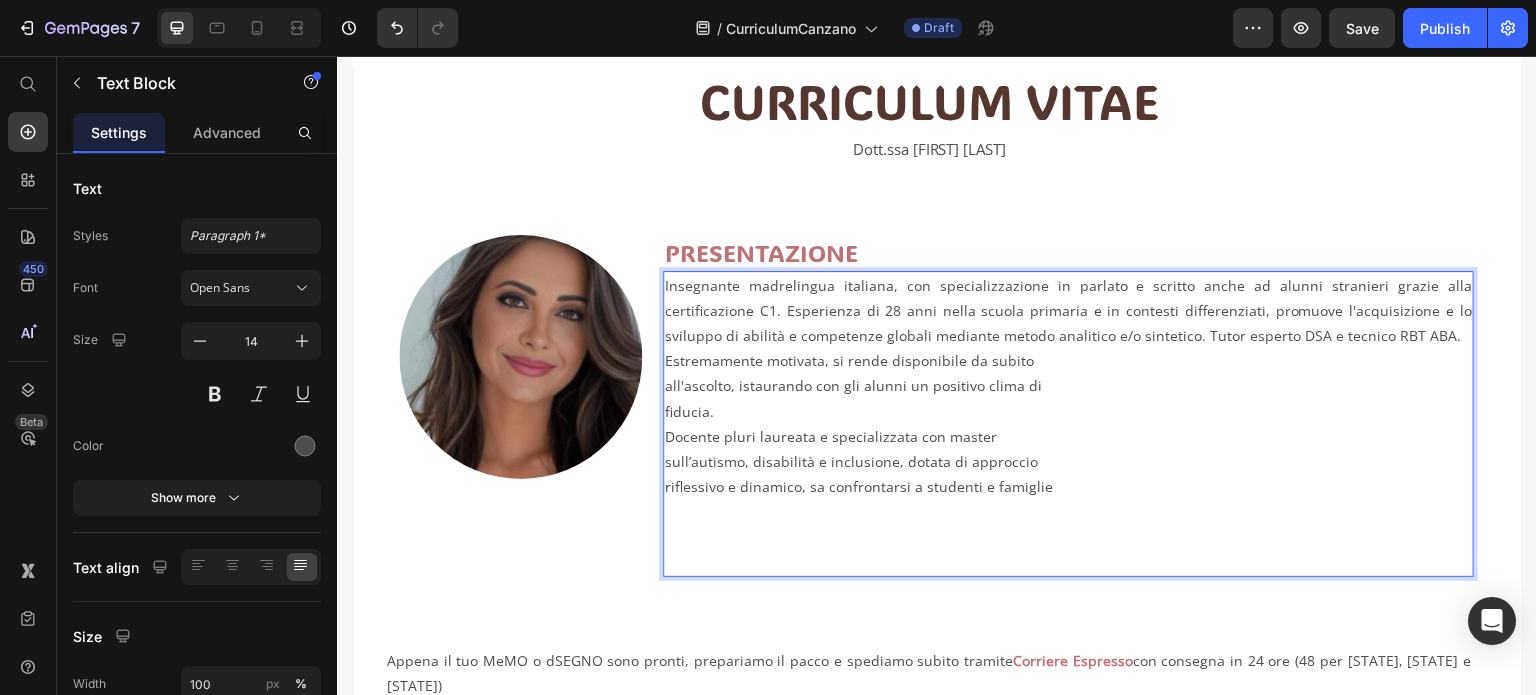 click on "Insegnante madrelingua italiana, con specializzazione in parlato e scritto anche ad alunni stranieri grazie alla  certificazione C1. Esperienza di 28 anni nella scuola primaria e in contesti differenziati, promuove  l'acquisizione e lo sviluppo di abilità e competenze globali mediante metodo analitico e/o sintetico. Tutor esperto DSA e tecnico RBT ABA. Estremamente motivata, si rende disponibile da subito  all'ascolto, istaurando con gli alunni un positivo clima di  fiducia. Docente pluri laureata e specializzata con master  sull’autismo, disabilità e inclusione, dotata di approccio  riflessivo e dinamico, sa confrontarsi a studenti e famiglie" at bounding box center (1068, 424) 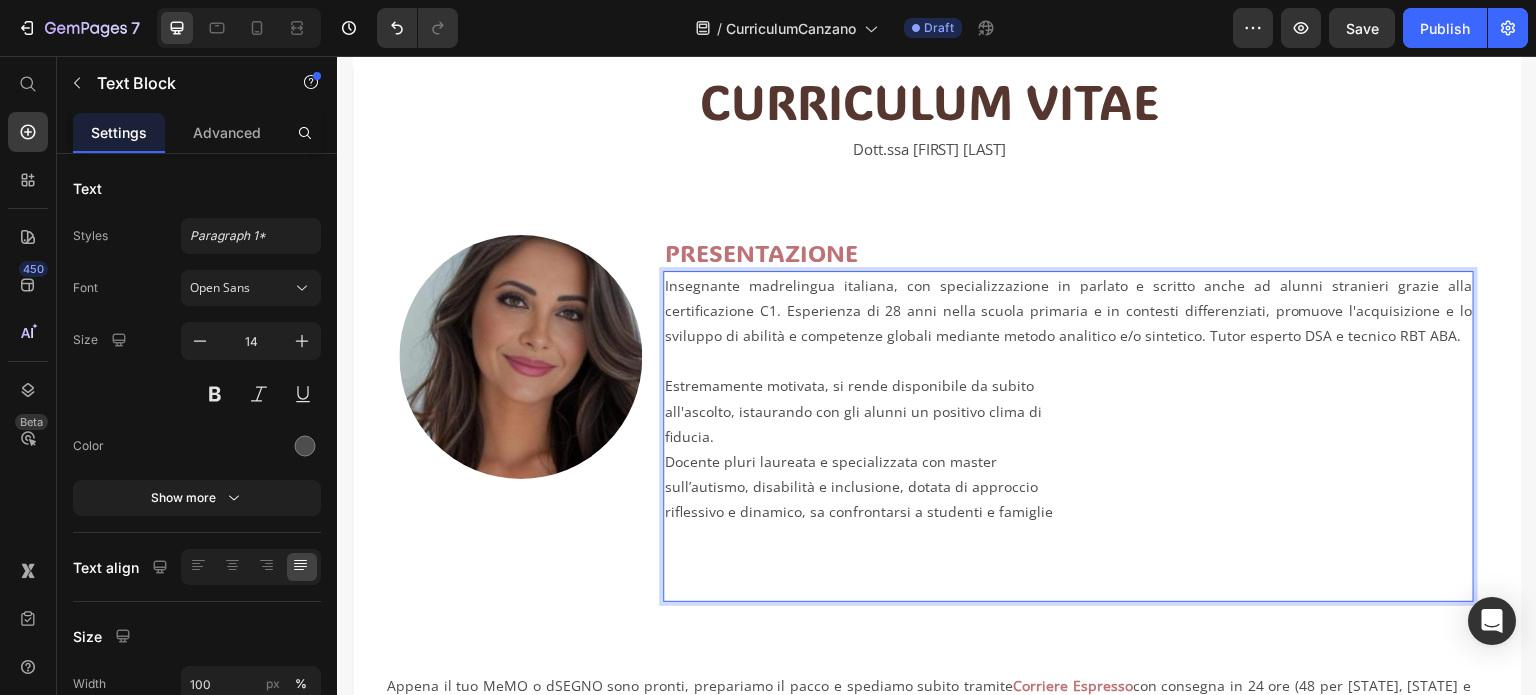 click on "Estremamente motivata, si rende disponibile da subito  all'ascolto, istaurando con gli alunni un positivo clima di  fiducia. Docente pluri laureata e specializzata con master  sull’autismo, disabilità e inclusione, dotata di approccio  riflessivo e dinamico, sa confrontarsi a studenti e famiglie" at bounding box center (1068, 486) 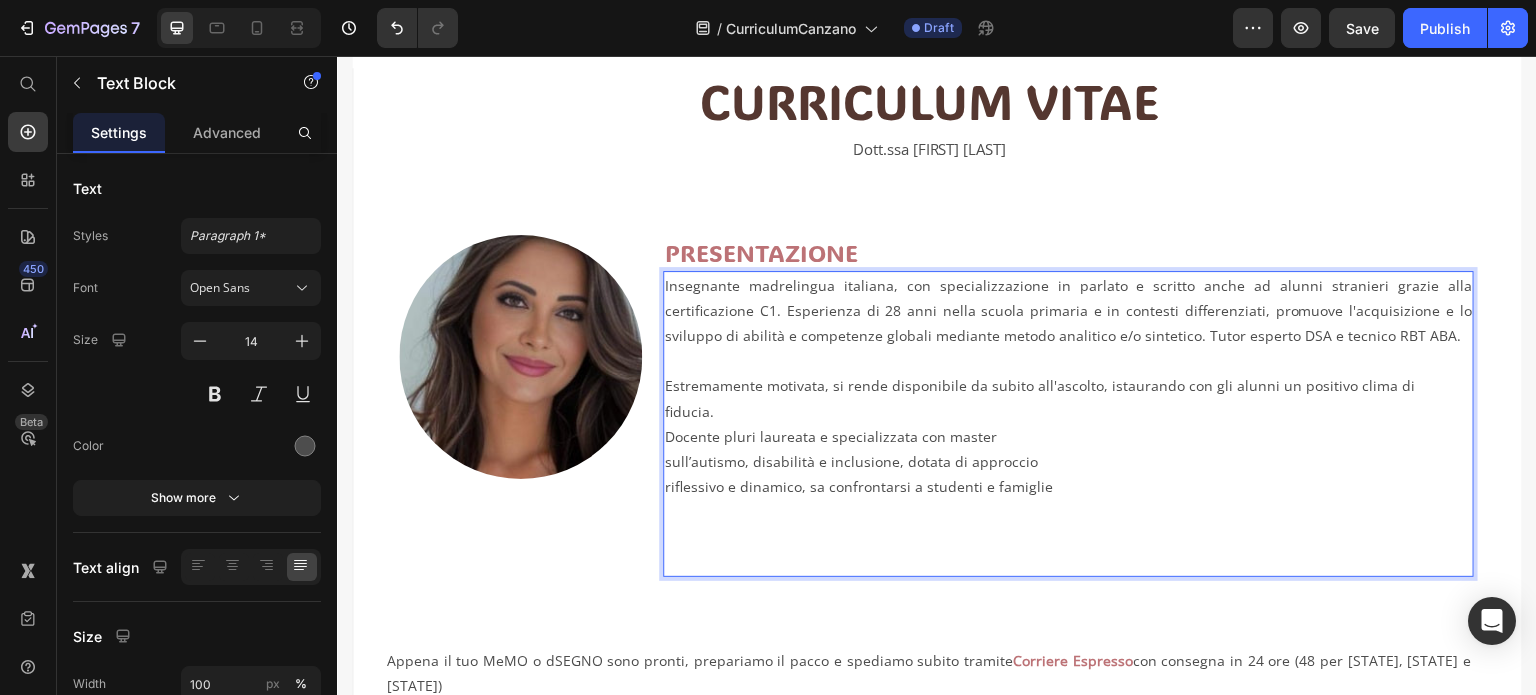 click on "Insegnante madrelingua italiana, con specializzazione in parlato e scritto anche ad alunni stranieri grazie alla  certificazione C1. Esperienza di 28 anni nella scuola primaria e in contesti differenziati, promuove  l'acquisizione e lo sviluppo di abilità e competenze globali mediante metodo analitico e/o sintetico. Tutor esperto DSA e tecnico RBT ABA. Estremamente motivata, si rende disponibile da subito all'ascolto, istaurando con gli alunni un positivo clima di  fiducia. Docente pluri laureata e specializzata con master  sull’autismo, disabilità e inclusione, dotata di approccio  riflessivo e dinamico, sa confrontarsi a studenti e famiglie" at bounding box center (1068, 424) 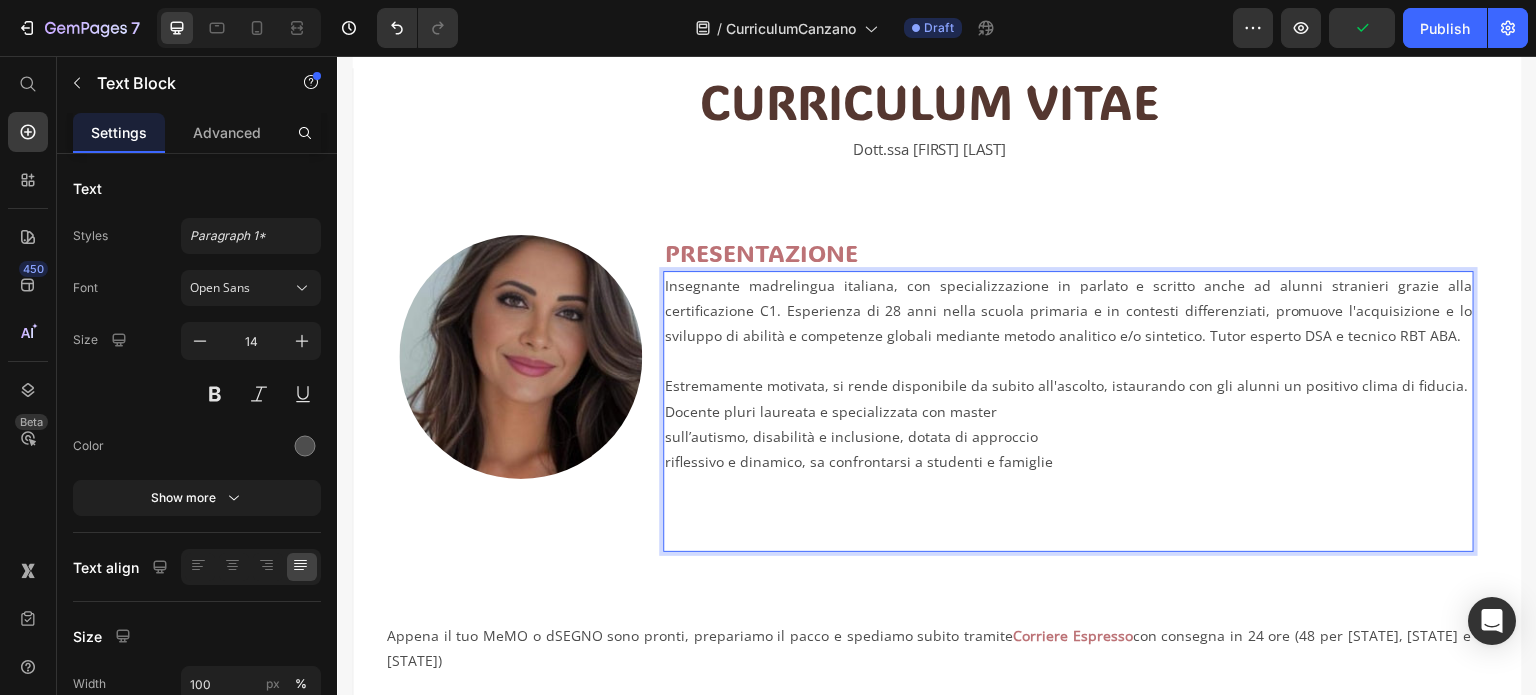 click on "Estremamente motivata, si rende disponibile da subito all'ascolto, istaurando con gli alunni un positivo clima di fiducia. Docente pluri laureata e specializzata con master  sull’autismo, disabilità e inclusione, dotata di approccio  riflessivo e dinamico, sa confrontarsi a studenti e famiglie" at bounding box center (1068, 461) 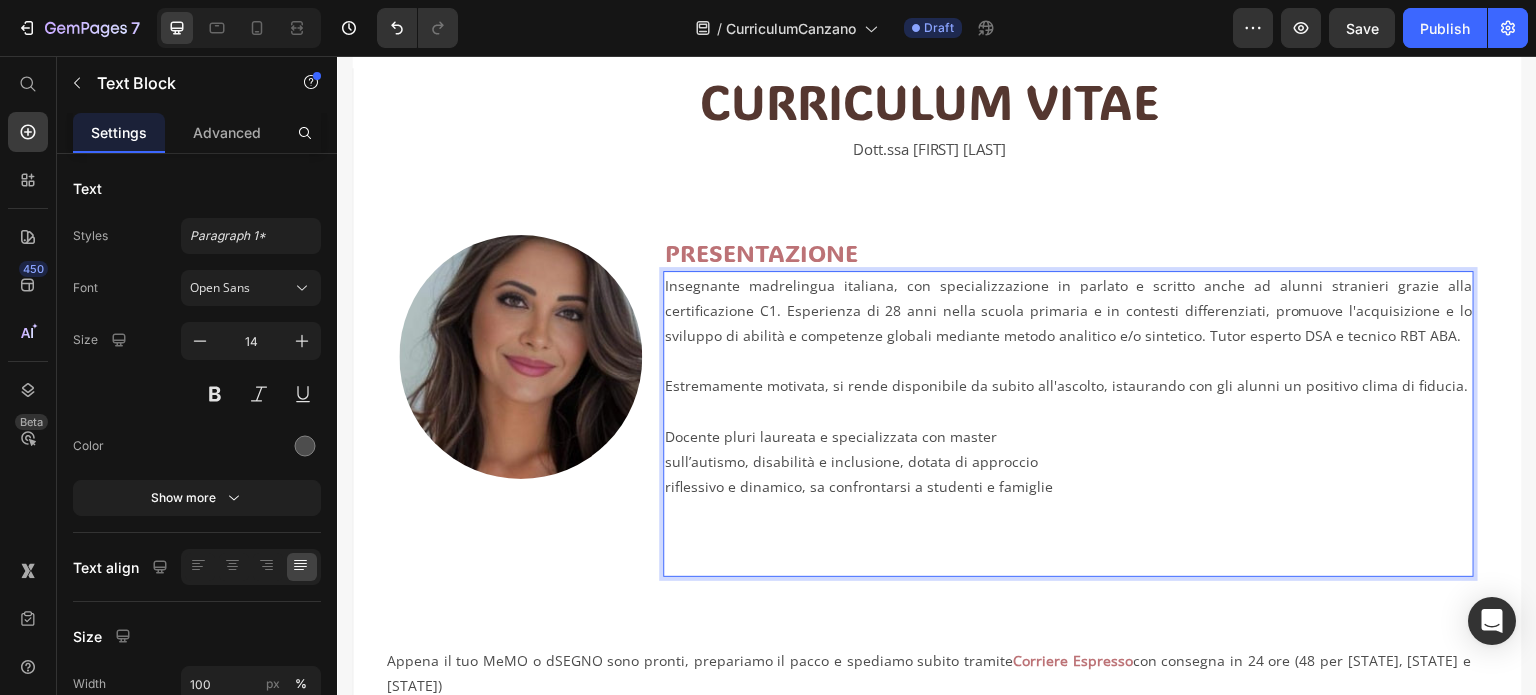 click on "Docente pluri laureata e specializzata con master  sull’autismo, disabilità e inclusione, dotata di approccio  riflessivo e dinamico, sa confrontarsi a studenti e famiglie" at bounding box center [1068, 499] 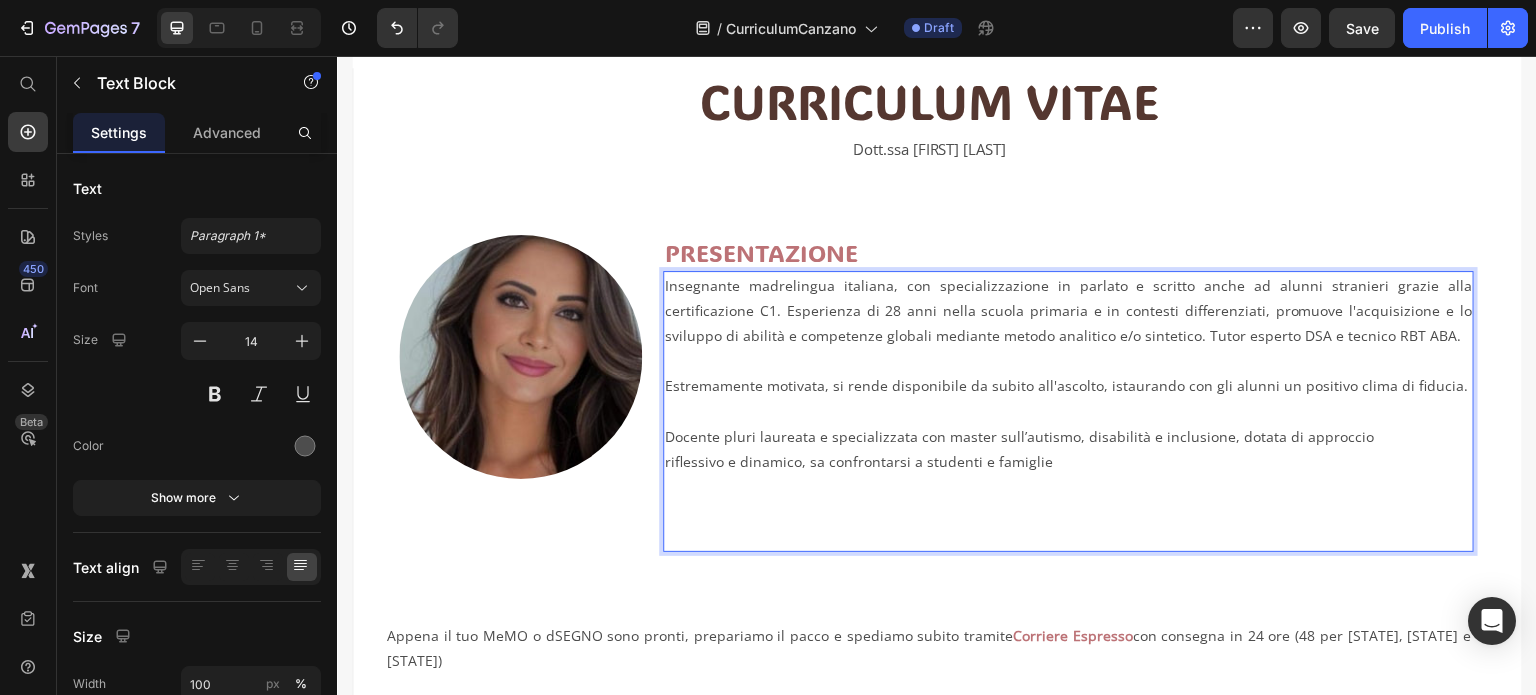 click on "Docente pluri laureata e specializzata con master sull’autismo, disabilità e inclusione, dotata di approccio  riflessivo e dinamico, sa confrontarsi a studenti e famiglie" at bounding box center (1068, 487) 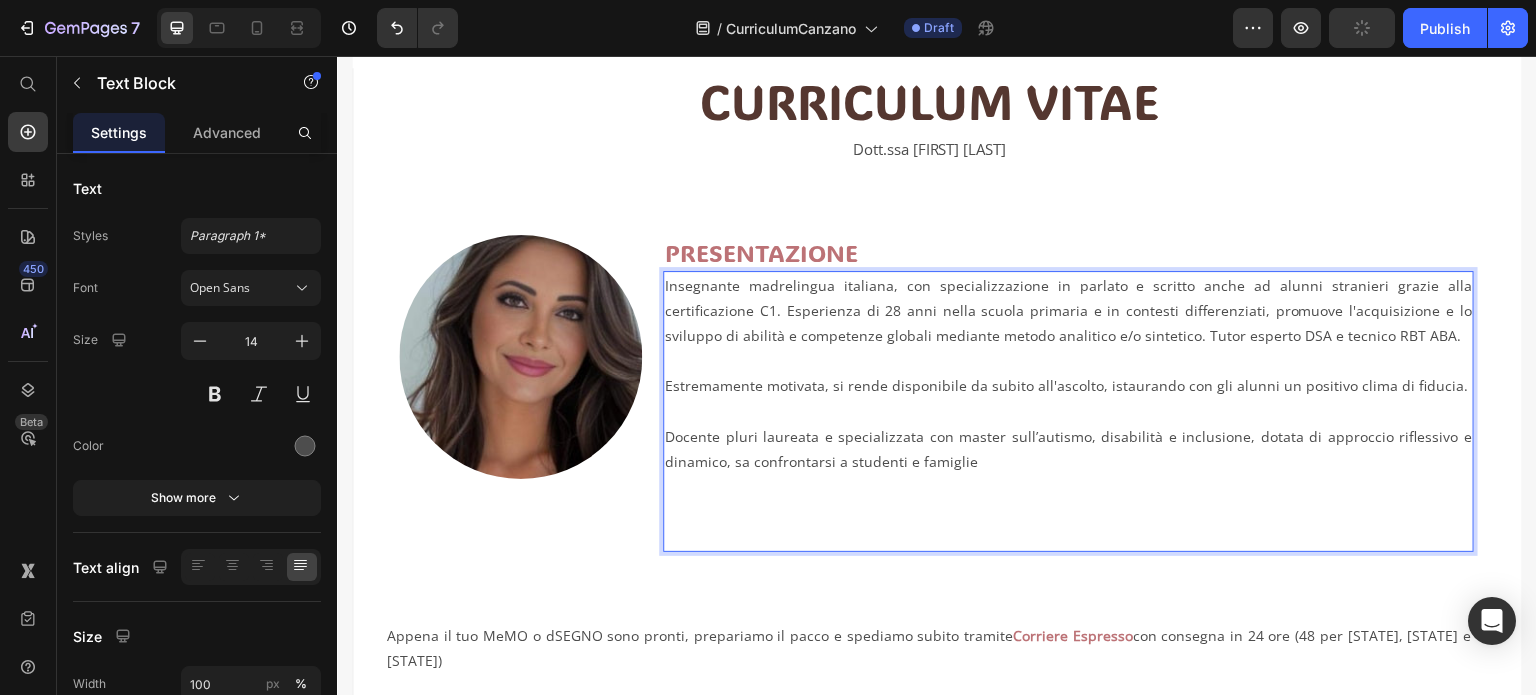 click on "Docente pluri laureata e specializzata con master sull’autismo, disabilità e inclusione, dotata di approccio riflessivo e dinamico, sa confrontarsi a studenti e famiglie" at bounding box center (1068, 487) 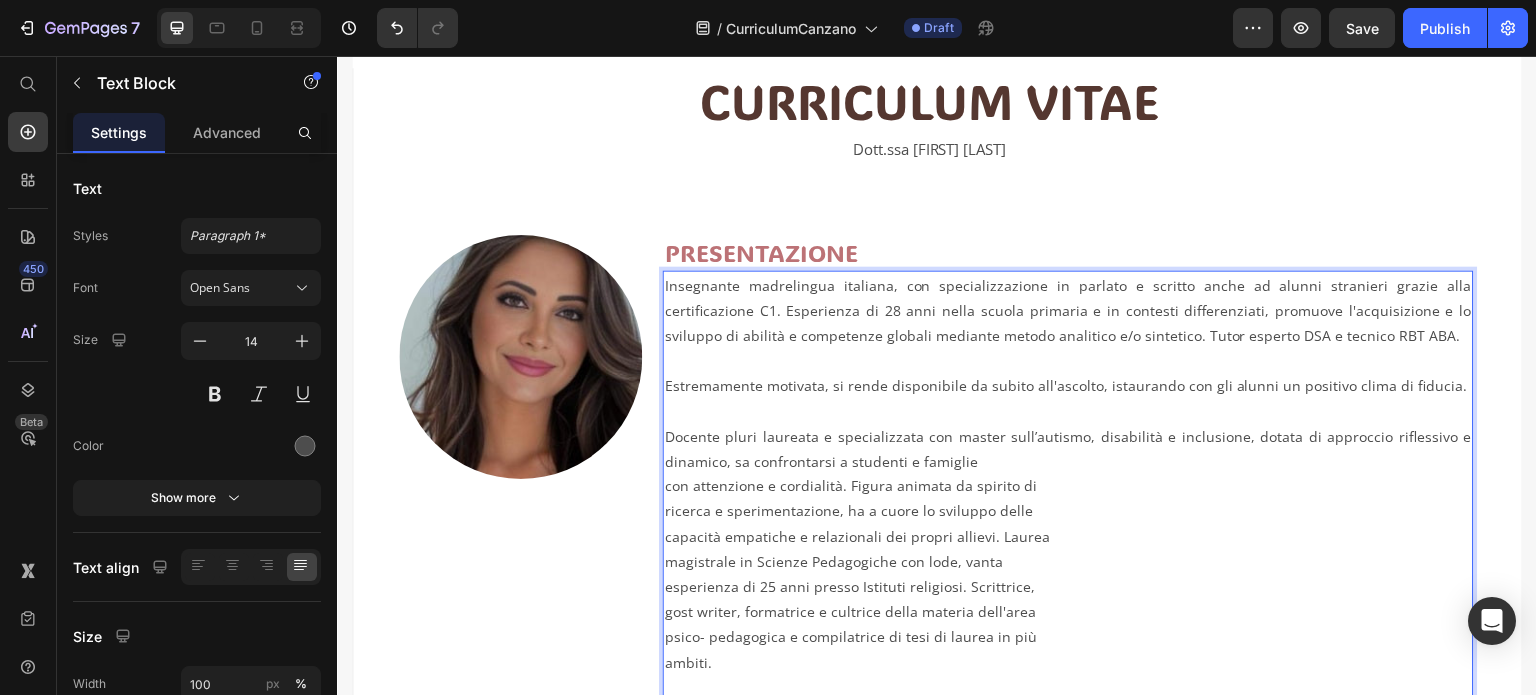 click on "con attenzione e cordialità. Figura animata da spirito di  ricerca e sperimentazione, ha a cuore lo sviluppo delle  capacità empatiche e relazionali dei propri allievi. Laurea  magistrale in Scienze Pedagogiche con lode, vanta  esperienza di 25 anni presso Istituti religiosi. Scrittrice,  gost writer, formatrice e cultrice della materia dell'area  psico- pedagogica e compilatrice di tesi di laurea in più  ambiti." at bounding box center (1068, 612) 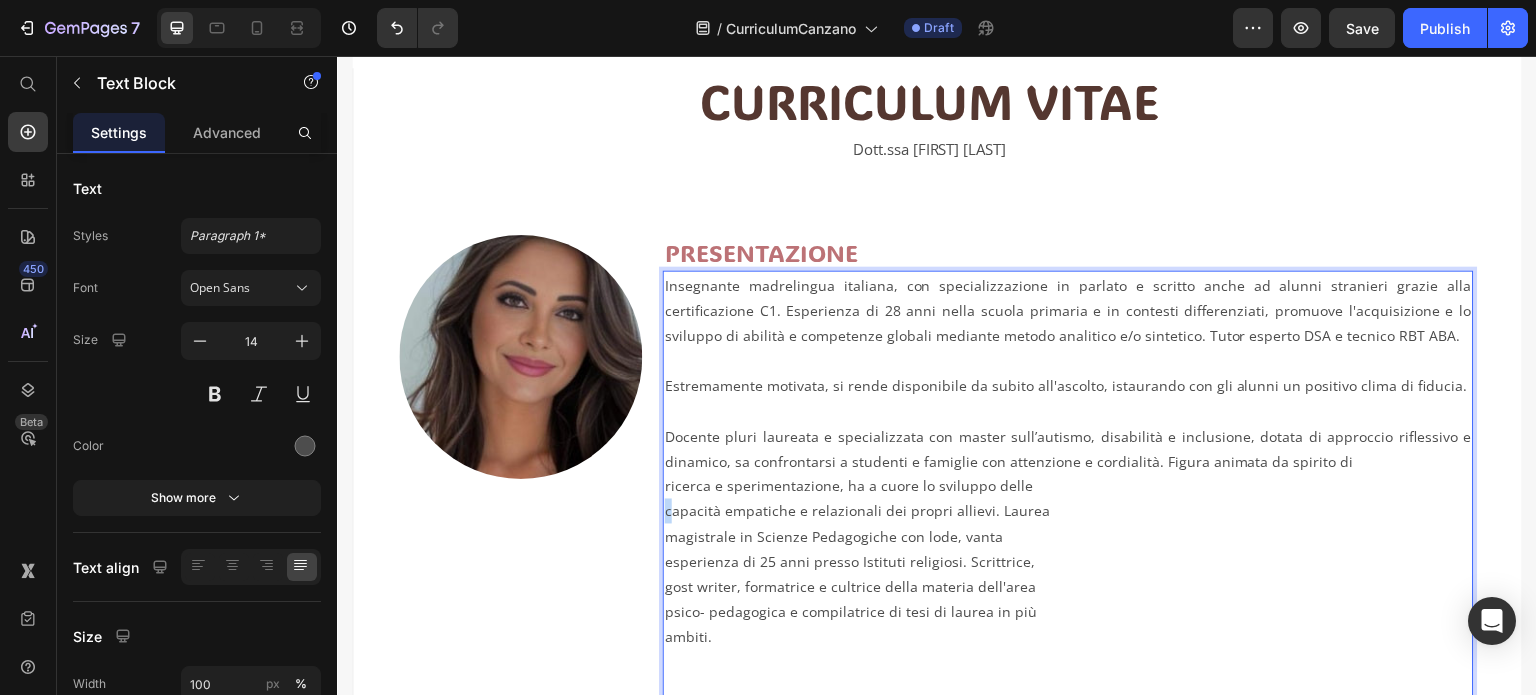 click on "Docente pluri laureata e specializzata con master sull’autismo, disabilità e inclusione, dotata di approccio riflessivo e dinamico, sa confrontarsi a studenti e famiglie con attenzione e cordialità. Figura animata da spirito di  ricerca e sperimentazione, ha a cuore lo sviluppo delle  capacità empatiche e relazionali dei propri allievi. Laurea  magistrale in Scienze Pedagogiche con lode, vanta  esperienza di 25 anni presso Istituti religiosi. Scrittrice,  gost writer, formatrice e cultrice della materia dell'area  psico- pedagogica e compilatrice di tesi di laurea in più  ambiti." at bounding box center [1068, 575] 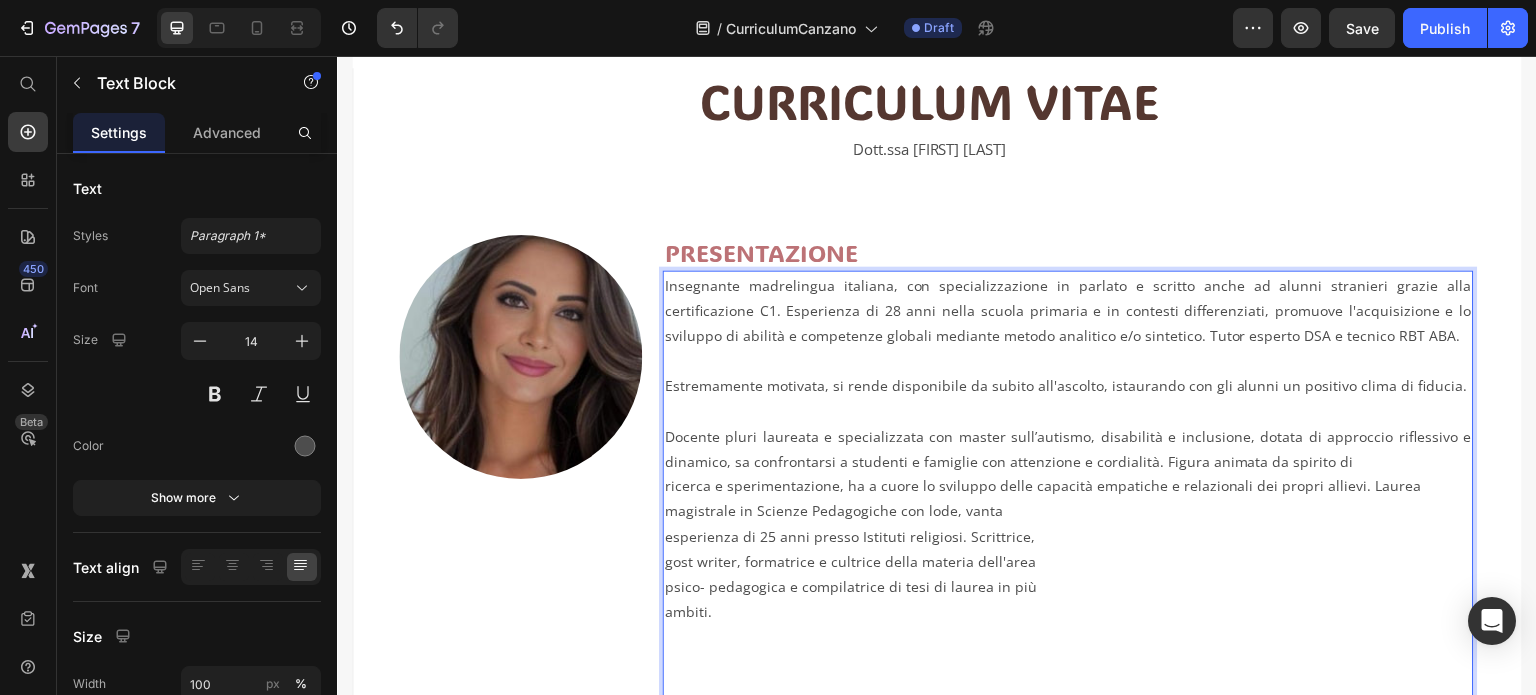 click on "Docente pluri laureata e specializzata con master sull’autismo, disabilità e inclusione, dotata di approccio riflessivo e dinamico, sa confrontarsi a studenti e famiglie con attenzione e cordialità. Figura animata da spirito di  ricerca e sperimentazione, ha a cuore lo sviluppo delle capacità empatiche e relazionali dei propri allievi. Laurea  magistrale in Scienze Pedagogiche con lode, vanta  esperienza di 25 anni presso Istituti religiosi. Scrittrice,  gost writer, formatrice e cultrice della materia dell'area  psico- pedagogica e compilatrice di tesi di laurea in più  ambiti." at bounding box center [1068, 562] 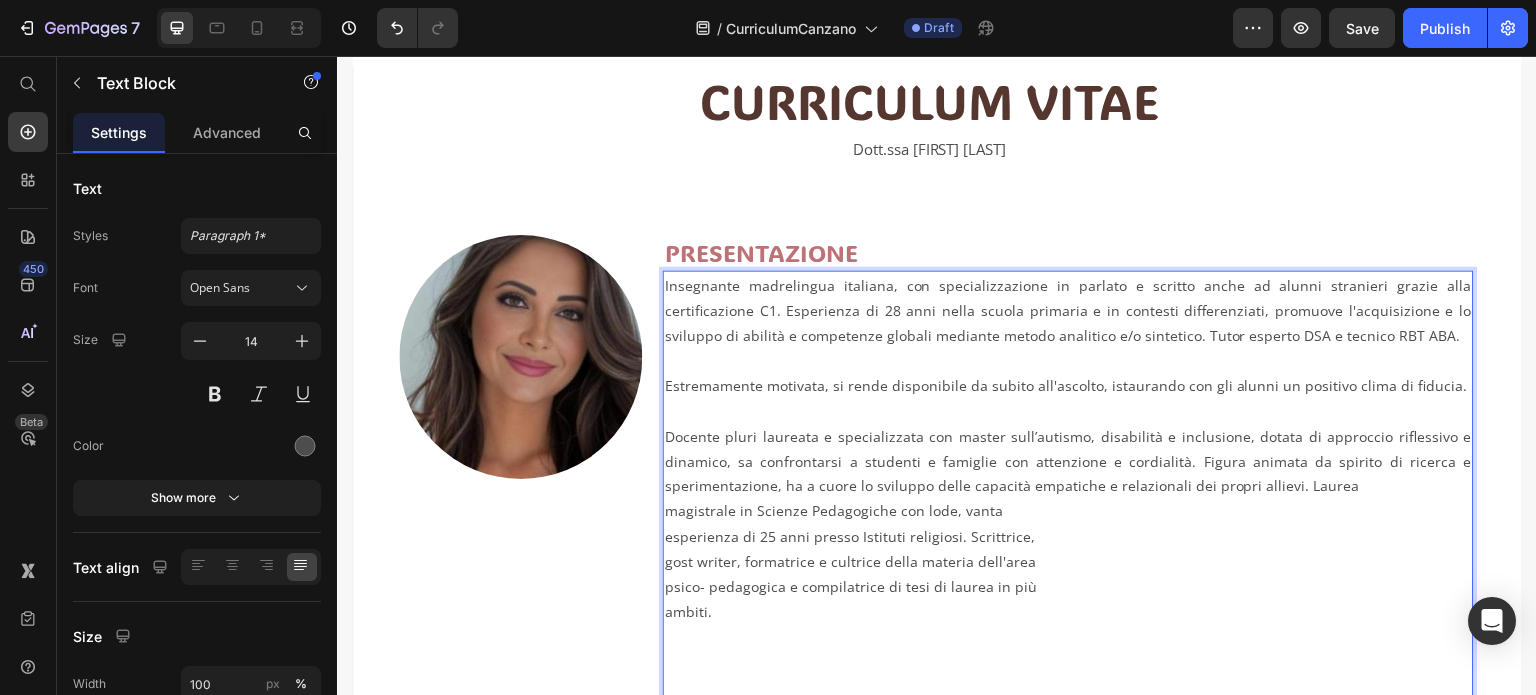 click on "Docente pluri laureata e specializzata con master sull’autismo, disabilità e inclusione, dotata di approccio riflessivo e dinamico, sa confrontarsi a studenti e famiglie con attenzione e cordialità. Figura animata da spirito di ricerca e sperimentazione, ha a cuore lo sviluppo delle capacità empatiche e relazionali dei propri allievi. Laurea  magistrale in Scienze Pedagogiche con lode, vanta  esperienza di 25 anni presso Istituti religiosi. Scrittrice,  gost writer, formatrice e cultrice della materia dell'area  psico- pedagogica e compilatrice di tesi di laurea in più  ambiti." at bounding box center (1068, 562) 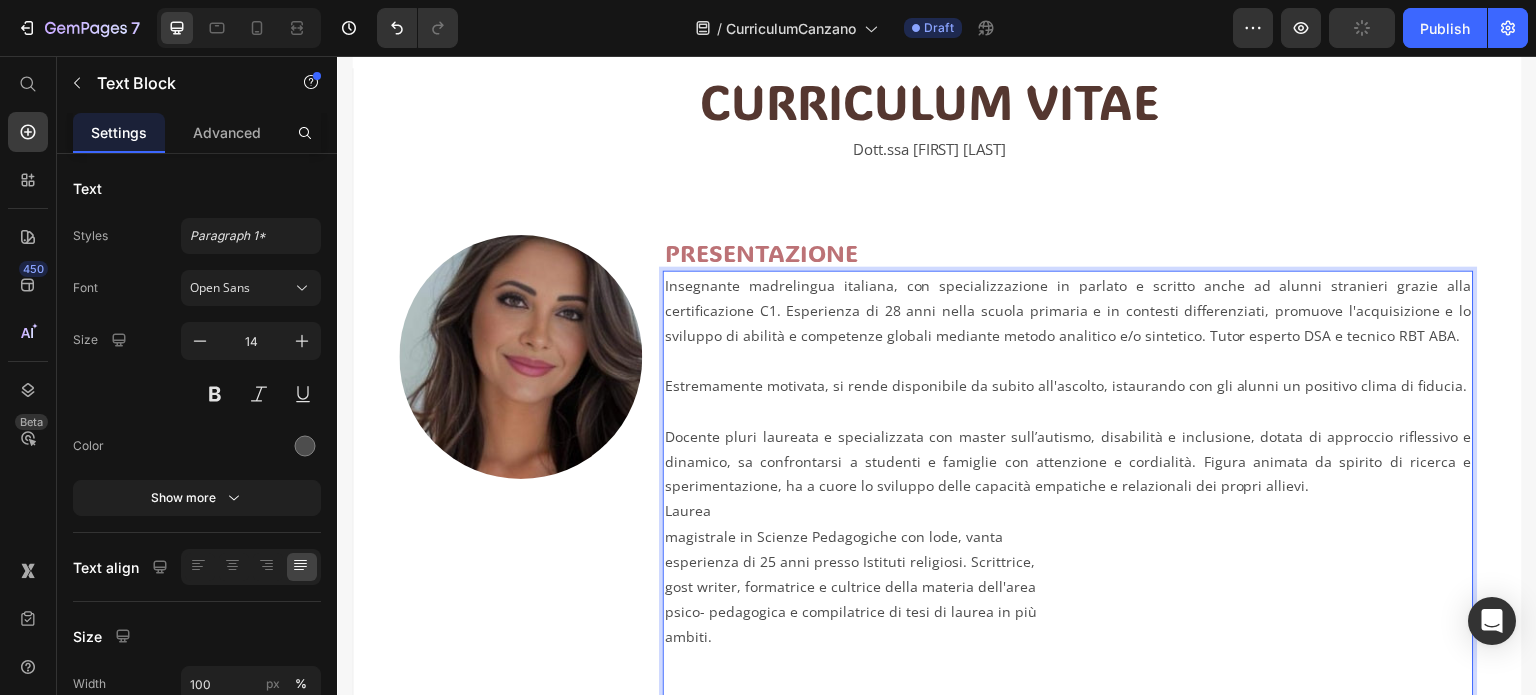 click on "Laurea  magistrale in Scienze Pedagogiche con lode, vanta  esperienza di 25 anni presso Istituti religiosi. Scrittrice,  gost writer, formatrice e cultrice della materia dell'area  psico- pedagogica e compilatrice di tesi di laurea in più  ambiti." at bounding box center [1068, 612] 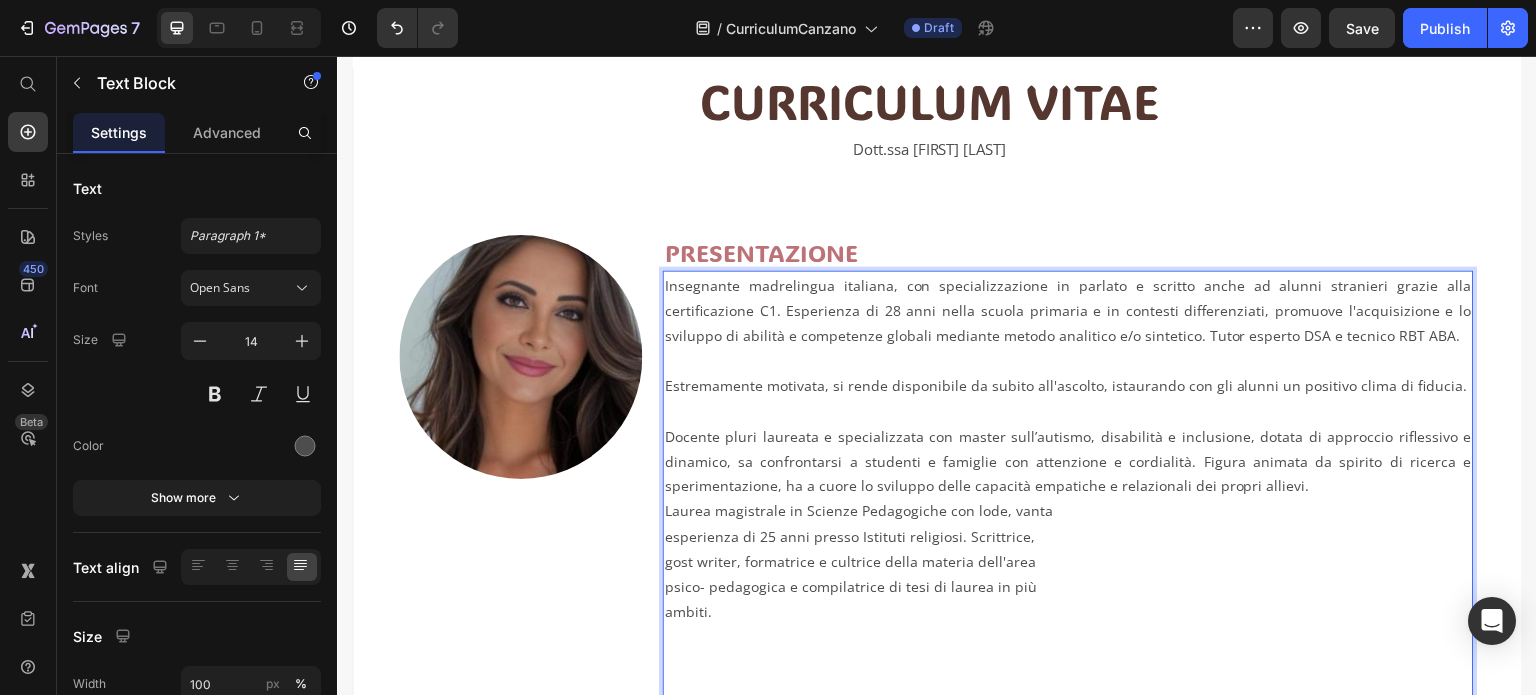click on "Laurea magistrale in Scienze Pedagogiche con lode, vanta  esperienza di 25 anni presso Istituti religiosi. Scrittrice,  gost writer, formatrice e cultrice della materia dell'area  psico- pedagogica e compilatrice di tesi di laurea in più  ambiti." at bounding box center [1068, 600] 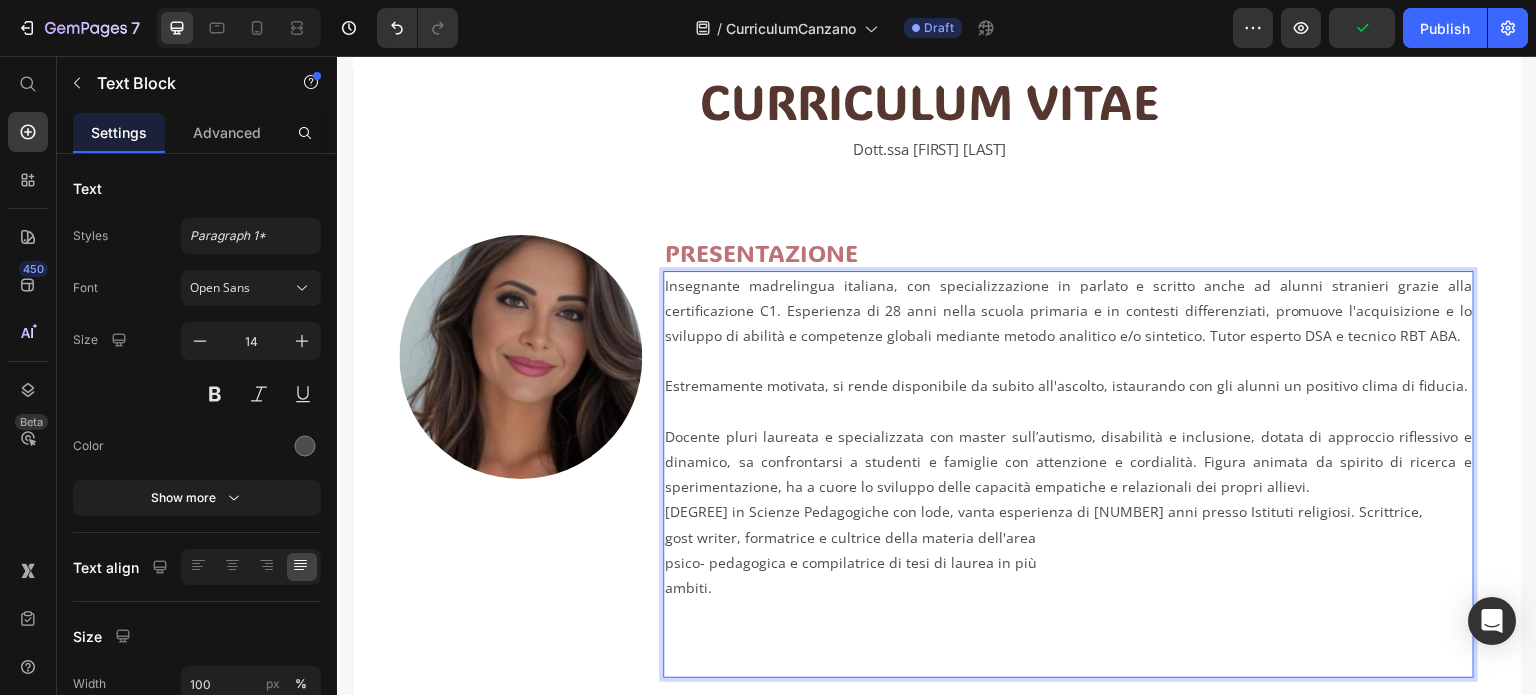 click on "Laurea magistrale in Scienze Pedagogiche con lode, vanta esperienza di 25 anni presso Istituti religiosi. Scrittrice,  gost writer, formatrice e cultrice della materia dell'area  psico- pedagogica e compilatrice di tesi di laurea in più  ambiti." at bounding box center [1068, 587] 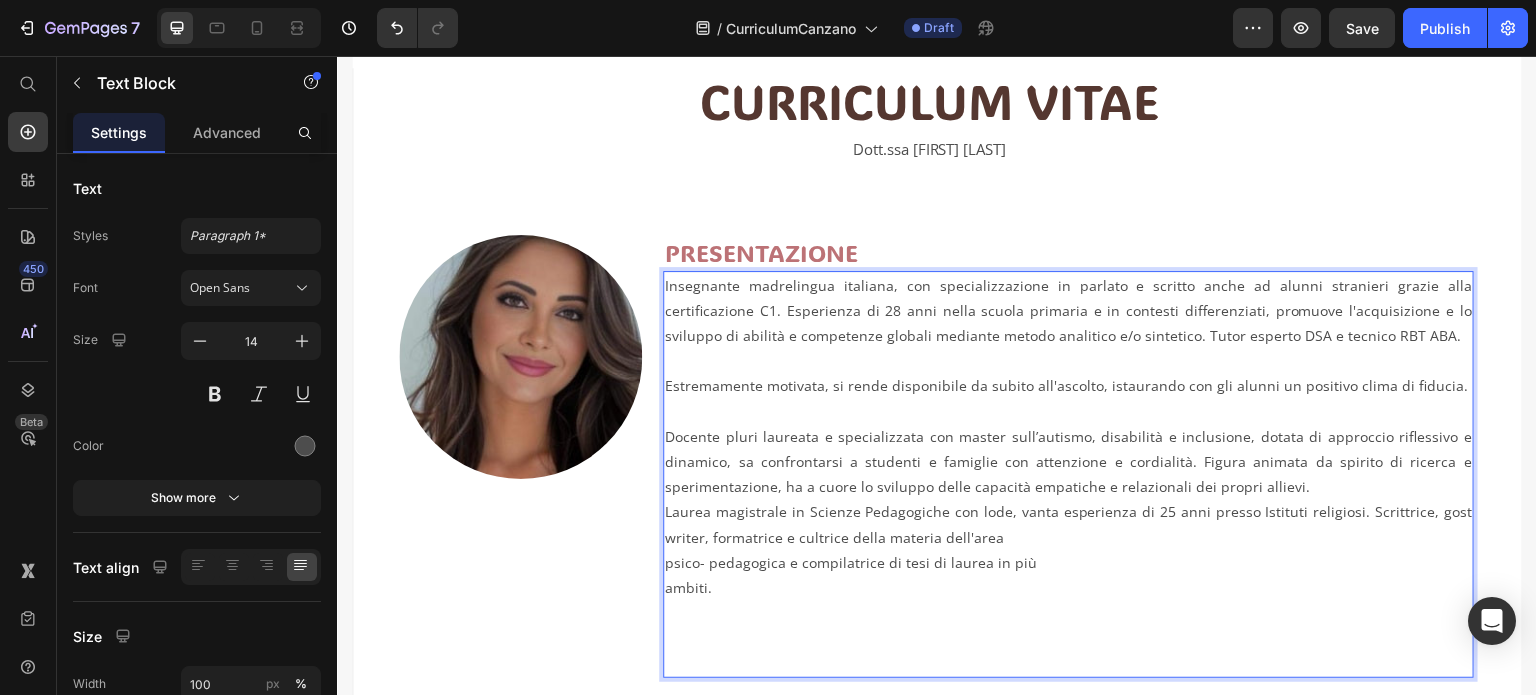 click on "Laurea magistrale in Scienze Pedagogiche con lode, vanta esperienza di 25 anni presso Istituti religiosi. Scrittrice, gost writer, formatrice e cultrice della materia dell'area  psico- pedagogica e compilatrice di tesi di laurea in più  ambiti." at bounding box center [1068, 587] 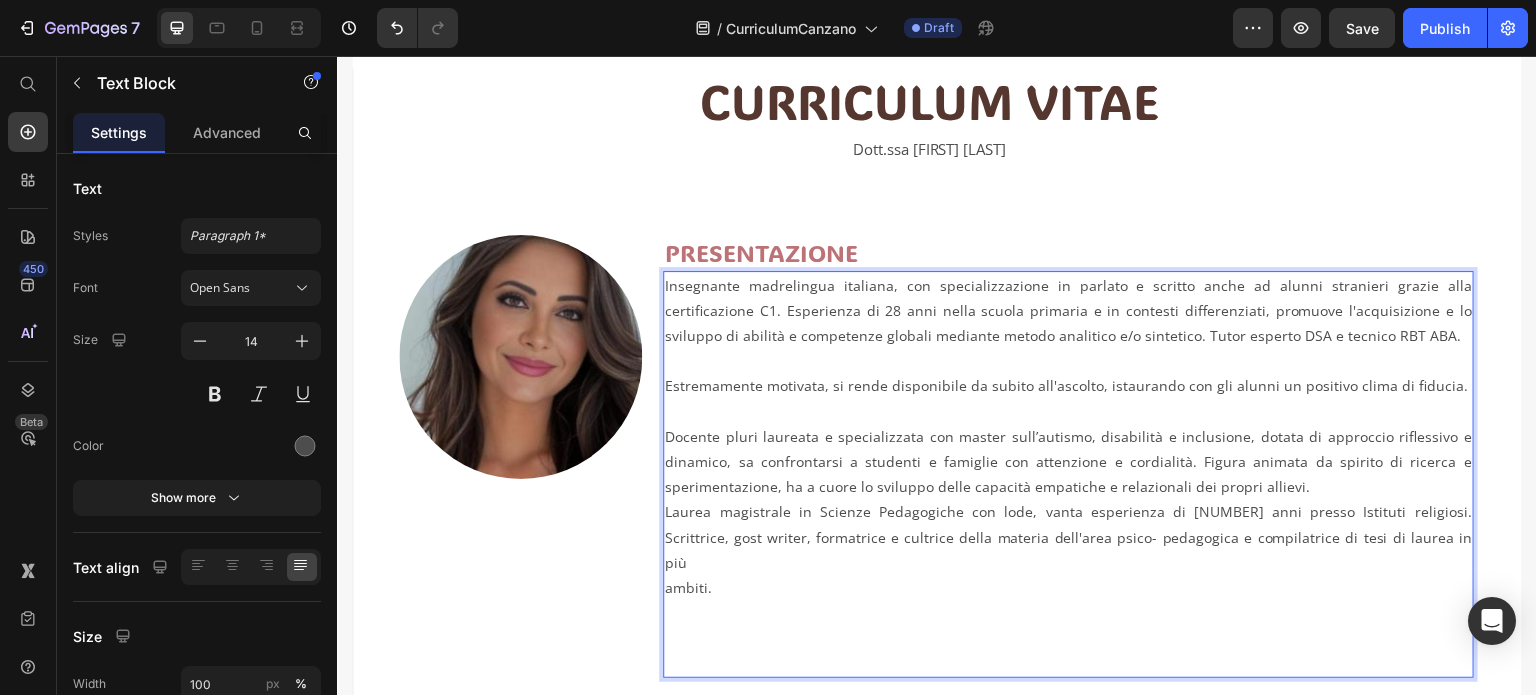 click on "Insegnante madrelingua italiana, con specializzazione in parlato e scritto anche ad alunni stranieri grazie alla  certificazione C1. Esperienza di 28 anni nella scuola primaria e in contesti differenziati, promuove  l'acquisizione e lo sviluppo di abilità e competenze globali mediante metodo analitico e/o sintetico. Tutor esperto DSA e tecnico RBT ABA. Estremamente motivata, si rende disponibile da subito all'ascolto, istaurando con gli alunni un positivo clima di fiducia. Docente pluri laureata e specializzata con master sull’autismo, disabilità e inclusione, dotata di approccio riflessivo e dinamico, sa confrontarsi a studenti e famiglie con attenzione e cordialità. Figura animata da spirito di ricerca e sperimentazione, ha a cuore lo sviluppo delle capacità empatiche e relazionali dei propri allievi.  ambiti." at bounding box center [1068, 474] 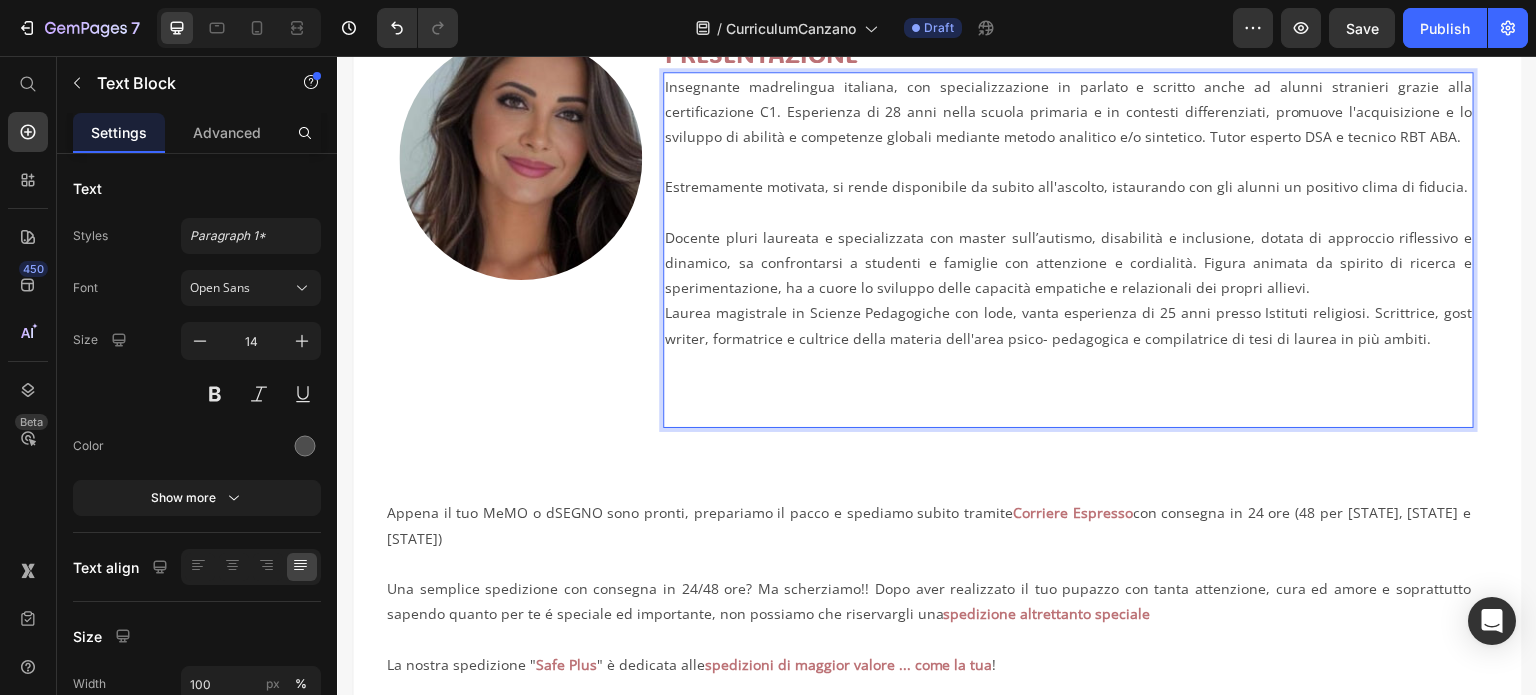 scroll, scrollTop: 389, scrollLeft: 0, axis: vertical 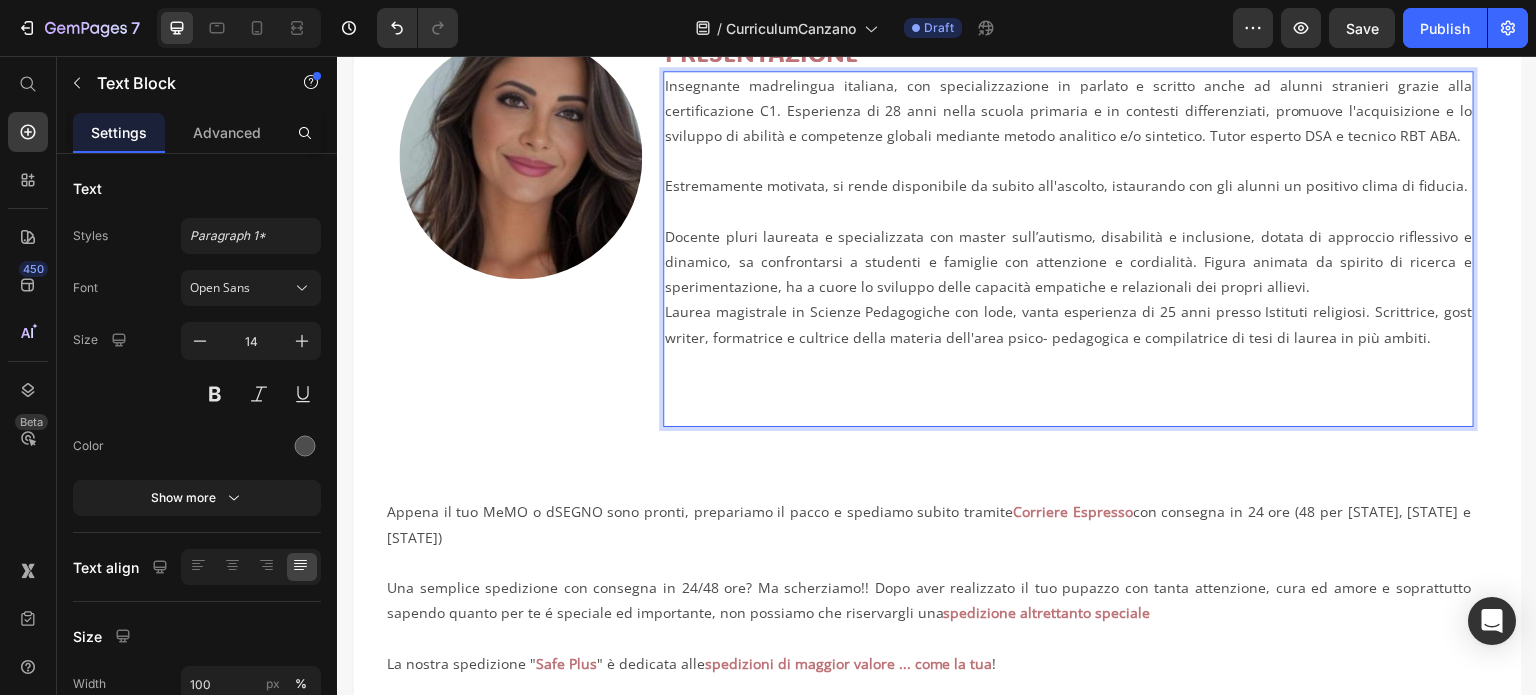 click on "Appena il tuo MeMO o dSEGNO sono pronti, prepariamo il pacco e spediamo subito tramite  Corriere Espresso  con consegna in 24 ore (48 per Sicilia, Calabria e Sardegna)" at bounding box center (929, 537) 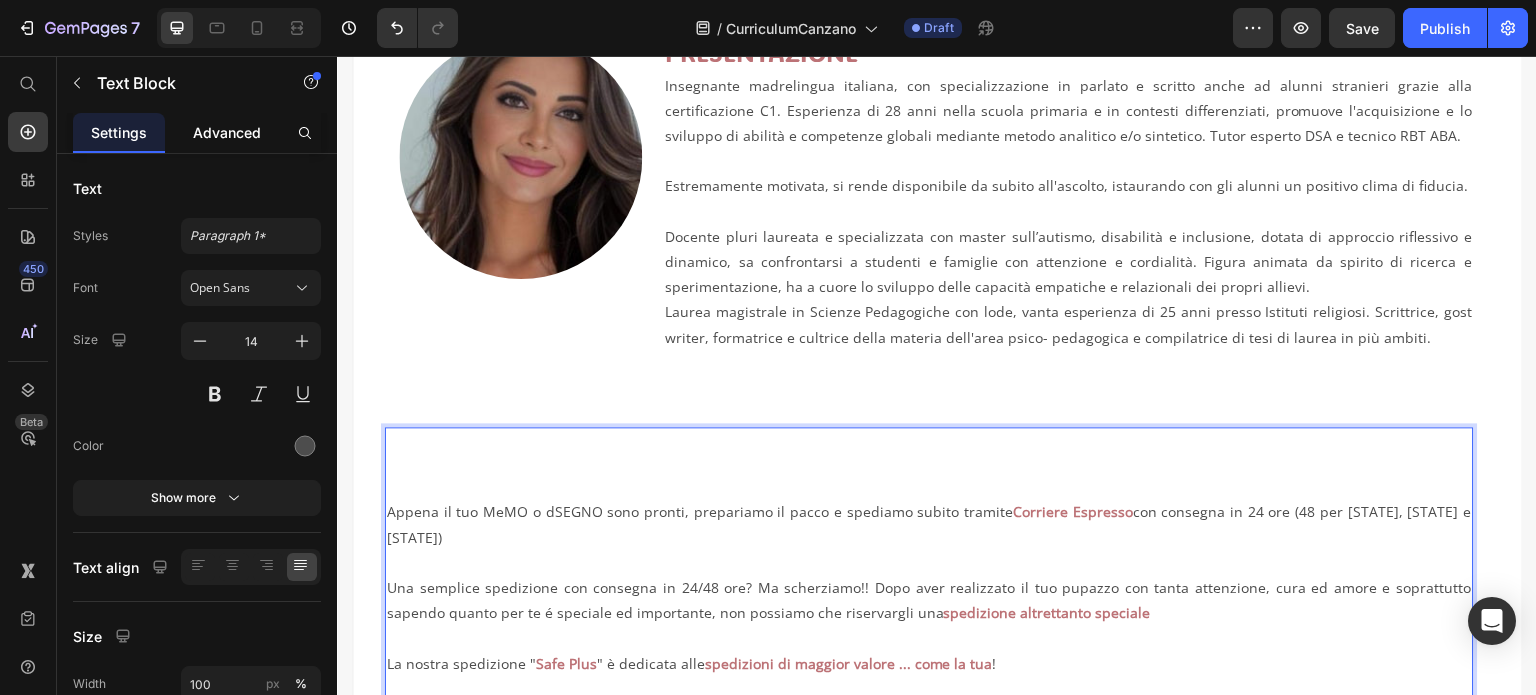 click on "Advanced" at bounding box center (227, 132) 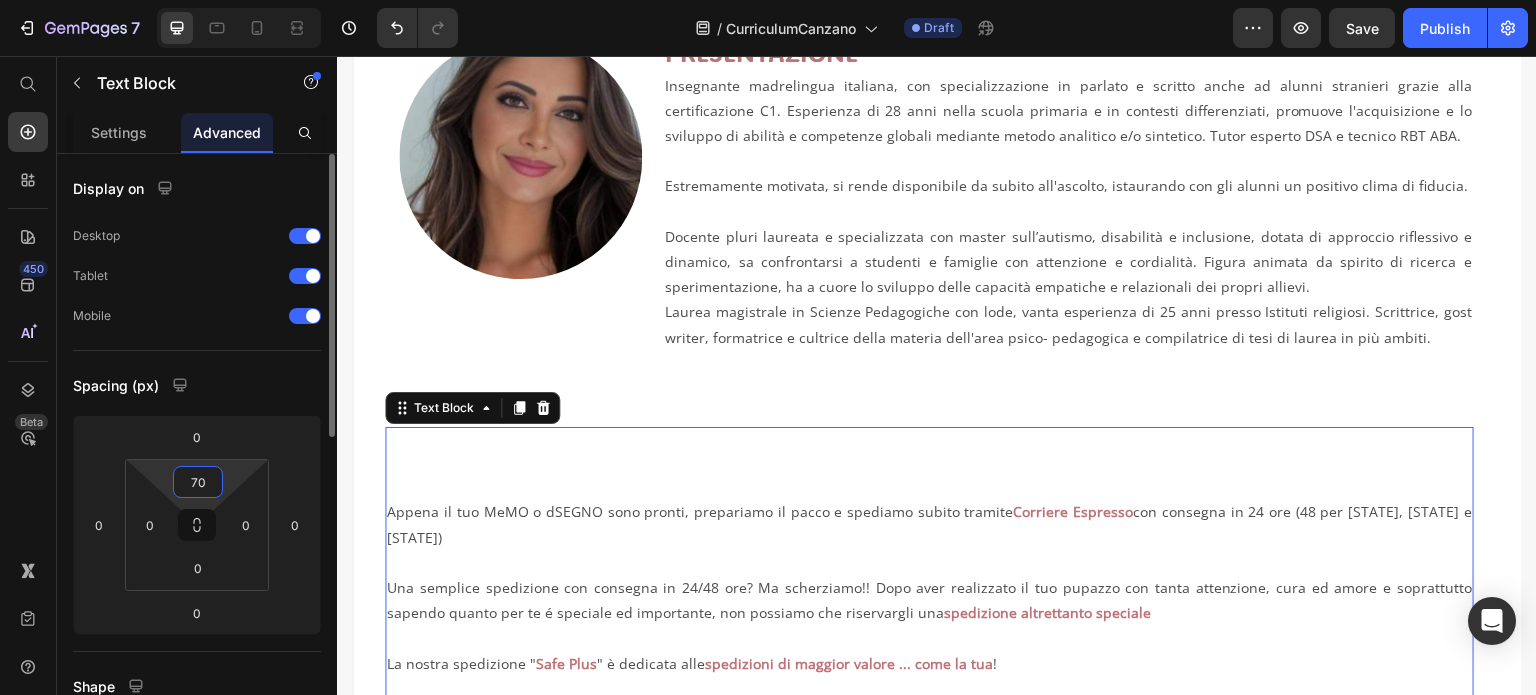 click on "70" at bounding box center (198, 482) 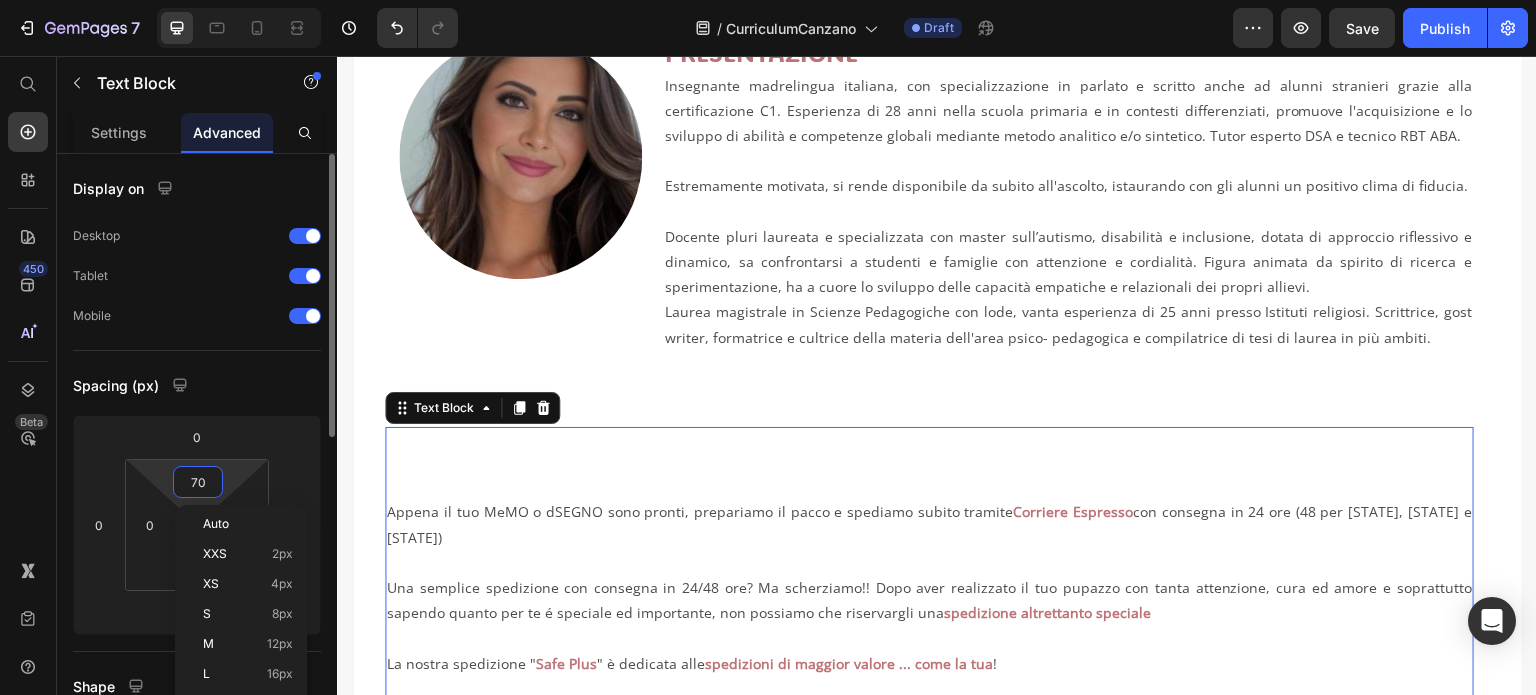 type 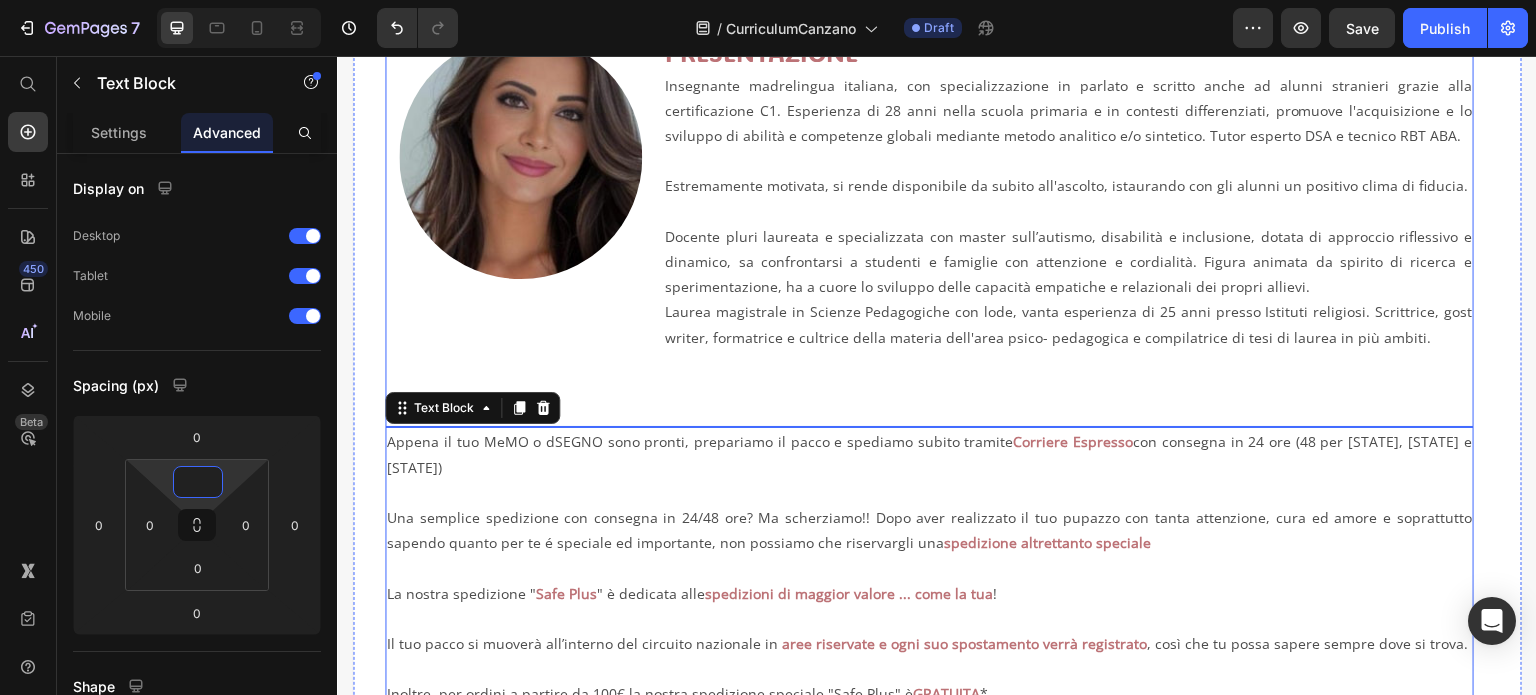 click on "Image" at bounding box center (520, 231) 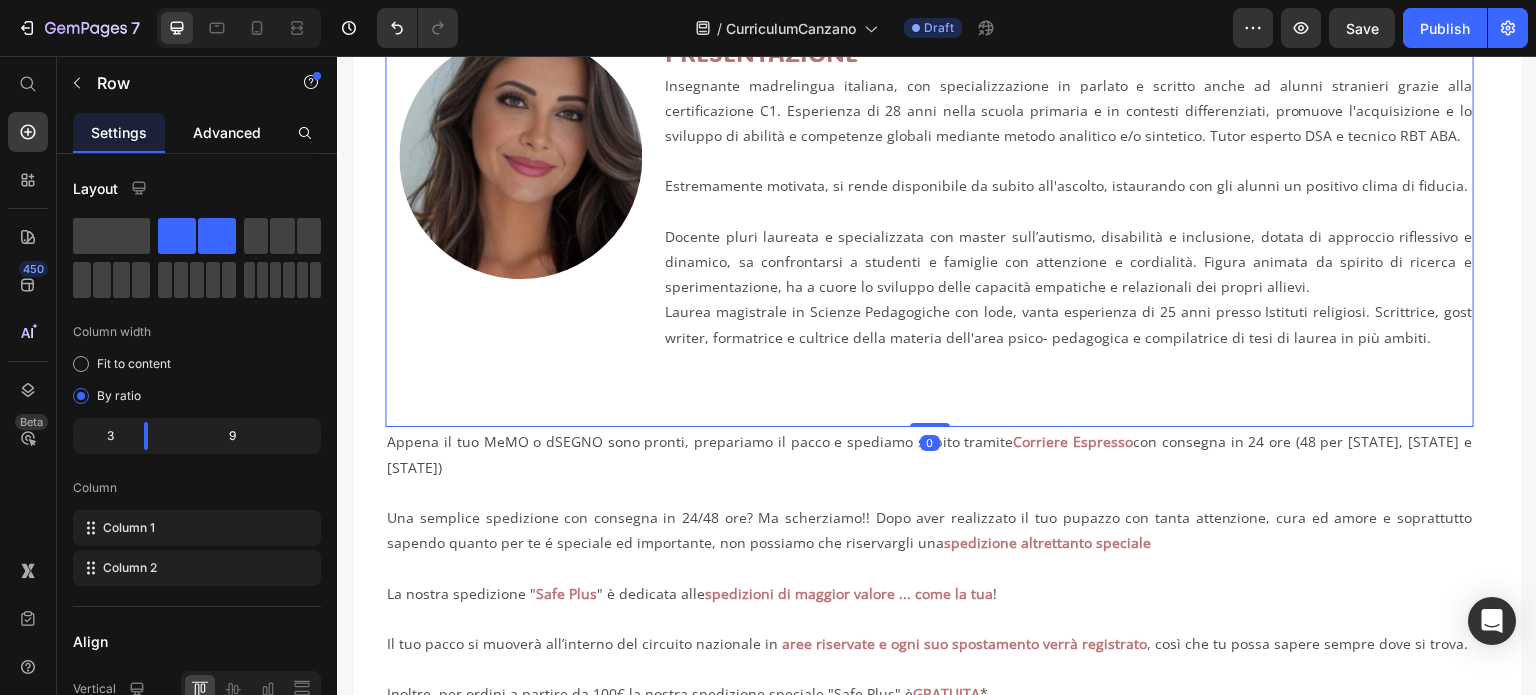 click on "Advanced" at bounding box center [227, 132] 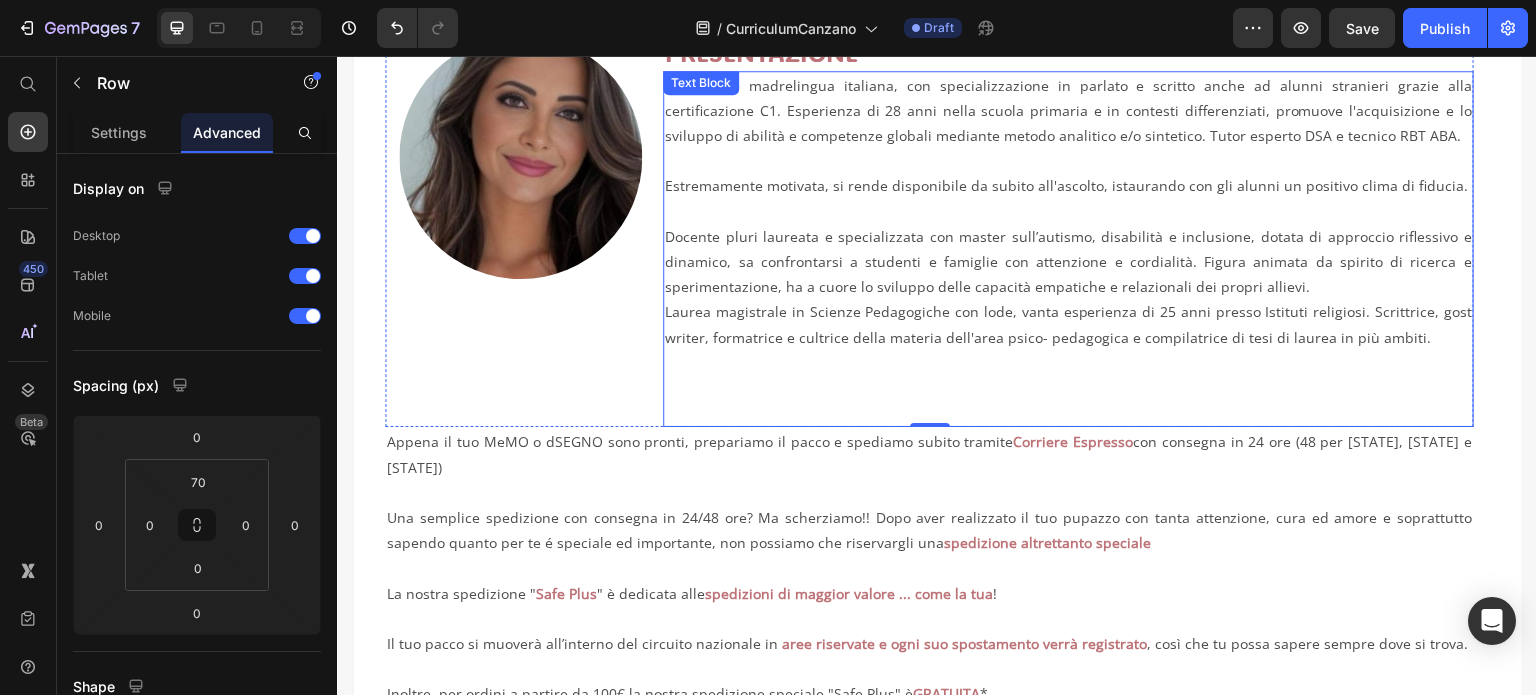 click on "Laurea magistrale in Scienze Pedagogiche con lode, vanta esperienza di 25 anni presso Istituti religiosi. Scrittrice, gost writer, formatrice e cultrice della materia dell'area psico- pedagogica e compilatrice di tesi di laurea in più ambiti." at bounding box center (1068, 362) 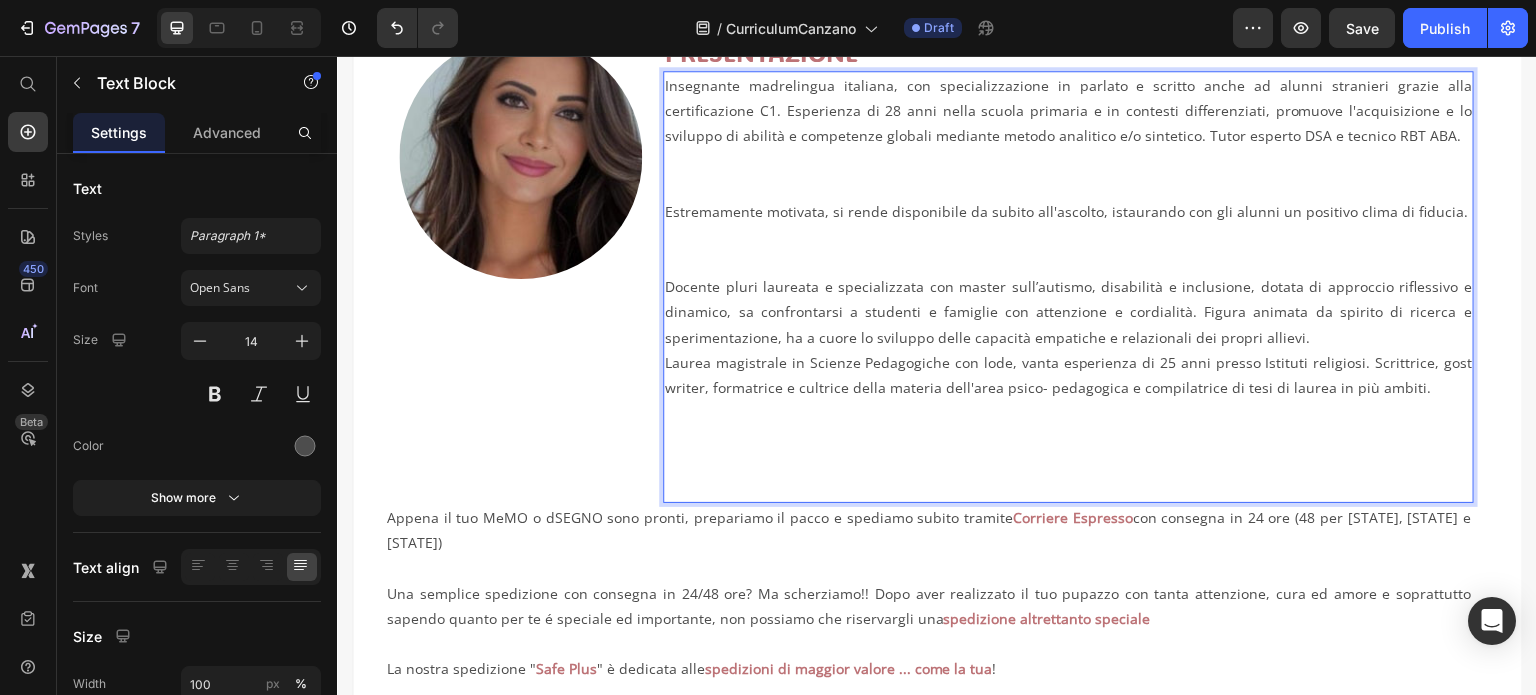 click on "Laurea magistrale in Scienze Pedagogiche con lode, vanta esperienza di 25 anni presso Istituti religiosi. Scrittrice, gost writer, formatrice e cultrice della materia dell'area psico- pedagogica e compilatrice di tesi di laurea in più ambiti. ⁠⁠⁠⁠⁠⁠⁠" at bounding box center [1068, 425] 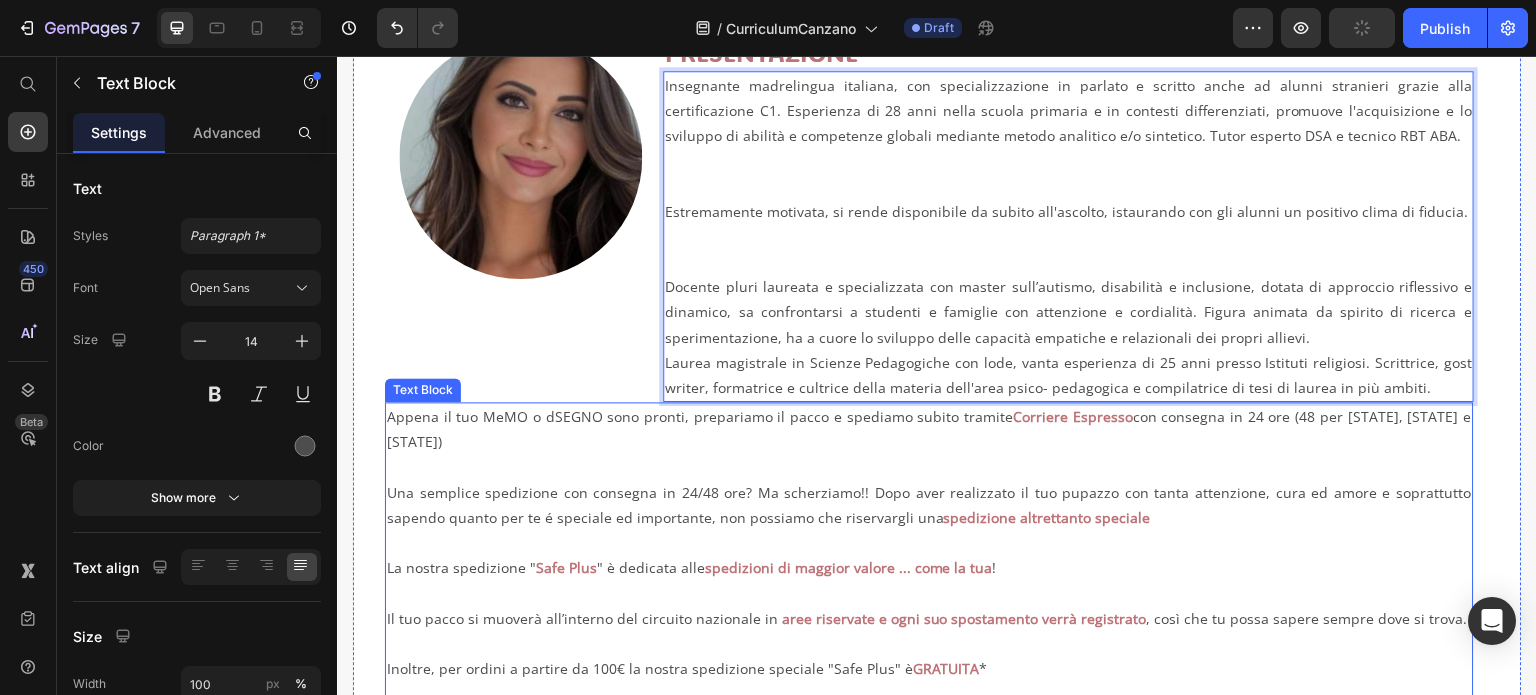 click on "Appena il tuo MeMO o dSEGNO sono pronti, prepariamo il pacco e spediamo subito tramite  Corriere Espresso  con consegna in 24 ore (48 per Sicilia, Calabria e Sardegna)" at bounding box center [929, 442] 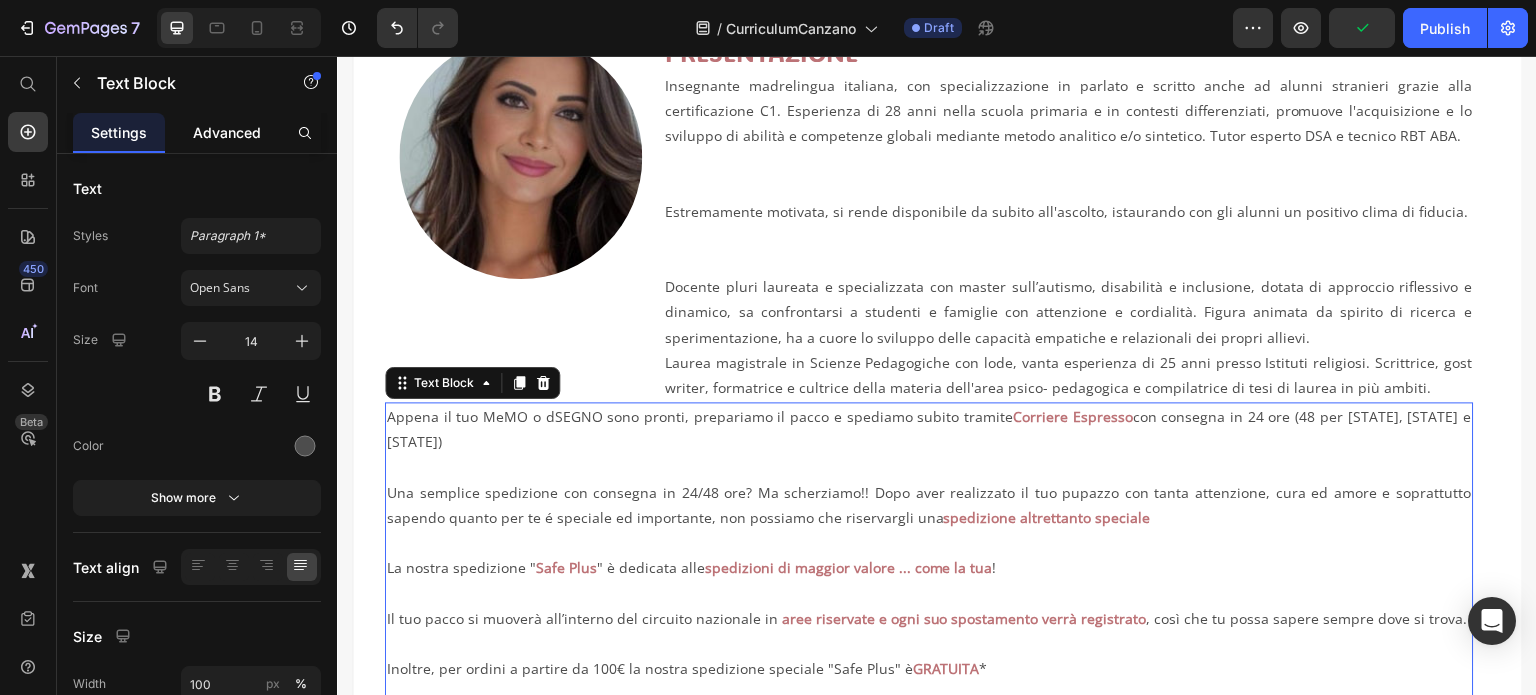 click on "Advanced" 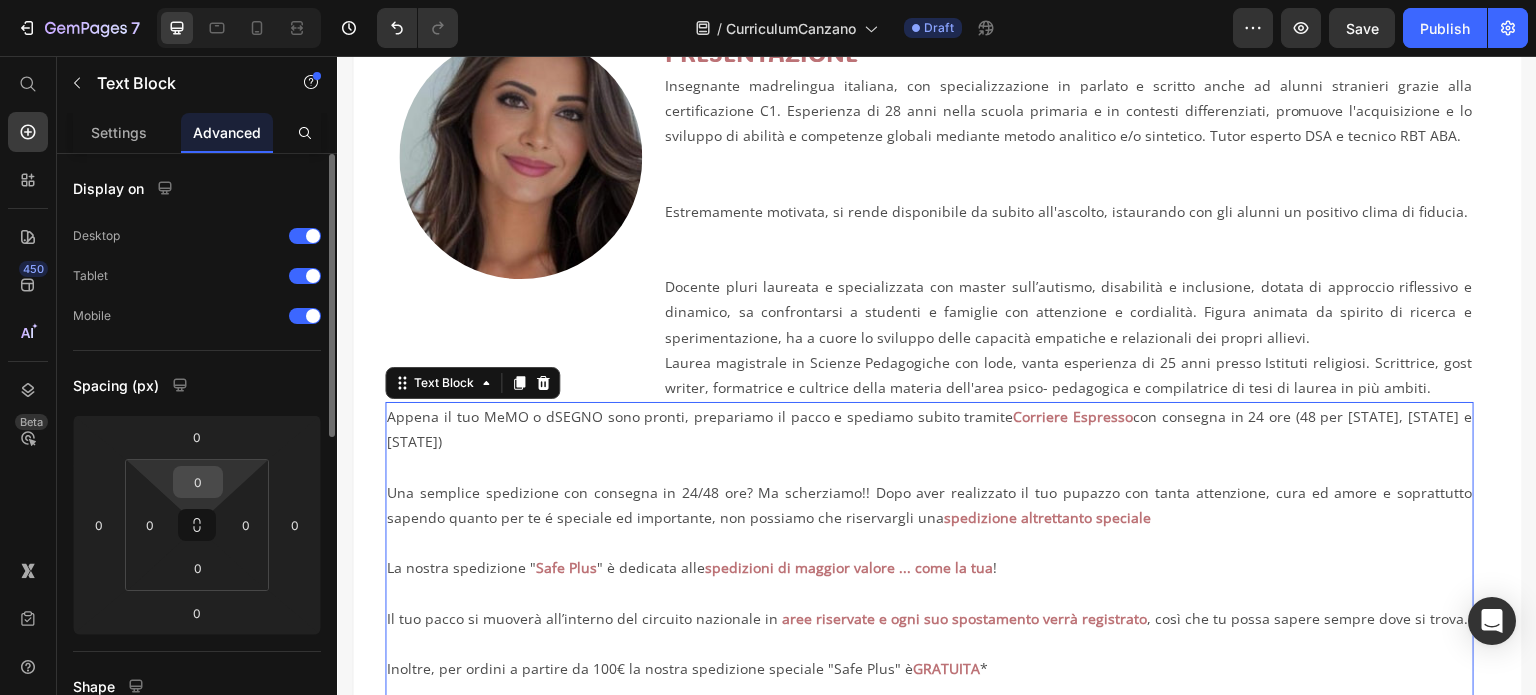 click on "0" at bounding box center [198, 482] 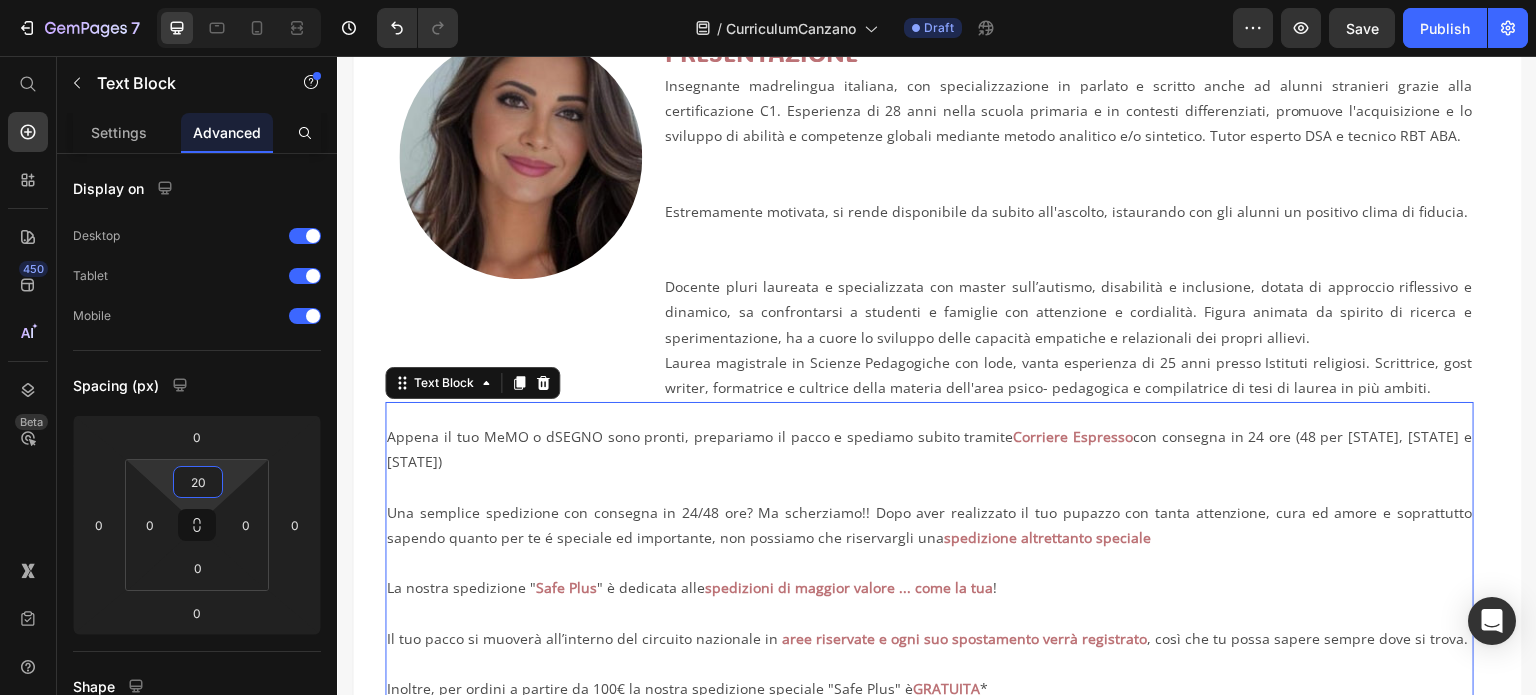 type on "20" 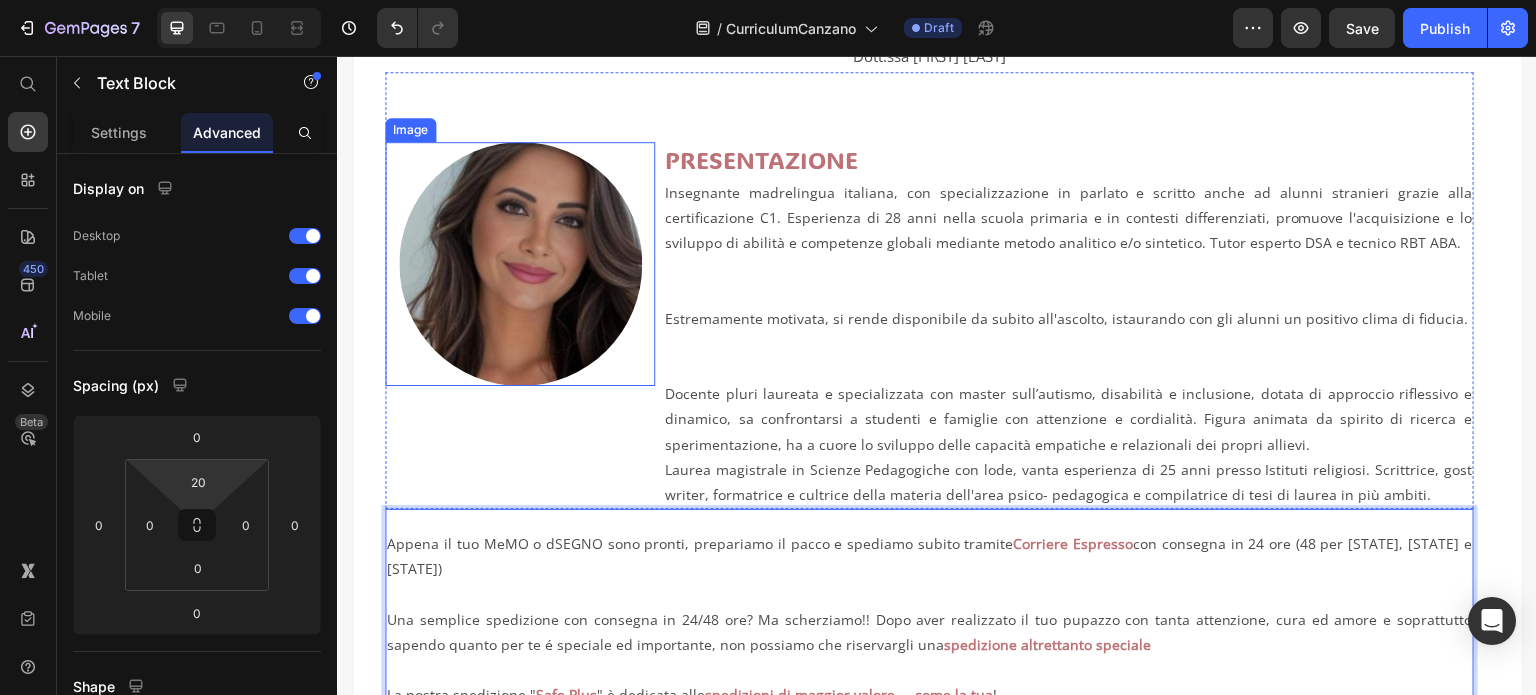 scroll, scrollTop: 189, scrollLeft: 0, axis: vertical 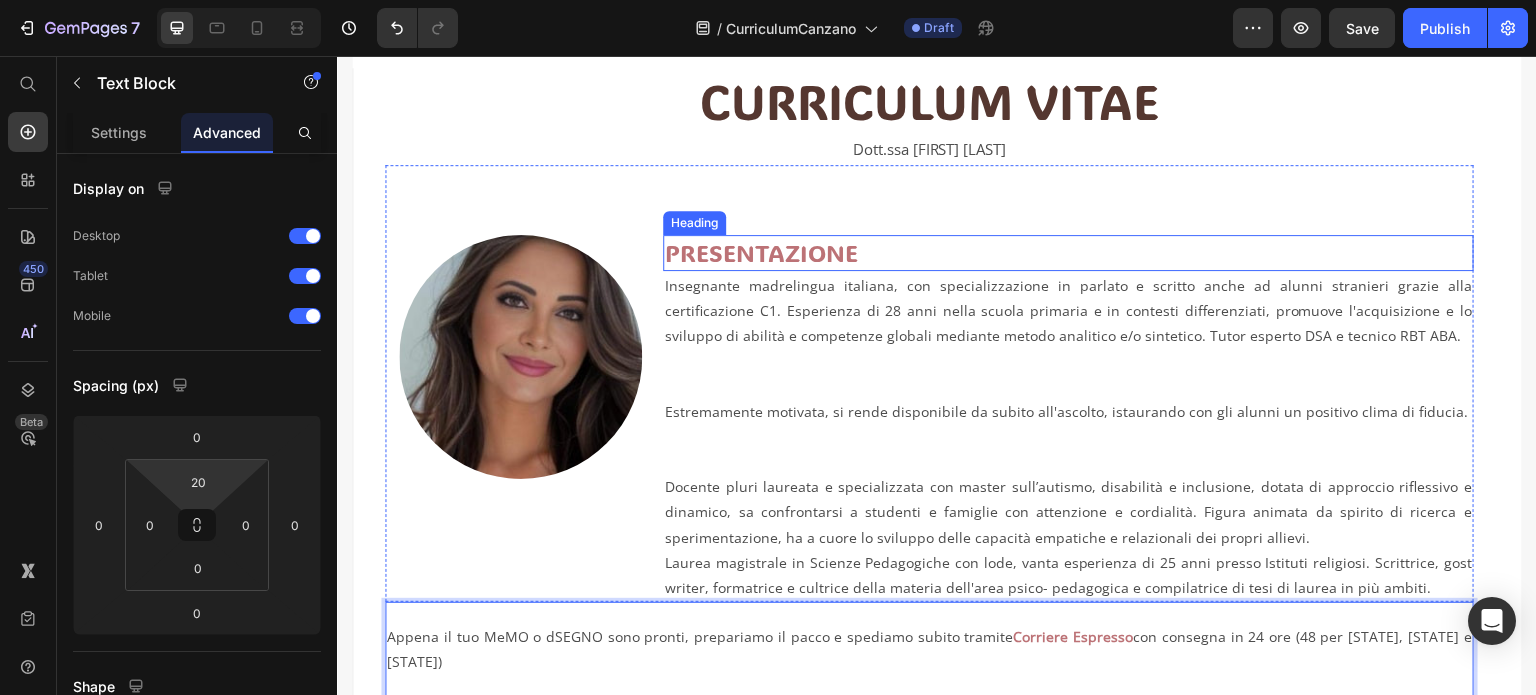 click on "PRESENTAZIONE" at bounding box center (1068, 252) 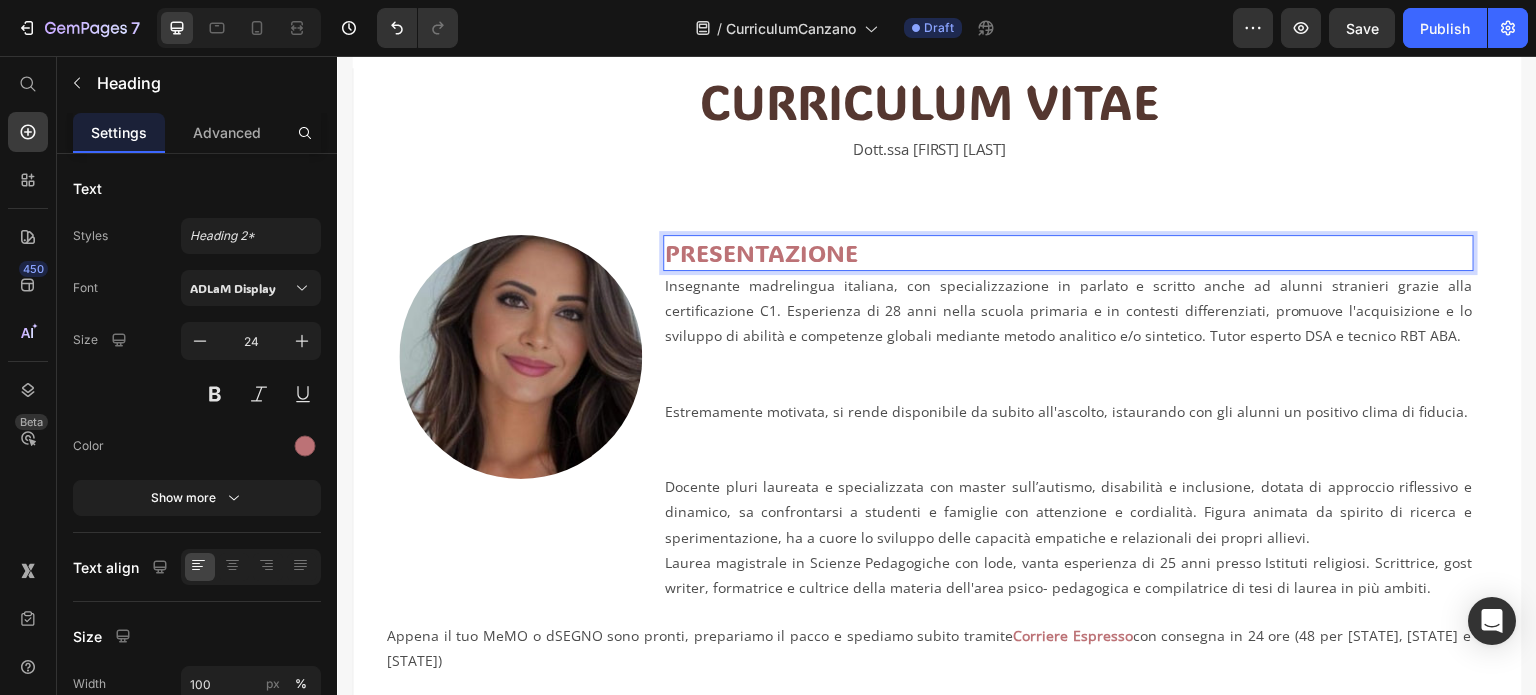 click on "PRESENTAZIONE" at bounding box center (1068, 252) 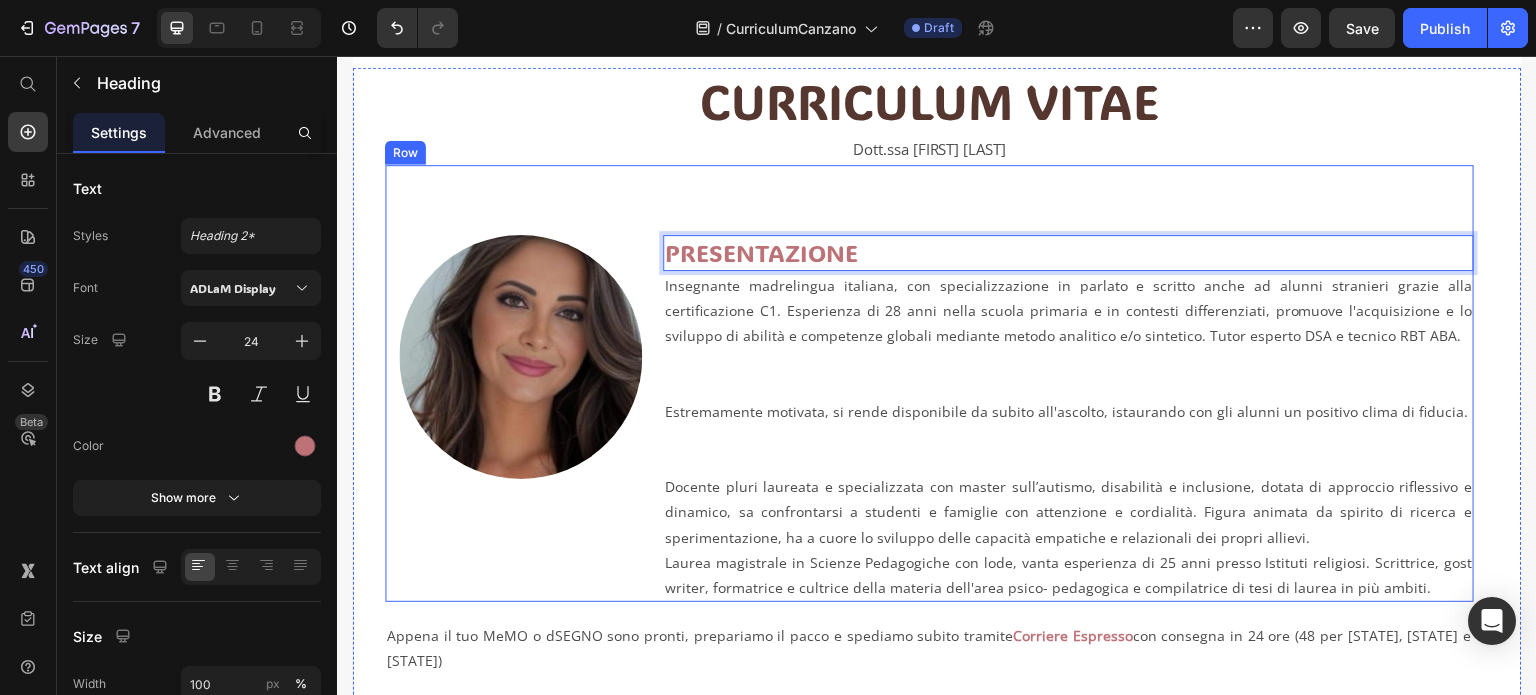 click on "Image PRESENTAZIONE Heading   0 Insegnante madrelingua italiana, con specializzazione in parlato e scritto anche ad alunni stranieri grazie alla  certificazione C1. Esperienza di 28 anni nella scuola primaria e in contesti differenziati, promuove  l'acquisizione e lo sviluppo di abilità e competenze globali mediante metodo analitico e/o sintetico. Tutor esperto DSA e tecnico RBT ABA. Estremamente motivata, si rende disponibile da subito all'ascolto, istaurando con gli alunni un positivo clima di fiducia. Docente pluri laureata e specializzata con master sull’autismo, disabilità e inclusione, dotata di approccio riflessivo e dinamico, sa confrontarsi a studenti e famiglie con attenzione e cordialità. Figura animata da spirito di ricerca e sperimentazione, ha a cuore lo sviluppo delle capacità empatiche e relazionali dei propri allievi.  Text Block Row" at bounding box center [929, 383] 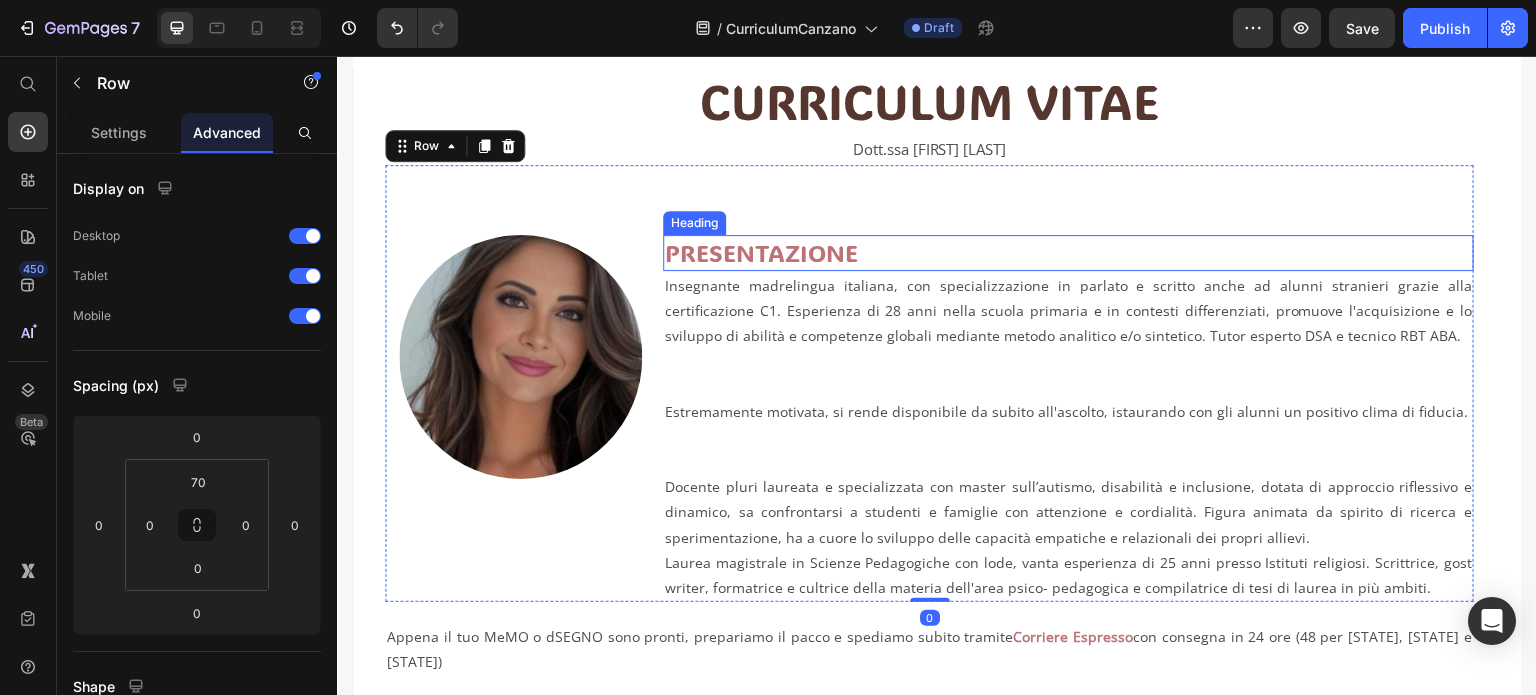 click on "PRESENTAZIONE" at bounding box center (1068, 252) 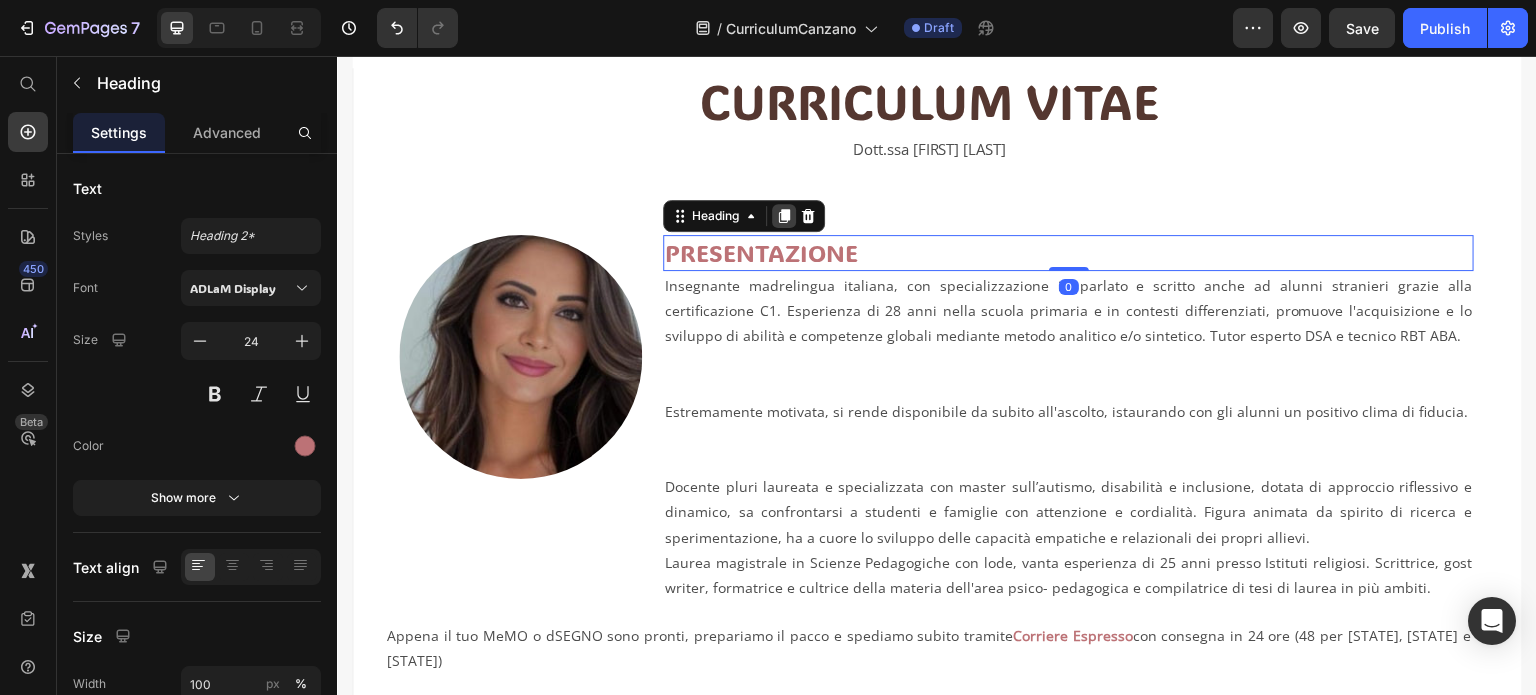 click 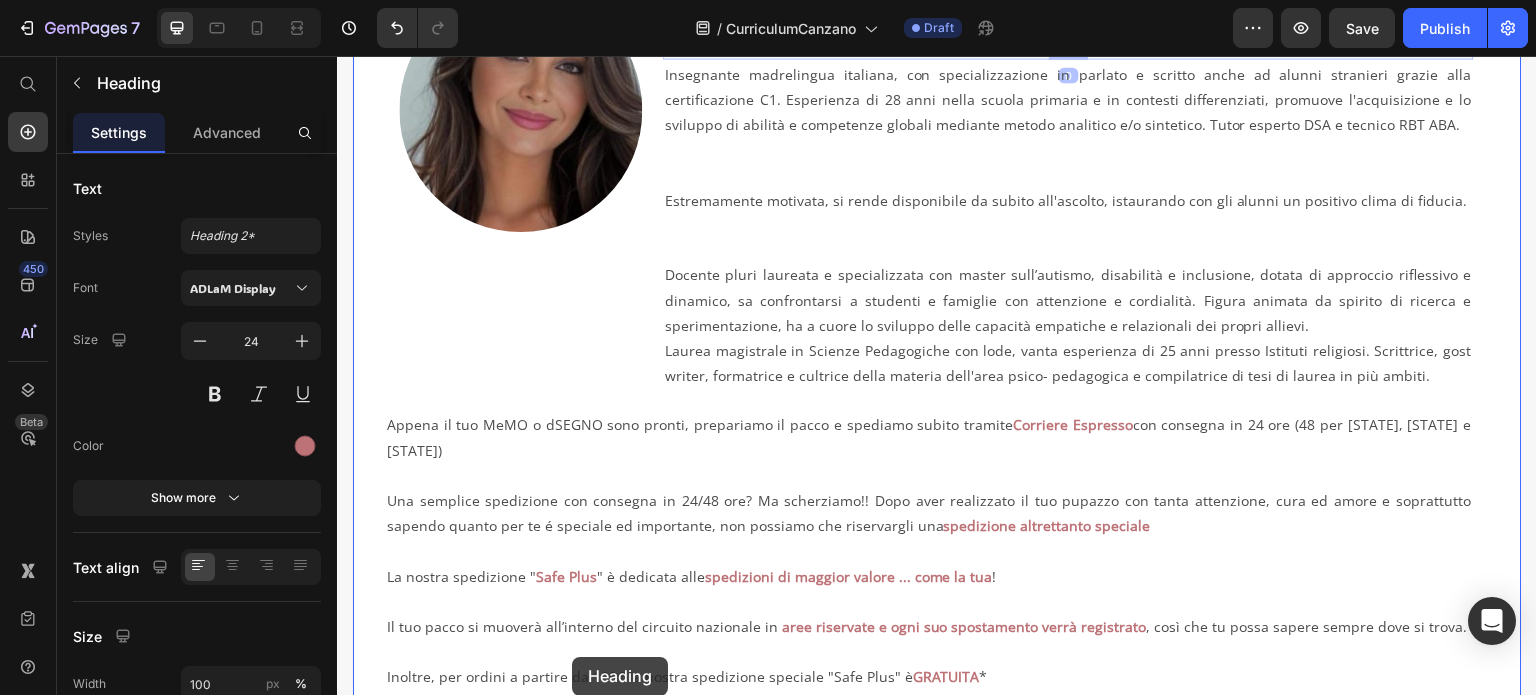 scroll, scrollTop: 492, scrollLeft: 0, axis: vertical 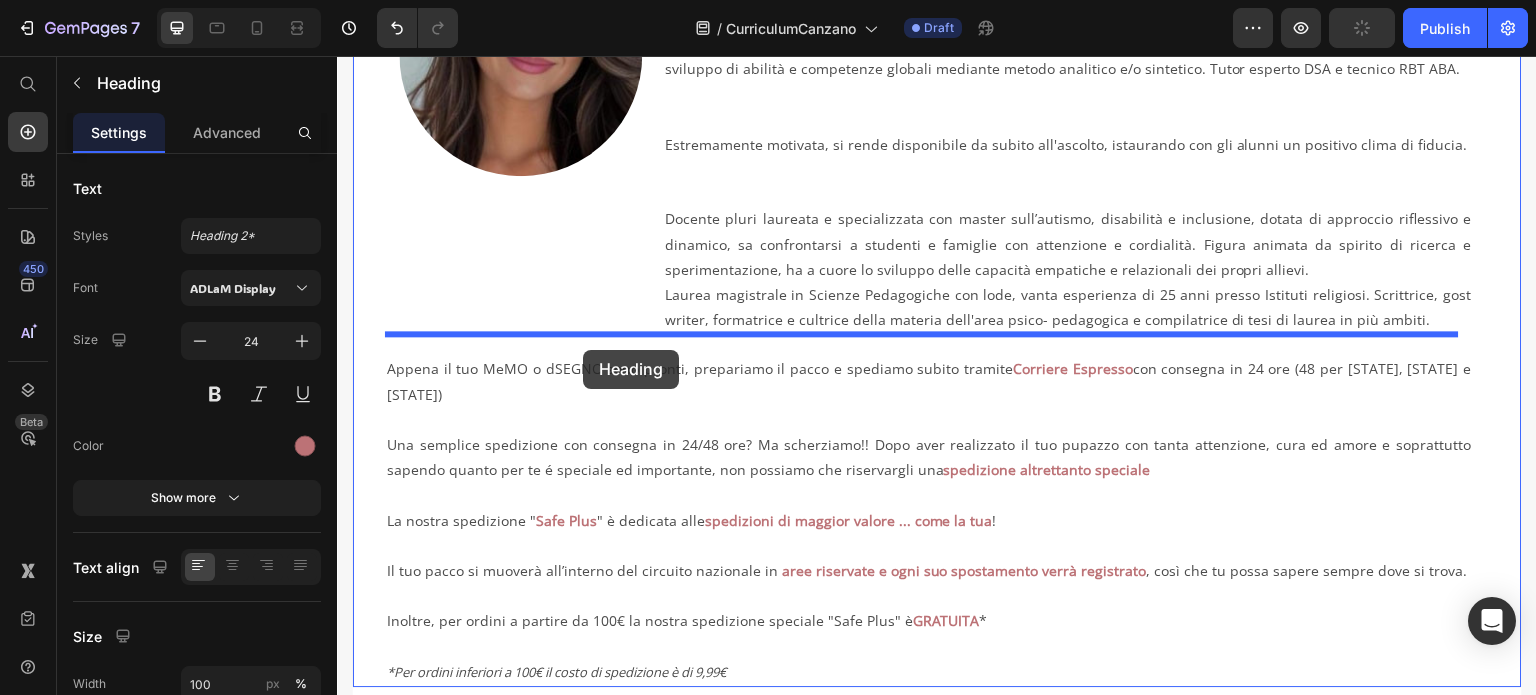 drag, startPoint x: 676, startPoint y: 253, endPoint x: 583, endPoint y: 350, distance: 134.38005 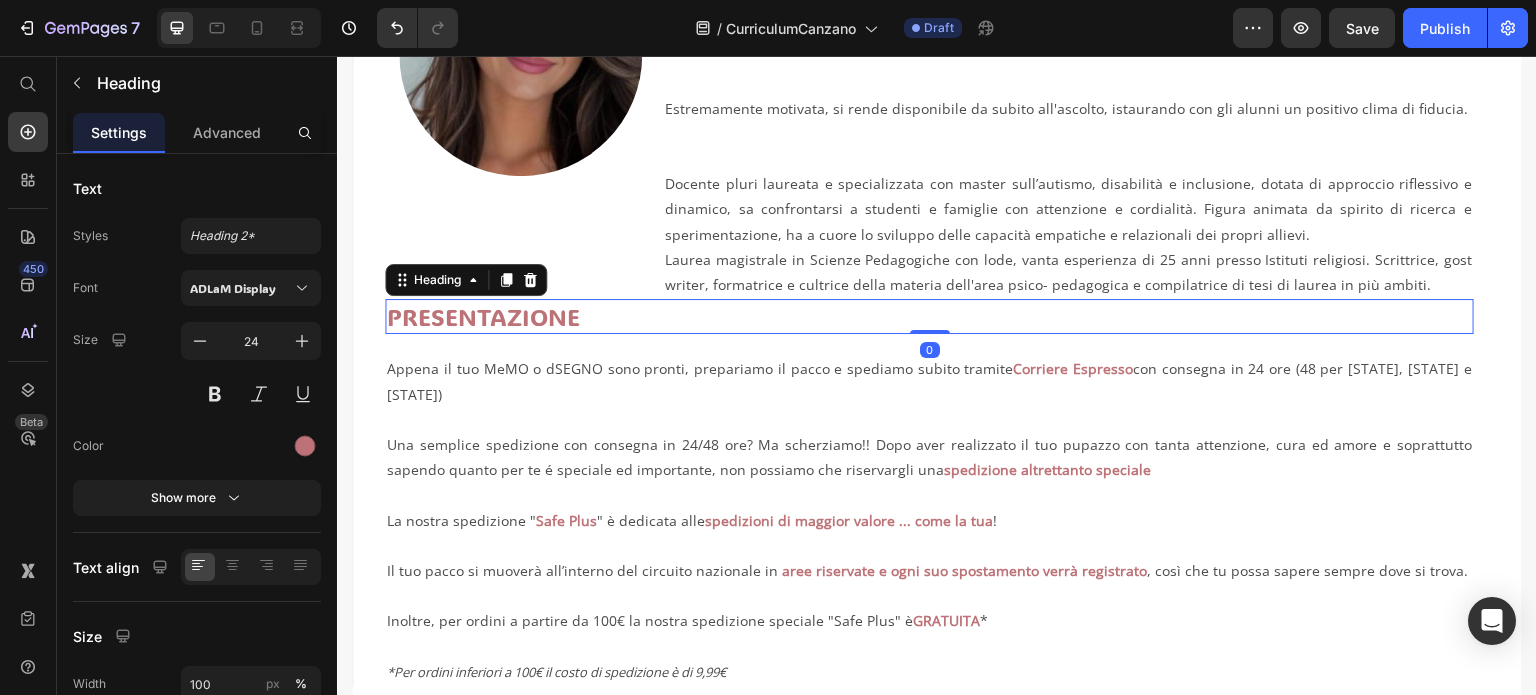 click on "PRESENTAZIONE" at bounding box center [929, 316] 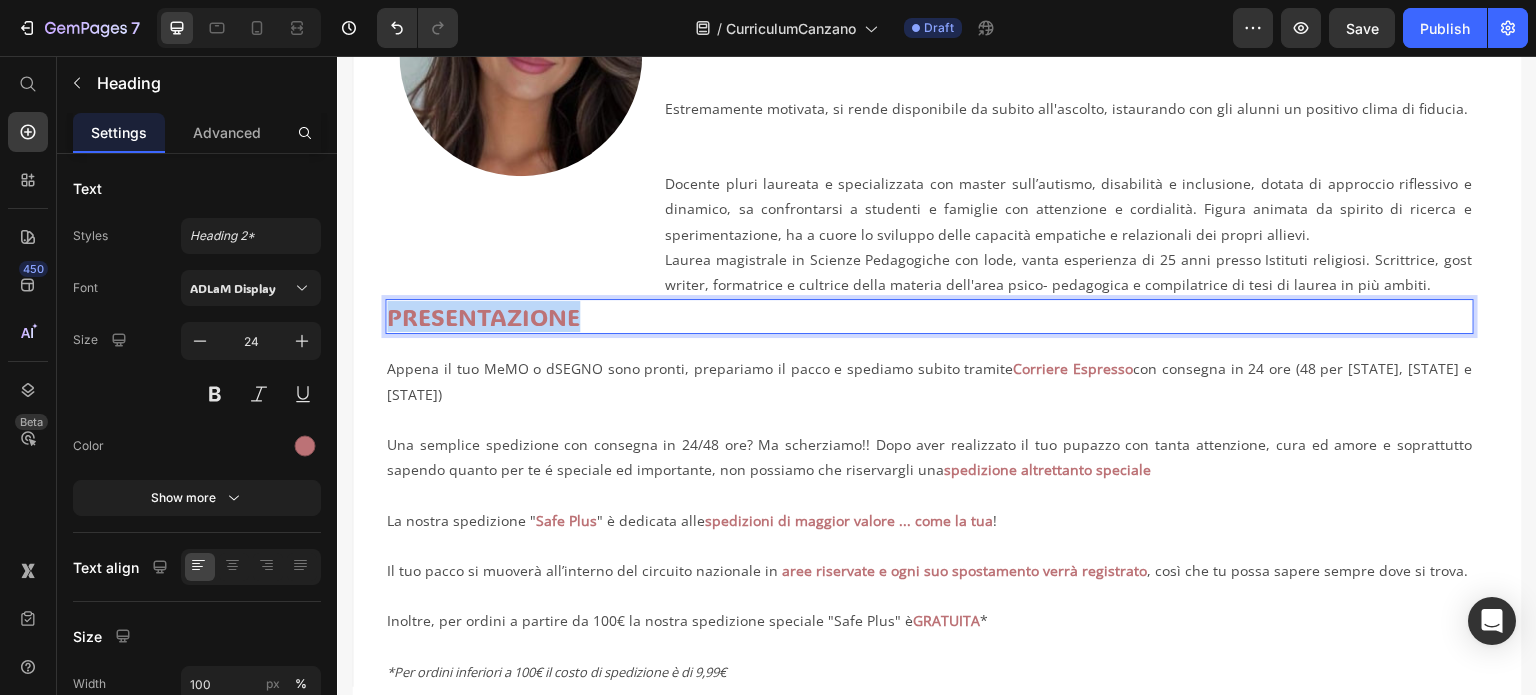 drag, startPoint x: 583, startPoint y: 312, endPoint x: 391, endPoint y: 318, distance: 192.09373 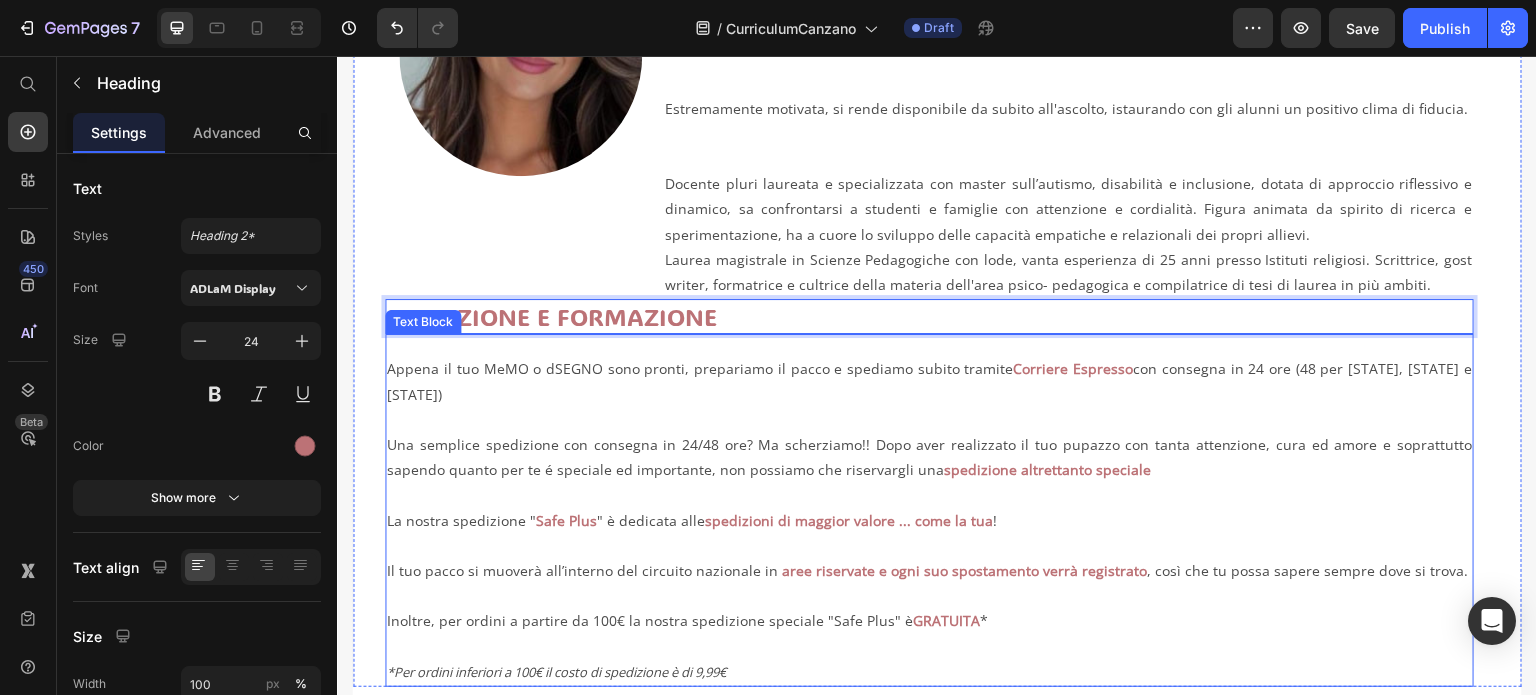 click on "Appena il tuo MeMO o dSEGNO sono pronti, prepariamo il pacco e spediamo subito tramite  Corriere Espresso  con consegna in 24 ore (48 per Sicilia, Calabria e Sardegna)" at bounding box center [929, 394] 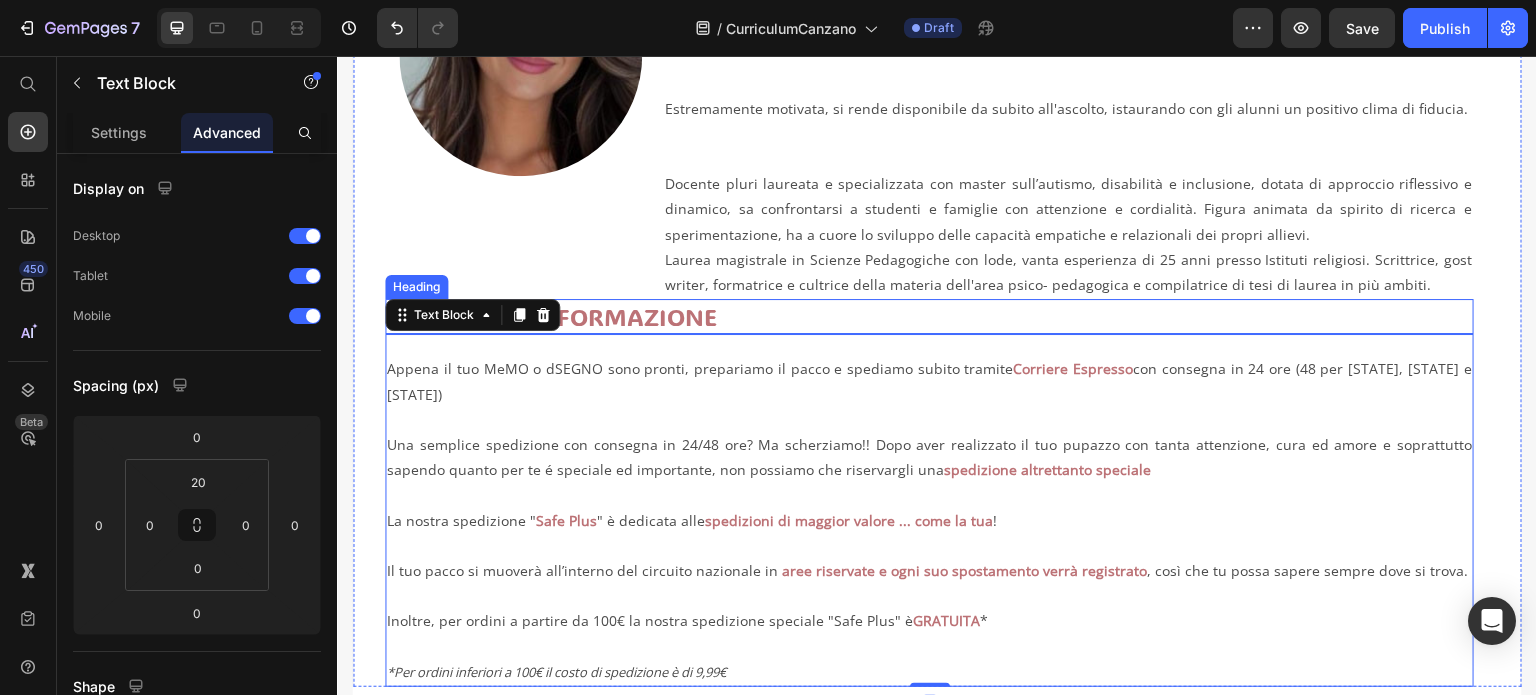 drag, startPoint x: 801, startPoint y: 307, endPoint x: 742, endPoint y: 281, distance: 64.4748 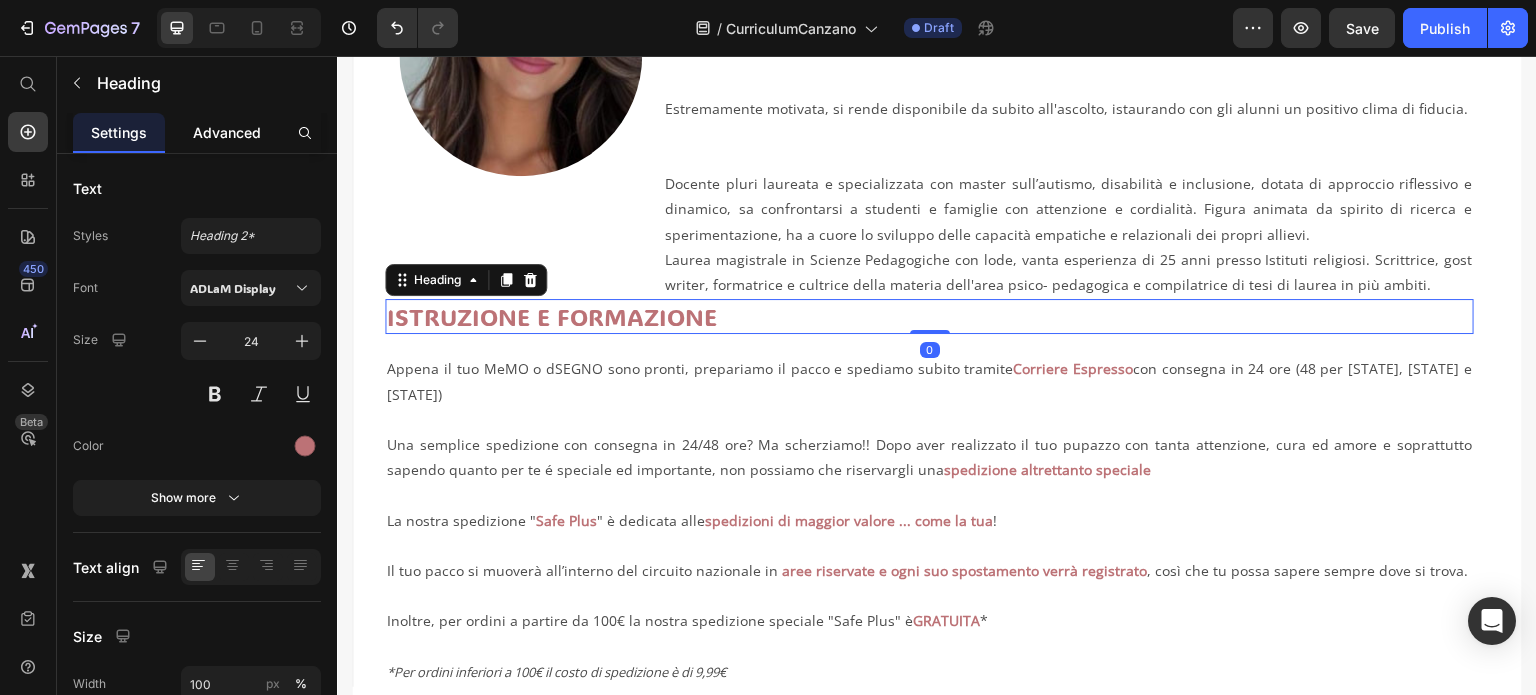 click on "Advanced" at bounding box center (227, 132) 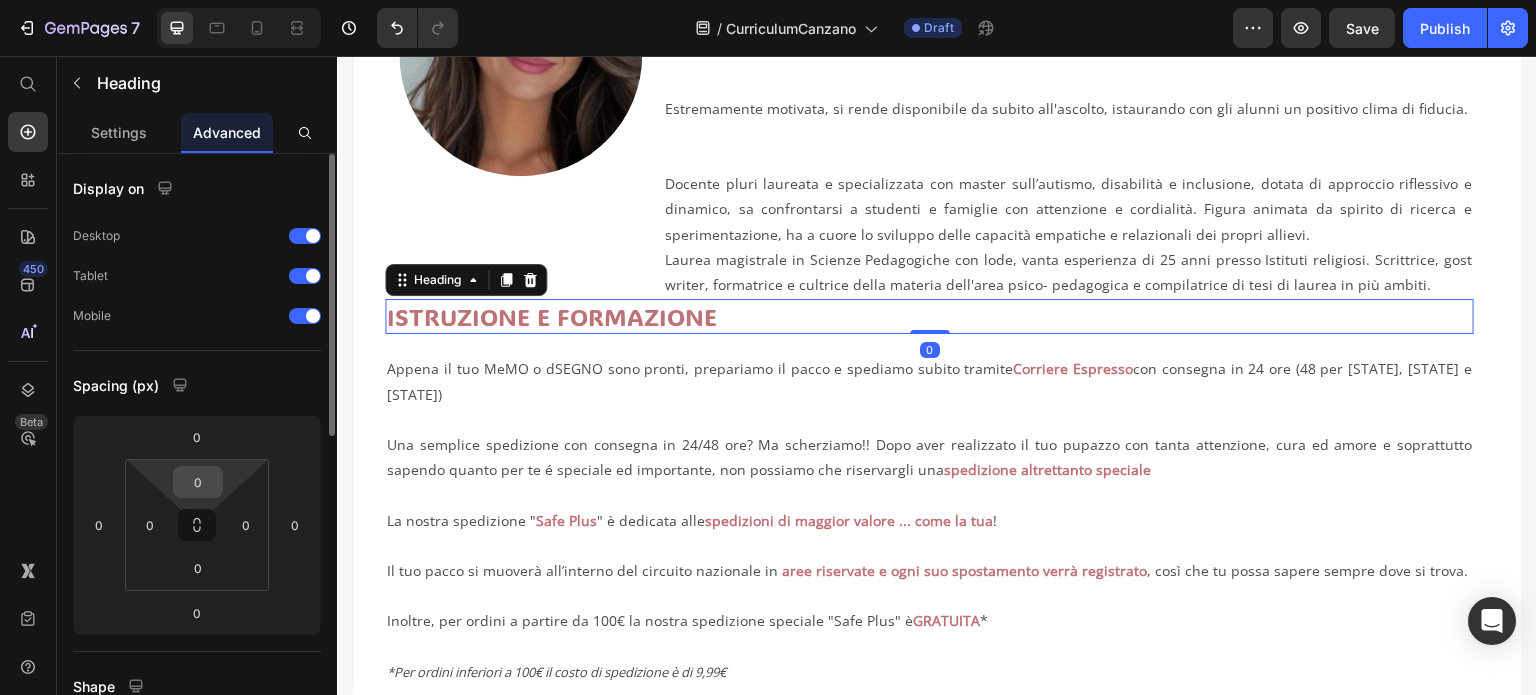 click on "0" at bounding box center [198, 482] 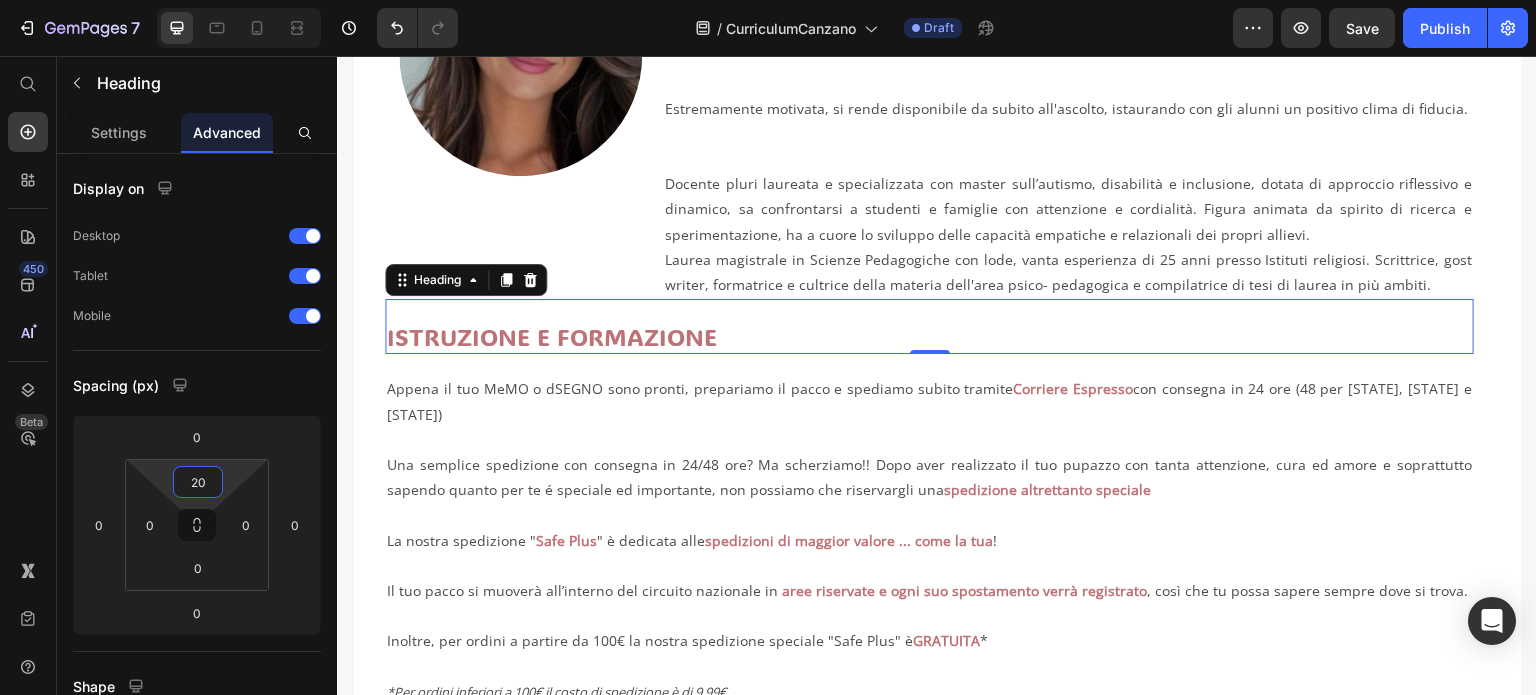 type on "20" 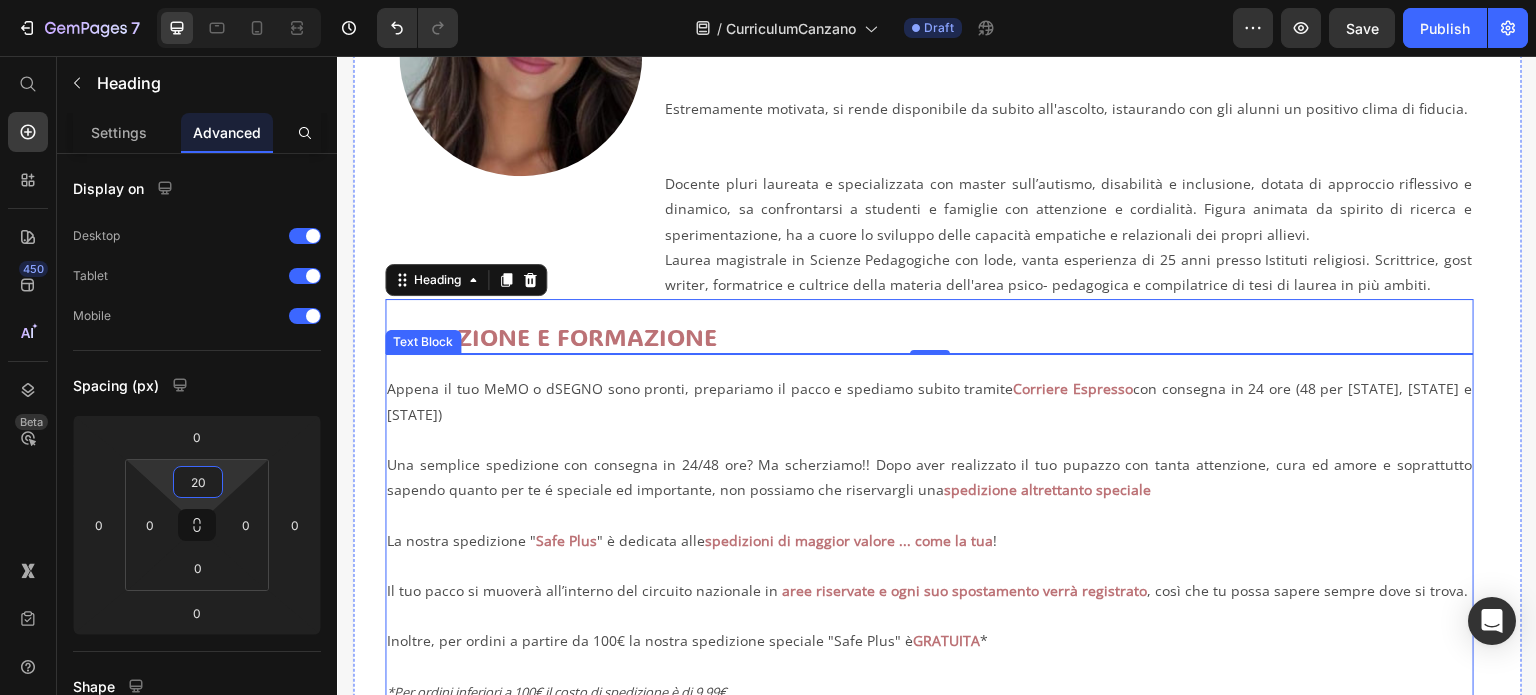 click on "Appena il tuo MeMO o dSEGNO sono pronti, prepariamo il pacco e spediamo subito tramite  Corriere Espresso  con consegna in 24 ore (48 per Sicilia, Calabria e Sardegna)" at bounding box center (929, 414) 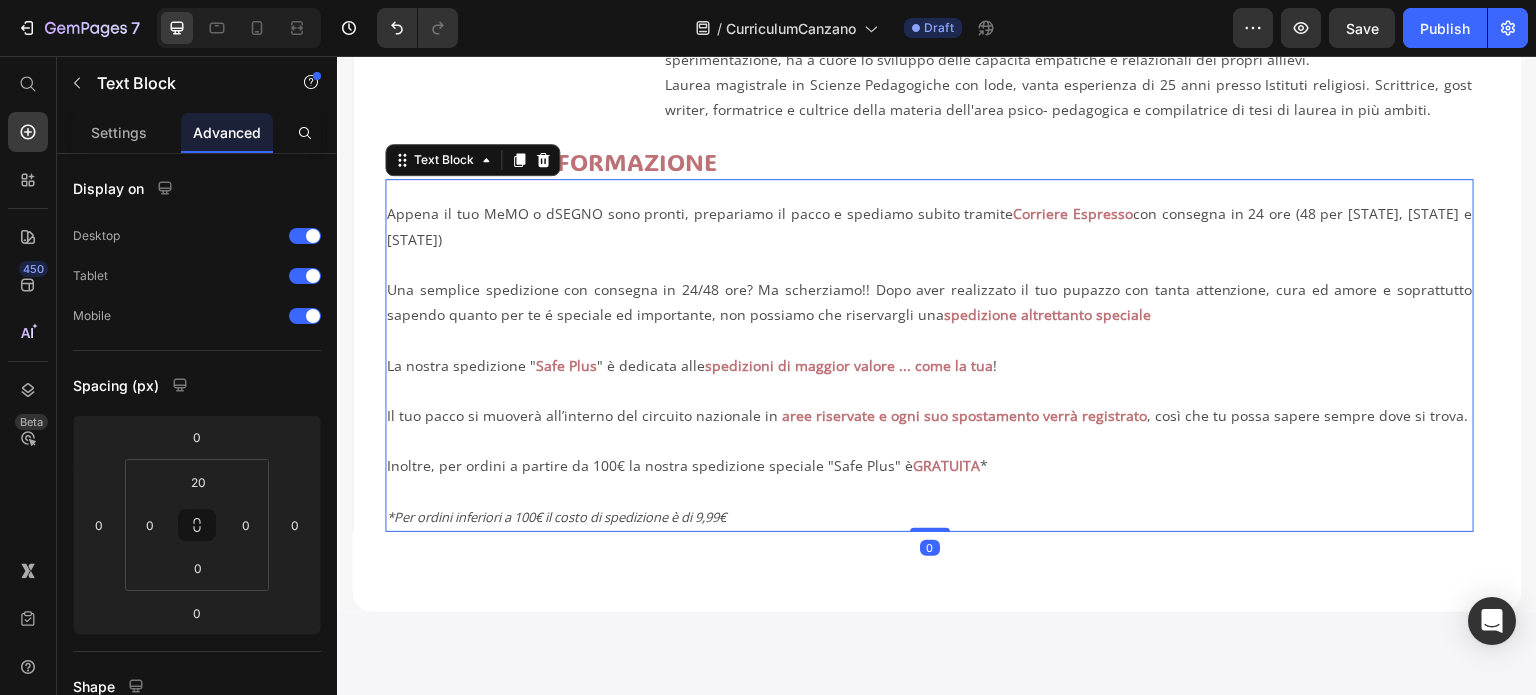 scroll, scrollTop: 692, scrollLeft: 0, axis: vertical 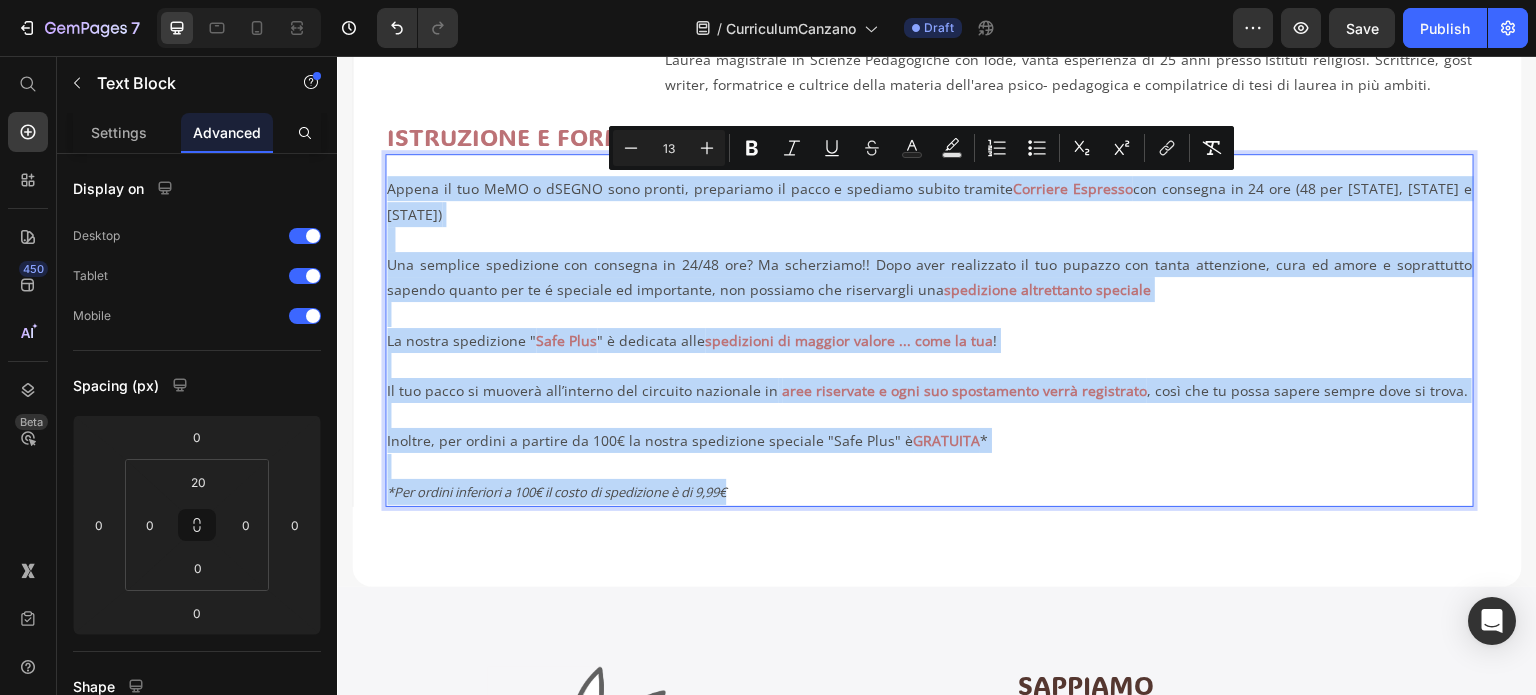 drag, startPoint x: 749, startPoint y: 492, endPoint x: 384, endPoint y: 191, distance: 473.10254 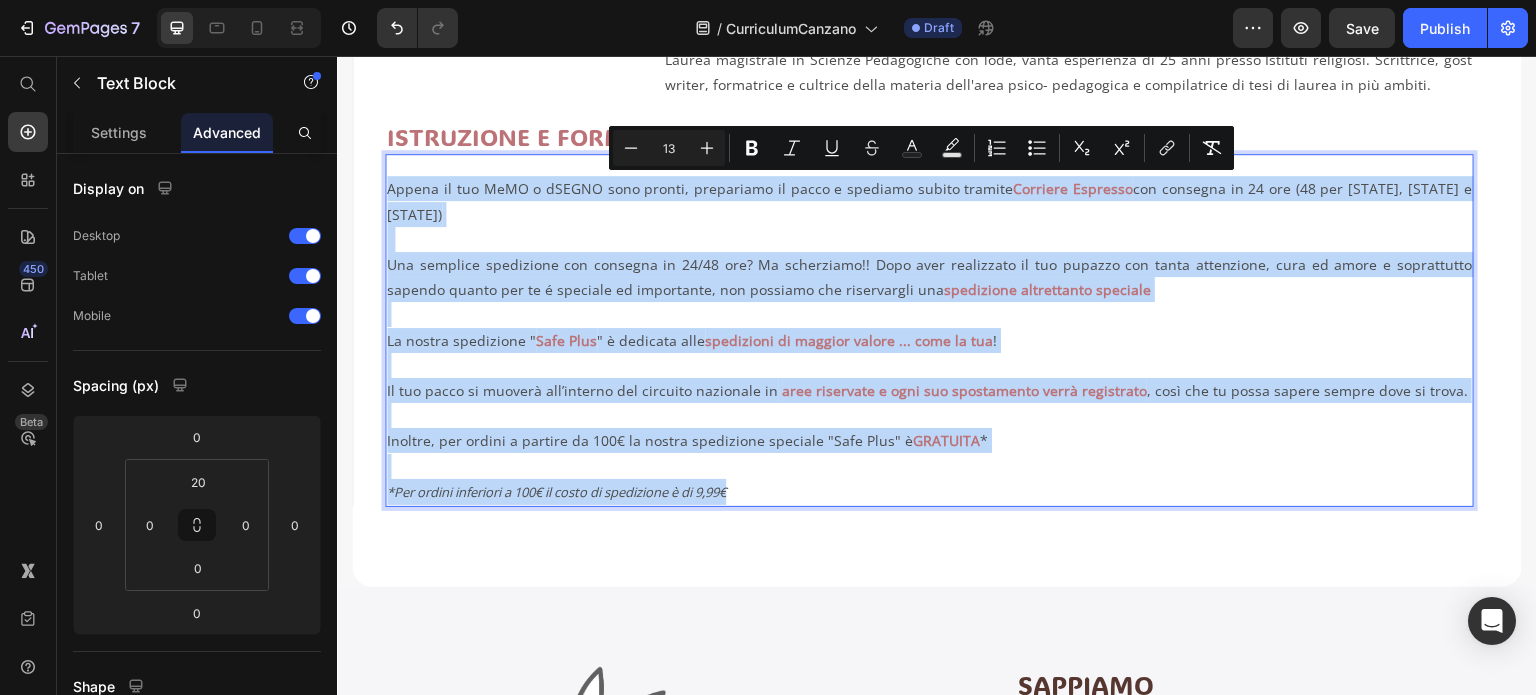 click on "Appena il tuo MeMO o dSEGNO sono pronti, prepariamo il pacco e spediamo subito tramite  Corriere Espresso  con consegna in 24 ore (48 per Sicilia, Calabria e Sardegna)   Una semplice spedizione con consegna in 24/48 ore? Ma scherziamo!! Dopo aver realizzato il tuo pupazzo con tanta attenzione, cura ed amore e soprattutto sapendo quanto per te é speciale ed importante, non possiamo che riservagli una  spedizione altrettanto speciale La nostra spedizione " Safe Plus " è dedicata alle  spedizioni di maggior valore ... come la tua ! Il tuo pacco si muoverà all’interno del circuito nazionale in   aree riservate e ogni suo spostamento verrà registrato , così che tu possa sapere sempre dove si trova. Inoltre, per ordini a partire da 100€ la nostra spedizione speciale "Safe Plus" è  GRATUITA * *Per ordini inferiori a 100€ il costo di spedizione è di 9,99€" at bounding box center [929, 340] 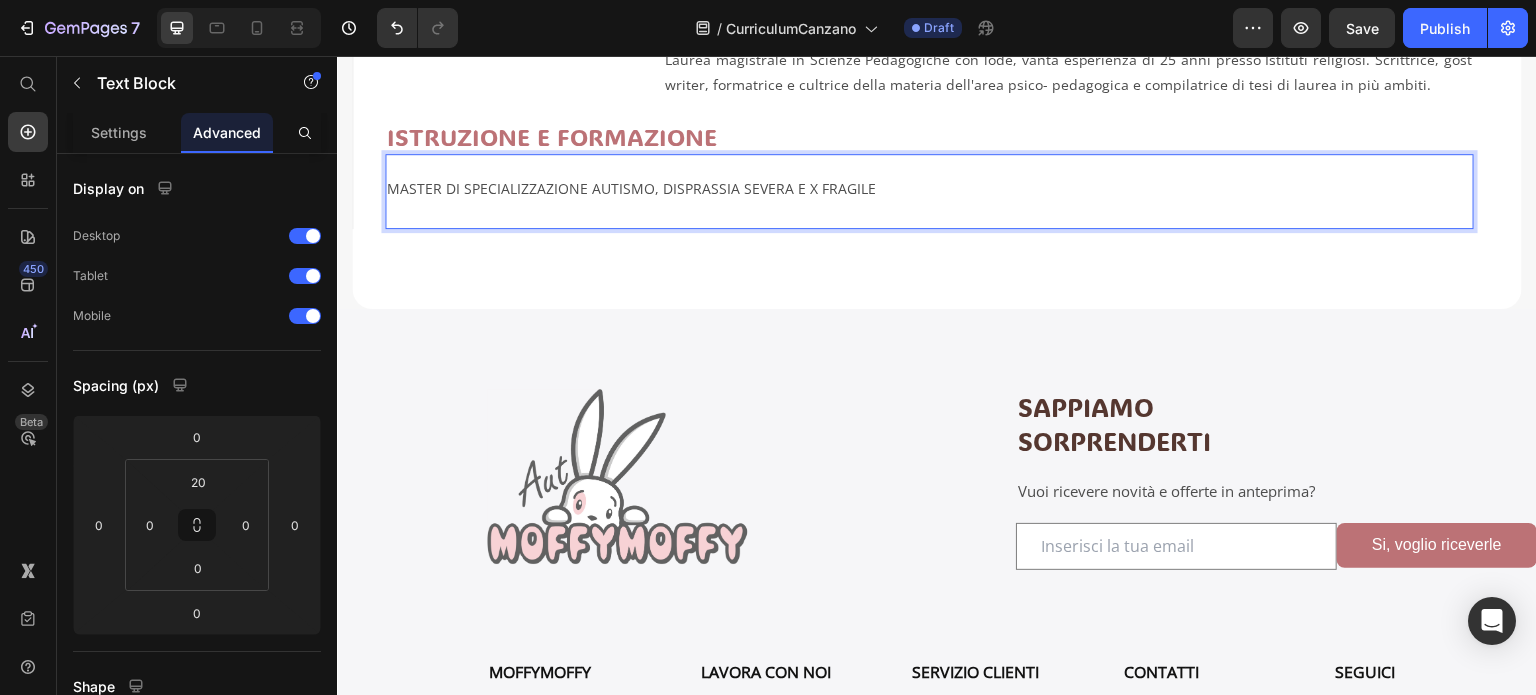 click on "MASTER DI SPECIALIZZAZIONE AUTISMO, DISPRASSIA SEVERA E X FRAGILE" at bounding box center (929, 201) 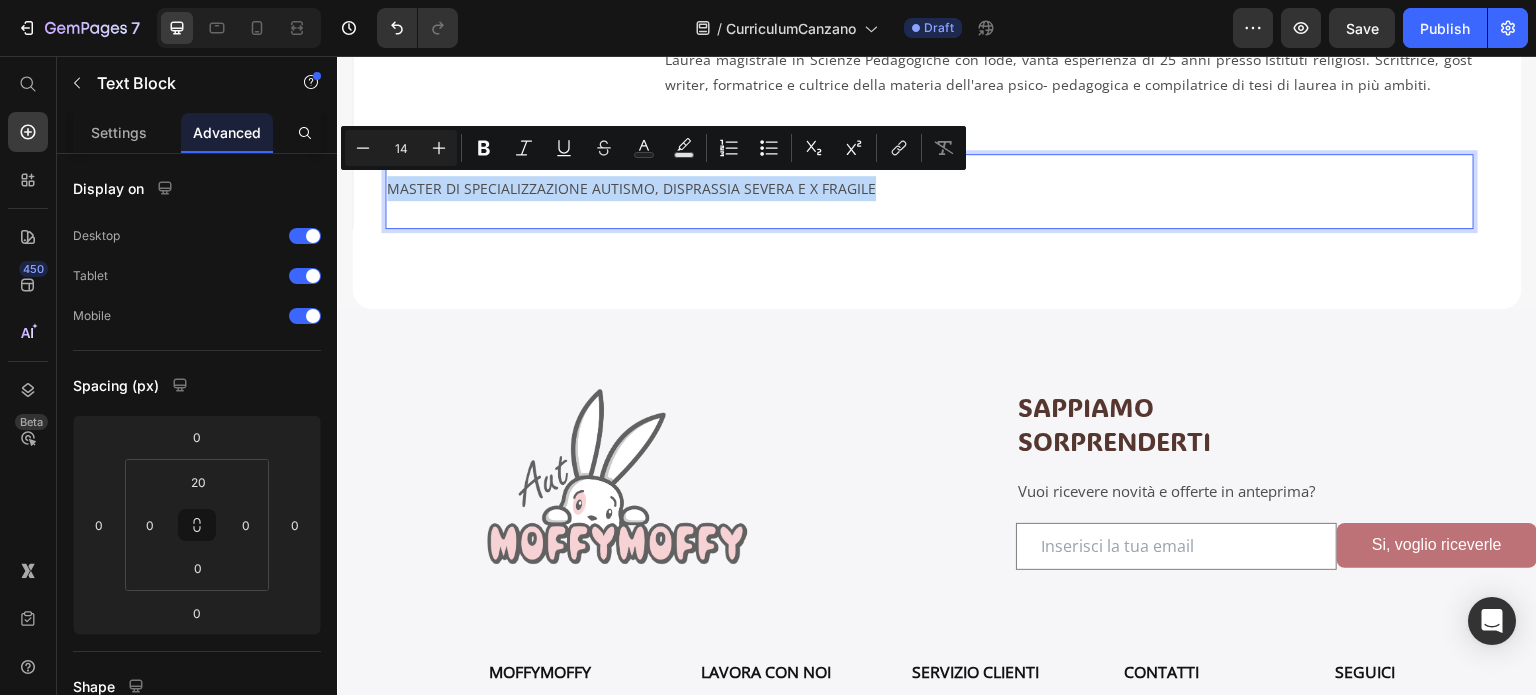 drag, startPoint x: 390, startPoint y: 187, endPoint x: 894, endPoint y: 192, distance: 504.0248 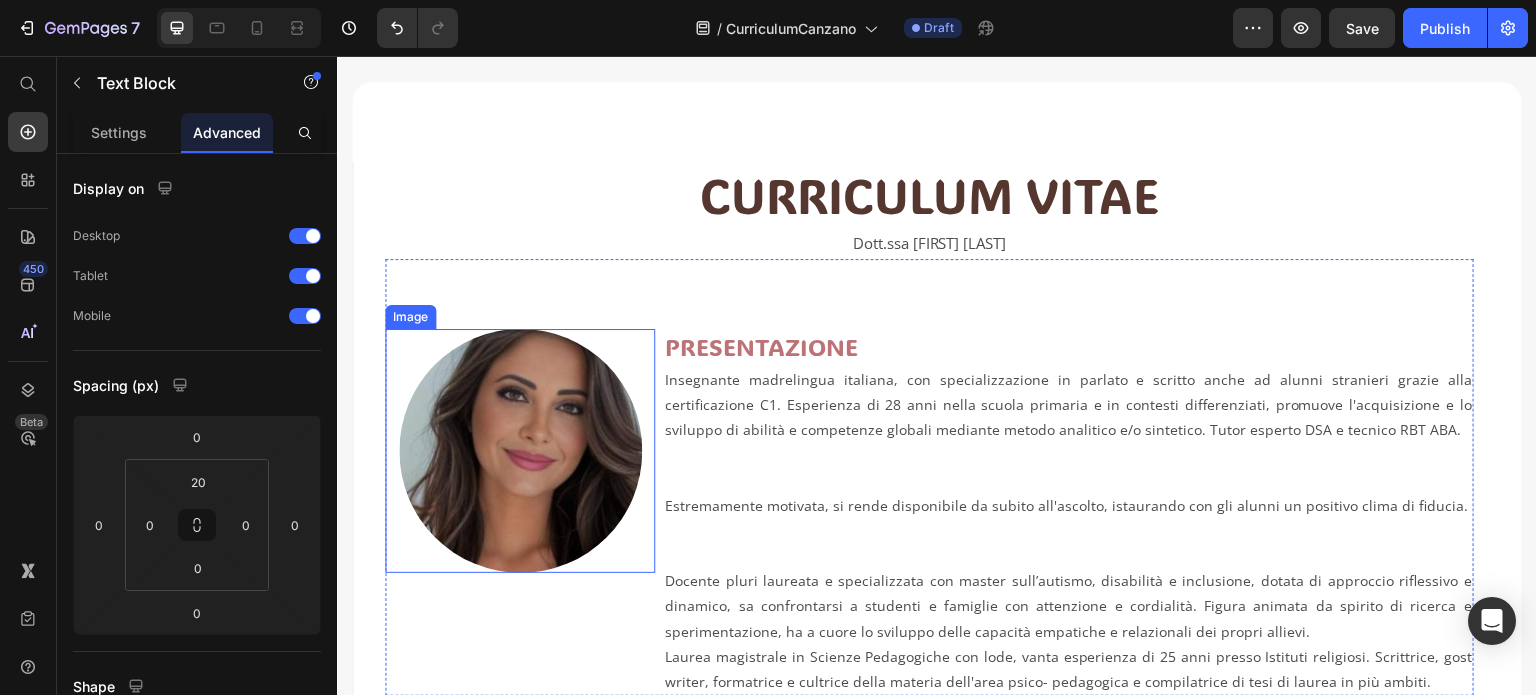 scroll, scrollTop: 200, scrollLeft: 0, axis: vertical 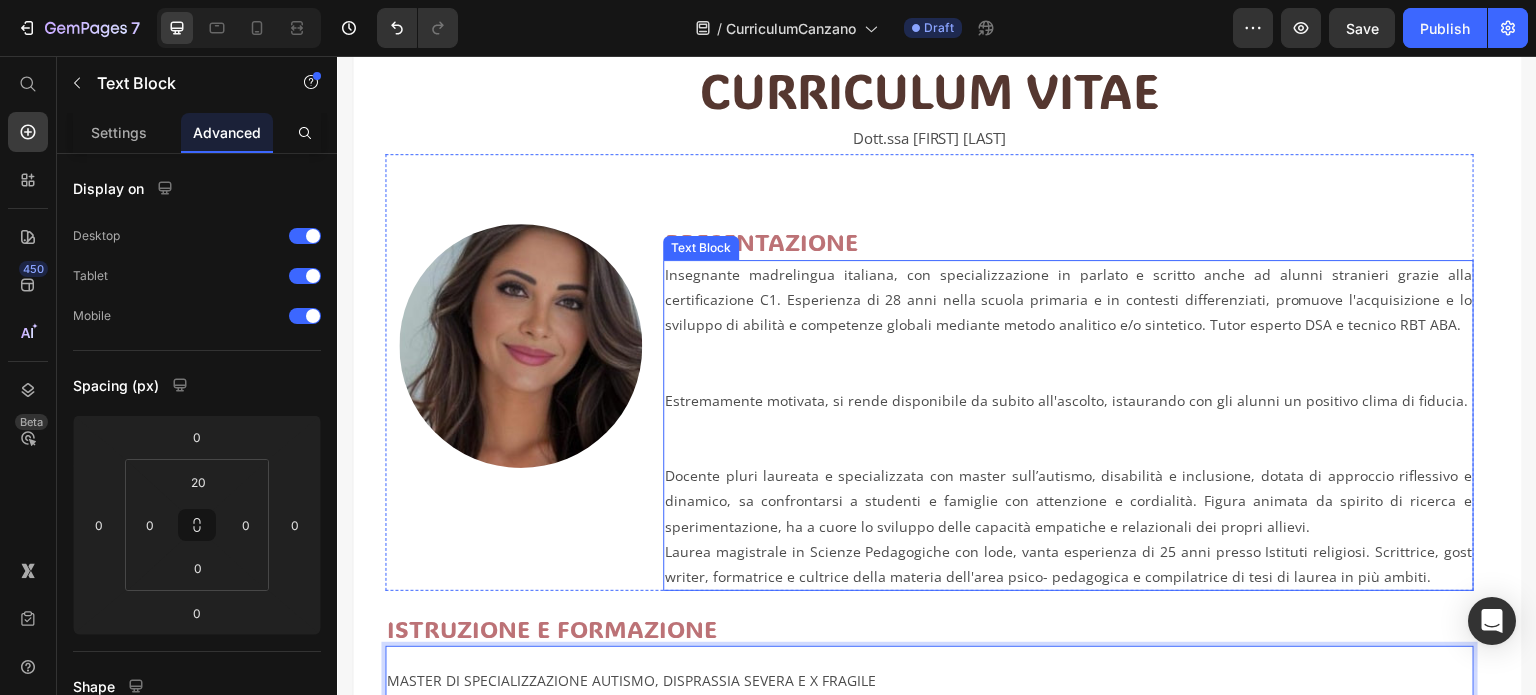 click on "Insegnante madrelingua italiana, con specializzazione in parlato e scritto anche ad alunni stranieri grazie alla  certificazione C1. Esperienza di 28 anni nella scuola primaria e in contesti differenziati, promuove  l'acquisizione e lo sviluppo di abilità e competenze globali mediante metodo analitico e/o sintetico. Tutor esperto DSA e tecnico RBT ABA." at bounding box center [1068, 325] 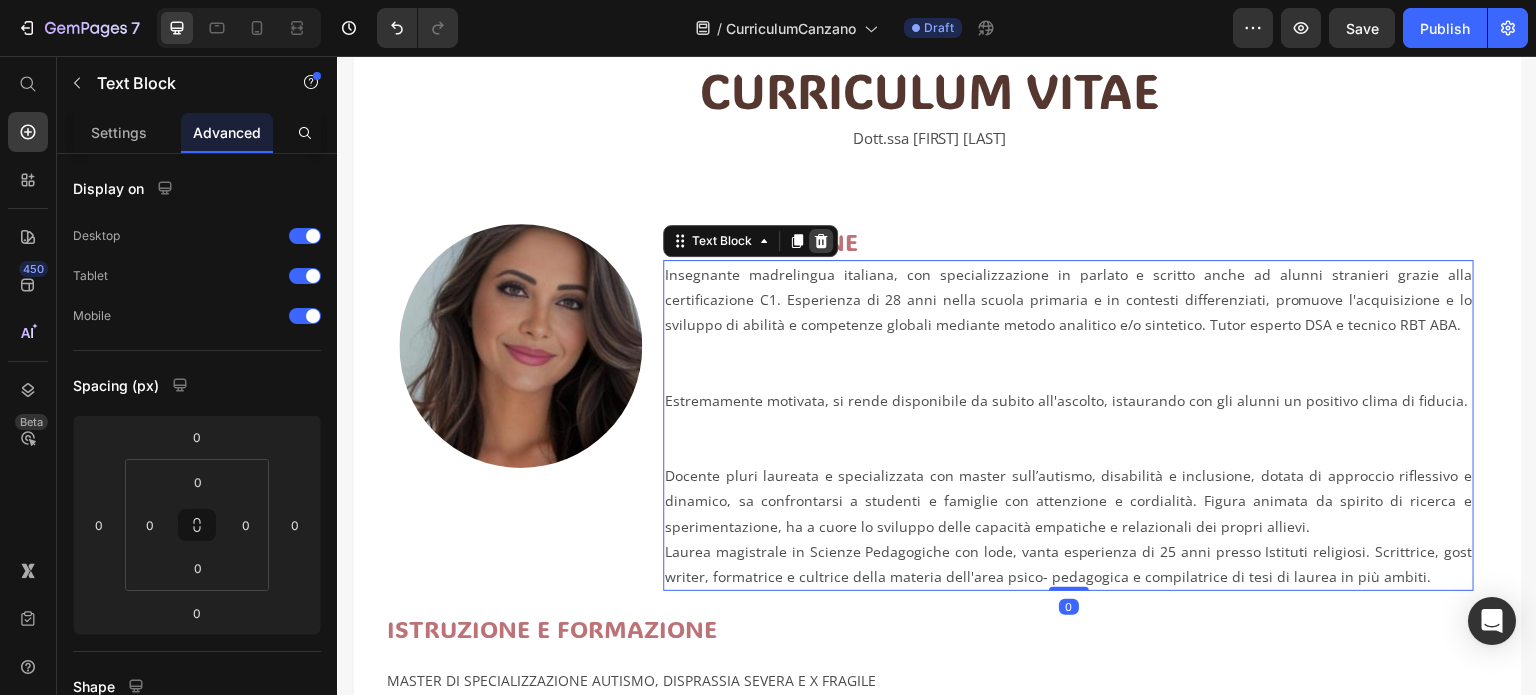click 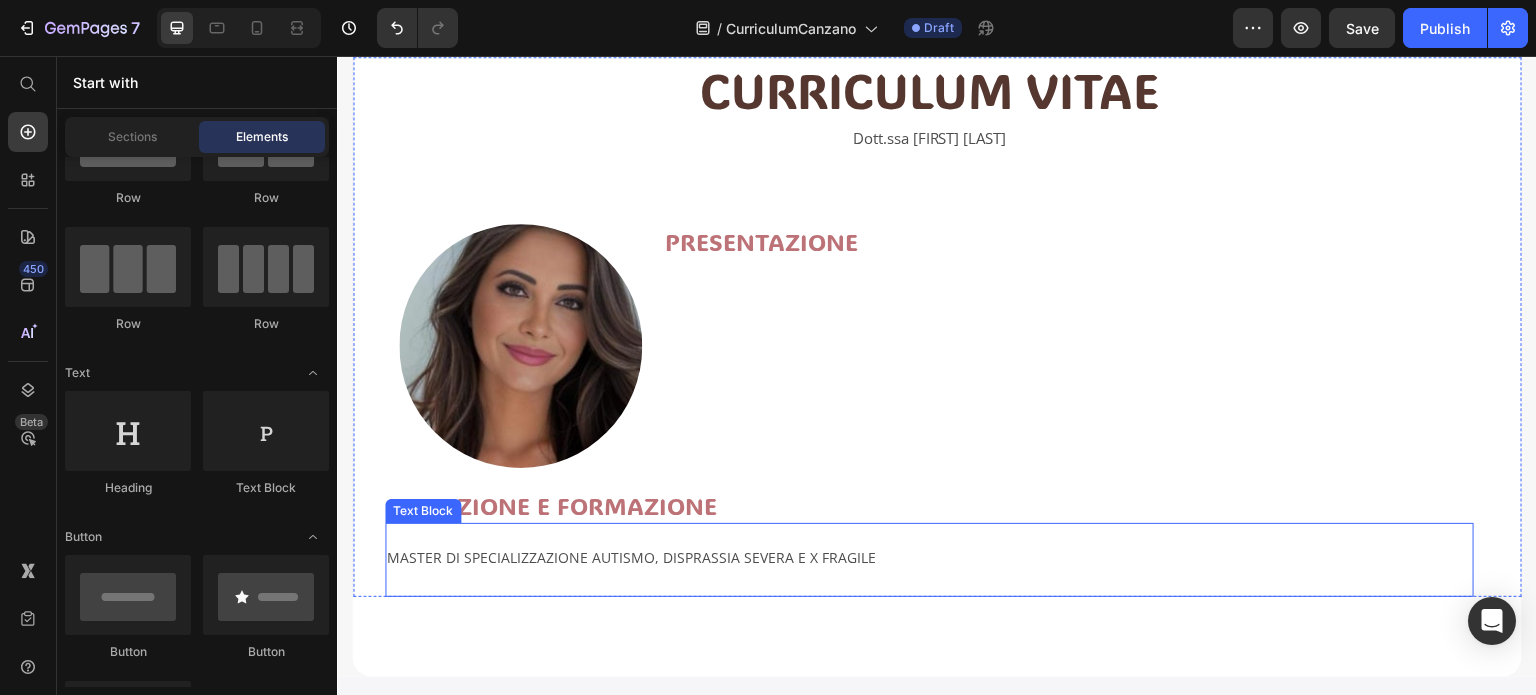 click on "MASTER DI SPECIALIZZAZIONE AUTISMO, DISPRASSIA SEVERA E X FRAGILE" at bounding box center [929, 570] 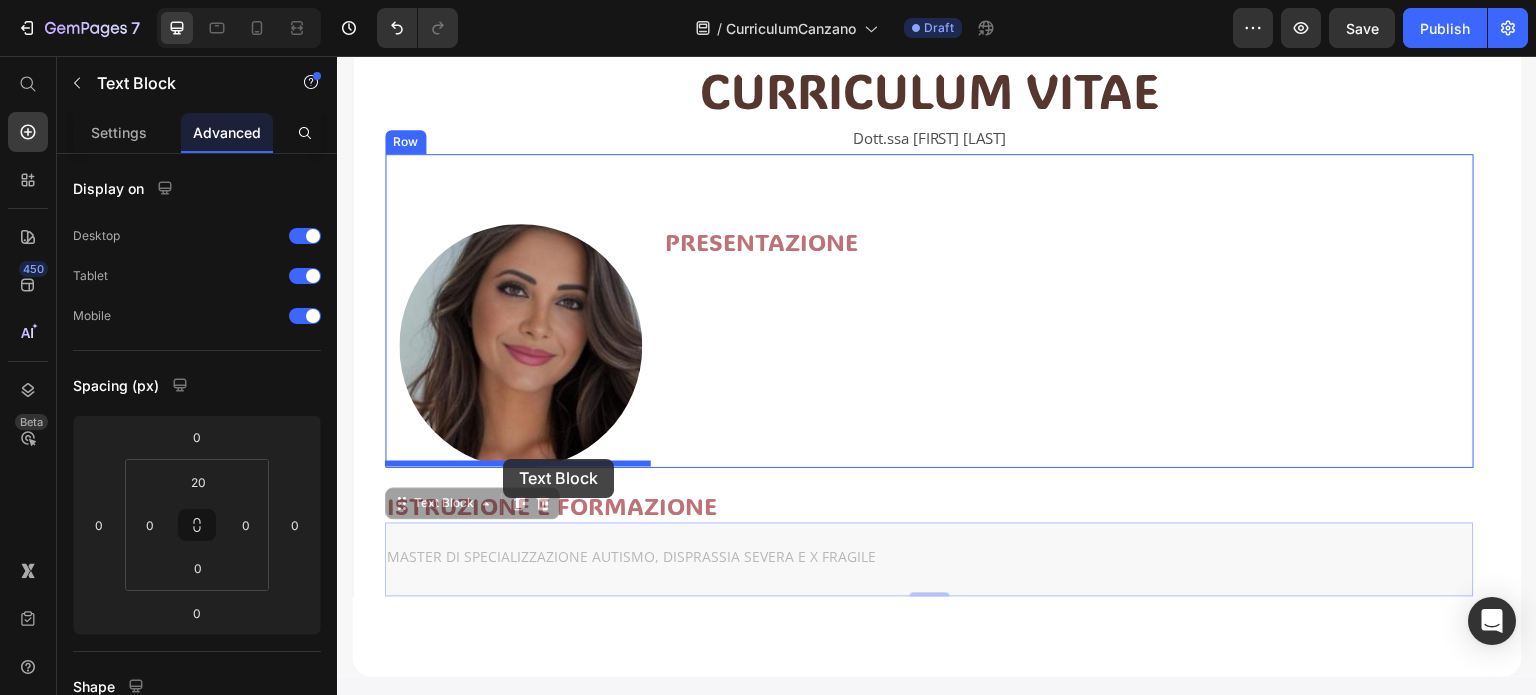 drag, startPoint x: 402, startPoint y: 500, endPoint x: 503, endPoint y: 459, distance: 109.004585 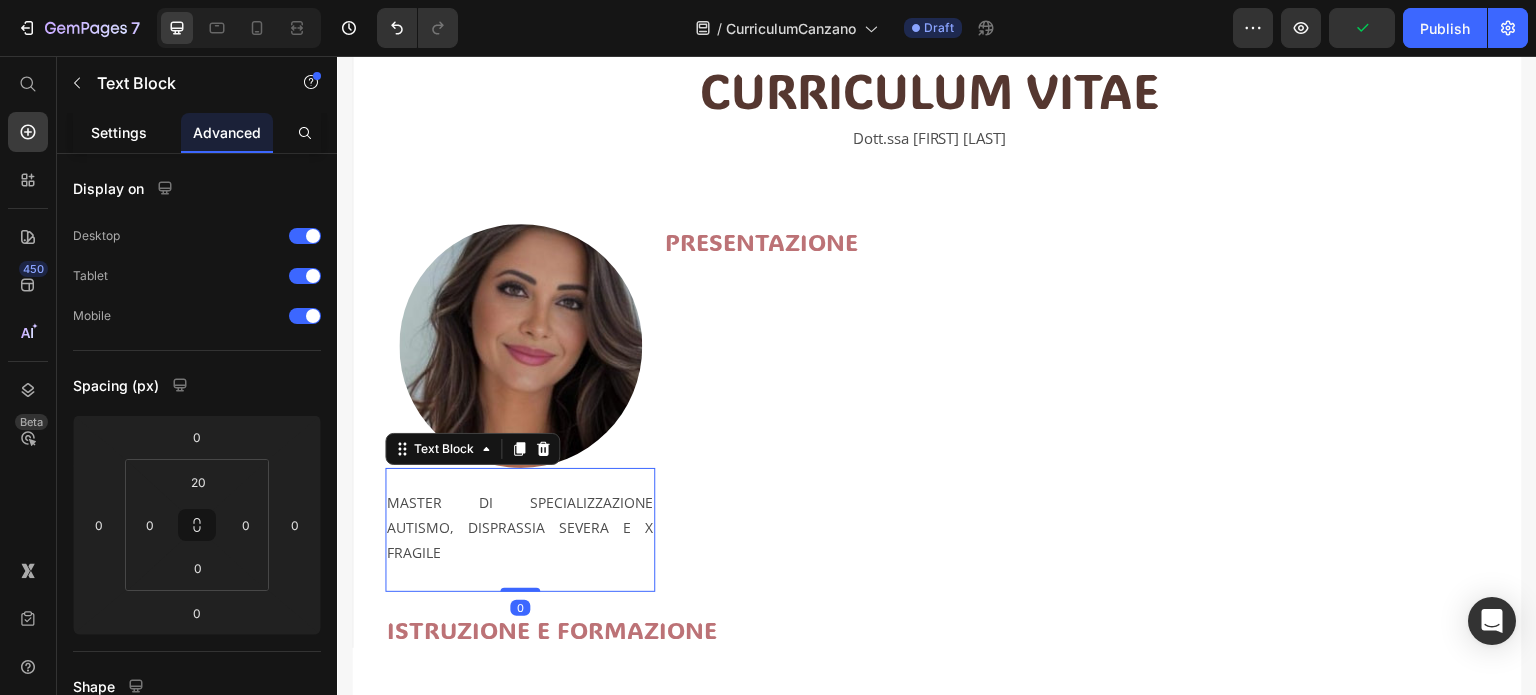 click on "Settings" at bounding box center [119, 132] 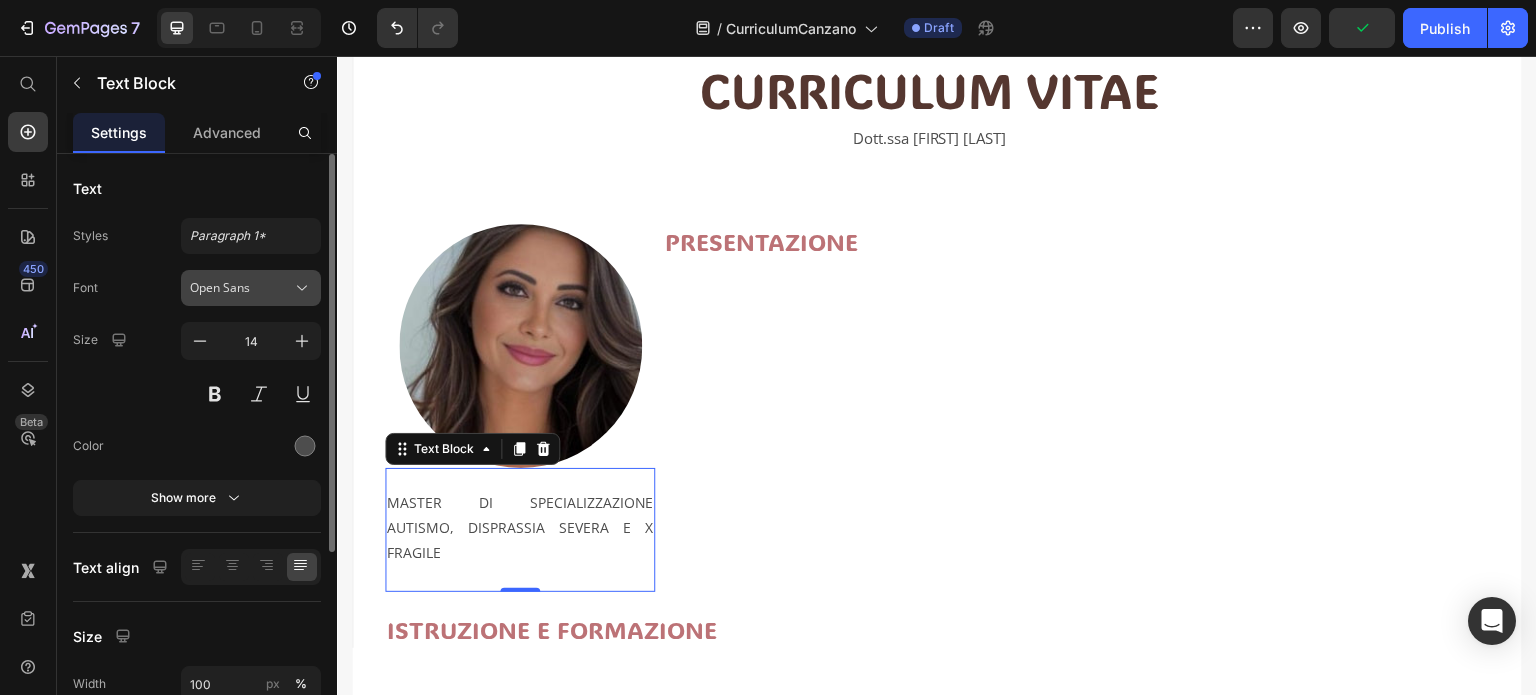click on "Open Sans" at bounding box center (241, 288) 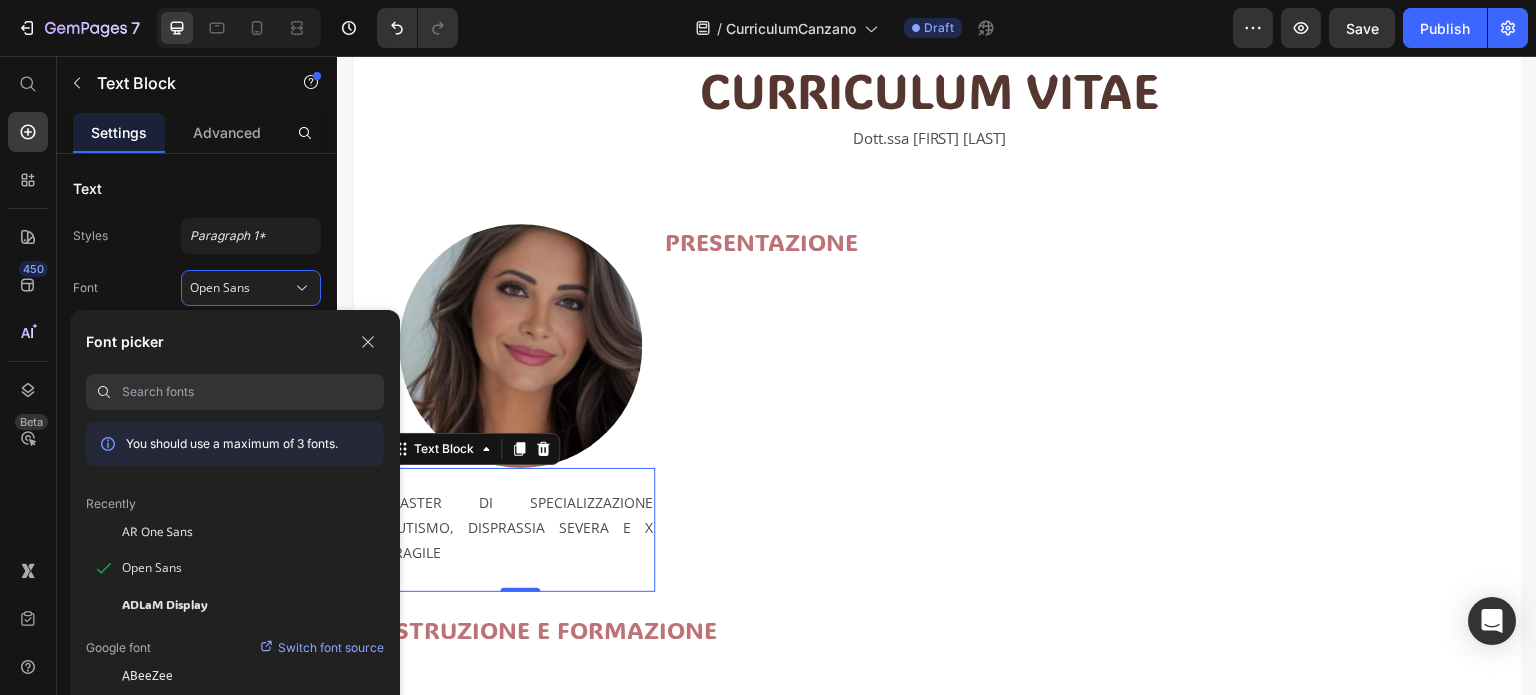 click on "MASTER DI SPECIALIZZAZIONE AUTISMO, DISPRASSIA SEVERA E X FRAGILE" at bounding box center (520, 540) 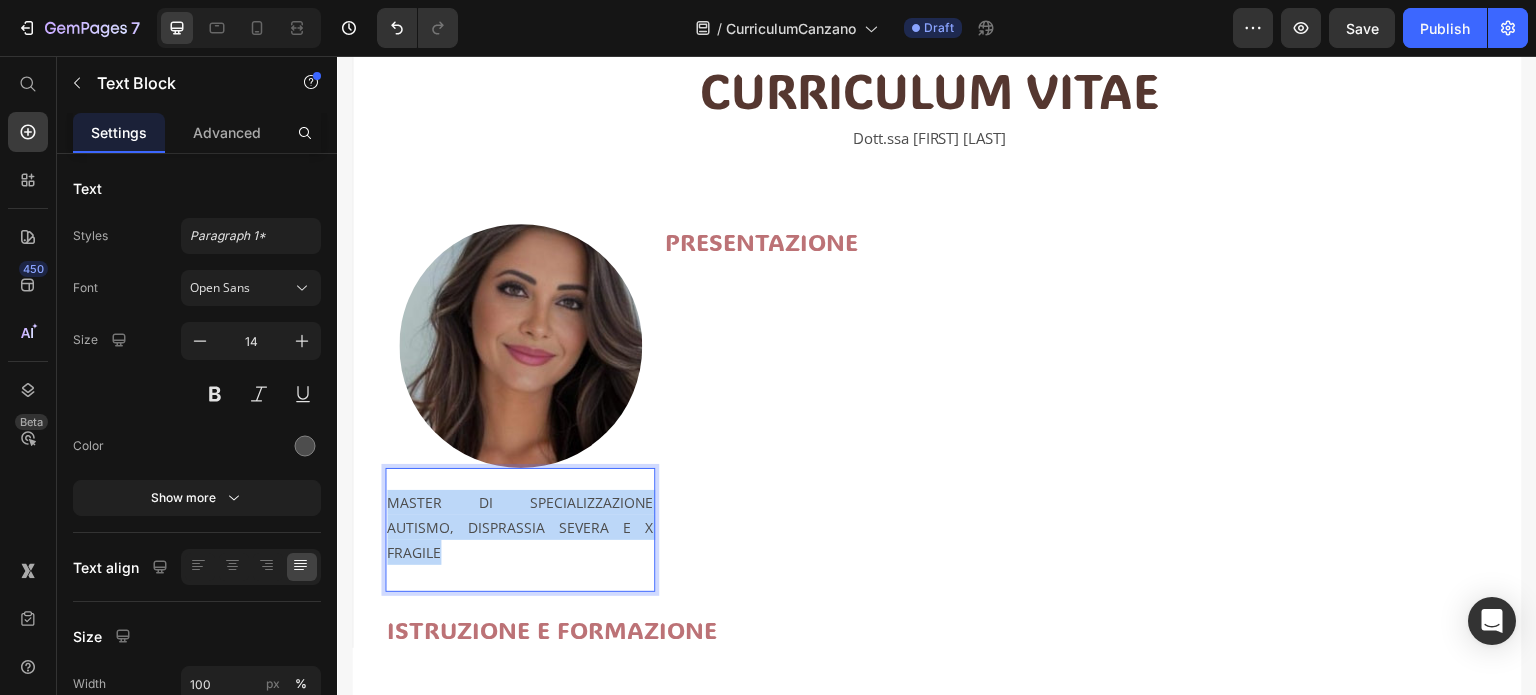 drag, startPoint x: 438, startPoint y: 542, endPoint x: 388, endPoint y: 488, distance: 73.593475 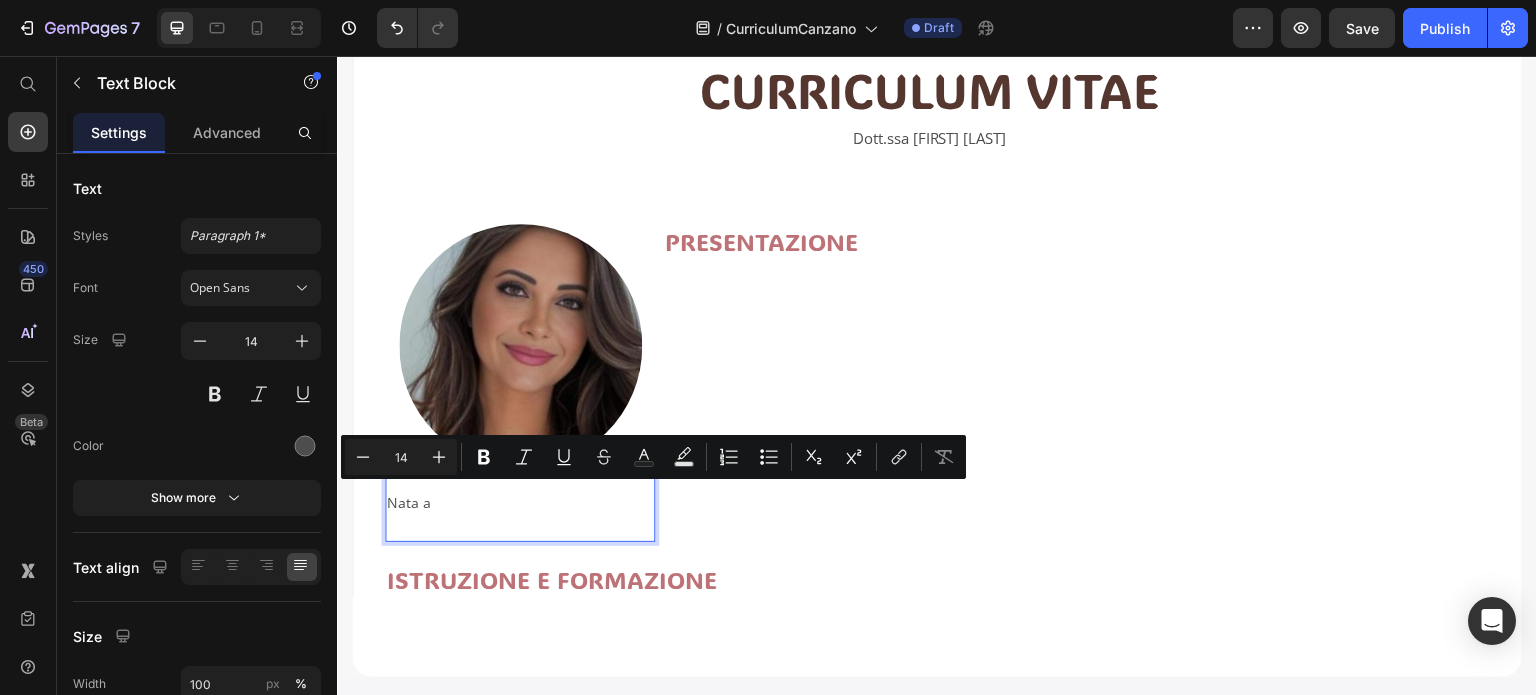 click on "Nata a" at bounding box center [520, 515] 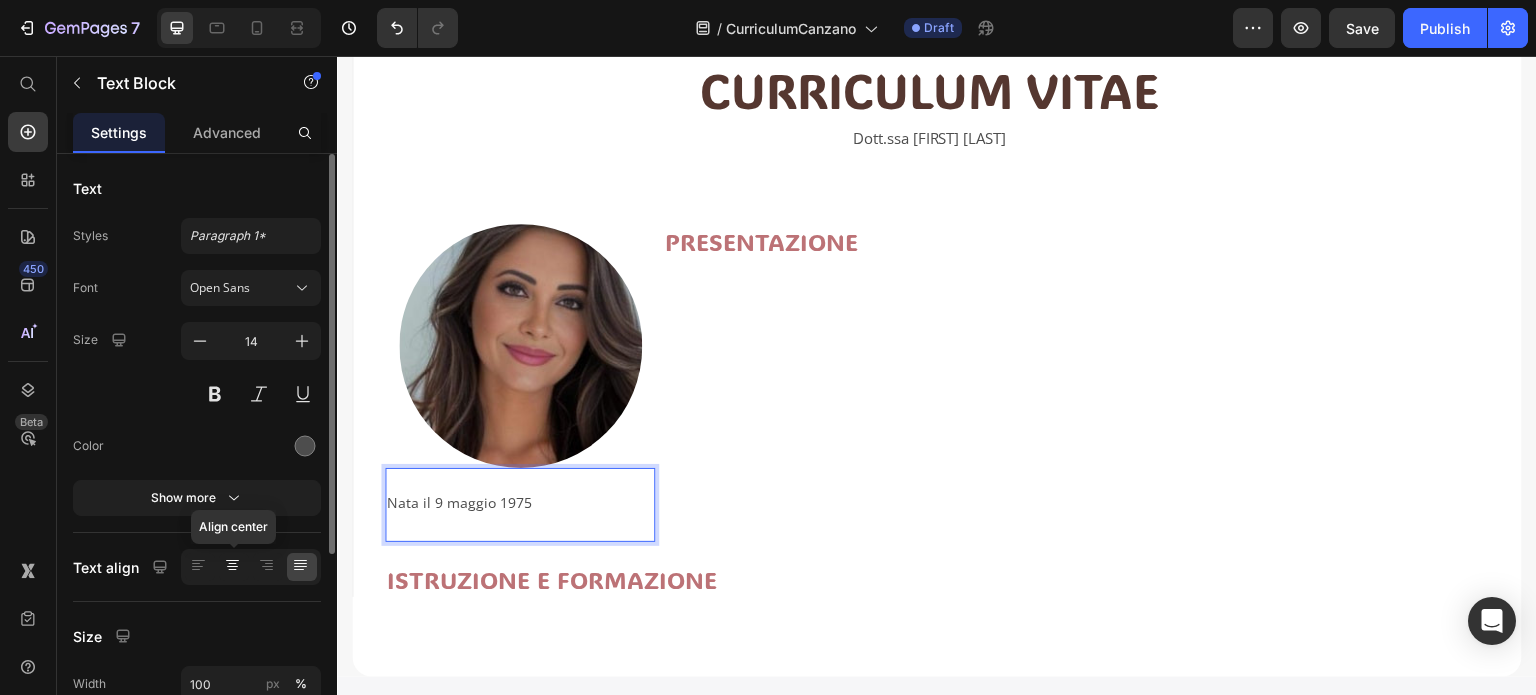 click 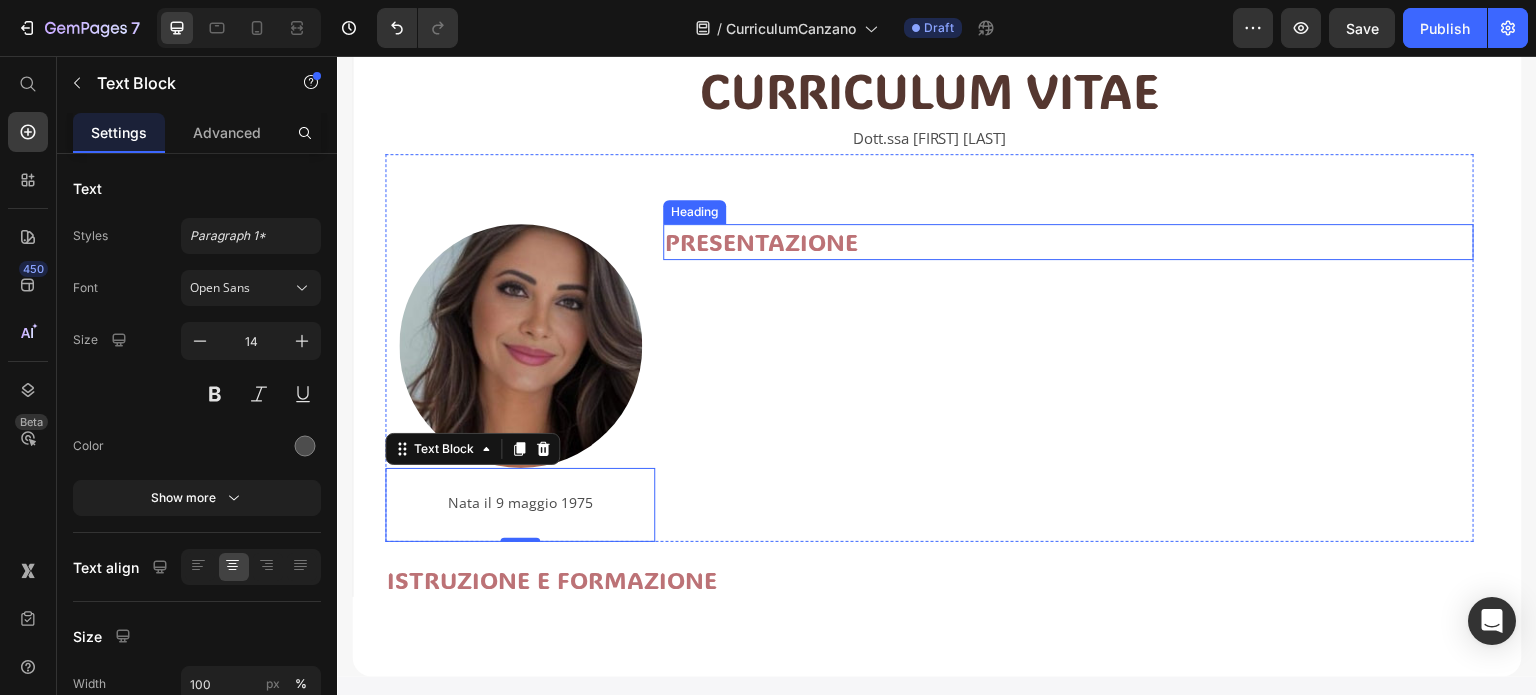 click on "PRESENTAZIONE" at bounding box center (1068, 241) 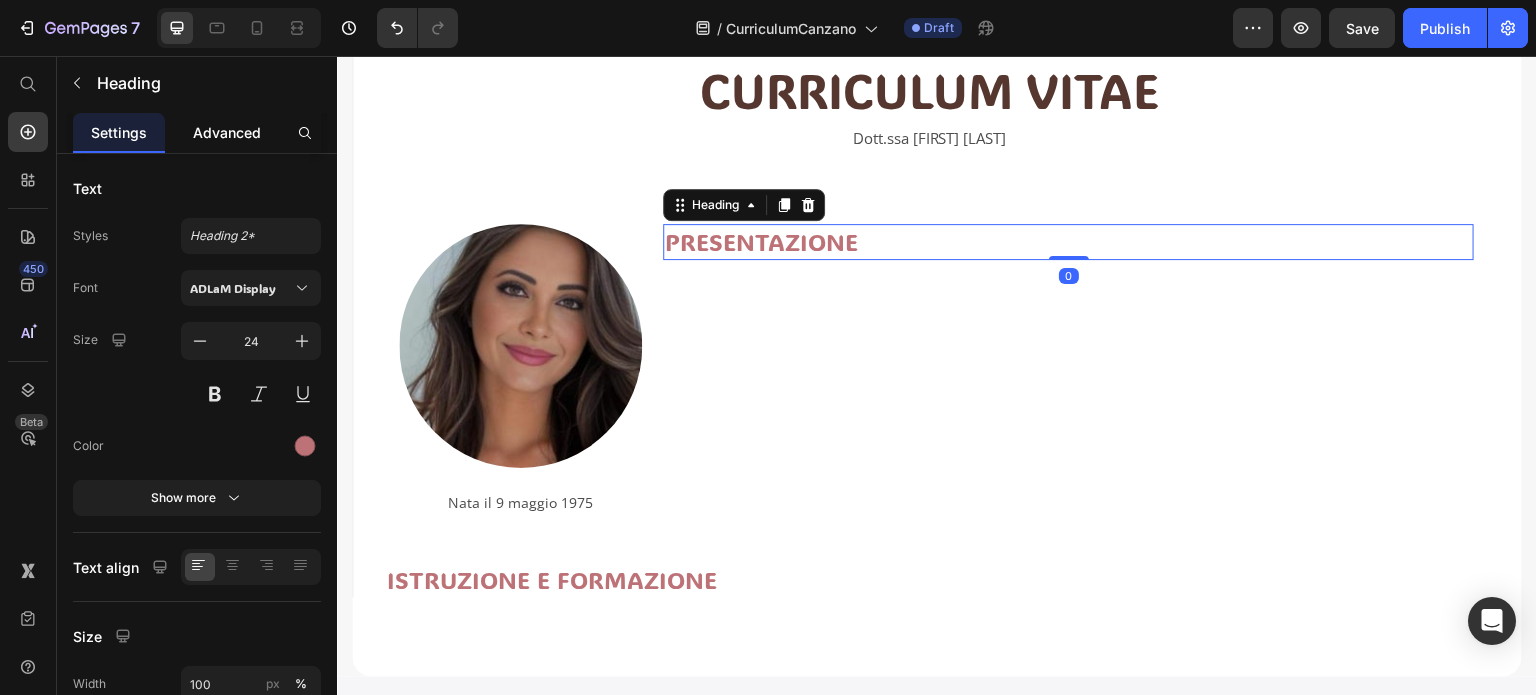 click on "Advanced" at bounding box center [227, 132] 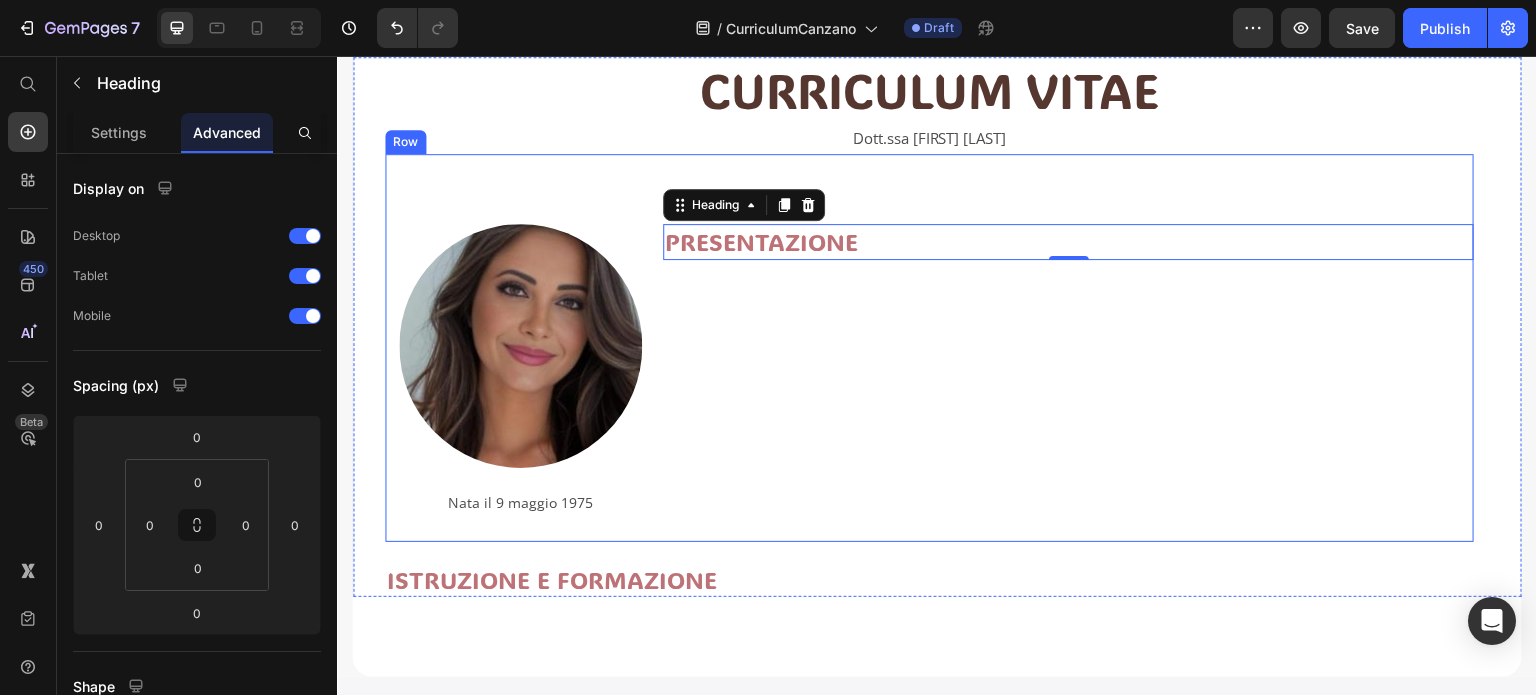 click on "PRESENTAZIONE Heading   0" at bounding box center [1068, 383] 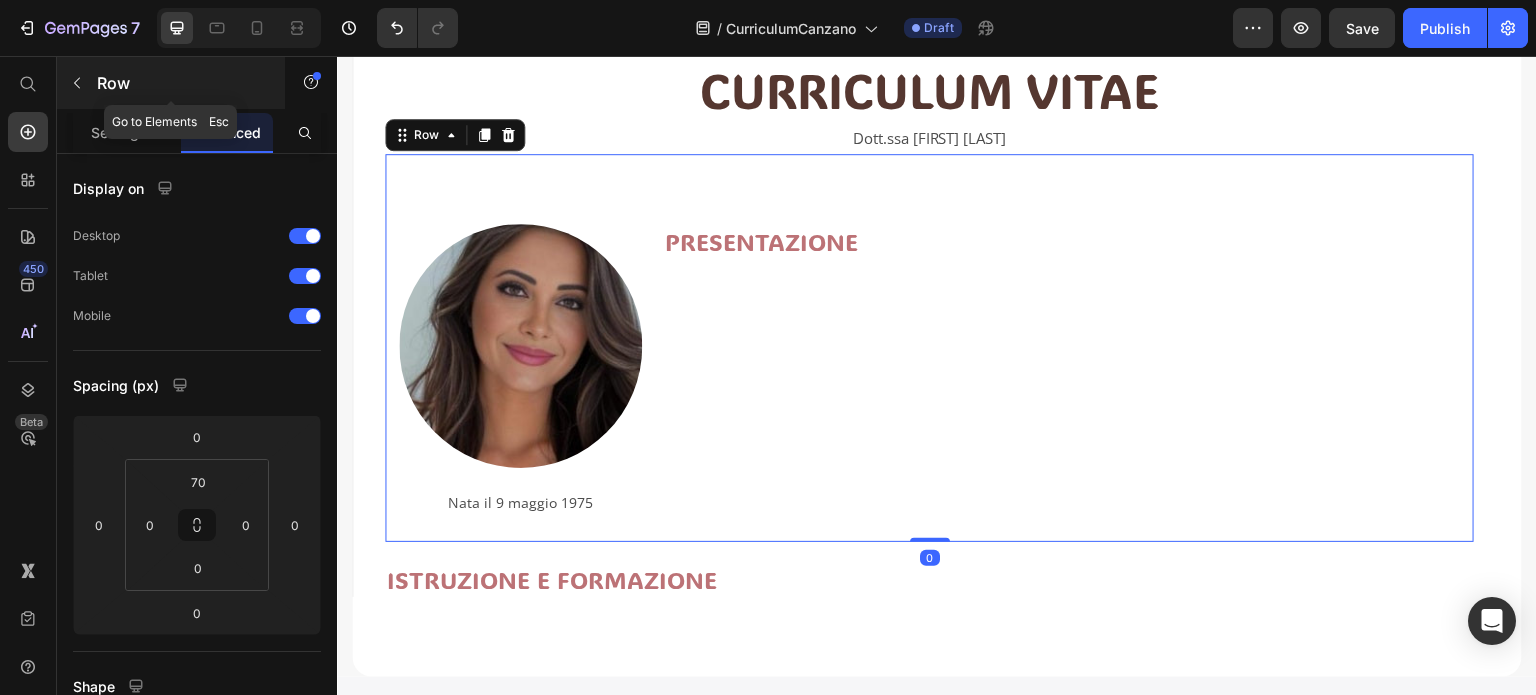 click 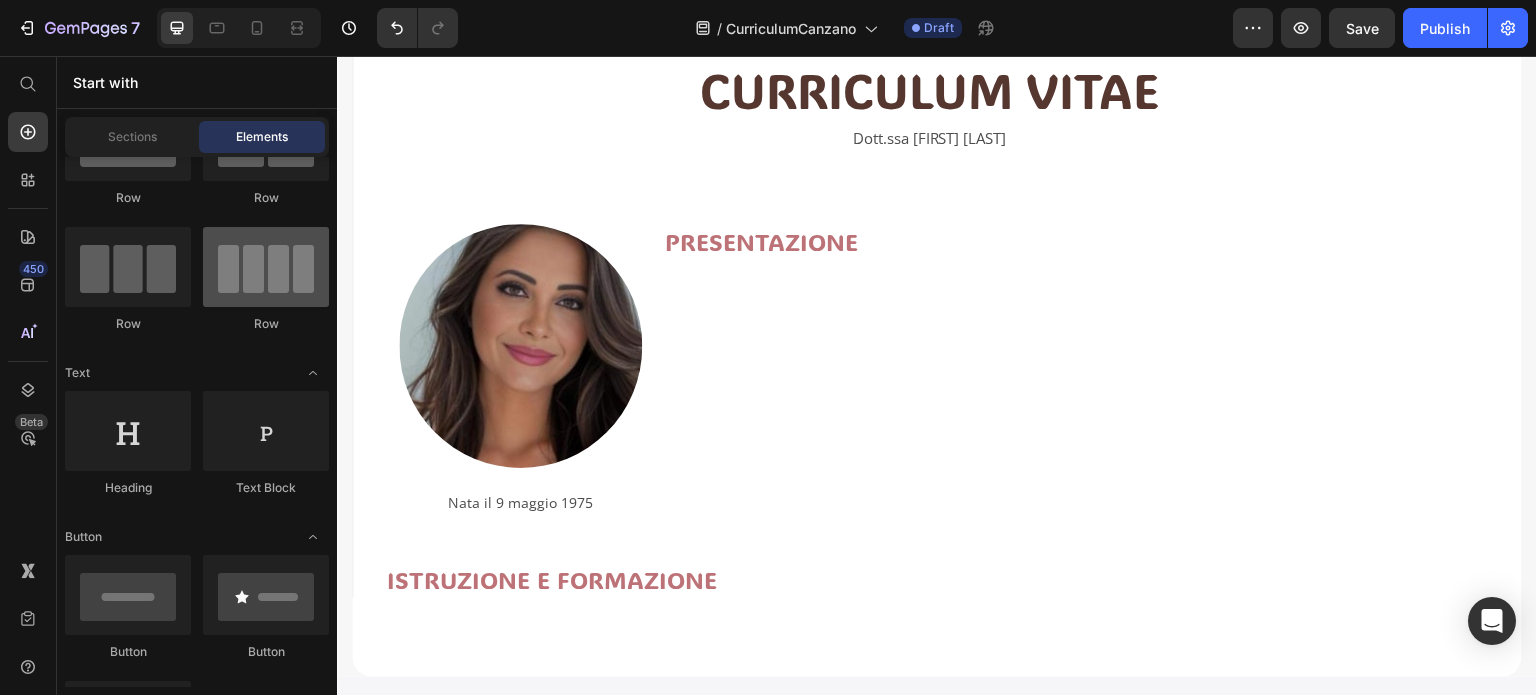scroll, scrollTop: 0, scrollLeft: 0, axis: both 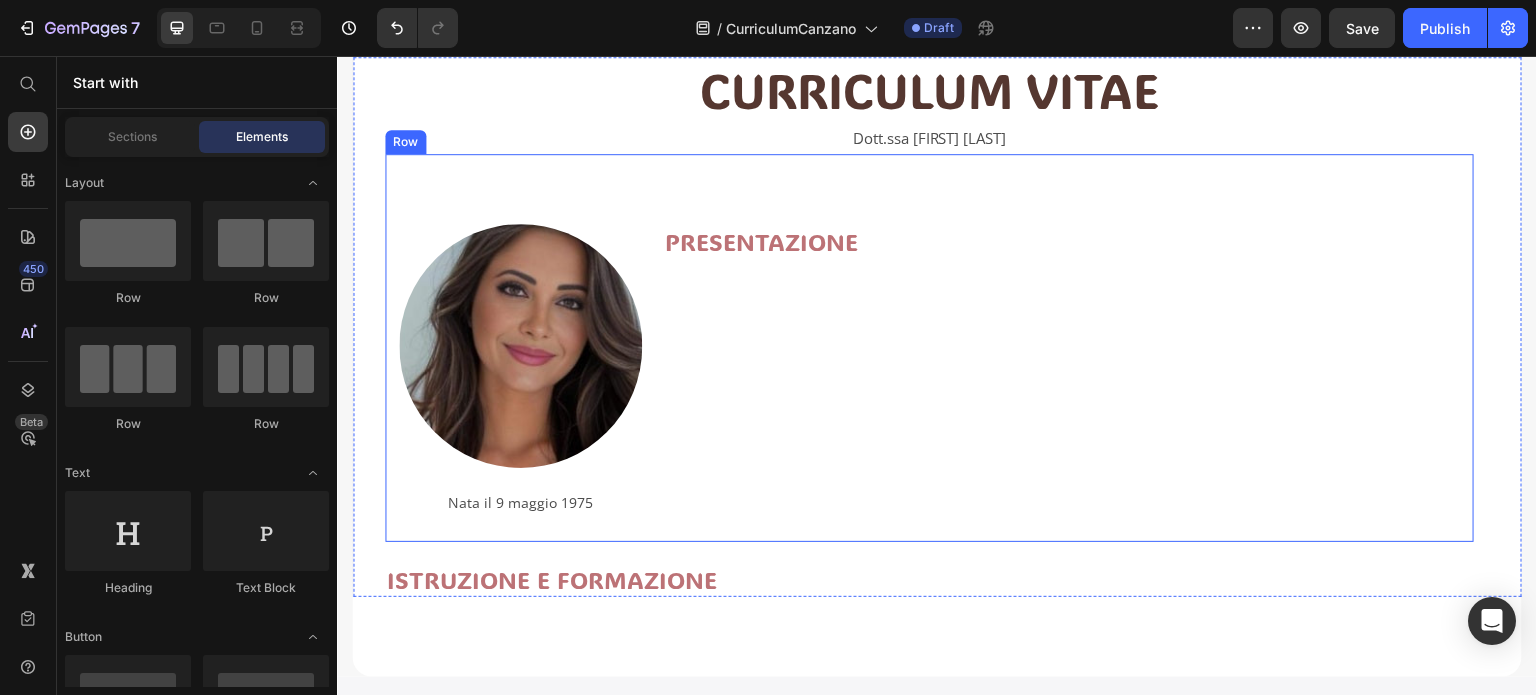 click on "Image Nata il 9 maggio 1975   Text Block PRESENTAZIONE Heading Row" at bounding box center [929, 348] 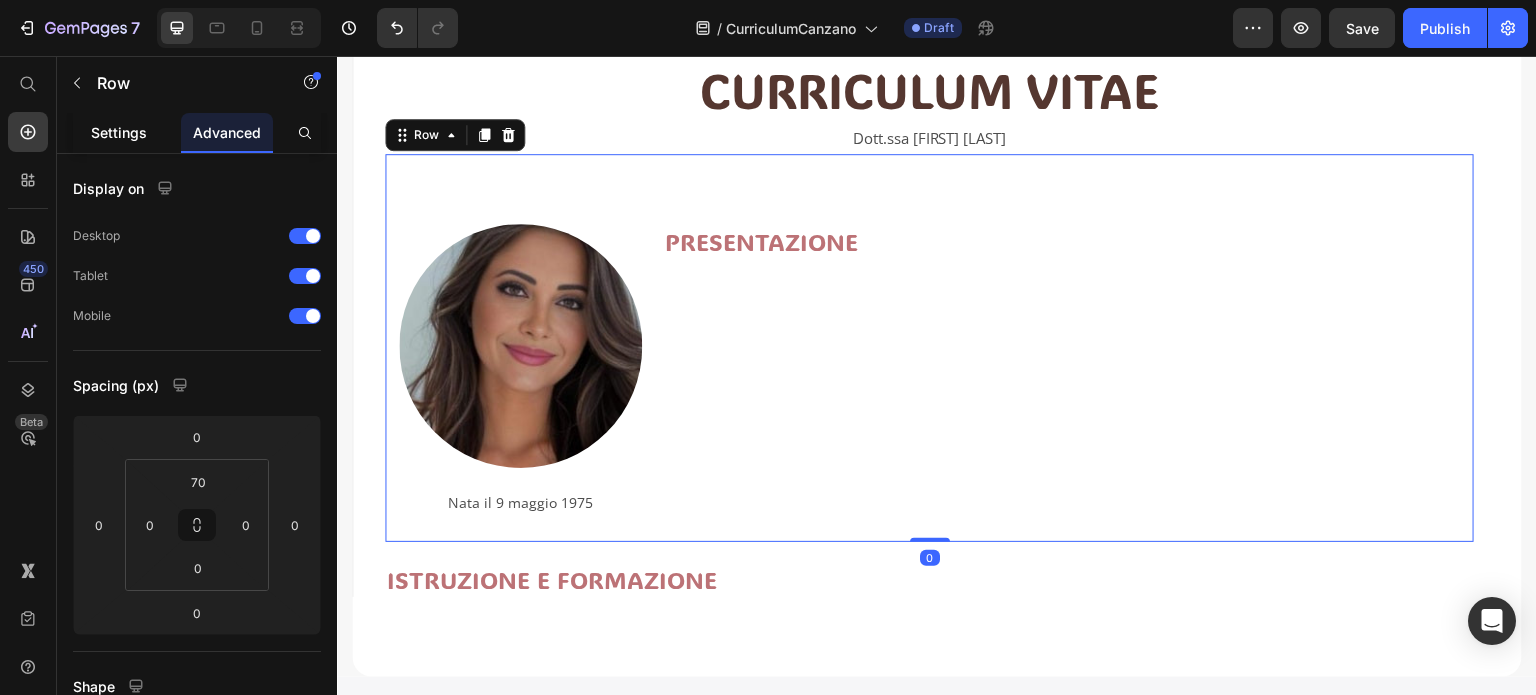 click on "Settings" at bounding box center (119, 132) 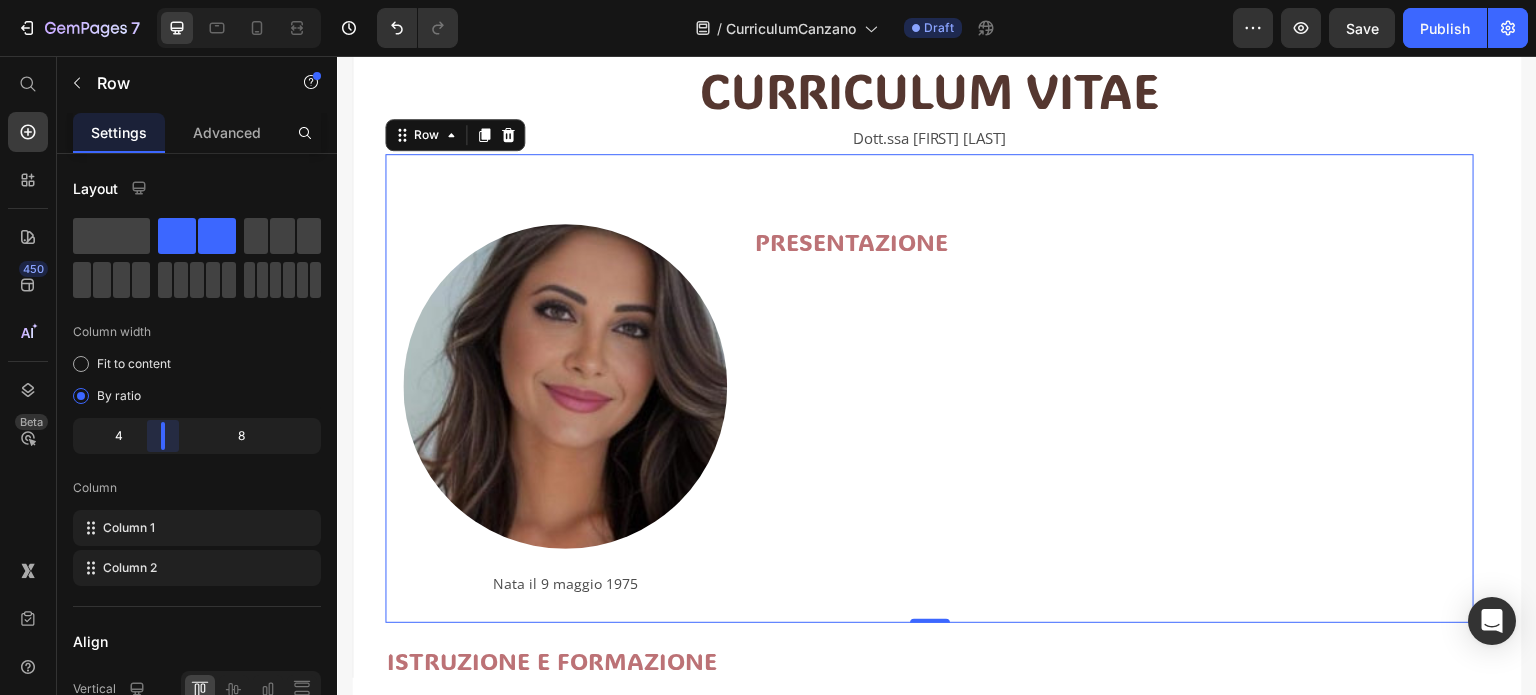 drag, startPoint x: 146, startPoint y: 425, endPoint x: 165, endPoint y: 422, distance: 19.235384 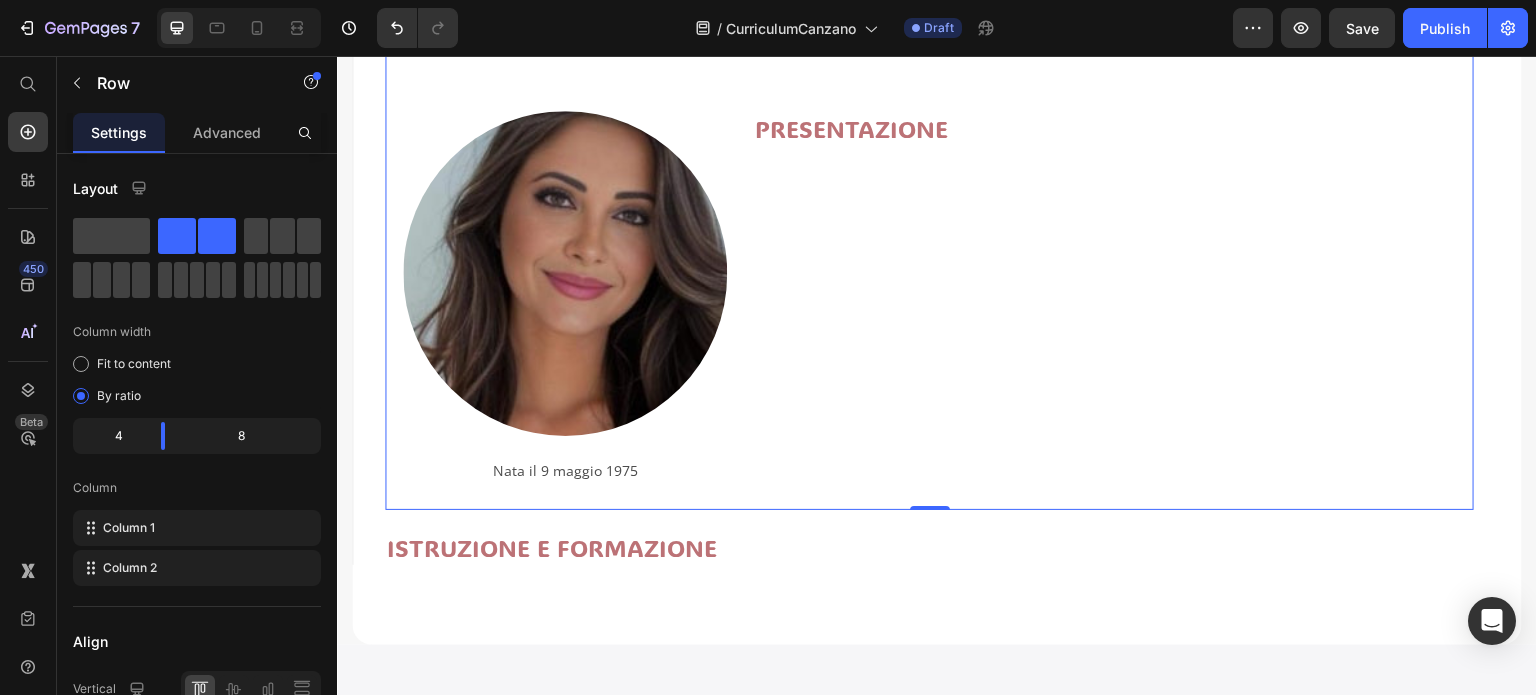 scroll, scrollTop: 400, scrollLeft: 0, axis: vertical 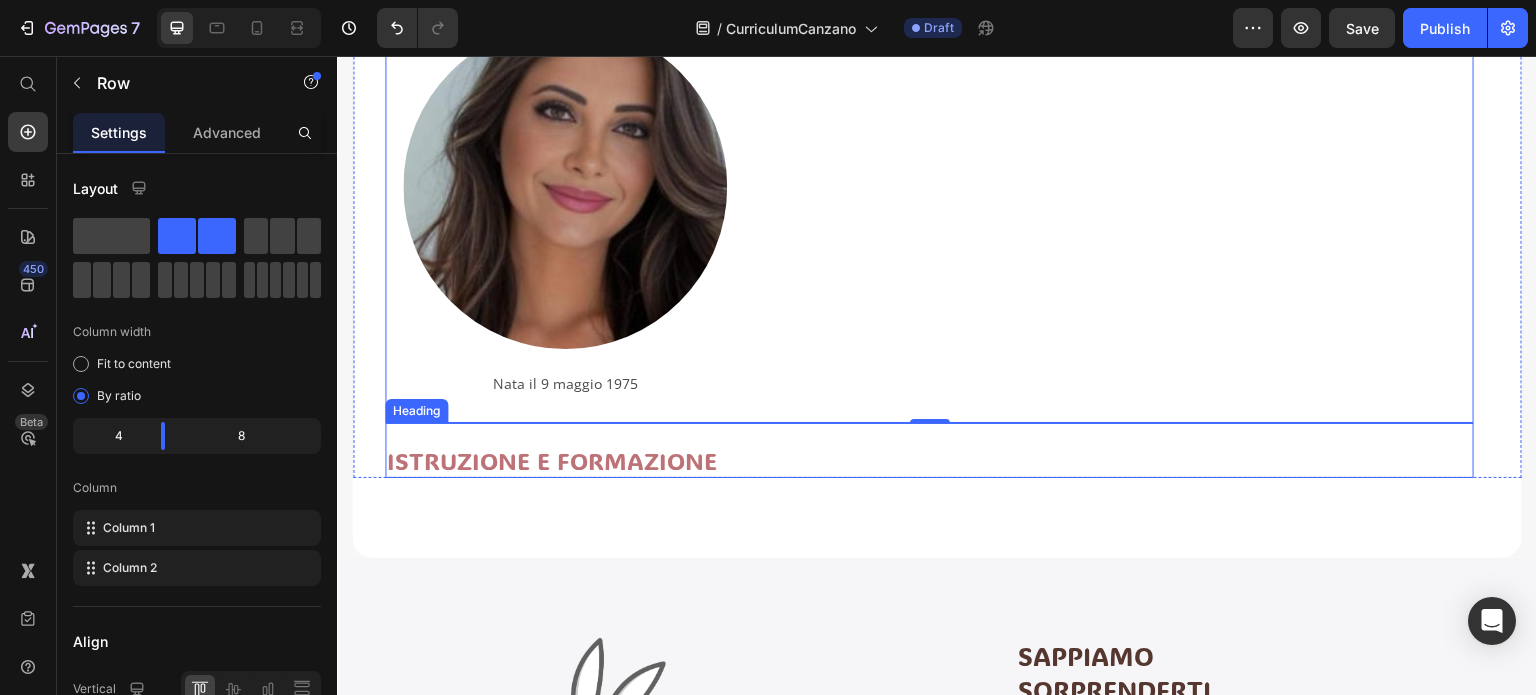 click on "ISTRUZIONE E FORMAZIONE" at bounding box center (929, 460) 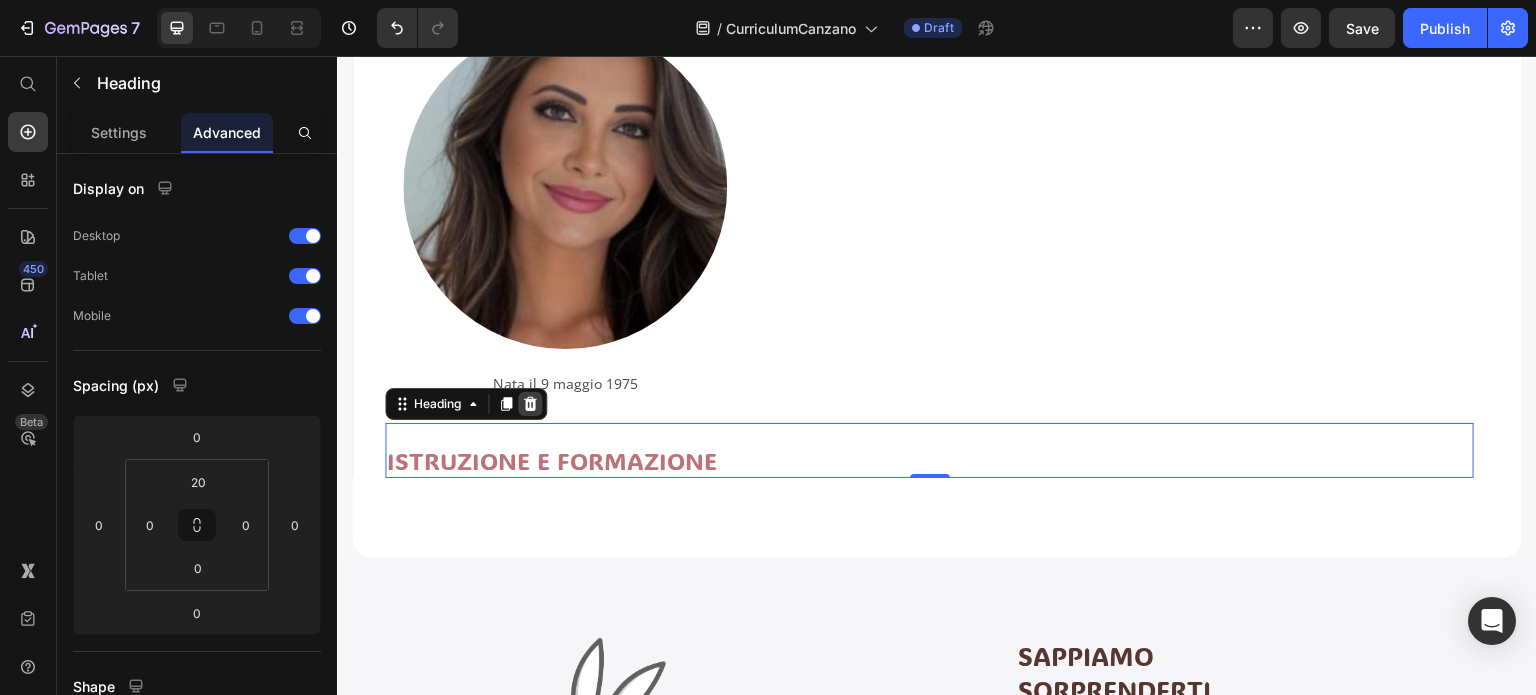 click 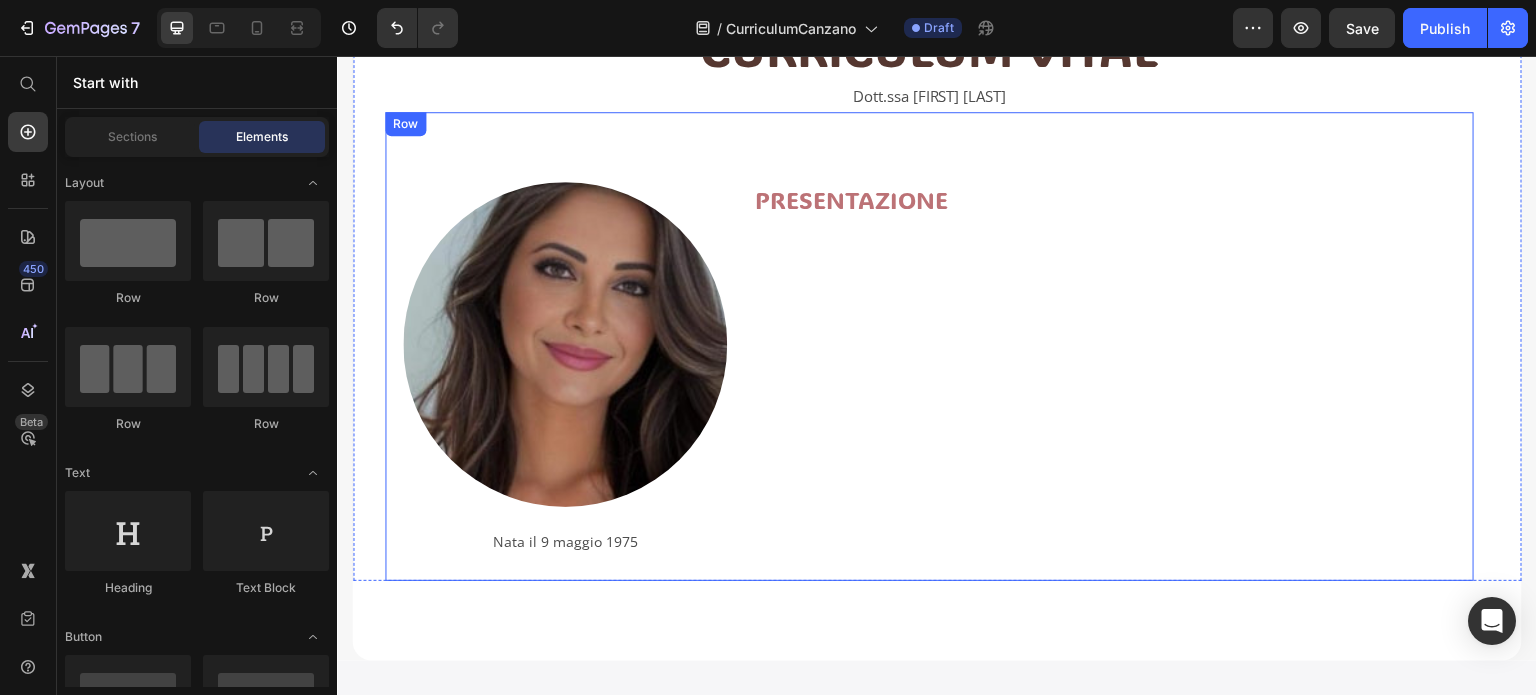 scroll, scrollTop: 100, scrollLeft: 0, axis: vertical 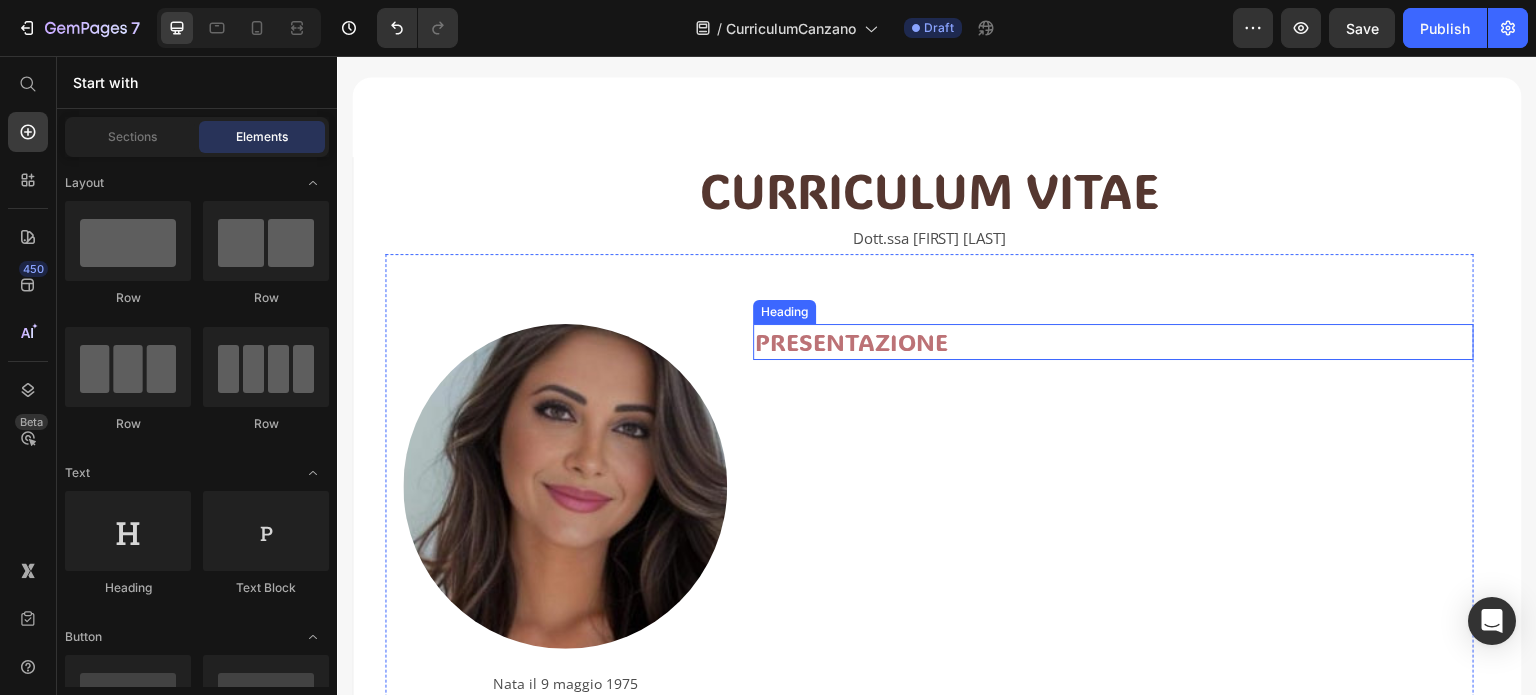 click on "PRESENTAZIONE" at bounding box center [1113, 341] 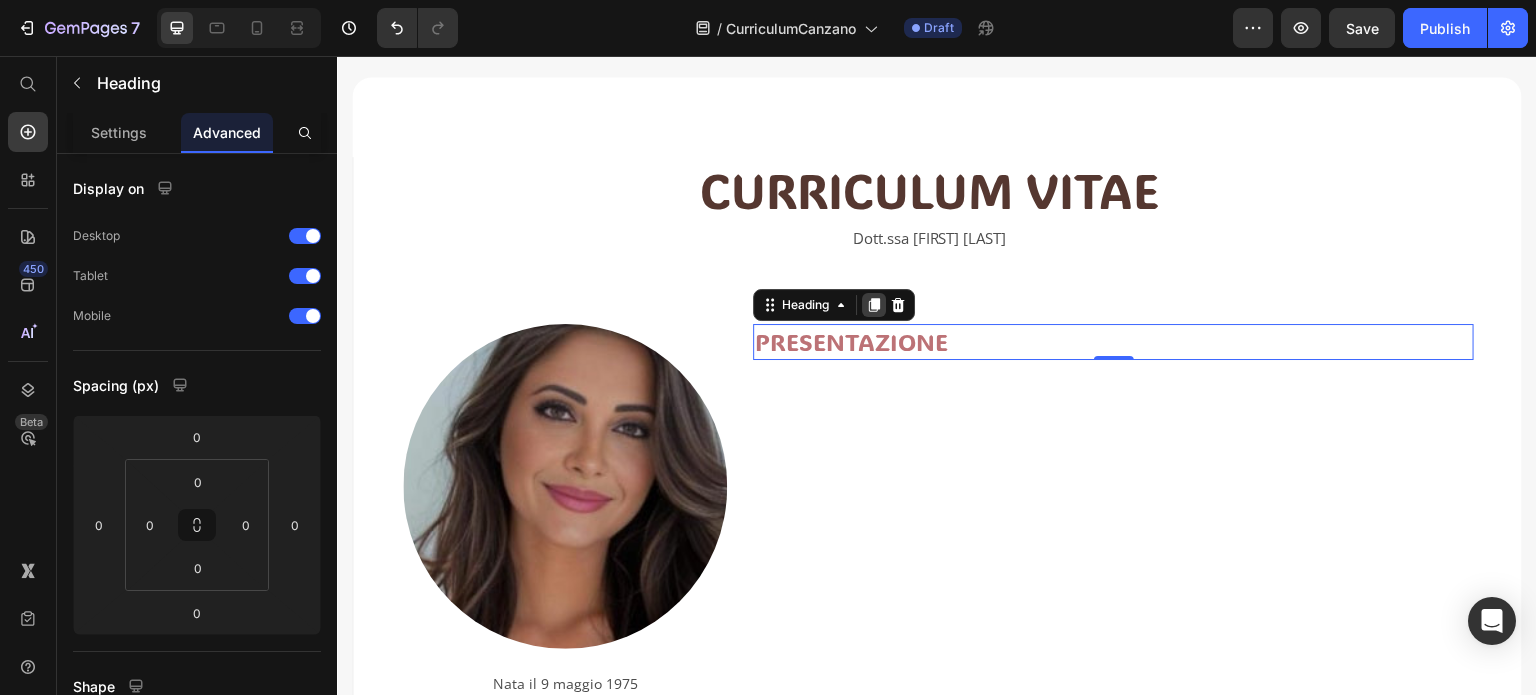click 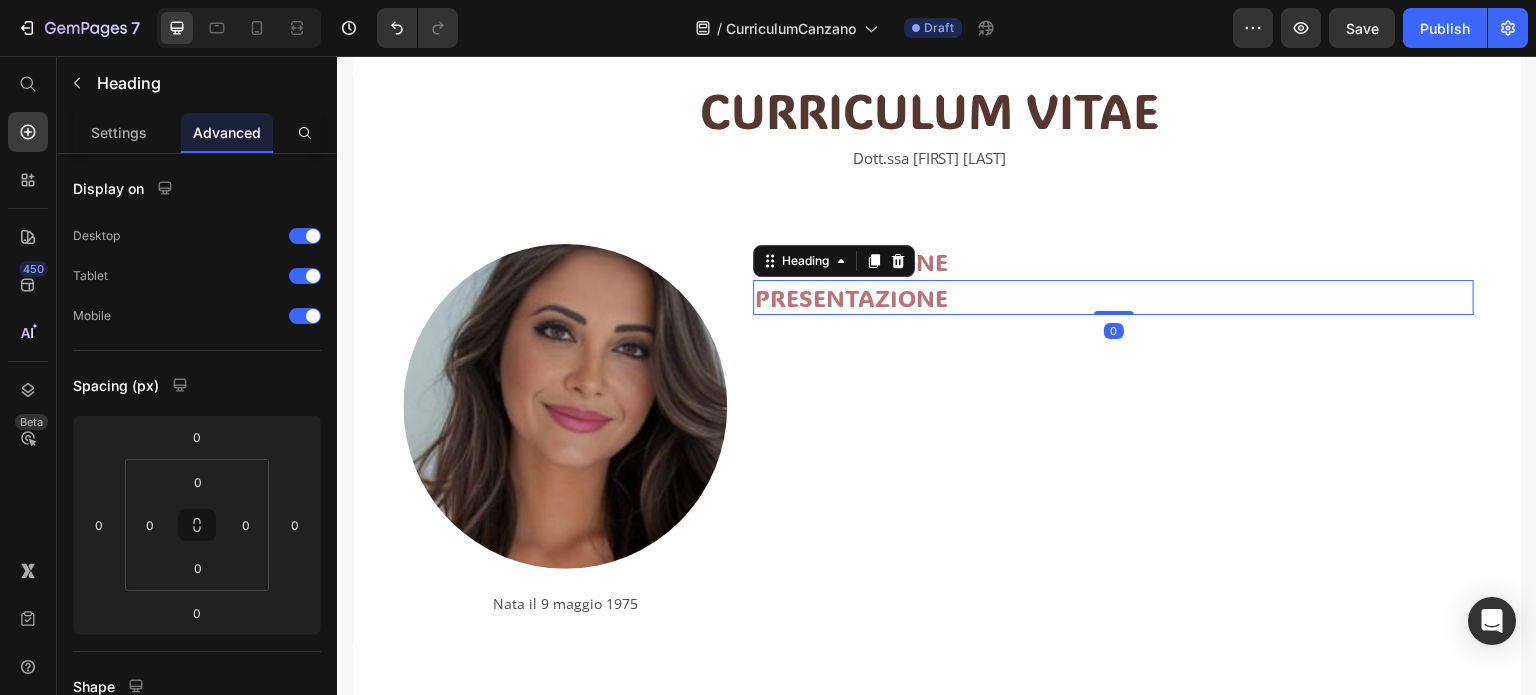 scroll, scrollTop: 300, scrollLeft: 0, axis: vertical 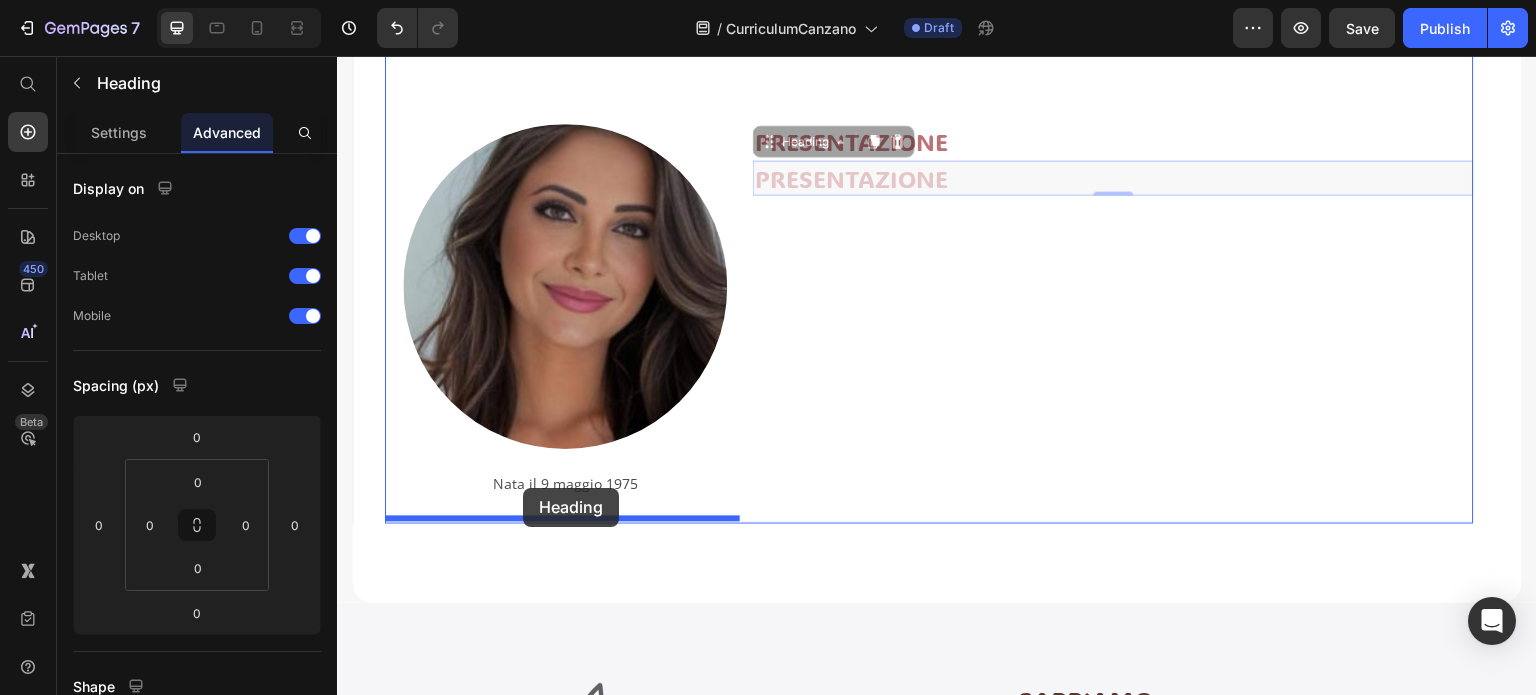 drag, startPoint x: 762, startPoint y: 139, endPoint x: 523, endPoint y: 488, distance: 422.99173 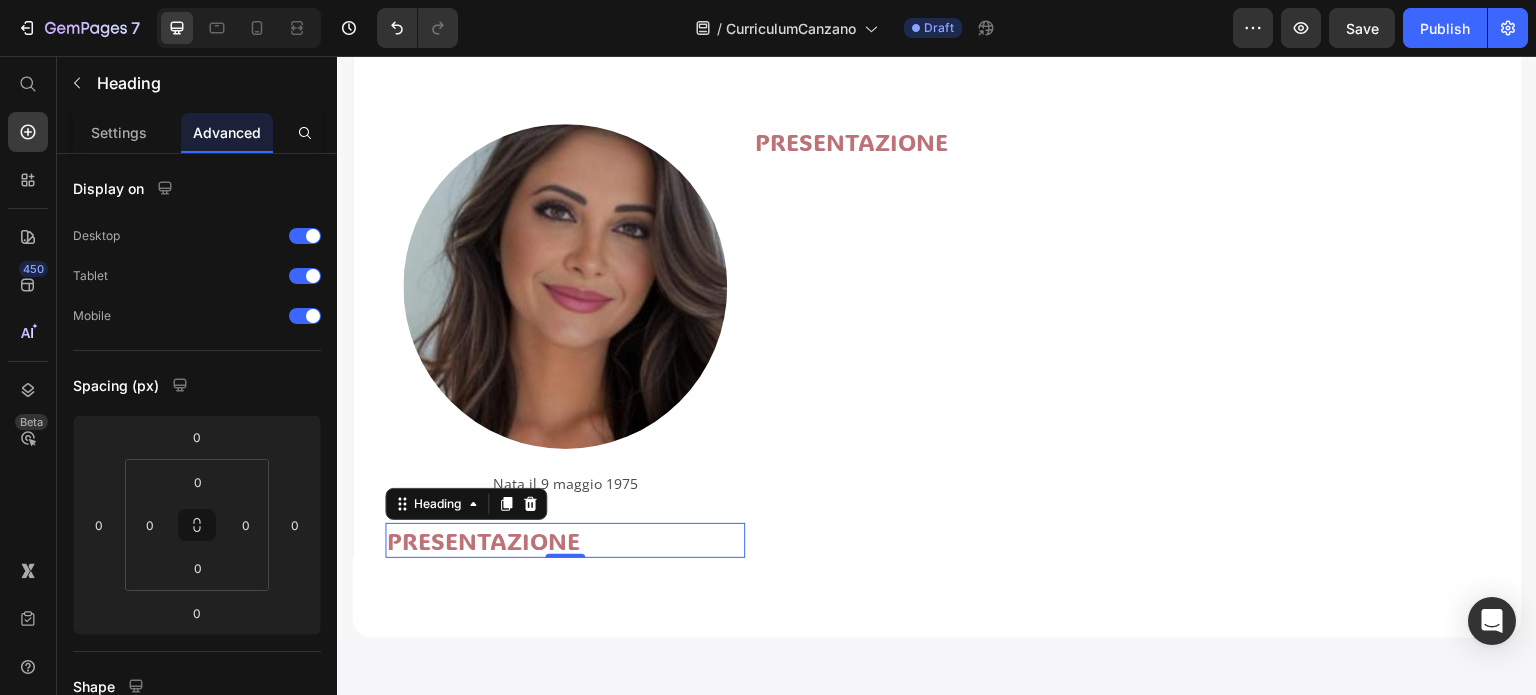 click on "PRESENTAZIONE" at bounding box center (565, 540) 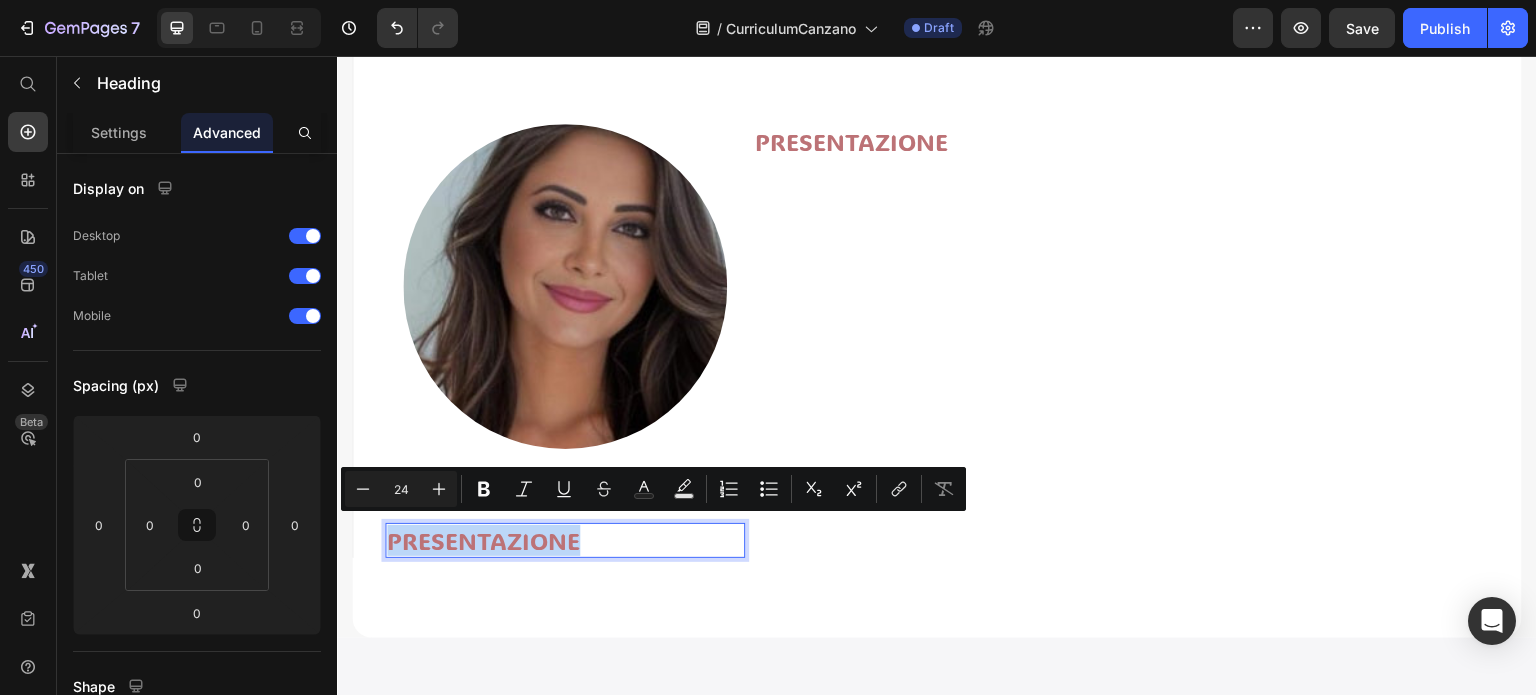 drag, startPoint x: 579, startPoint y: 530, endPoint x: 388, endPoint y: 539, distance: 191.21193 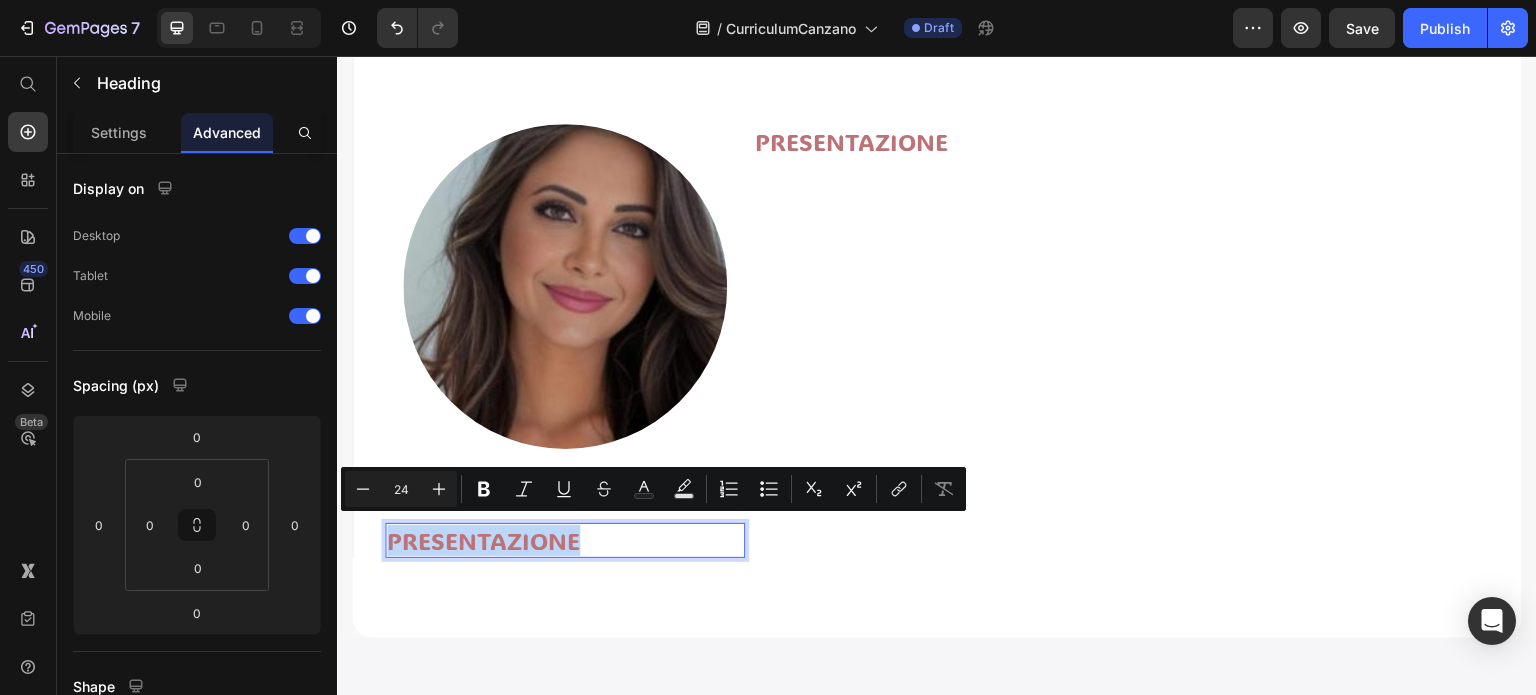 click on "PRESENTAZIONE" at bounding box center [565, 540] 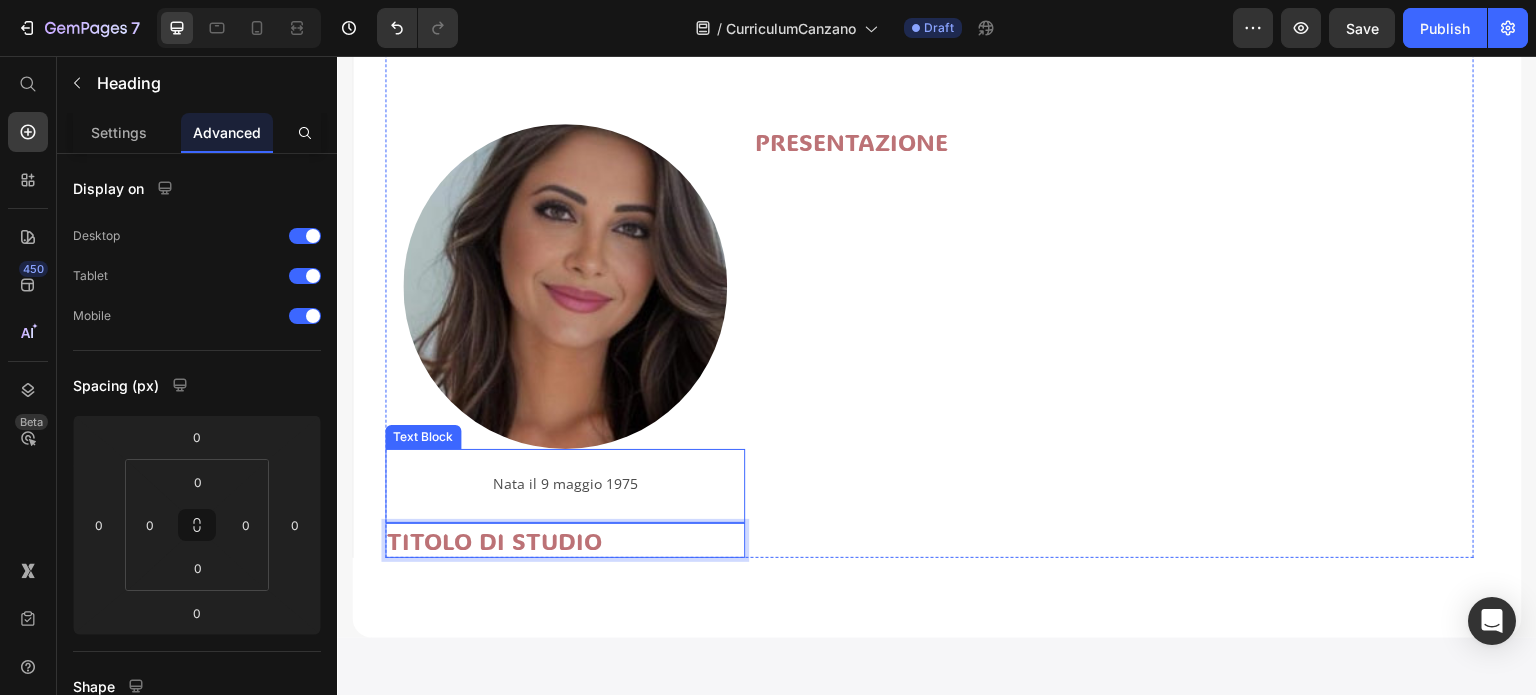 drag, startPoint x: 598, startPoint y: 478, endPoint x: 573, endPoint y: 464, distance: 28.653097 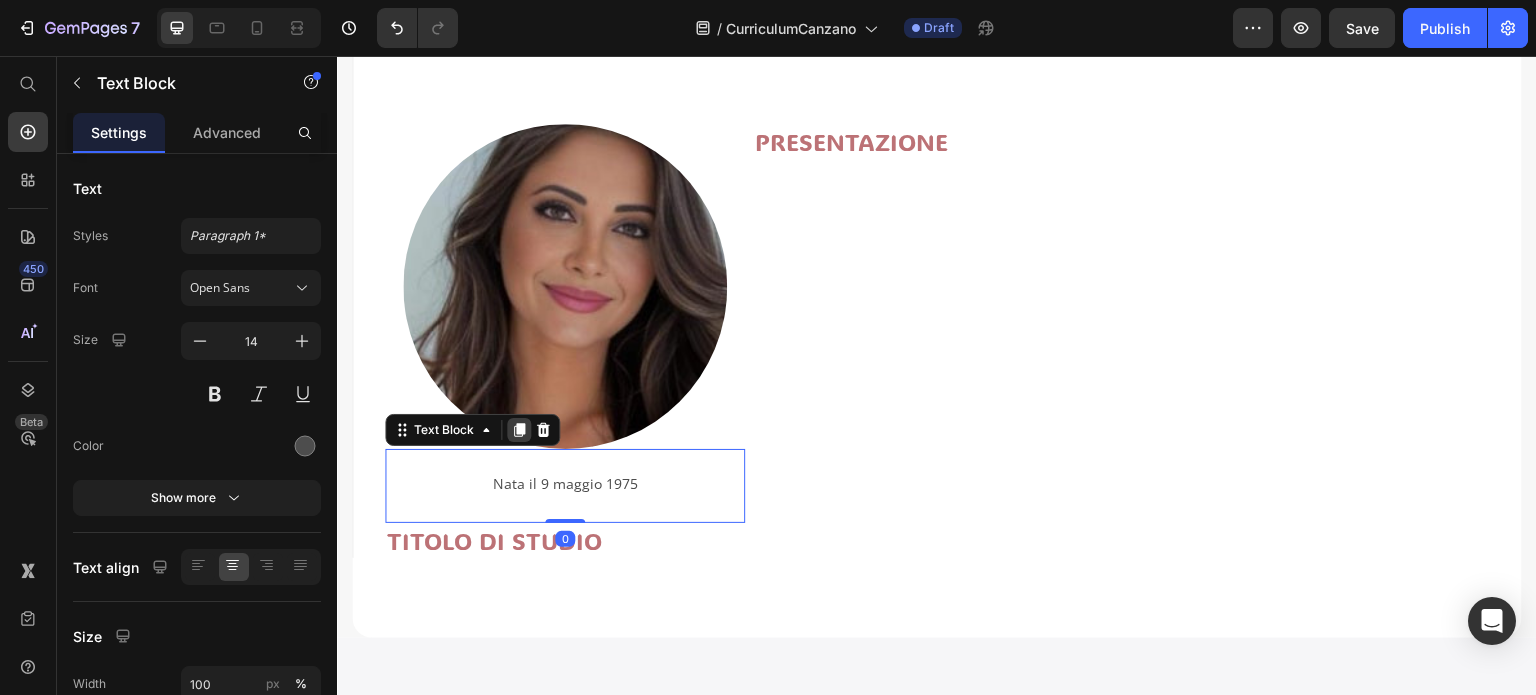click 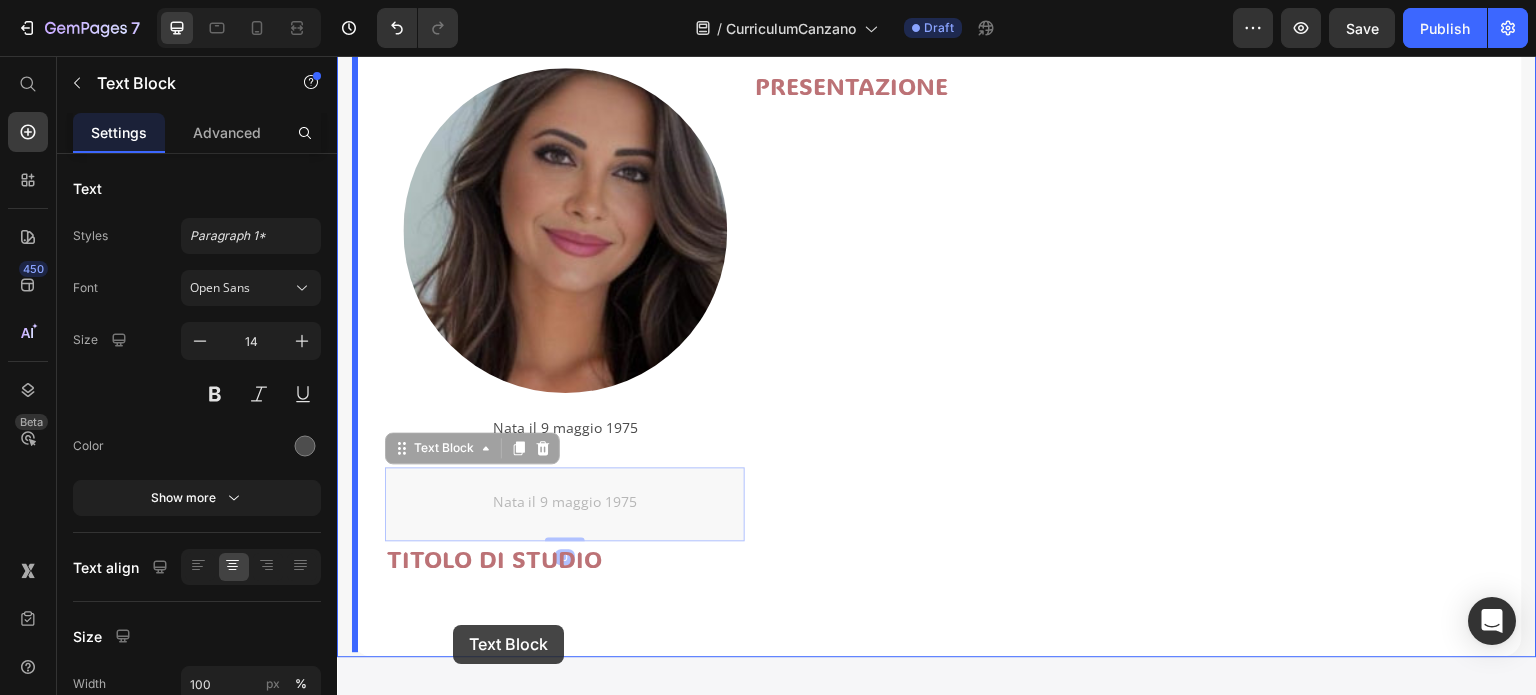 scroll, scrollTop: 384, scrollLeft: 0, axis: vertical 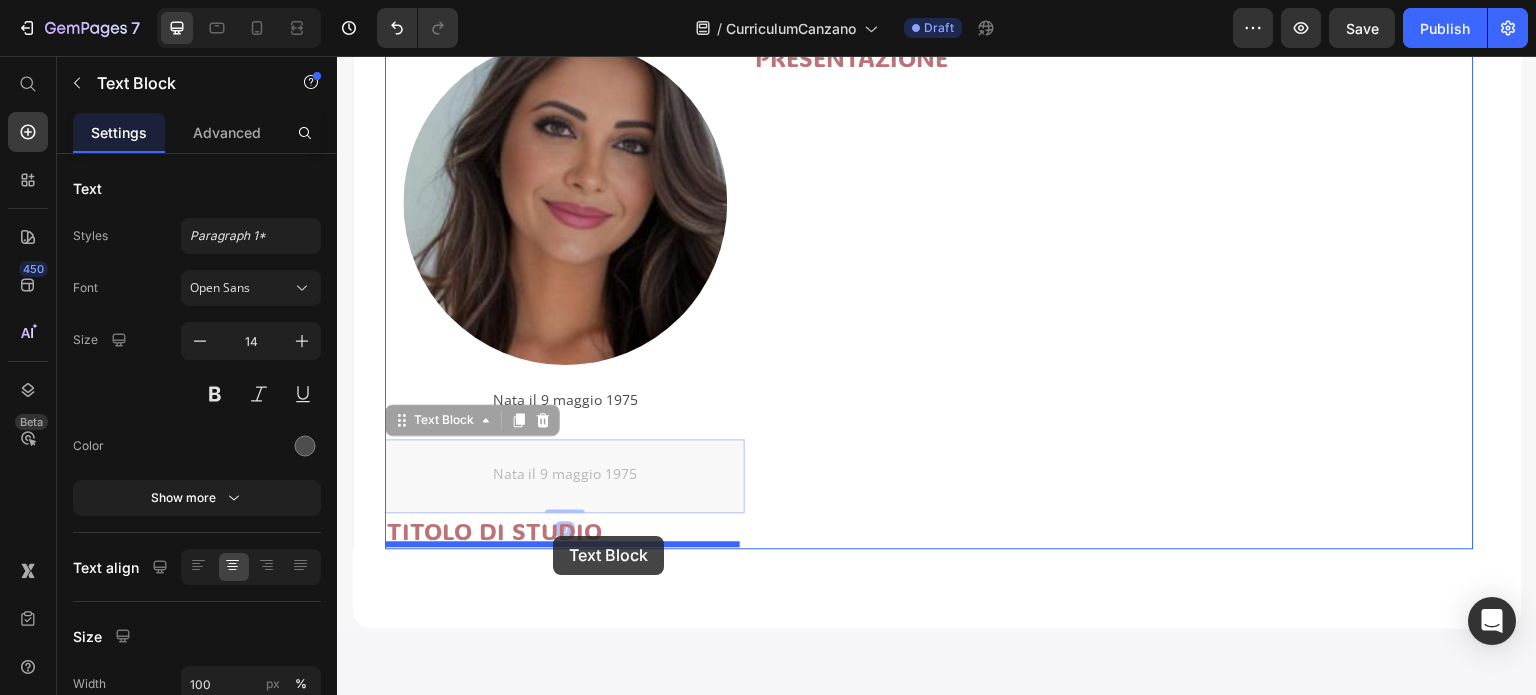 drag, startPoint x: 401, startPoint y: 504, endPoint x: 553, endPoint y: 536, distance: 155.33191 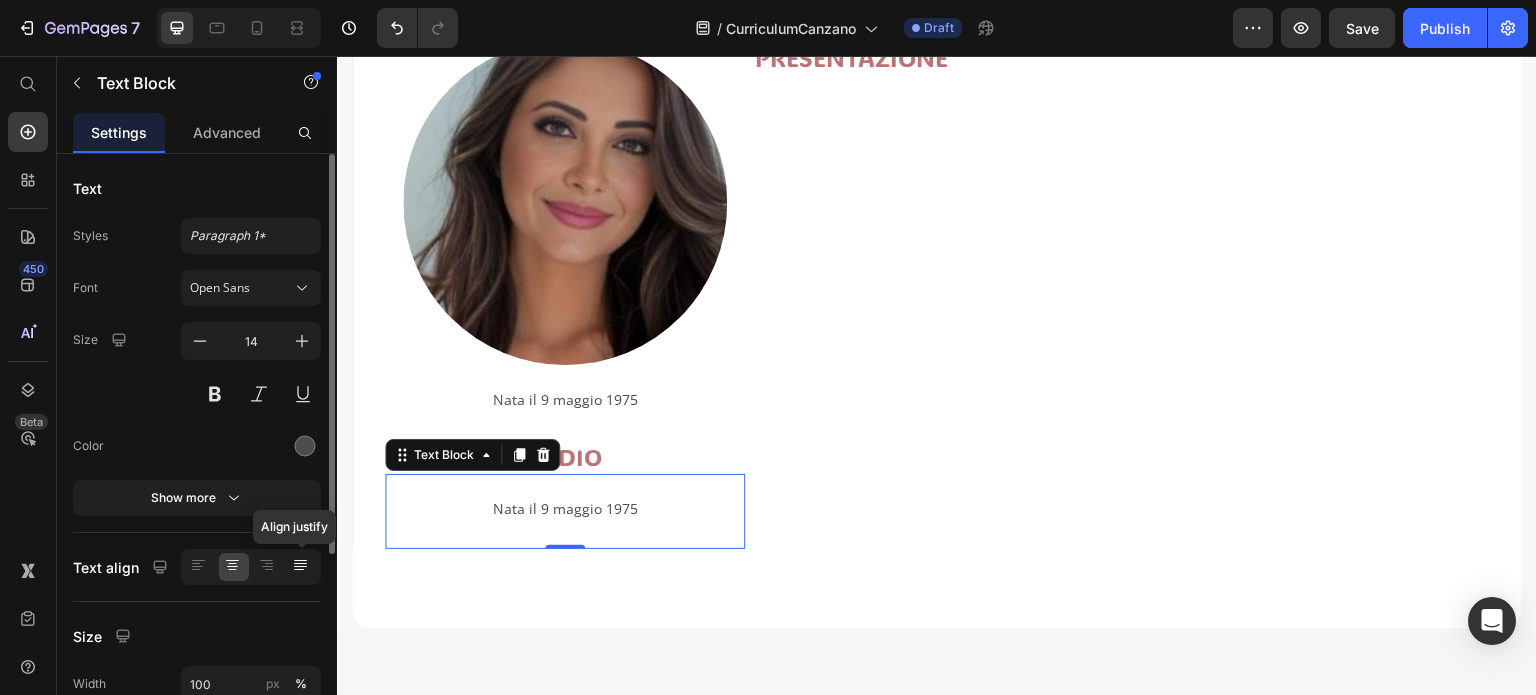 click 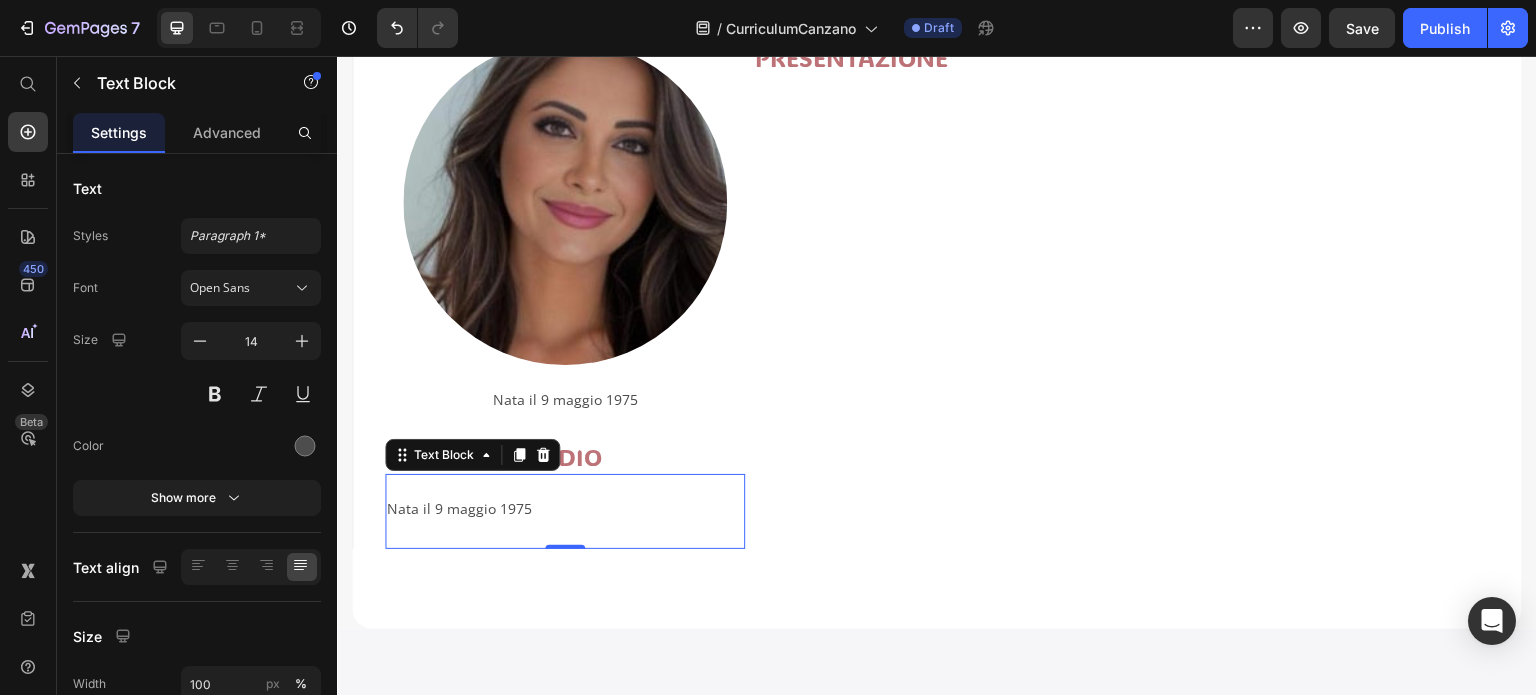 click on "Nata il 9 maggio 1975" at bounding box center [565, 521] 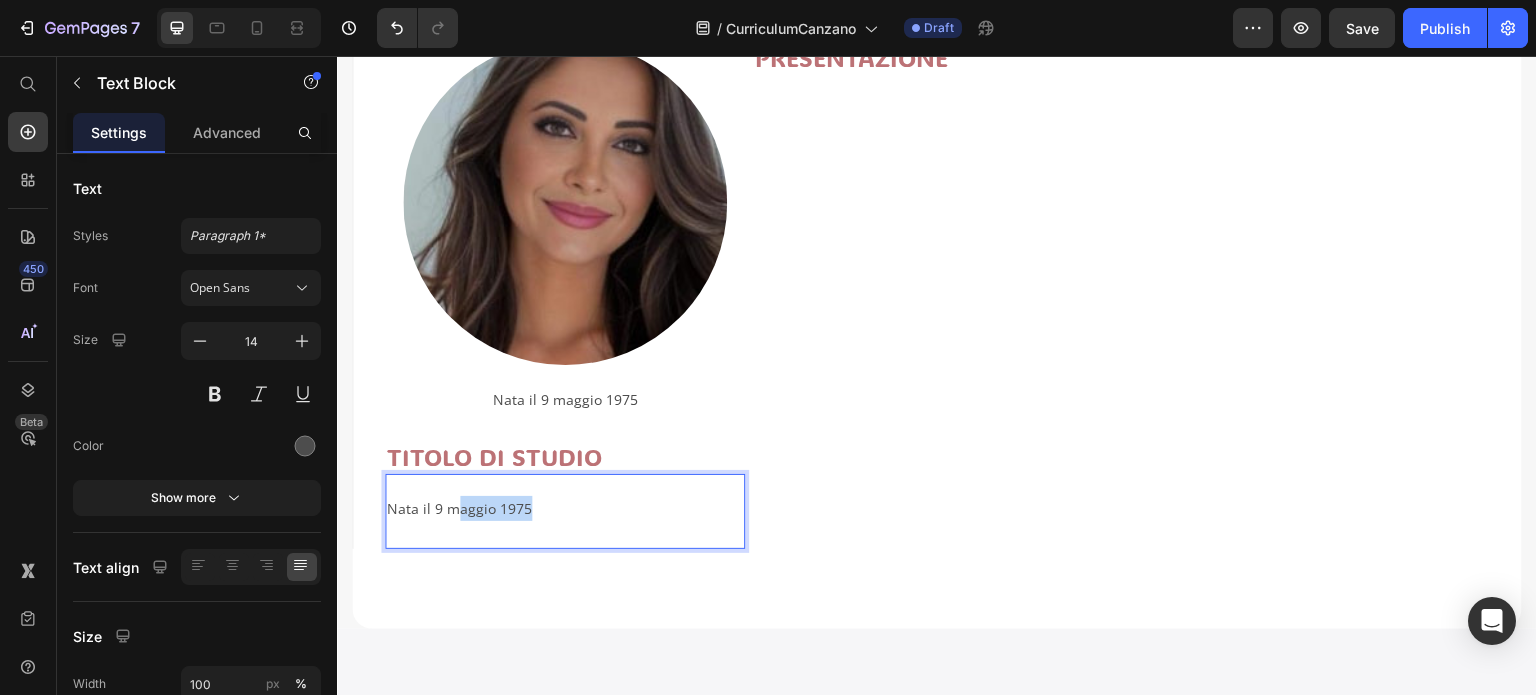 click on "Nata il 9 maggio 1975" at bounding box center (565, 521) 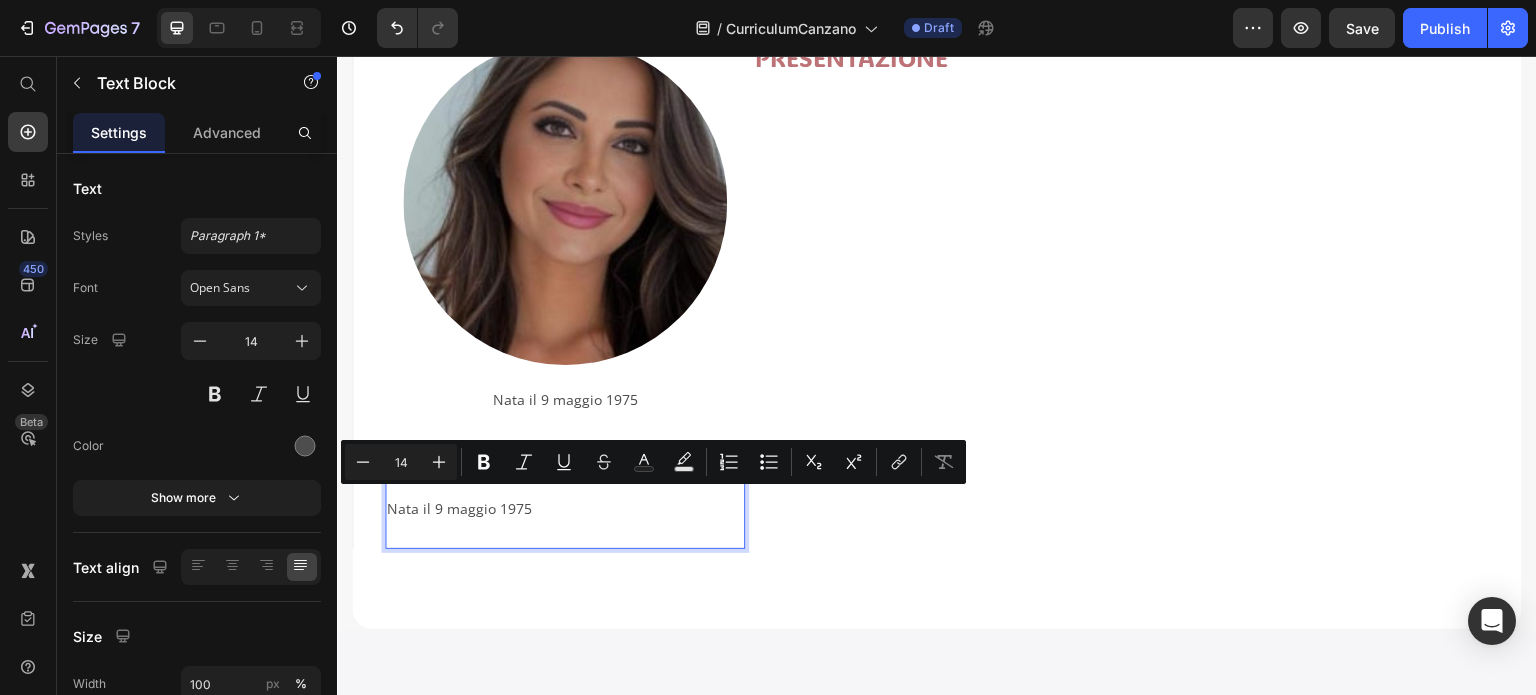 click on "Nata il 9 maggio 1975" at bounding box center (565, 521) 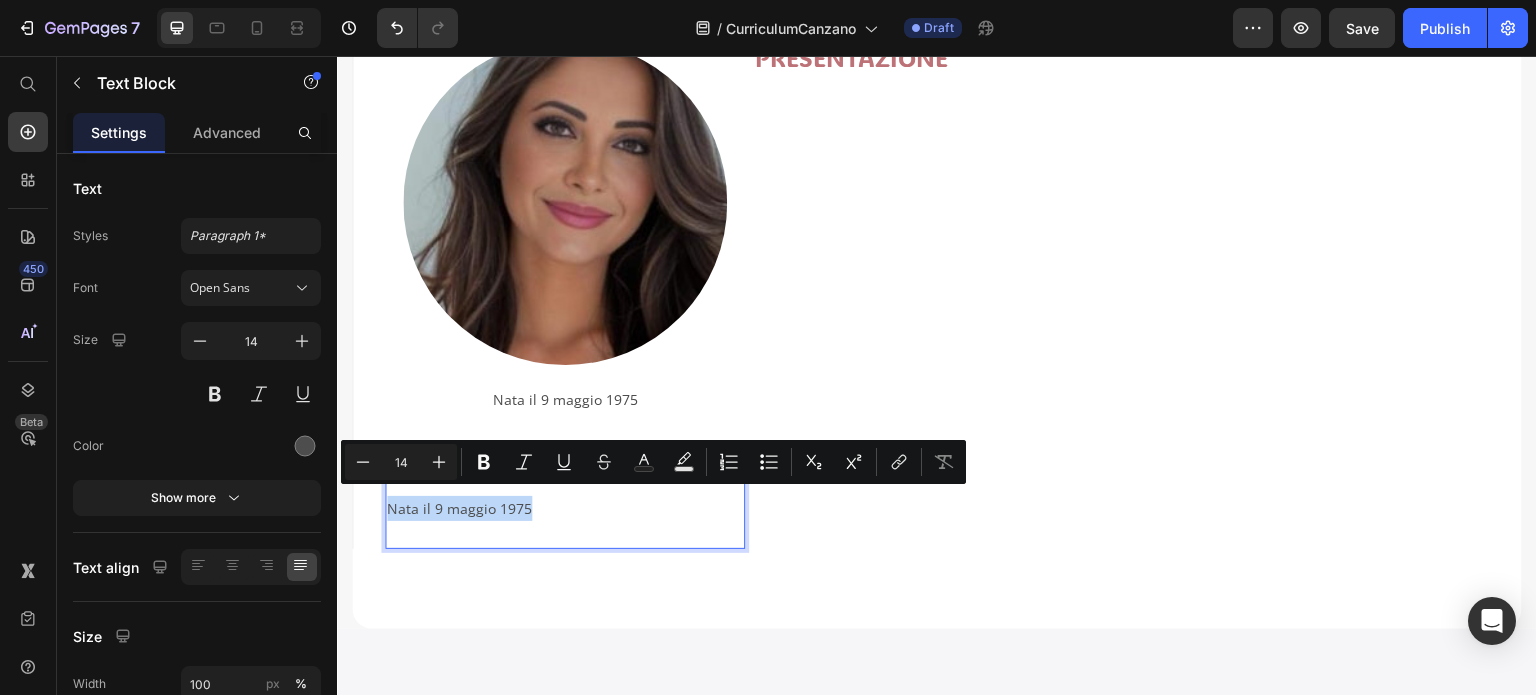 drag, startPoint x: 391, startPoint y: 504, endPoint x: 547, endPoint y: 504, distance: 156 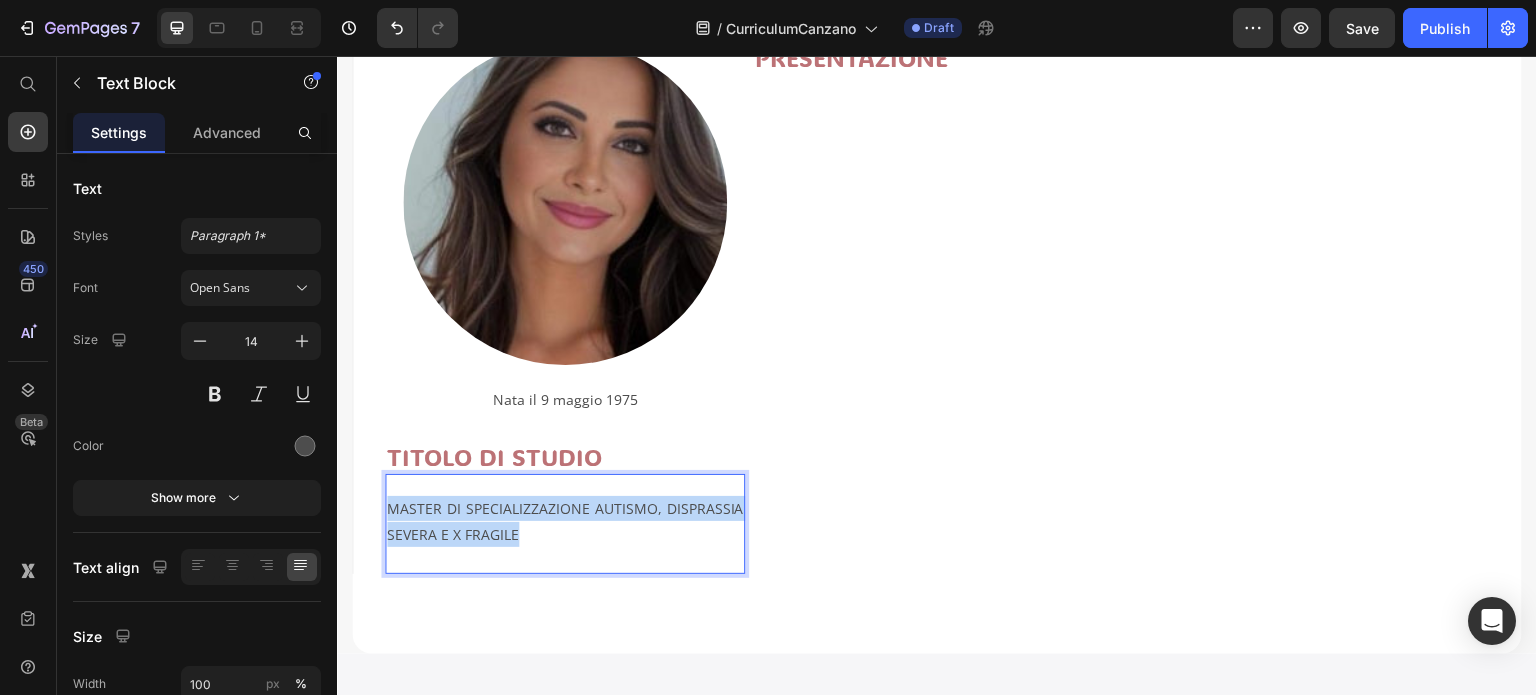 drag, startPoint x: 544, startPoint y: 517, endPoint x: 386, endPoint y: 507, distance: 158.31615 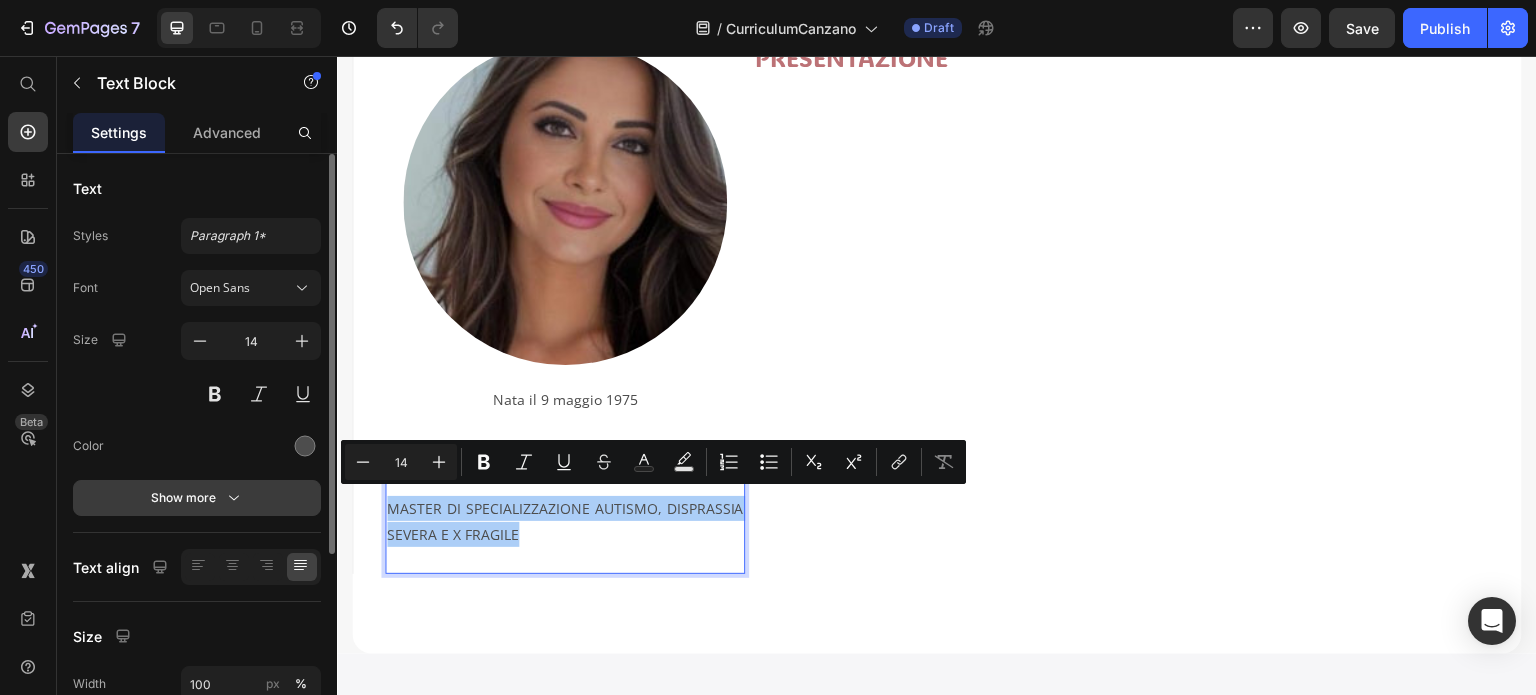click 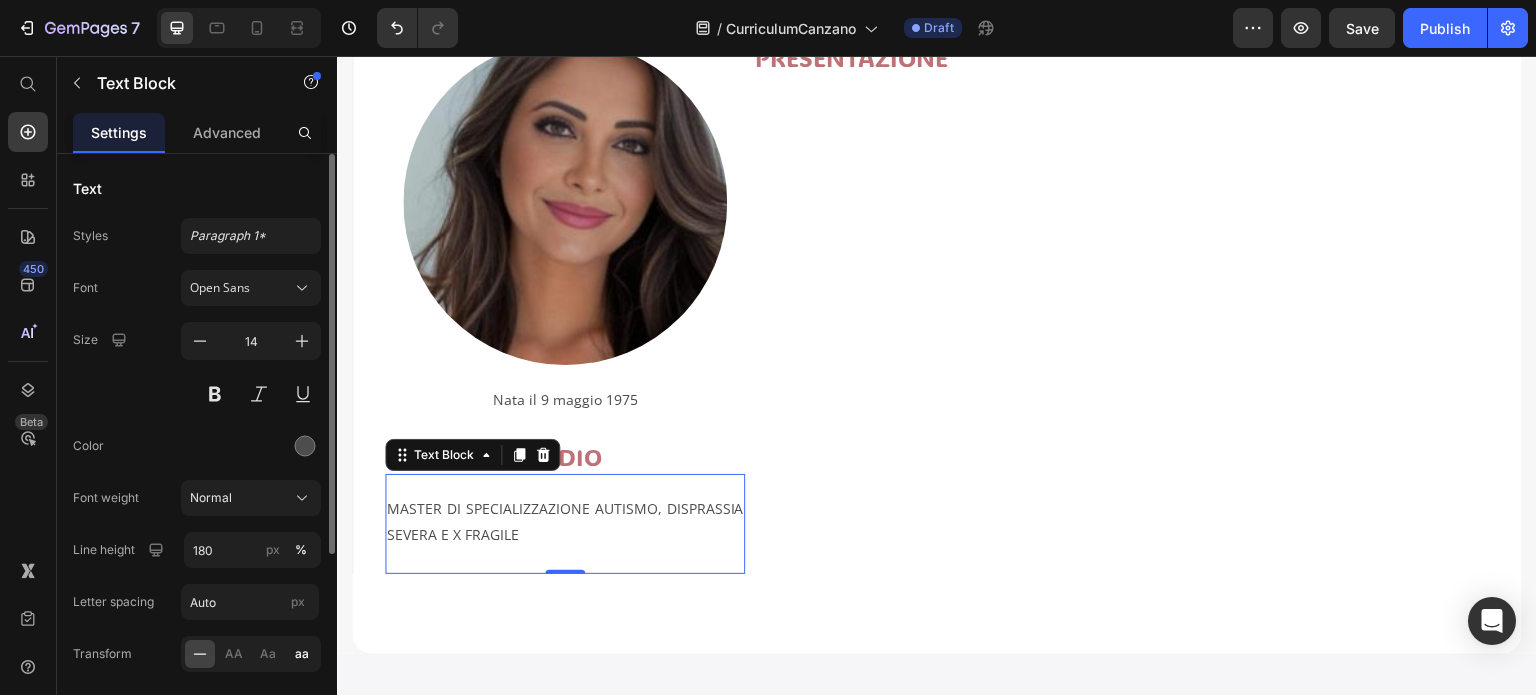 click on "aa" 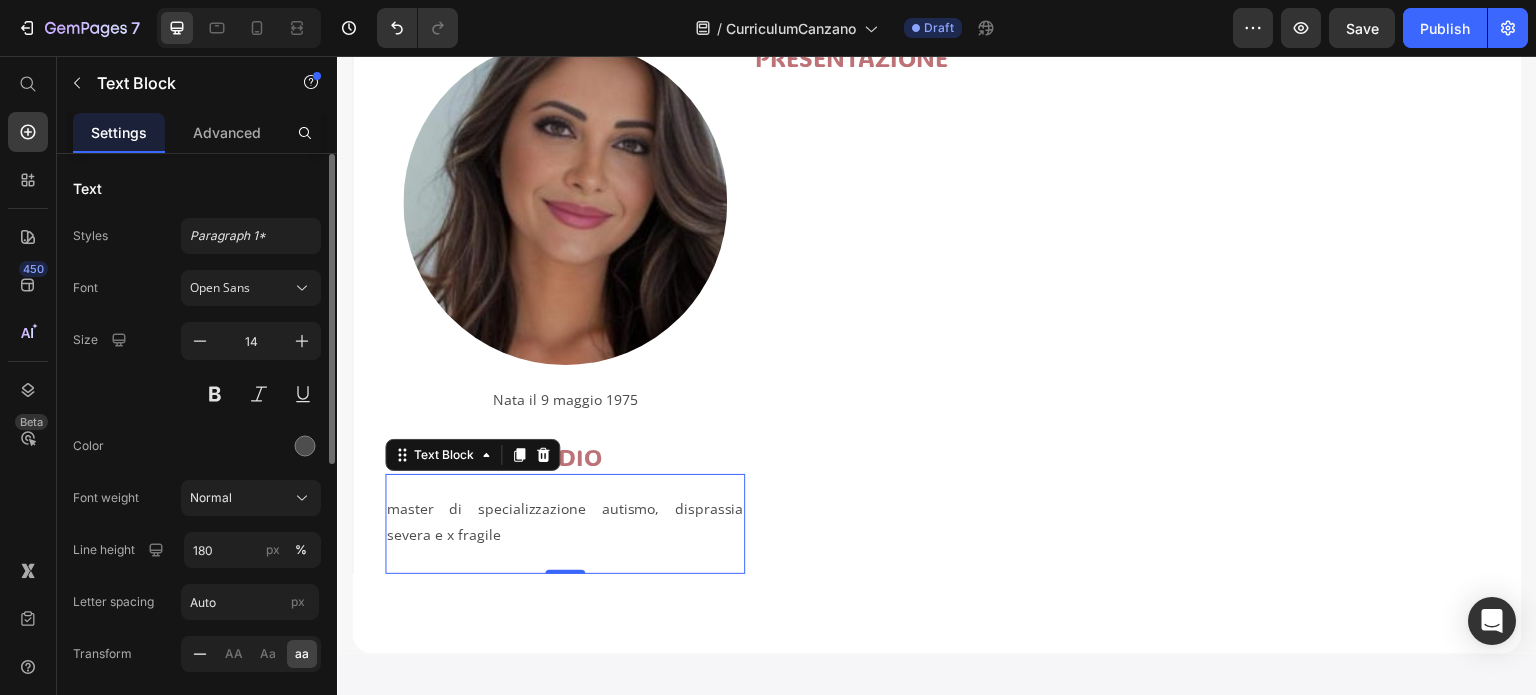 click 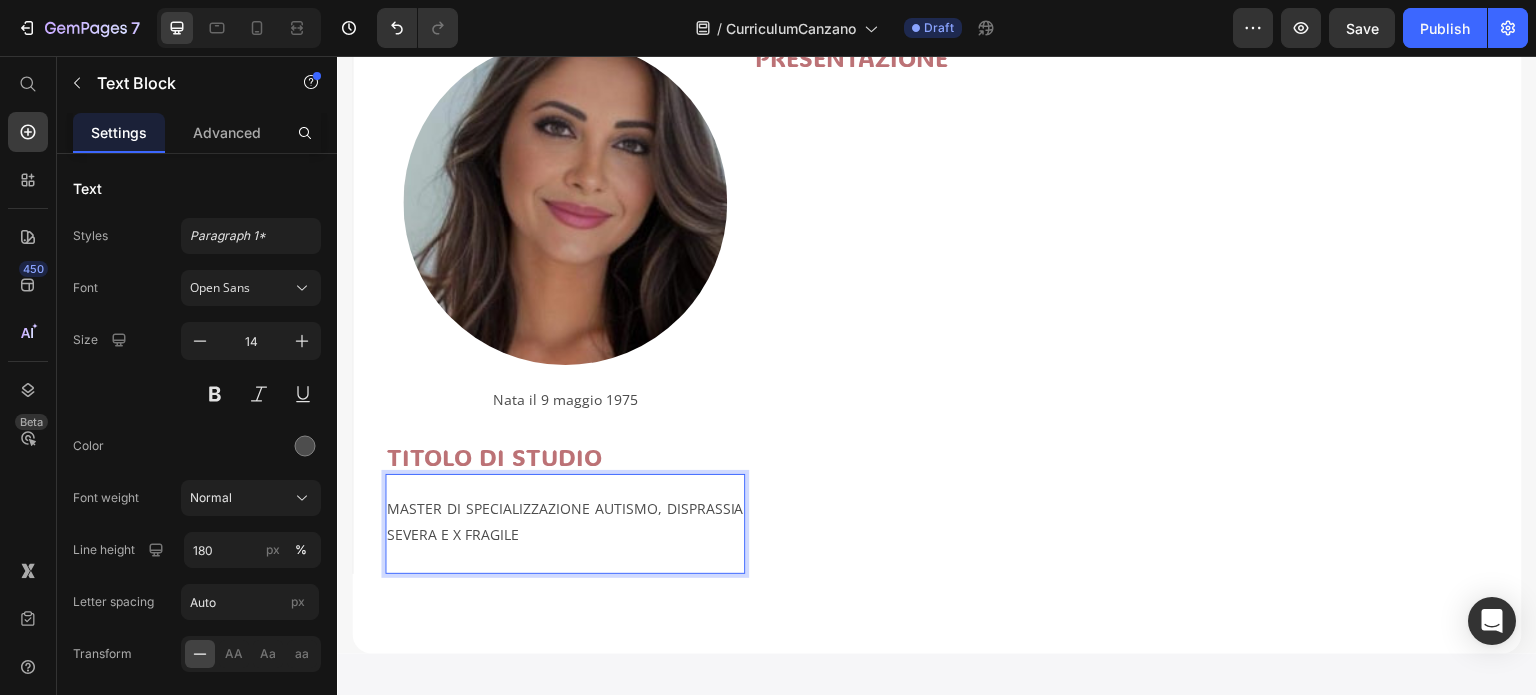 click on "MASTER DI SPECIALIZZAZIONE AUTISMO, DISPRASSIA SEVERA E X FRAGILE" at bounding box center [565, 534] 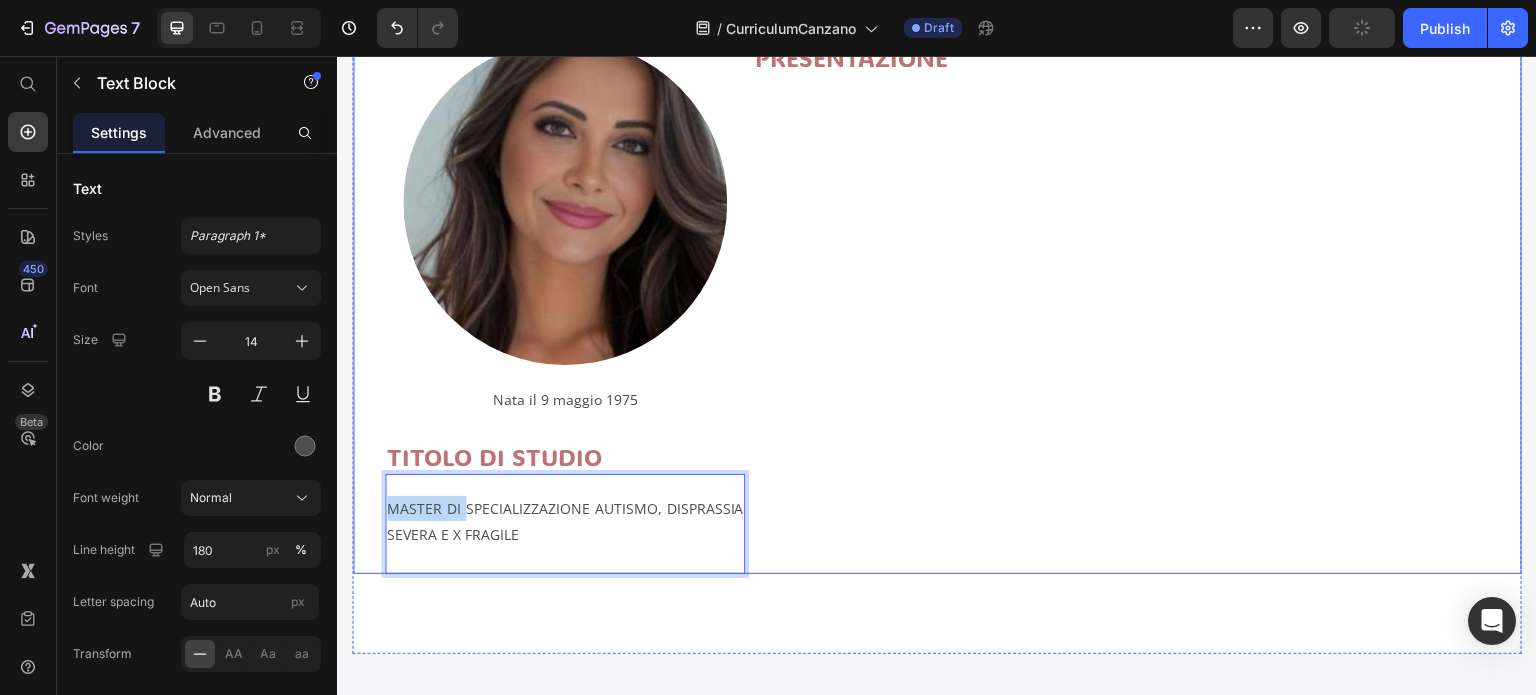 drag, startPoint x: 460, startPoint y: 503, endPoint x: 368, endPoint y: 515, distance: 92.779305 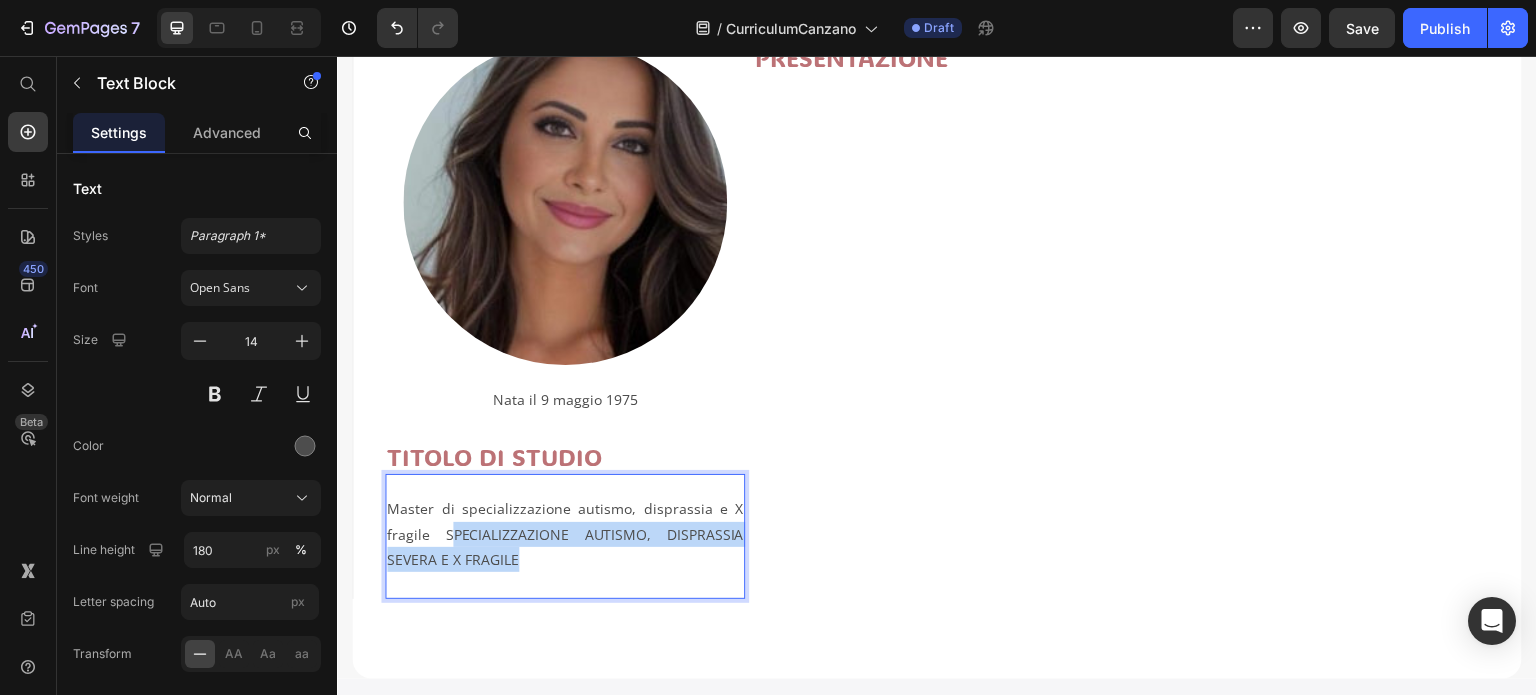 drag, startPoint x: 449, startPoint y: 528, endPoint x: 522, endPoint y: 553, distance: 77.16217 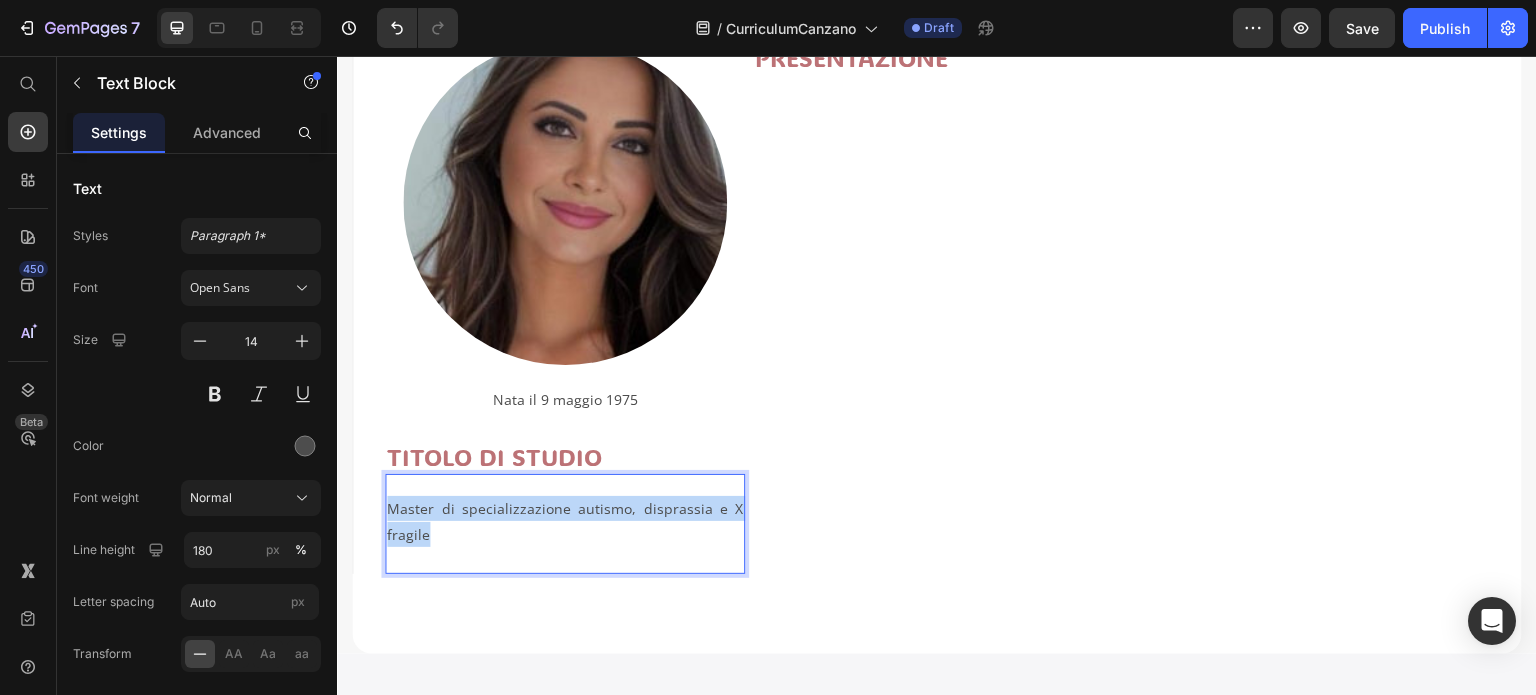 drag, startPoint x: 432, startPoint y: 520, endPoint x: 391, endPoint y: 500, distance: 45.617977 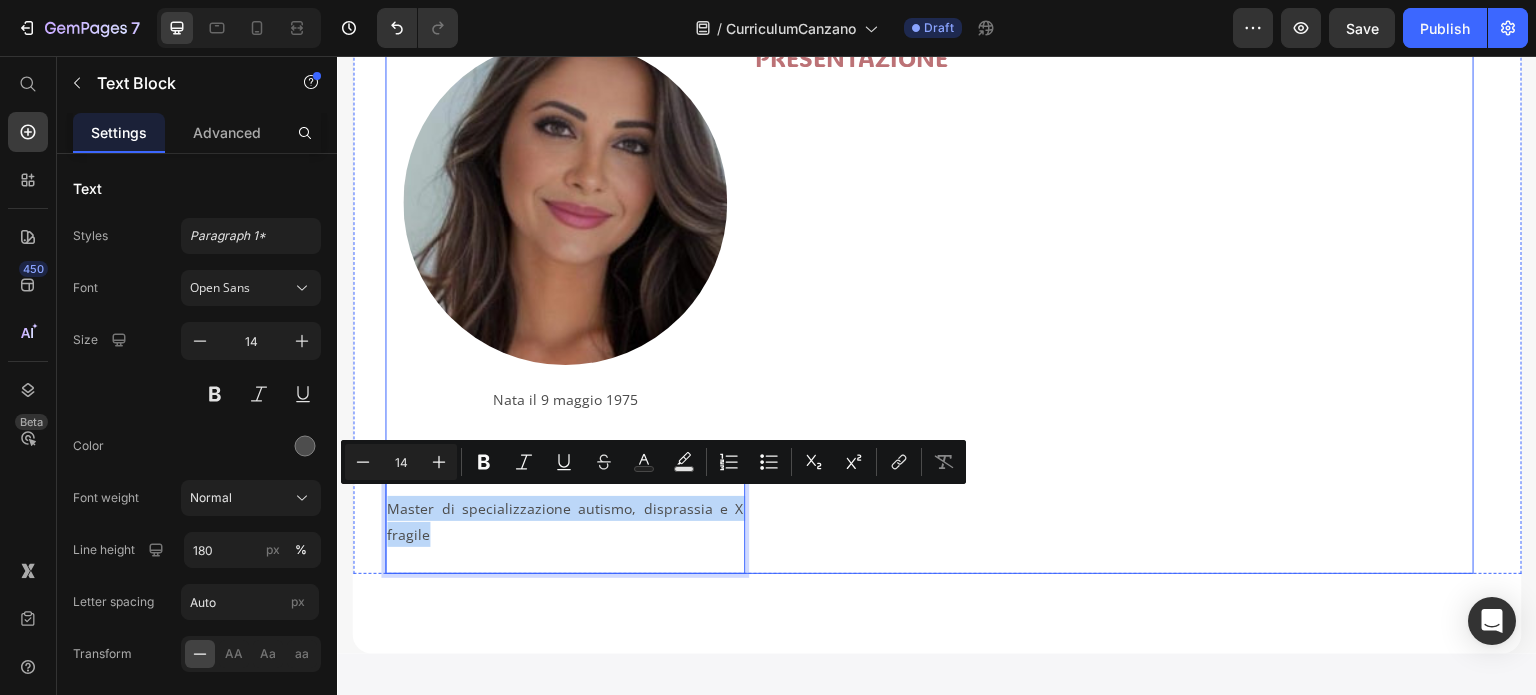 click on "PRESENTAZIONE Heading" at bounding box center [1113, 307] 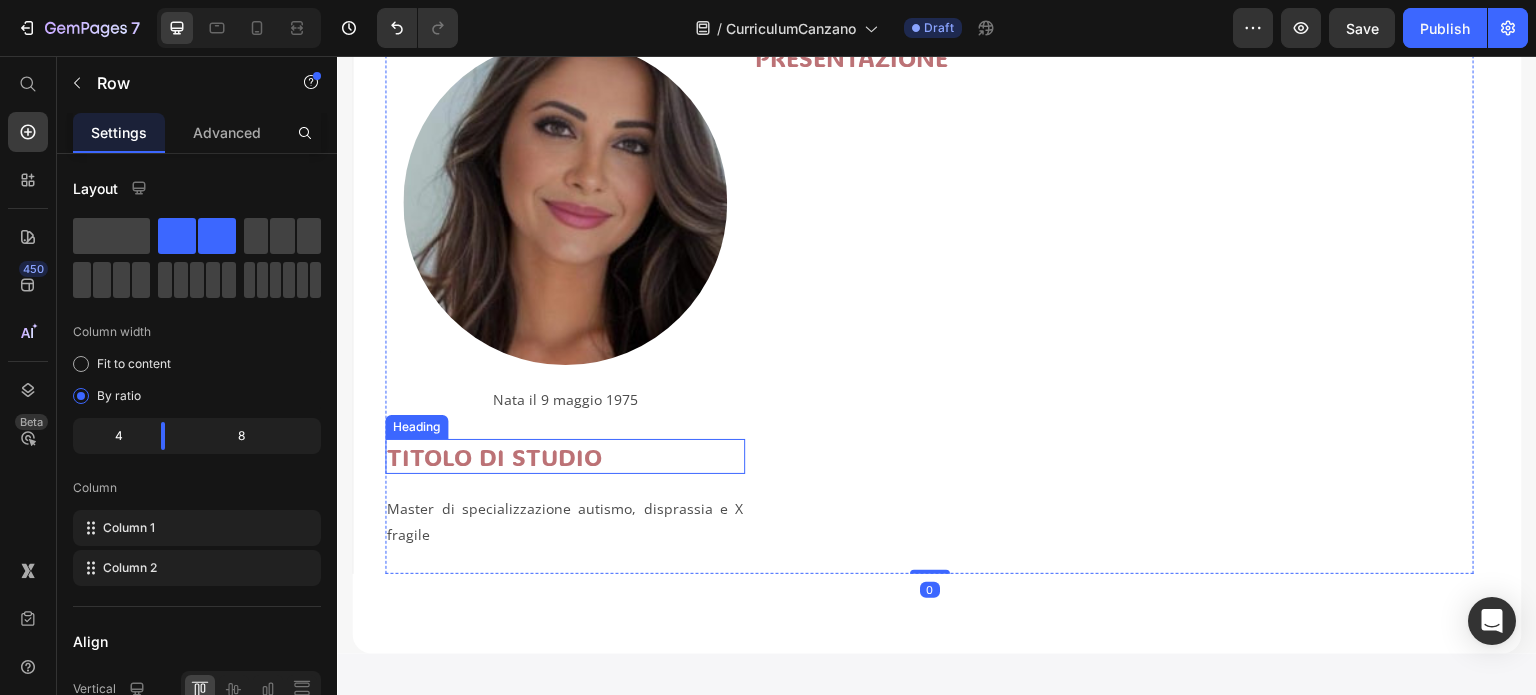 click on "TITOLO DI STUDIO" at bounding box center (565, 456) 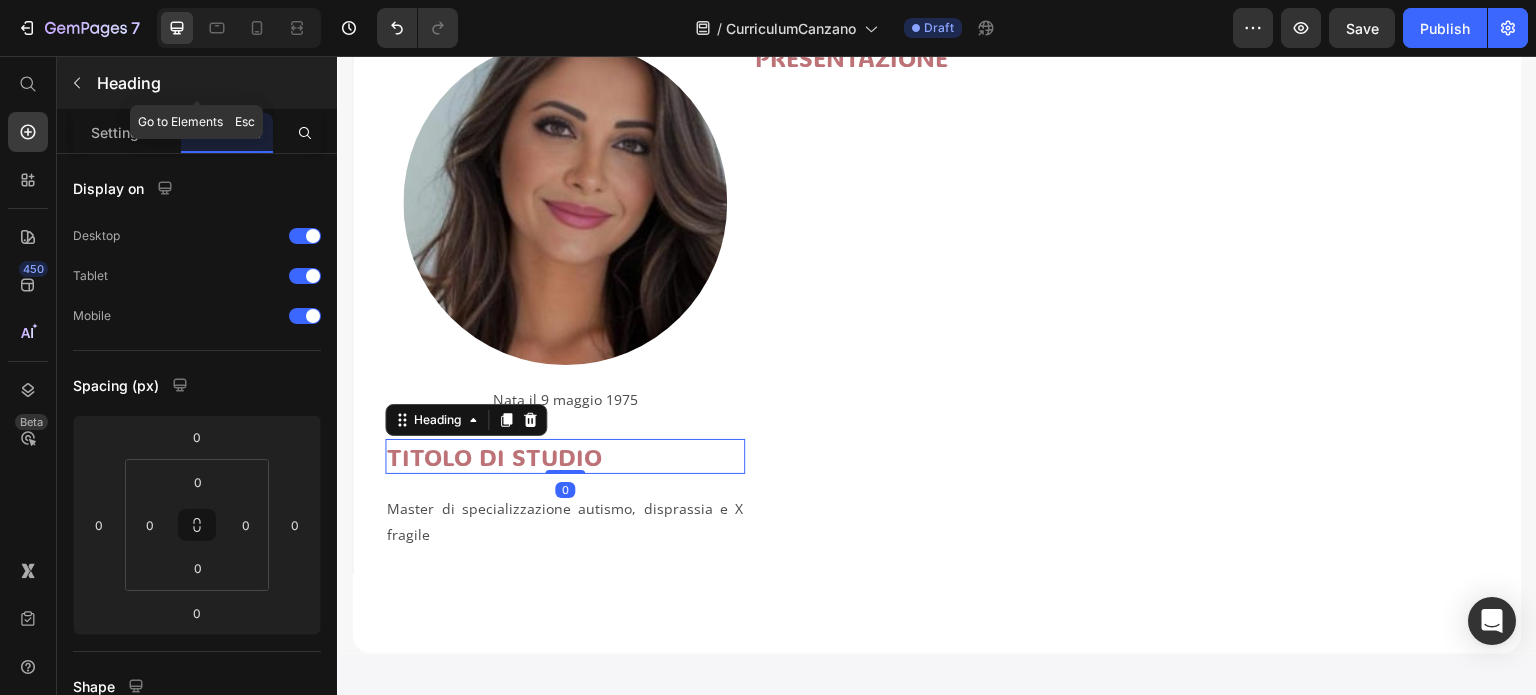 click at bounding box center [77, 83] 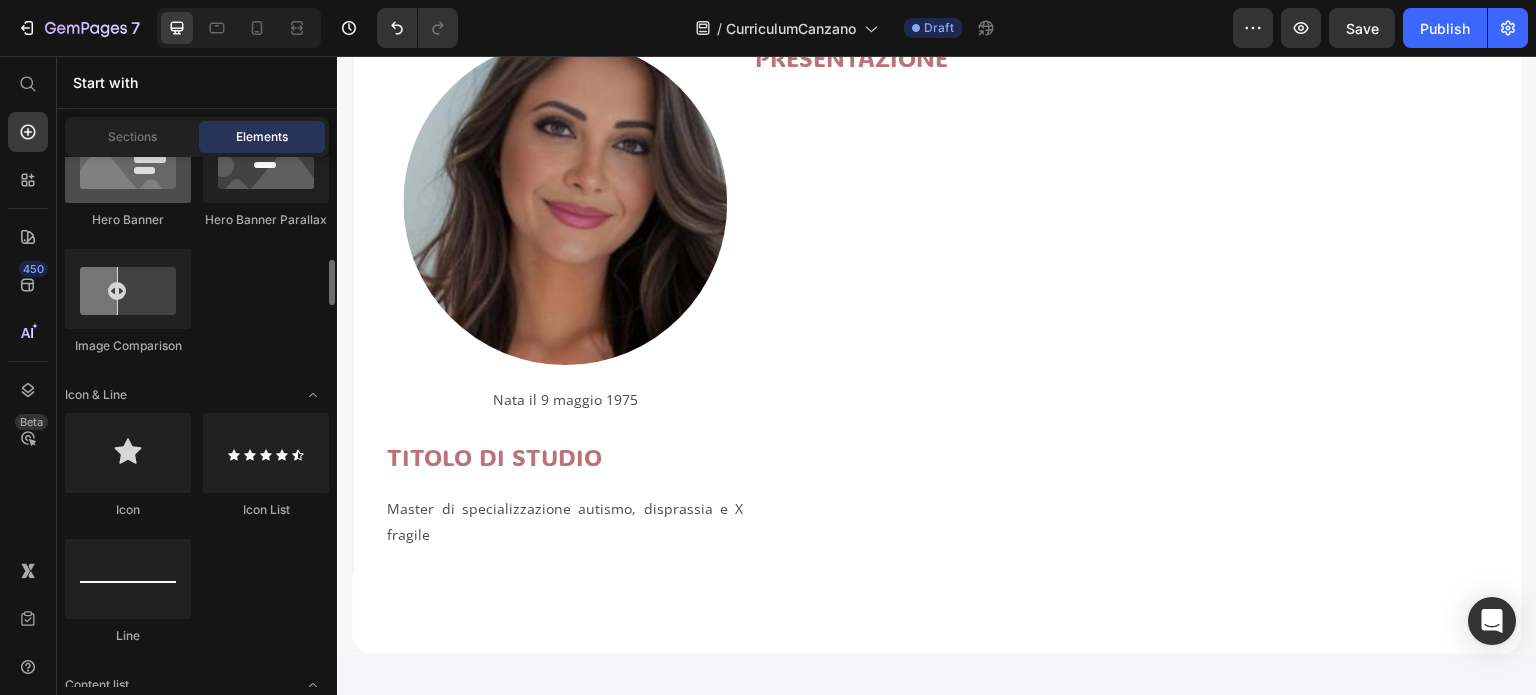 scroll, scrollTop: 1400, scrollLeft: 0, axis: vertical 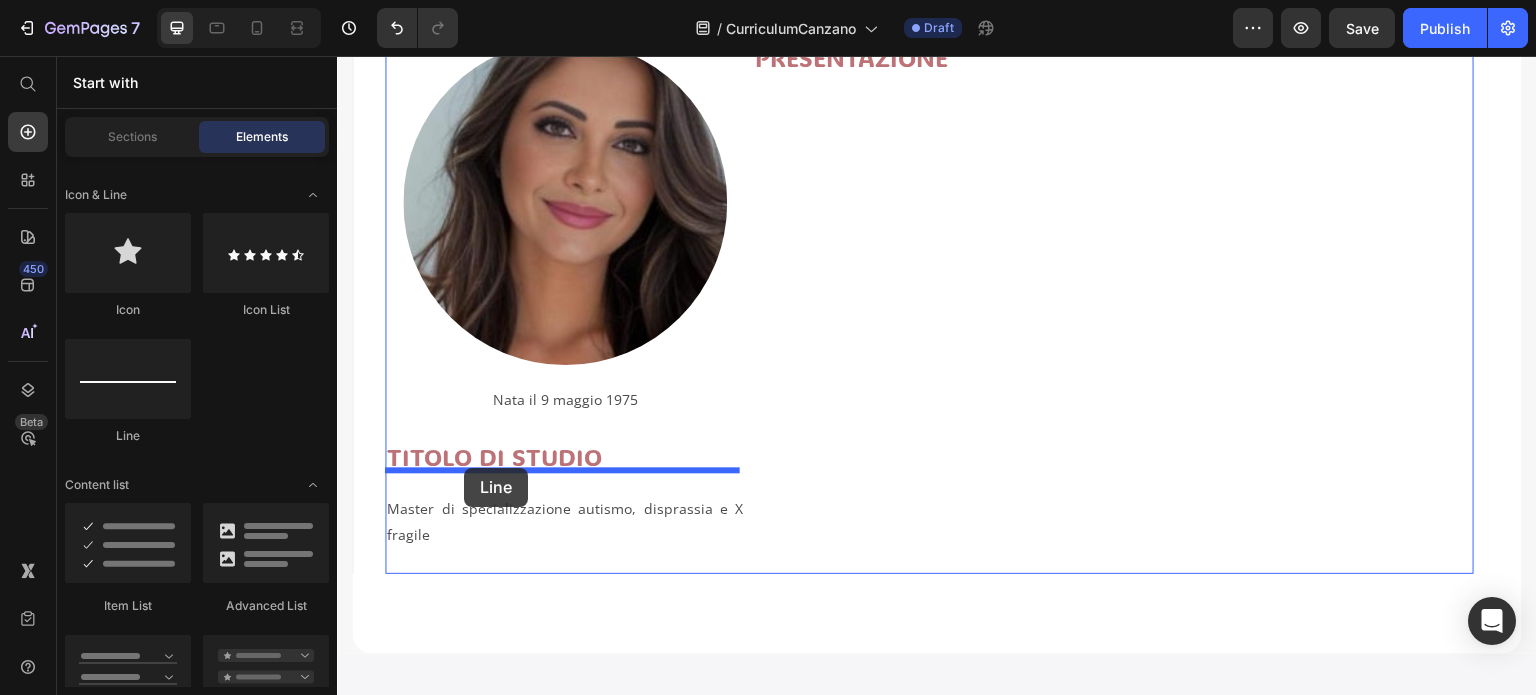 drag, startPoint x: 466, startPoint y: 448, endPoint x: 464, endPoint y: 468, distance: 20.09975 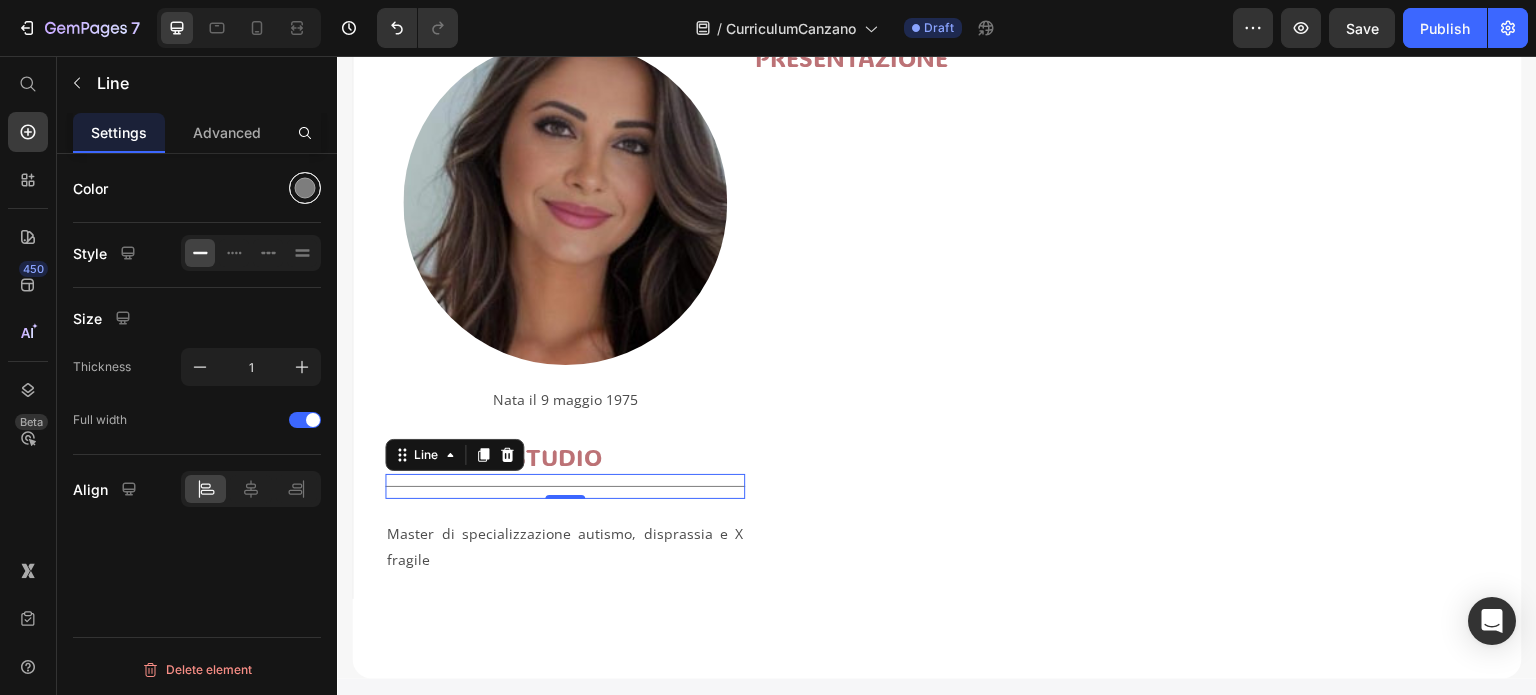 click at bounding box center (305, 188) 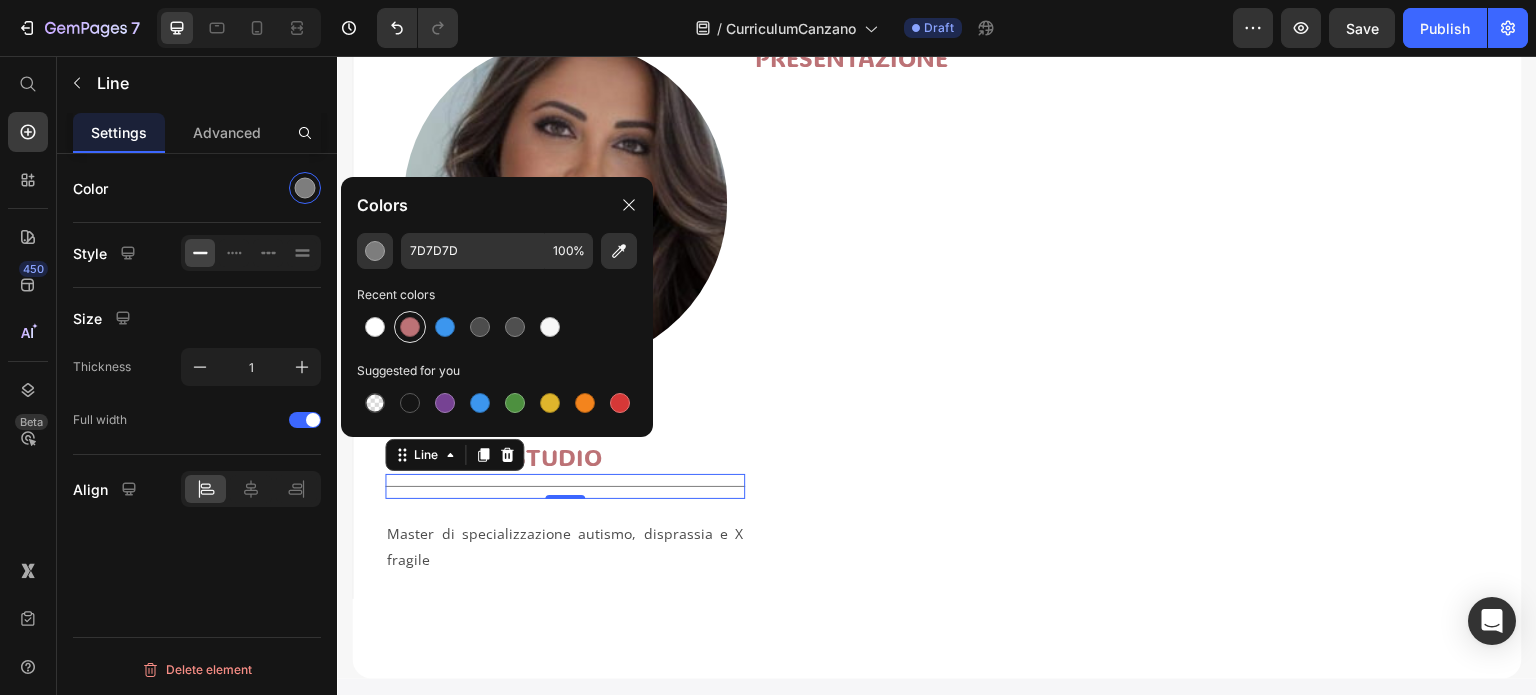 click at bounding box center [410, 327] 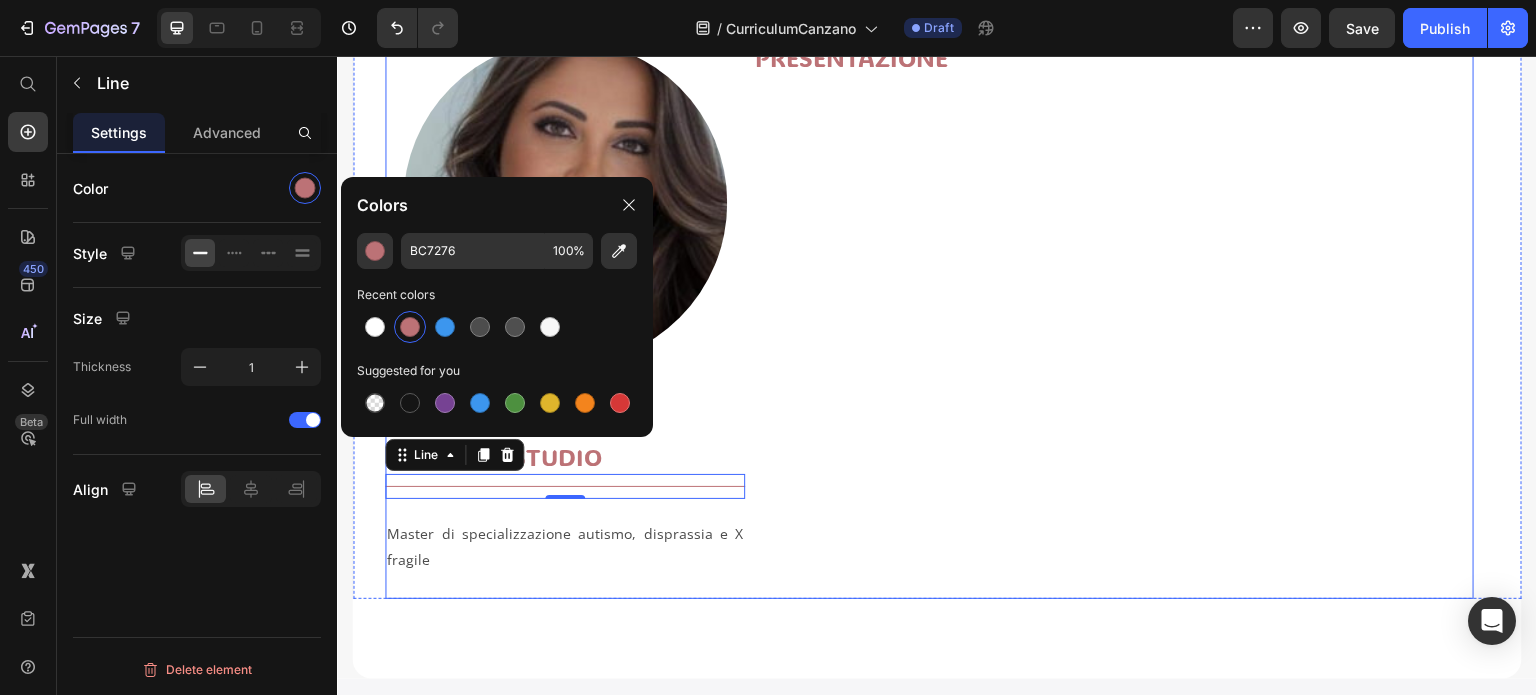 click on "PRESENTAZIONE Heading" at bounding box center (1113, 319) 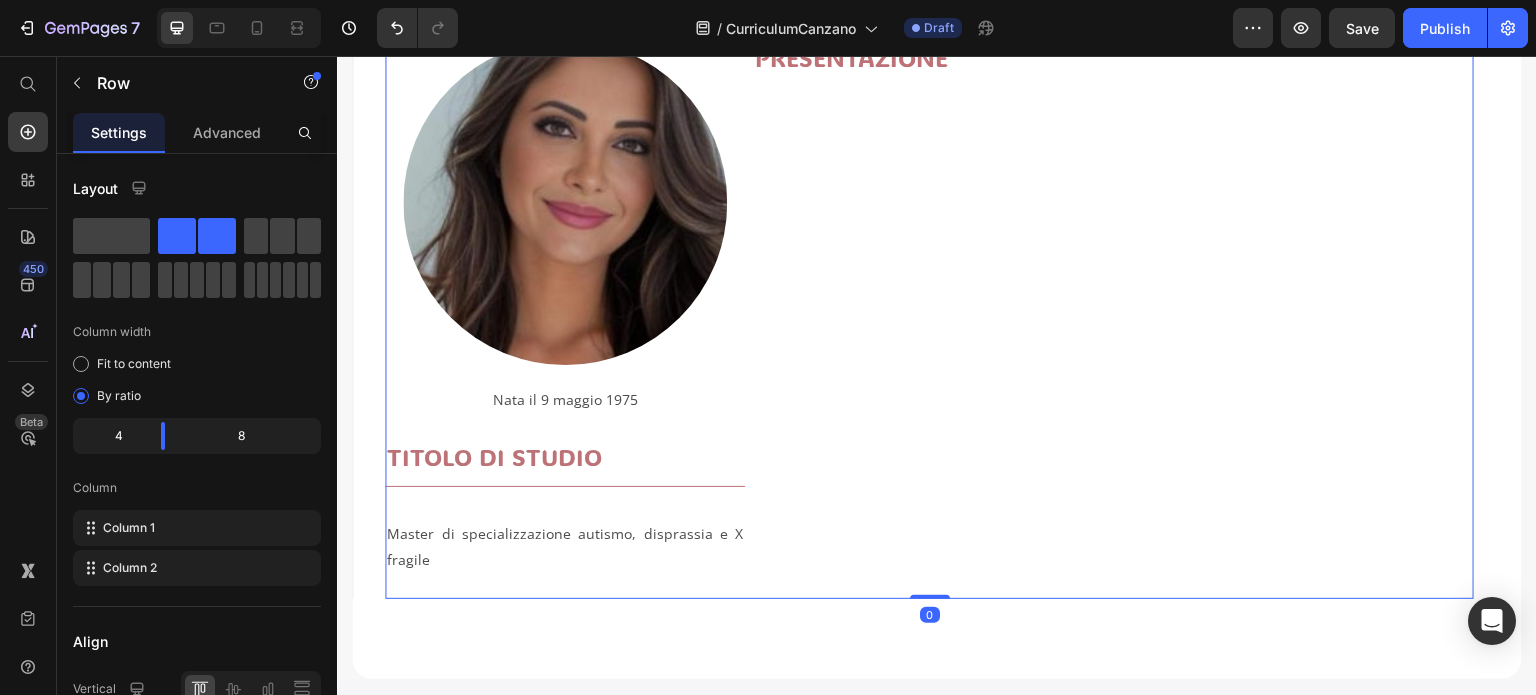 click on "PRESENTAZIONE Heading" at bounding box center [1113, 319] 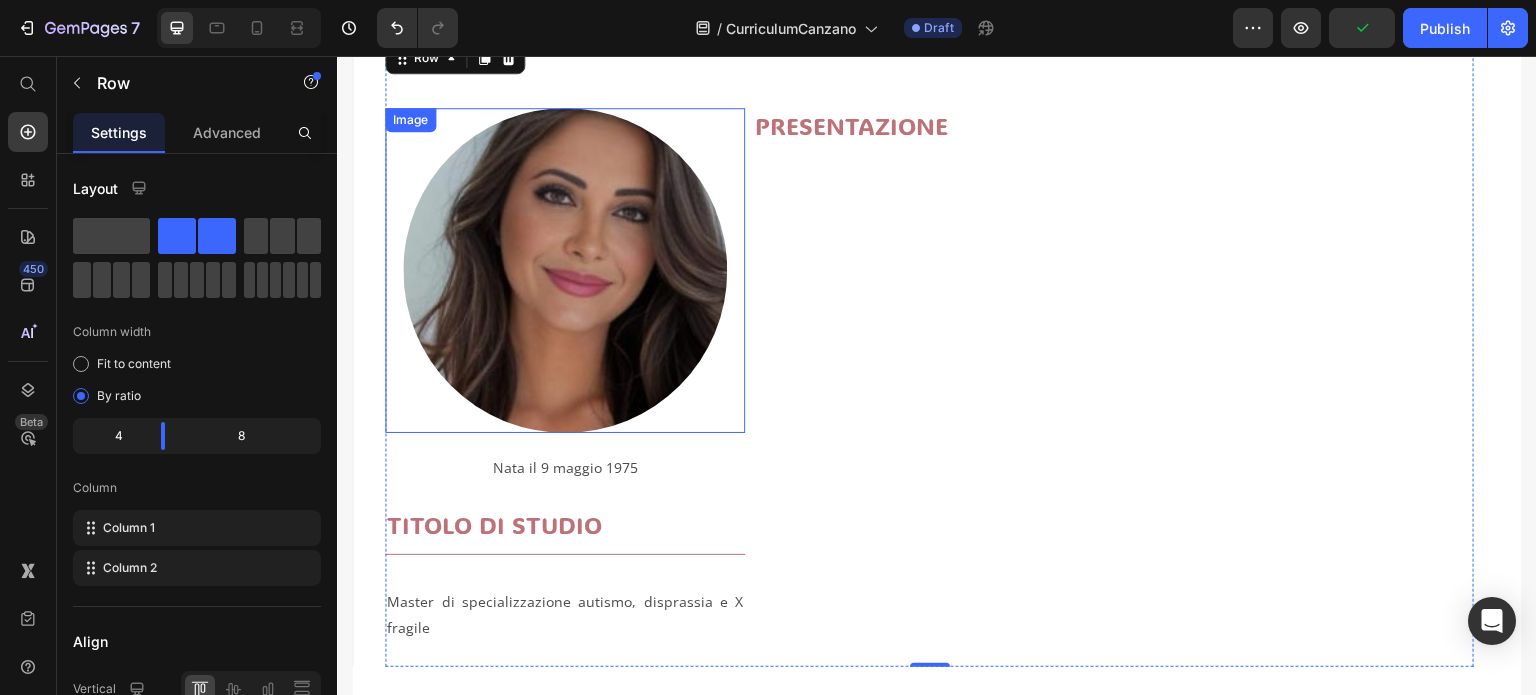 scroll, scrollTop: 84, scrollLeft: 0, axis: vertical 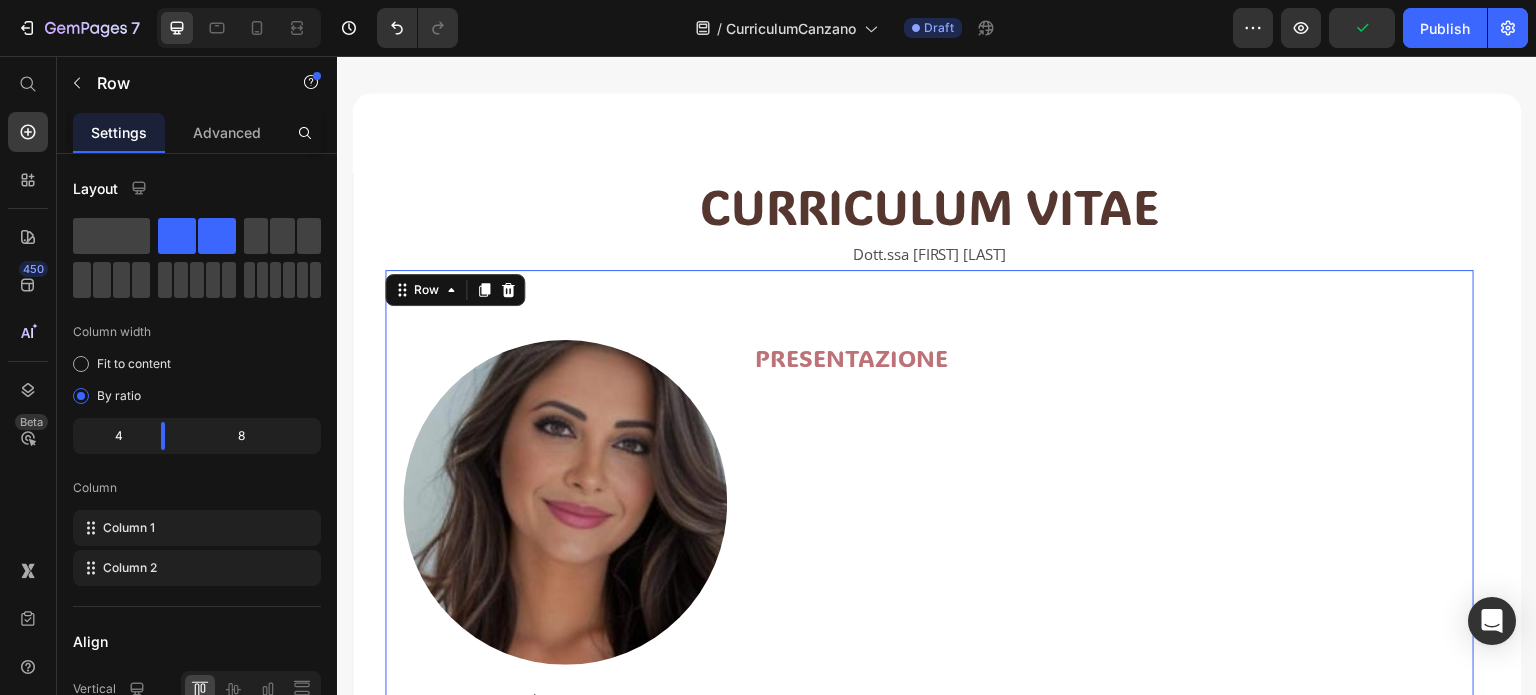 click on "Image Nata il 9 maggio 1975   Text Block TITOLO DI STUDIO Heading                Title Line Master di specializzazione autismo, disprassia e X fragile   Text Block PRESENTAZIONE Heading Row   0" at bounding box center (929, 584) 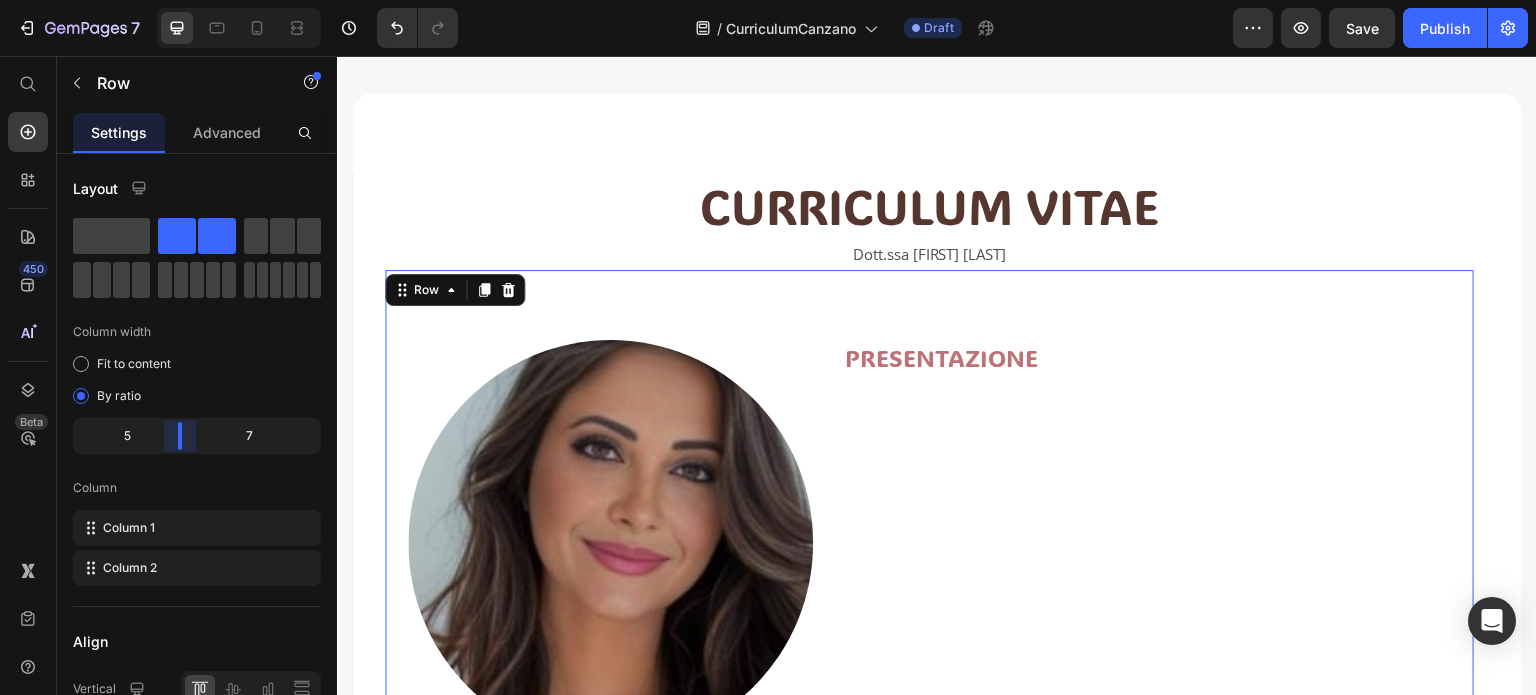 click on "7  Version history  /  CurriculumCanzano Draft Preview  Save   Publish  450 Beta Start with Sections Elements Hero Section Product Detail Brands Trusted Badges Guarantee Product Breakdown How to use Testimonials Compare Bundle FAQs Social Proof Brand Story Product List Collection Blog List Contact Sticky Add to Cart Custom Footer Browse Library 450 Layout
Row
Row
Row
Row Text
Heading
Text Block Button
Button
Button
Sticky Back to top Media
Image" at bounding box center [768, 0] 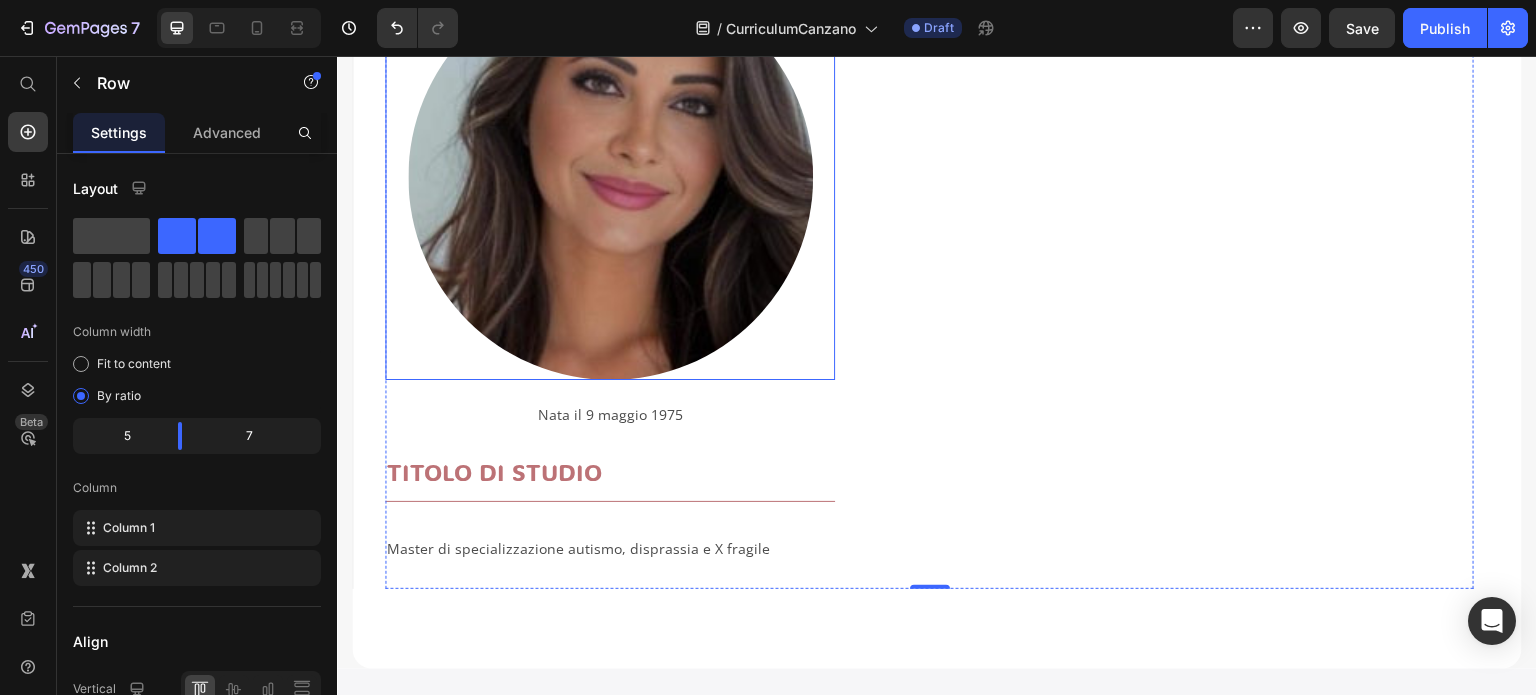 scroll, scrollTop: 484, scrollLeft: 0, axis: vertical 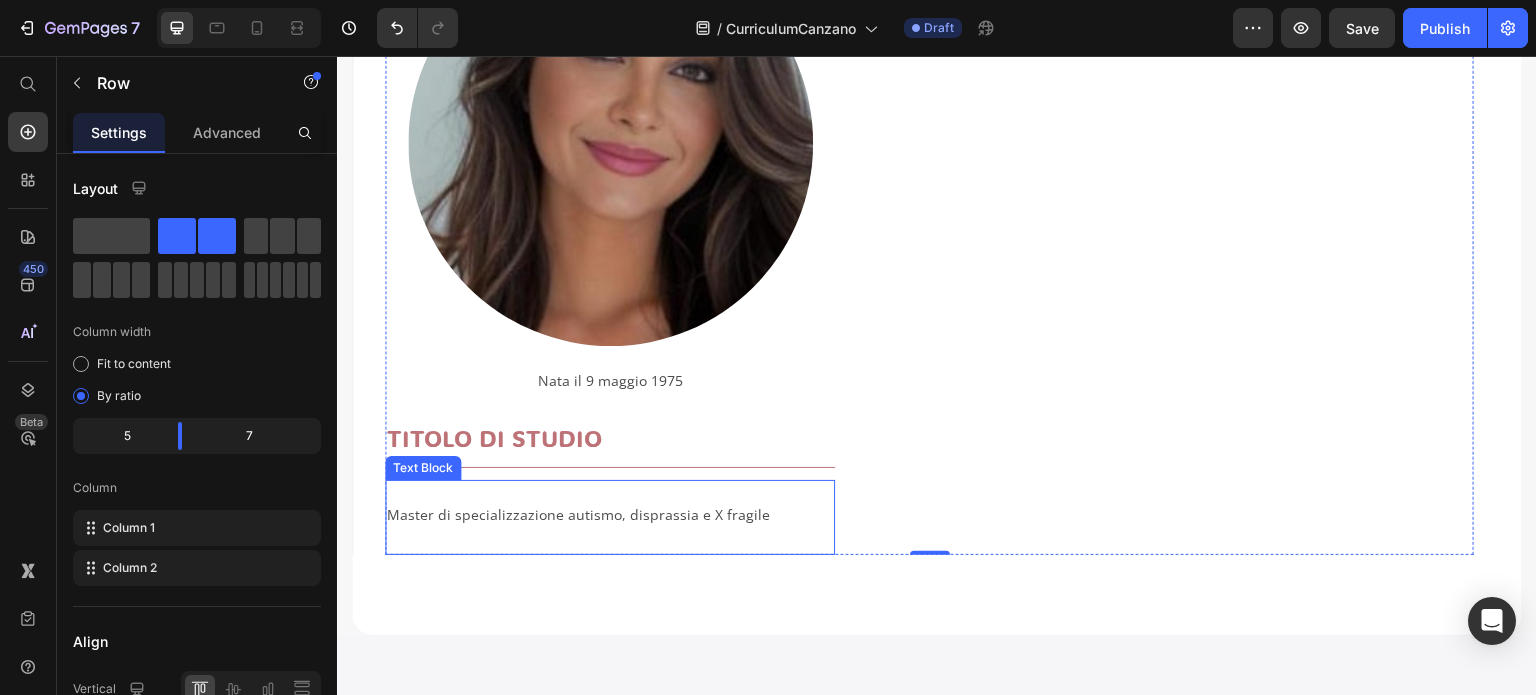 click on "Master di specializzazione autismo, disprassia e X fragile" at bounding box center [610, 527] 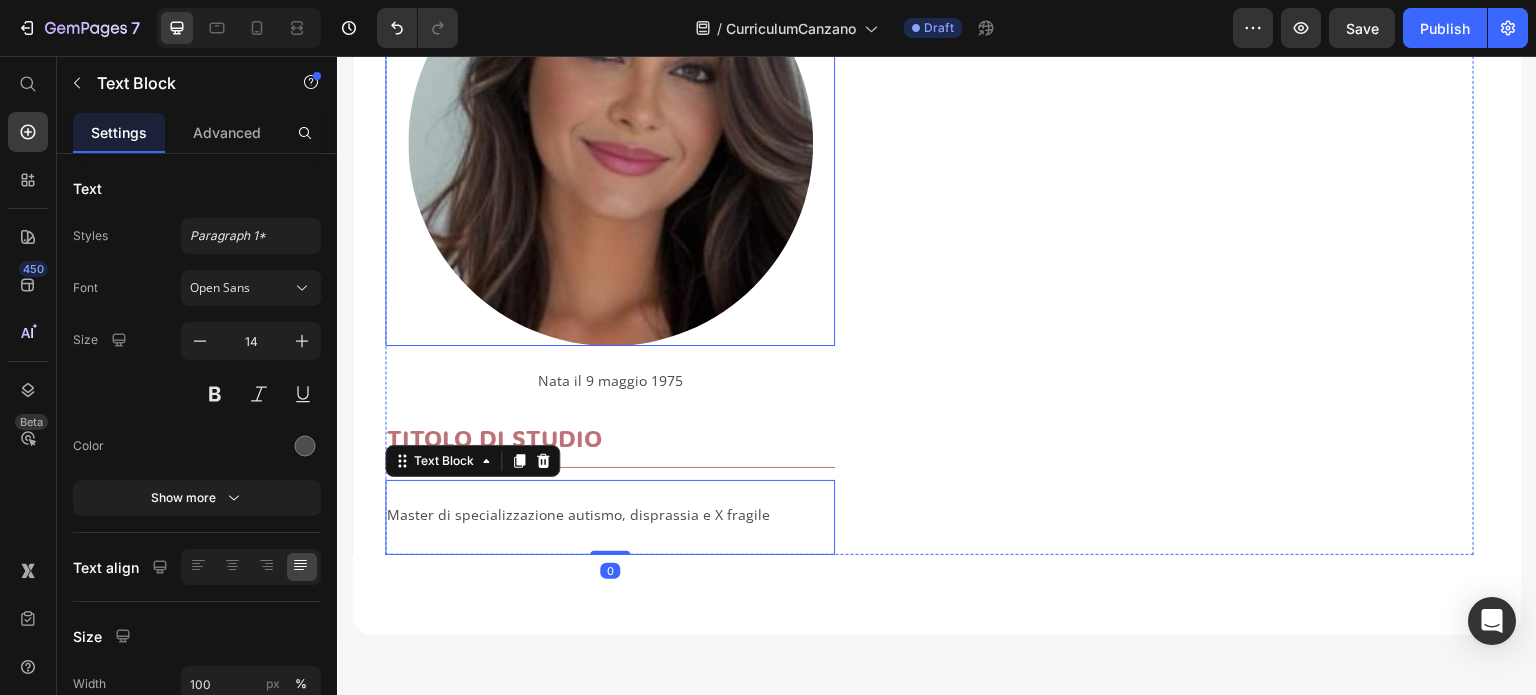 click at bounding box center [610, 142] 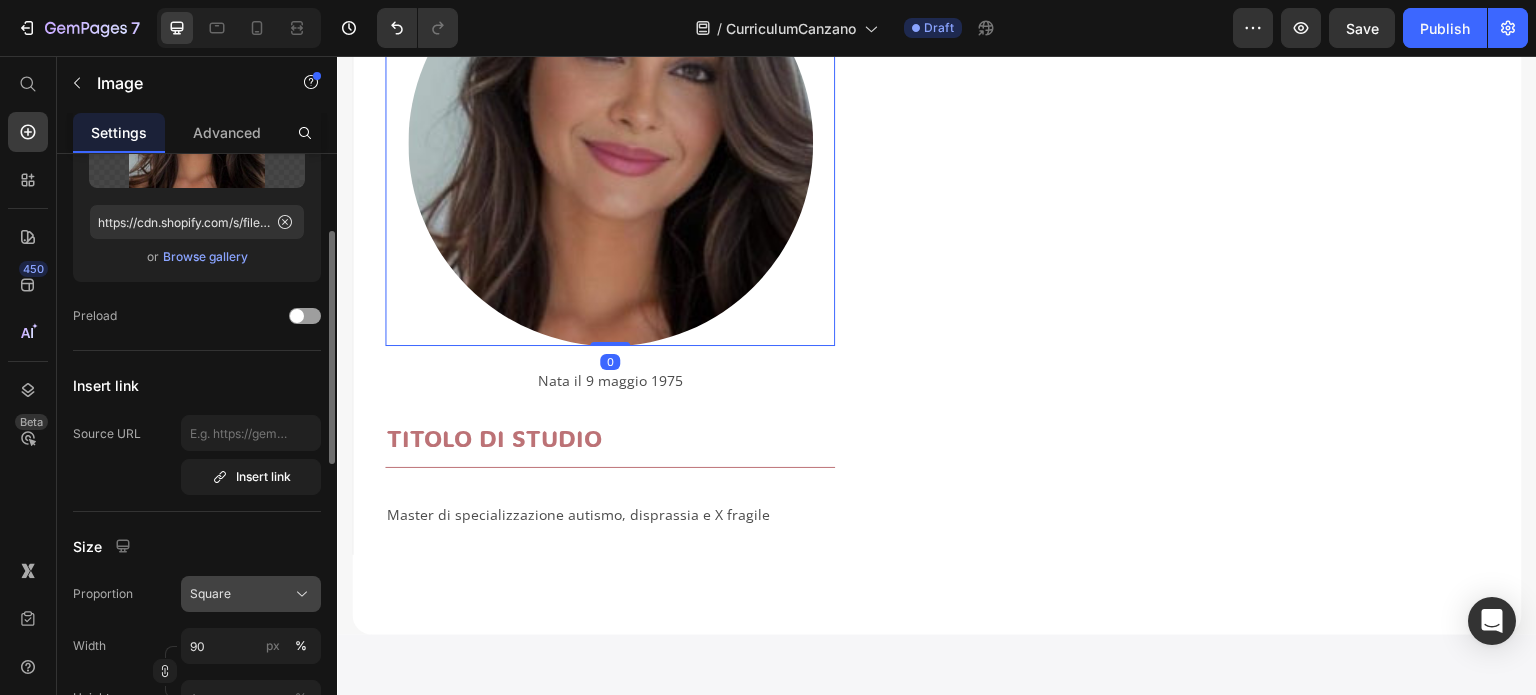 scroll, scrollTop: 300, scrollLeft: 0, axis: vertical 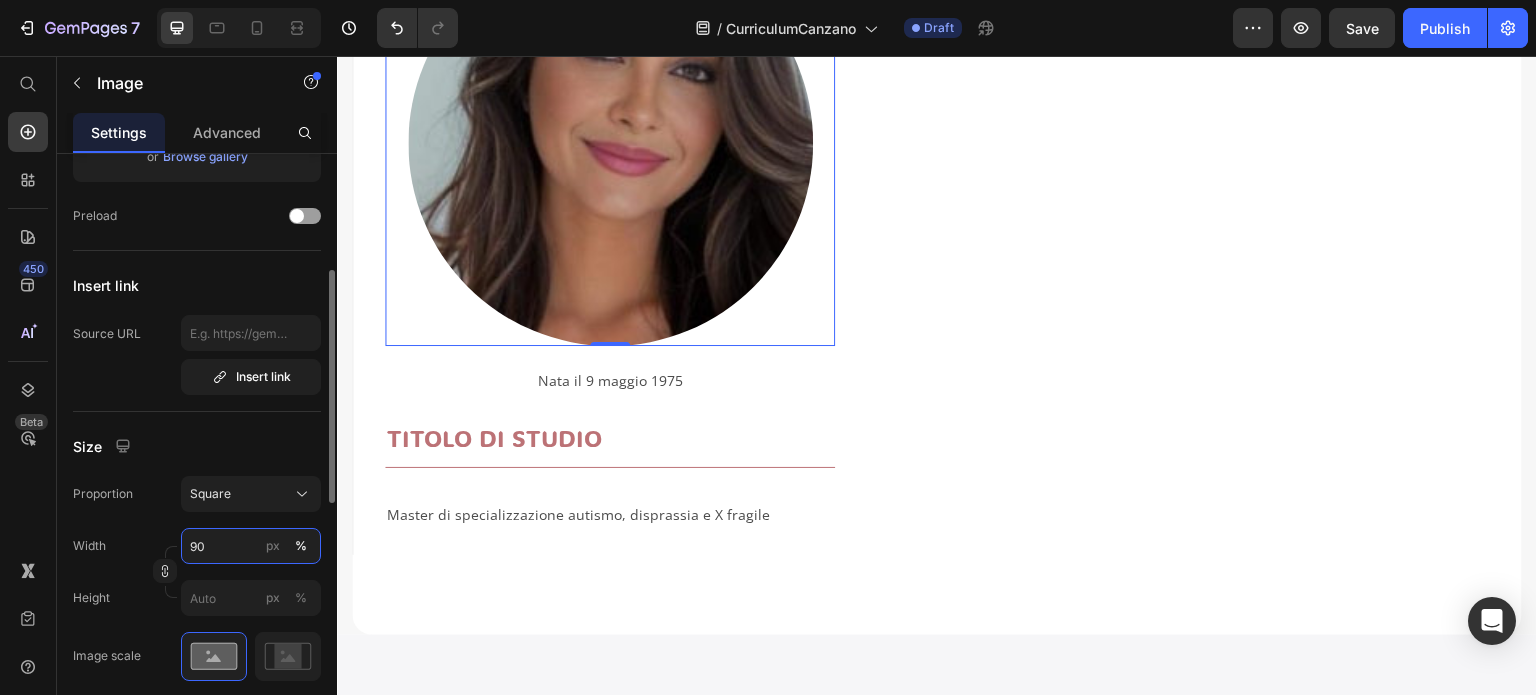 click on "90" at bounding box center (251, 546) 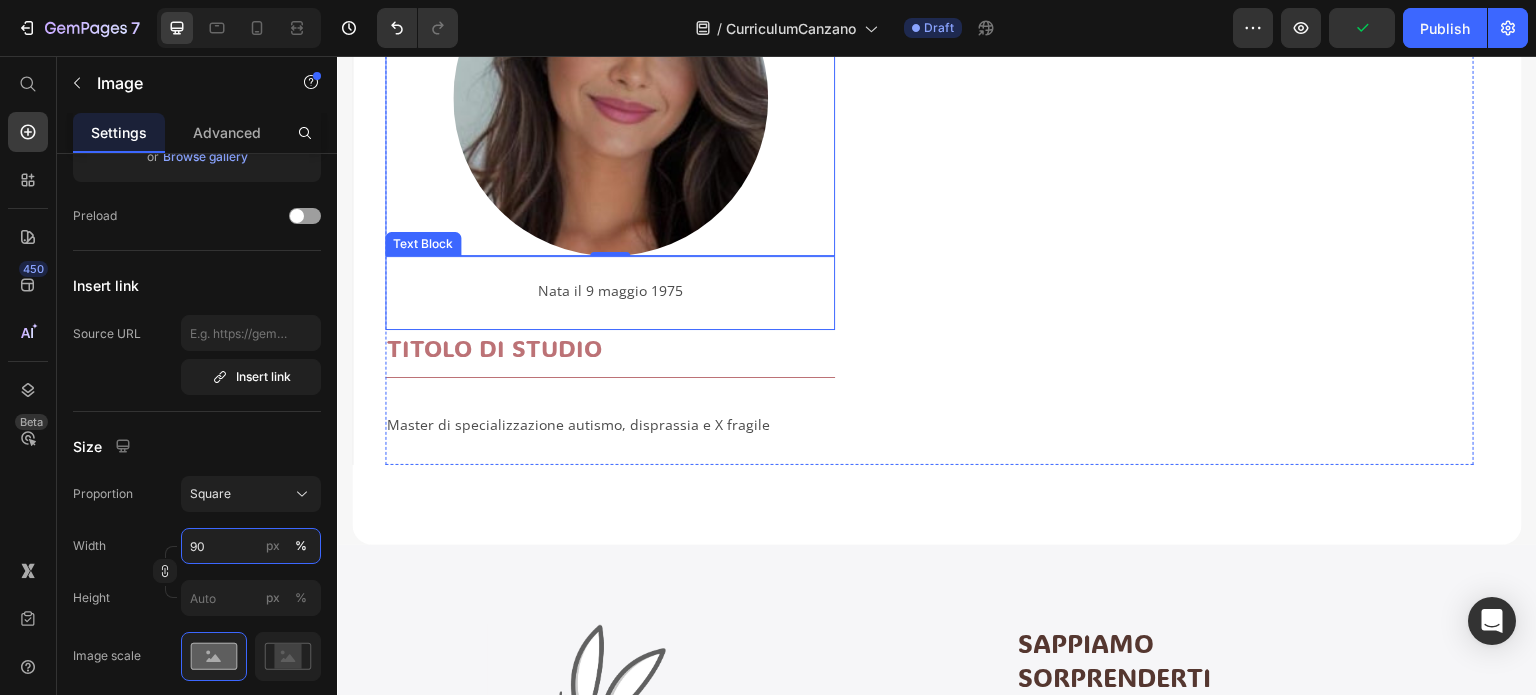 type on "70" 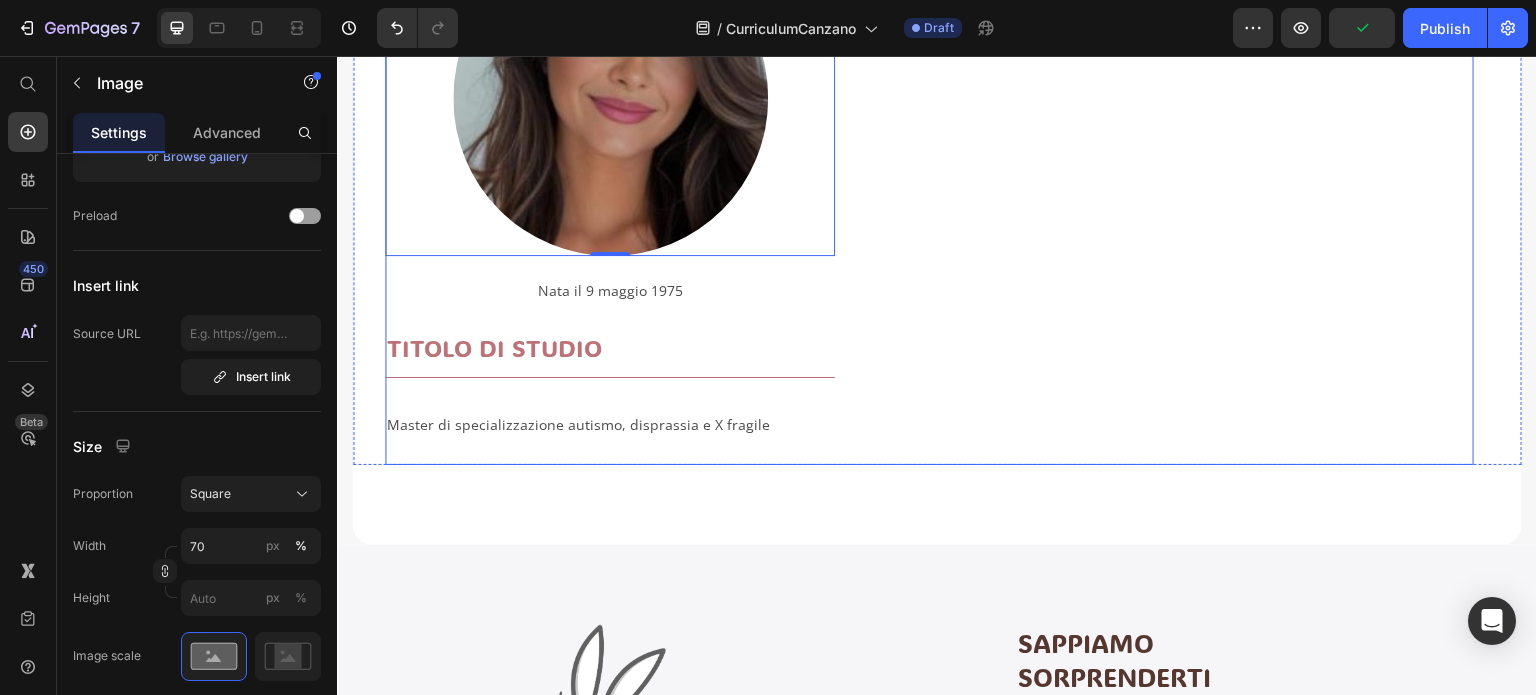 click on "PRESENTAZIONE Heading" at bounding box center (1158, 202) 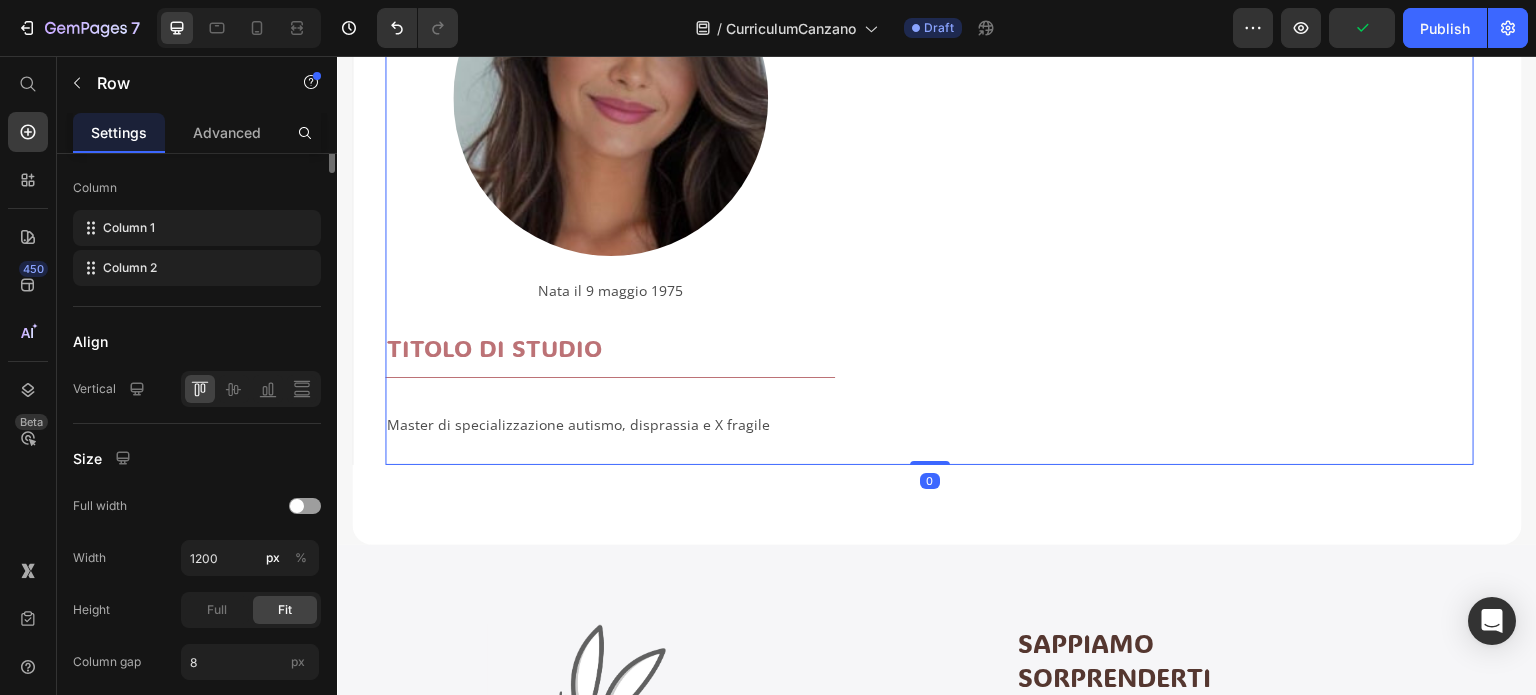 scroll, scrollTop: 0, scrollLeft: 0, axis: both 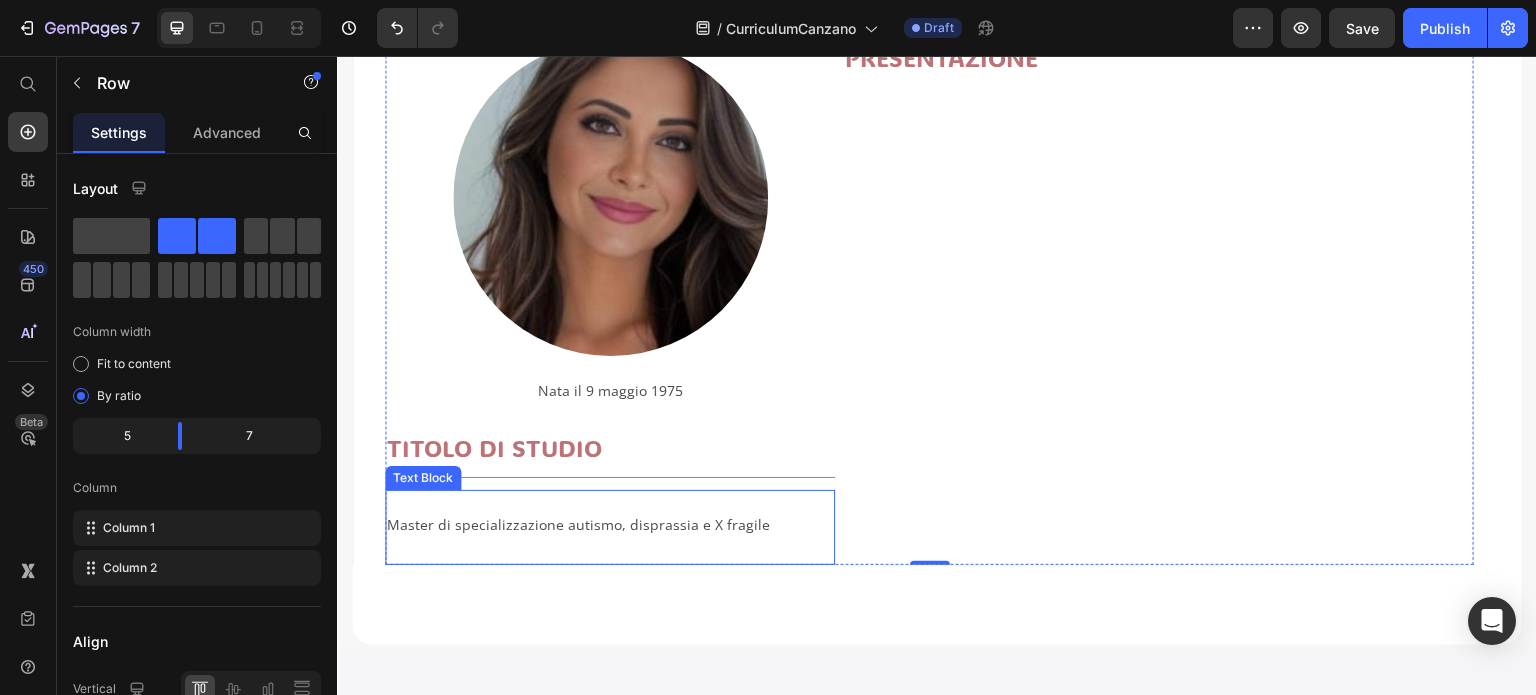 click on "Master di specializzazione autismo, disprassia e X fragile" at bounding box center (610, 537) 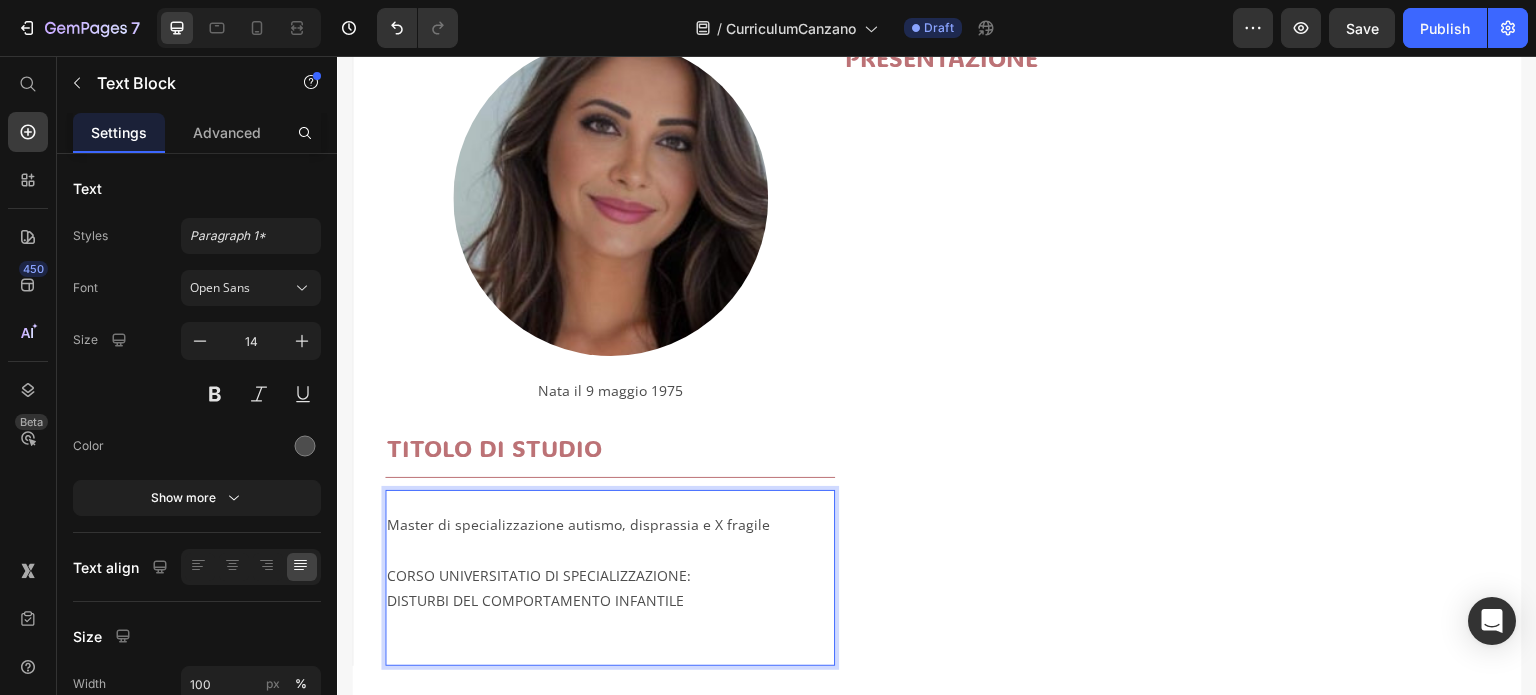 click at bounding box center (610, 550) 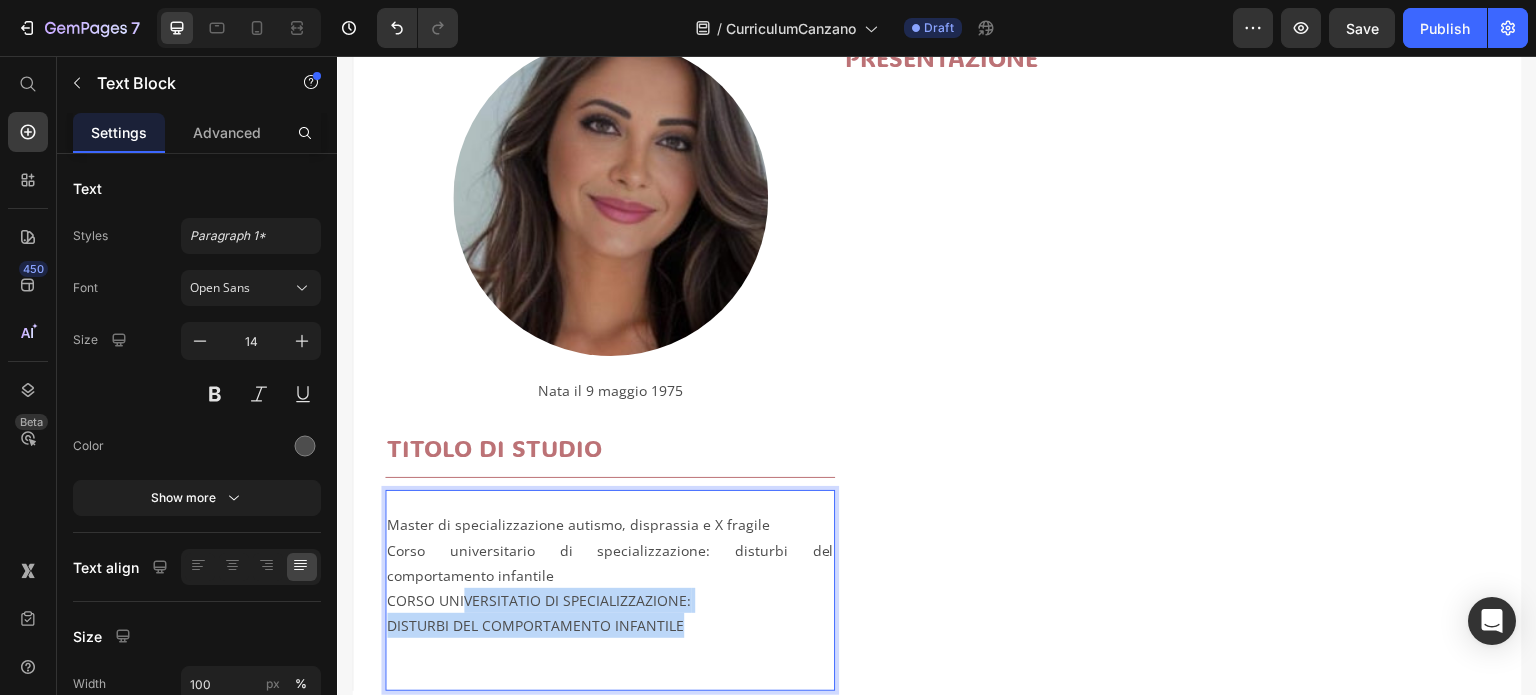 drag, startPoint x: 463, startPoint y: 593, endPoint x: 739, endPoint y: 629, distance: 278.33792 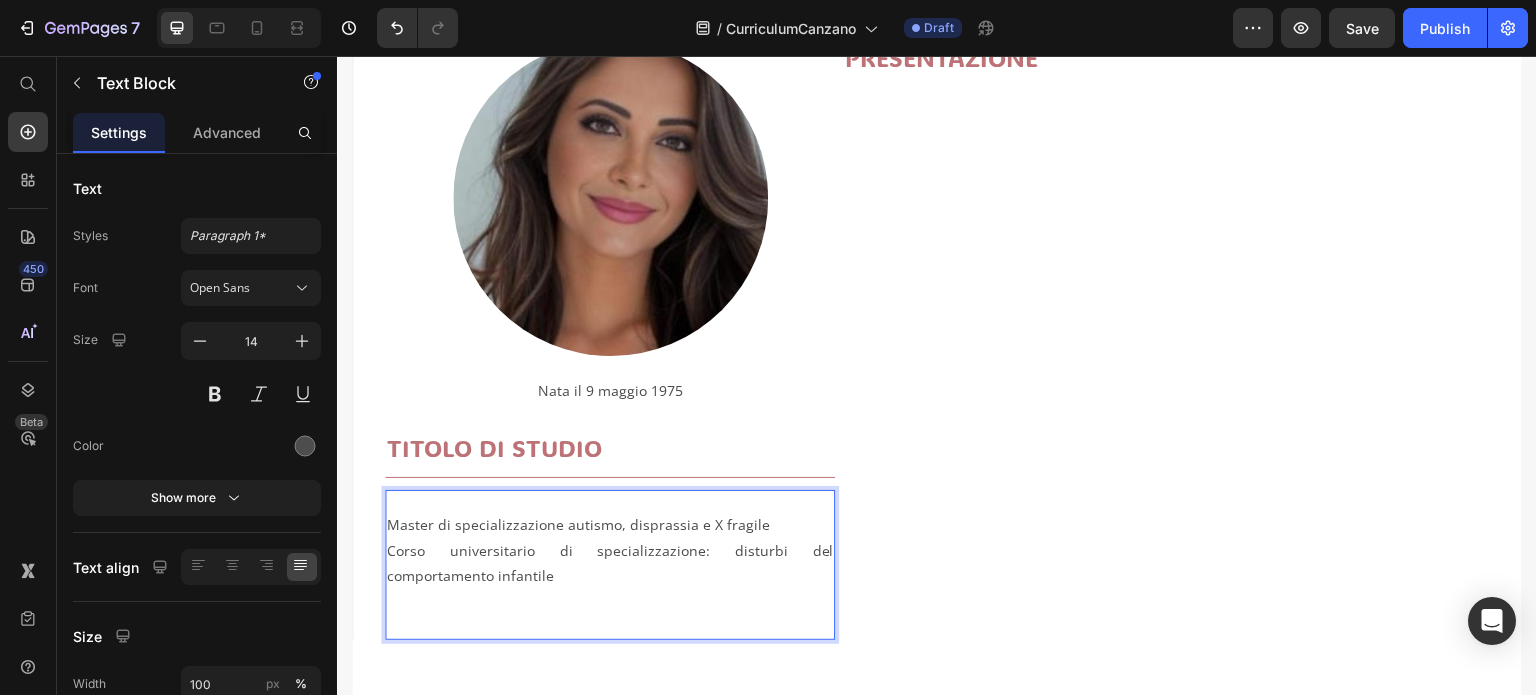 click on "Master di specializzazione autismo, disprassia e X fragile" at bounding box center [610, 524] 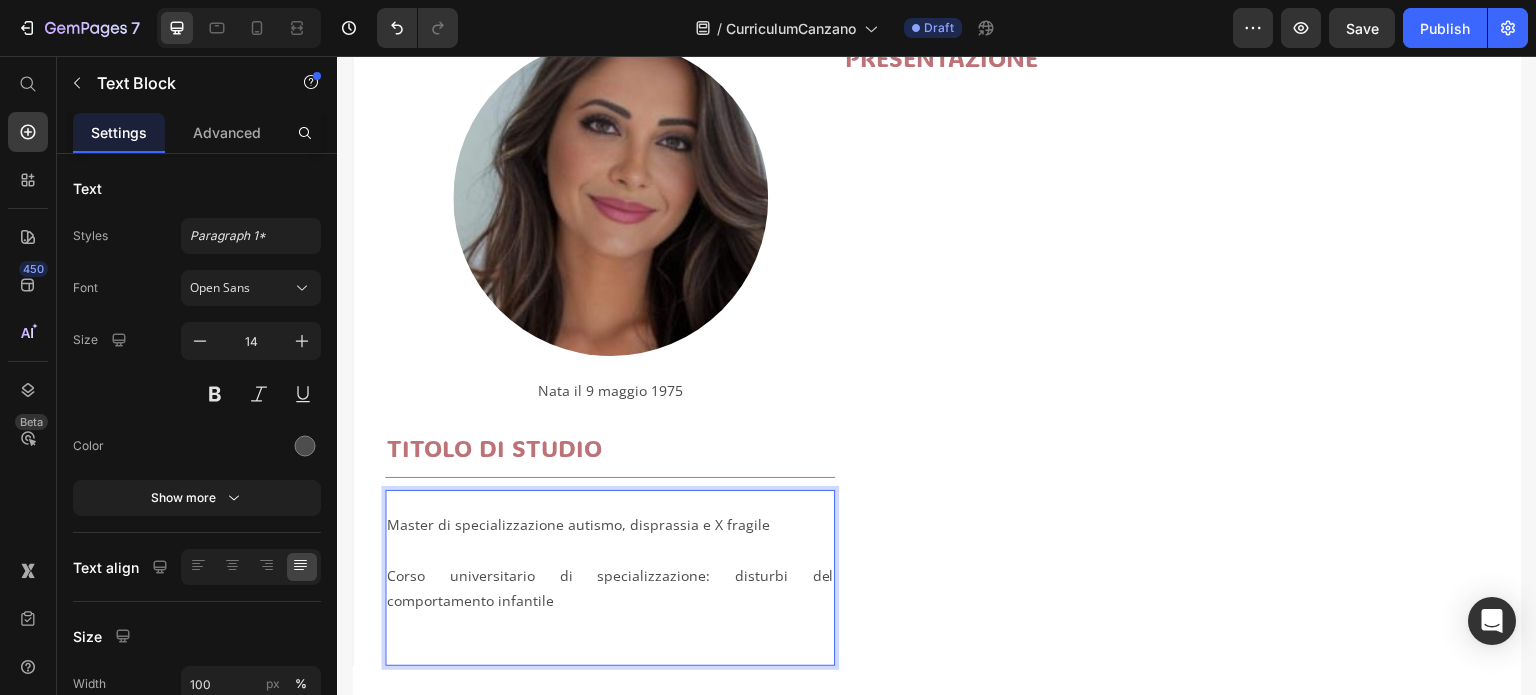click on "Master di specializzazione autismo, disprassia e X fragile" at bounding box center [610, 524] 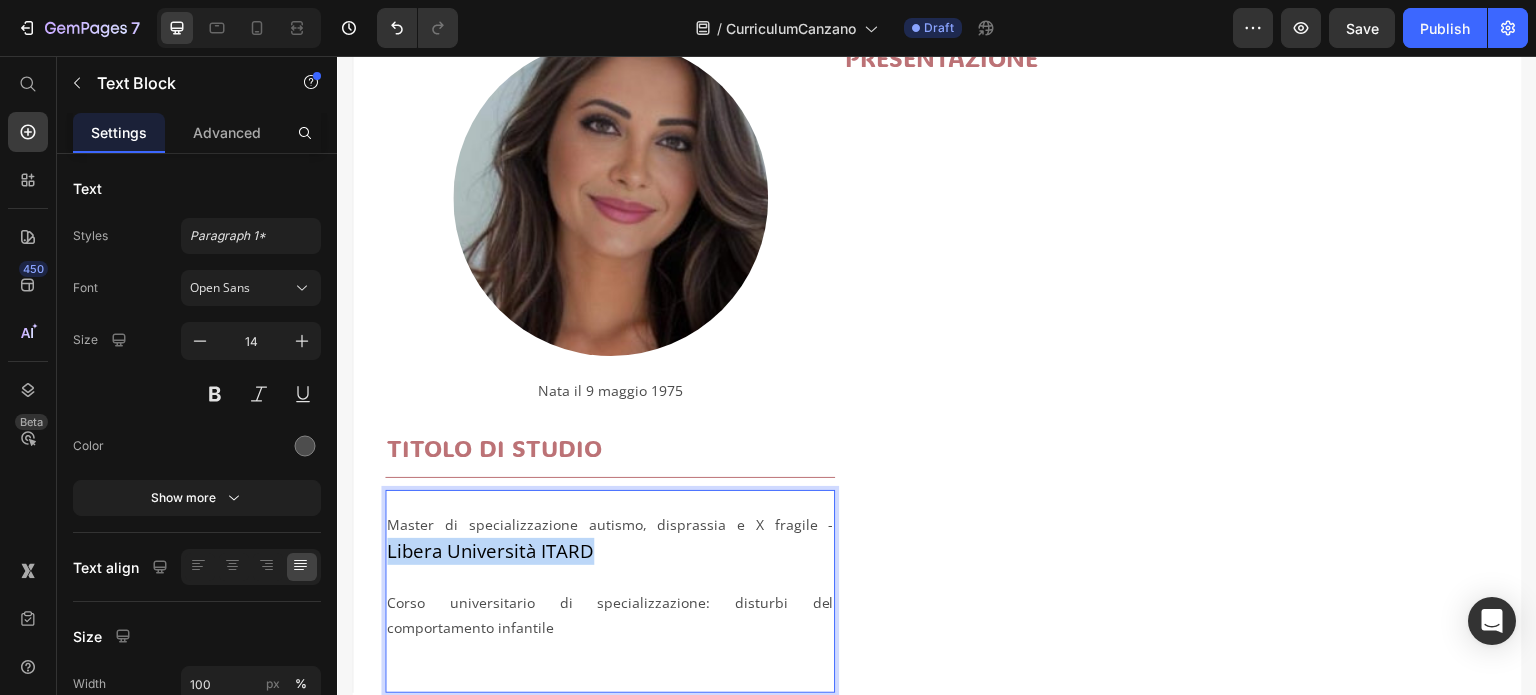 drag, startPoint x: 773, startPoint y: 521, endPoint x: 786, endPoint y: 547, distance: 29.068884 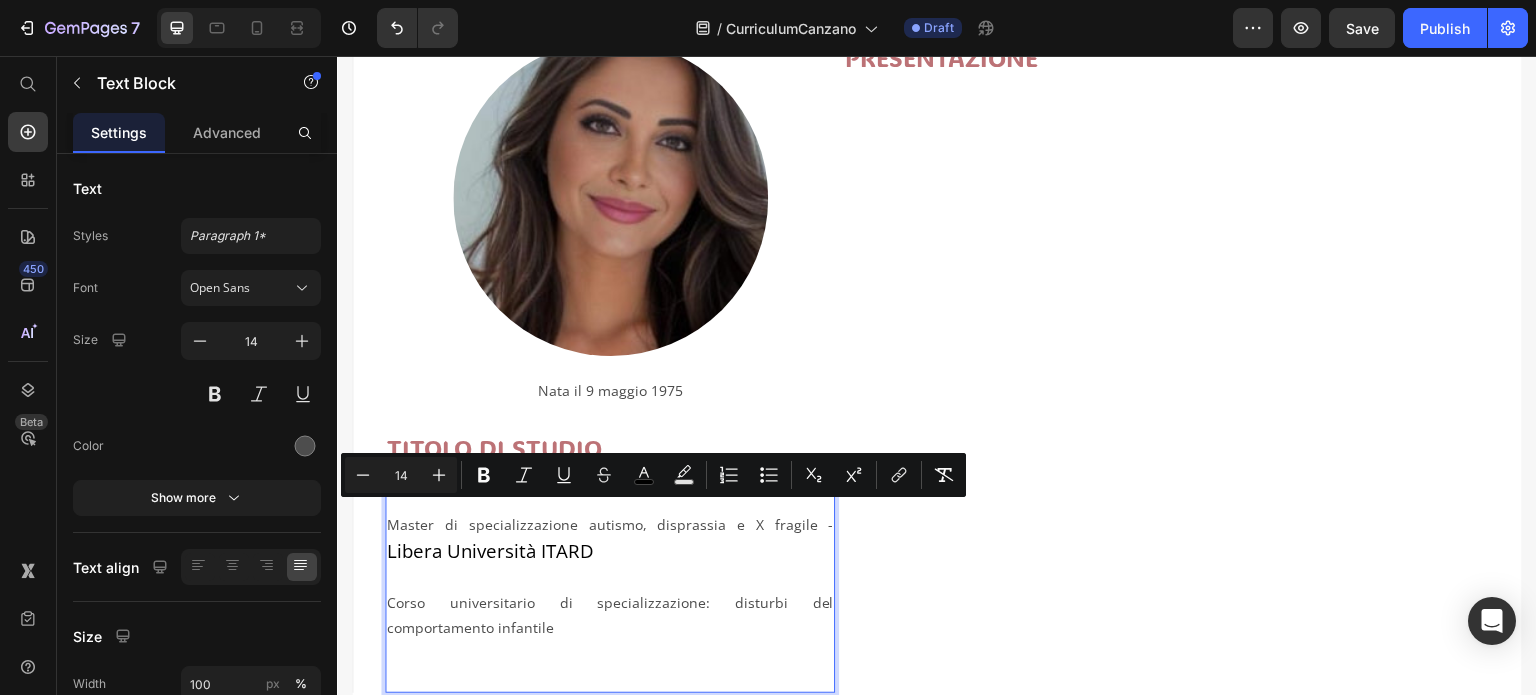 click on "Master di specializzazione autismo, disprassia e X fragile - Libera Università ITARD" at bounding box center [610, 538] 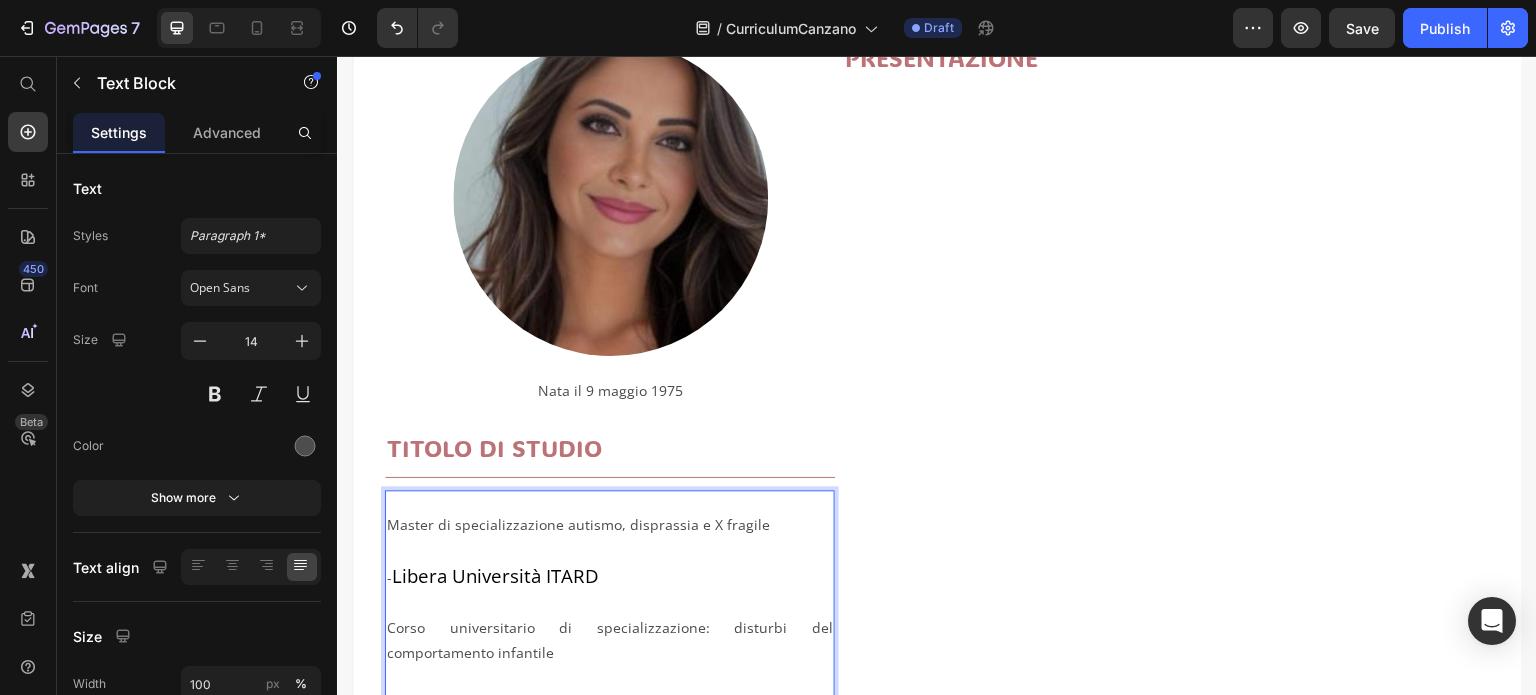 click on "Master di specializzazione autismo, disprassia e X fragile" at bounding box center (610, 524) 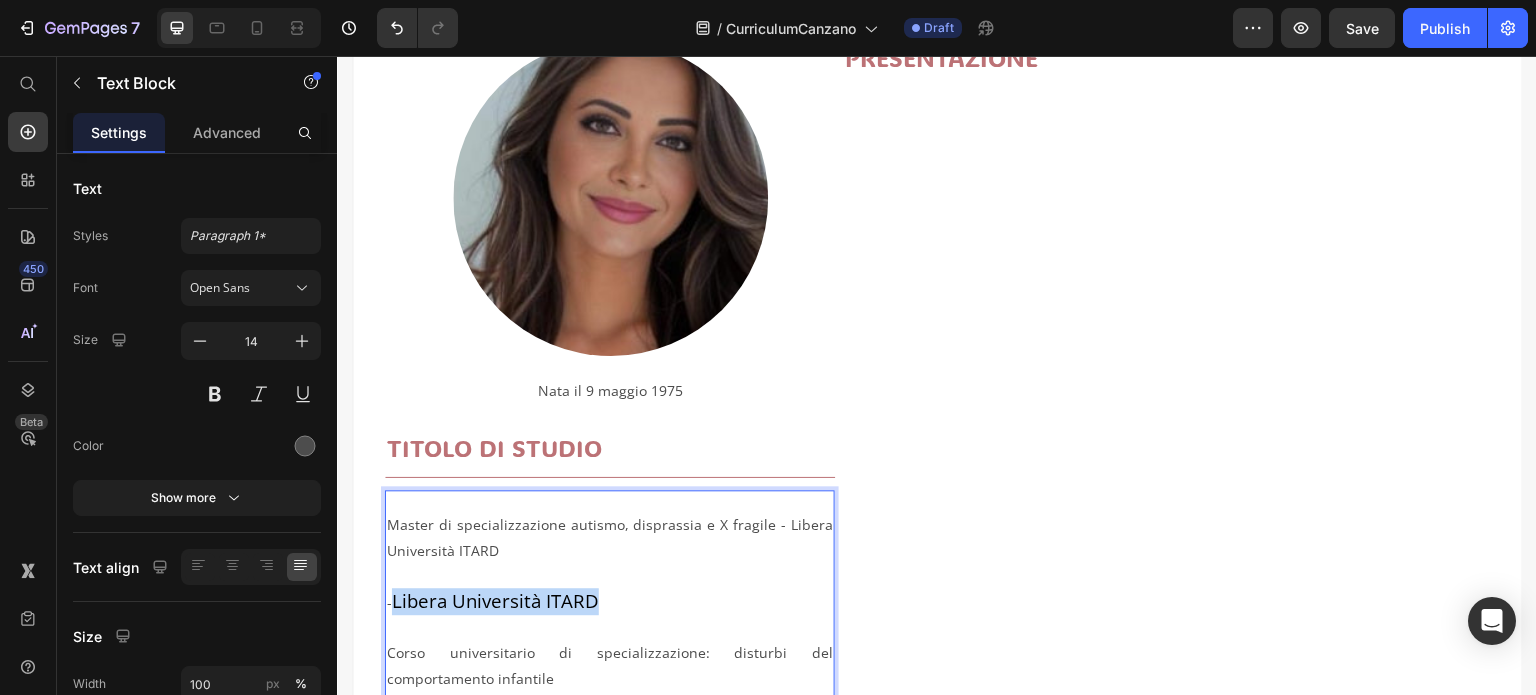 drag, startPoint x: 638, startPoint y: 601, endPoint x: 392, endPoint y: 597, distance: 246.03252 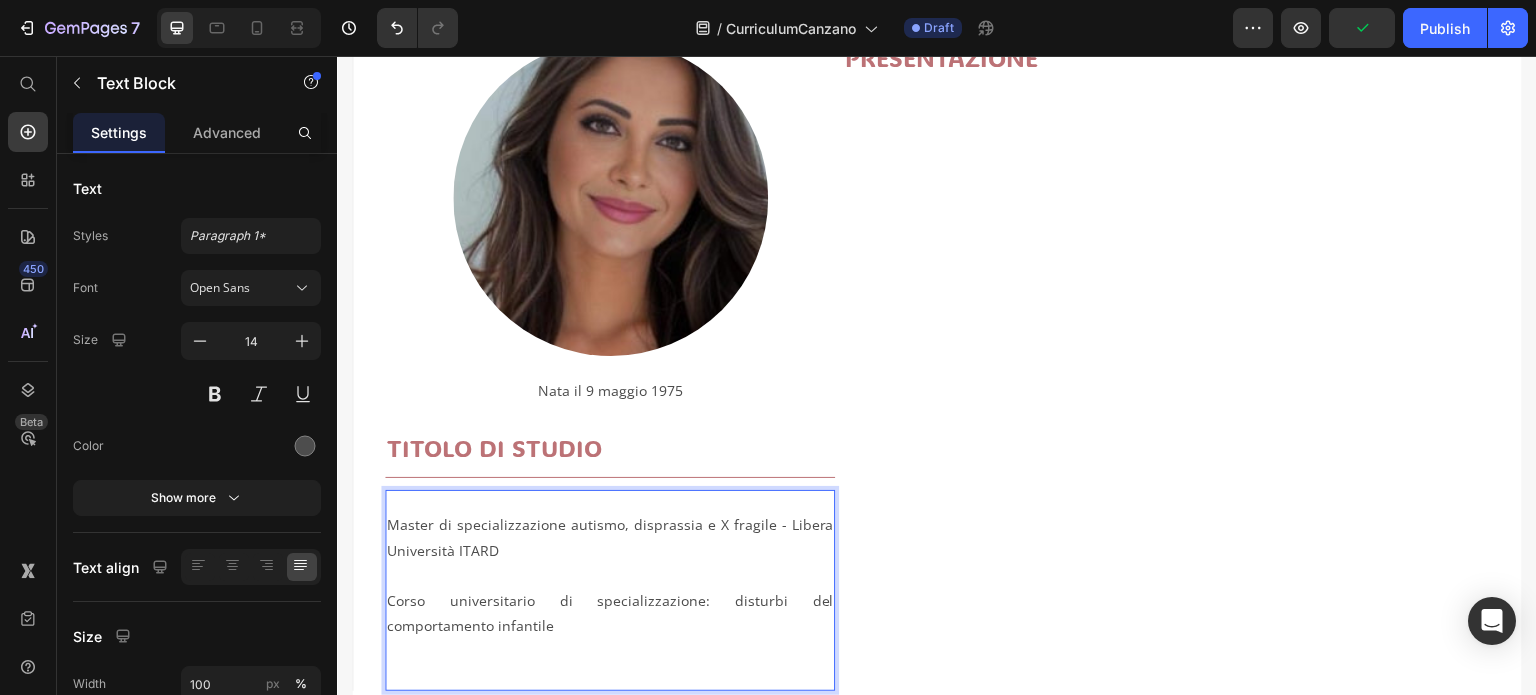 click on "Corso universitario di specializzazione: disturbi del comportamento infantile" at bounding box center [610, 638] 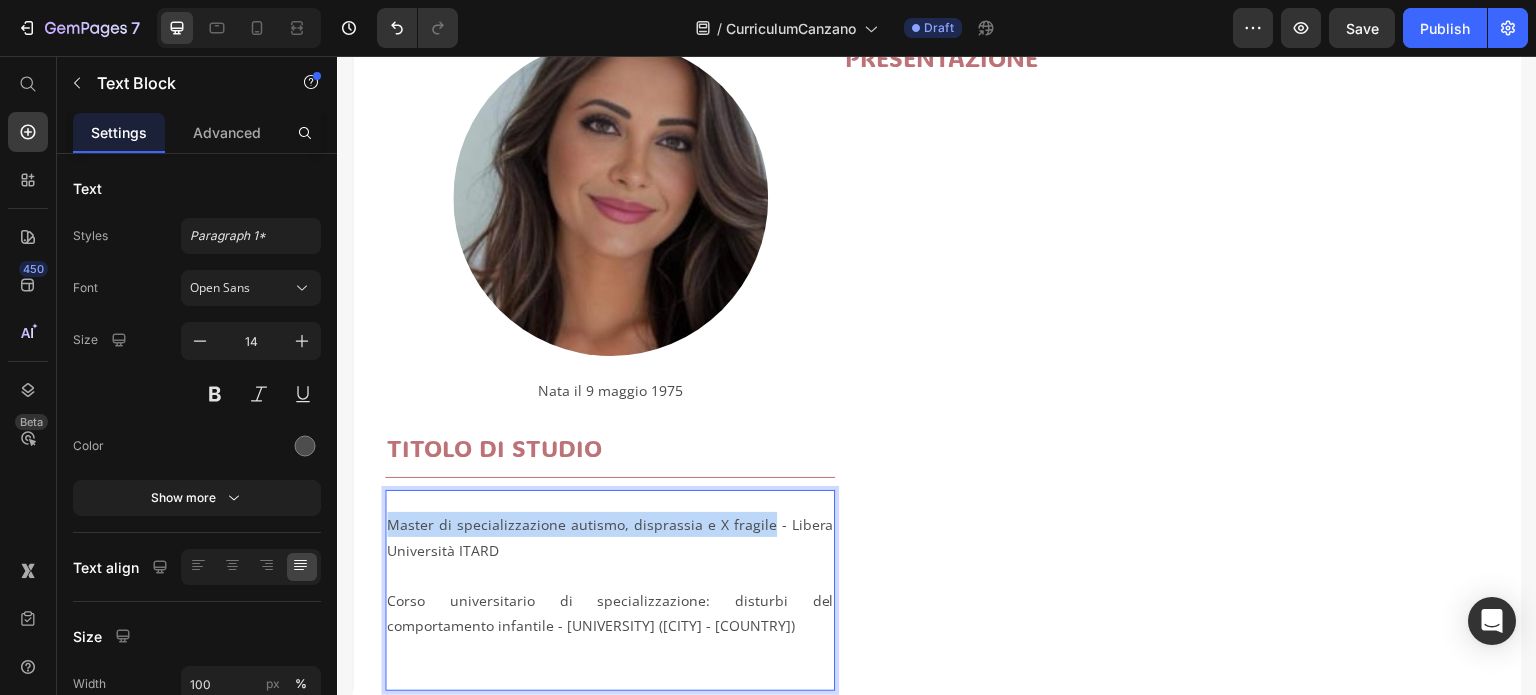 drag, startPoint x: 391, startPoint y: 516, endPoint x: 767, endPoint y: 520, distance: 376.02127 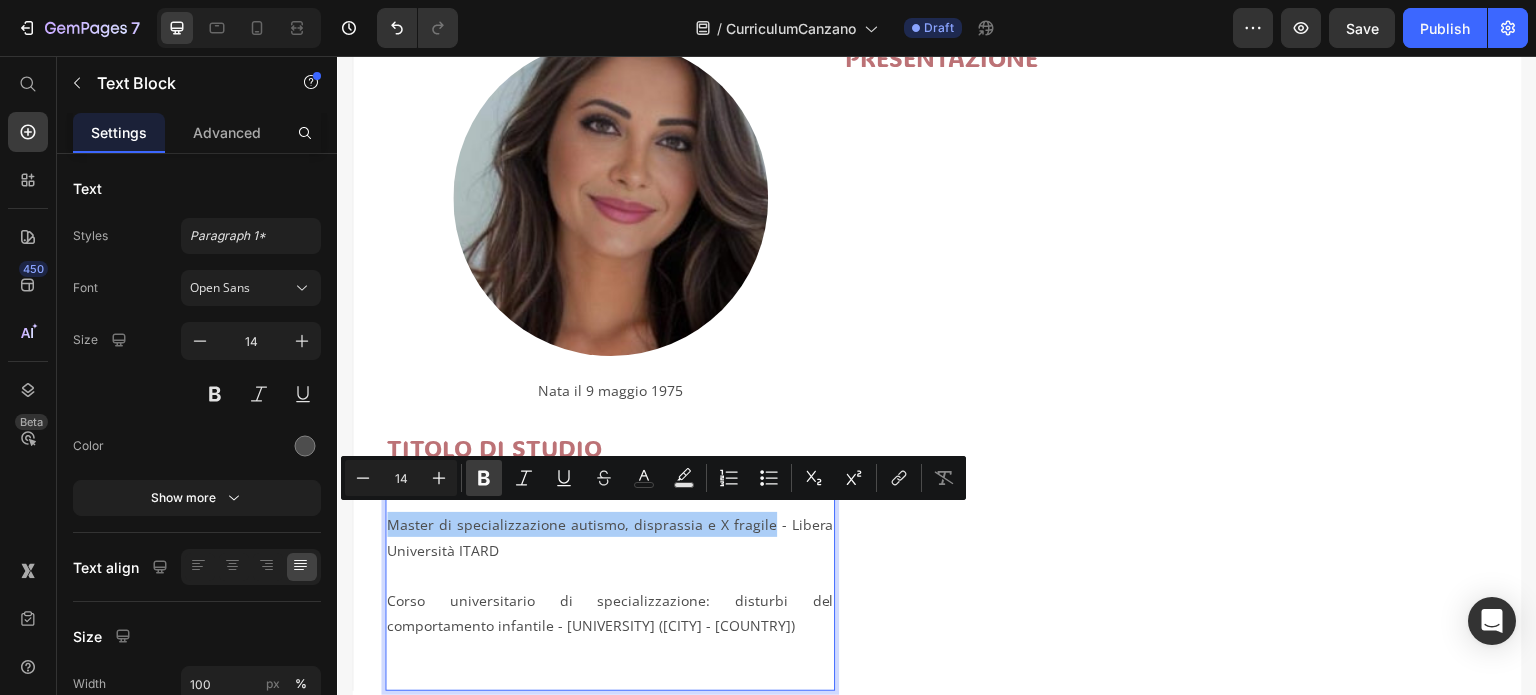 click 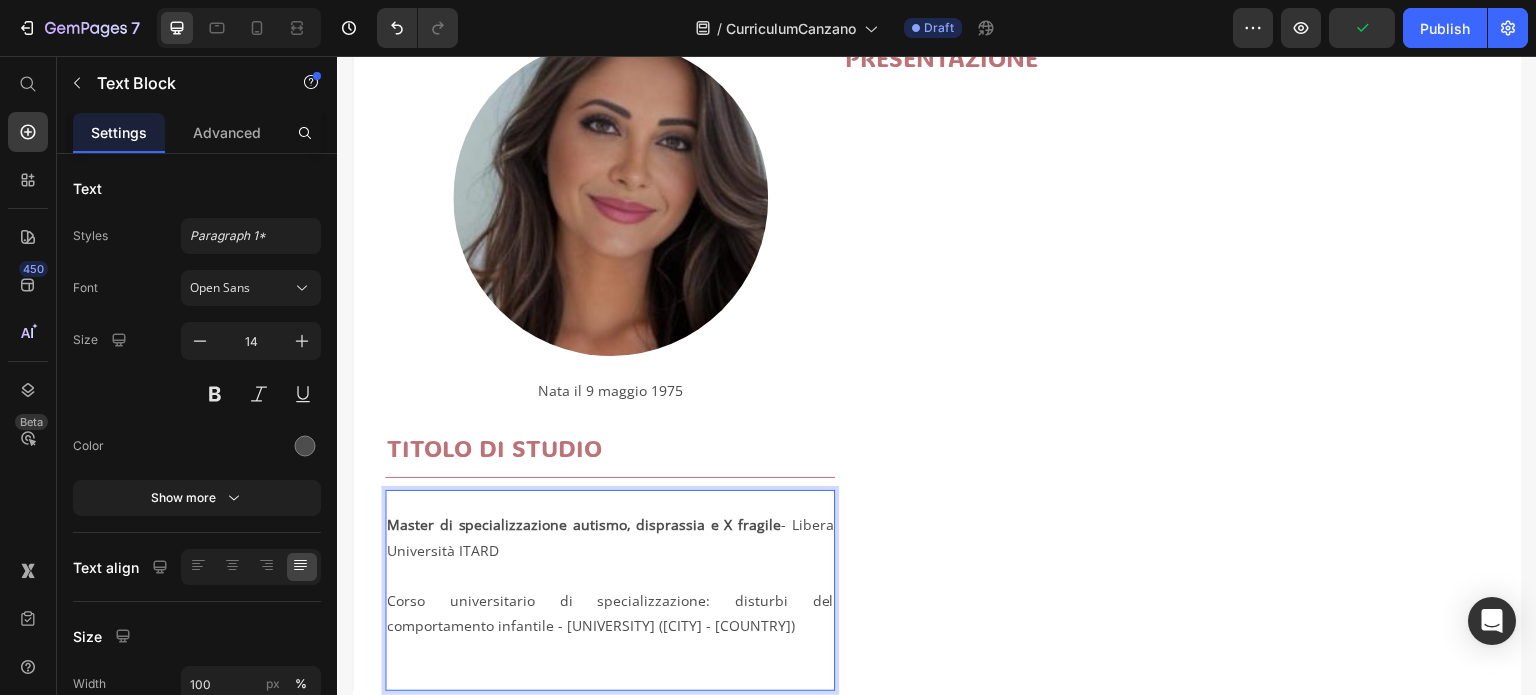 click on "Master di specializzazione autismo, disprassia e X fragile  - Libera Università ITARD" at bounding box center [610, 537] 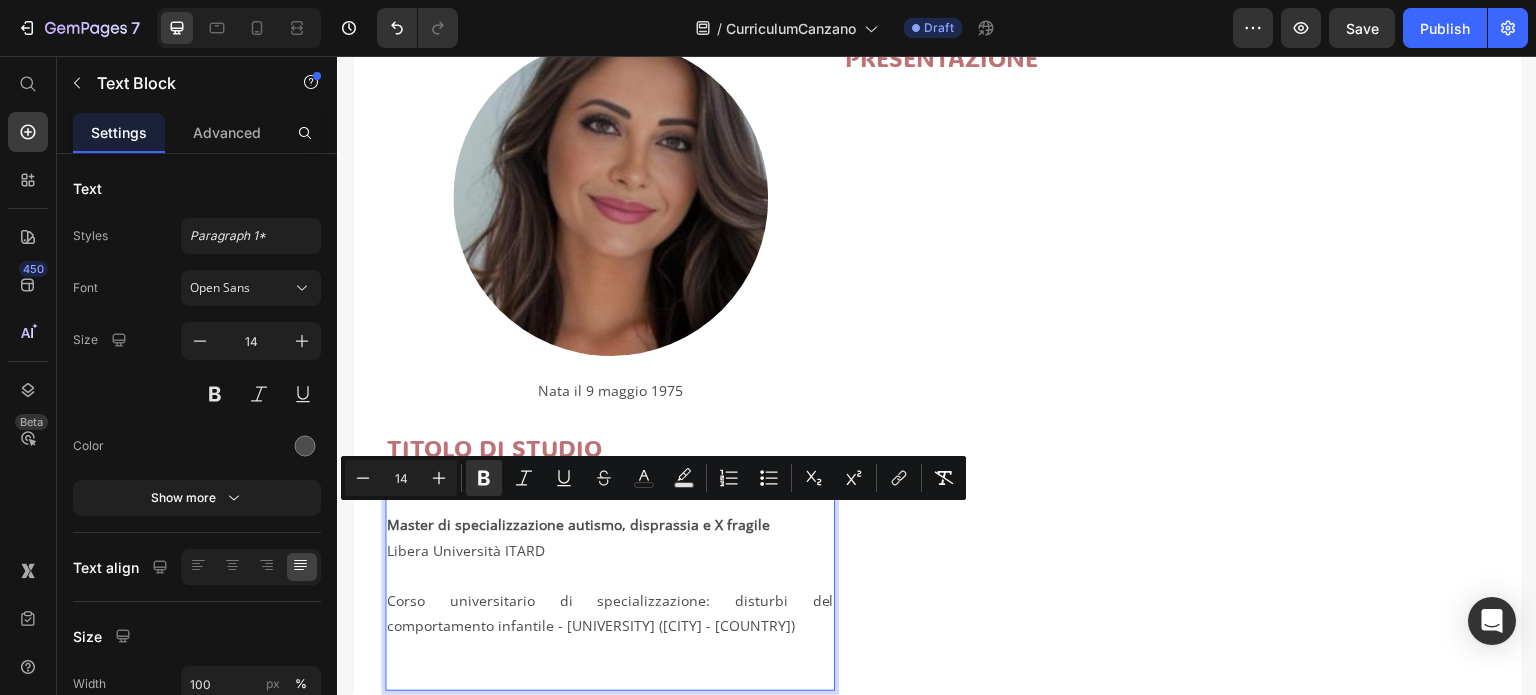 click on "Libera Università ITARD" at bounding box center [610, 550] 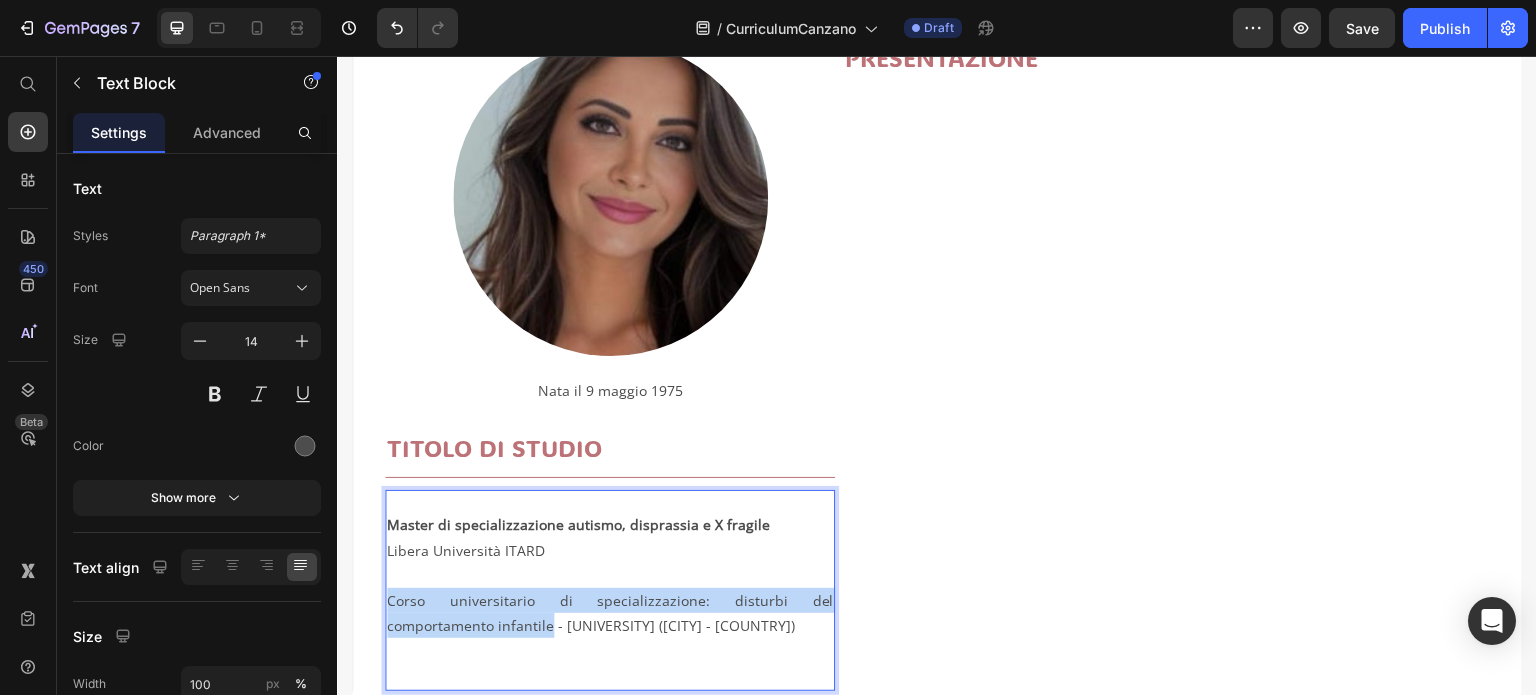 drag, startPoint x: 388, startPoint y: 591, endPoint x: 439, endPoint y: 619, distance: 58.18075 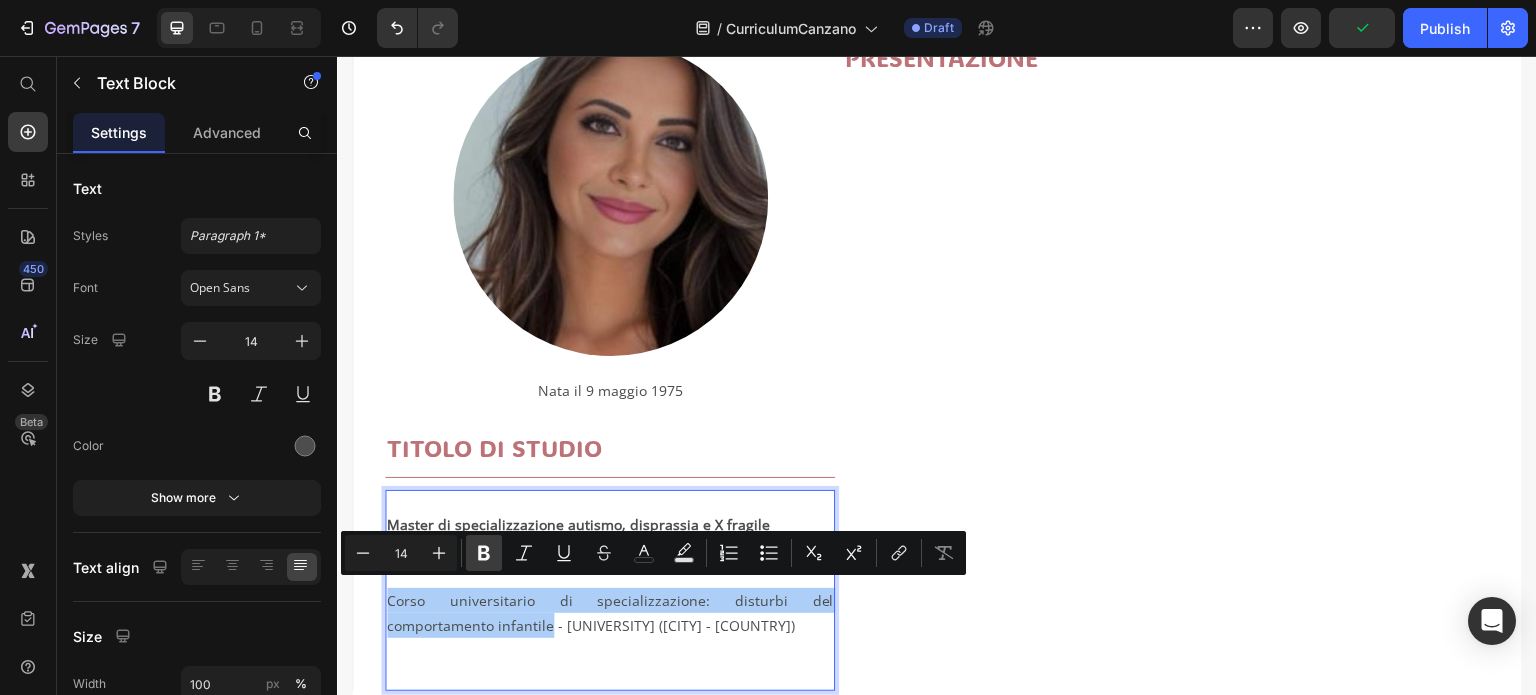 click 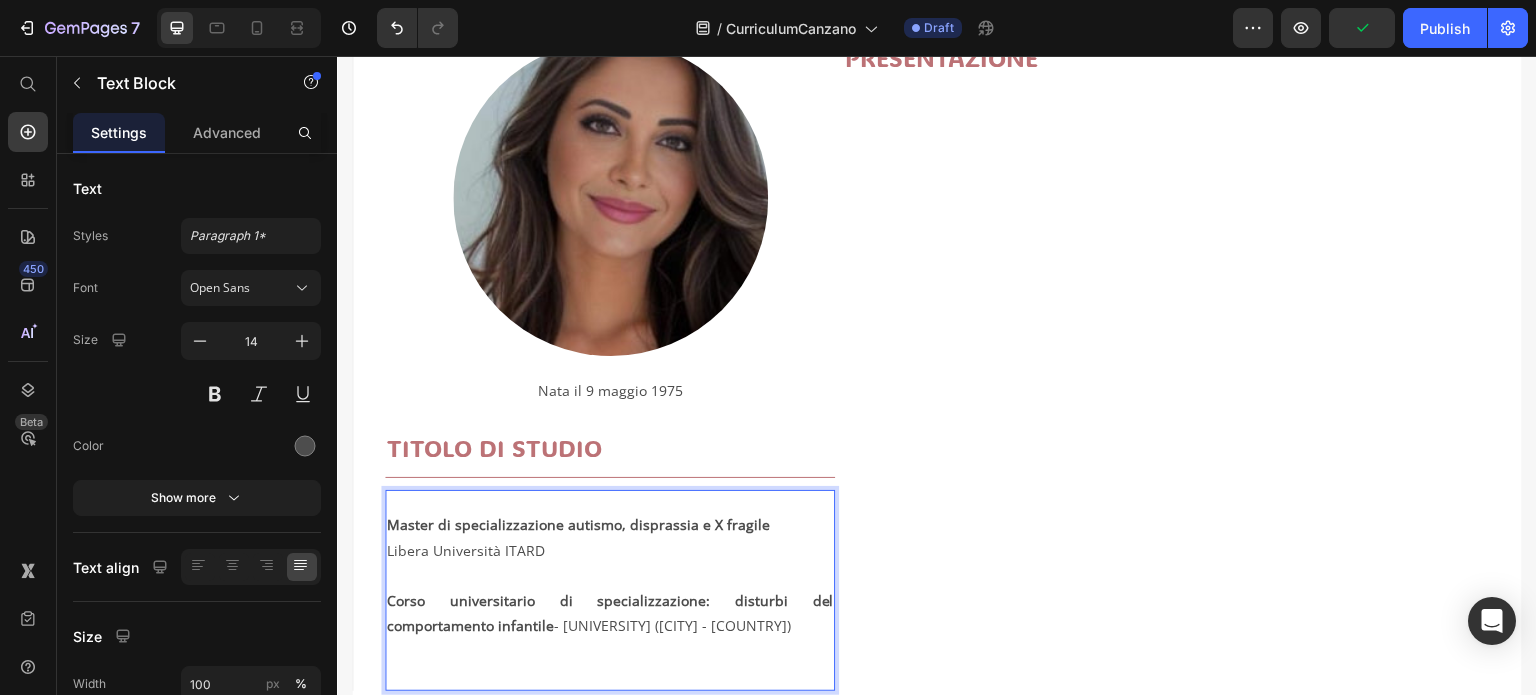 click on "Corso universitario di specializzazione: disturbi del comportamento infantile  - Universidad Europes Miguel de Cervantes (Valladolid - Spagna)" at bounding box center [610, 638] 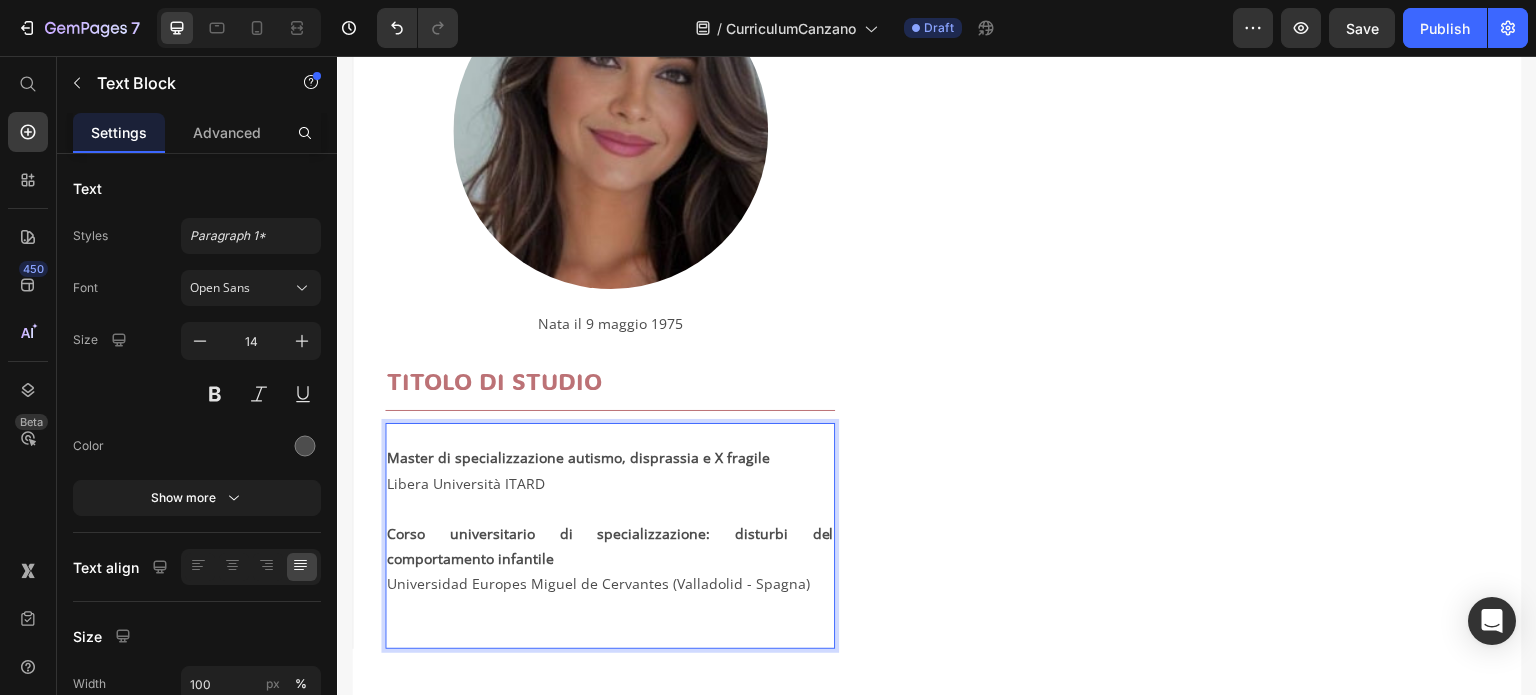 scroll, scrollTop: 484, scrollLeft: 0, axis: vertical 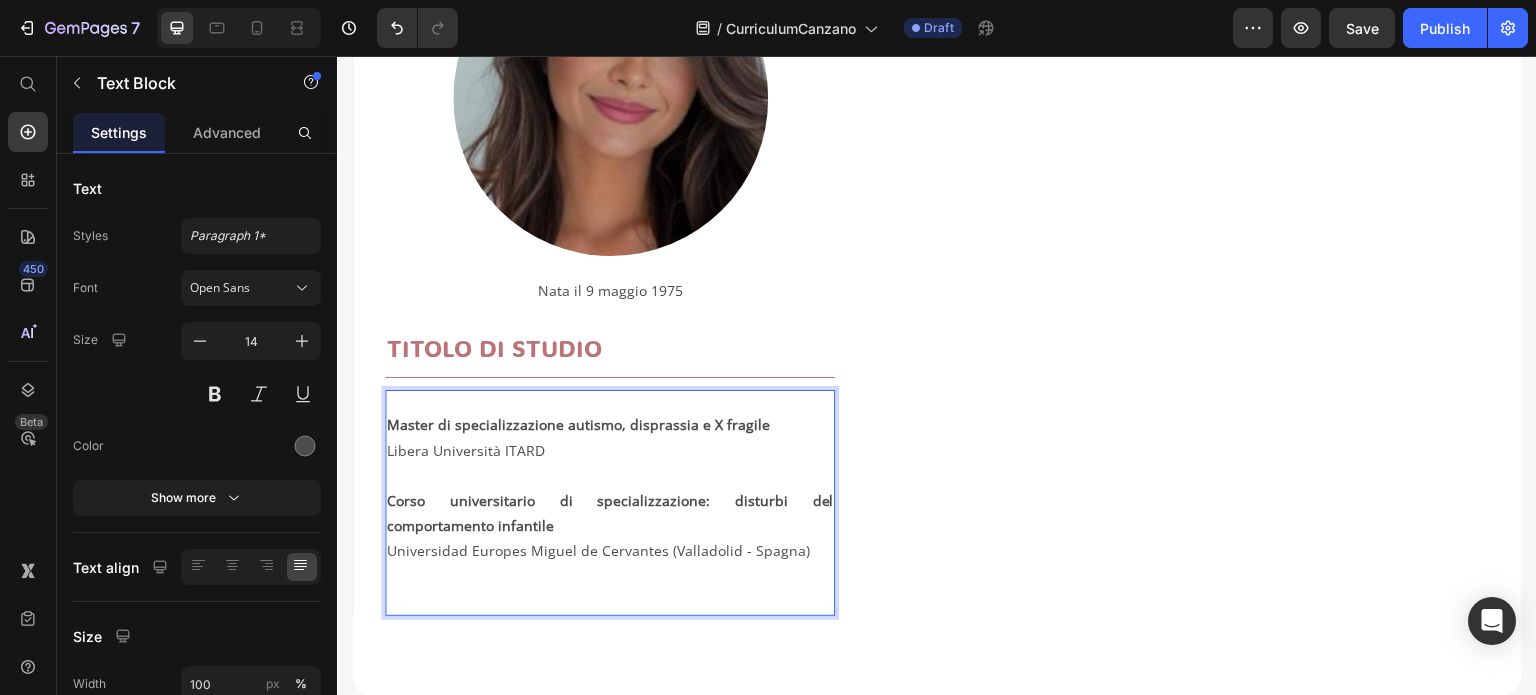 click on "⁠⁠⁠⁠⁠⁠⁠ Universidad Europes Miguel de Cervantes (Valladolid - Spagna)" at bounding box center [610, 576] 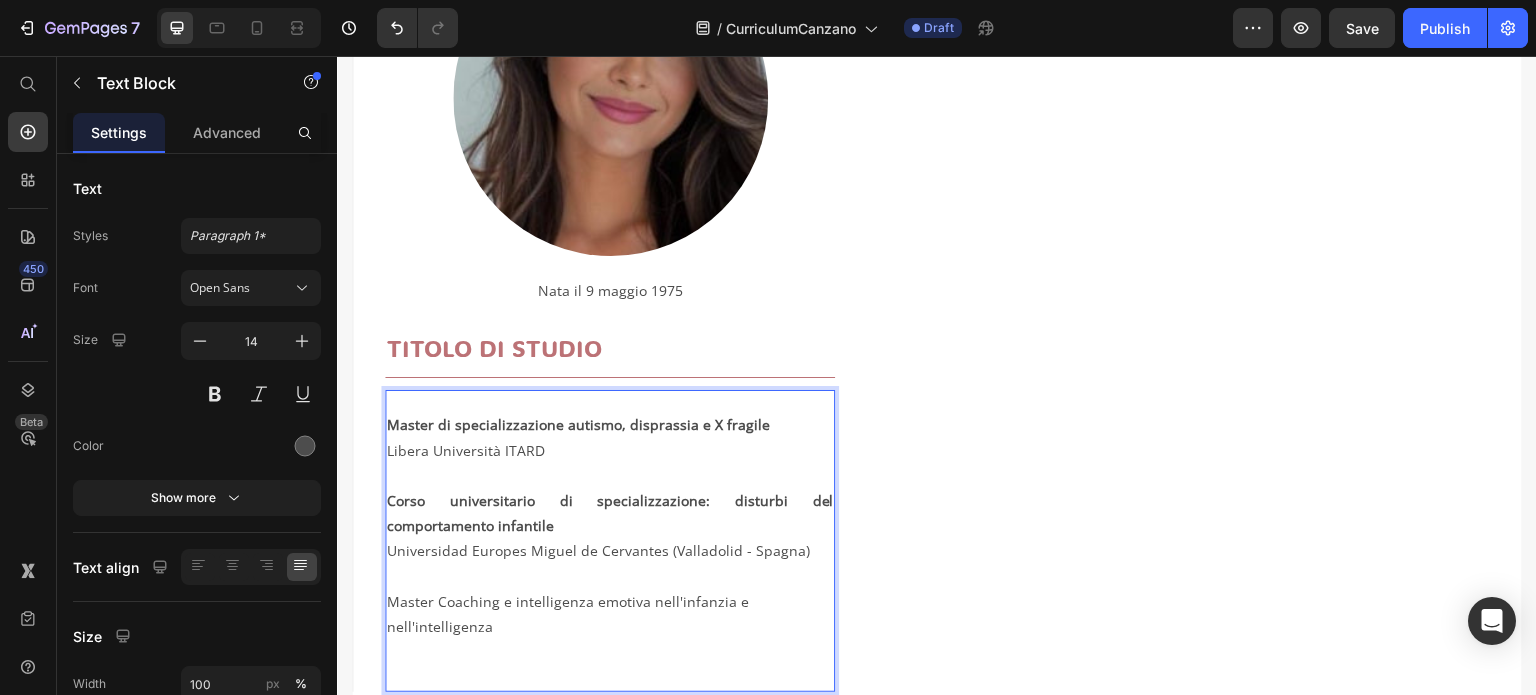 click on "Master Coaching e intelligenza emotiva nell'infanzia e  nell'intelligenza" at bounding box center (610, 639) 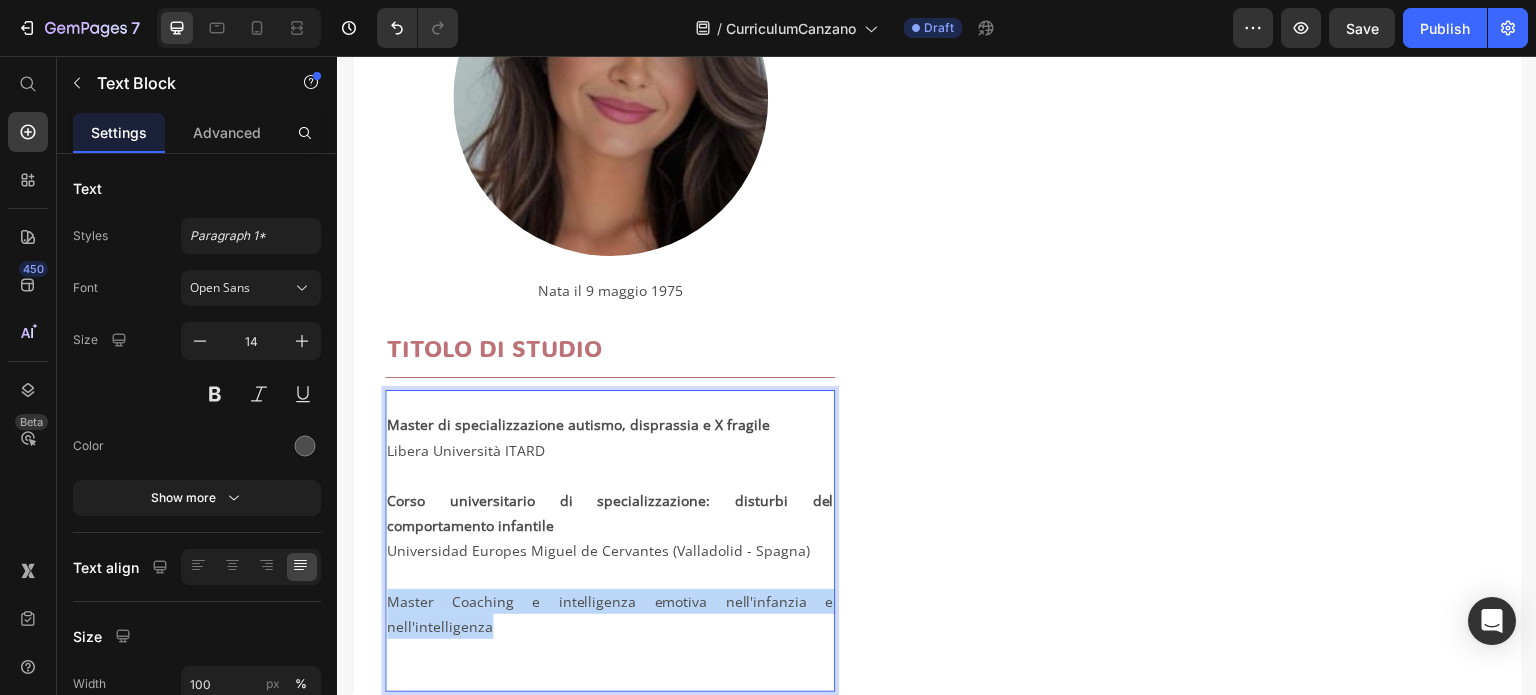 drag, startPoint x: 508, startPoint y: 626, endPoint x: 388, endPoint y: 594, distance: 124.1934 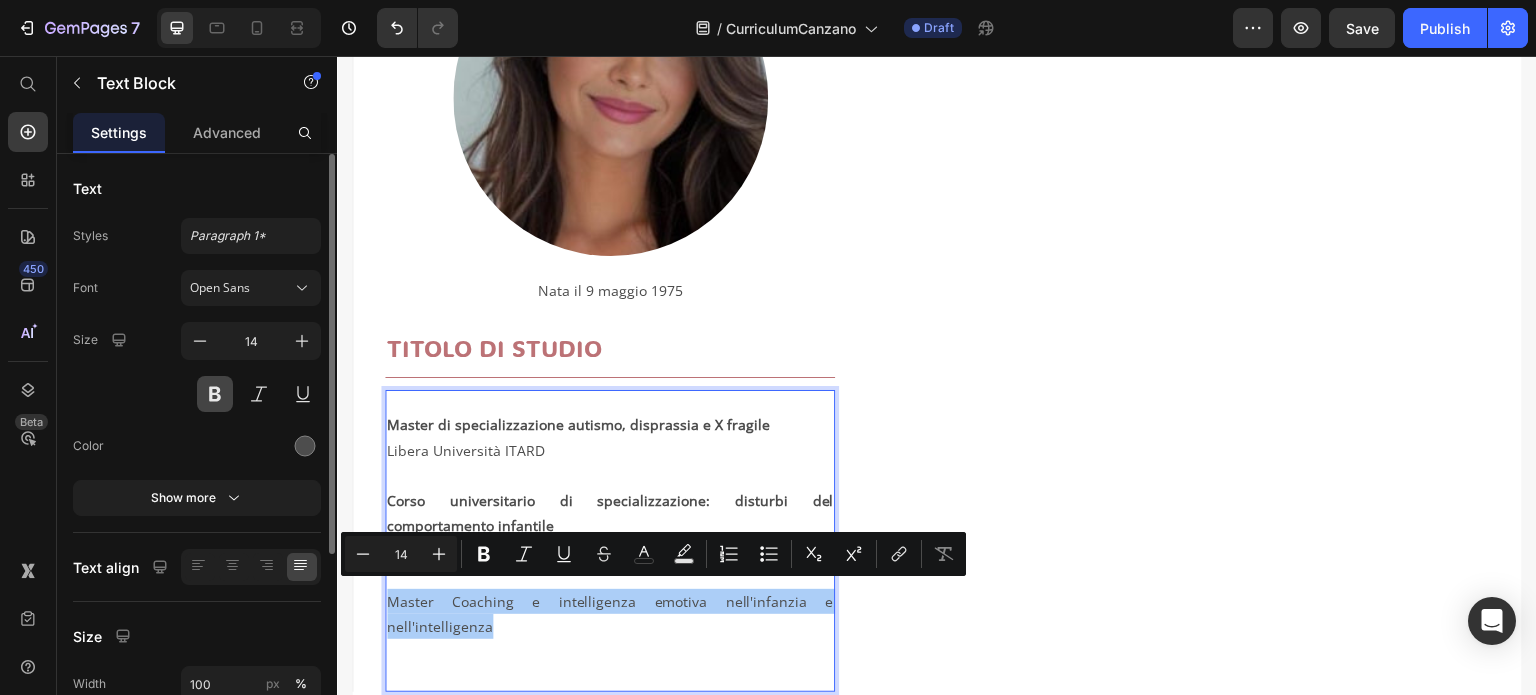 click at bounding box center (215, 394) 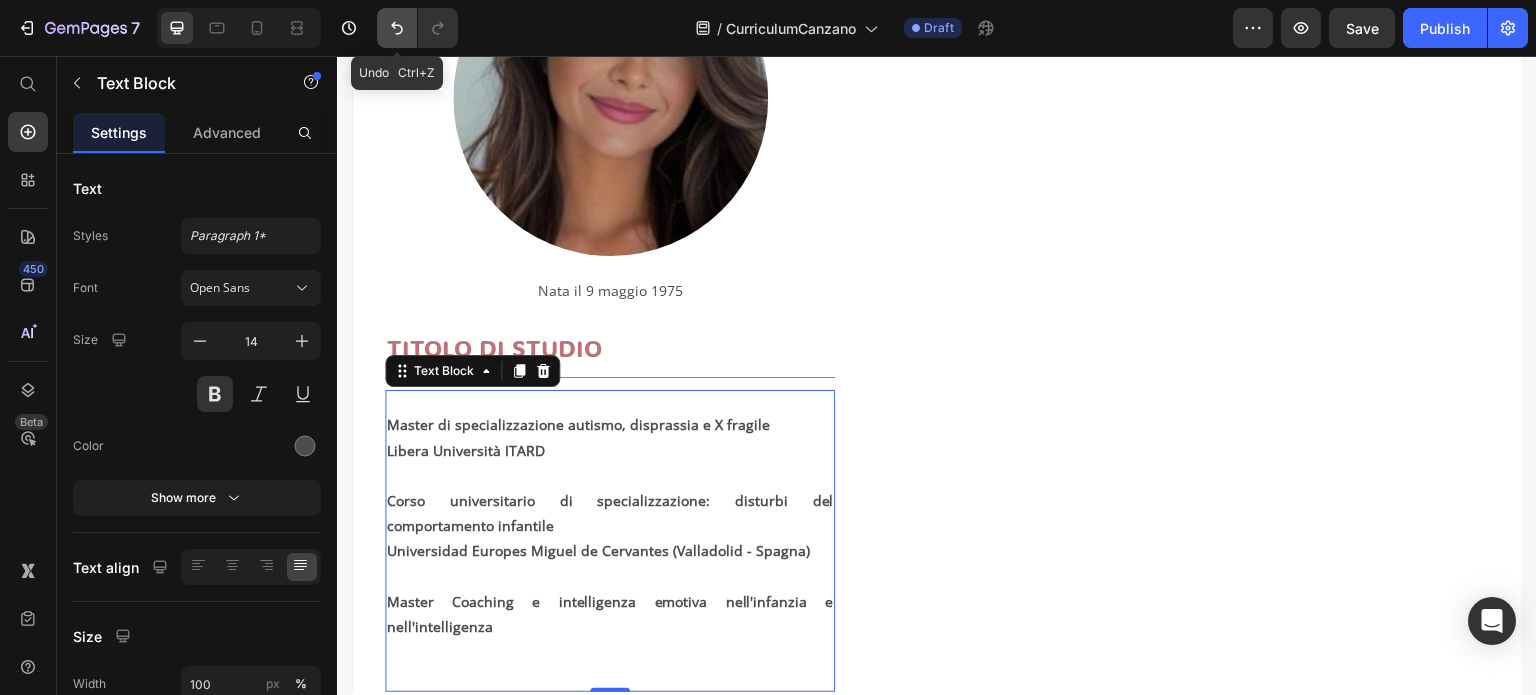 click 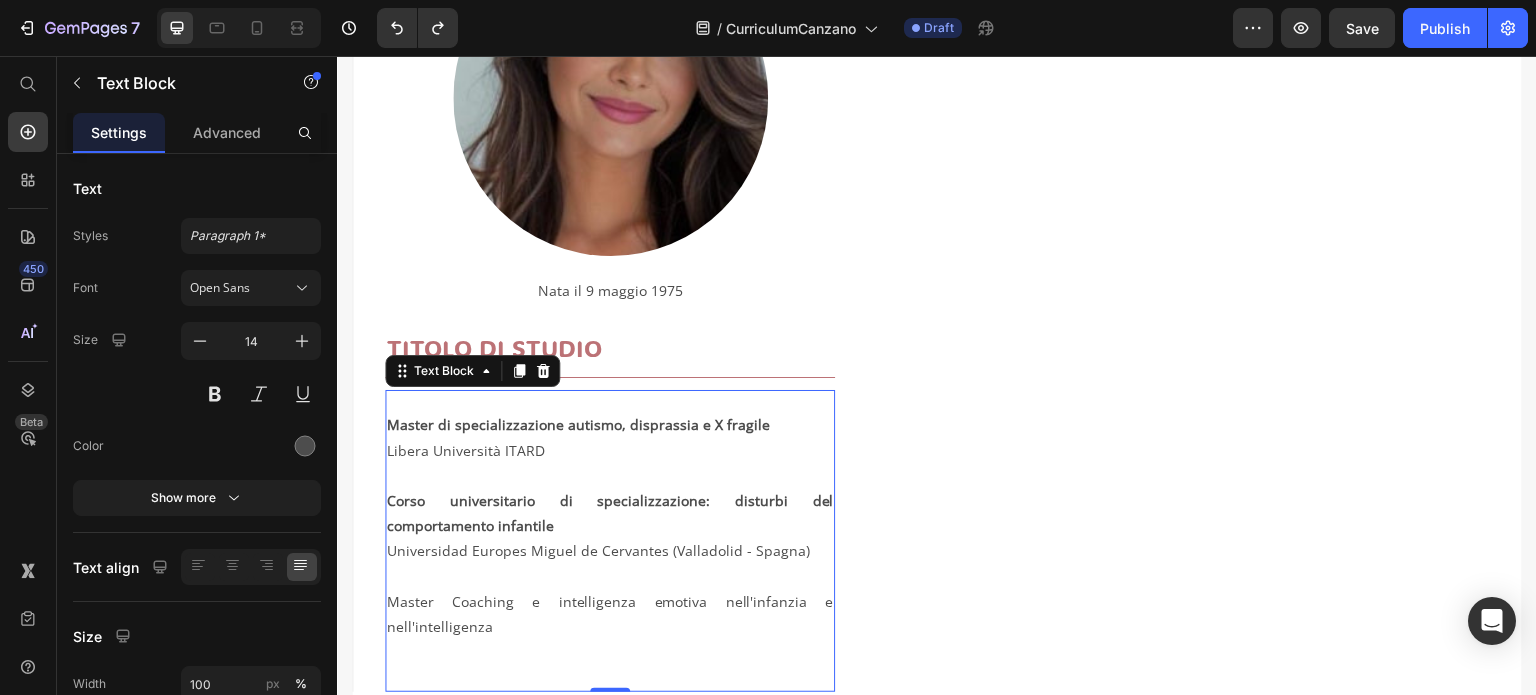 click on "Master Coaching e intelligenza emotiva nell'infanzia e nell'intelligenza" at bounding box center (610, 639) 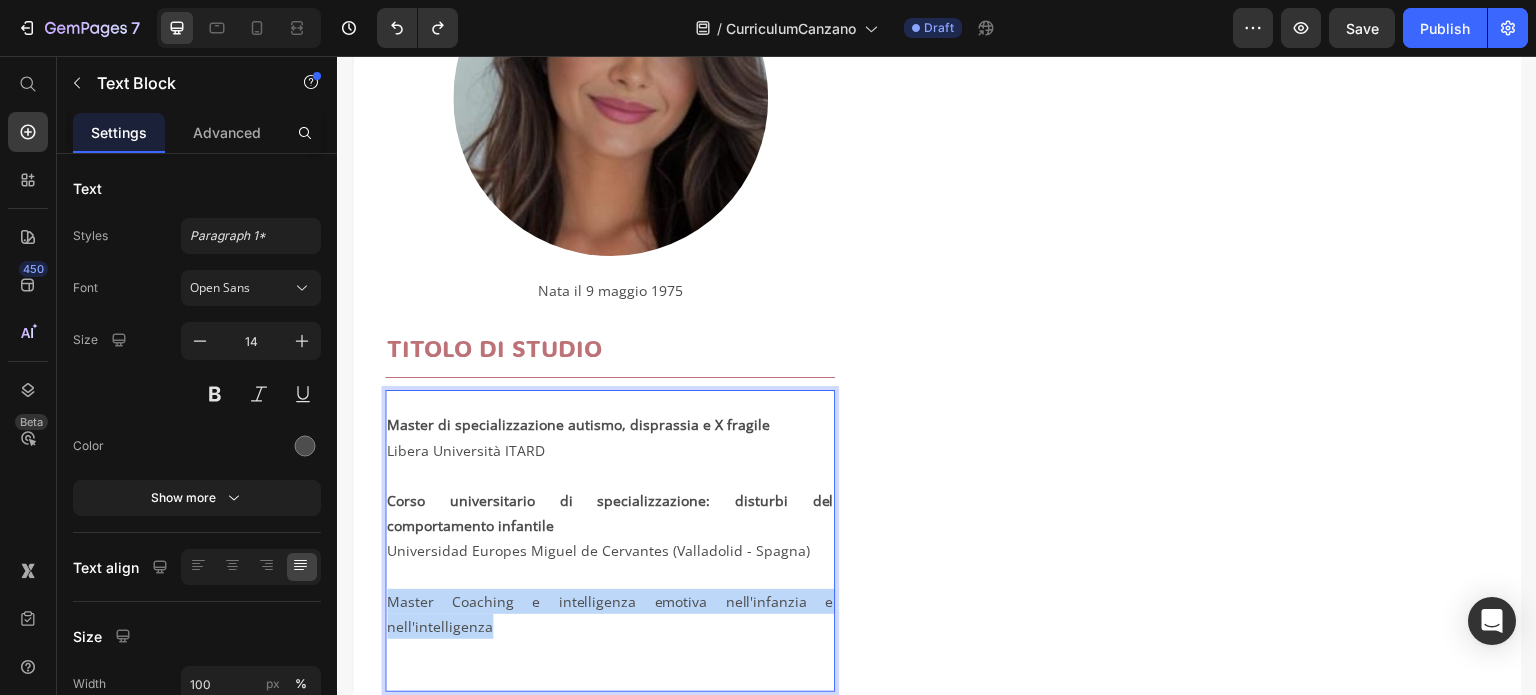 drag, startPoint x: 489, startPoint y: 621, endPoint x: 387, endPoint y: 604, distance: 103.40696 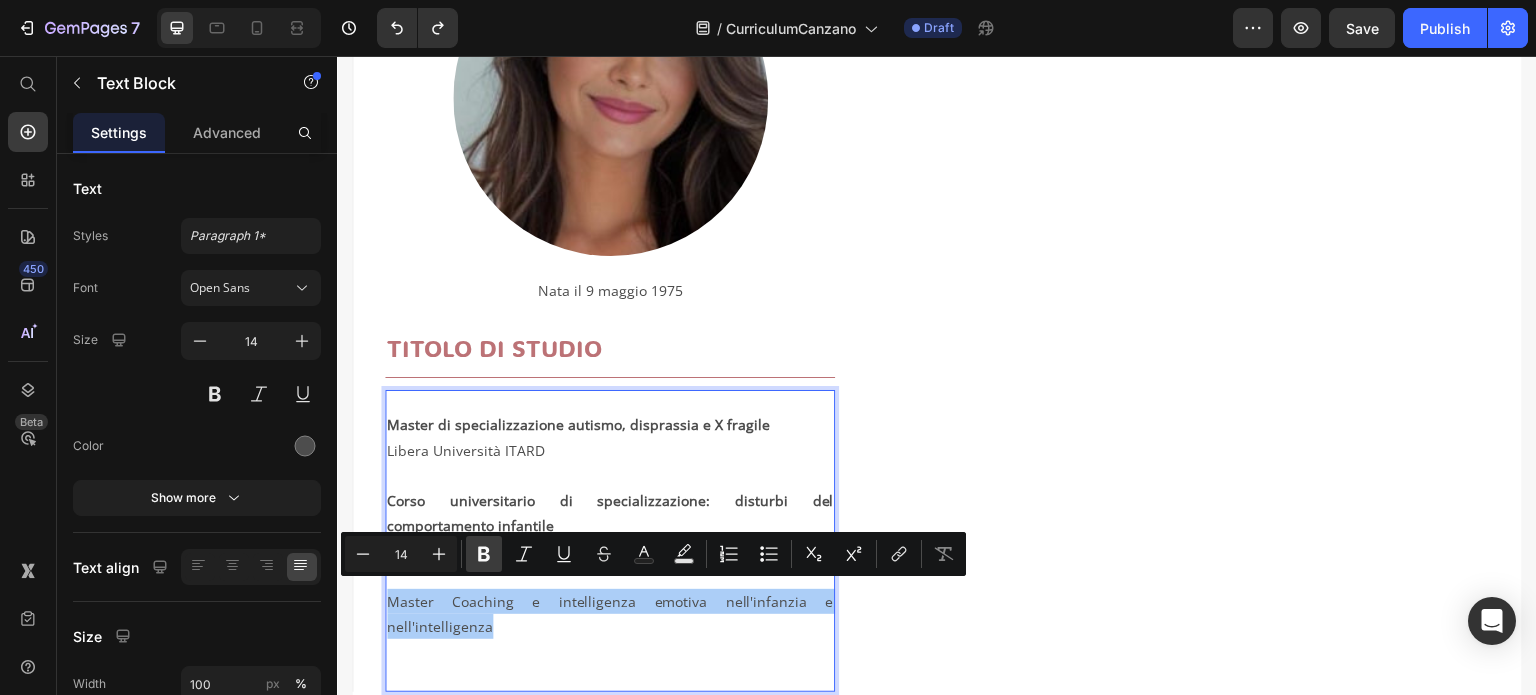 click 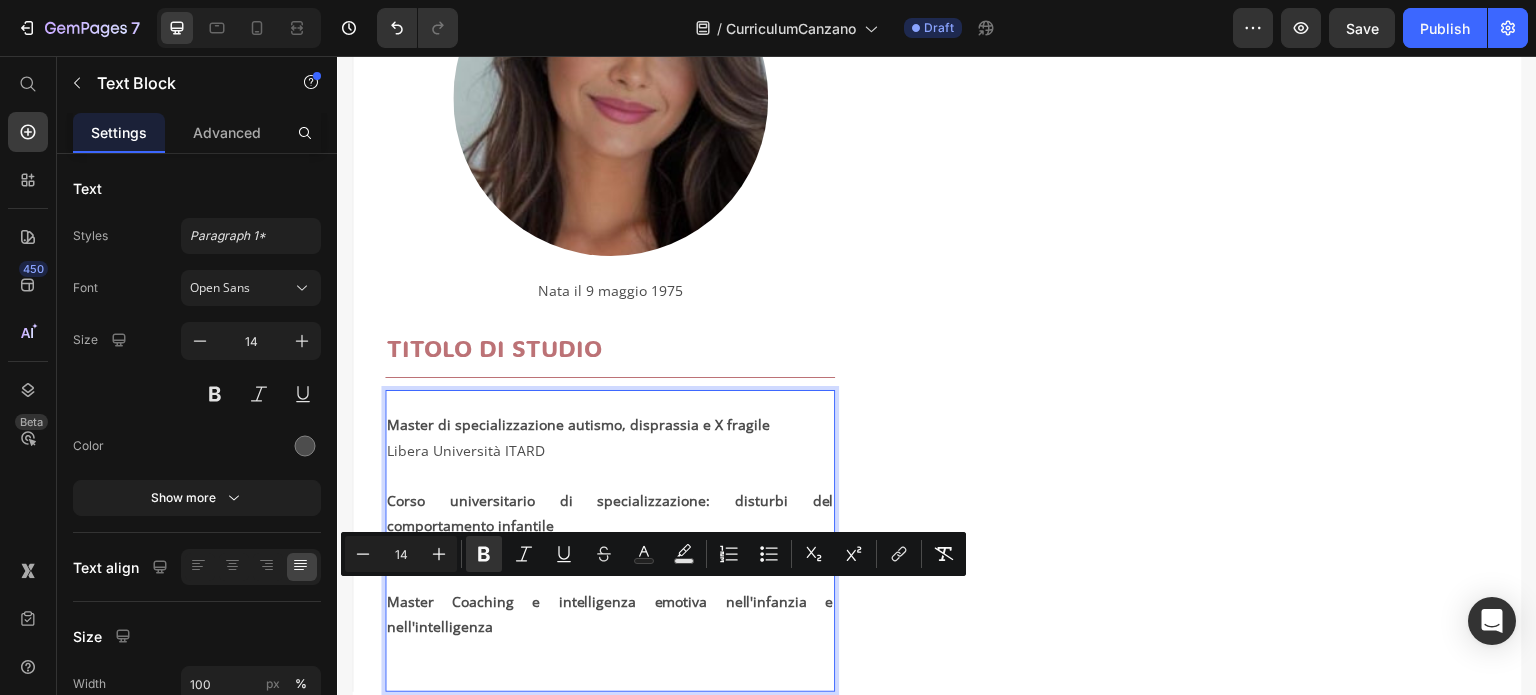 click on "Master Coaching e intelligenza emotiva nell'infanzia e nell'intelligenza" at bounding box center [610, 639] 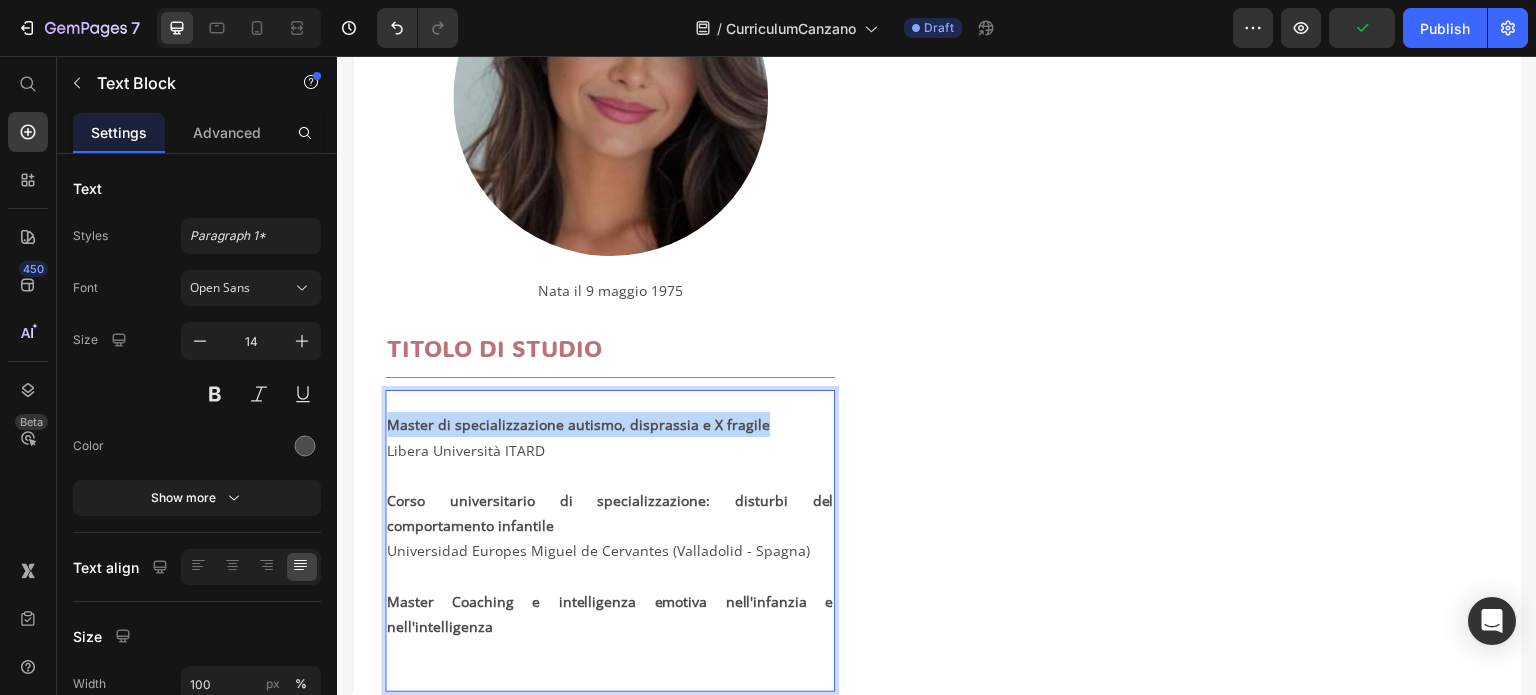 drag, startPoint x: 759, startPoint y: 416, endPoint x: 384, endPoint y: 419, distance: 375.012 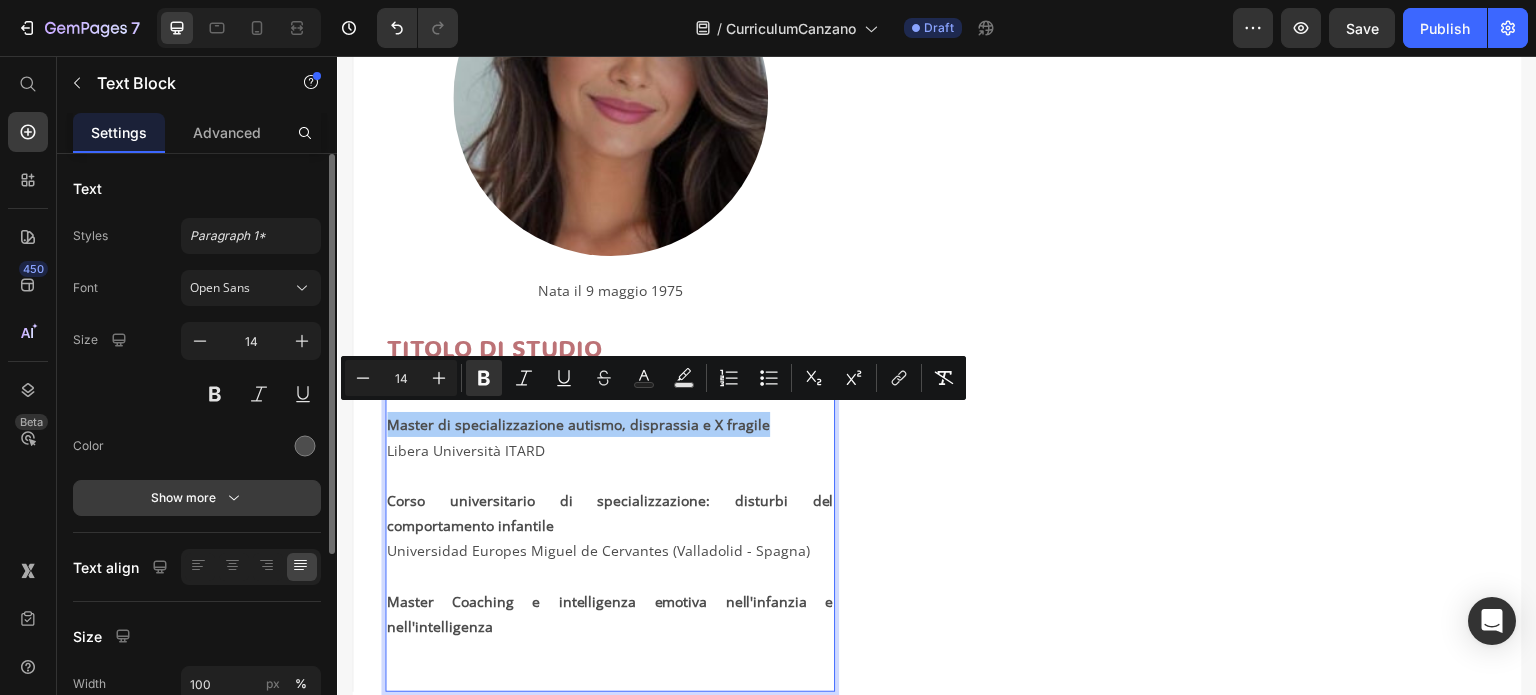 click on "Show more" at bounding box center [197, 498] 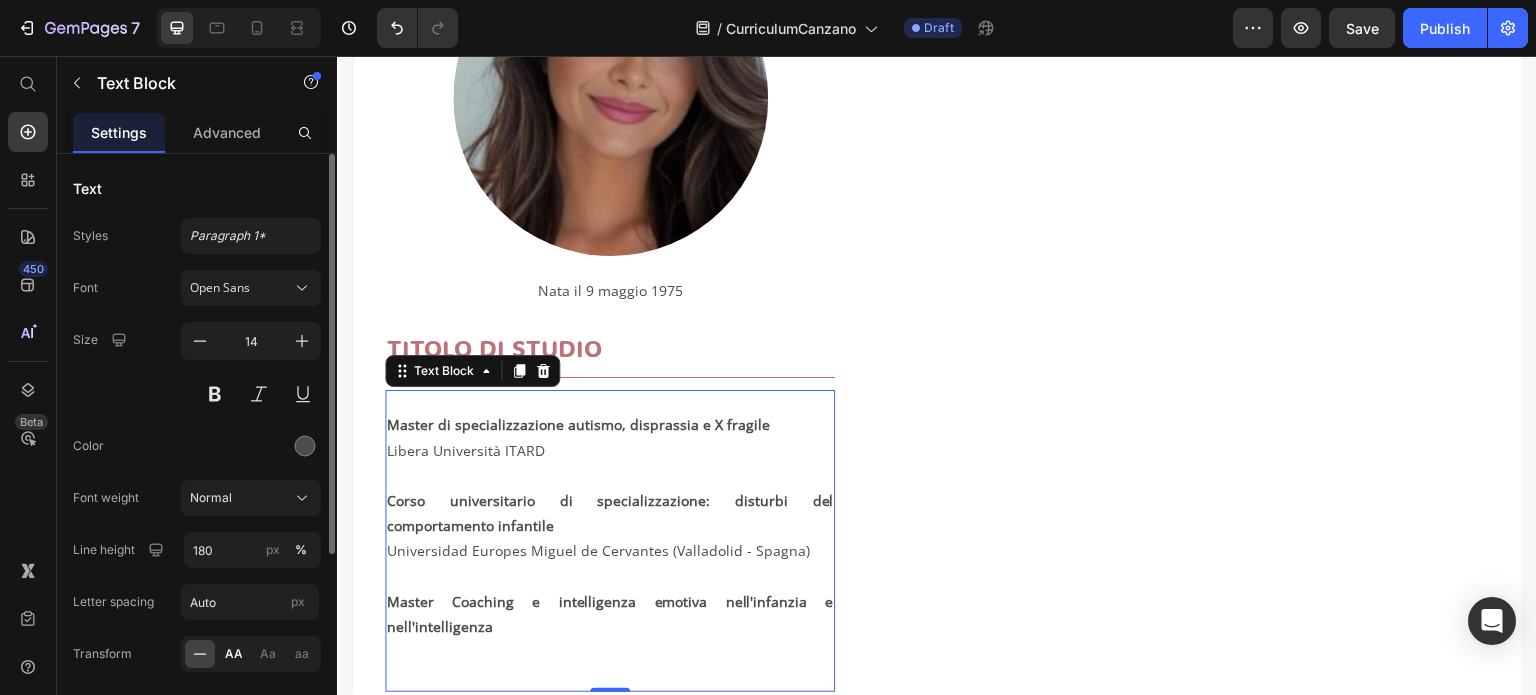 click on "AA" 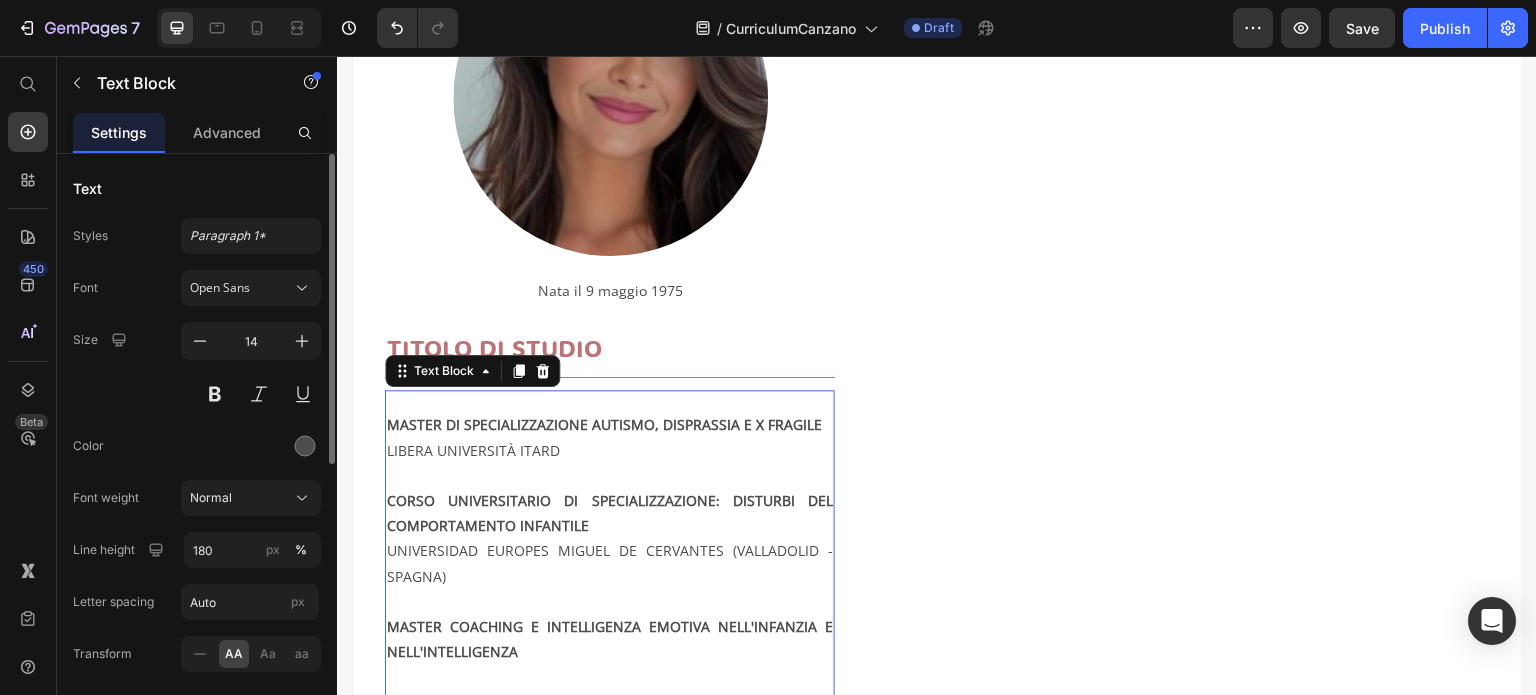 click on "AA" 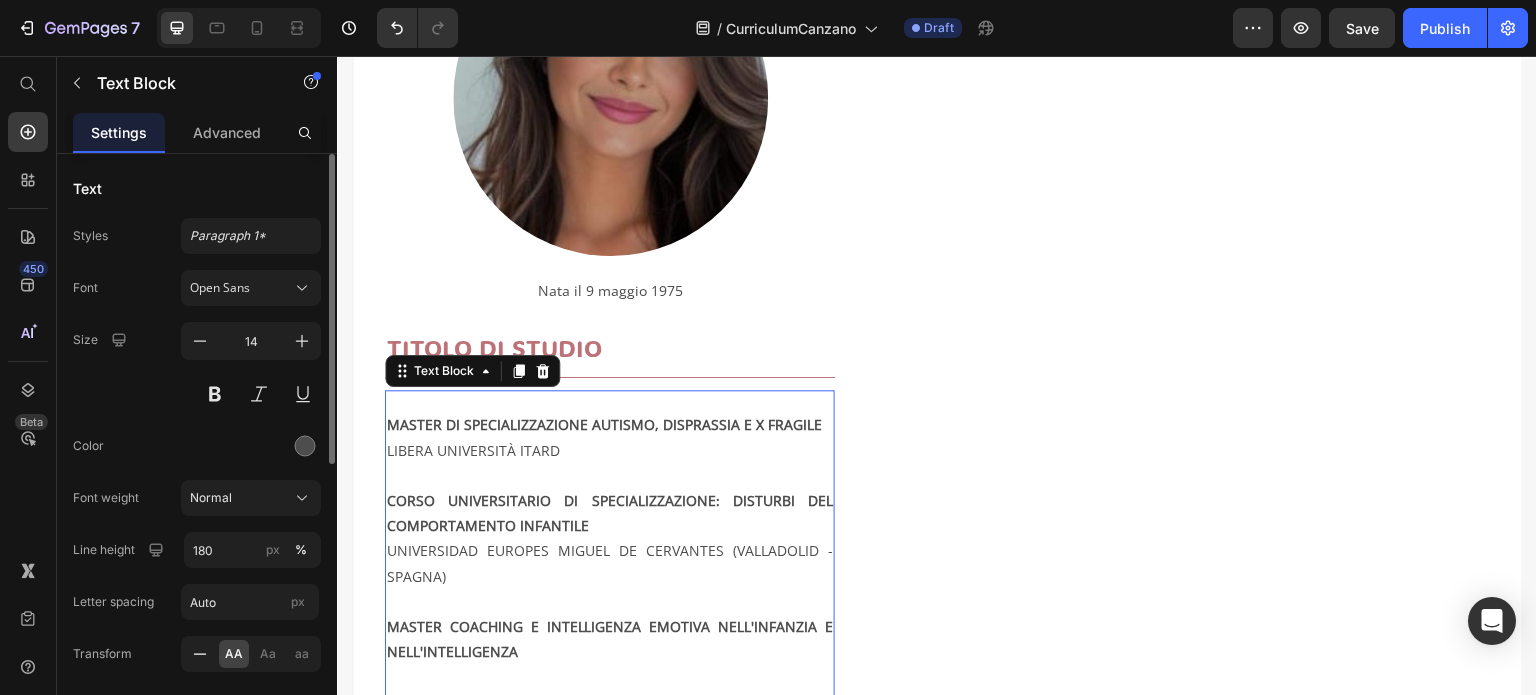 click 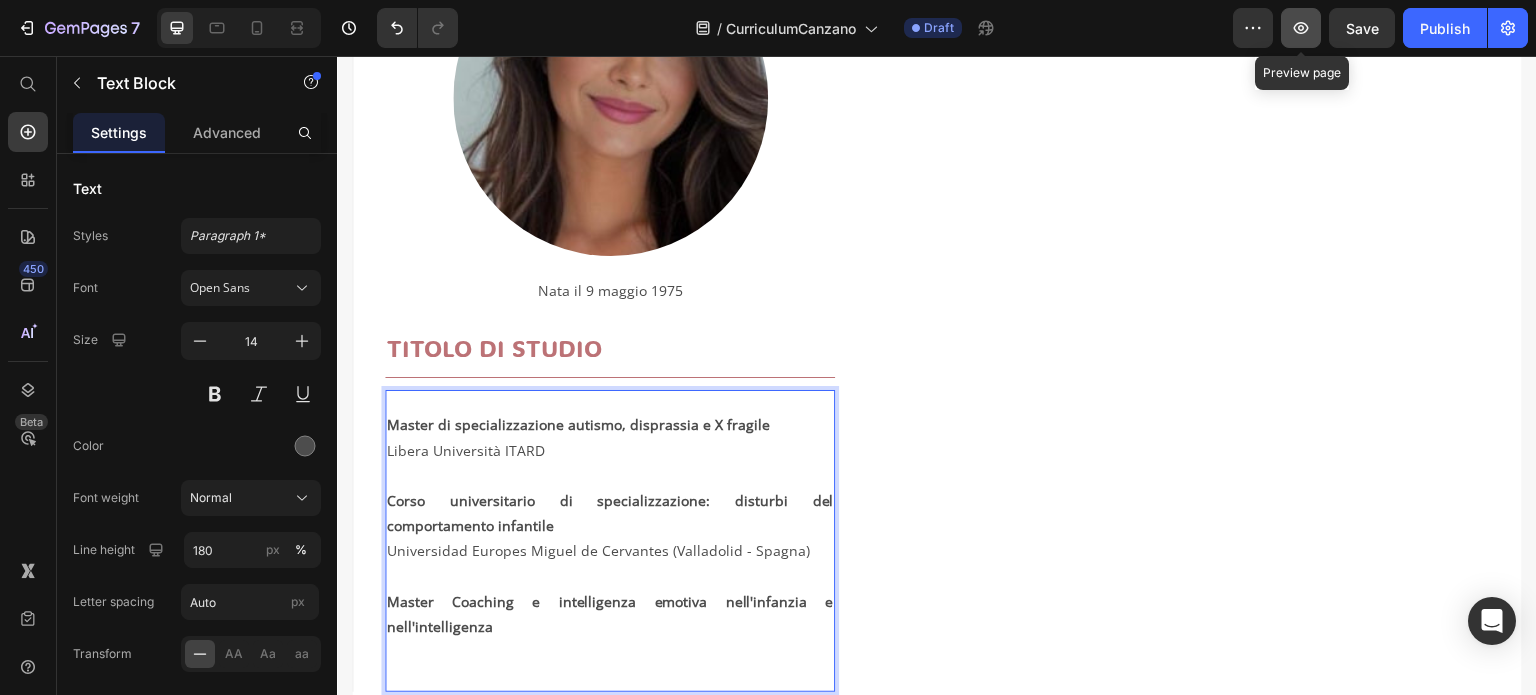 click 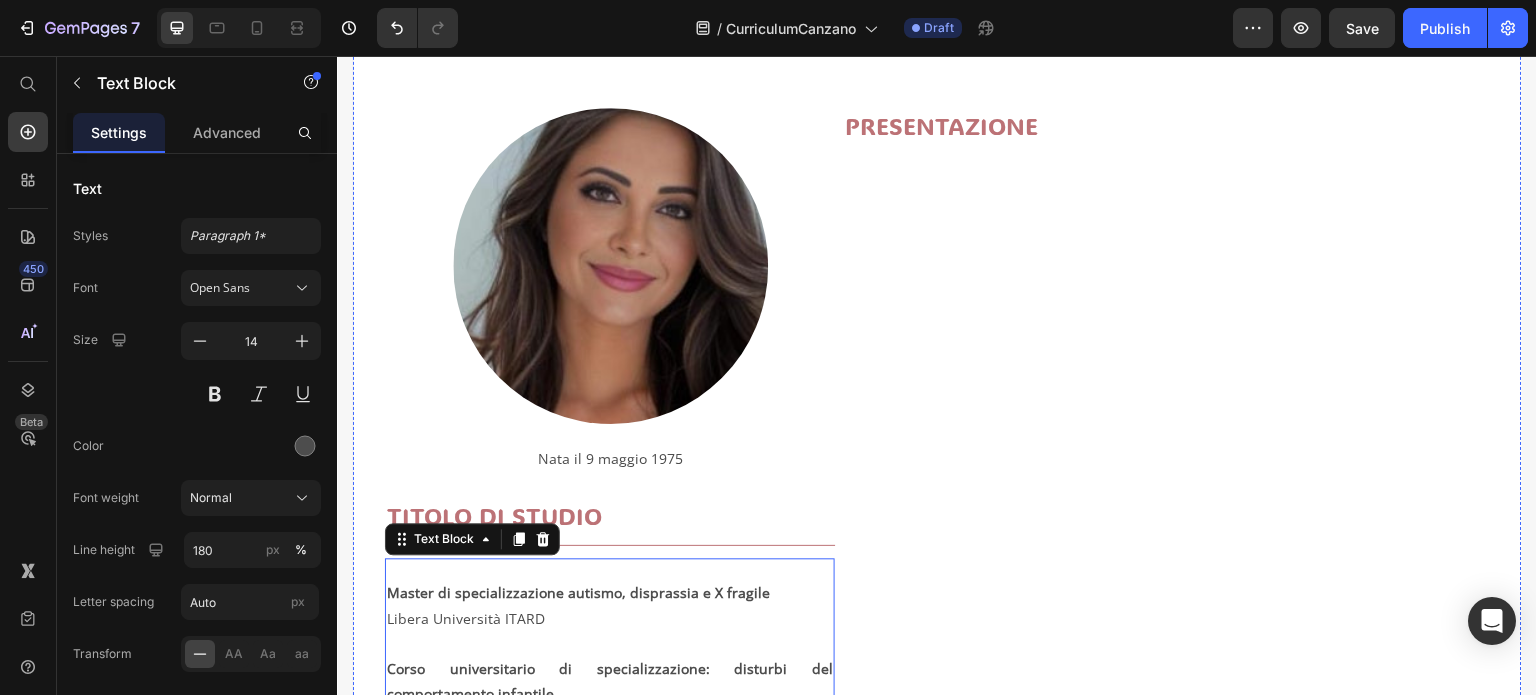 scroll, scrollTop: 0, scrollLeft: 0, axis: both 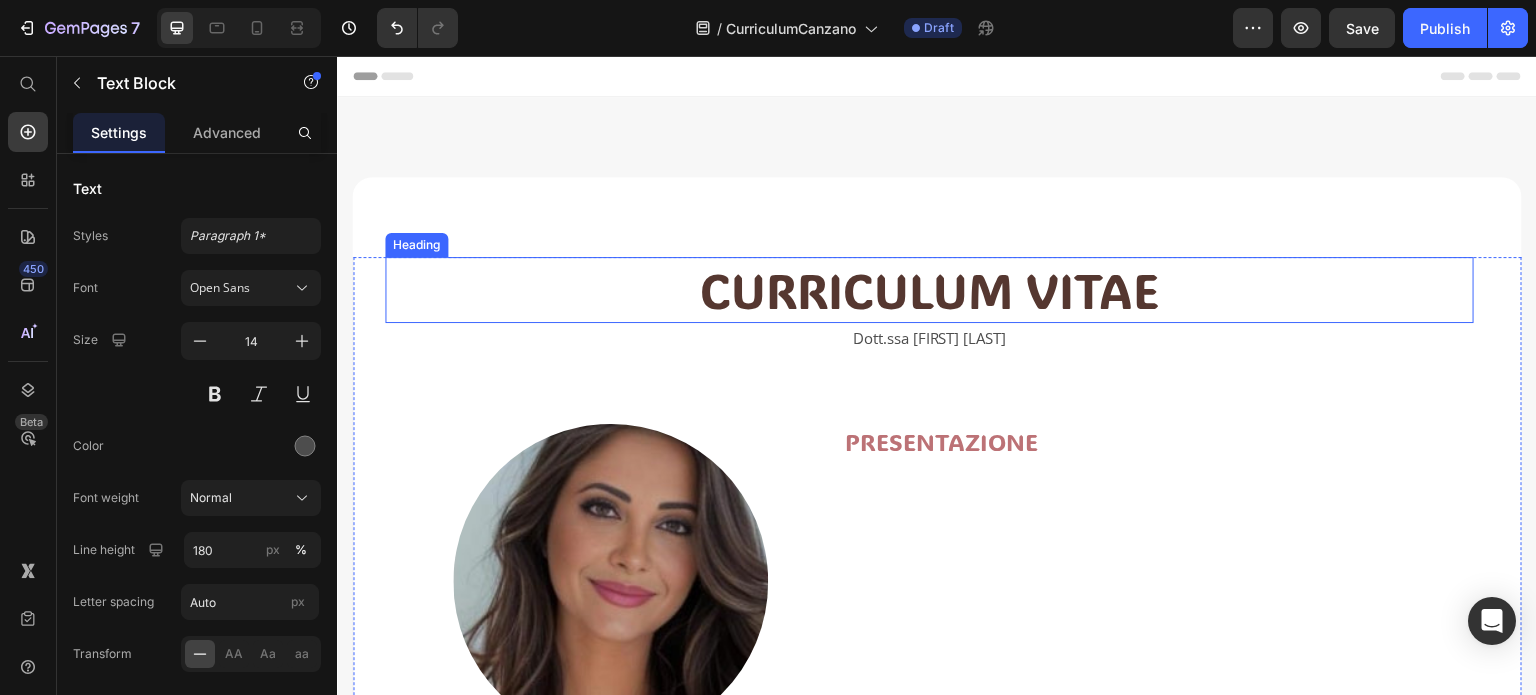 click on "CURRICULUM VITAE" at bounding box center (929, 290) 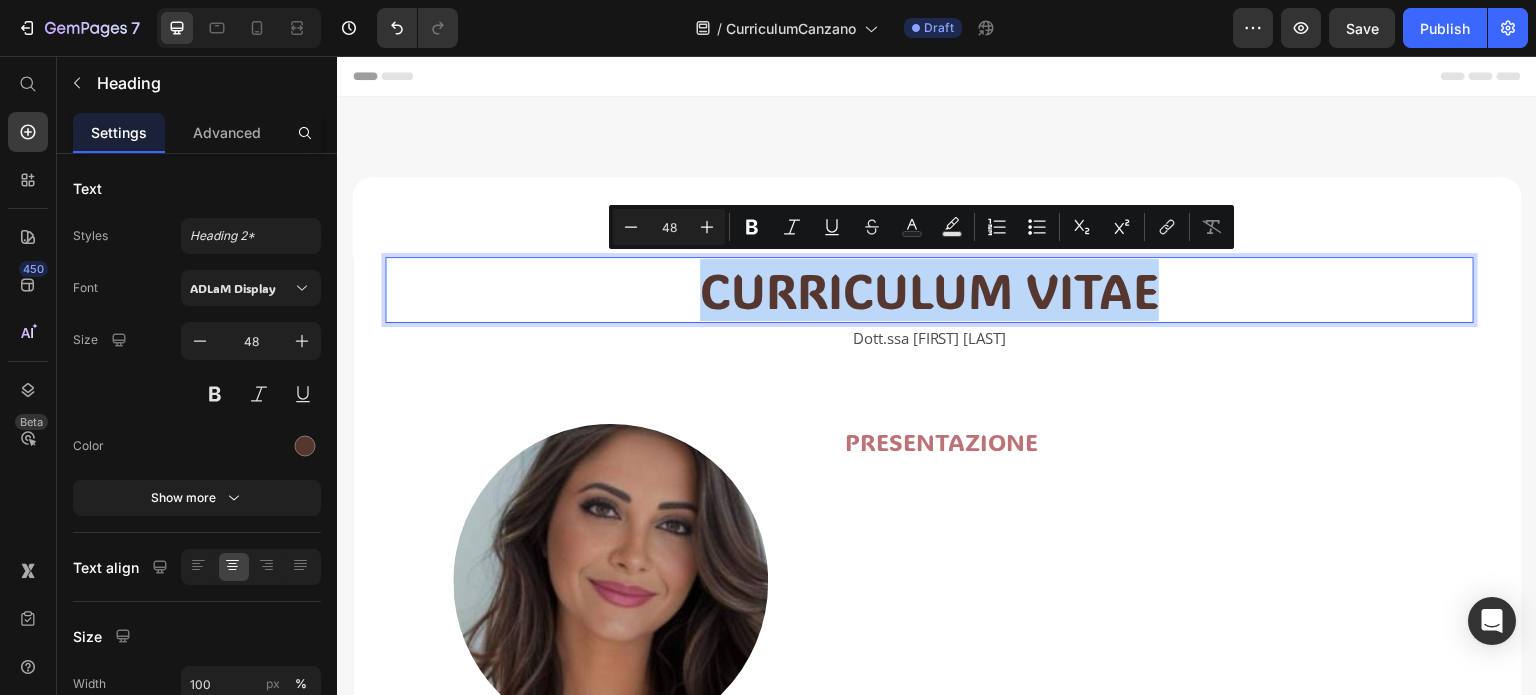 drag, startPoint x: 693, startPoint y: 291, endPoint x: 1160, endPoint y: 291, distance: 467 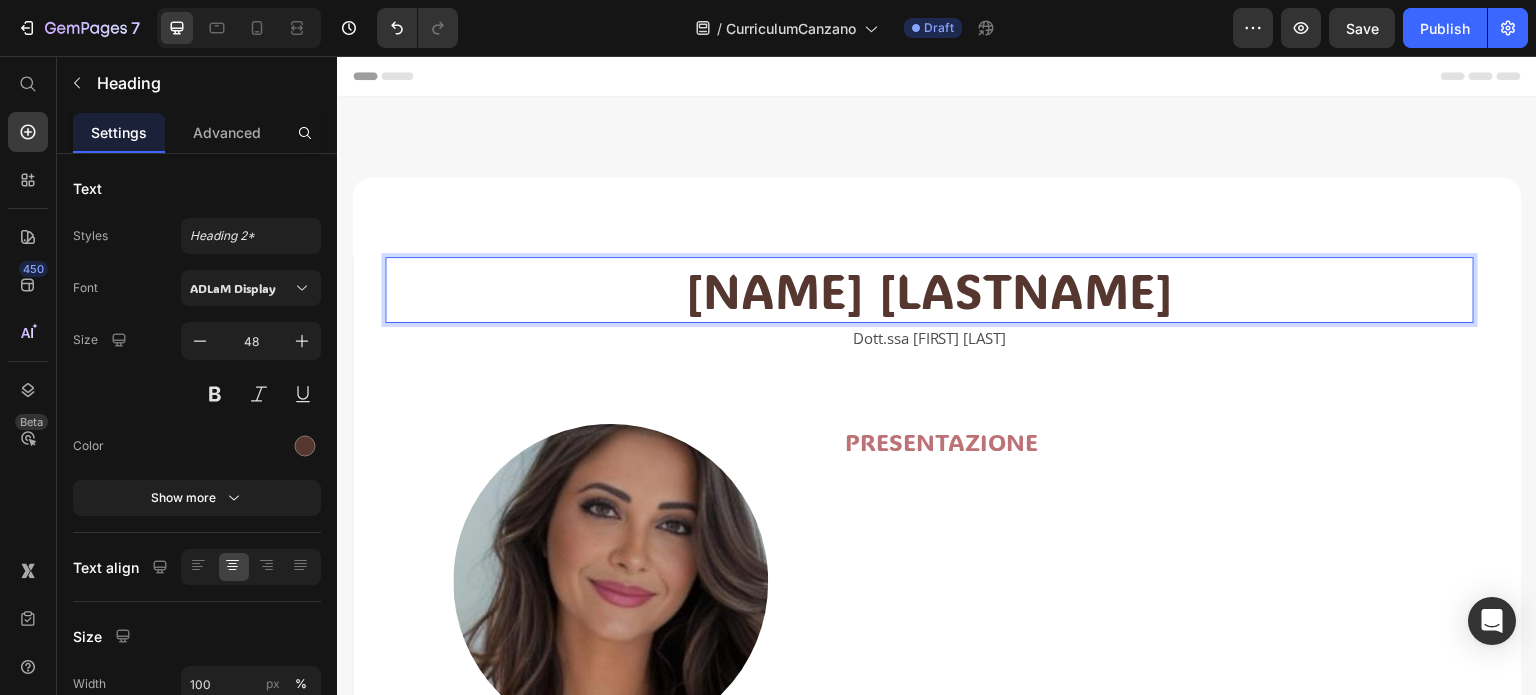 click on "[LAST] [LAST]" at bounding box center (929, 290) 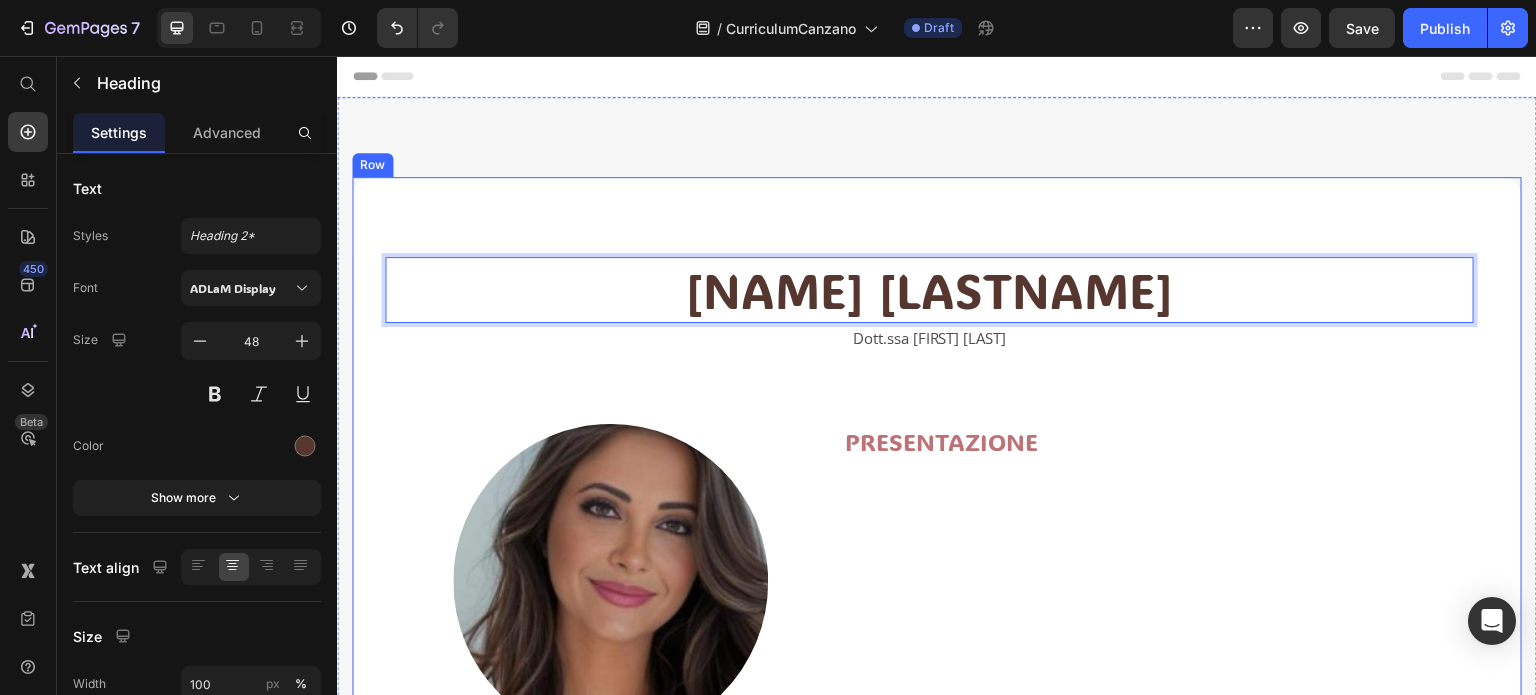 click on "Mariarosaria Canzano Heading   0 Dott.ssa Mariarosaria Canzano Text Block Image Nata il 9 maggio 1975   Text Block TITOLO DI STUDIO Heading                Title Line Master di specializzazione autismo, disprassia e X fragile Libera Università ITARD Corso universitario di specializzazione: disturbi del comportamento infantile Universidad Europes Miguel de Cervantes (Valladolid - Spagna) Master Coaching e intelligenza emotiva nell'infanzia e nell'intelligenza   Text Block PRESENTAZIONE Heading Row Row Row" at bounding box center [937, 716] 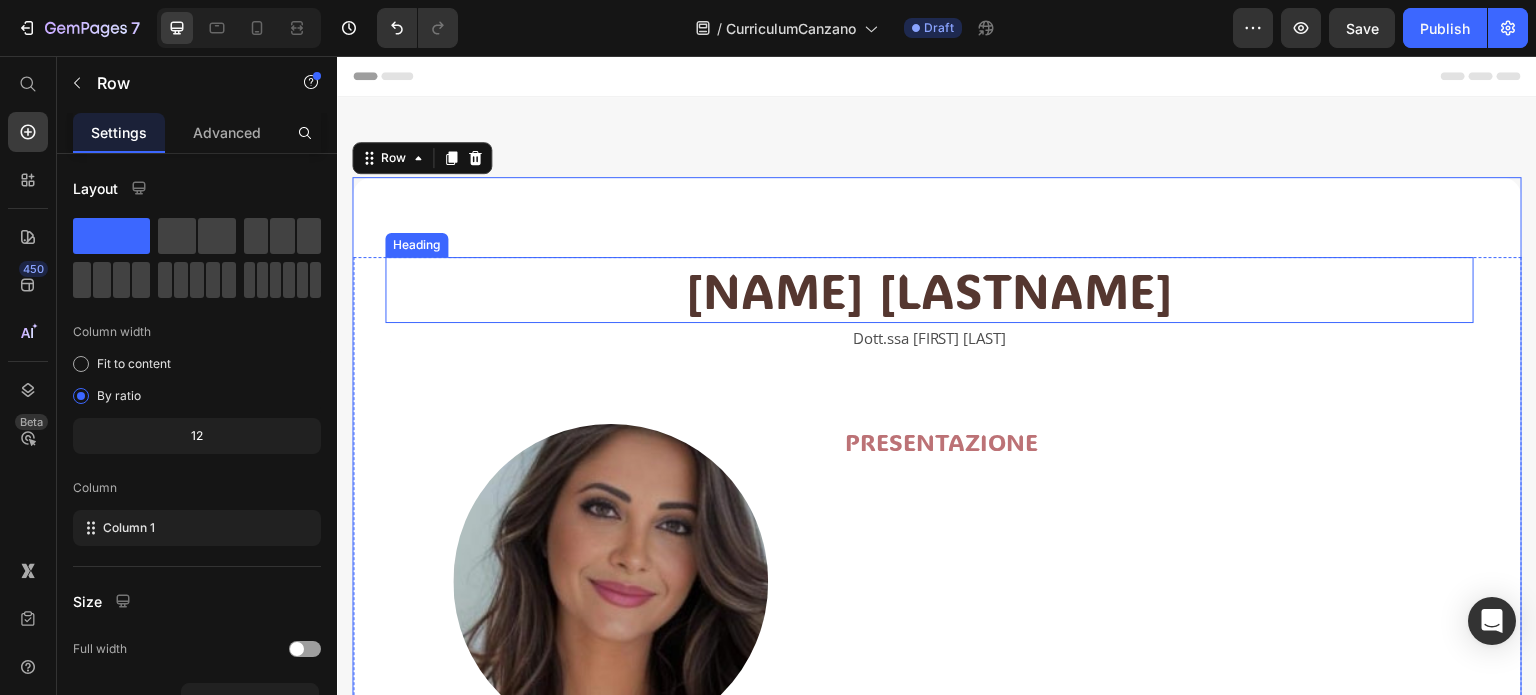 click on "[LAST] [LAST]" at bounding box center [929, 290] 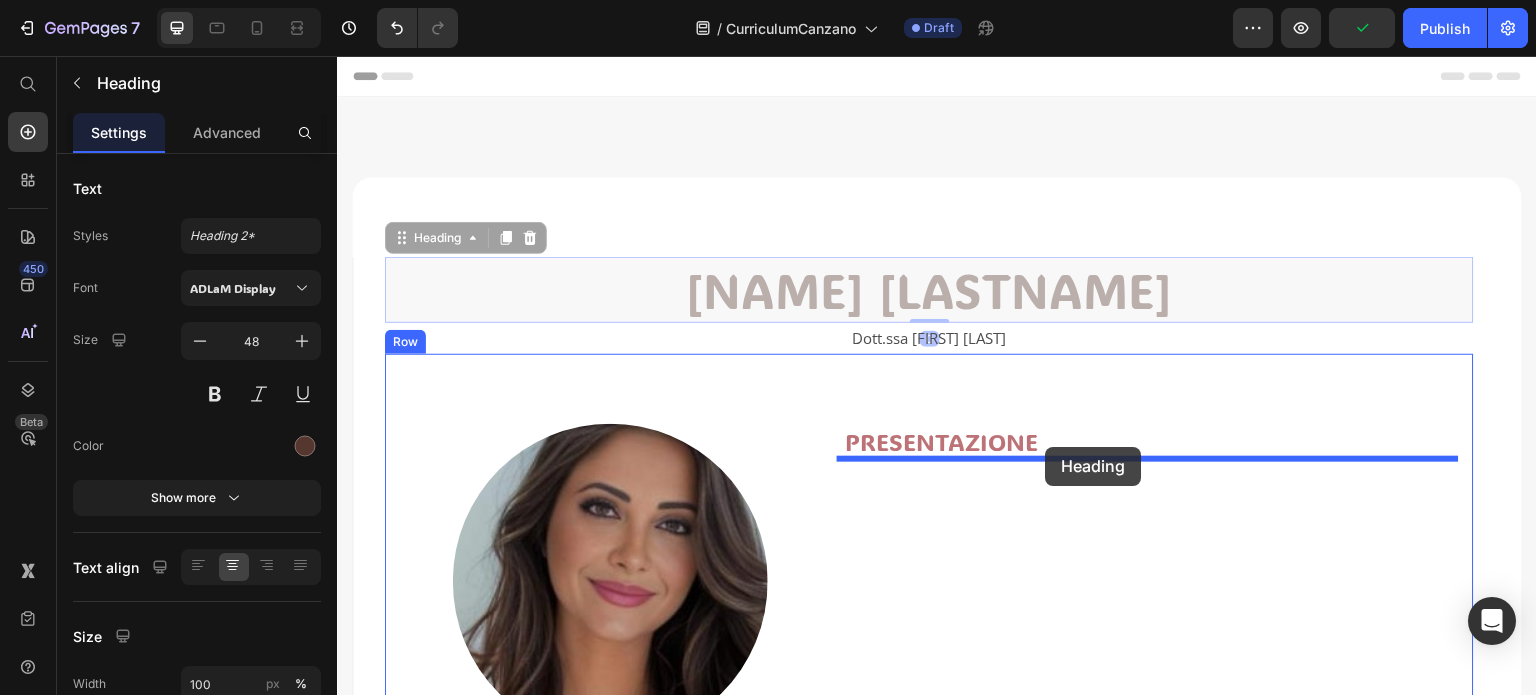 drag, startPoint x: 405, startPoint y: 246, endPoint x: 1046, endPoint y: 447, distance: 671.77527 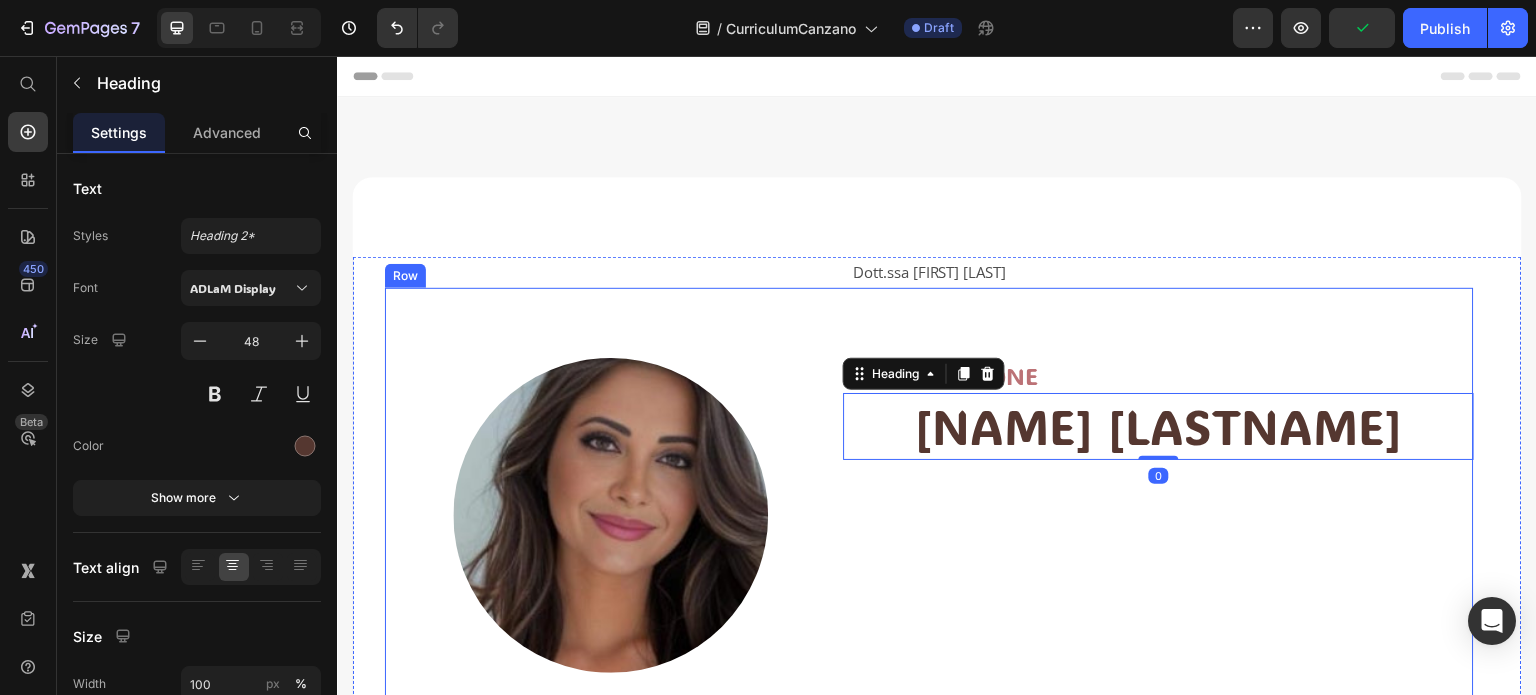 click on "PRESENTAZIONE" at bounding box center [1158, 375] 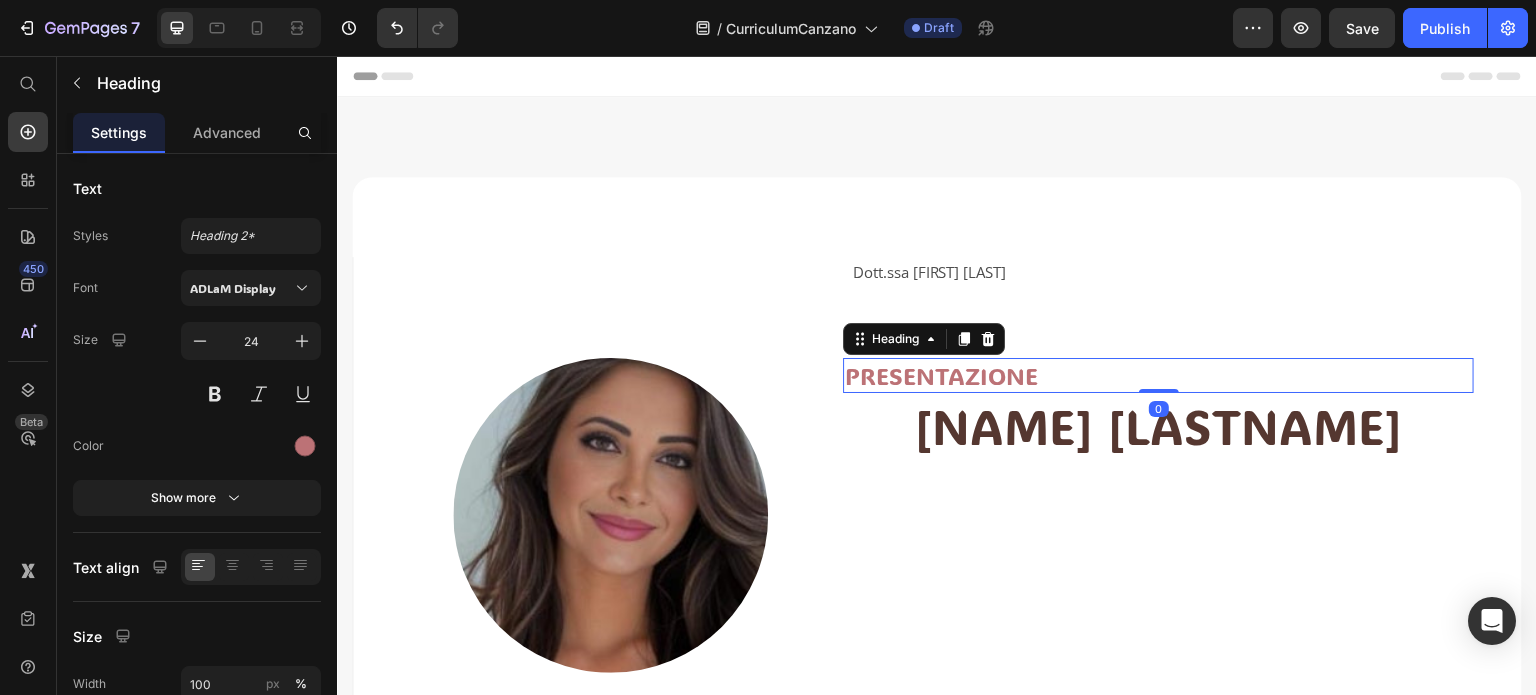 click on "Heading" at bounding box center [924, 339] 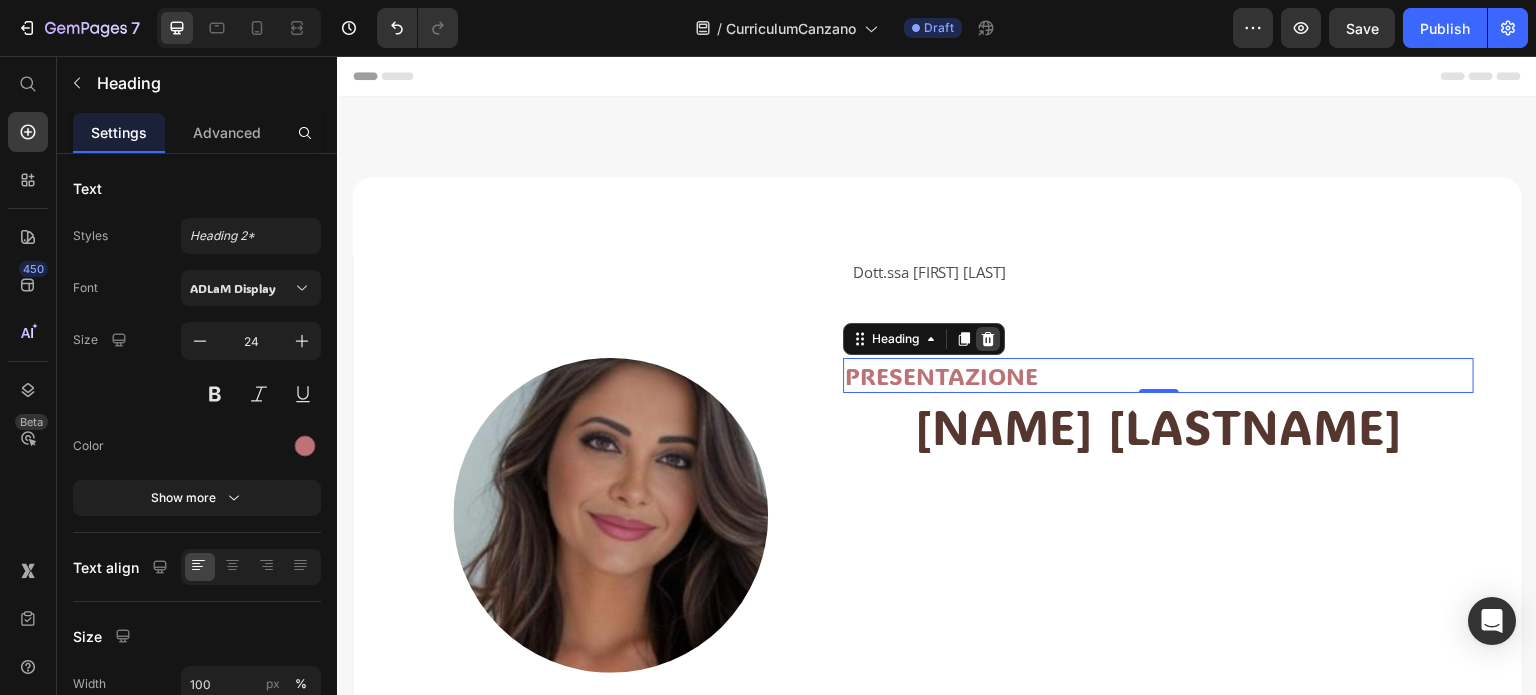click 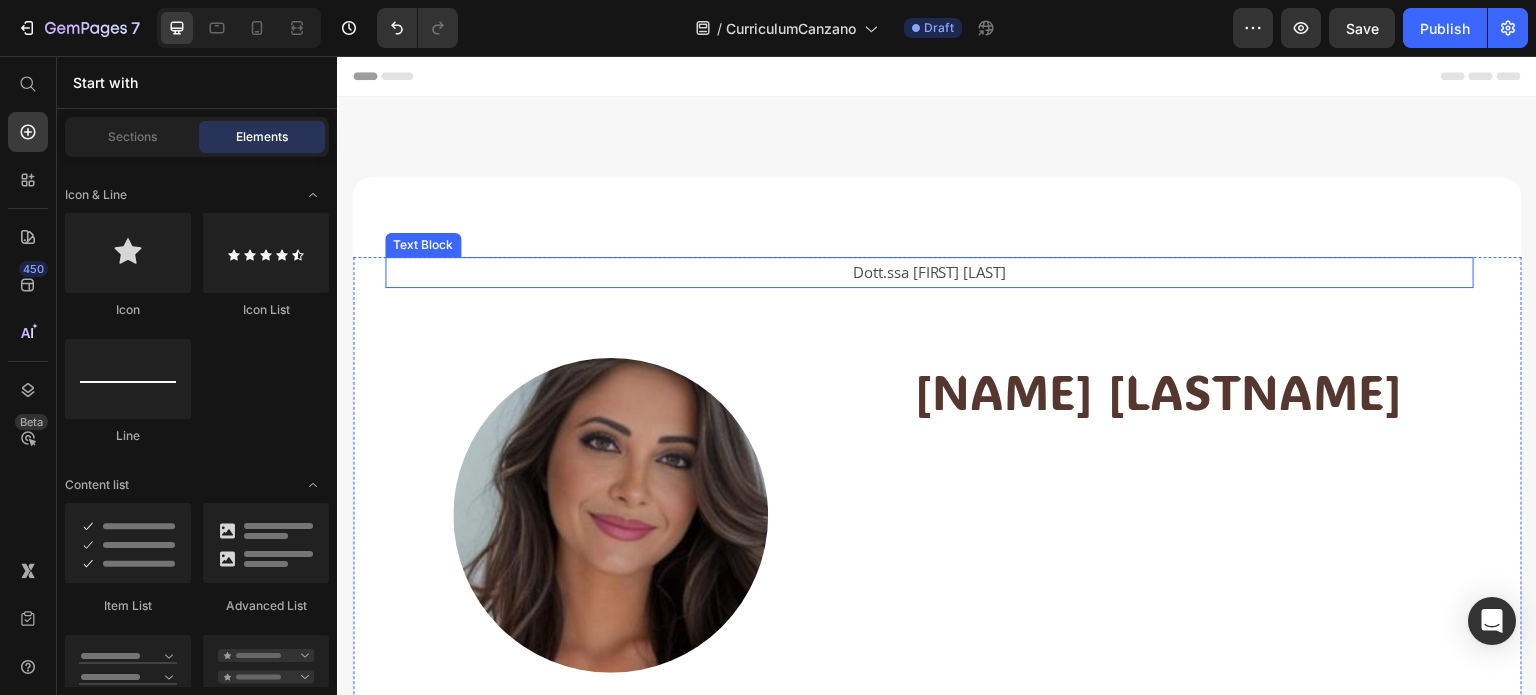 click on "Dott.ssa [FULL_NAME]" at bounding box center (929, 272) 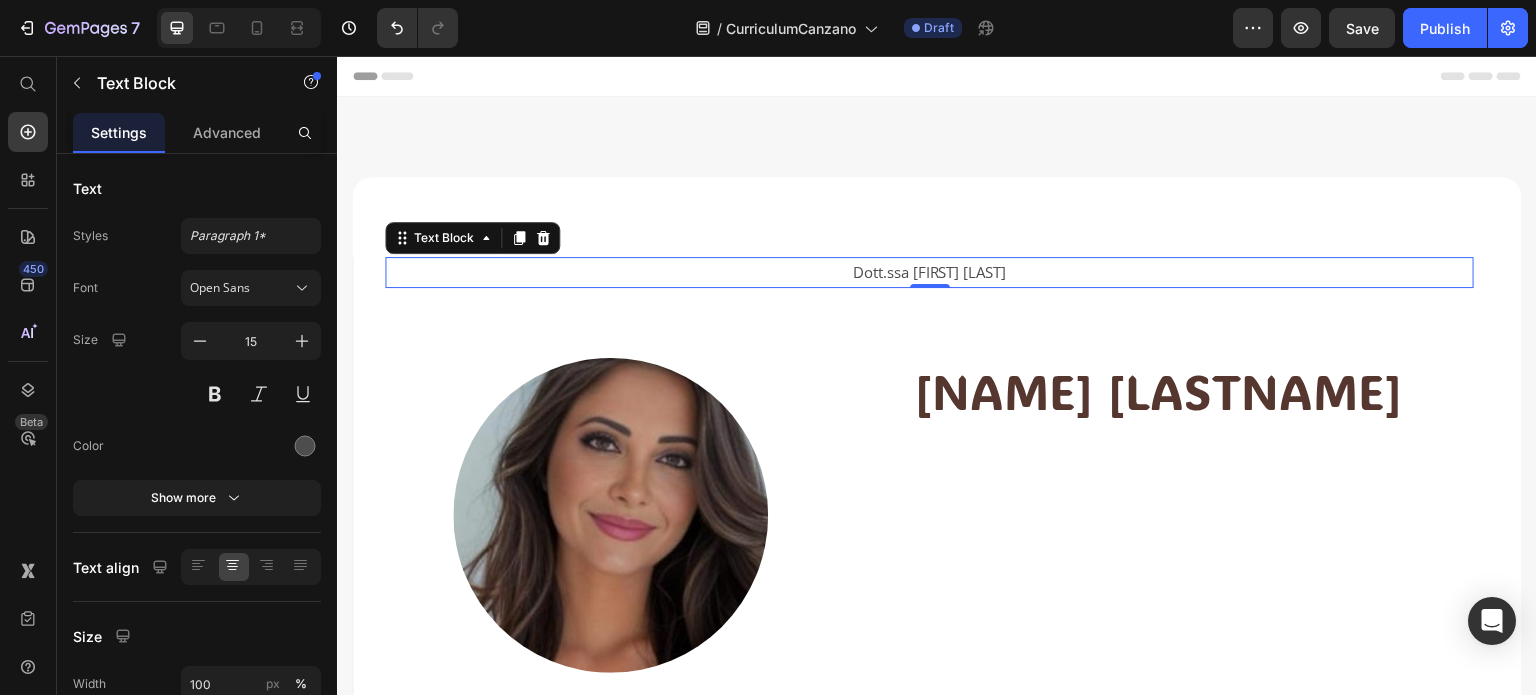 click 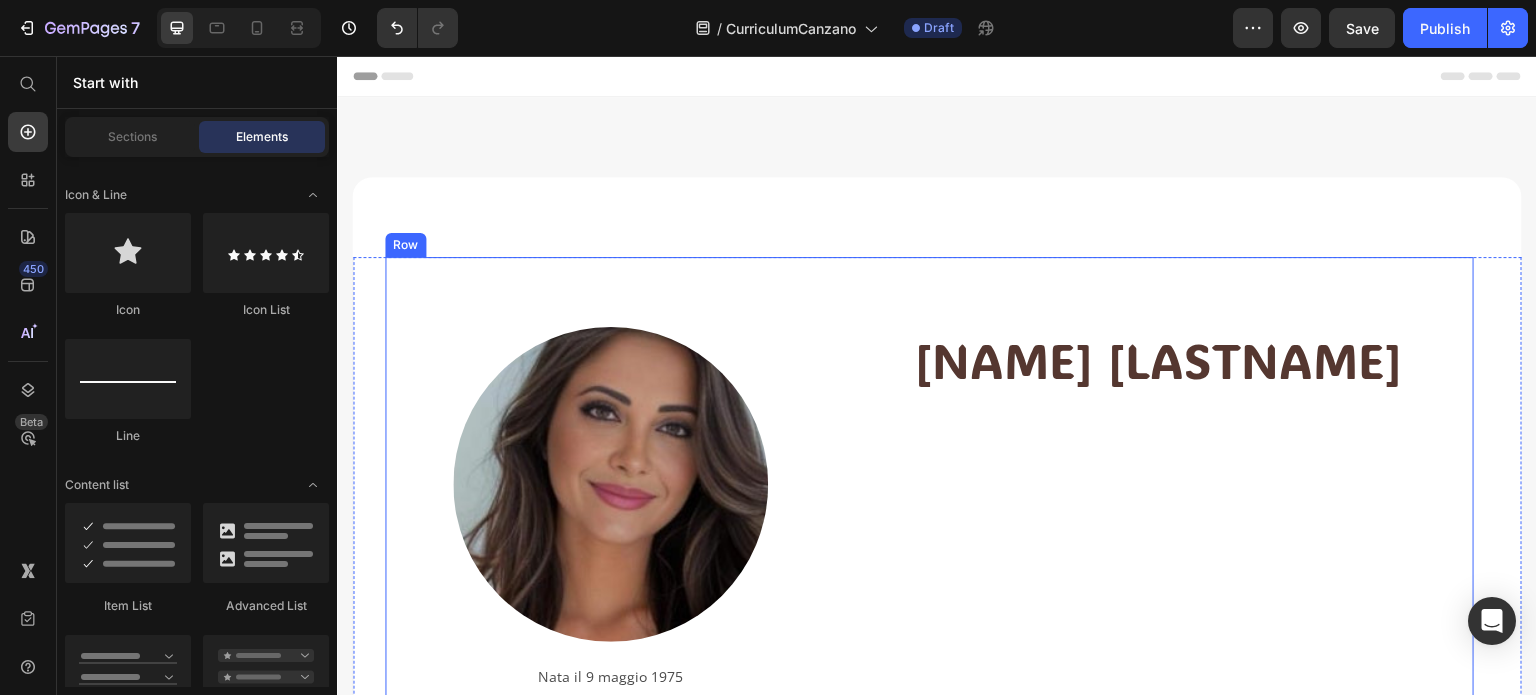 click on "Image Nata il 9 maggio 1975   Text Block TITOLO DI STUDIO Heading                Title Line Master di specializzazione autismo, disprassia e X fragile Libera Università ITARD Corso universitario di specializzazione: disturbi del comportamento infantile Universidad Europes Miguel de Cervantes (Valladolid - Spagna) Master Coaching e intelligenza emotiva nell'infanzia e nell'intelligenza   Text Block Mariarosaria Canzano Heading Row" at bounding box center [929, 667] 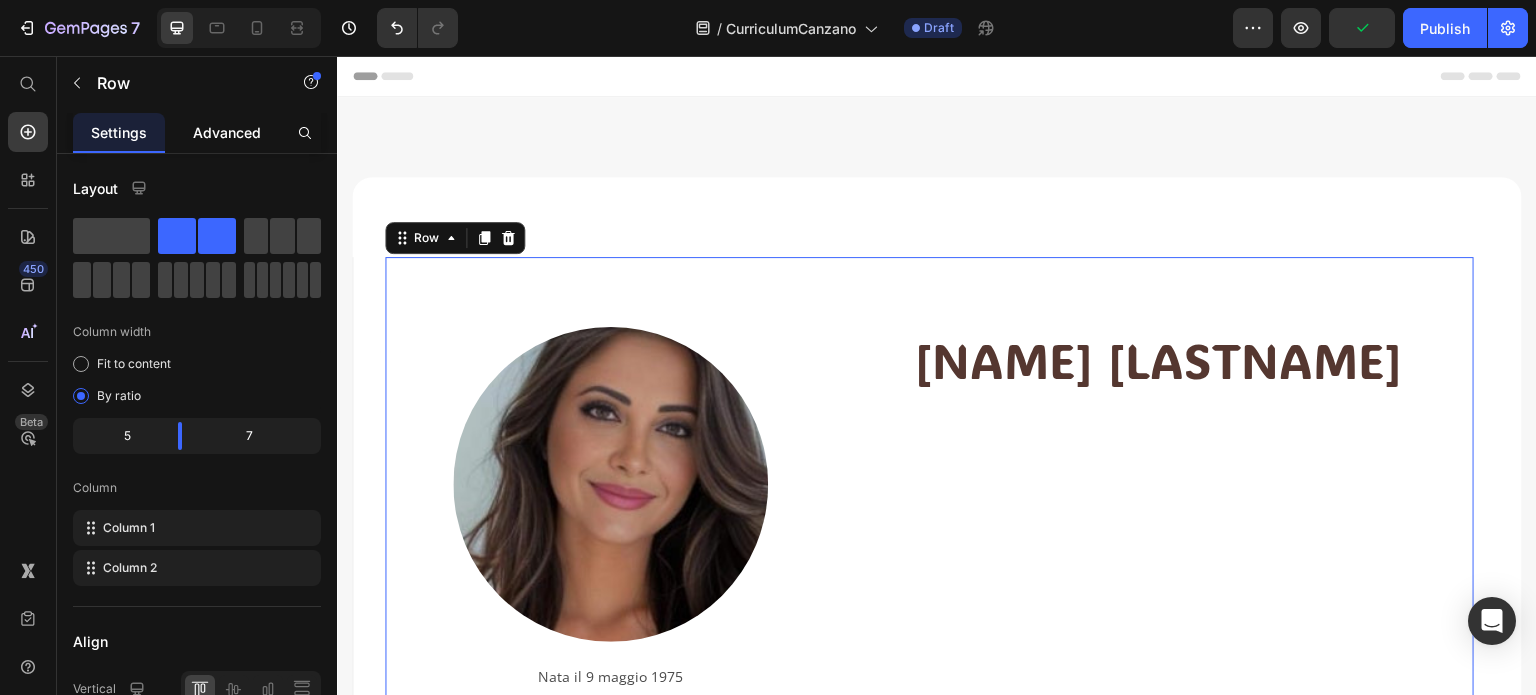 click on "Advanced" at bounding box center (227, 132) 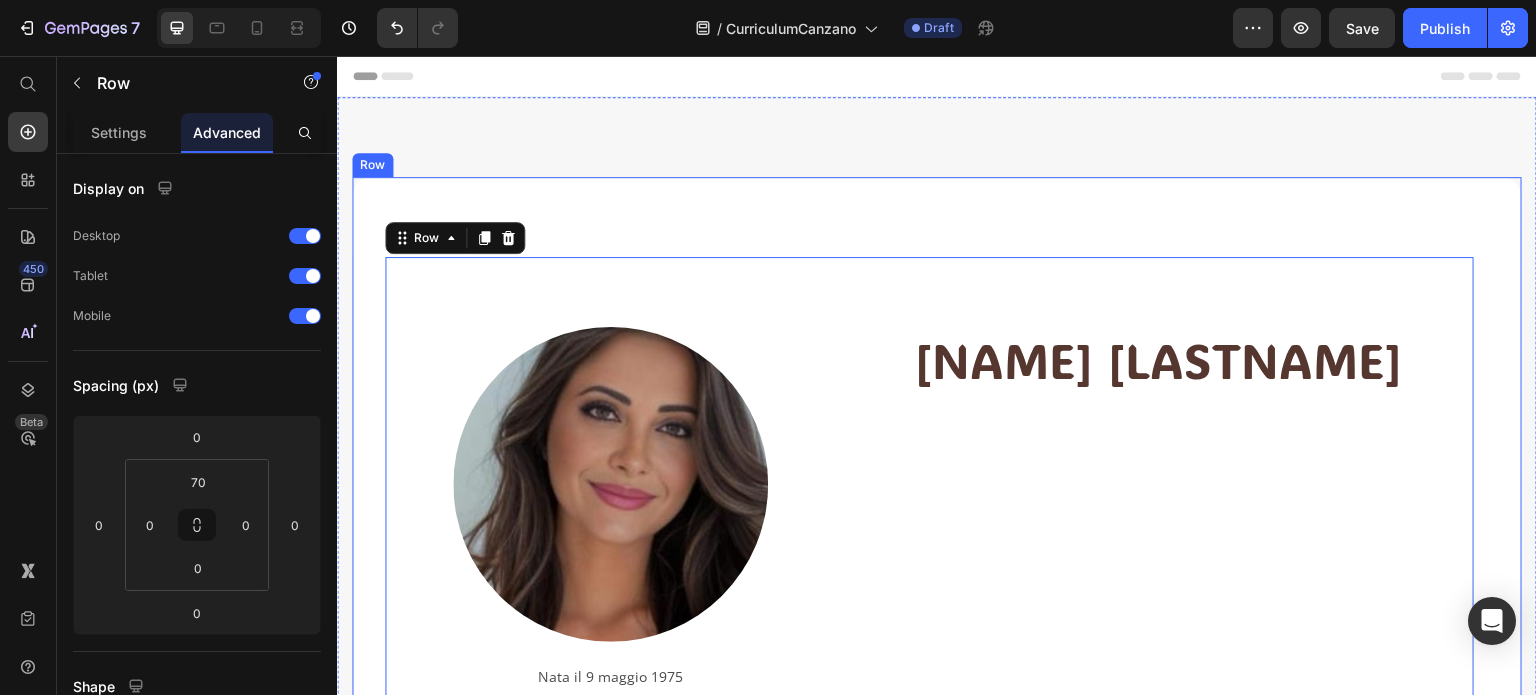 click on "Image Nata il 9 maggio 1975   Text Block TITOLO DI STUDIO Heading                Title Line Master di specializzazione autismo, disprassia e X fragile Libera Università ITARD Corso universitario di specializzazione: disturbi del comportamento infantile Universidad Europes Miguel de Cervantes (Valladolid - Spagna) Master Coaching e intelligenza emotiva nell'infanzia e nell'intelligenza   Text Block Mariarosaria Canzano Heading Row   0 Row Row" at bounding box center [937, 667] 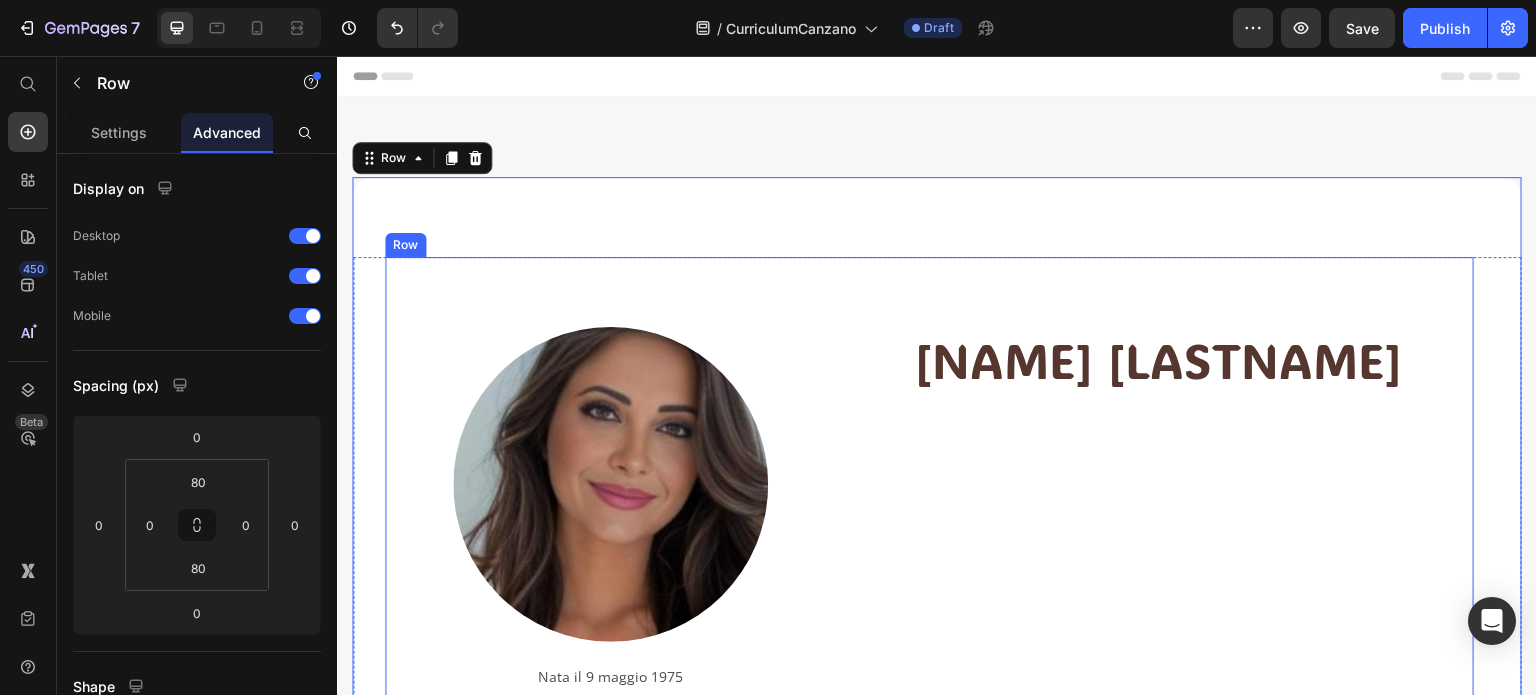 click on "Image Nata il 9 maggio 1975   Text Block TITOLO DI STUDIO Heading                Title Line Master di specializzazione autismo, disprassia e X fragile Libera Università ITARD Corso universitario di specializzazione: disturbi del comportamento infantile Universidad Europes Miguel de Cervantes (Valladolid - Spagna) Master Coaching e intelligenza emotiva nell'infanzia e nell'intelligenza   Text Block Mariarosaria Canzano Heading Row" at bounding box center (929, 667) 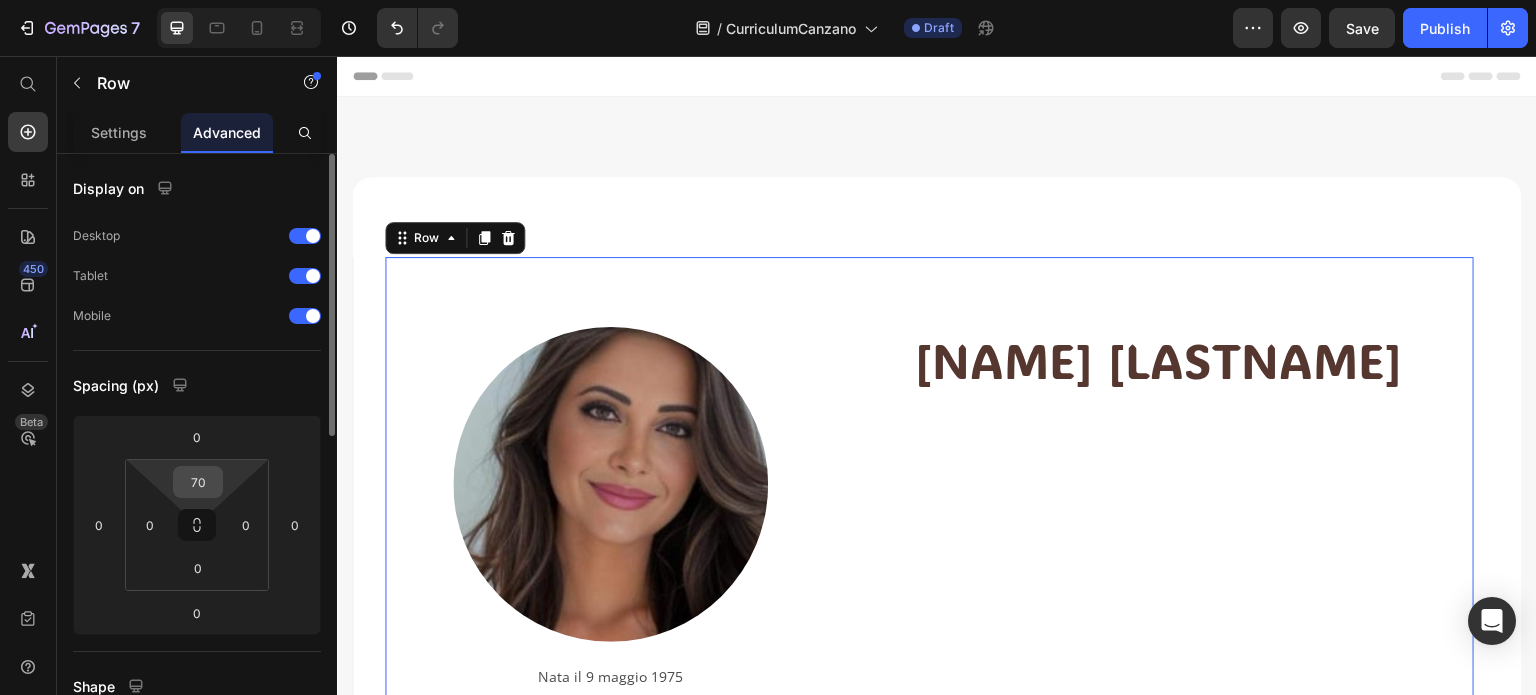 click on "70" at bounding box center (198, 482) 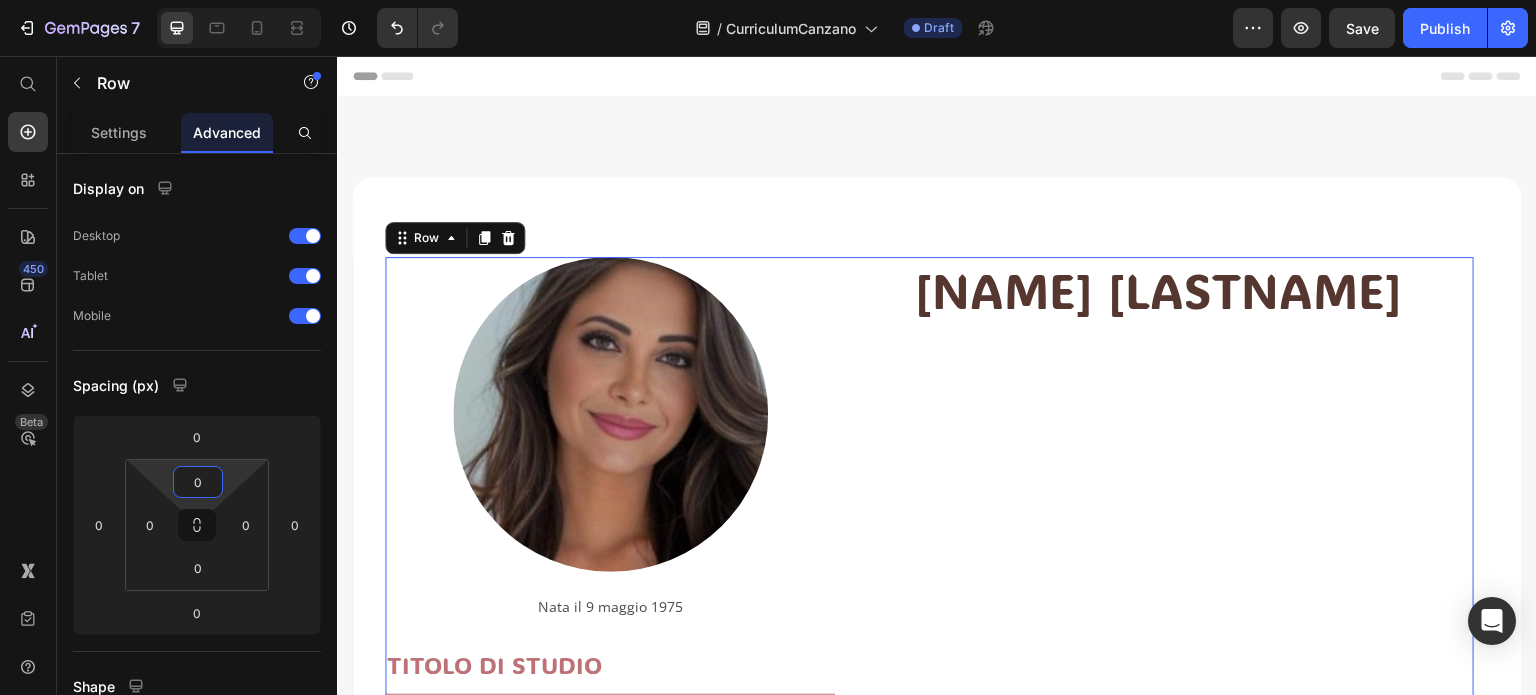 type on "0" 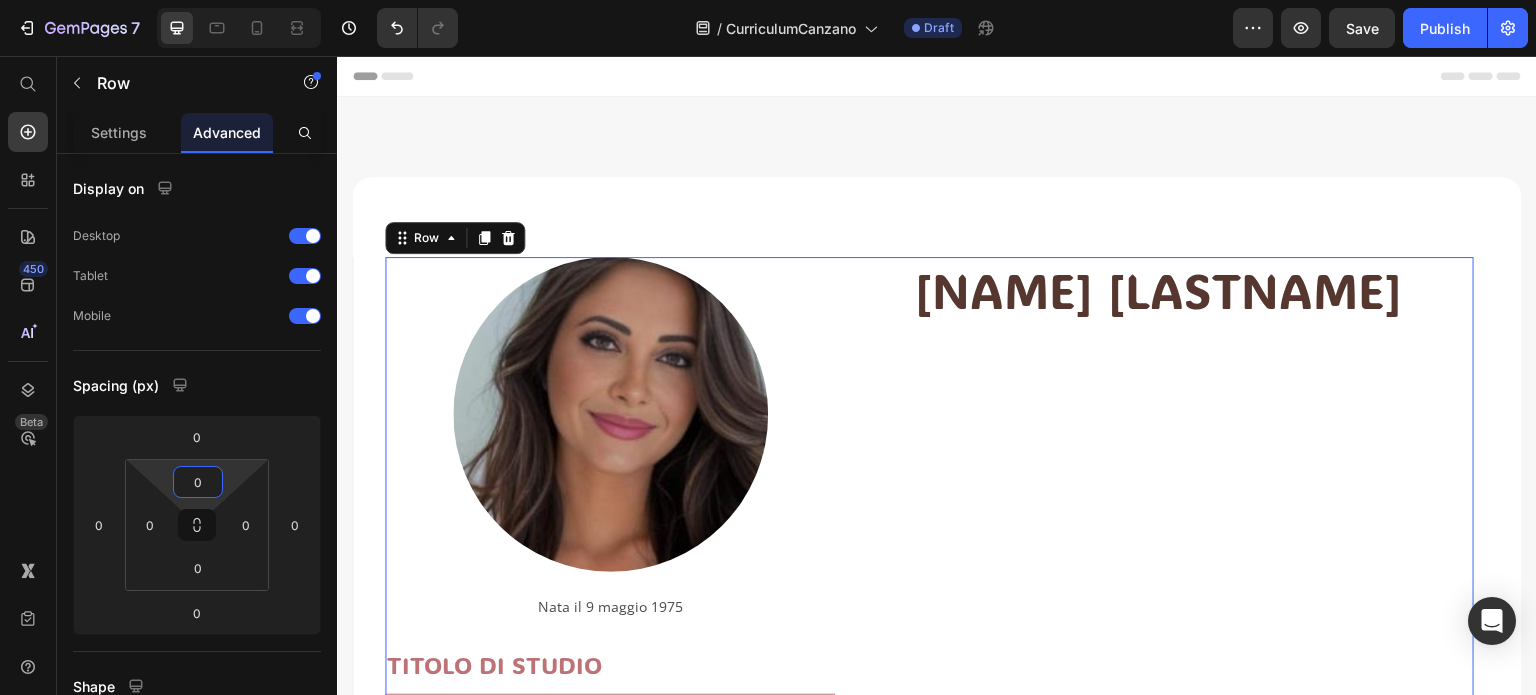 click on "Mariarosaria Canzano Heading" at bounding box center (1158, 632) 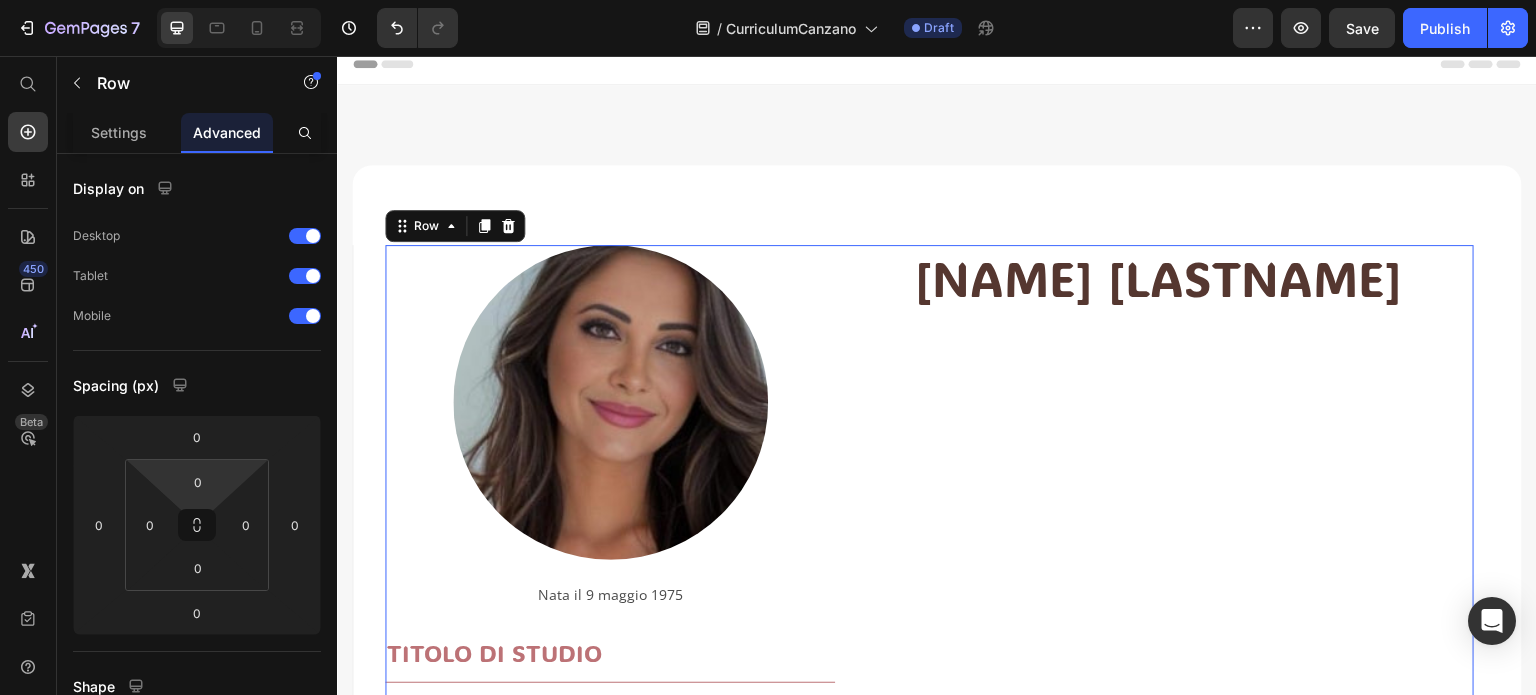 scroll, scrollTop: 0, scrollLeft: 0, axis: both 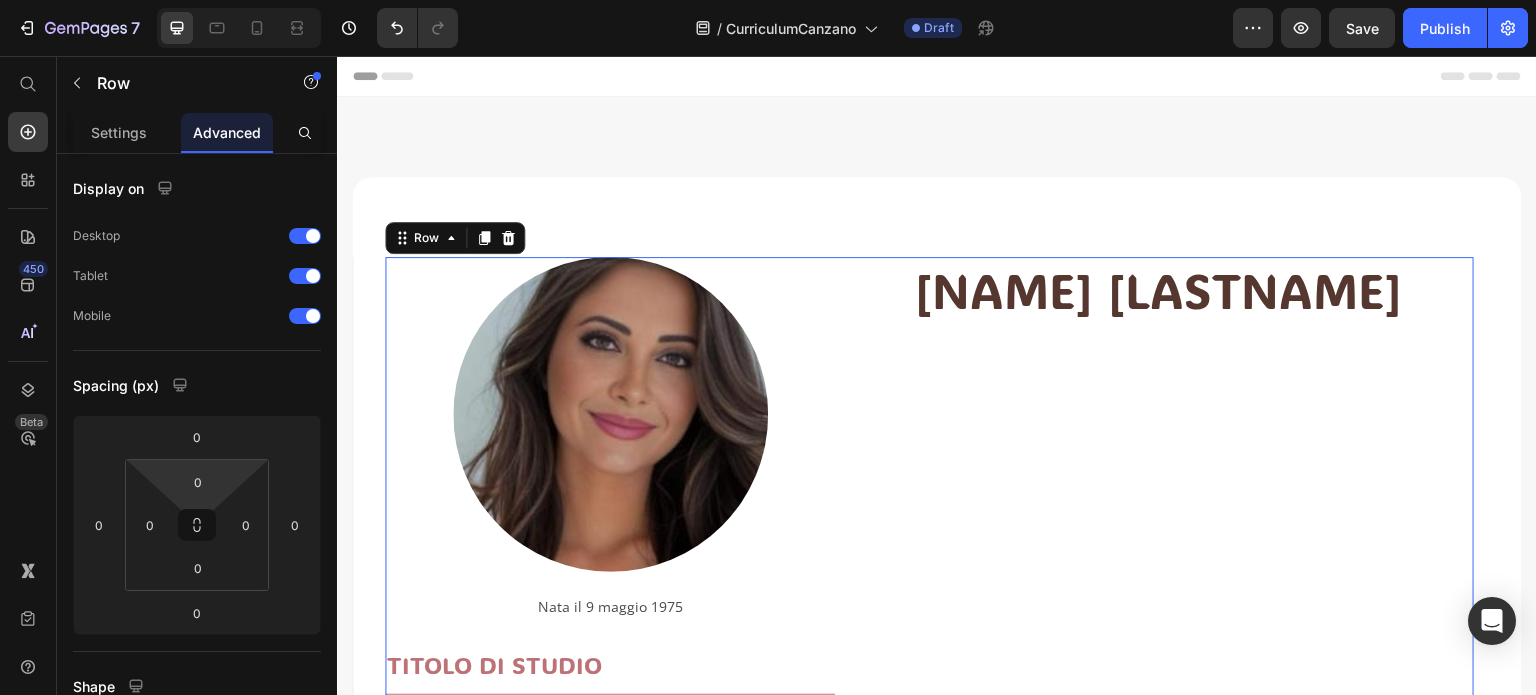 click on "Mariarosaria Canzano Heading" at bounding box center (1158, 632) 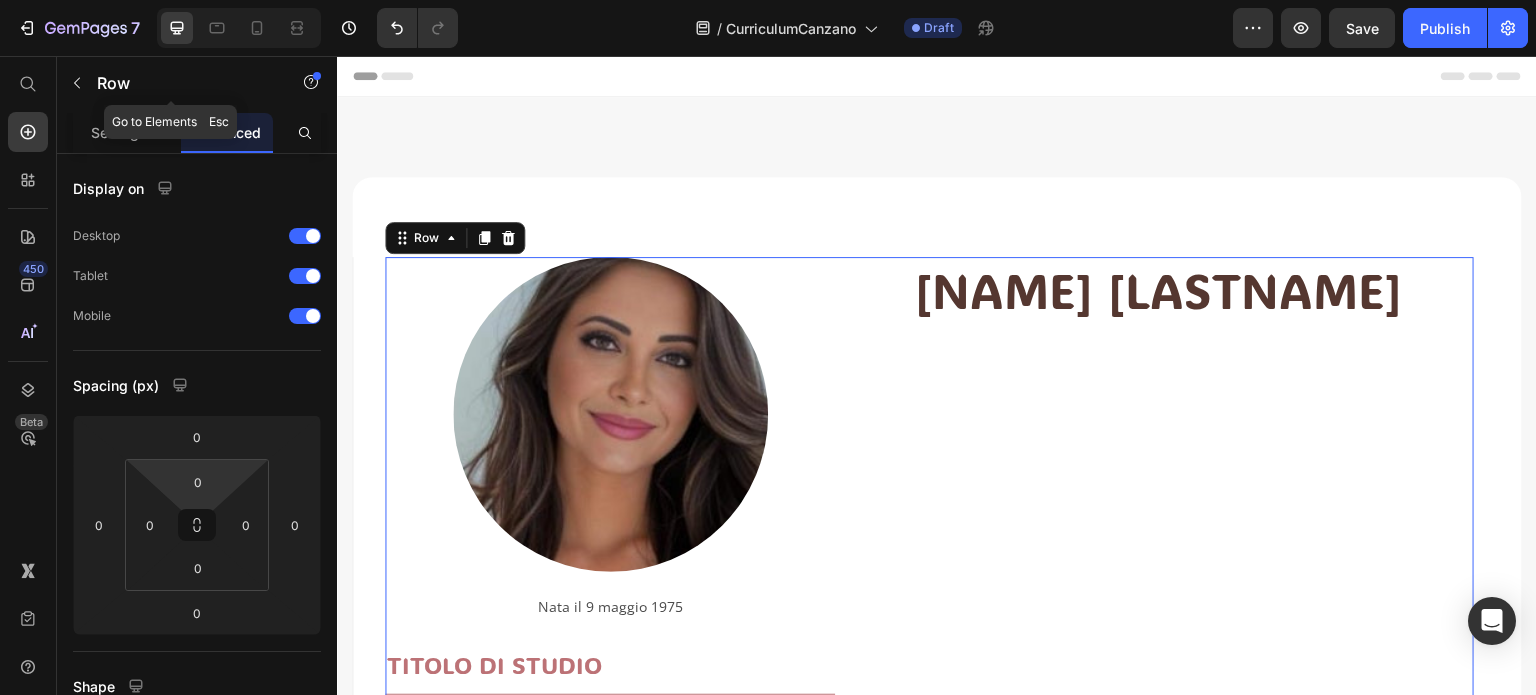 click 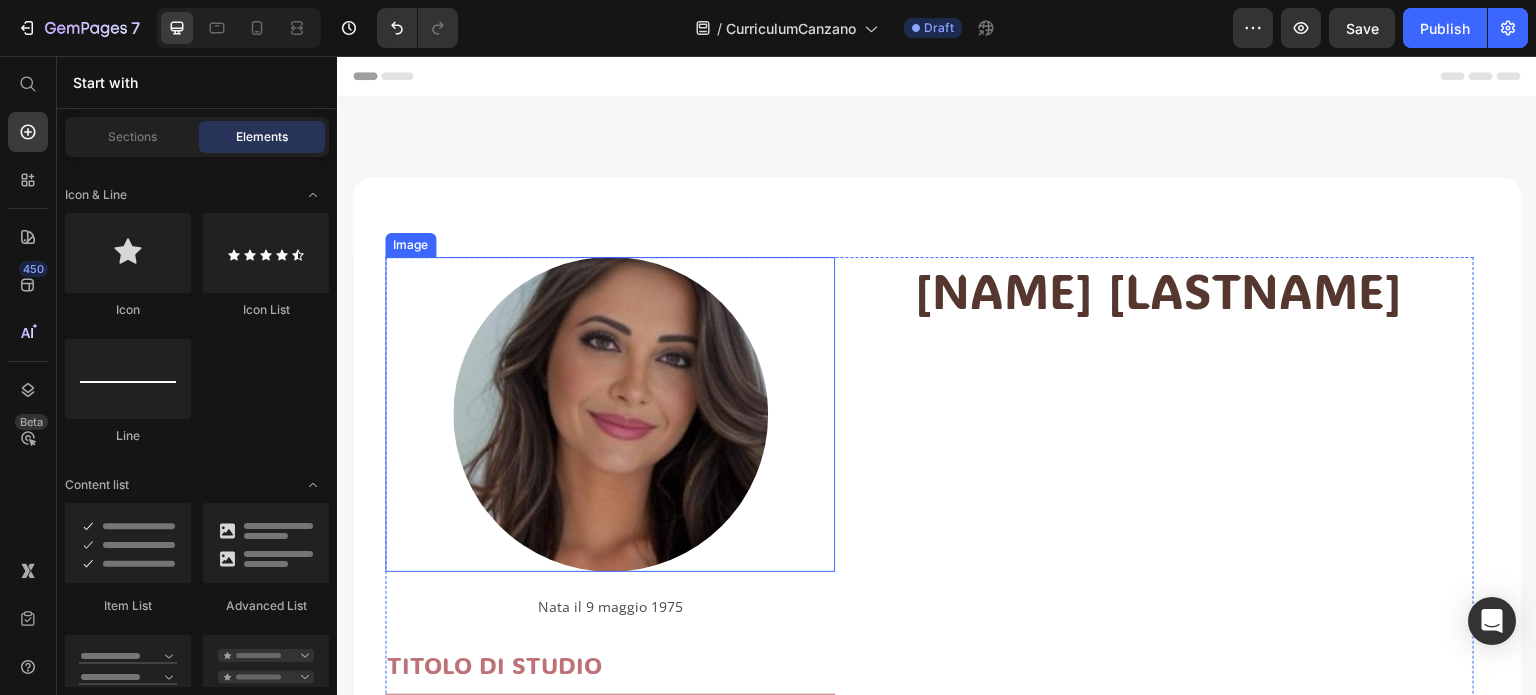 click at bounding box center (610, 414) 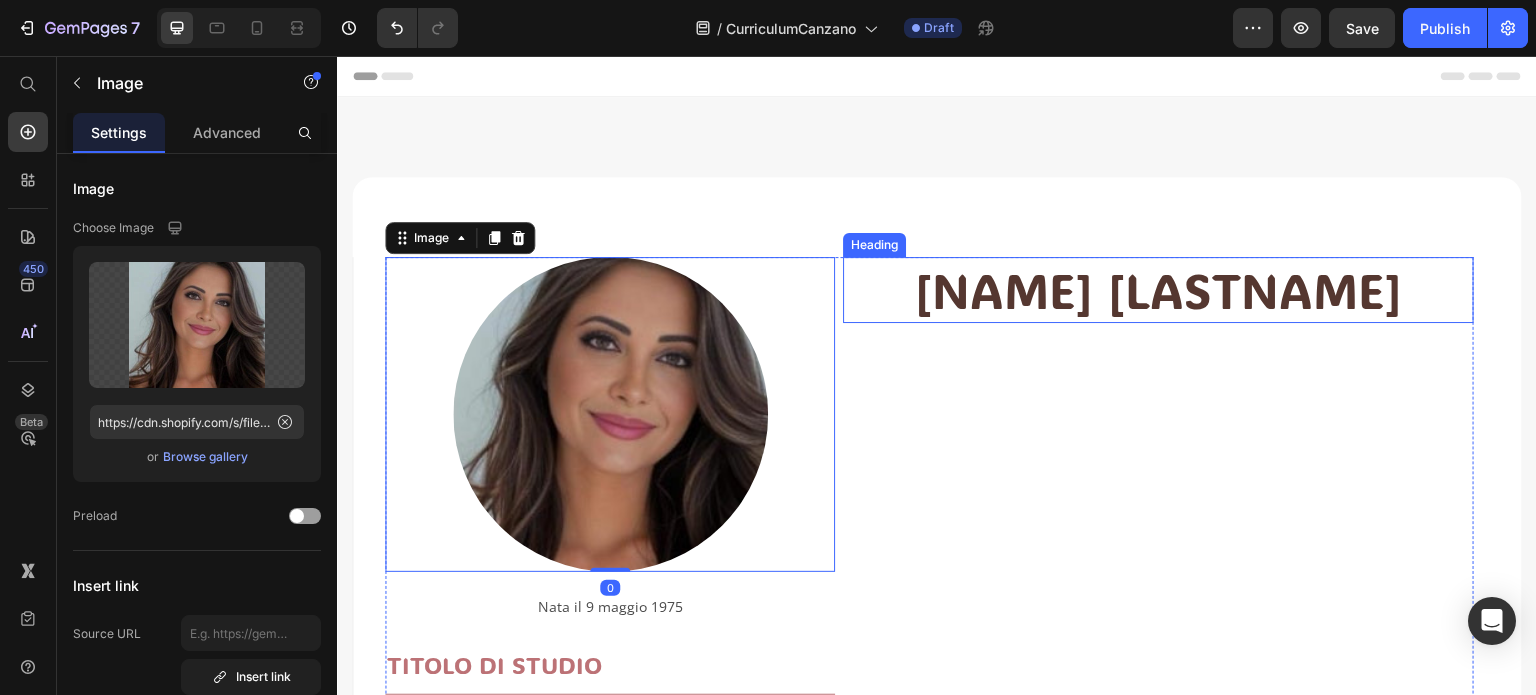 click on "[LAST] [LAST]" at bounding box center [1158, 290] 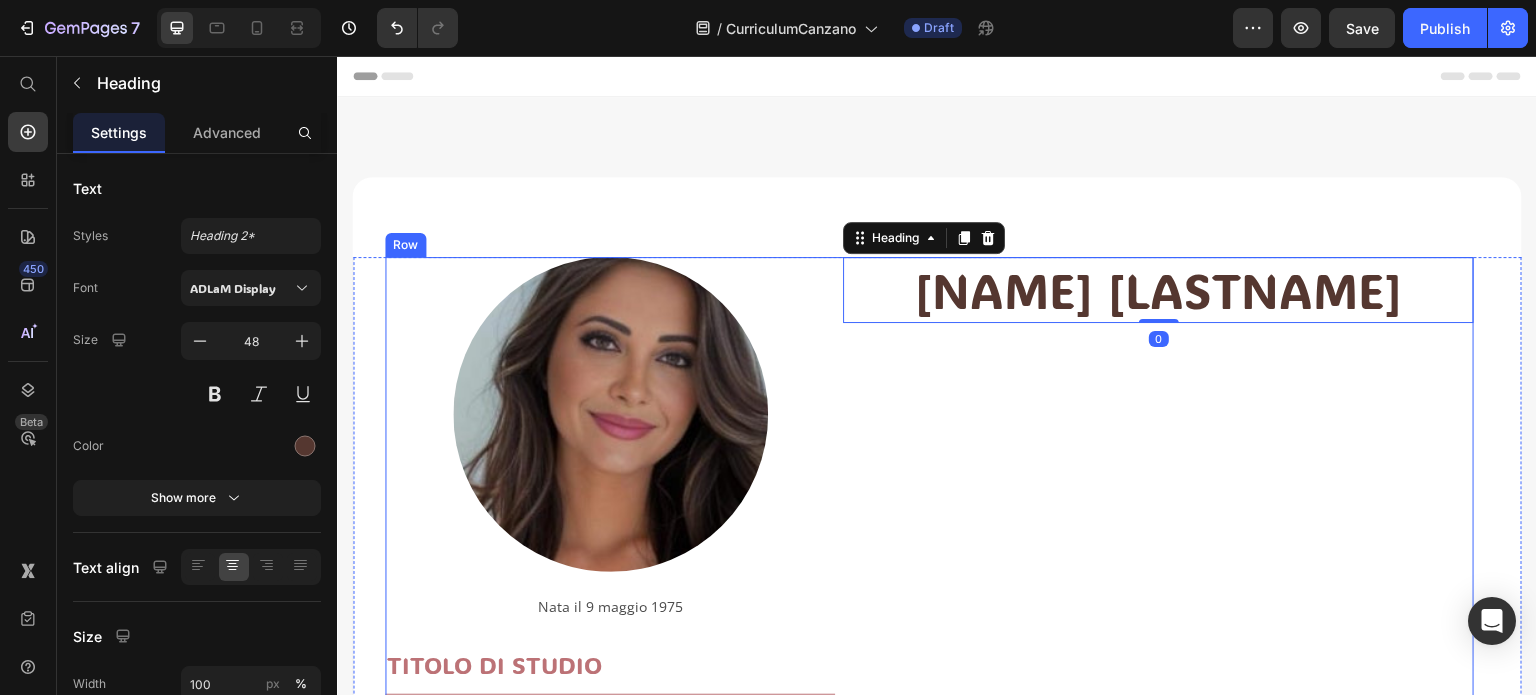 click on "Image Nata il 9 maggio 1975   Text Block TITOLO DI STUDIO Heading                Title Line Master di specializzazione autismo, disprassia e X fragile Libera Università ITARD Corso universitario di specializzazione: disturbi del comportamento infantile Universidad Europes Miguel de Cervantes (Valladolid - Spagna) Master Coaching e intelligenza emotiva nell'infanzia e nell'intelligenza   Text Block Mariarosaria Canzano Heading   0 Row" at bounding box center (929, 632) 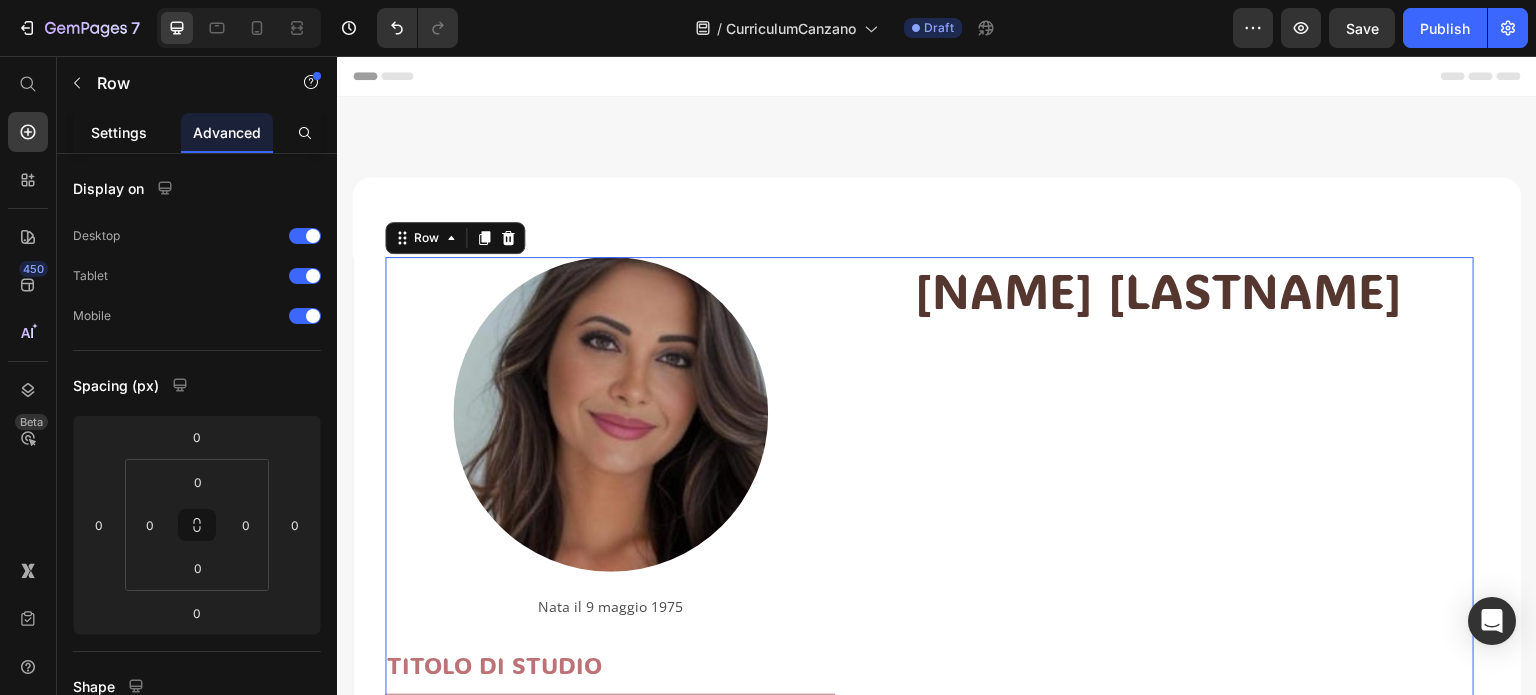 click on "Settings" at bounding box center [119, 132] 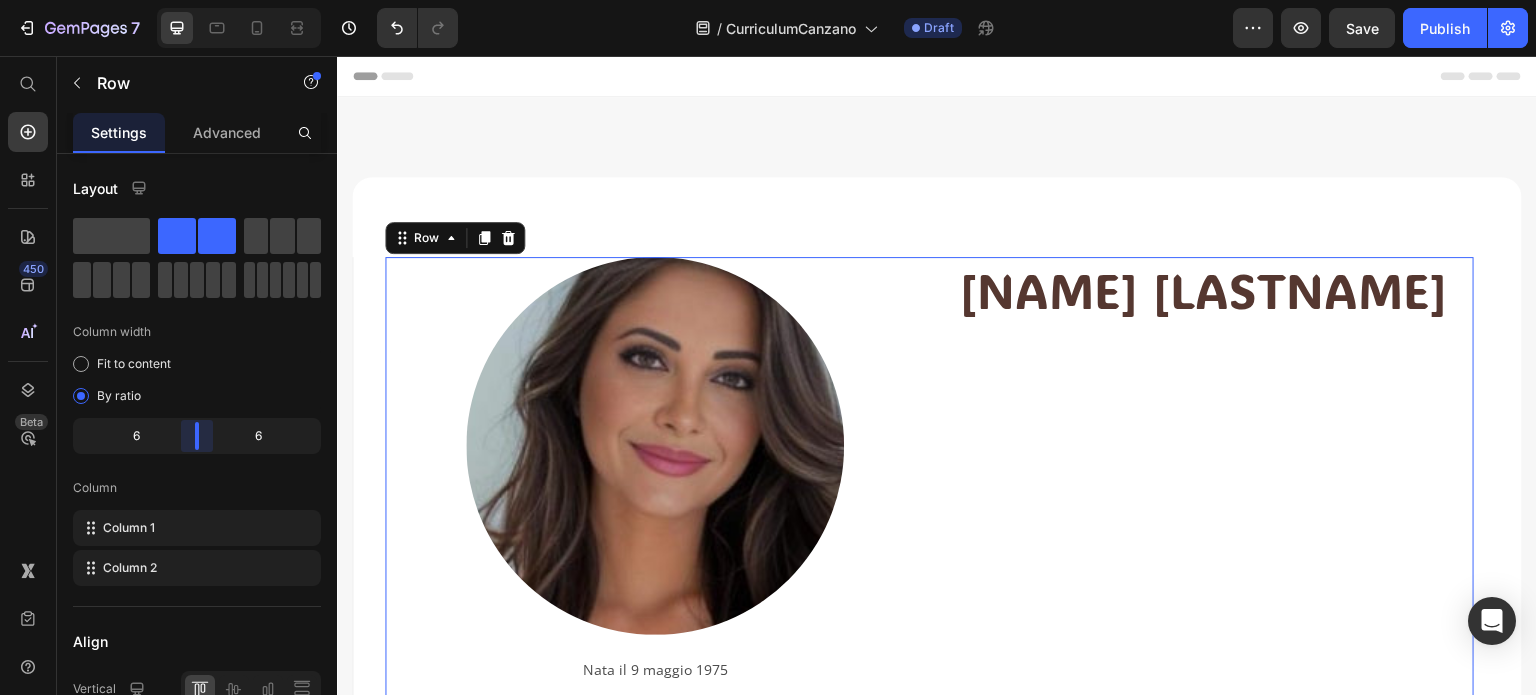 drag, startPoint x: 185, startPoint y: 423, endPoint x: 196, endPoint y: 423, distance: 11 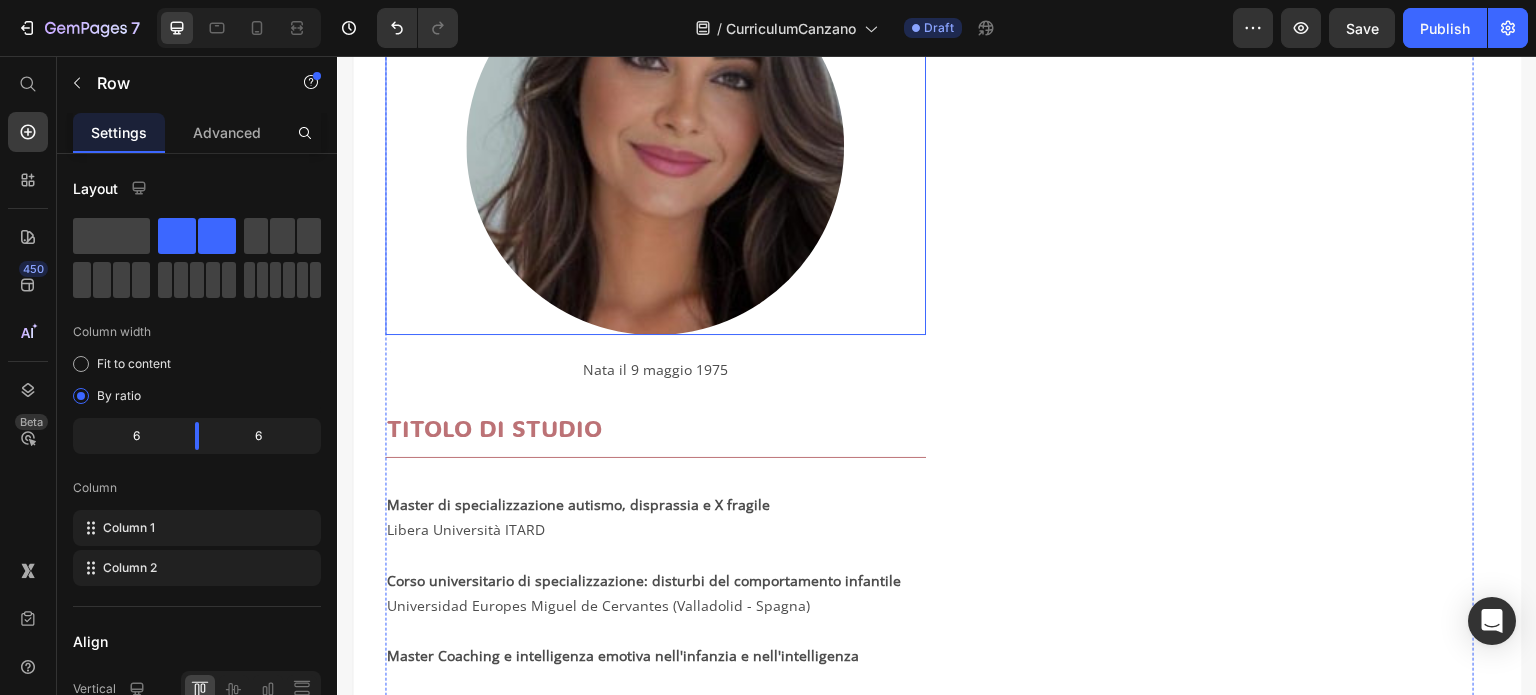 scroll, scrollTop: 400, scrollLeft: 0, axis: vertical 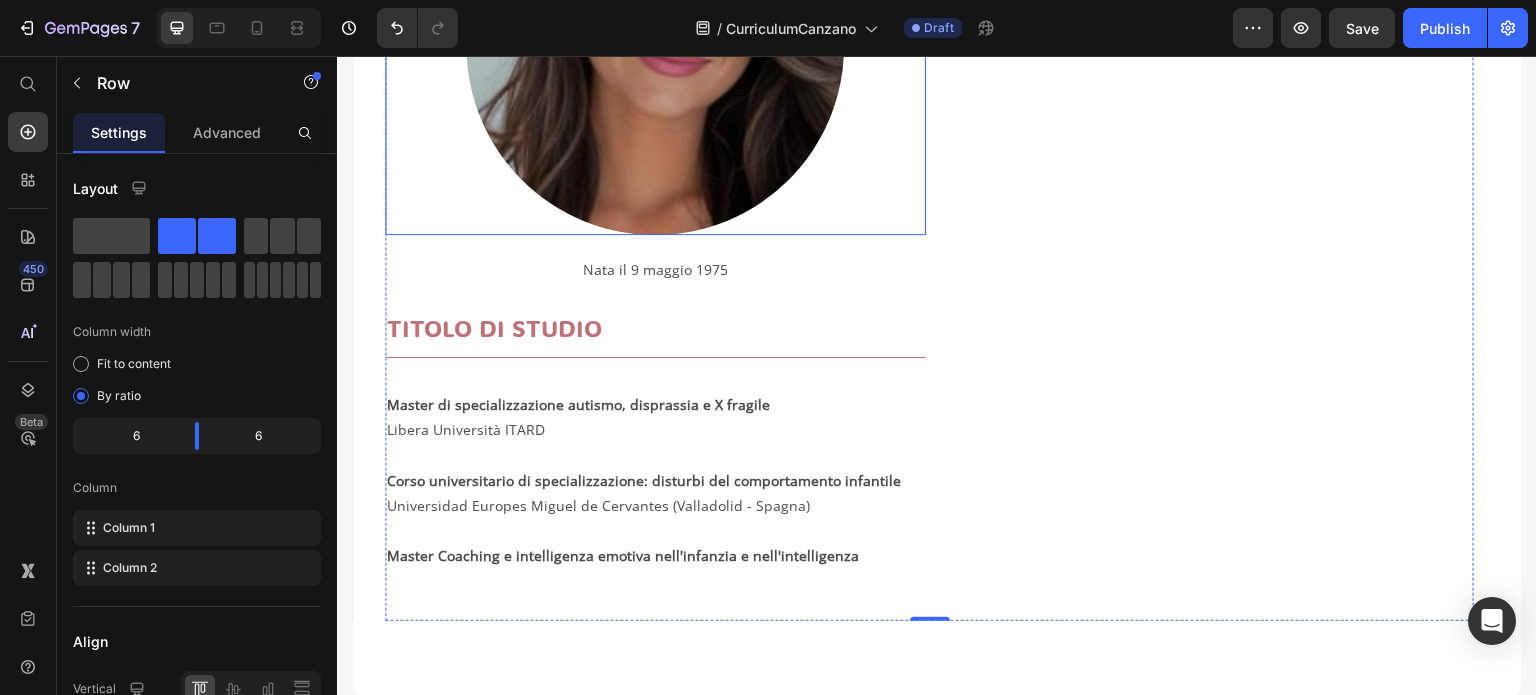 click at bounding box center (655, 46) 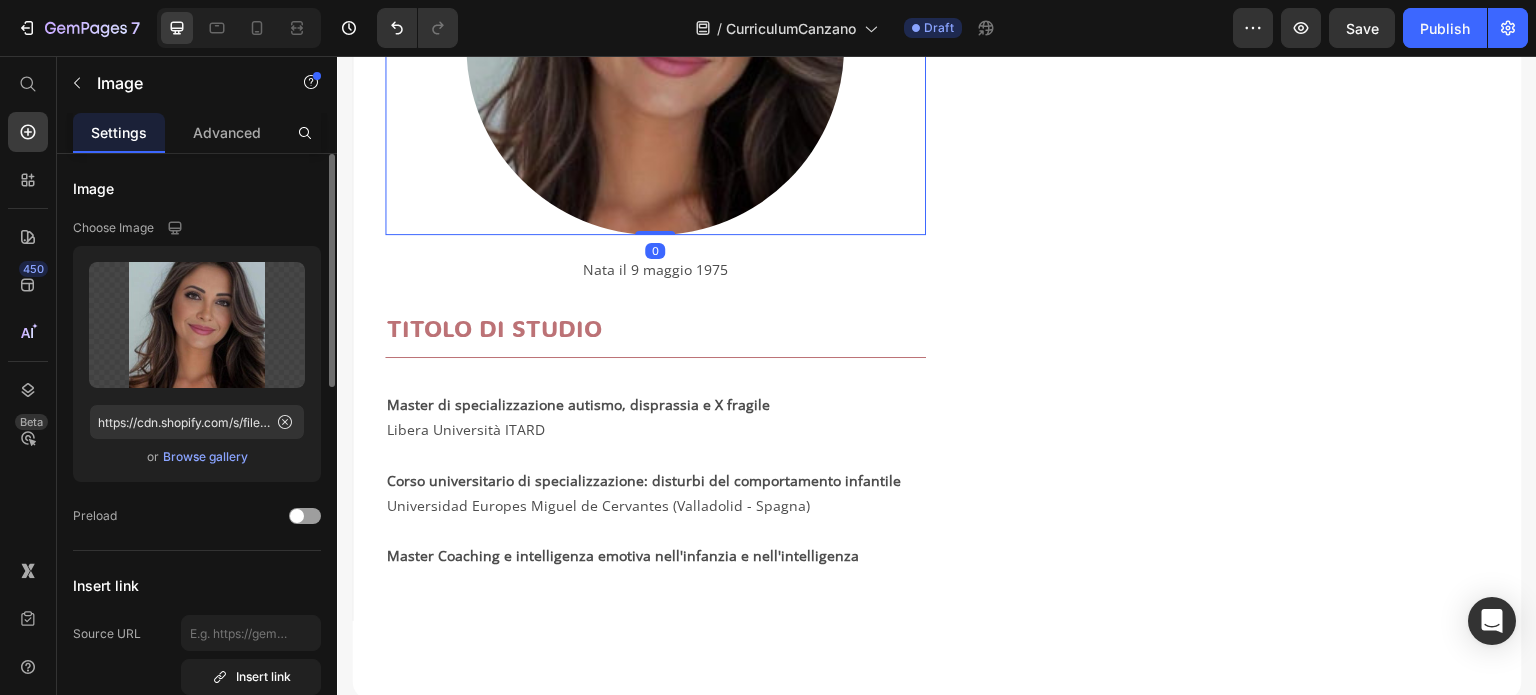 scroll, scrollTop: 200, scrollLeft: 0, axis: vertical 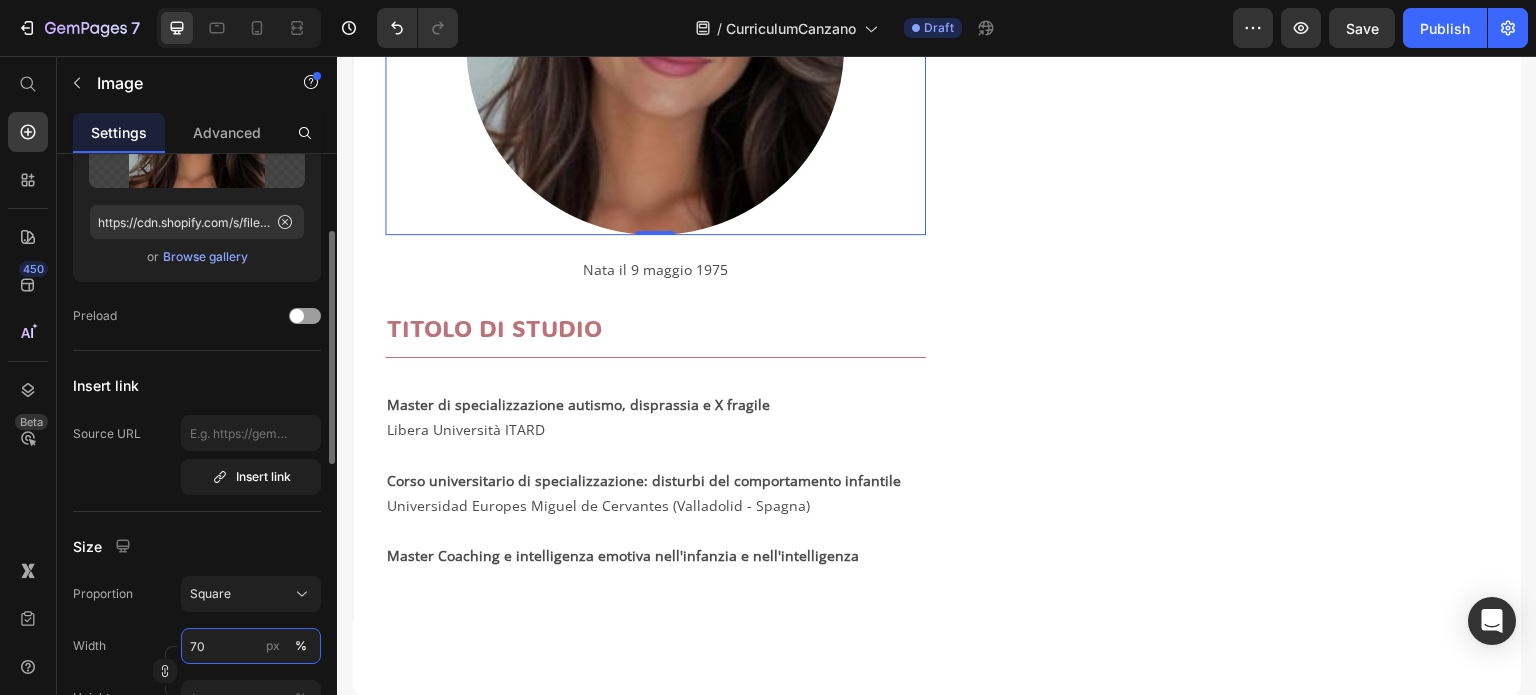 click on "70" at bounding box center (251, 646) 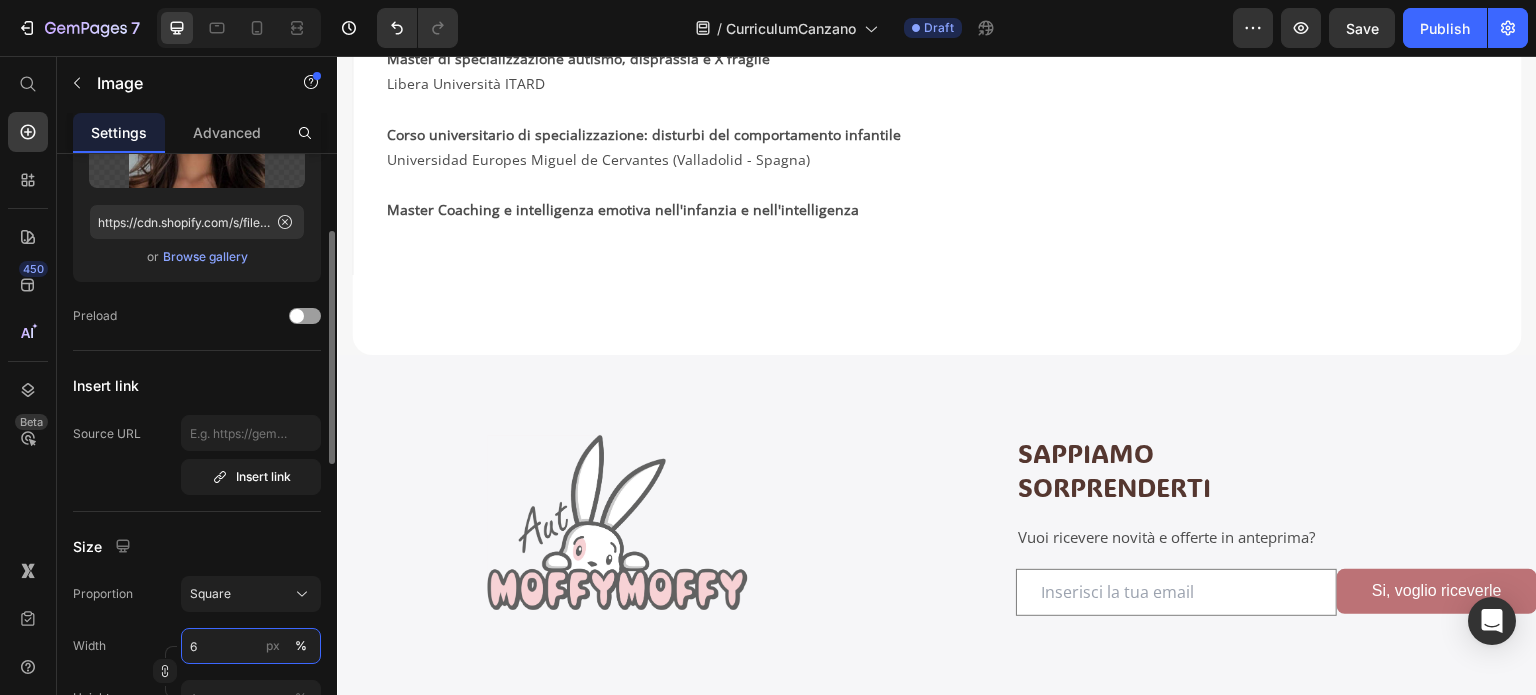 type on "60" 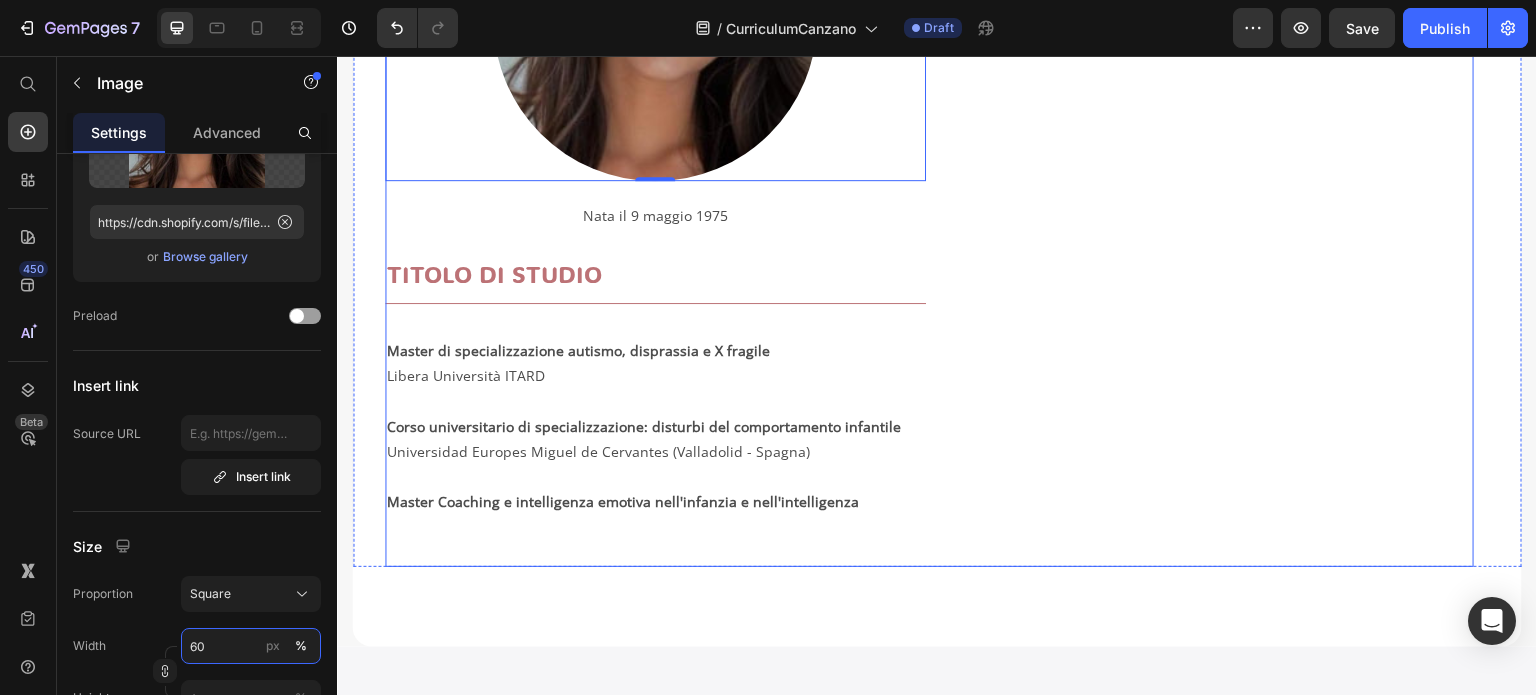 scroll, scrollTop: 100, scrollLeft: 0, axis: vertical 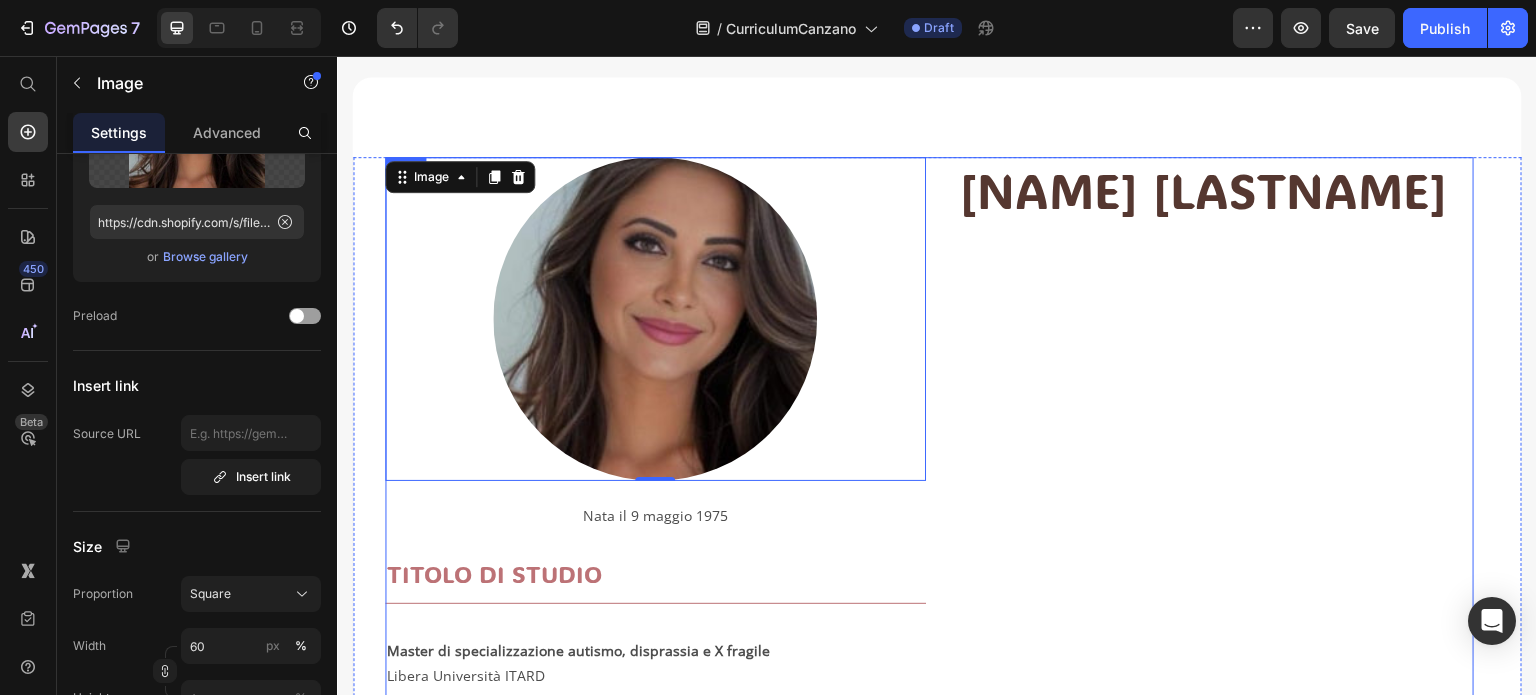 click on "Mariarosaria Canzano Heading" at bounding box center [1204, 512] 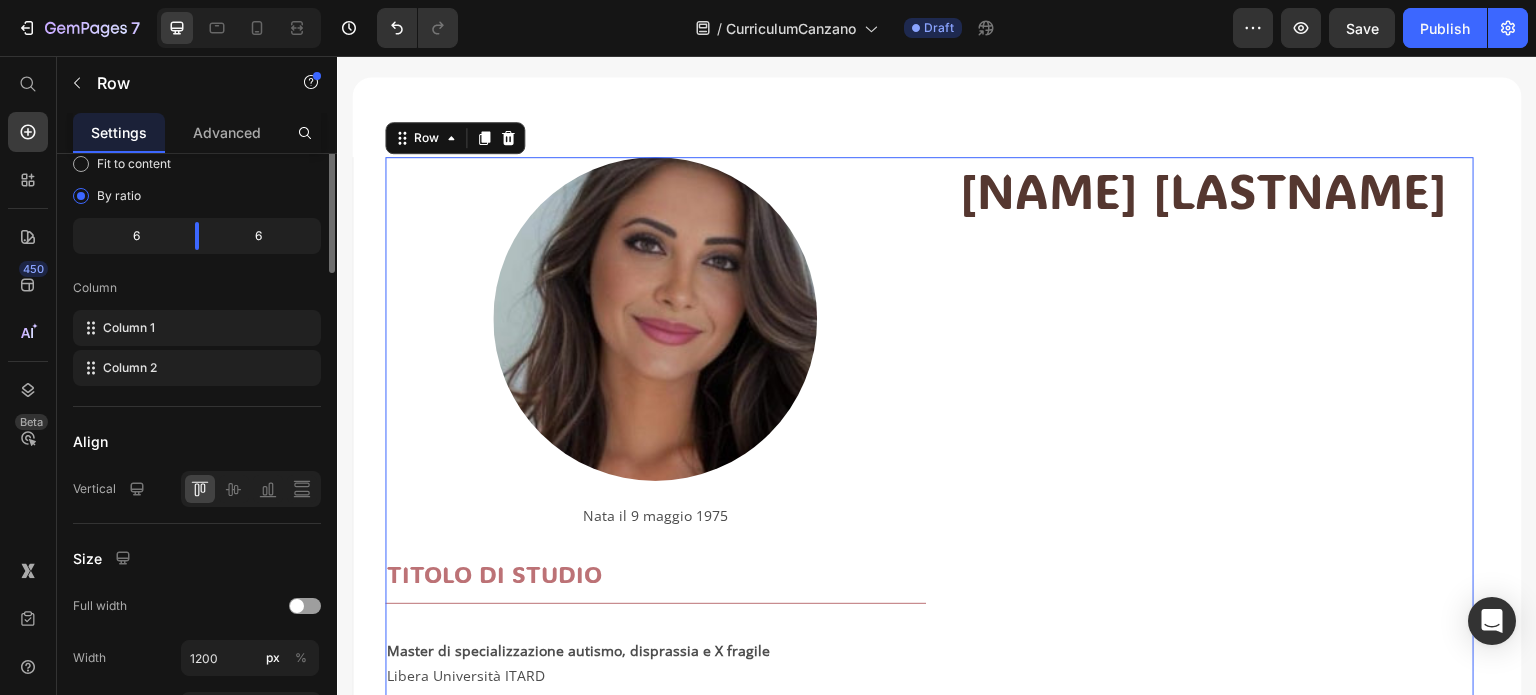 scroll, scrollTop: 0, scrollLeft: 0, axis: both 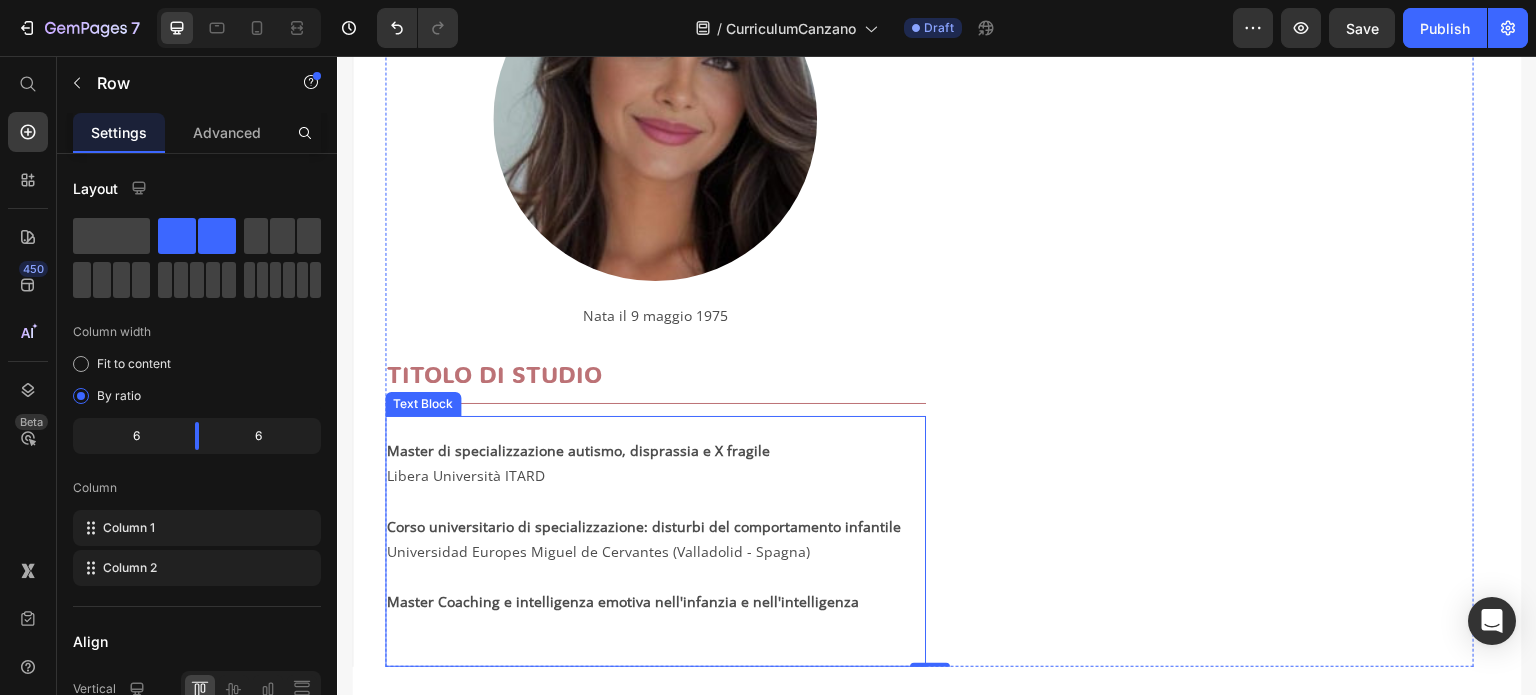 click on "Master di specializzazione autismo, disprassia e X fragile" at bounding box center (655, 450) 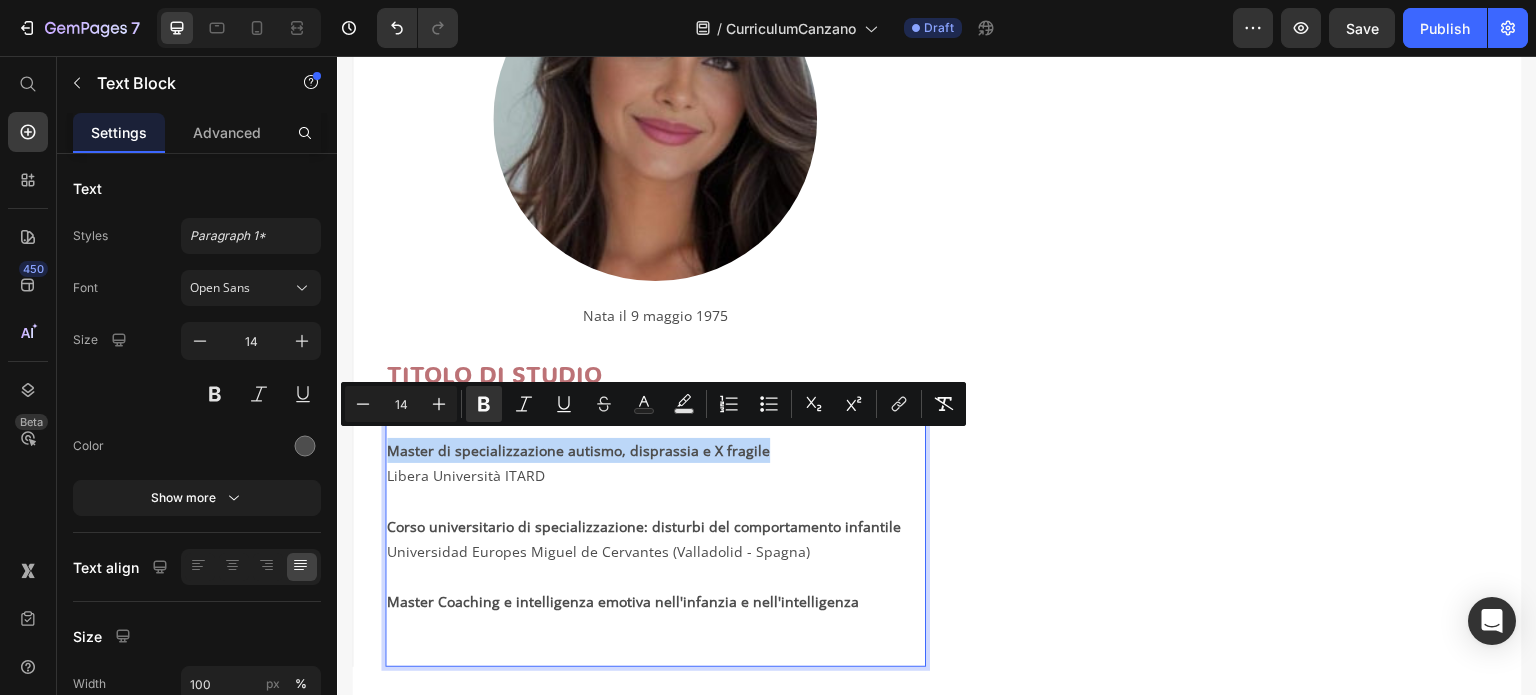 drag, startPoint x: 757, startPoint y: 444, endPoint x: 387, endPoint y: 452, distance: 370.0865 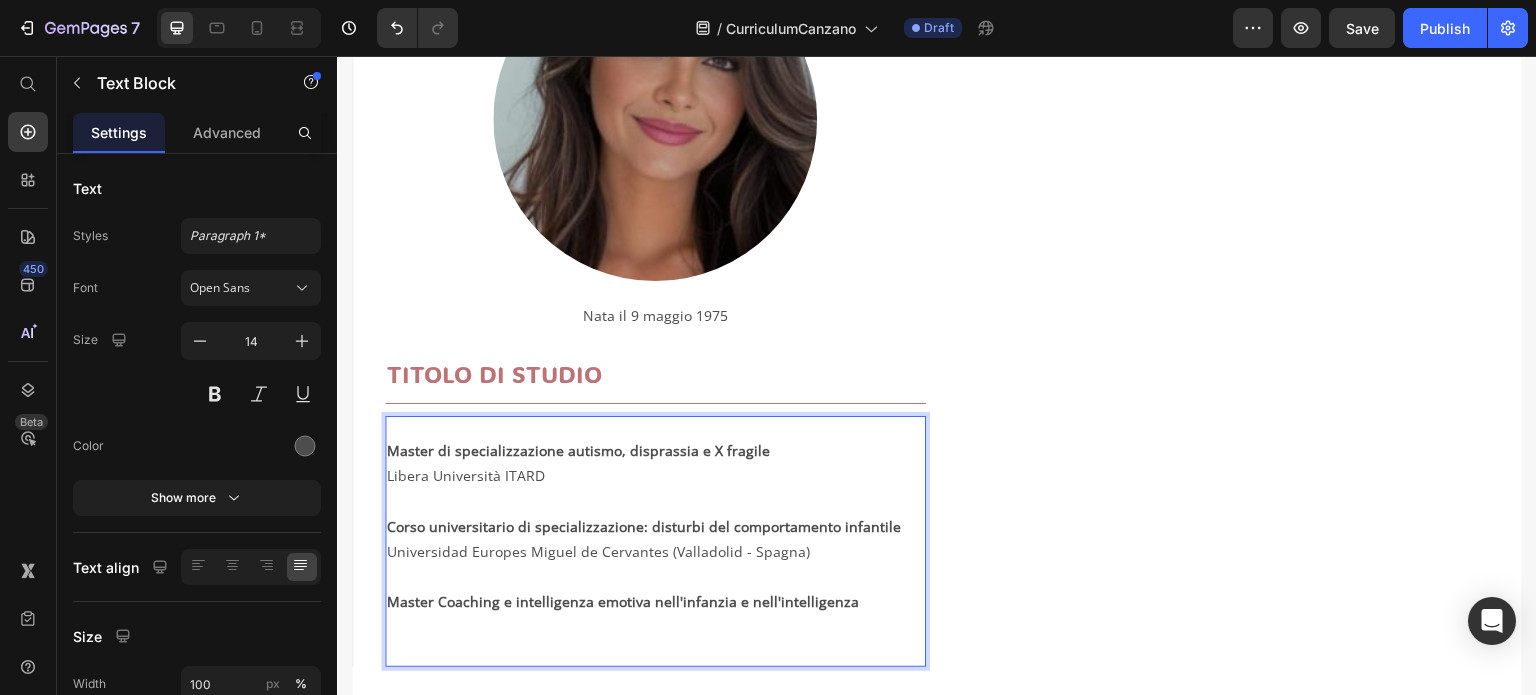 click at bounding box center [655, 500] 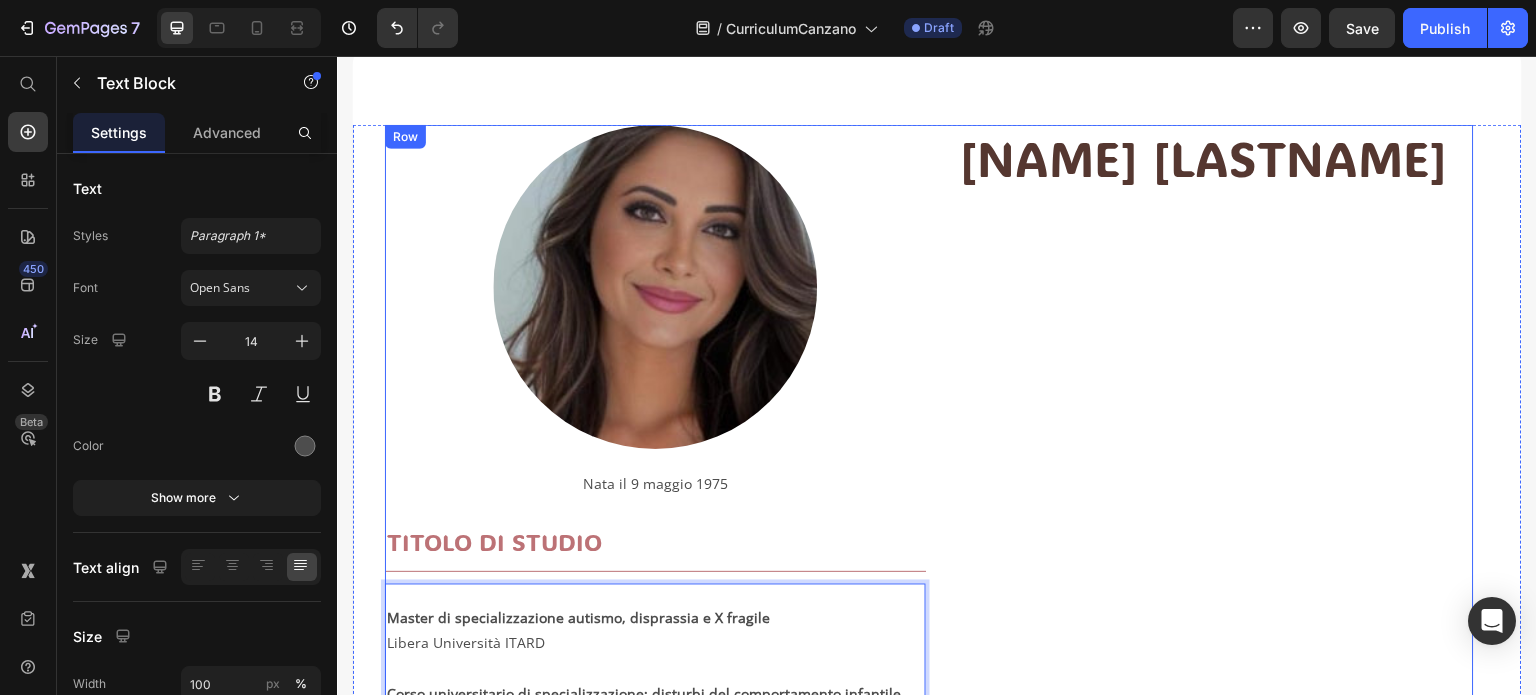 scroll, scrollTop: 0, scrollLeft: 0, axis: both 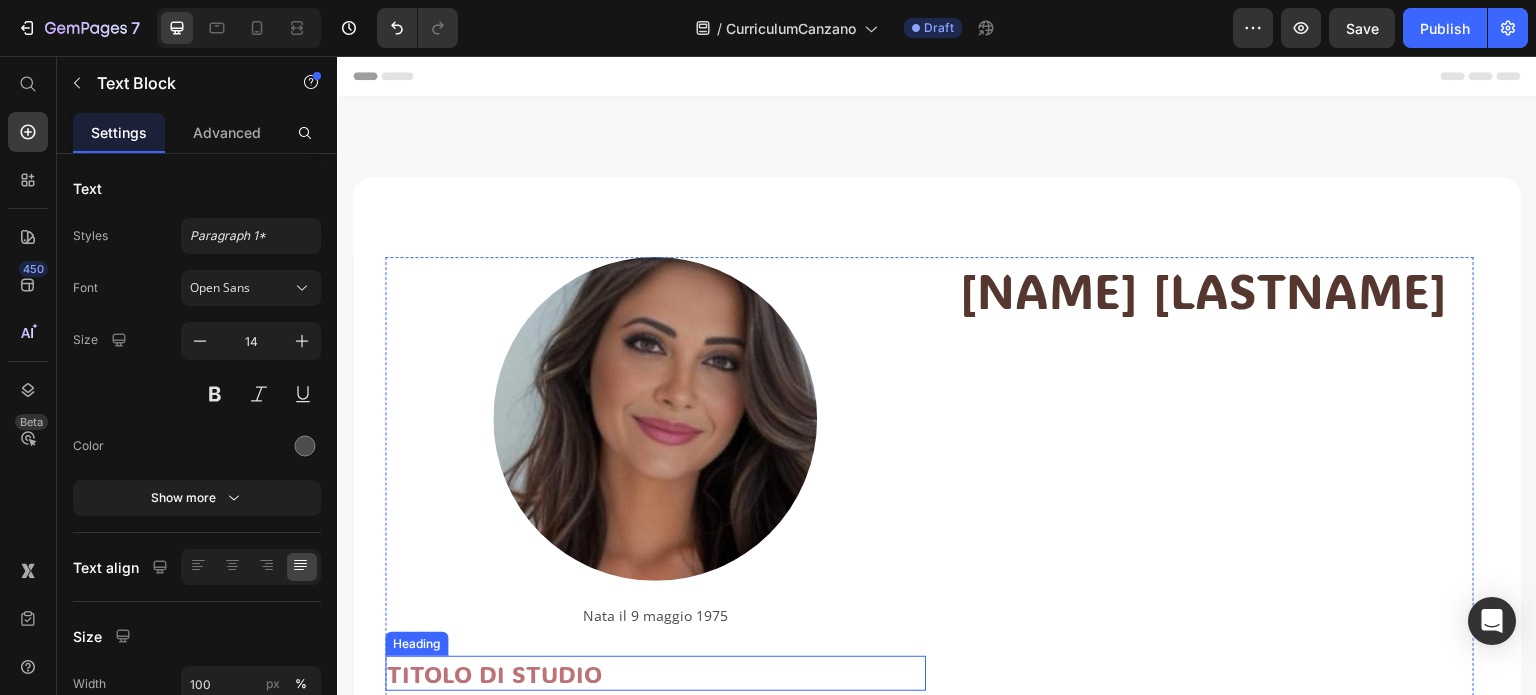 click on "TITOLO DI STUDIO" at bounding box center [655, 673] 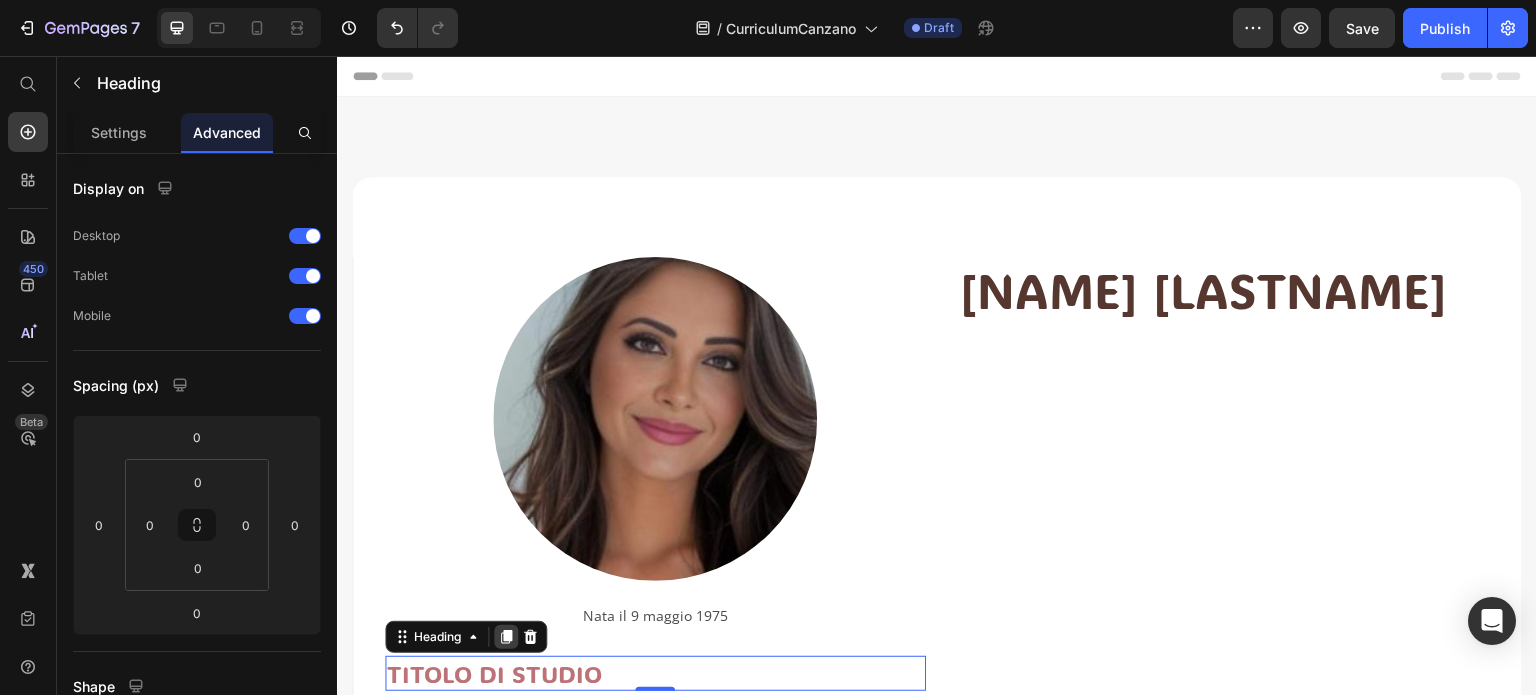 click 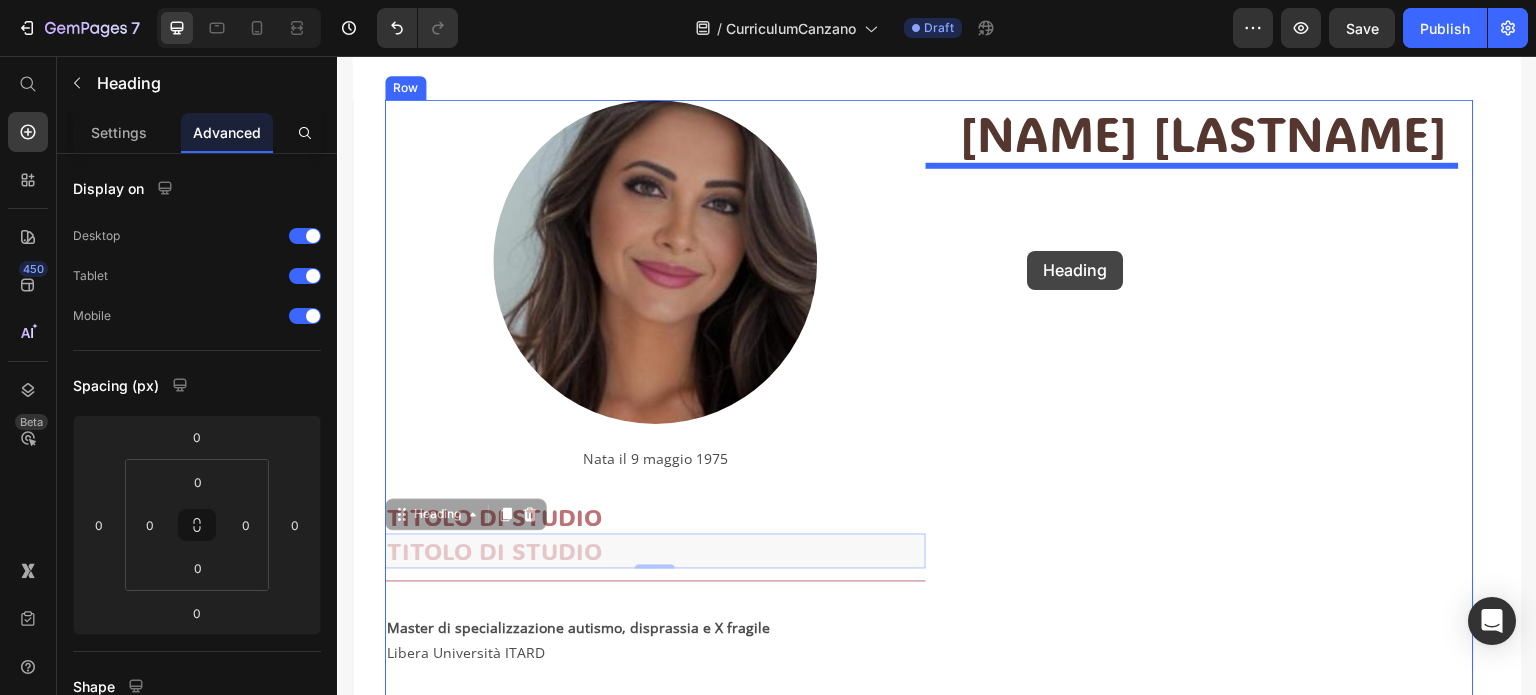 scroll, scrollTop: 60, scrollLeft: 0, axis: vertical 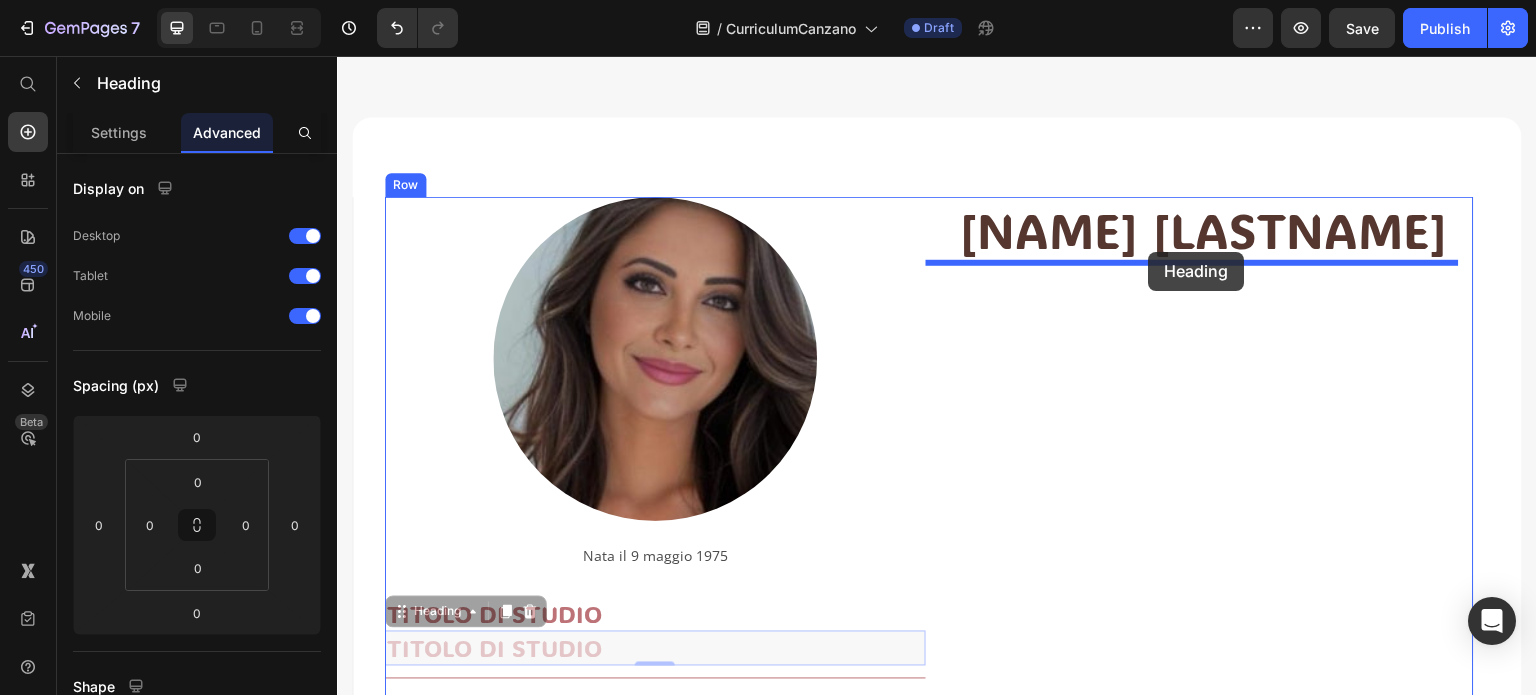 drag, startPoint x: 405, startPoint y: 316, endPoint x: 1149, endPoint y: 252, distance: 746.7476 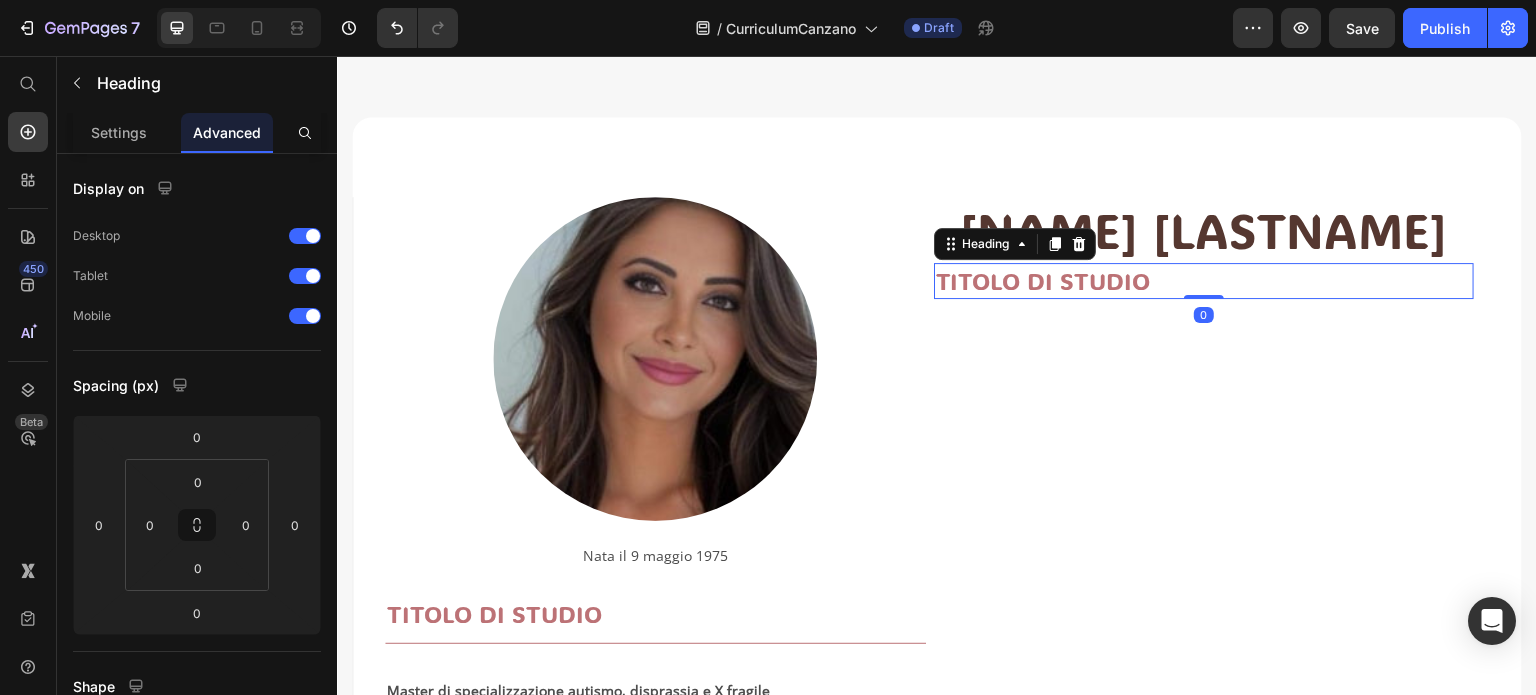 click on "TITOLO DI STUDIO" at bounding box center [1204, 280] 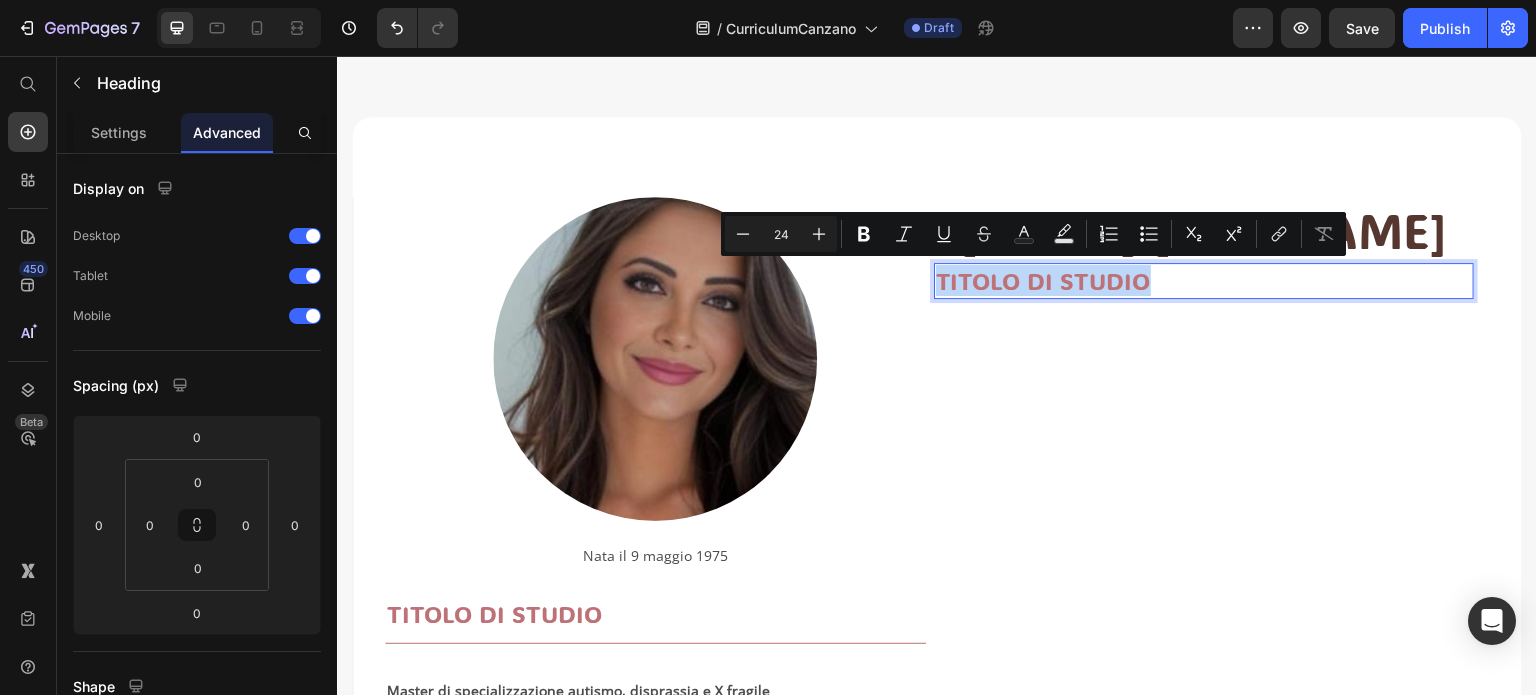 drag, startPoint x: 1141, startPoint y: 283, endPoint x: 927, endPoint y: 291, distance: 214.14948 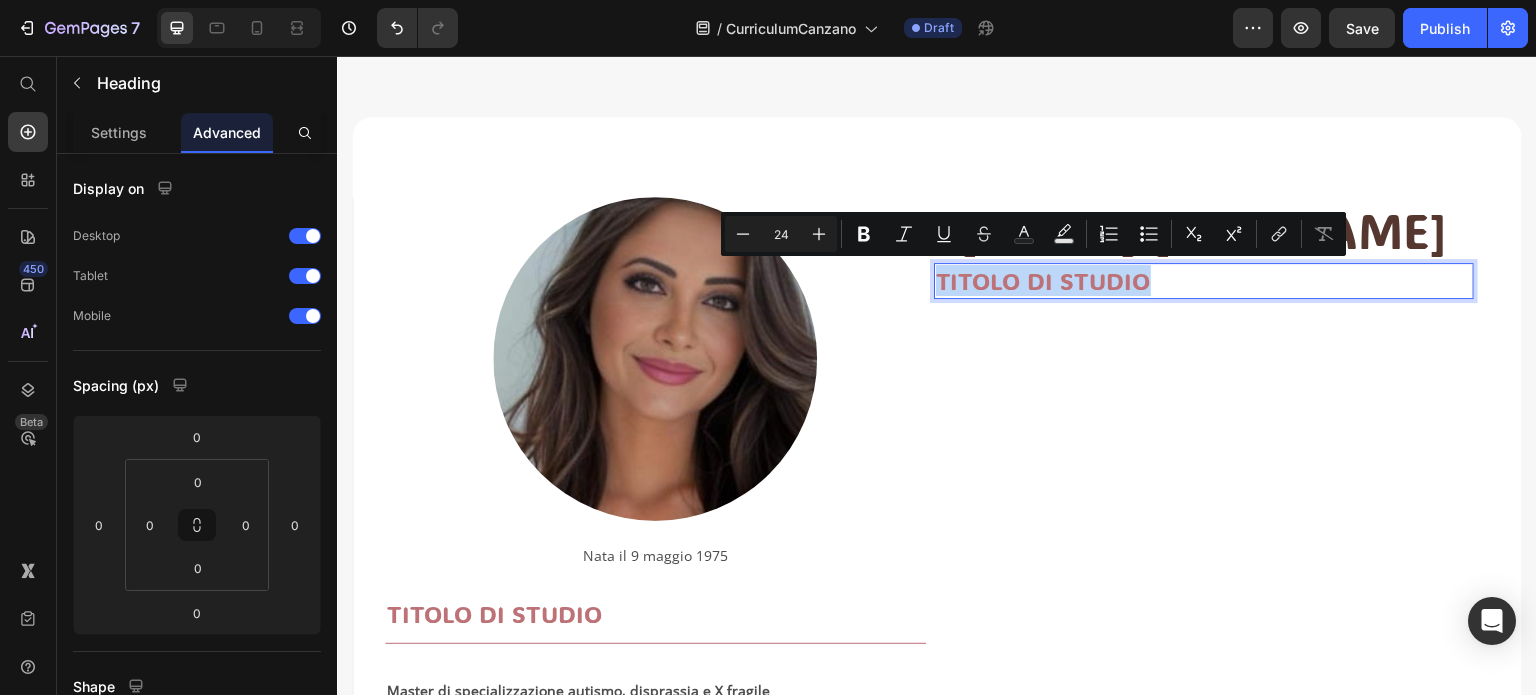 click on "TITOLO DI STUDIO" at bounding box center [1204, 280] 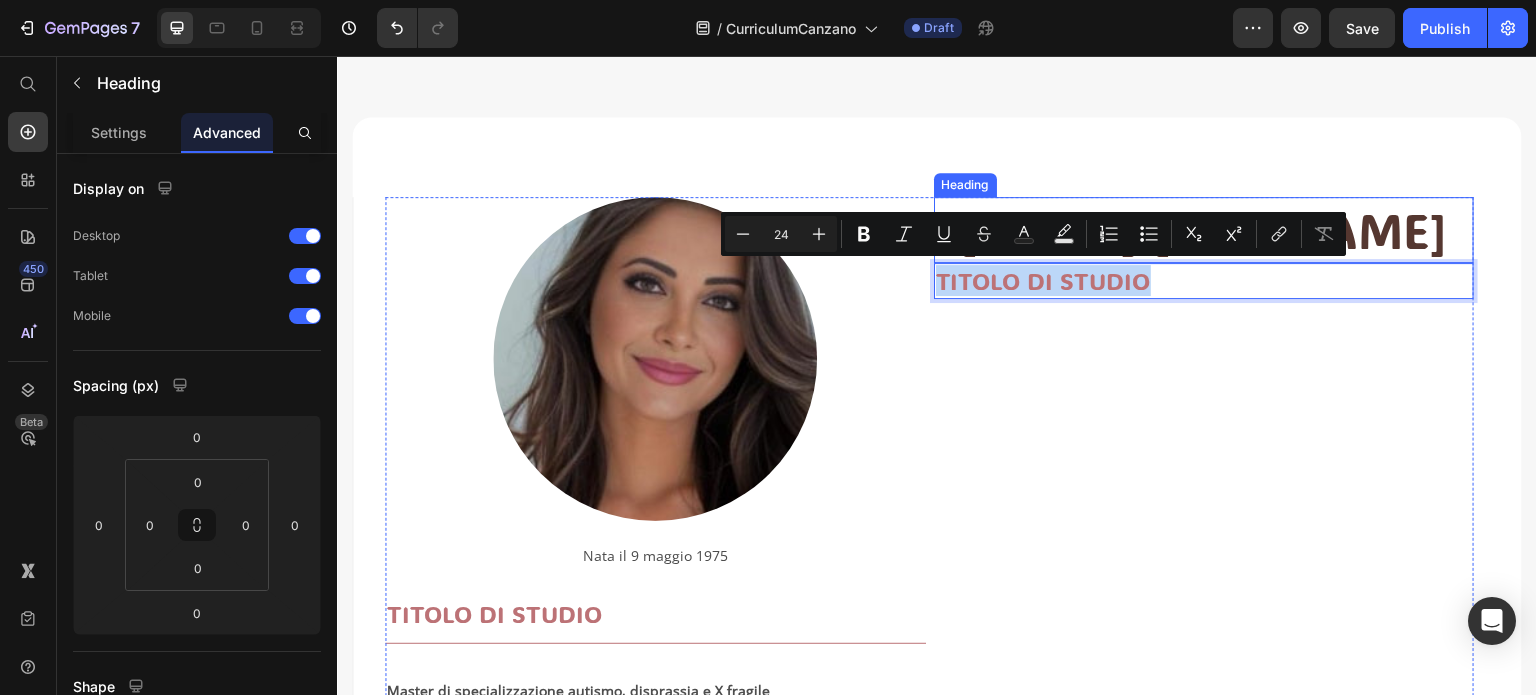 click at bounding box center [655, 359] 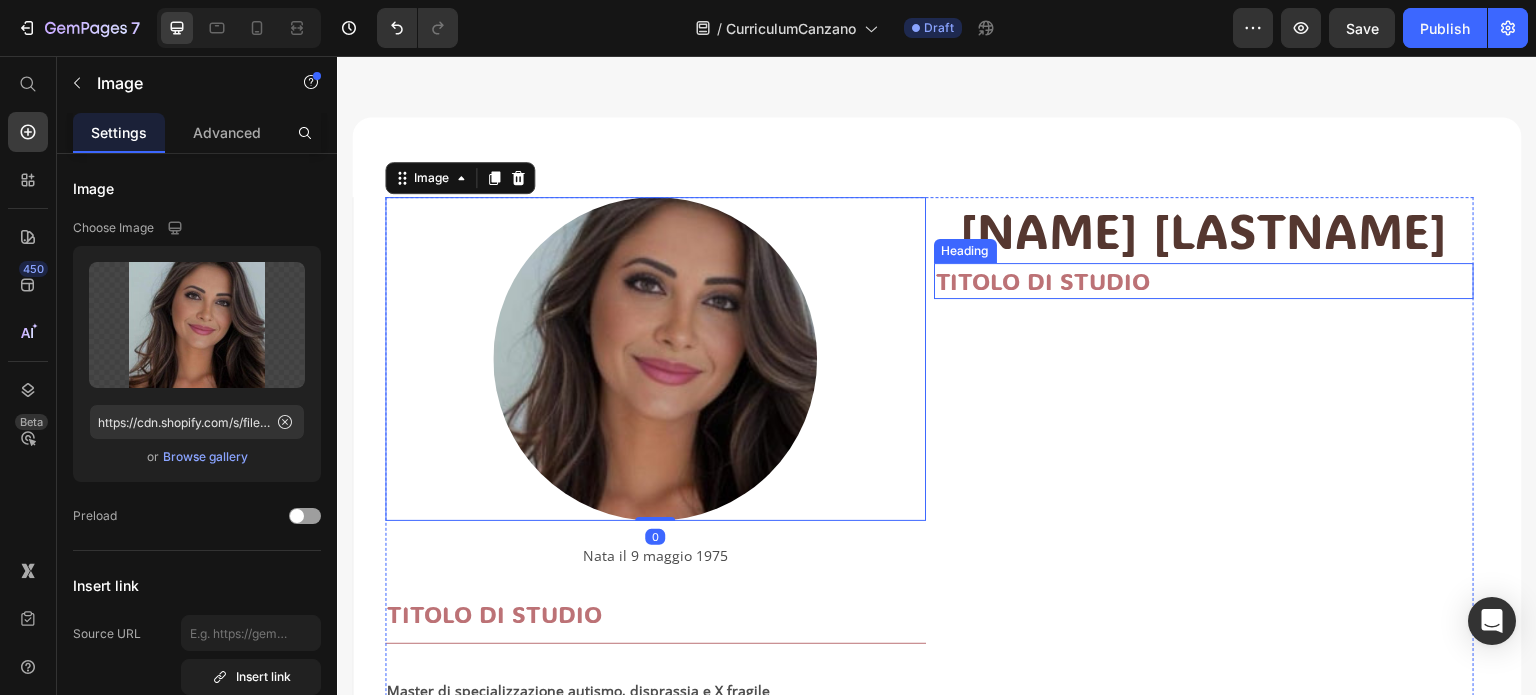click on "Heading" at bounding box center (965, 251) 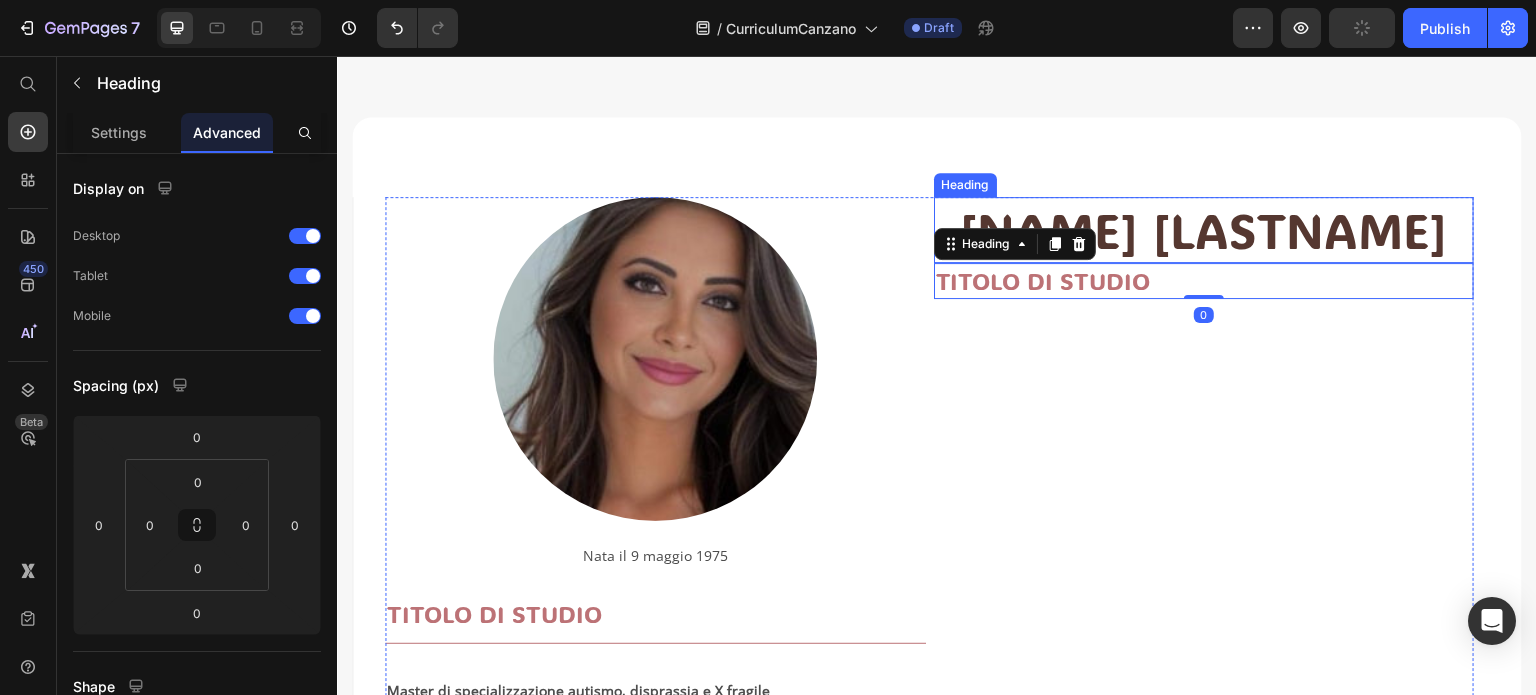 click on "[LAST] [LAST]" at bounding box center [1204, 230] 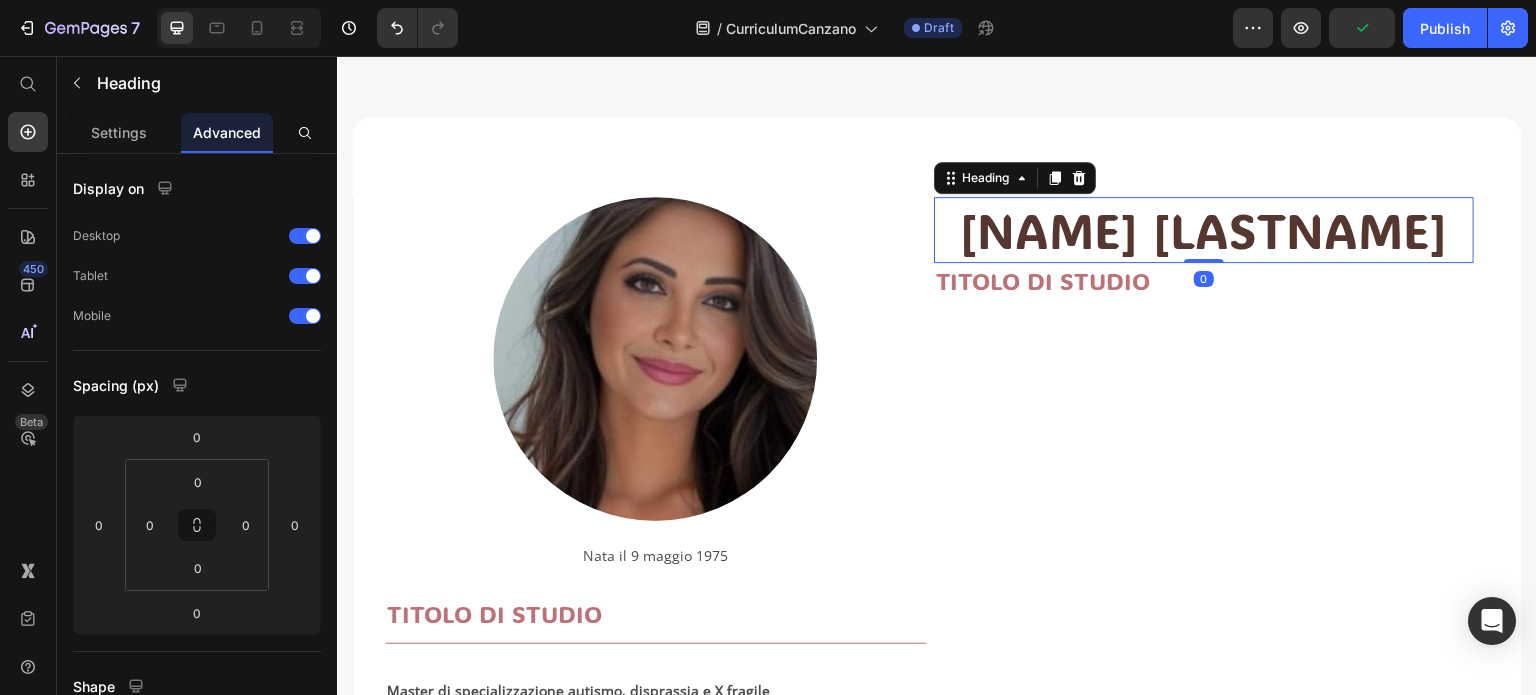 click on "[LAST] [LAST]" at bounding box center [1204, 230] 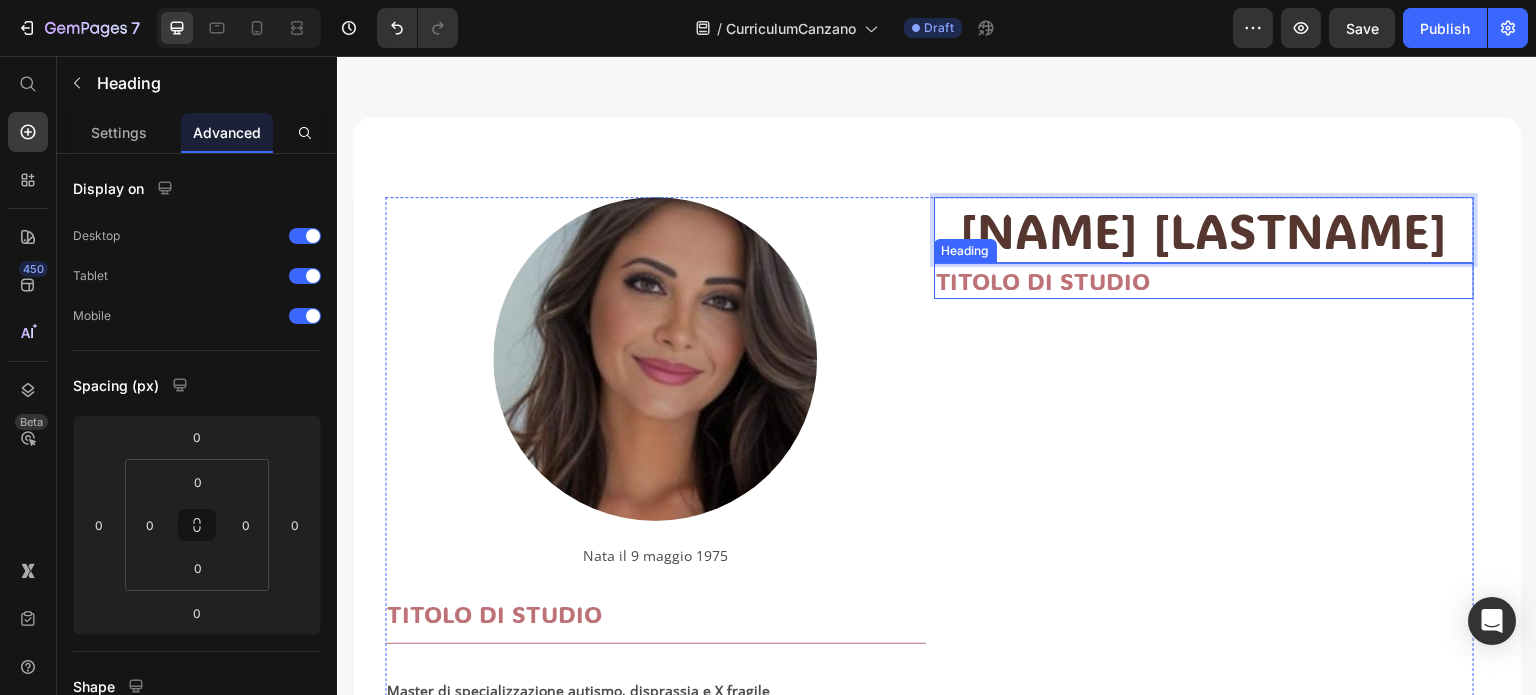 click on "TITOLO DI STUDIO" at bounding box center (1204, 280) 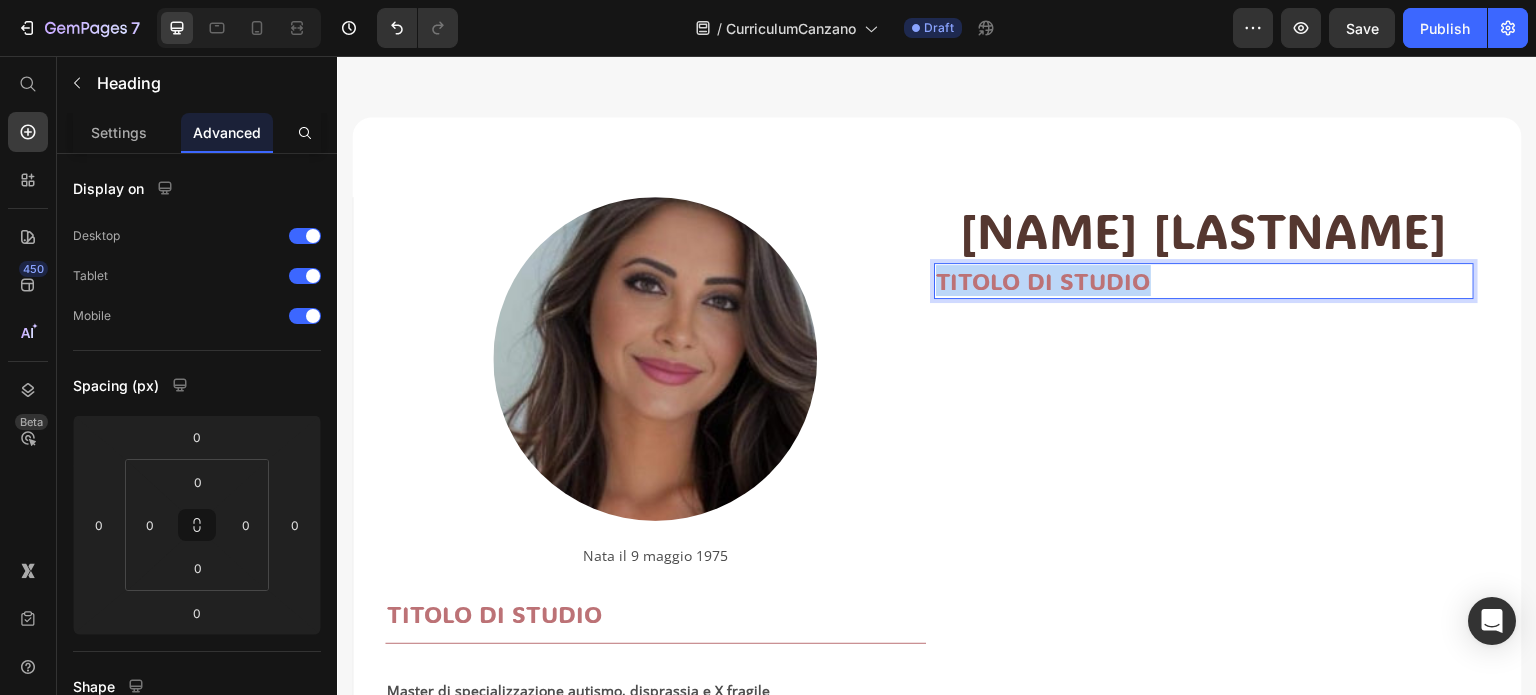 drag, startPoint x: 934, startPoint y: 283, endPoint x: 1164, endPoint y: 271, distance: 230.31284 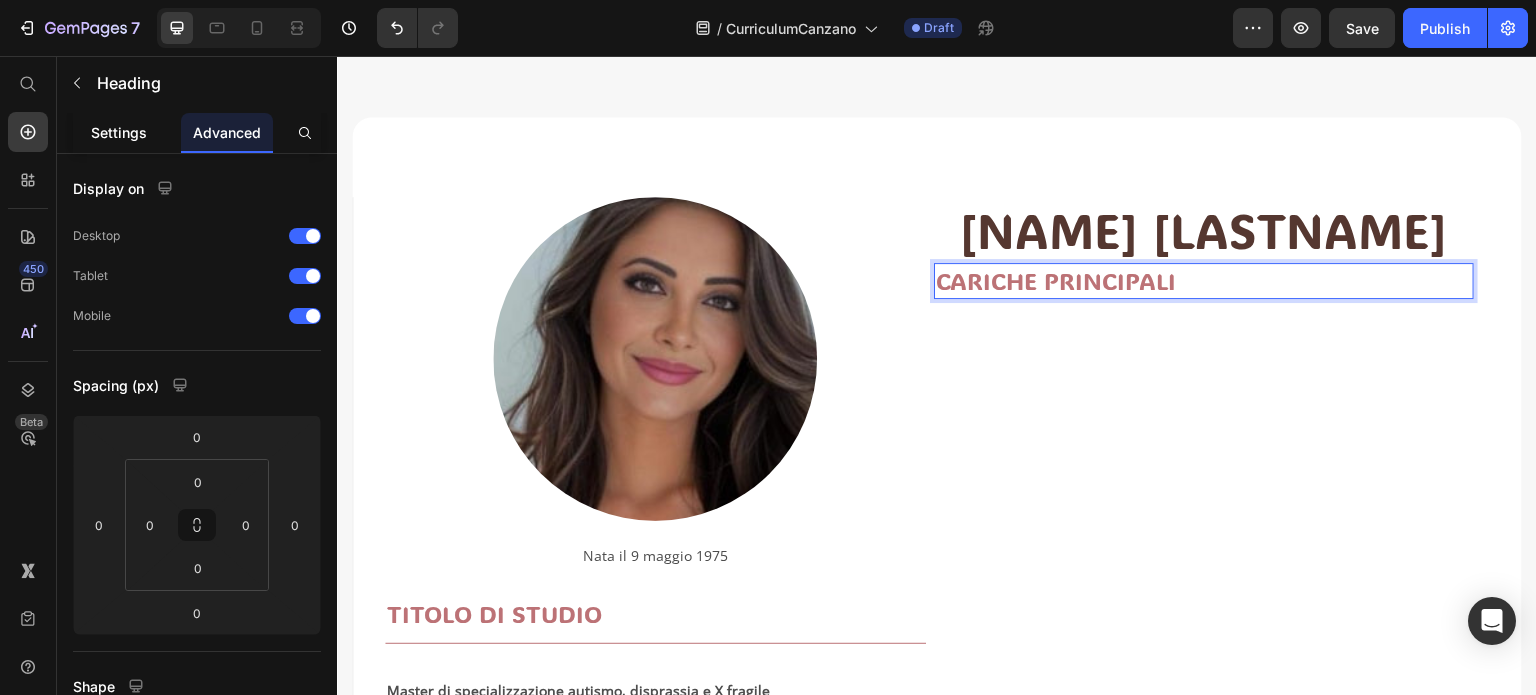 click on "Settings" at bounding box center [119, 132] 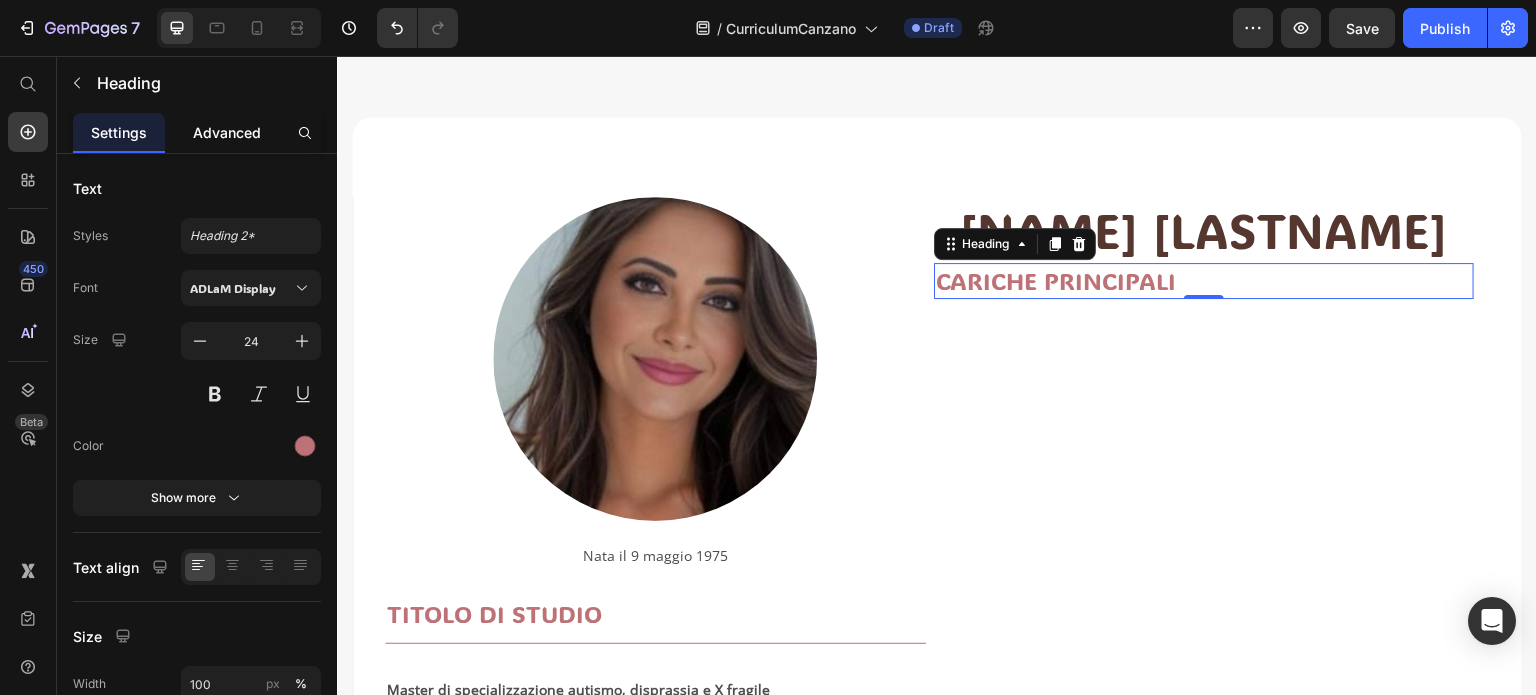 click on "Advanced" at bounding box center [227, 132] 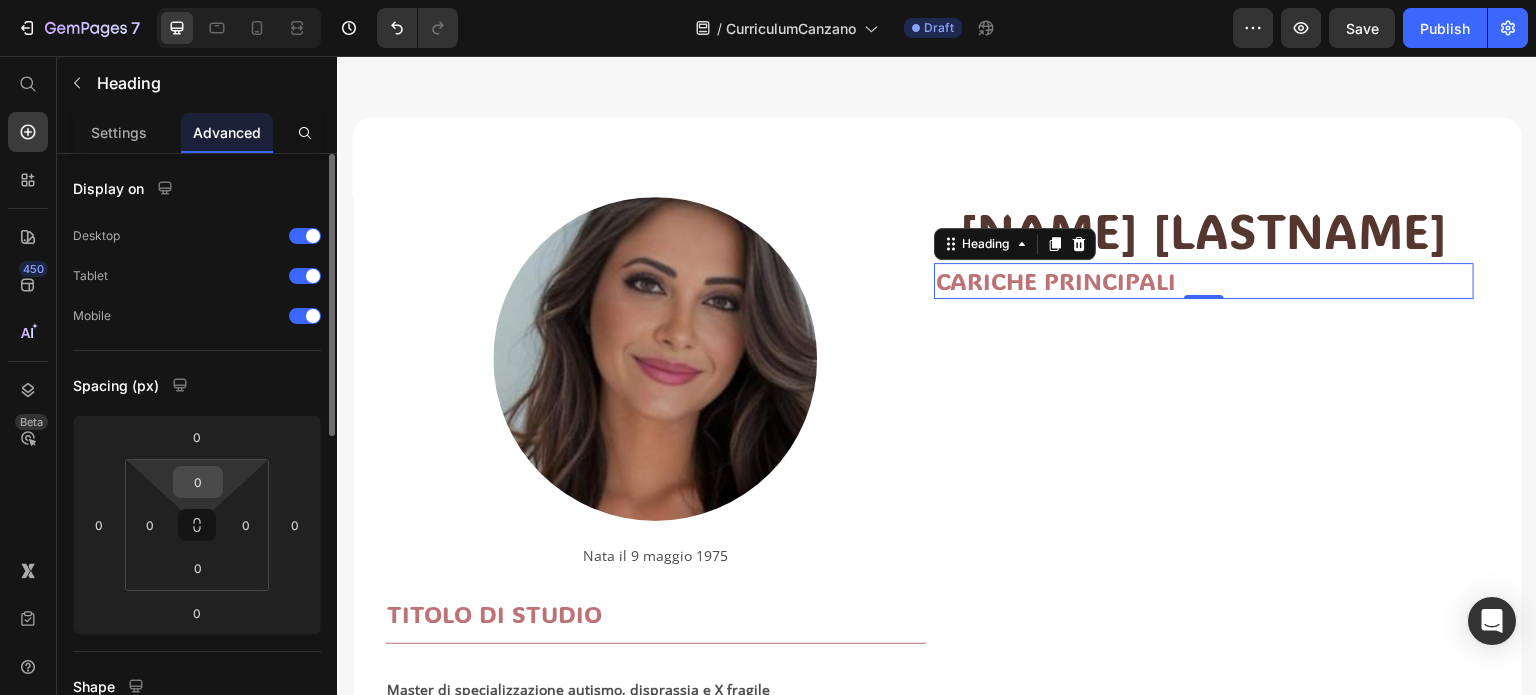 click on "0" at bounding box center (198, 482) 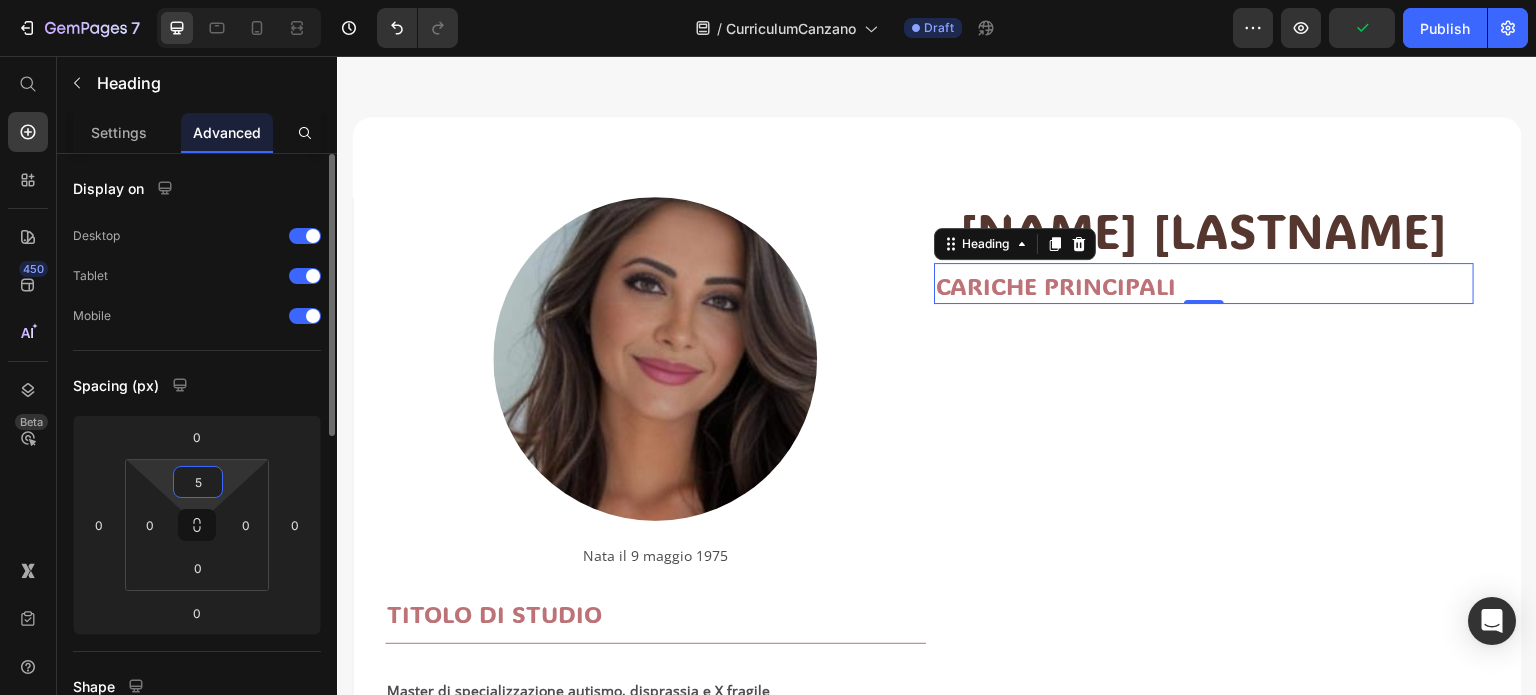 type on "50" 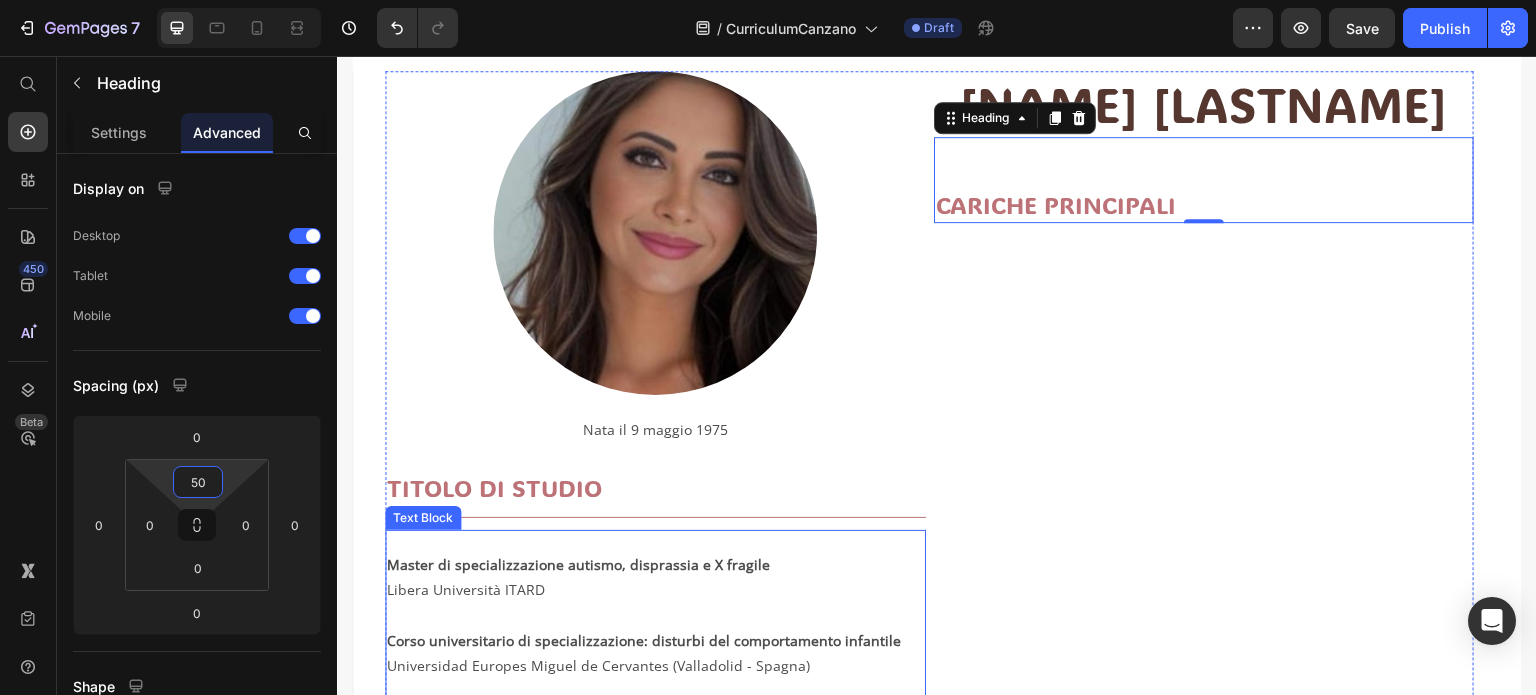 scroll, scrollTop: 260, scrollLeft: 0, axis: vertical 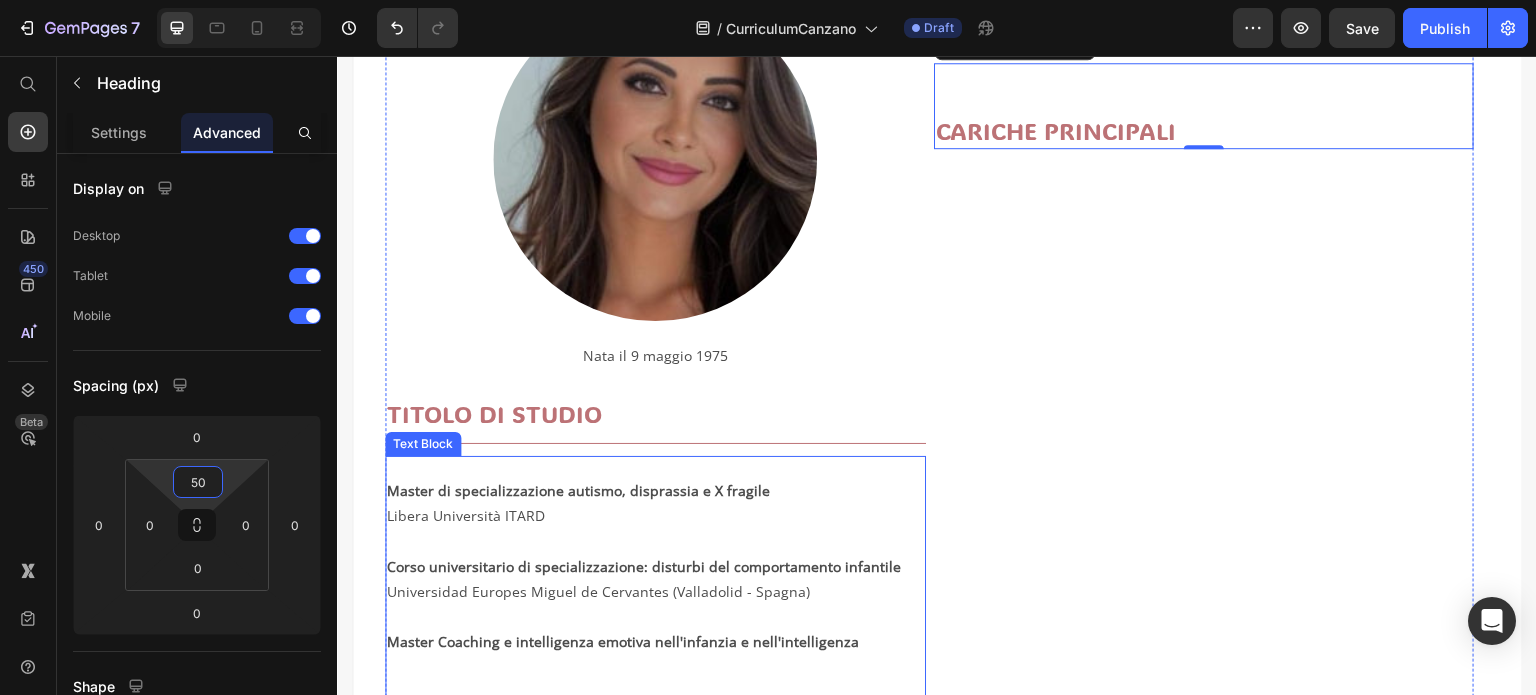 click on "Universidad Europes Miguel de Cervantes (Valladolid - Spagna)" at bounding box center (655, 591) 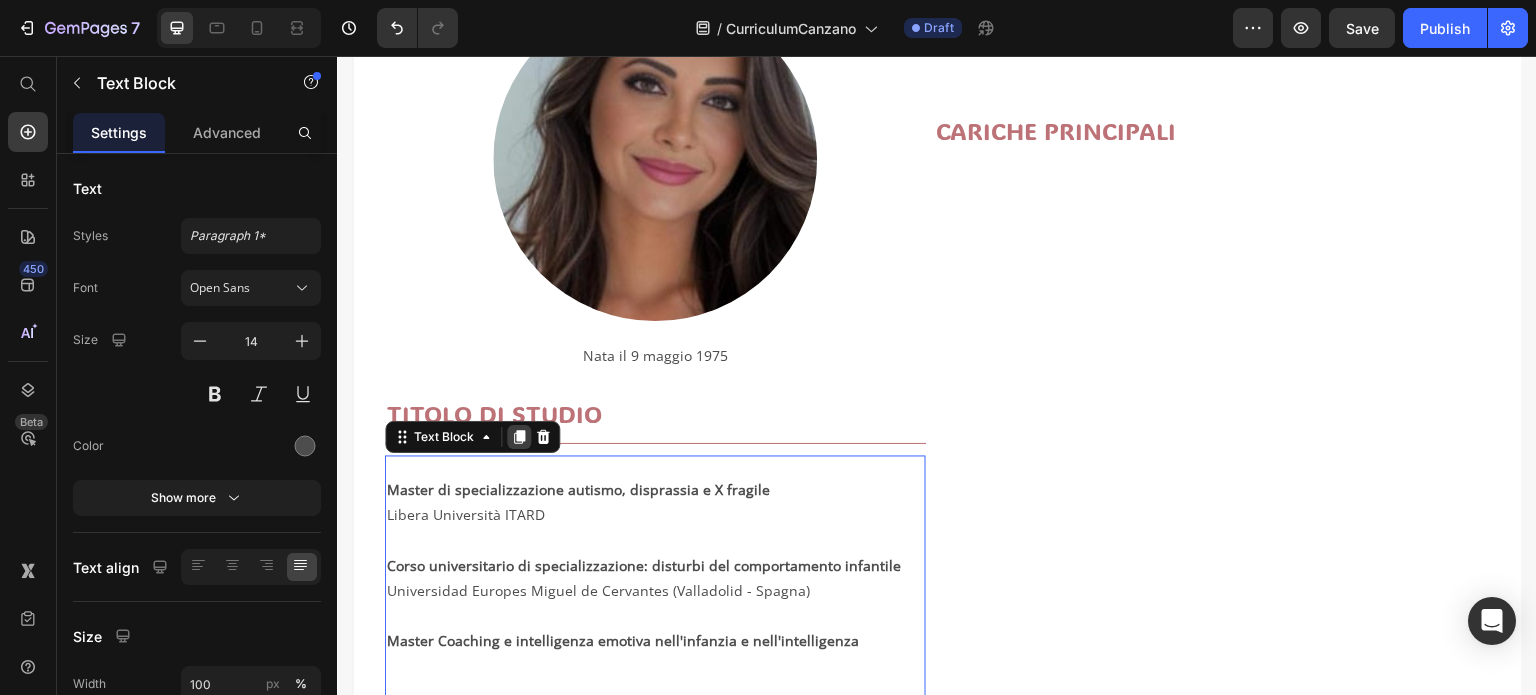click 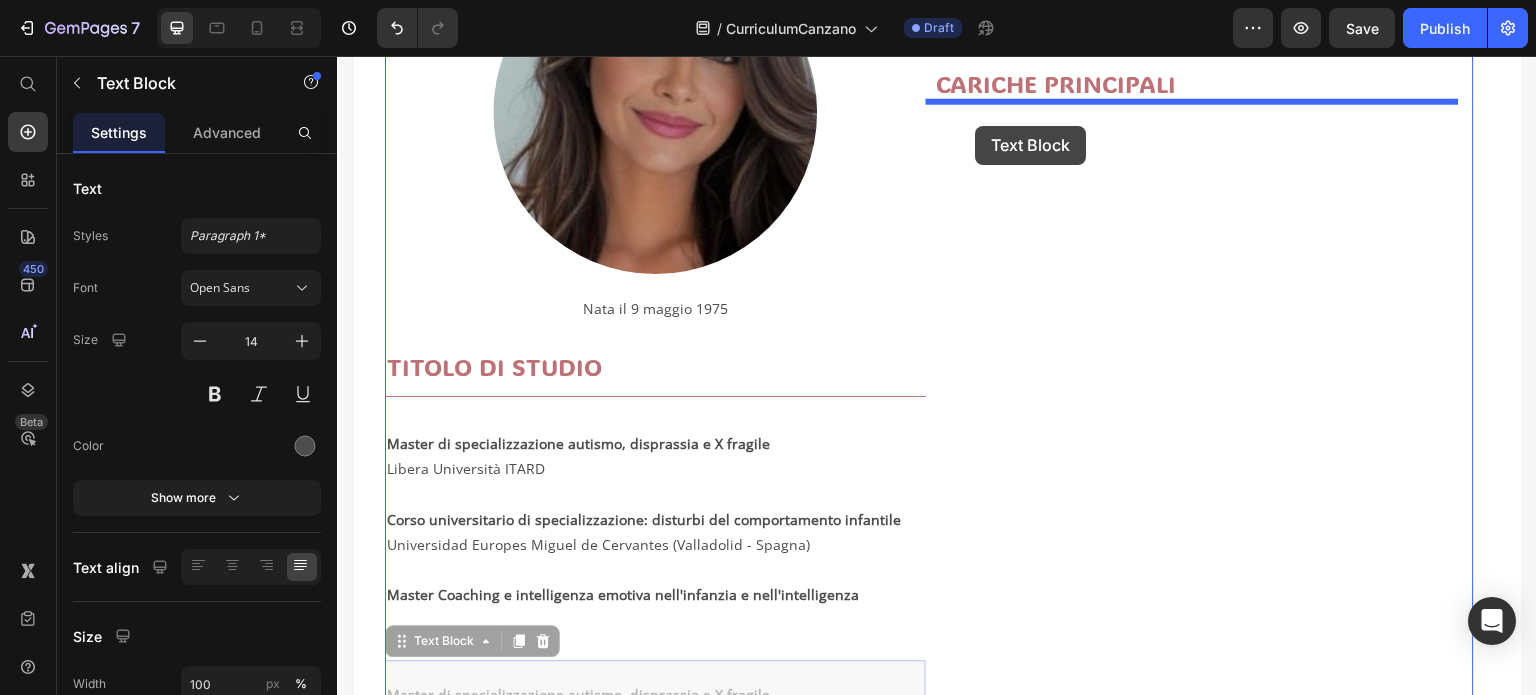 scroll, scrollTop: 257, scrollLeft: 0, axis: vertical 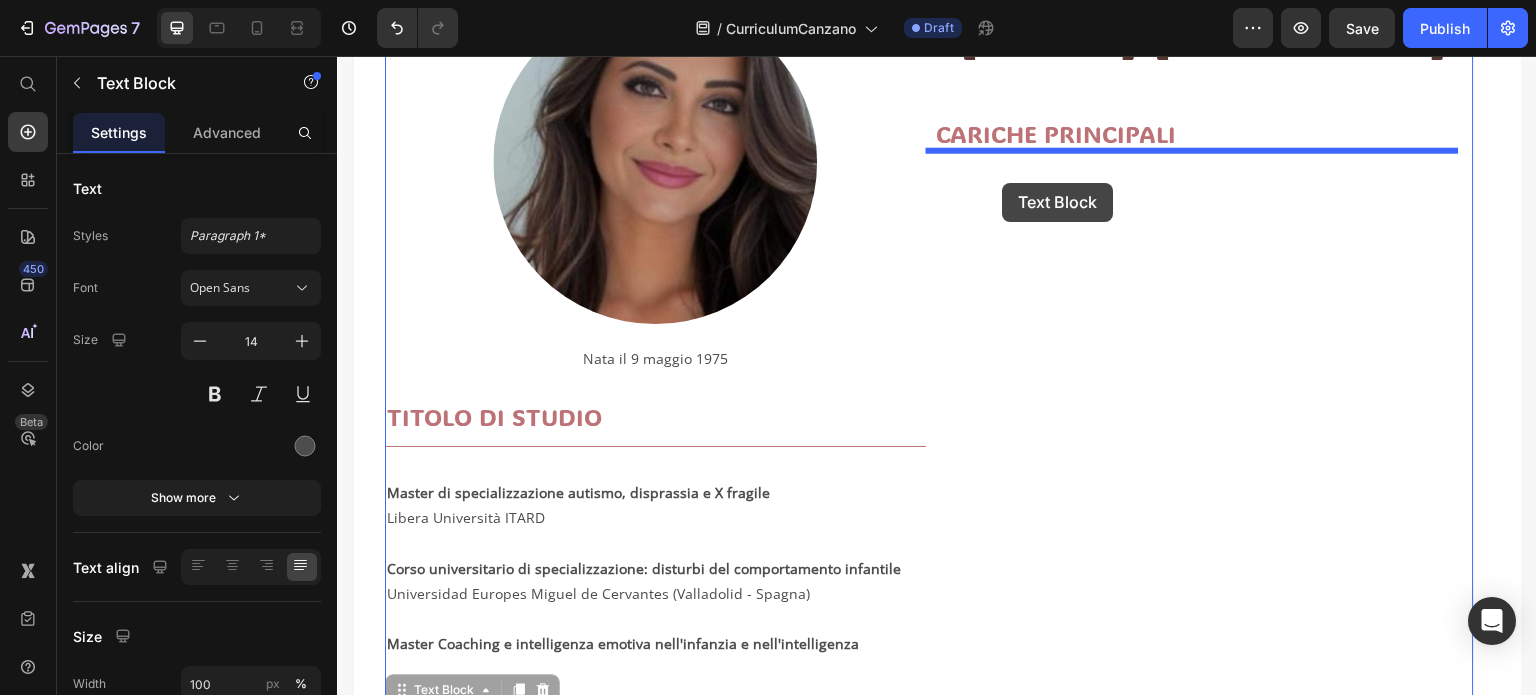 drag, startPoint x: 404, startPoint y: 503, endPoint x: 1003, endPoint y: 183, distance: 679.1178 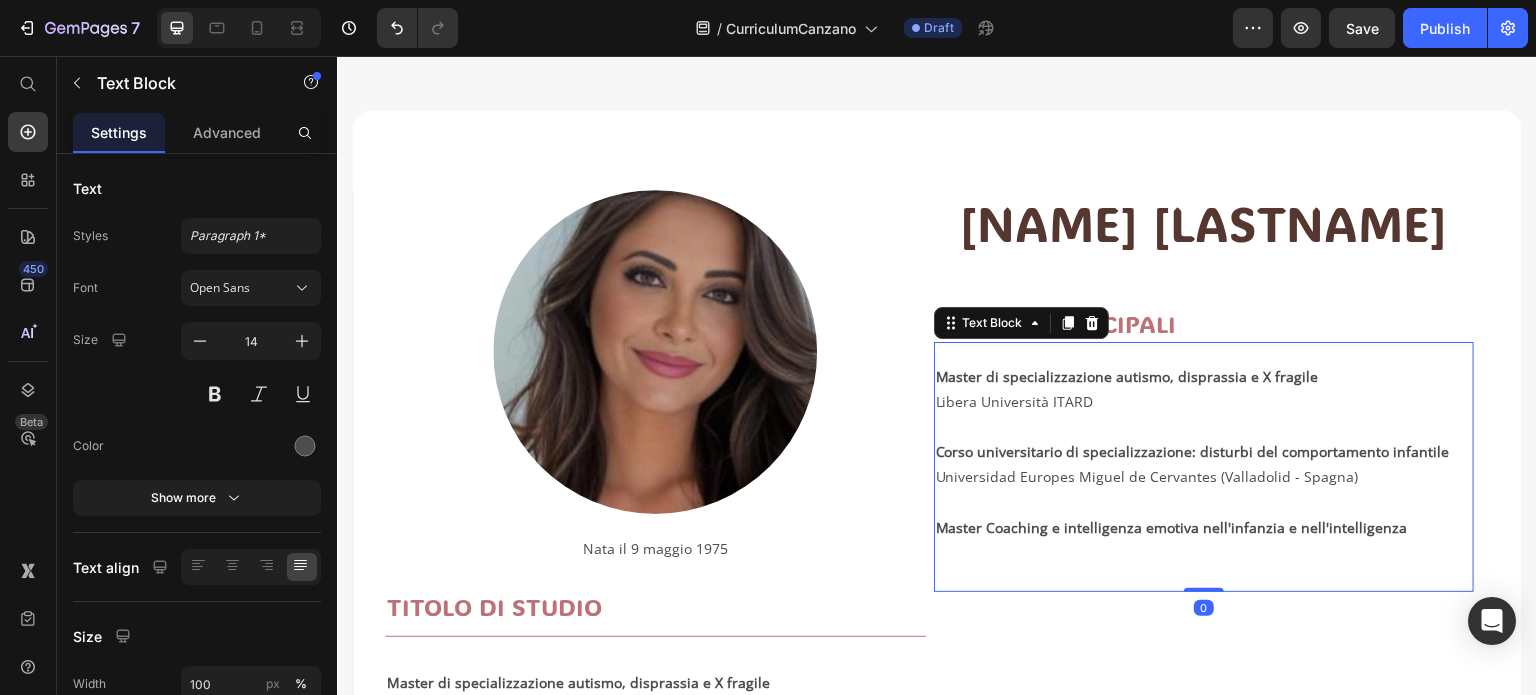 scroll, scrollTop: 57, scrollLeft: 0, axis: vertical 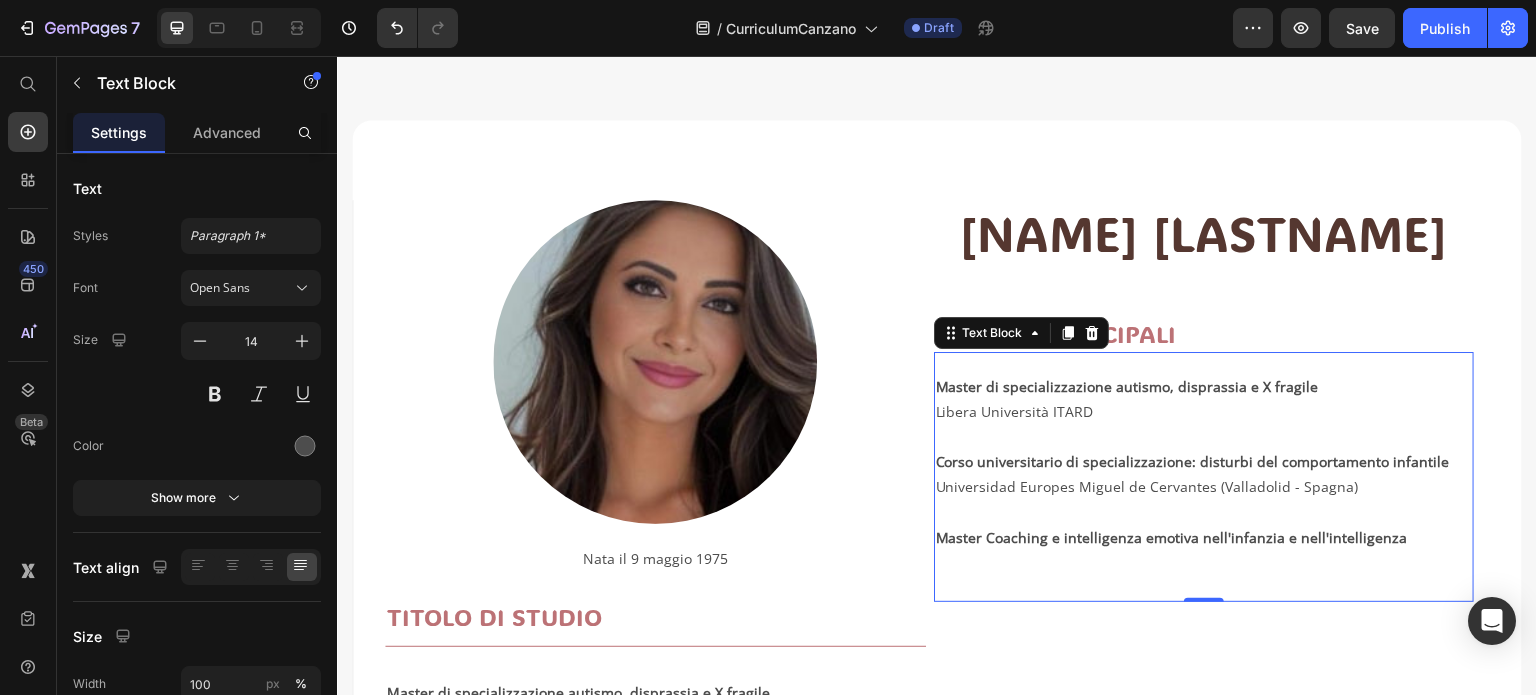 click at bounding box center [1204, 512] 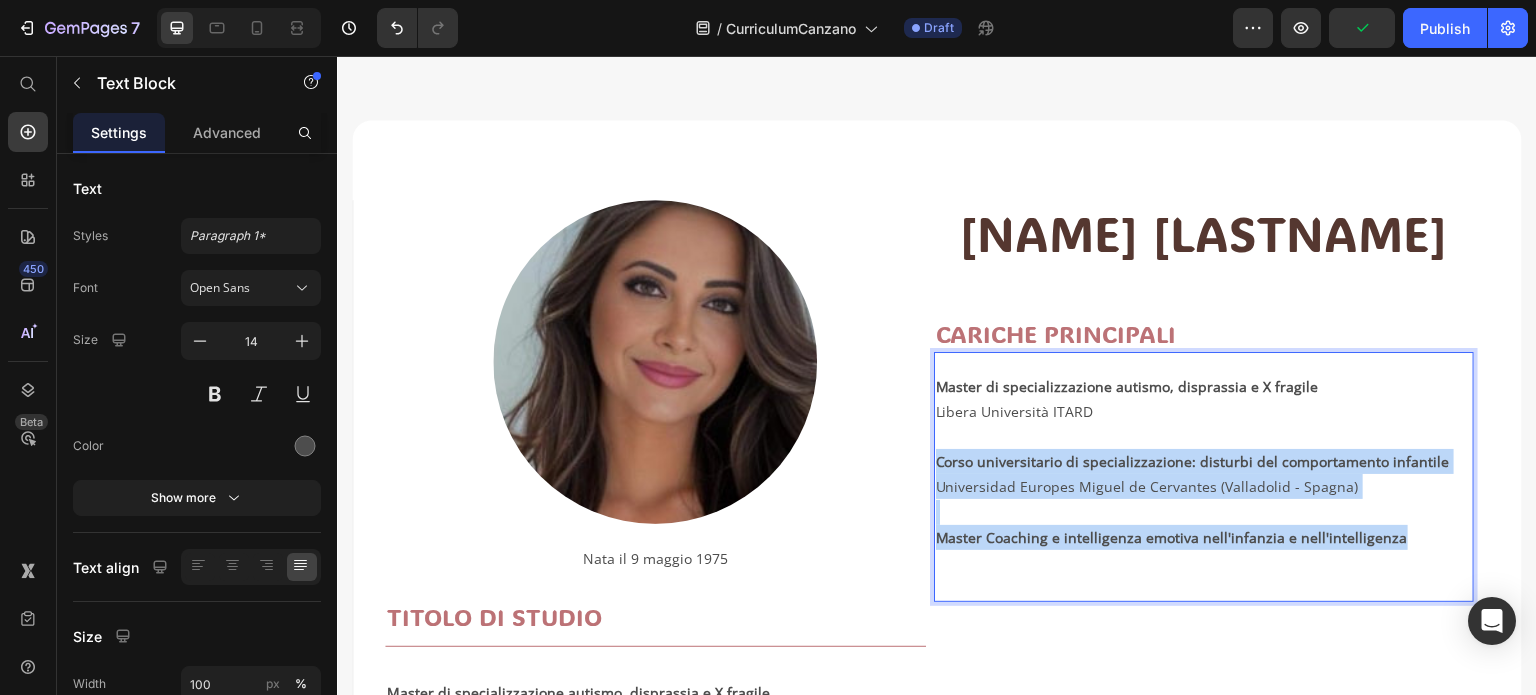 drag, startPoint x: 1399, startPoint y: 533, endPoint x: 925, endPoint y: 458, distance: 479.89685 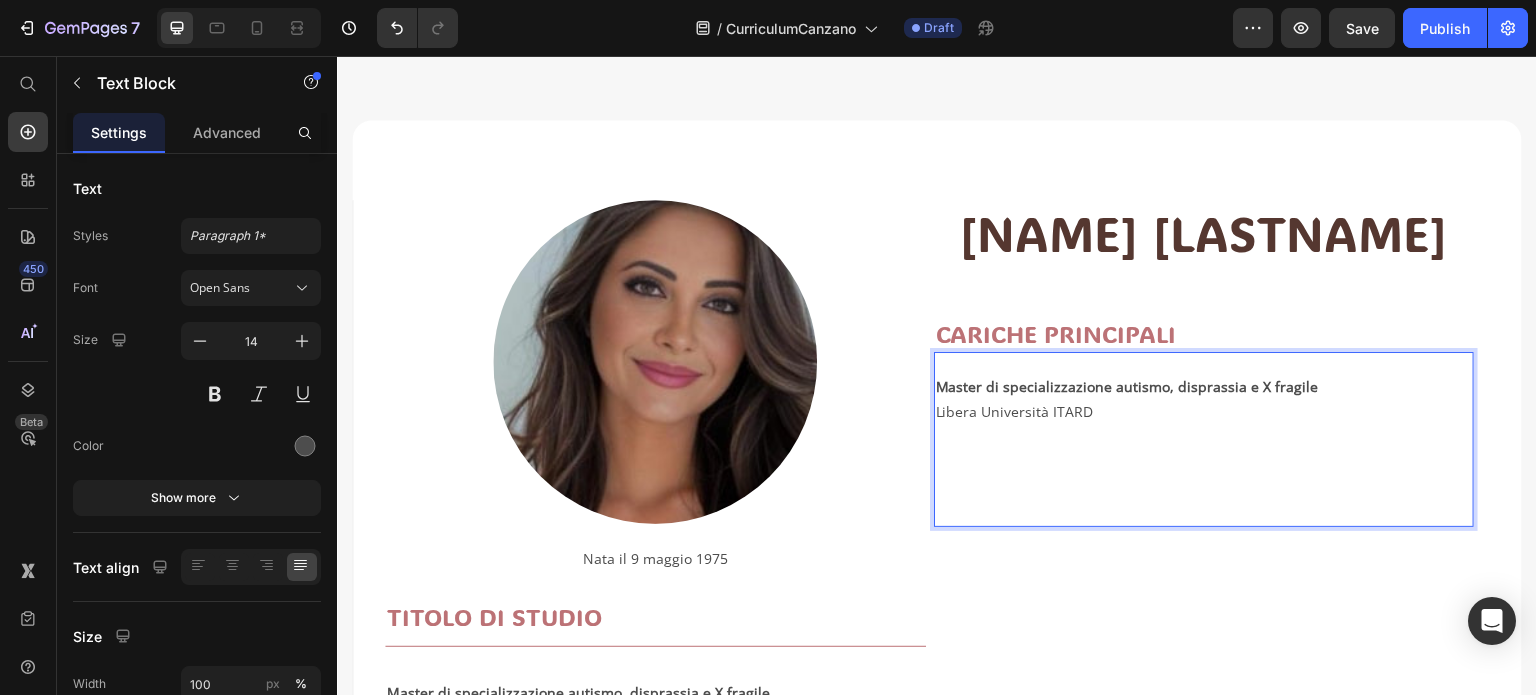 click on "Master di specializzazione autismo, disprassia e X fragile" at bounding box center [1127, 386] 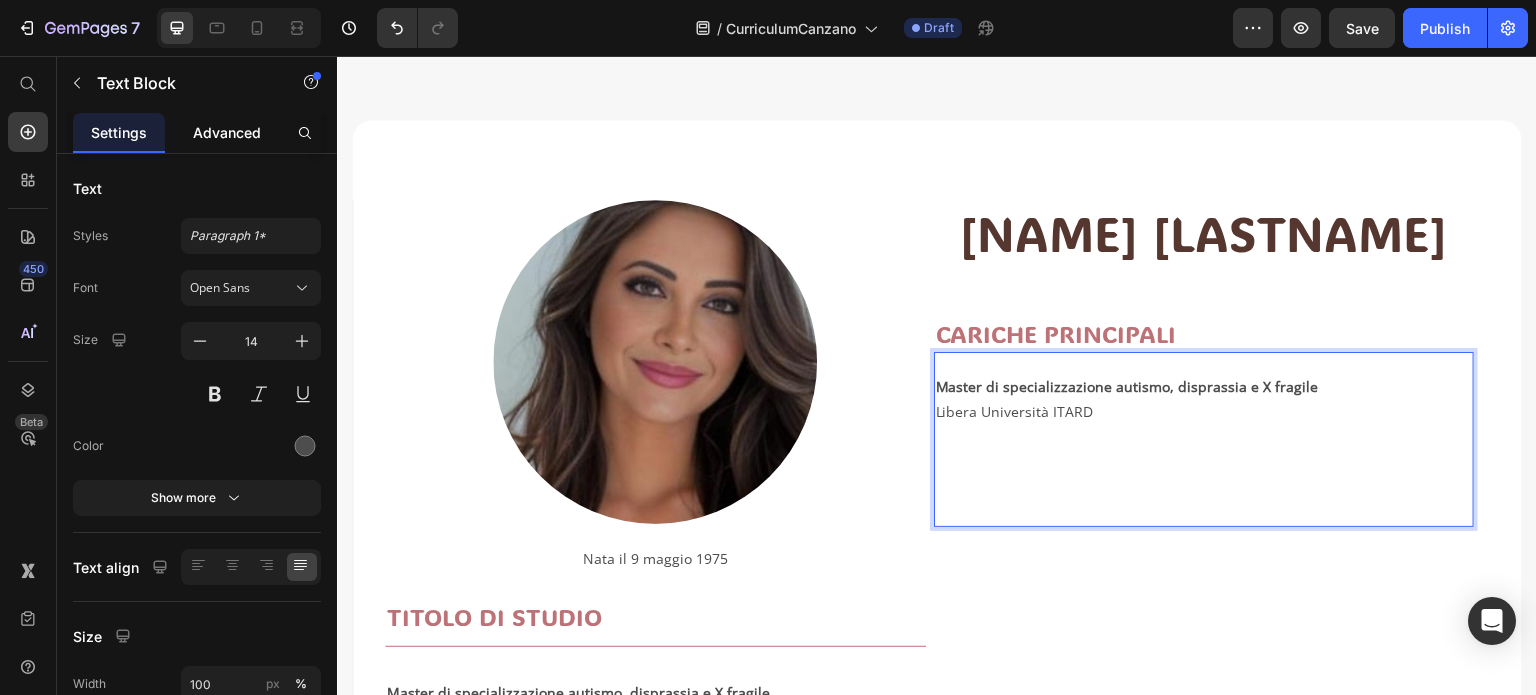 click on "Advanced" at bounding box center (227, 132) 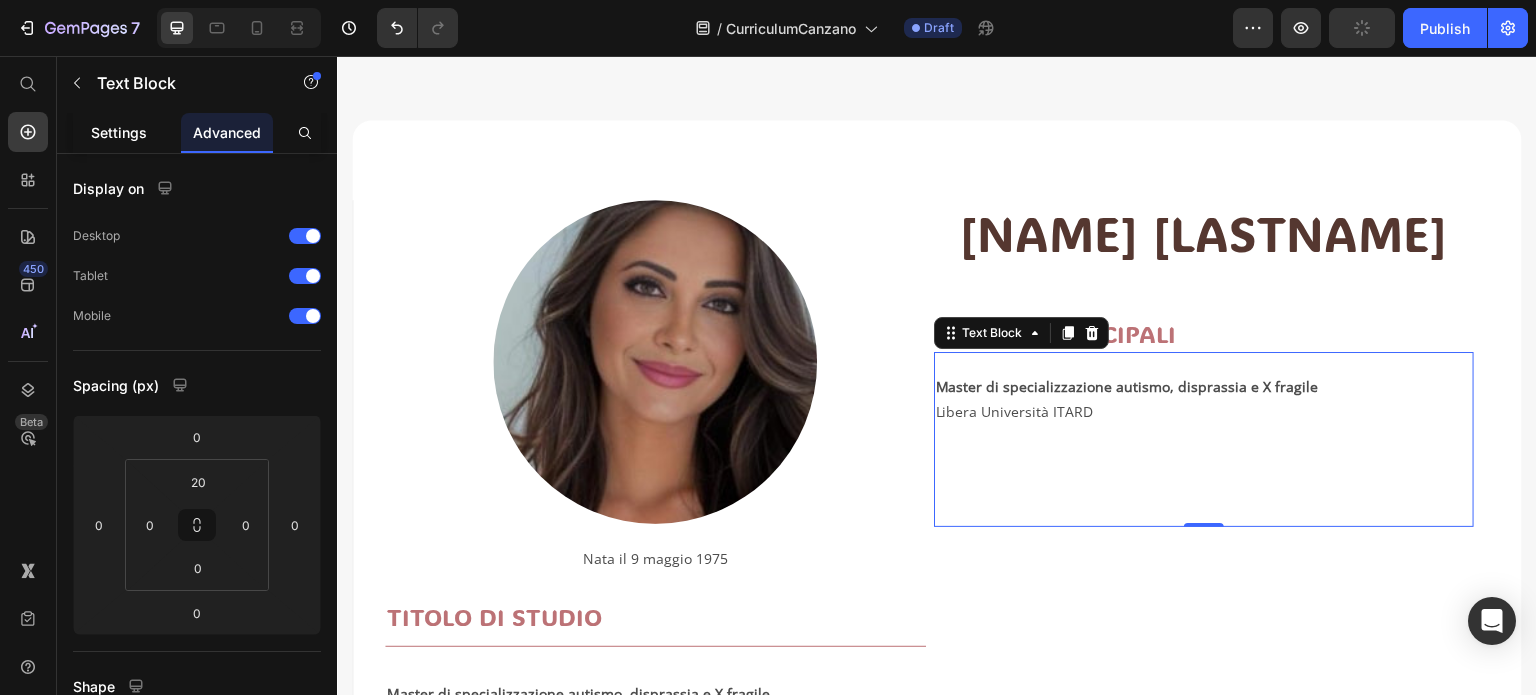 click on "Settings" at bounding box center (119, 132) 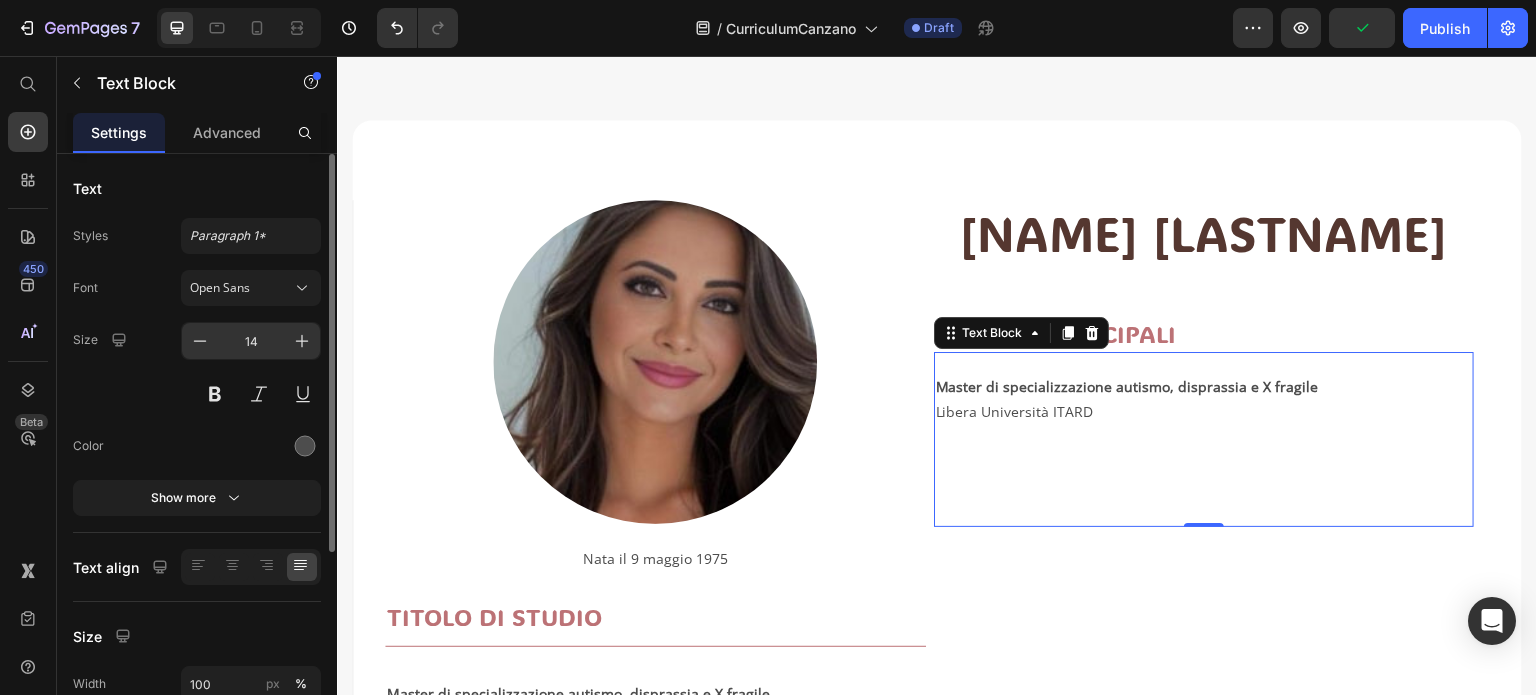 scroll, scrollTop: 294, scrollLeft: 0, axis: vertical 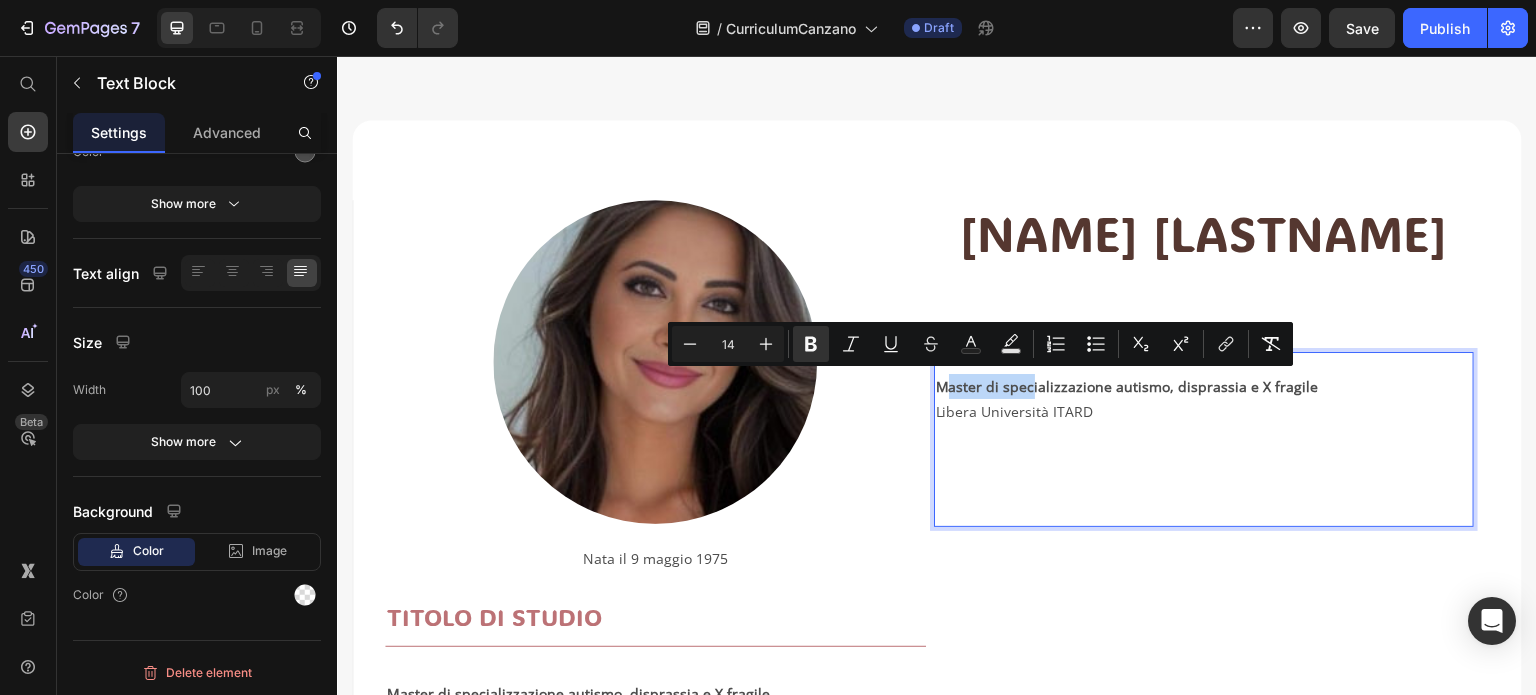 drag, startPoint x: 942, startPoint y: 383, endPoint x: 1022, endPoint y: 384, distance: 80.00625 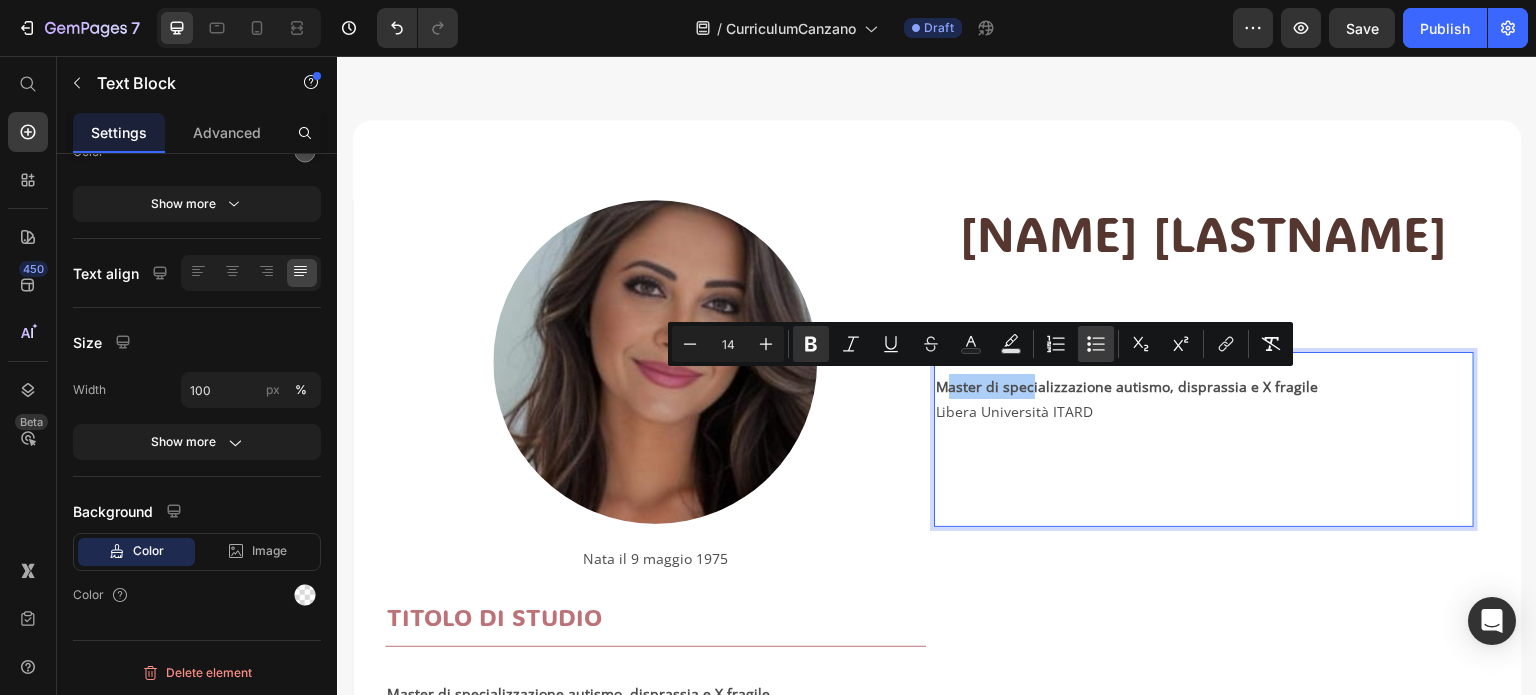 click 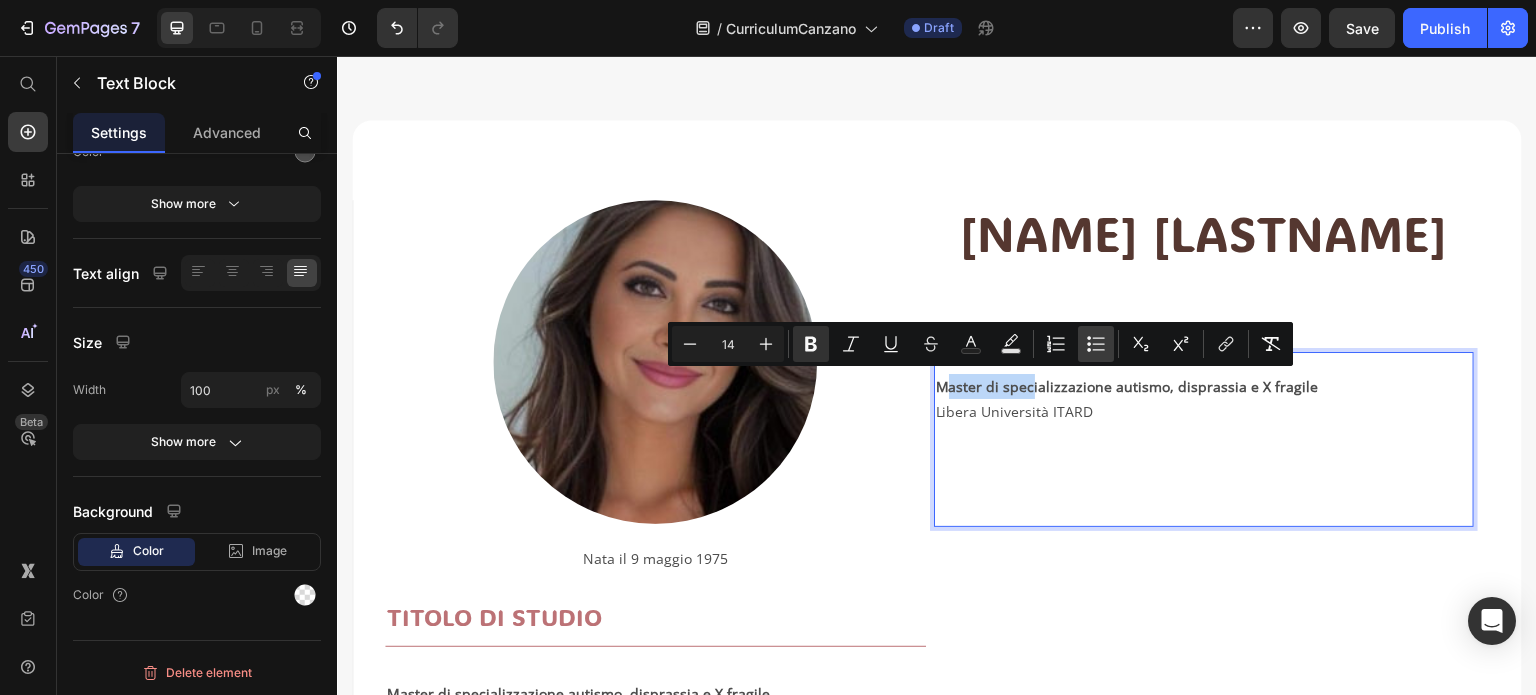 type on "14" 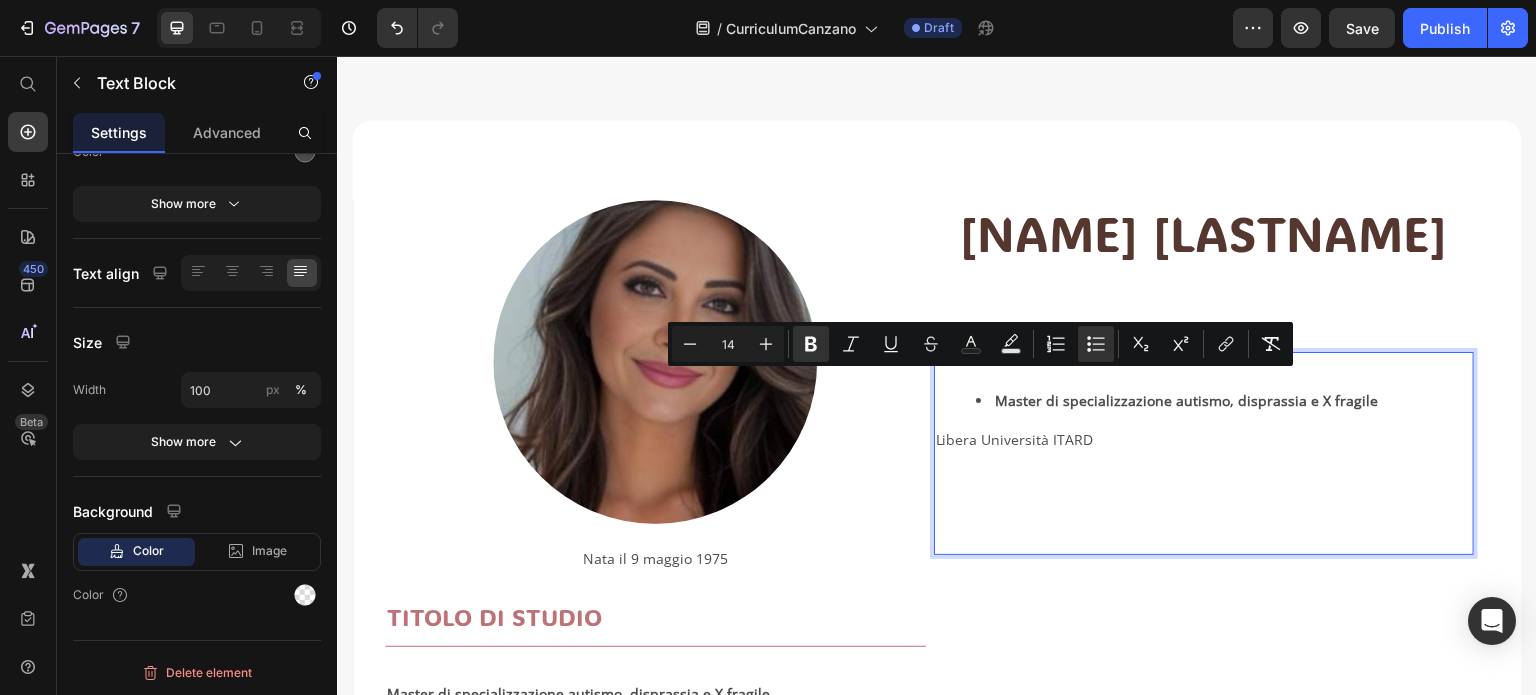 click on "Master di specializzazione autismo, disprassia e X fragile Libera Università ITARD" at bounding box center (1204, 463) 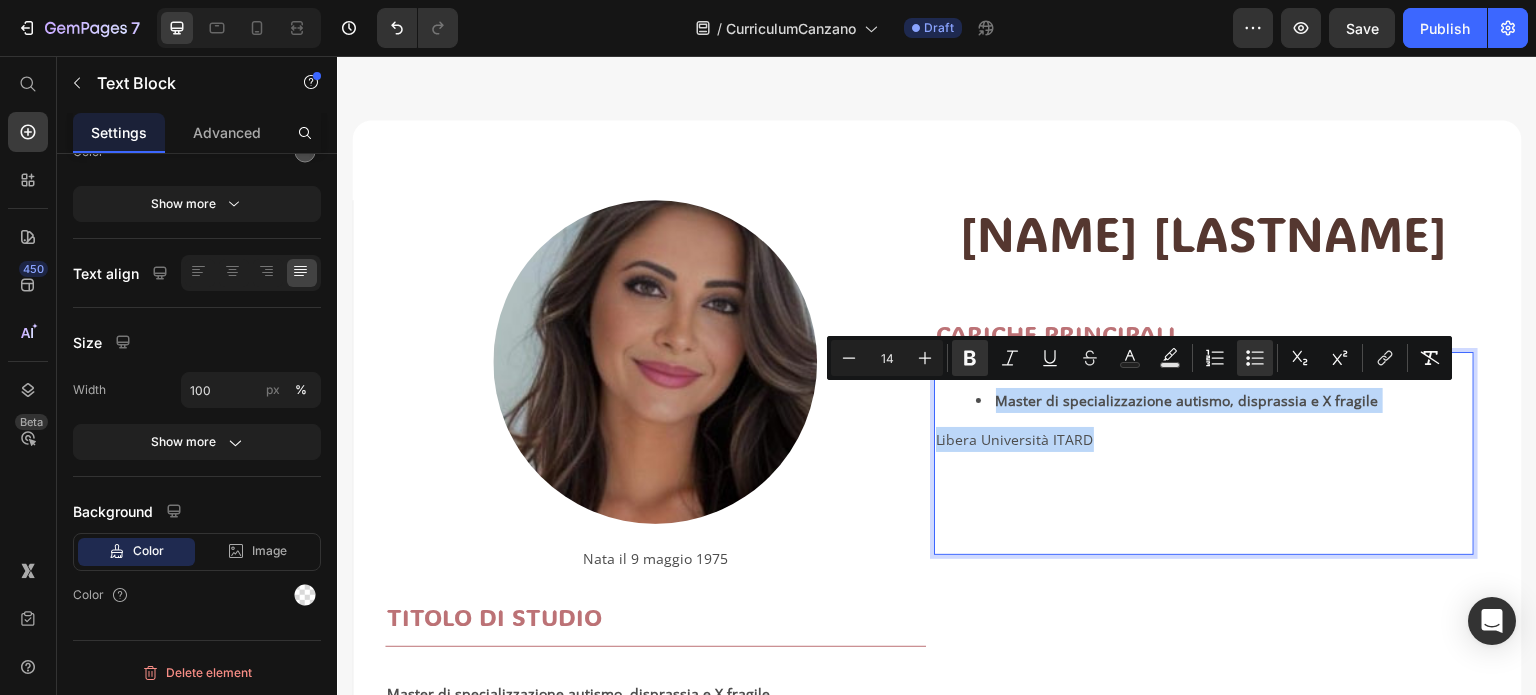 drag, startPoint x: 1081, startPoint y: 440, endPoint x: 989, endPoint y: 406, distance: 98.0816 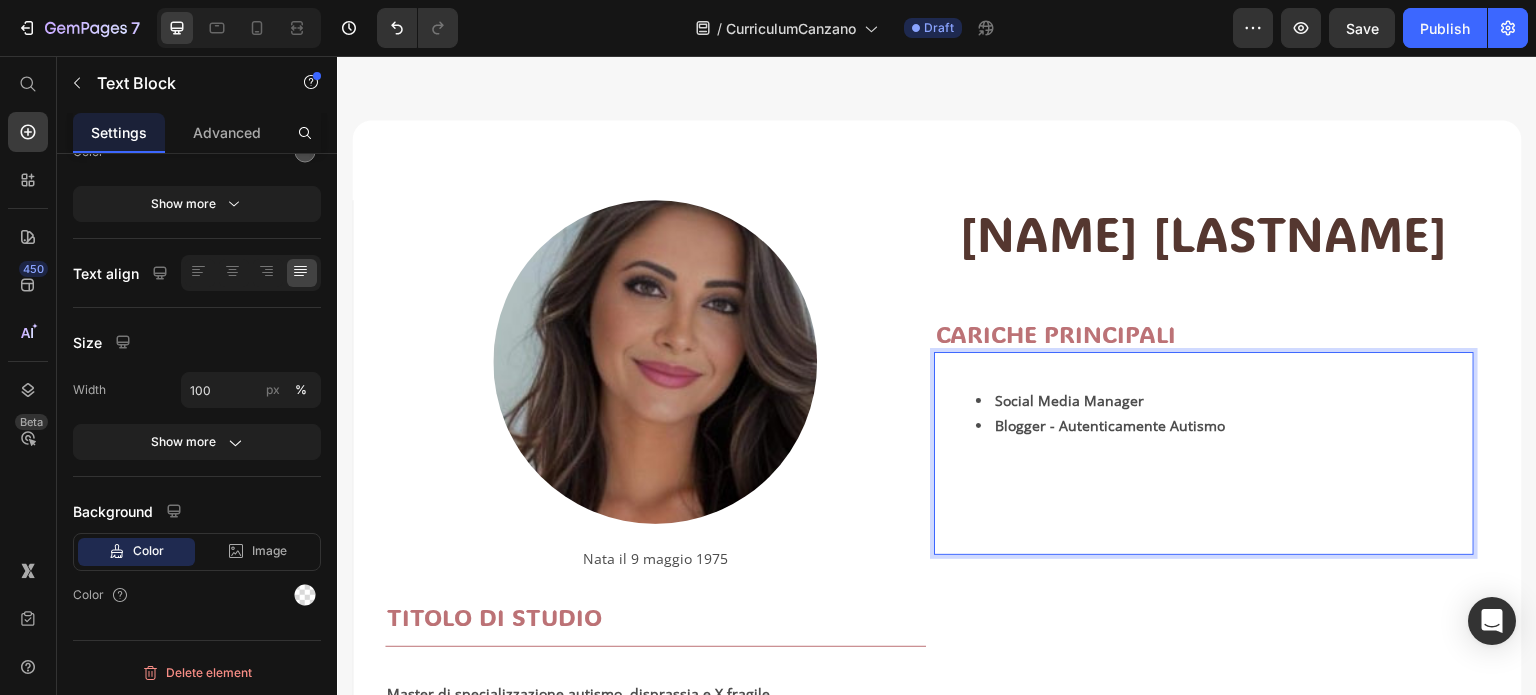 click on "Blogger - Autenticamente Autismo" at bounding box center (1111, 425) 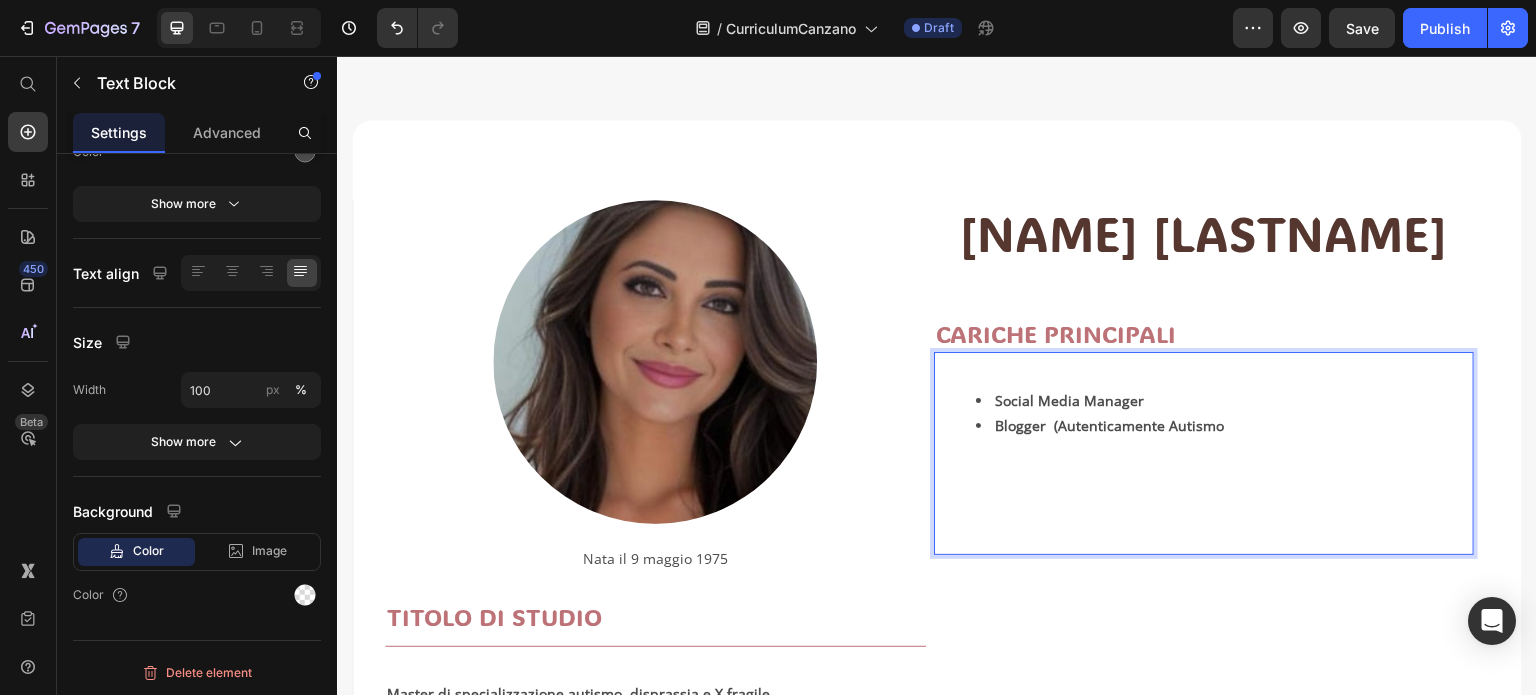 click on "Blogger  (Autenticamente Autismo" at bounding box center [1110, 425] 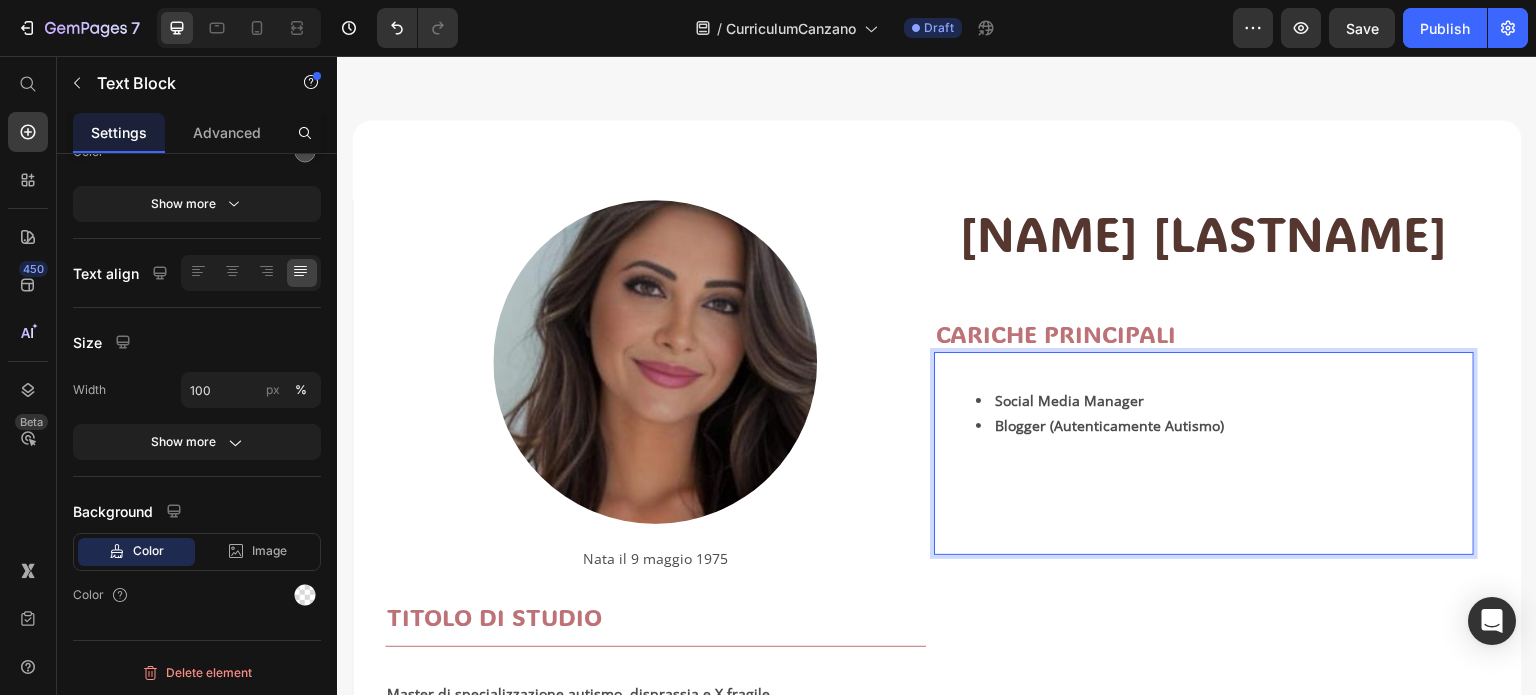 click on "Blogger  (Autenticamente Autismo)" at bounding box center (1110, 425) 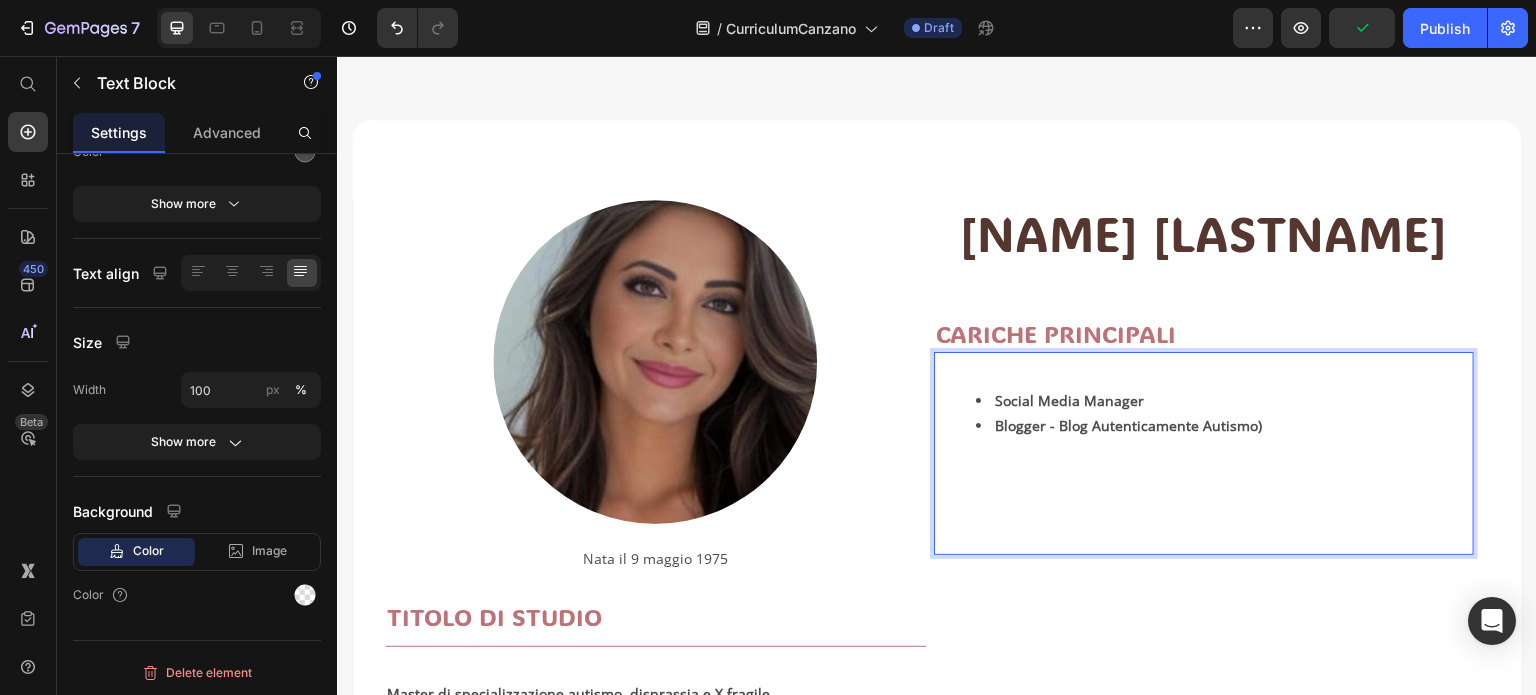 click on "Blogger  - Blog Autenticamente Autismo)" at bounding box center (1224, 425) 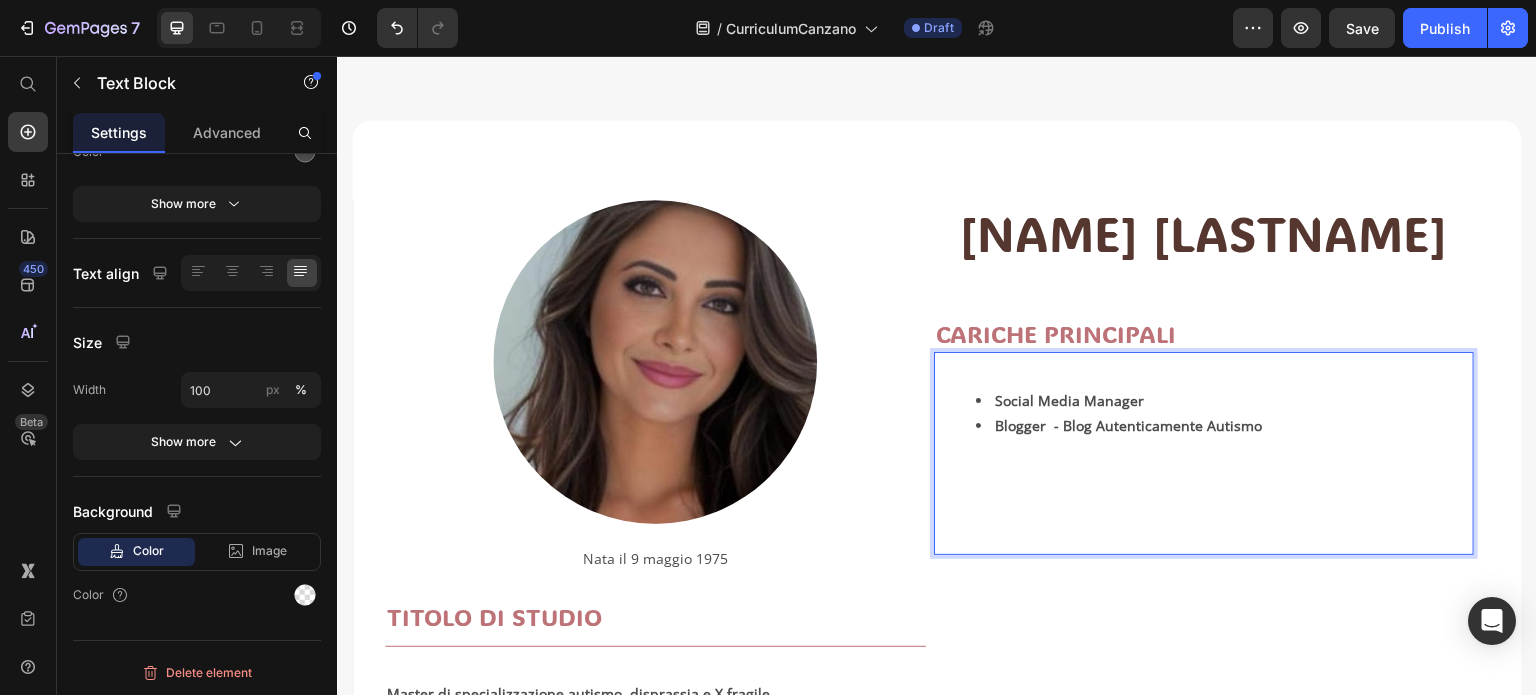 click on "Blogger  - Blog Autenticamente Autismo" at bounding box center (1129, 425) 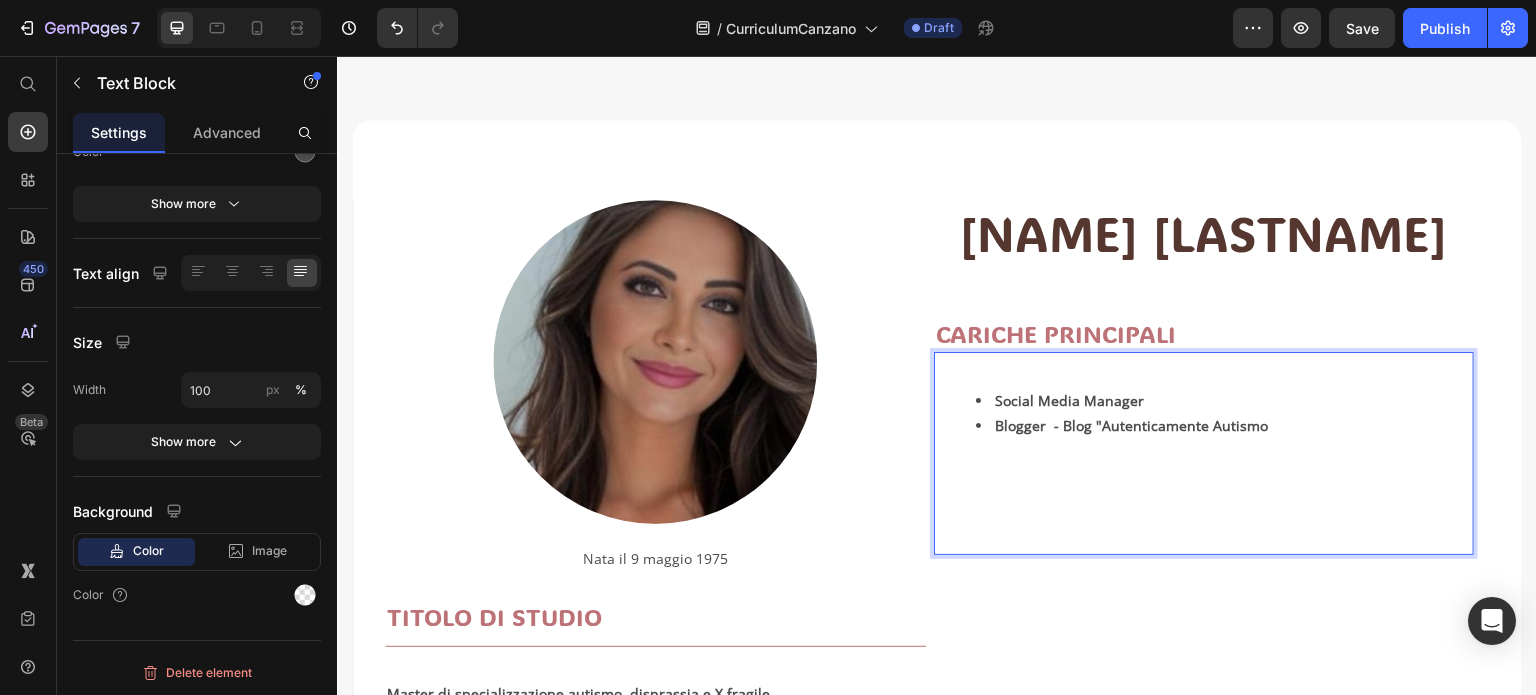 click on "Blogger  - Blog "Autenticamente Autismo" at bounding box center [1132, 425] 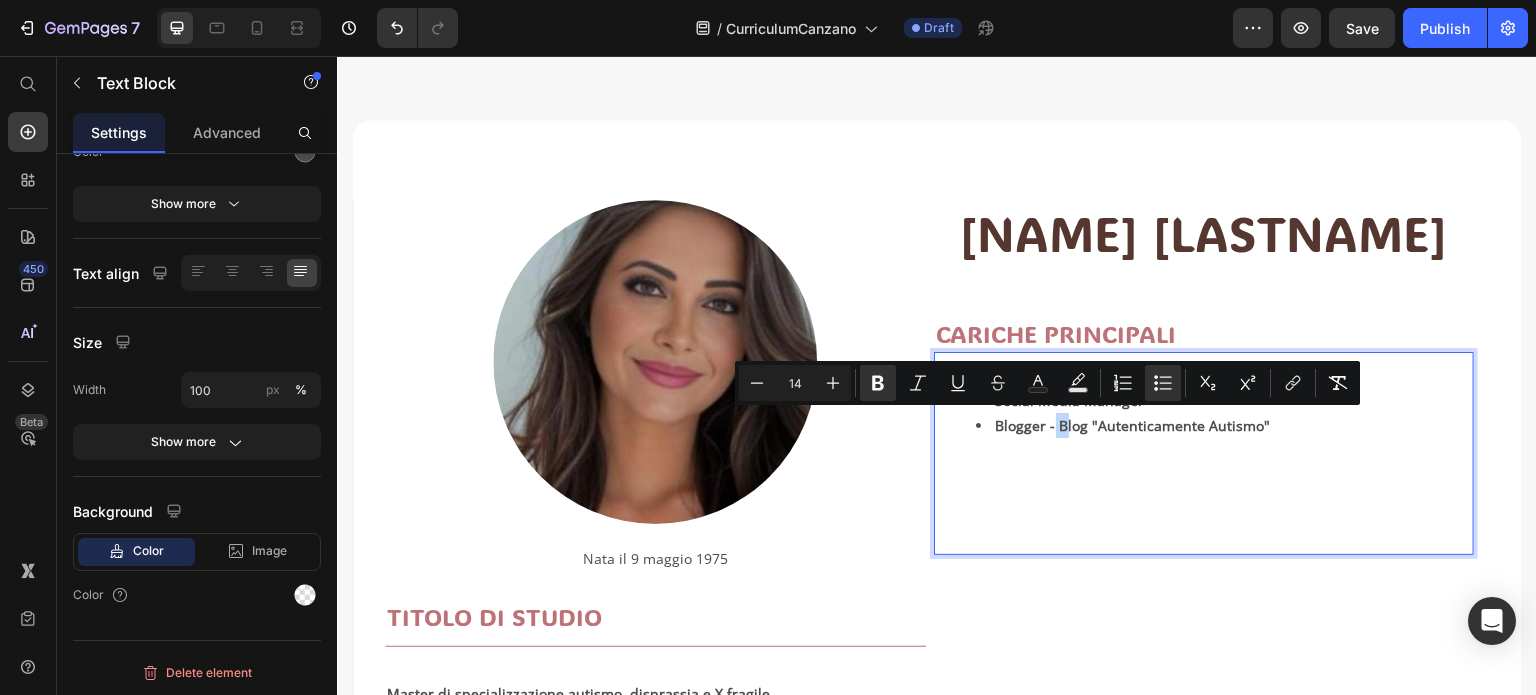click on "Blogger  - Blog "Autenticamente Autismo"" at bounding box center [1133, 425] 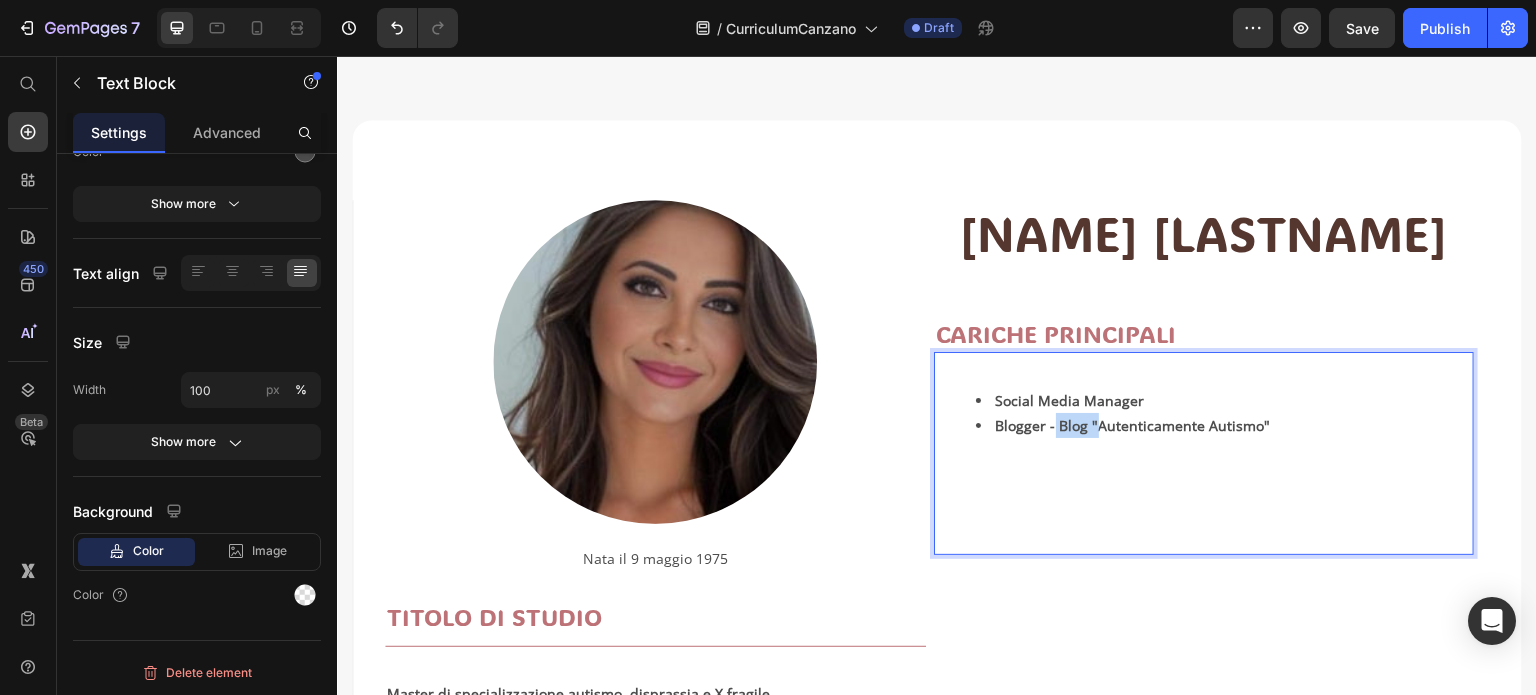 drag, startPoint x: 1083, startPoint y: 422, endPoint x: 1045, endPoint y: 431, distance: 39.051247 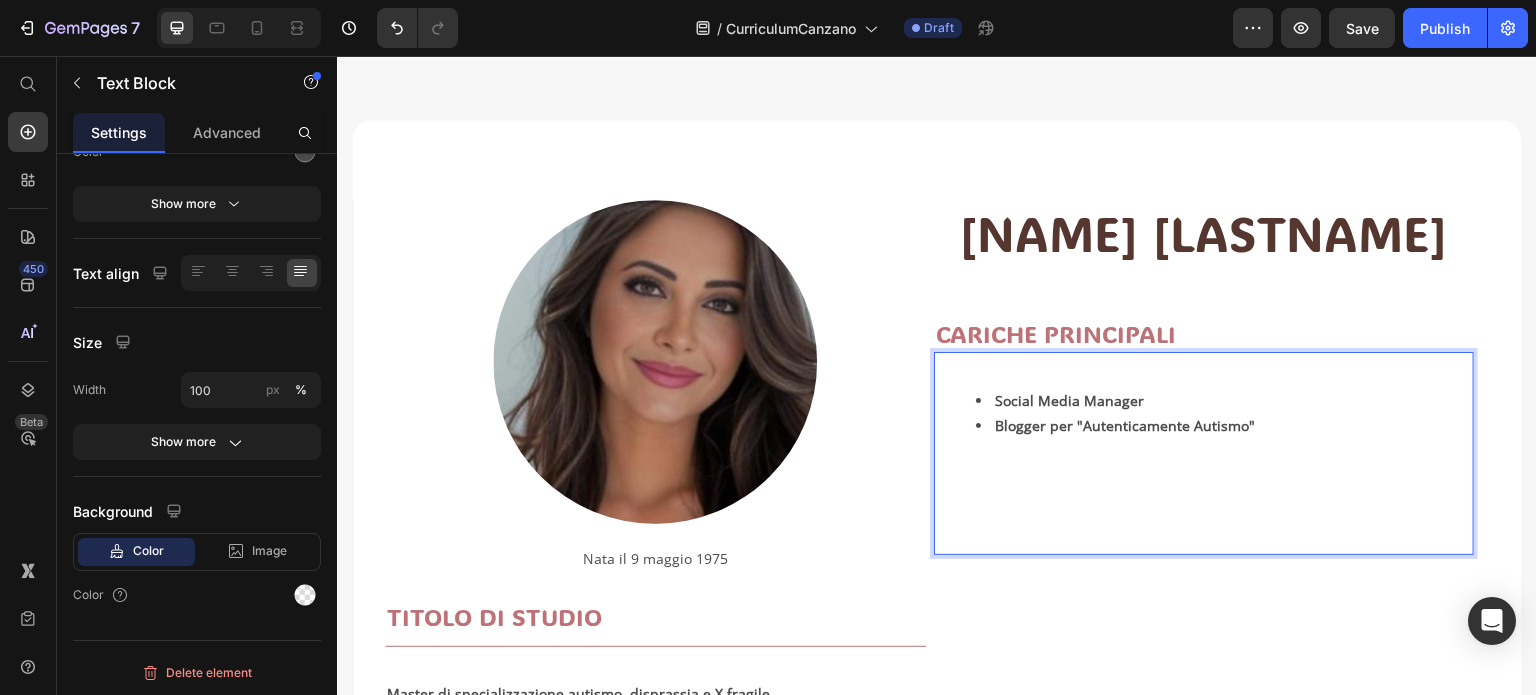 click on "Blogger  per "Autenticamente Autismo"" at bounding box center (1126, 425) 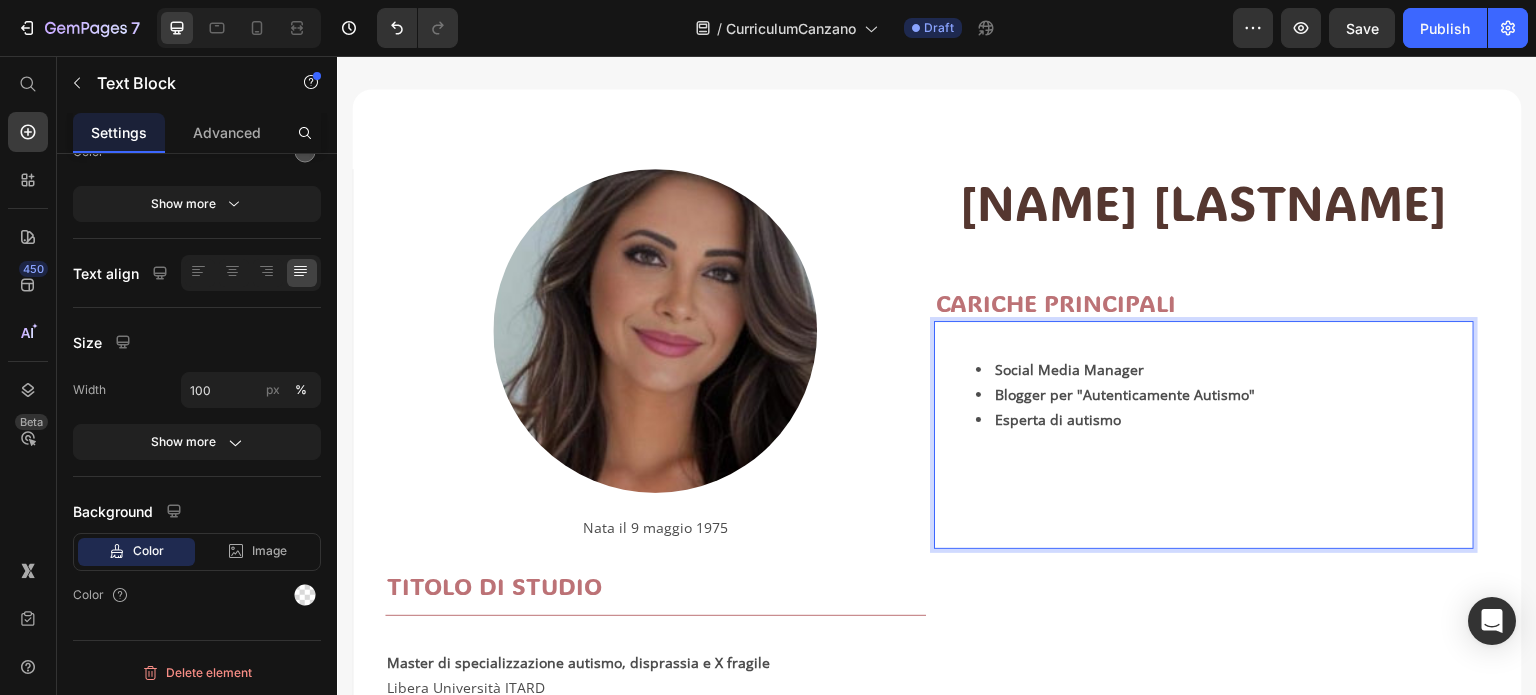 scroll, scrollTop: 57, scrollLeft: 0, axis: vertical 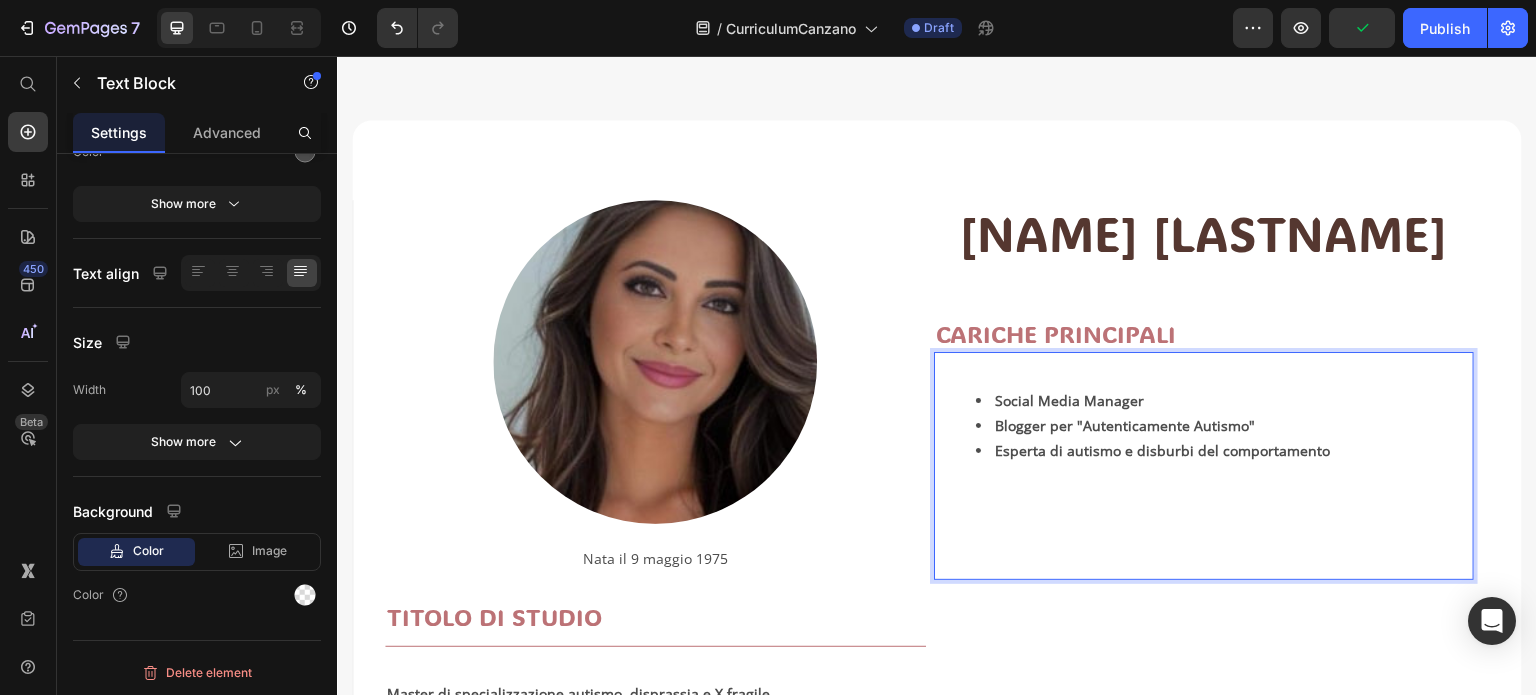 click on "Esperta di autismo e disburbi del comportamento" at bounding box center (1163, 450) 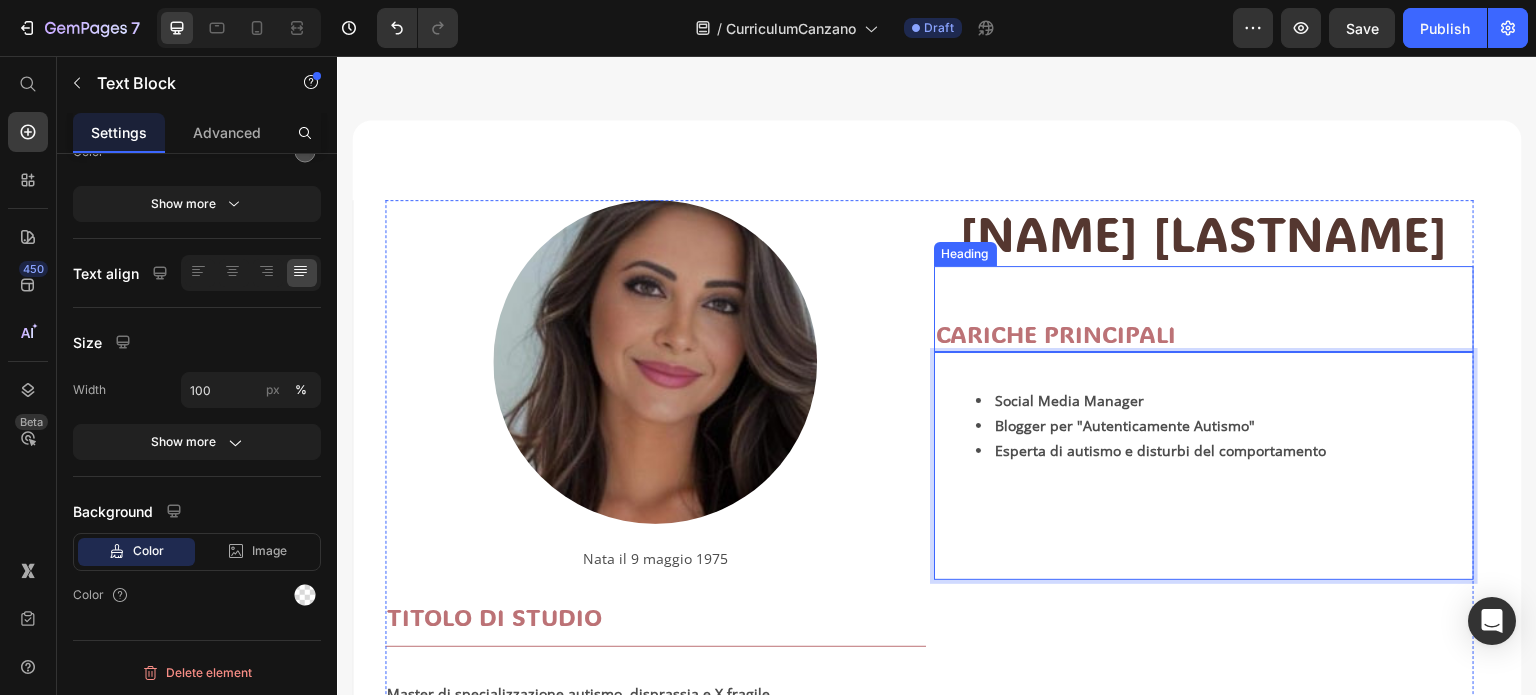 click on "CARICHE PRINCIPALI" at bounding box center [1204, 333] 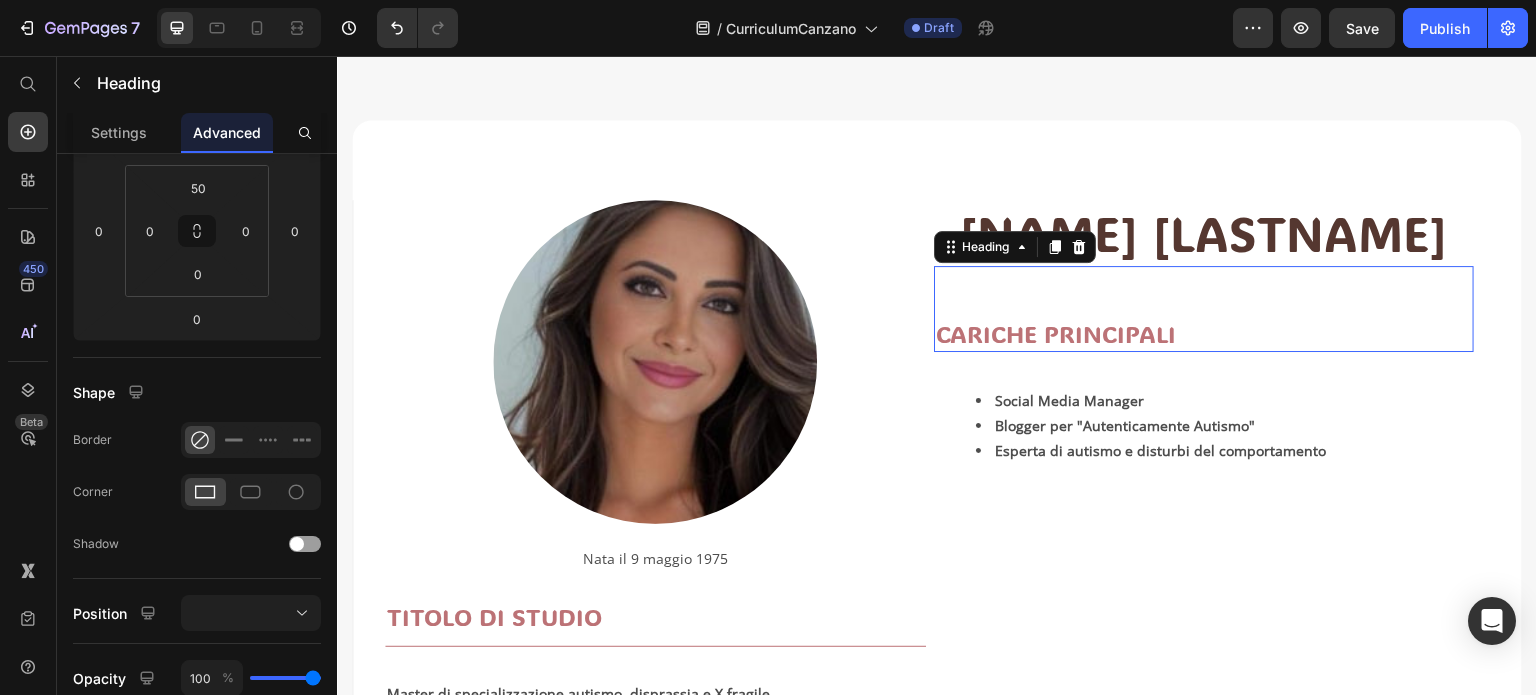 scroll, scrollTop: 0, scrollLeft: 0, axis: both 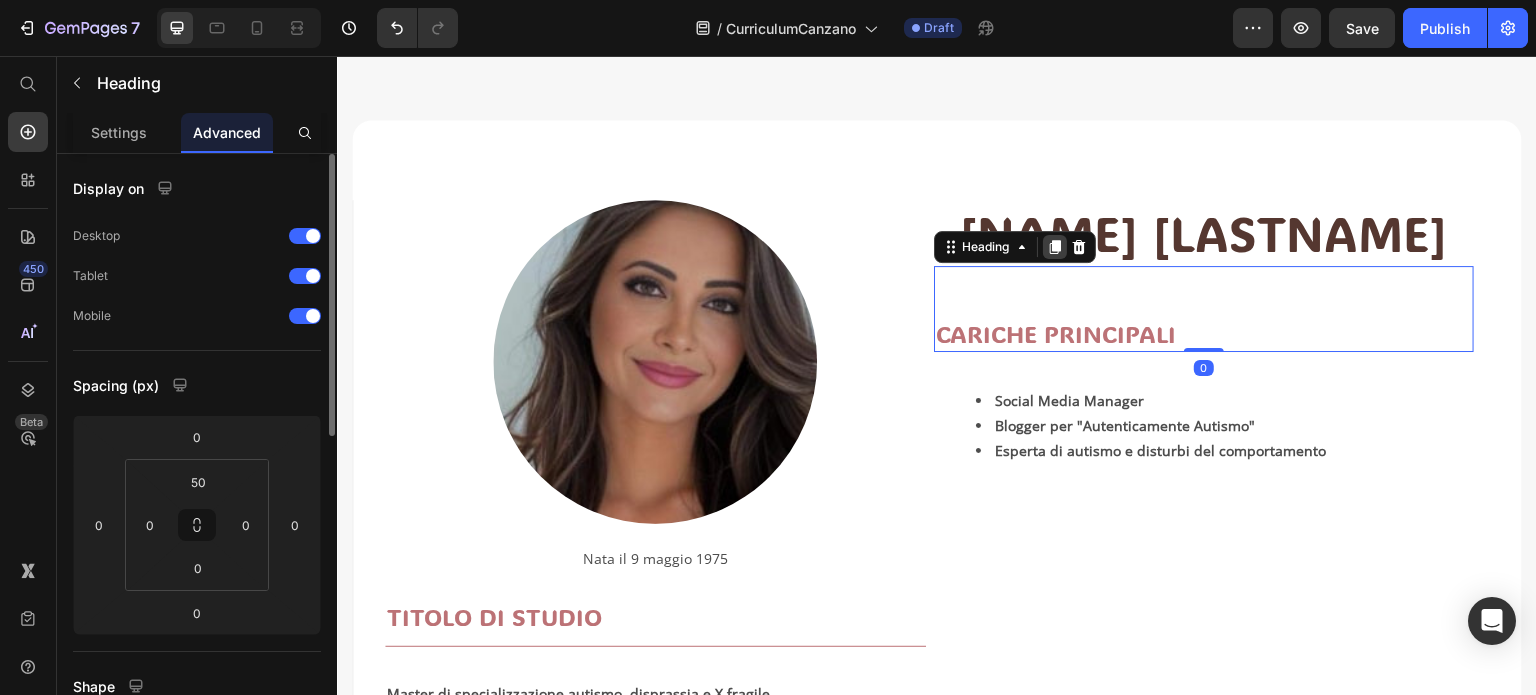 click 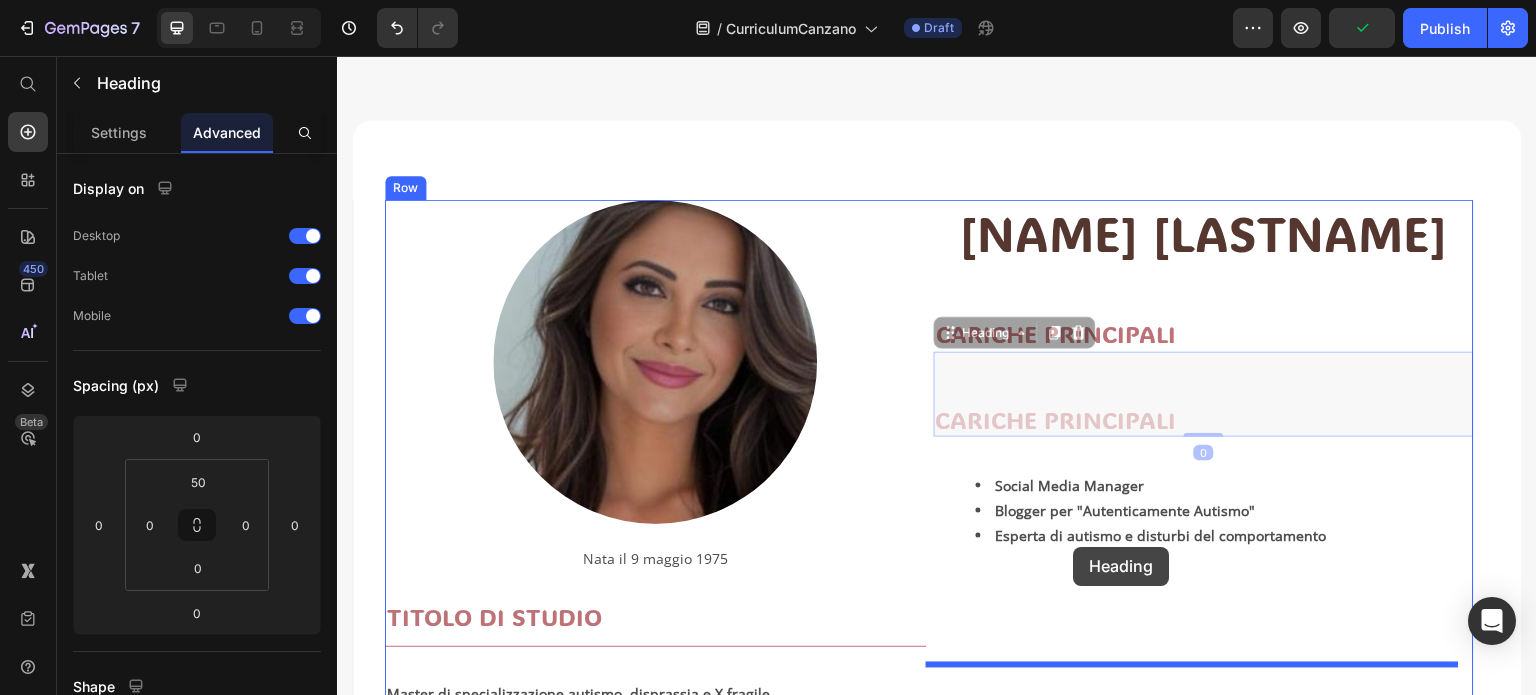 drag, startPoint x: 943, startPoint y: 336, endPoint x: 1074, endPoint y: 547, distance: 248.35861 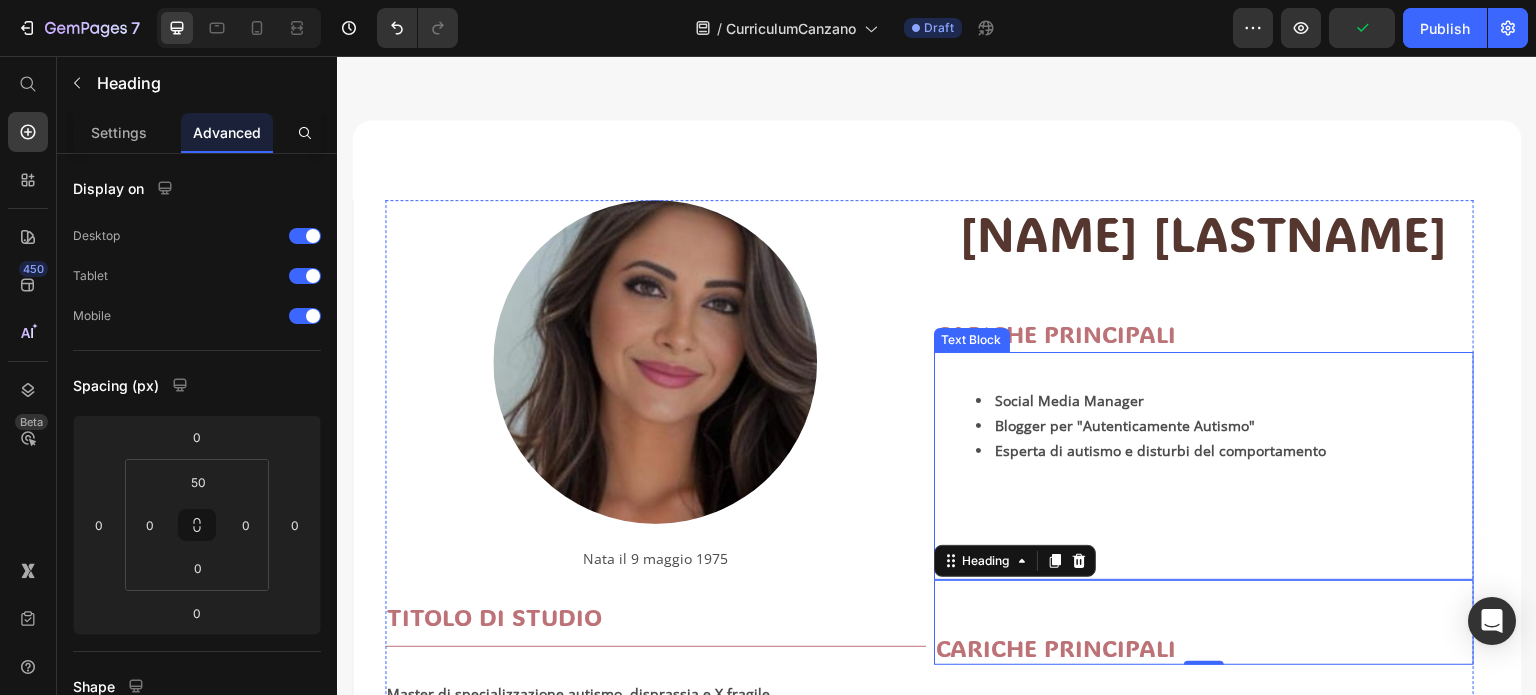 click at bounding box center [1204, 540] 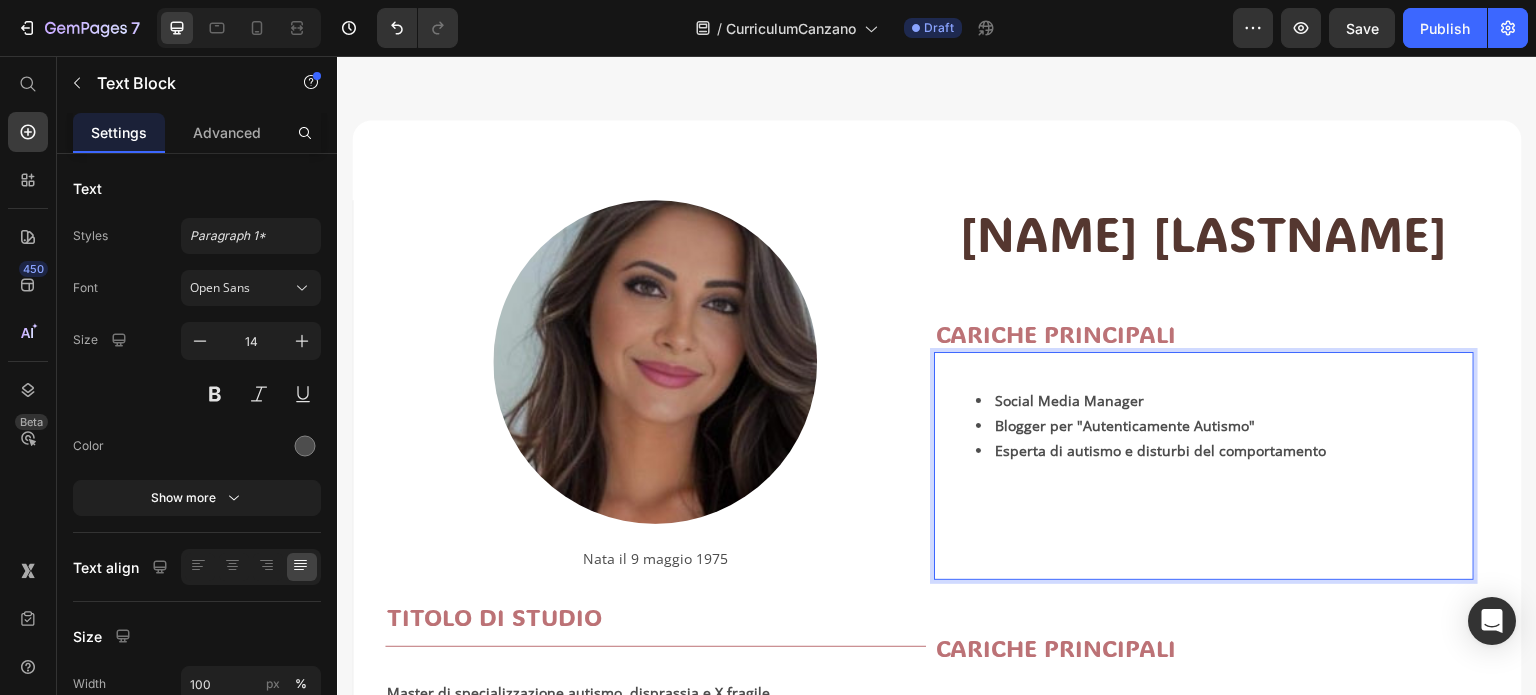 click at bounding box center [1204, 540] 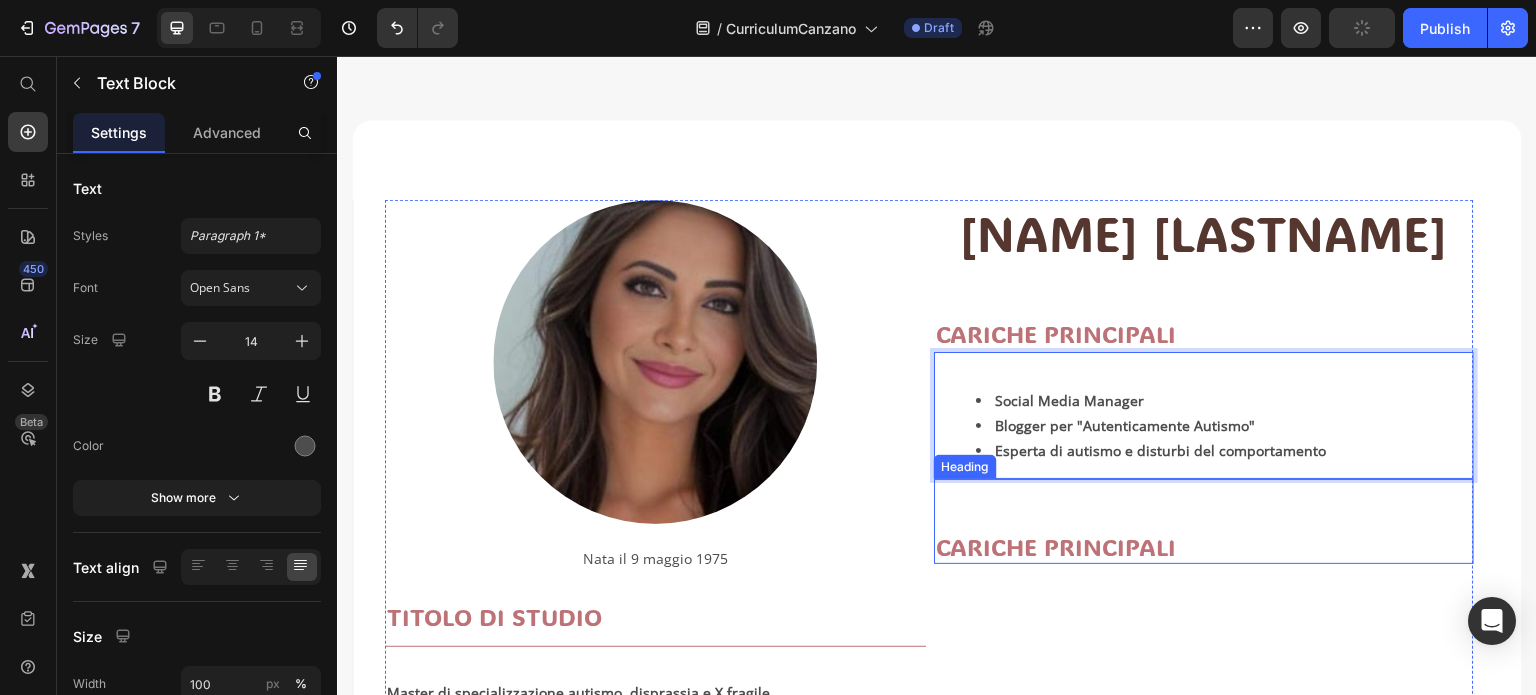 click on "CARICHE PRINCIPALI" at bounding box center (1204, 546) 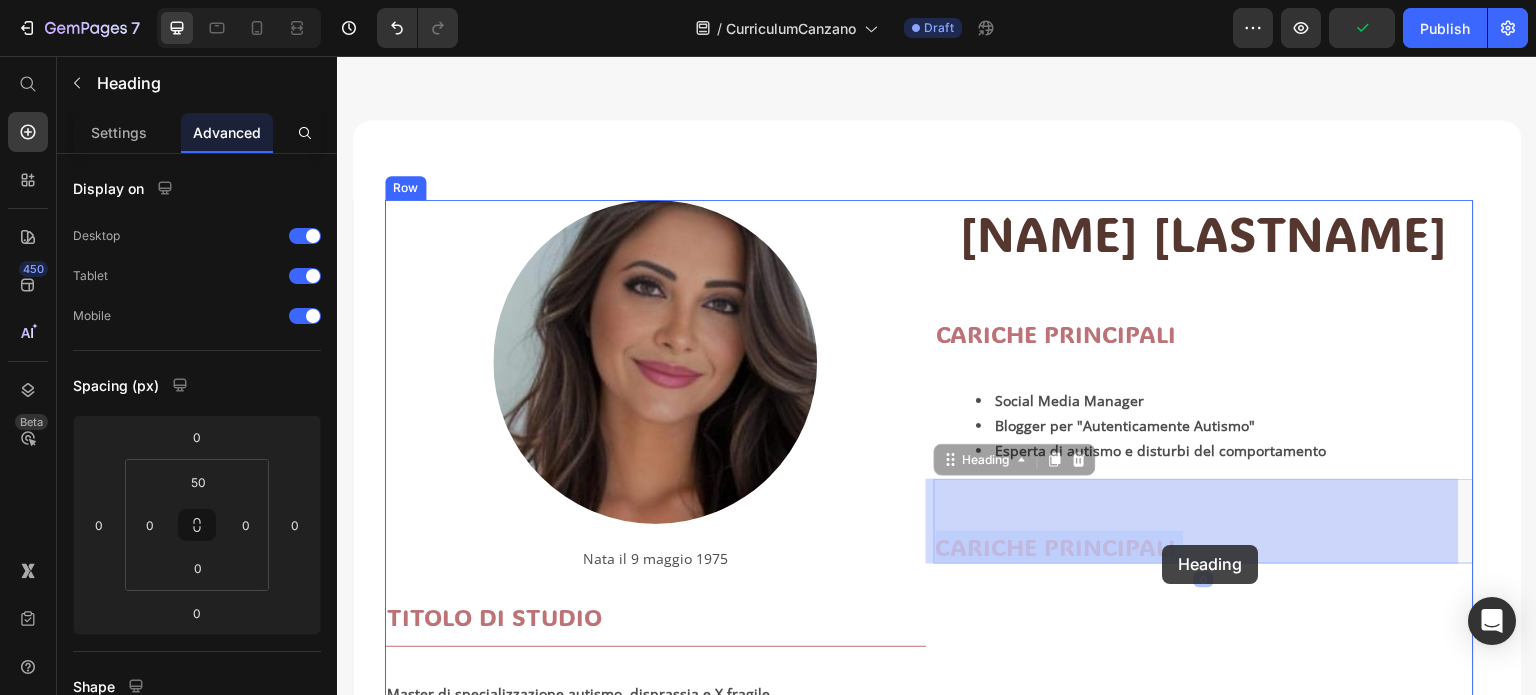 drag, startPoint x: 933, startPoint y: 548, endPoint x: 1163, endPoint y: 545, distance: 230.01956 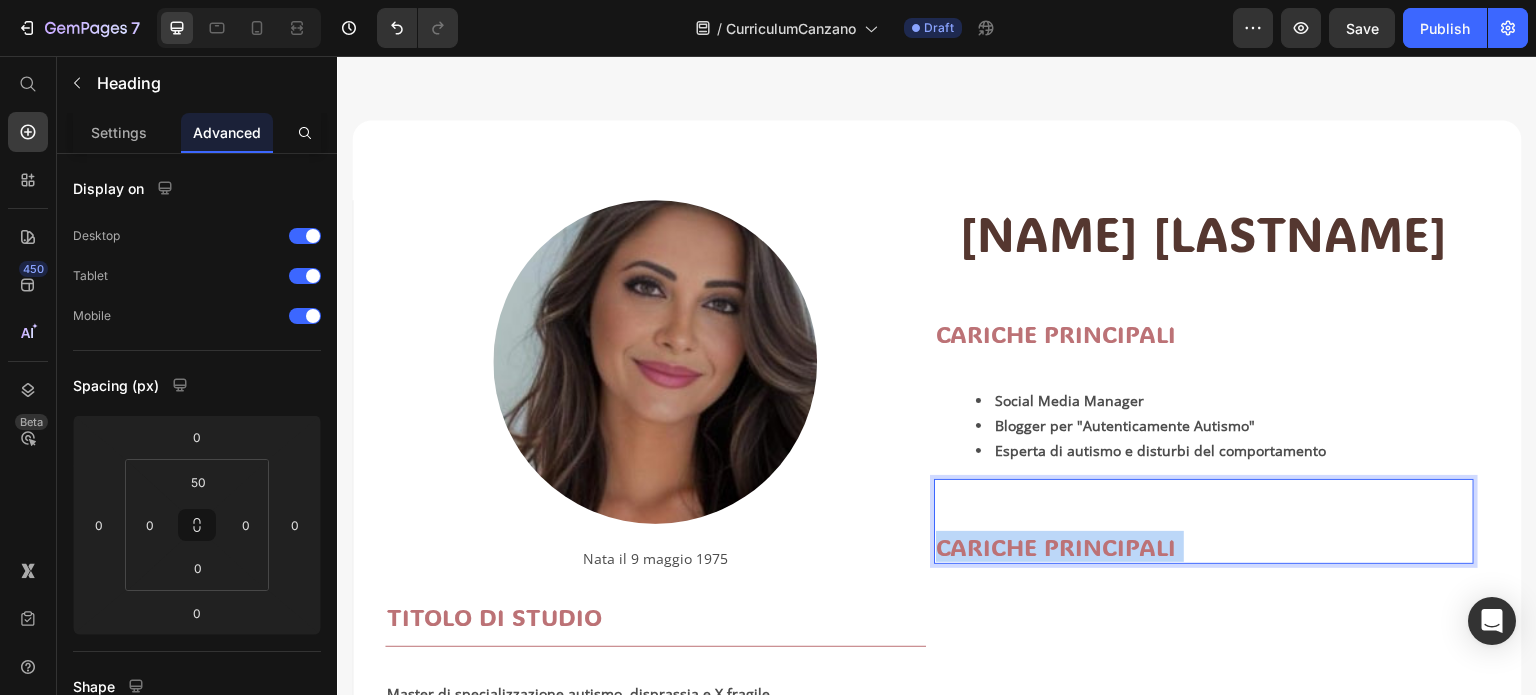 drag, startPoint x: 1164, startPoint y: 546, endPoint x: 930, endPoint y: 545, distance: 234.00214 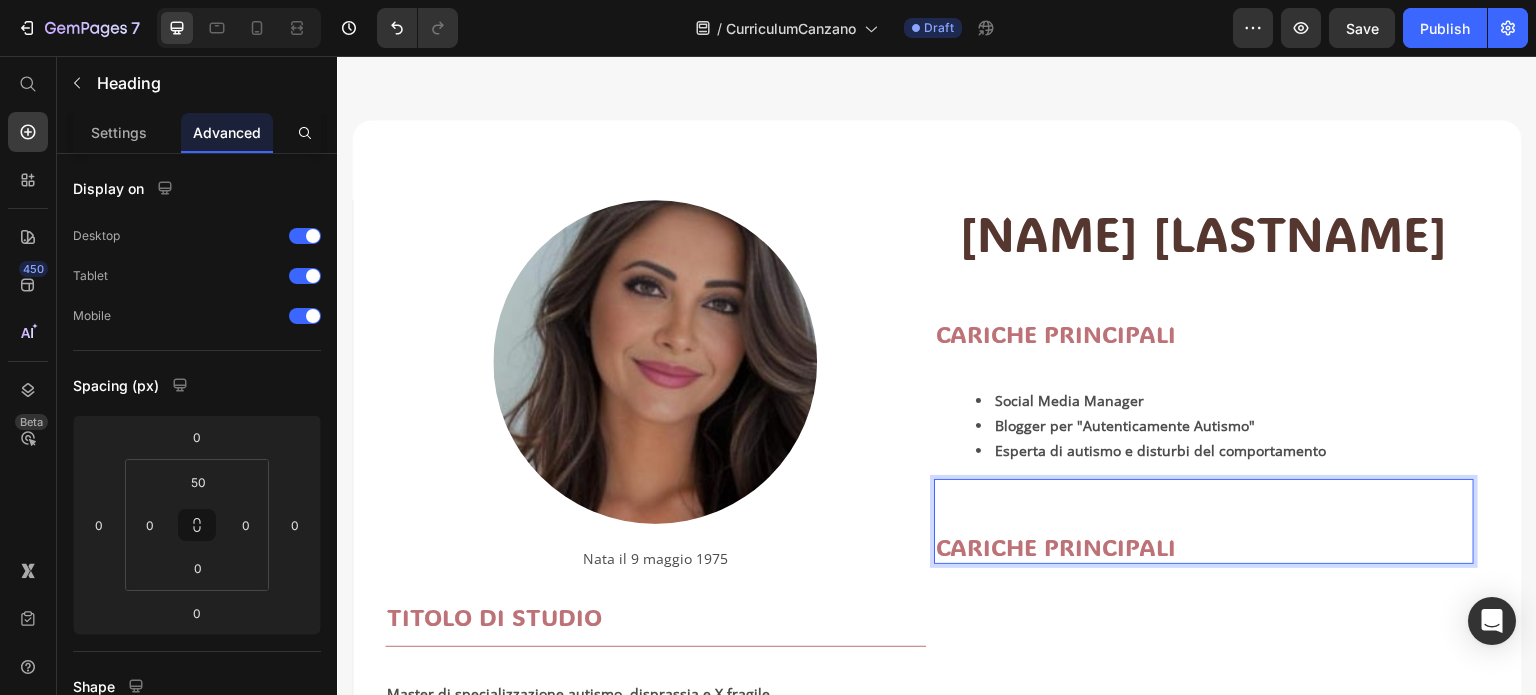 click on "CARICHE PRINCIPALI" at bounding box center (1204, 546) 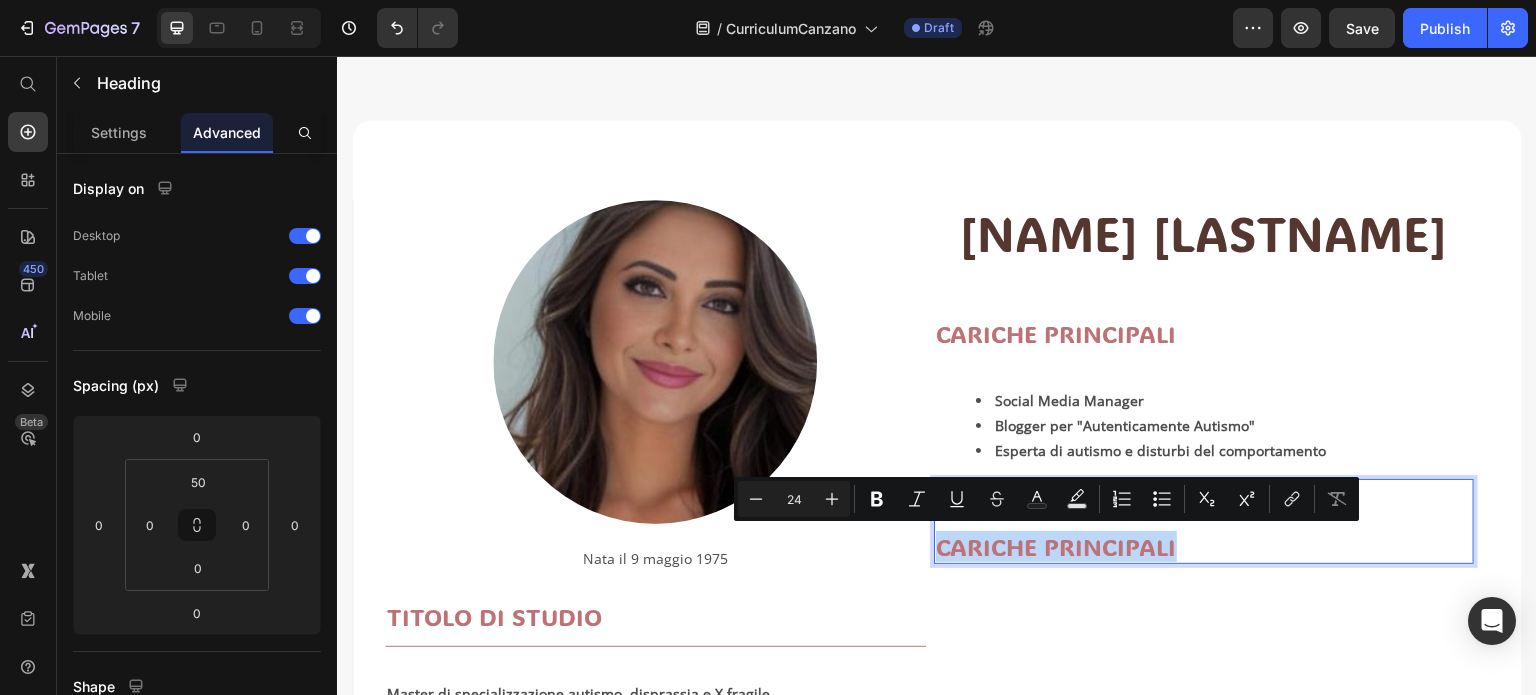 drag, startPoint x: 934, startPoint y: 545, endPoint x: 1173, endPoint y: 542, distance: 239.01883 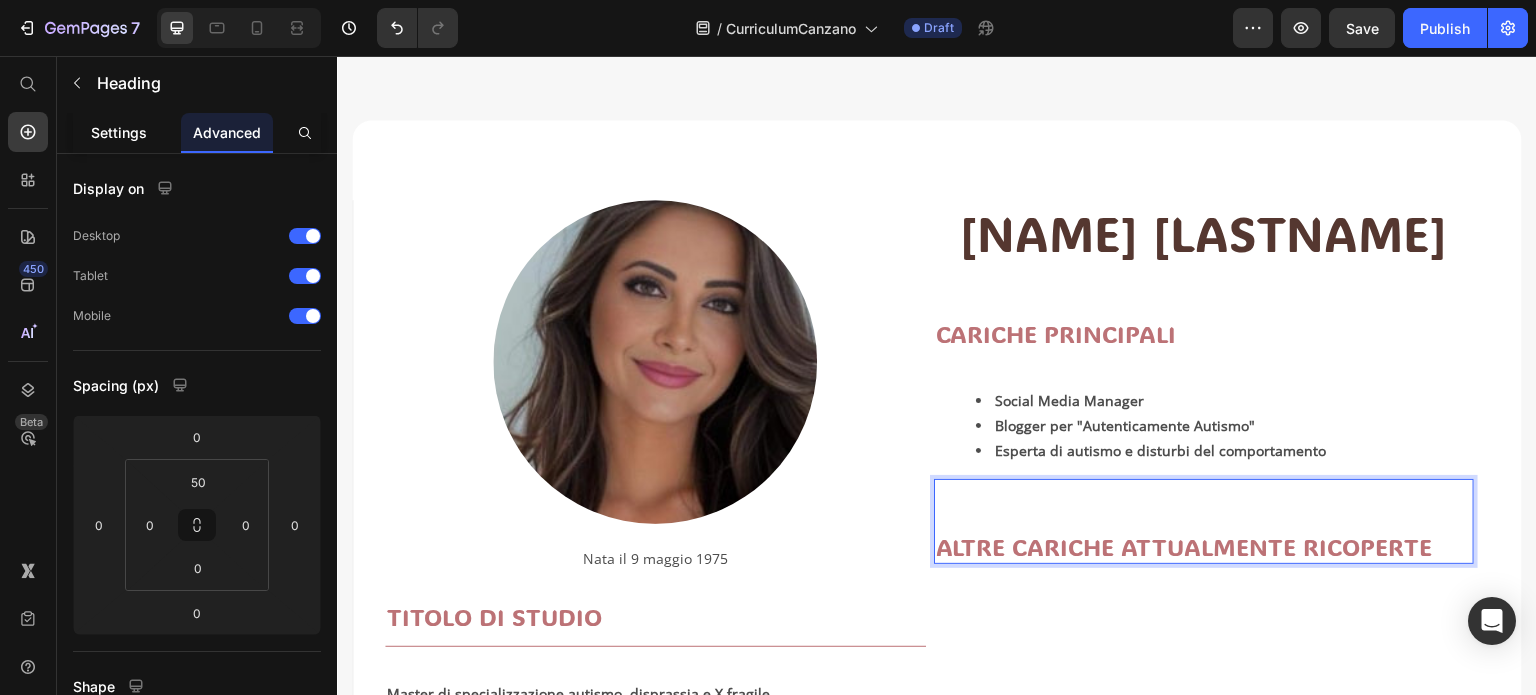 click on "Settings" at bounding box center [119, 132] 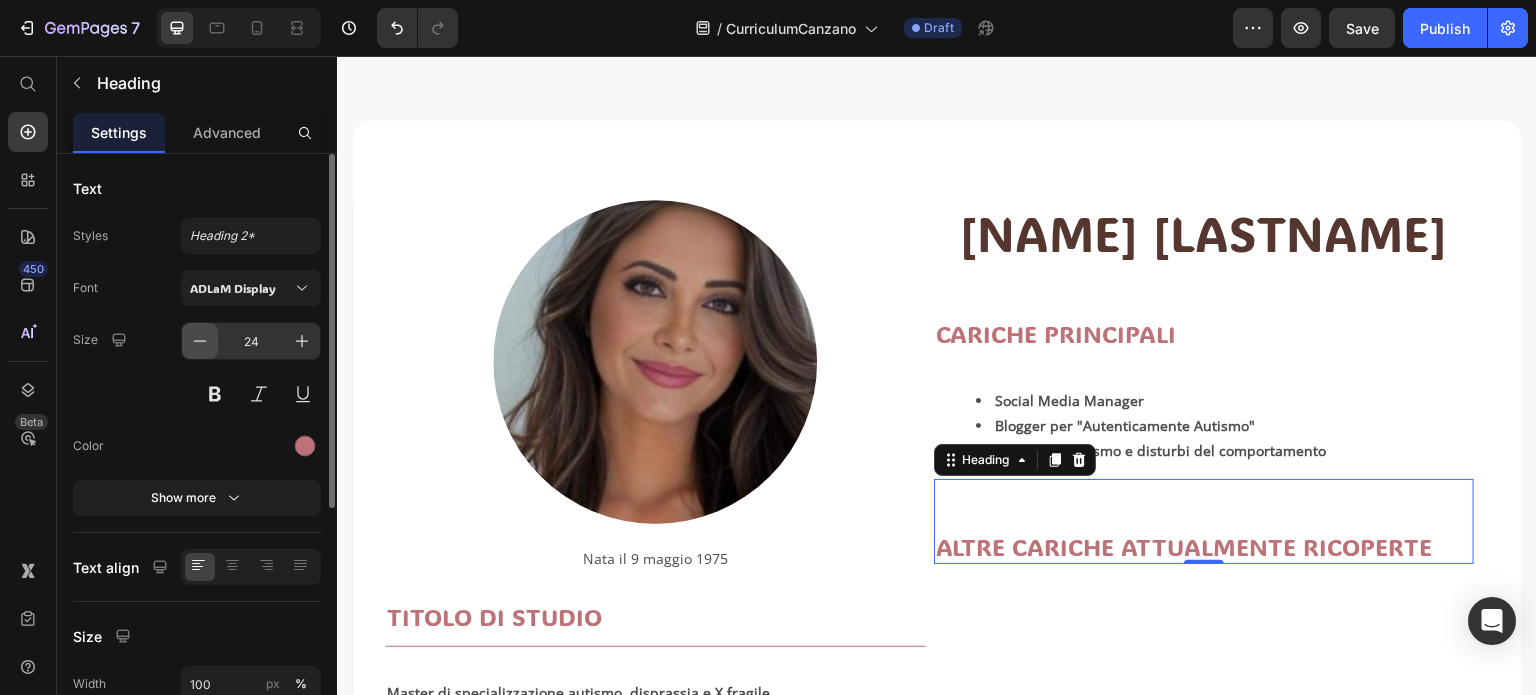 click 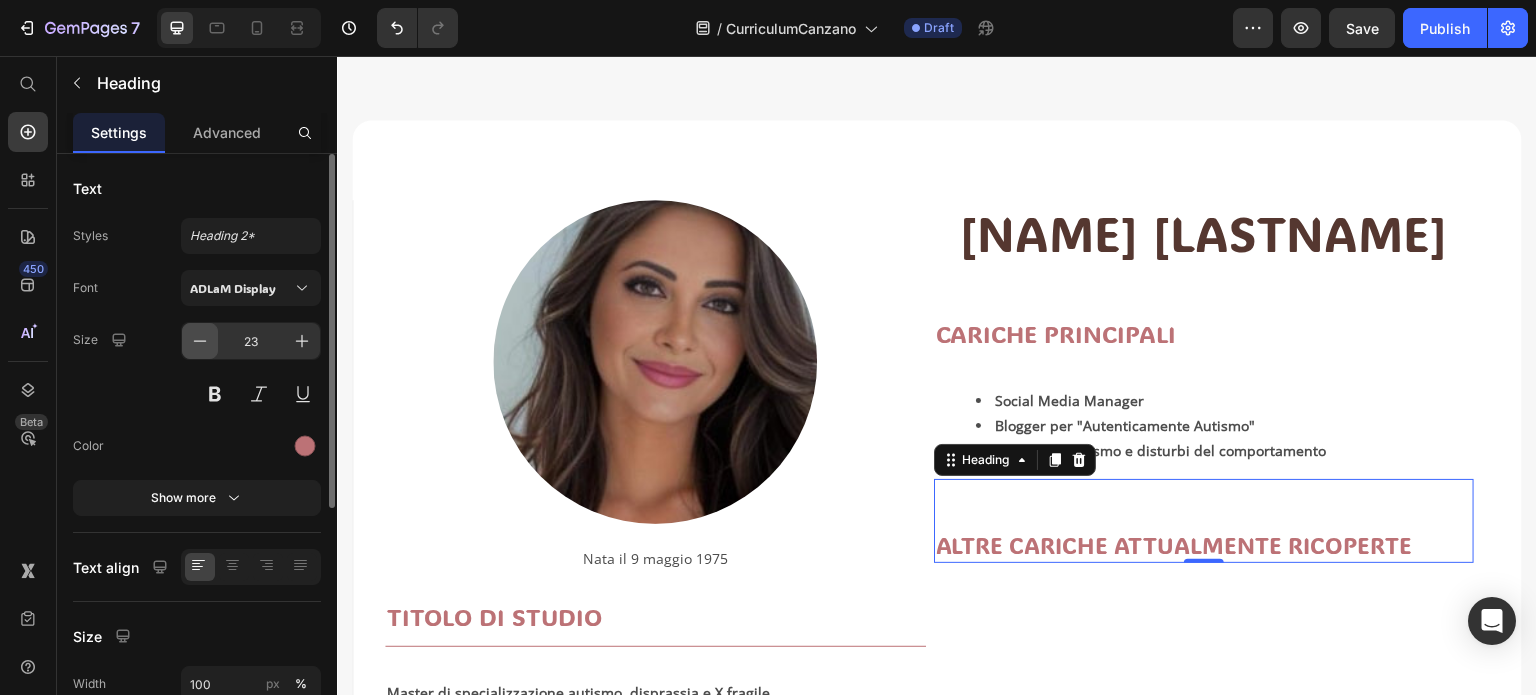 click 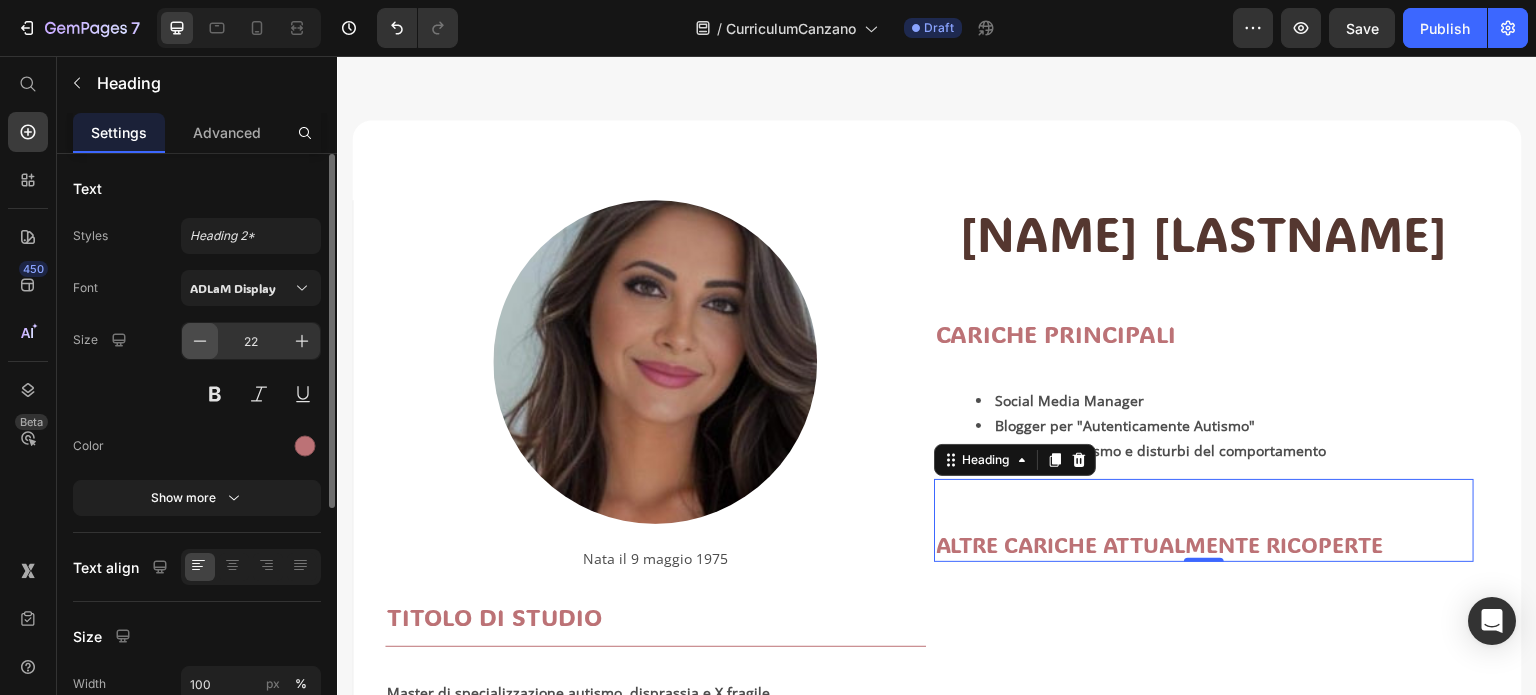click 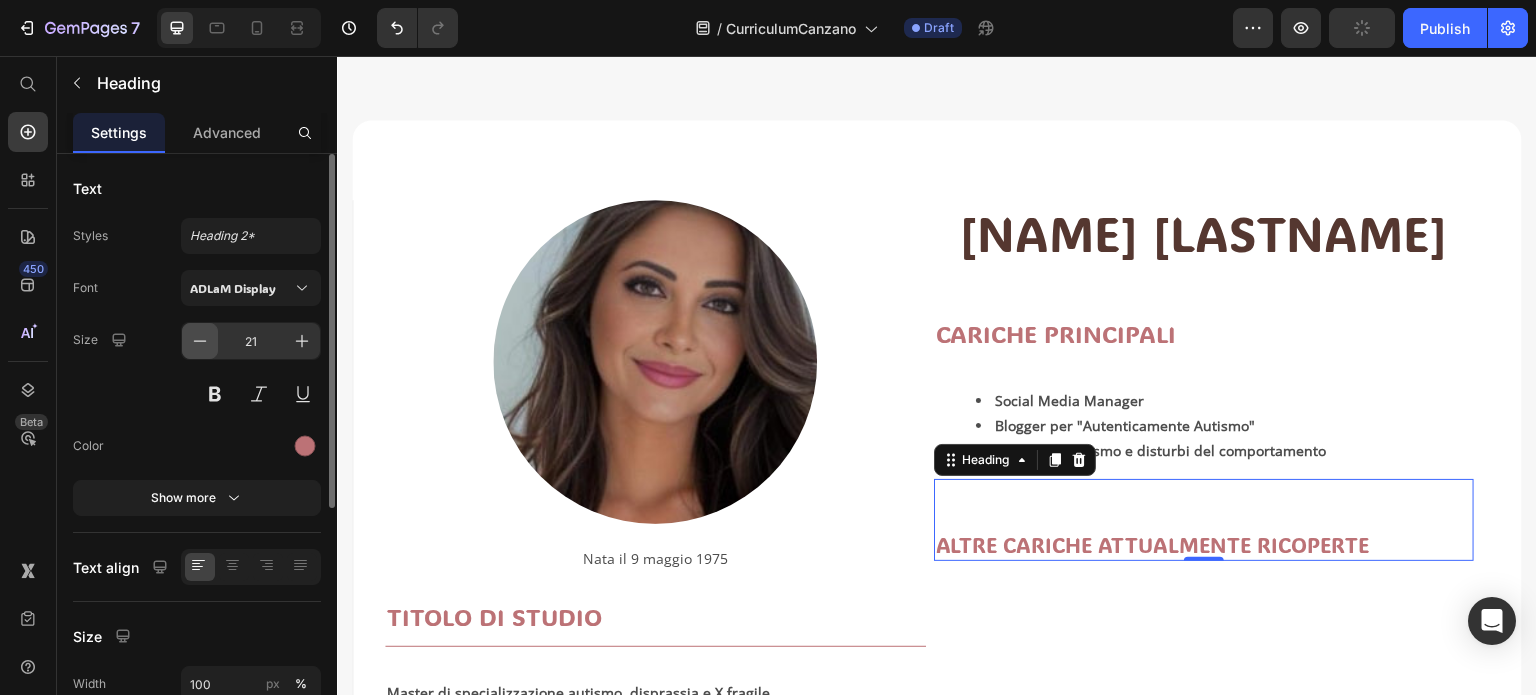 click 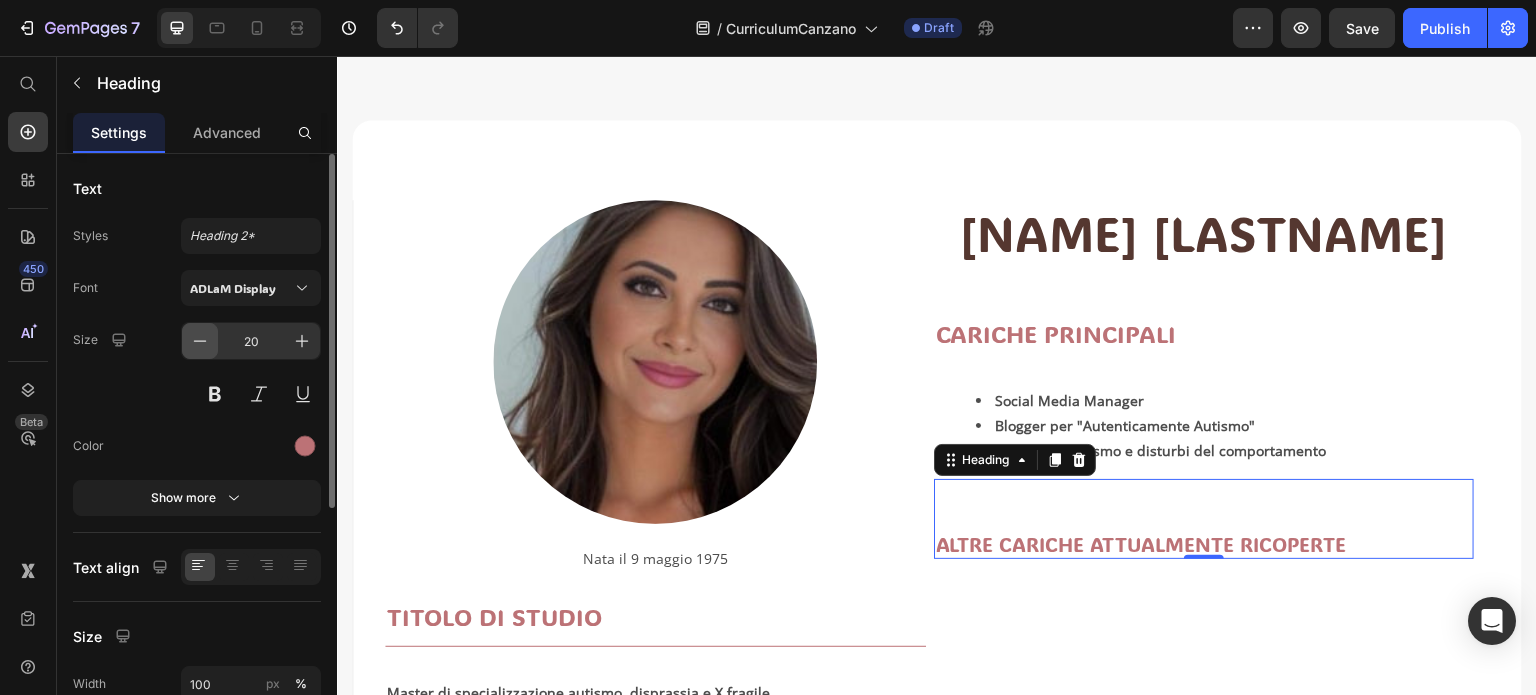 click 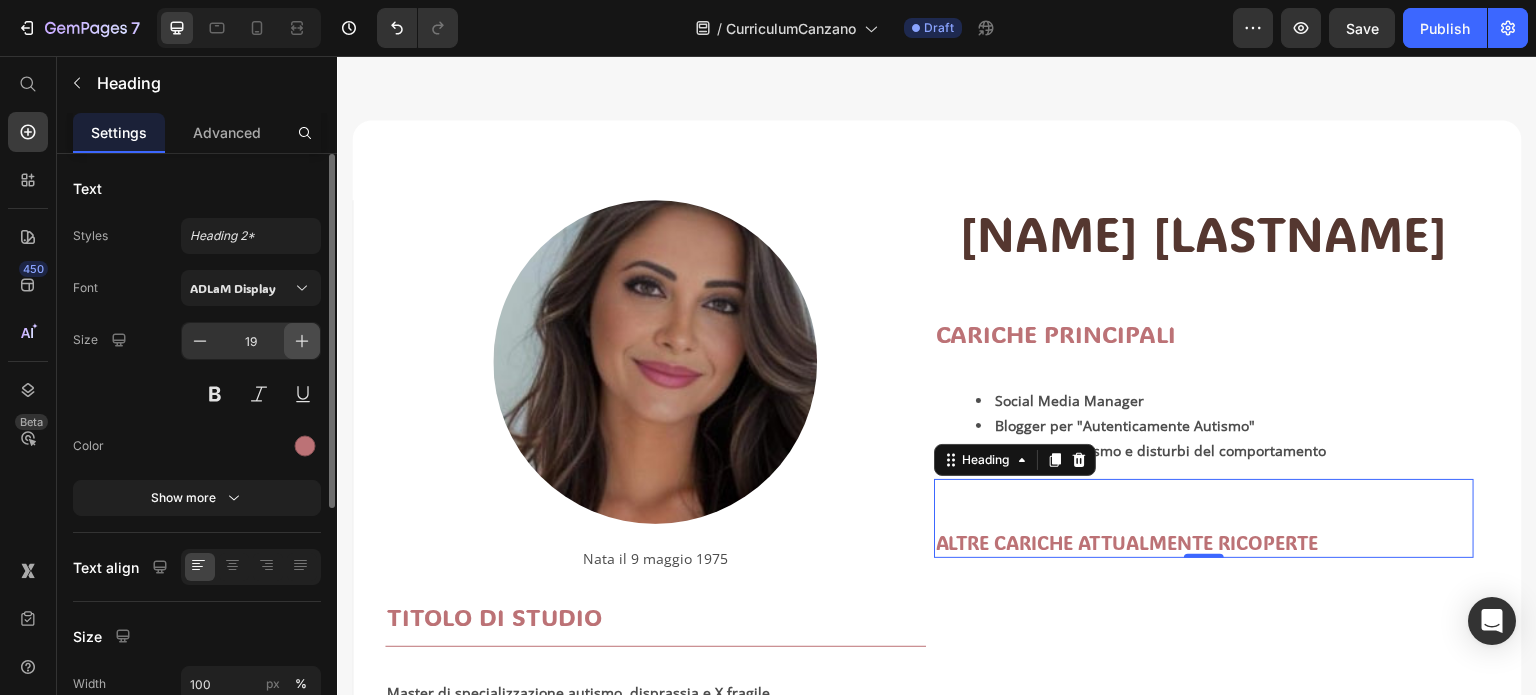 click 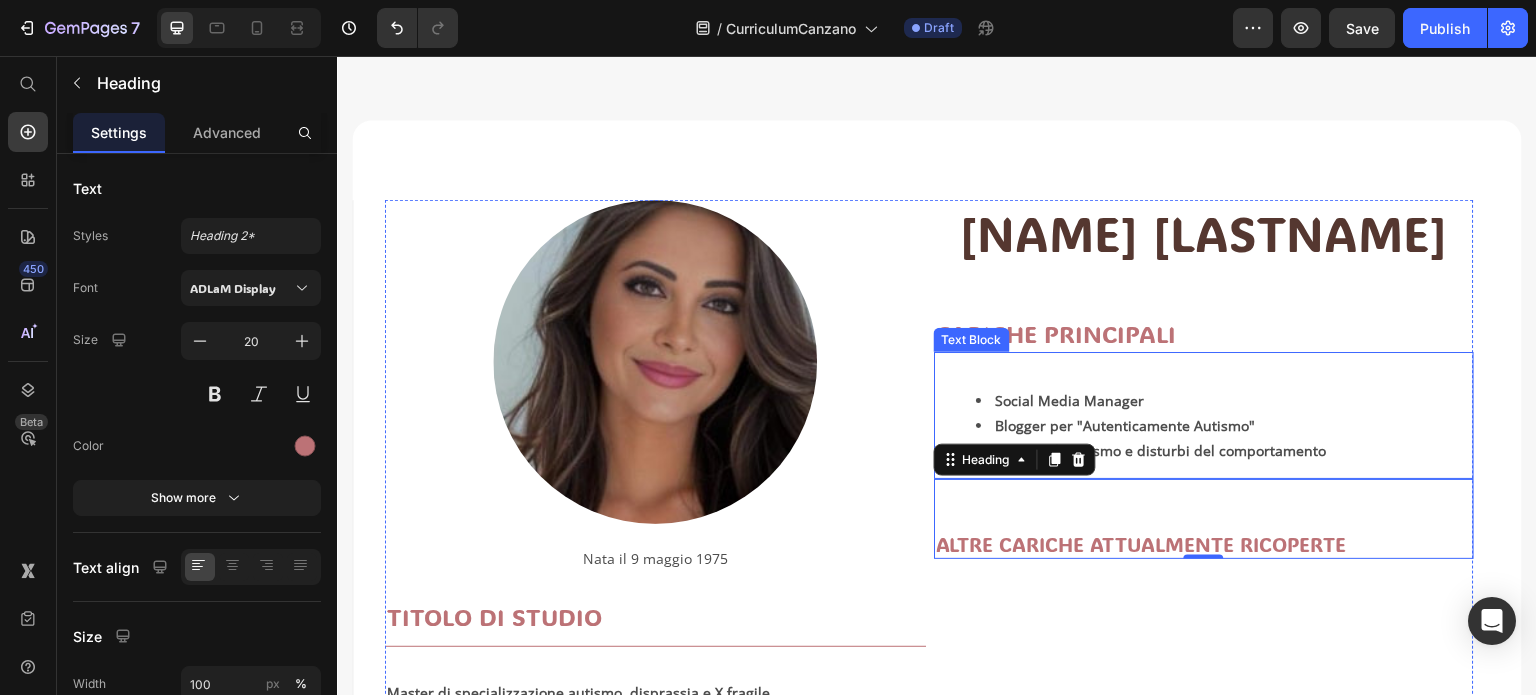 click on "Social Media Manager" at bounding box center [1224, 400] 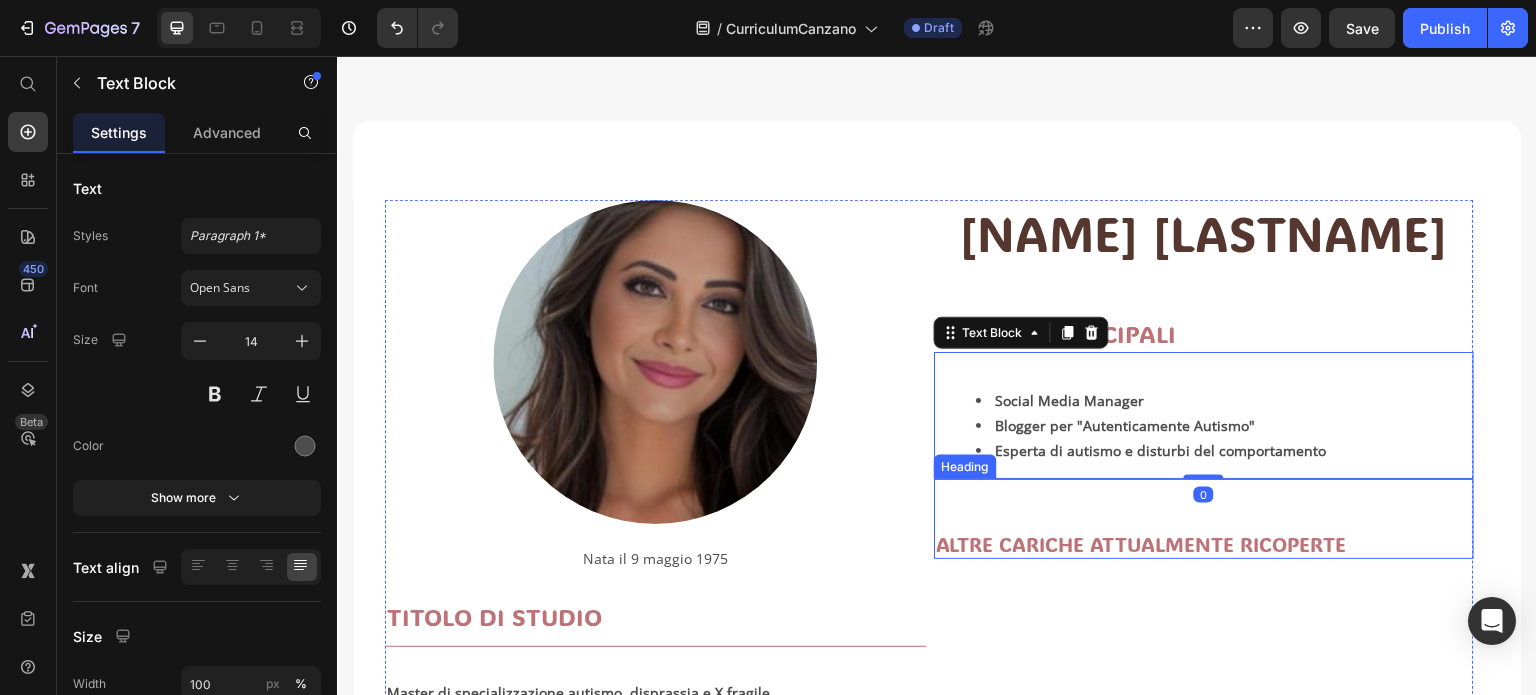 click on "ALTRE CARICHE ATTUALMENTE RICOPERTE" at bounding box center (1204, 544) 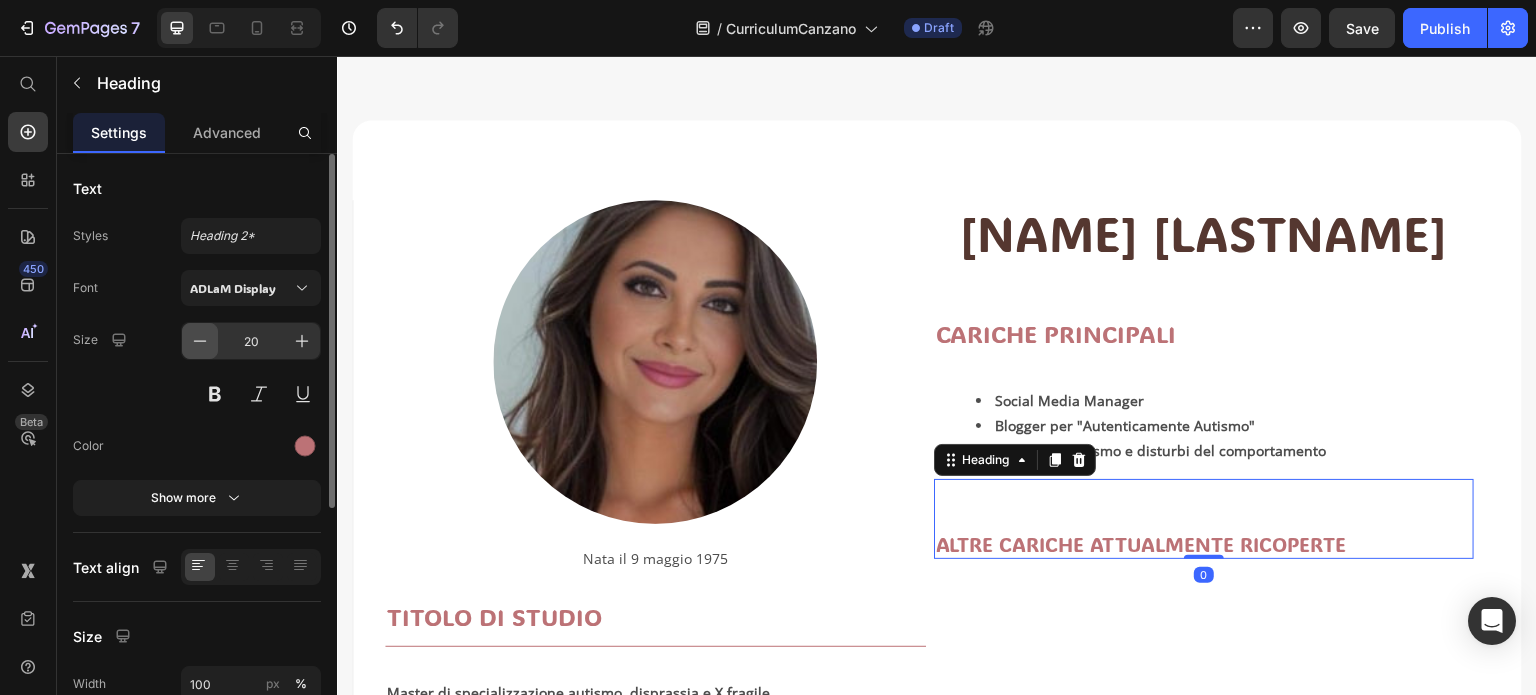 click 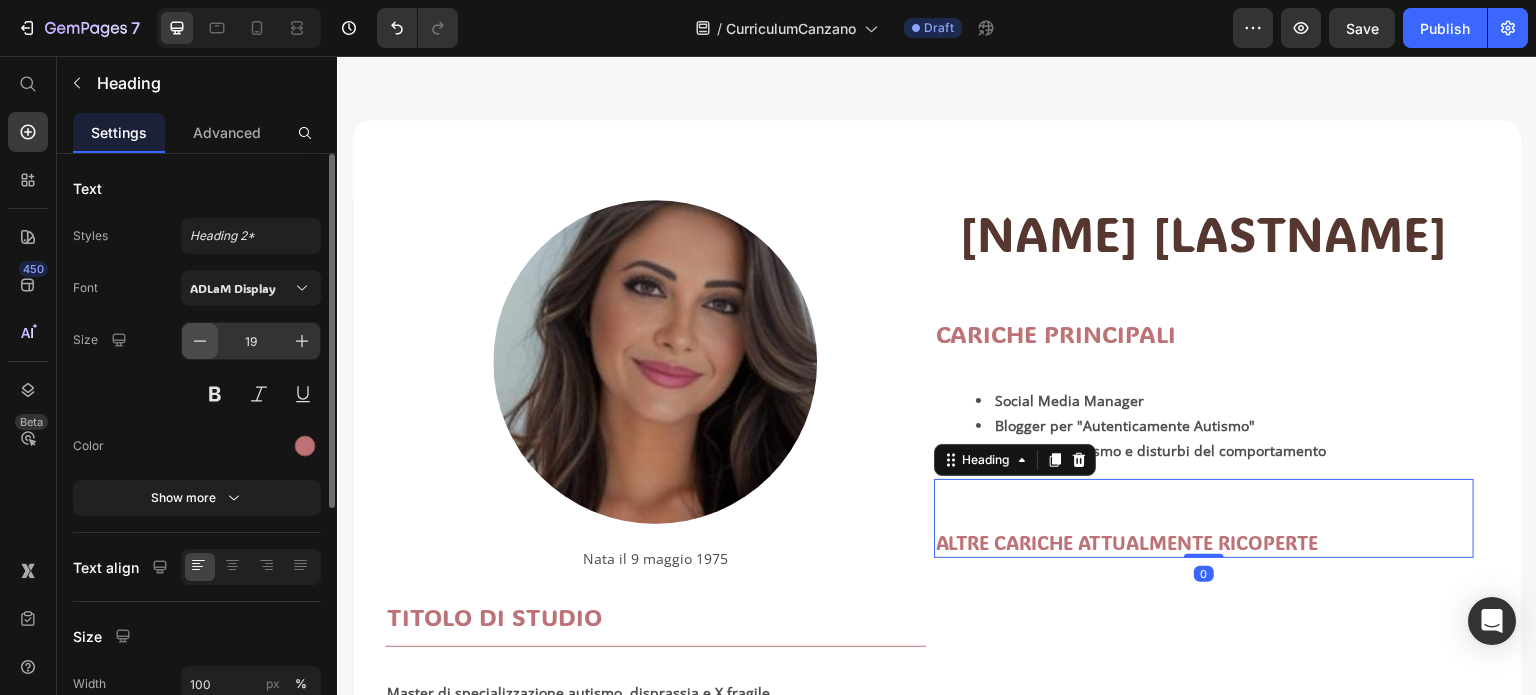 click 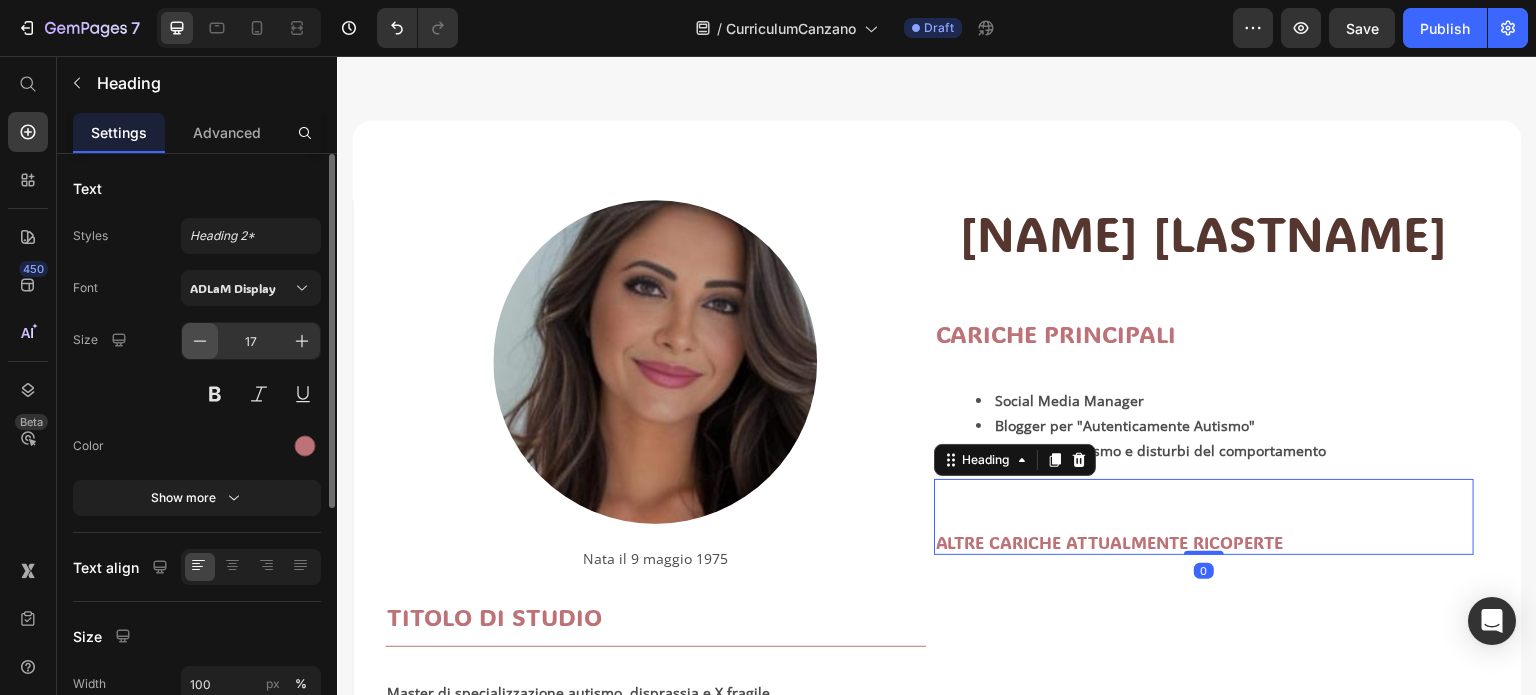 click 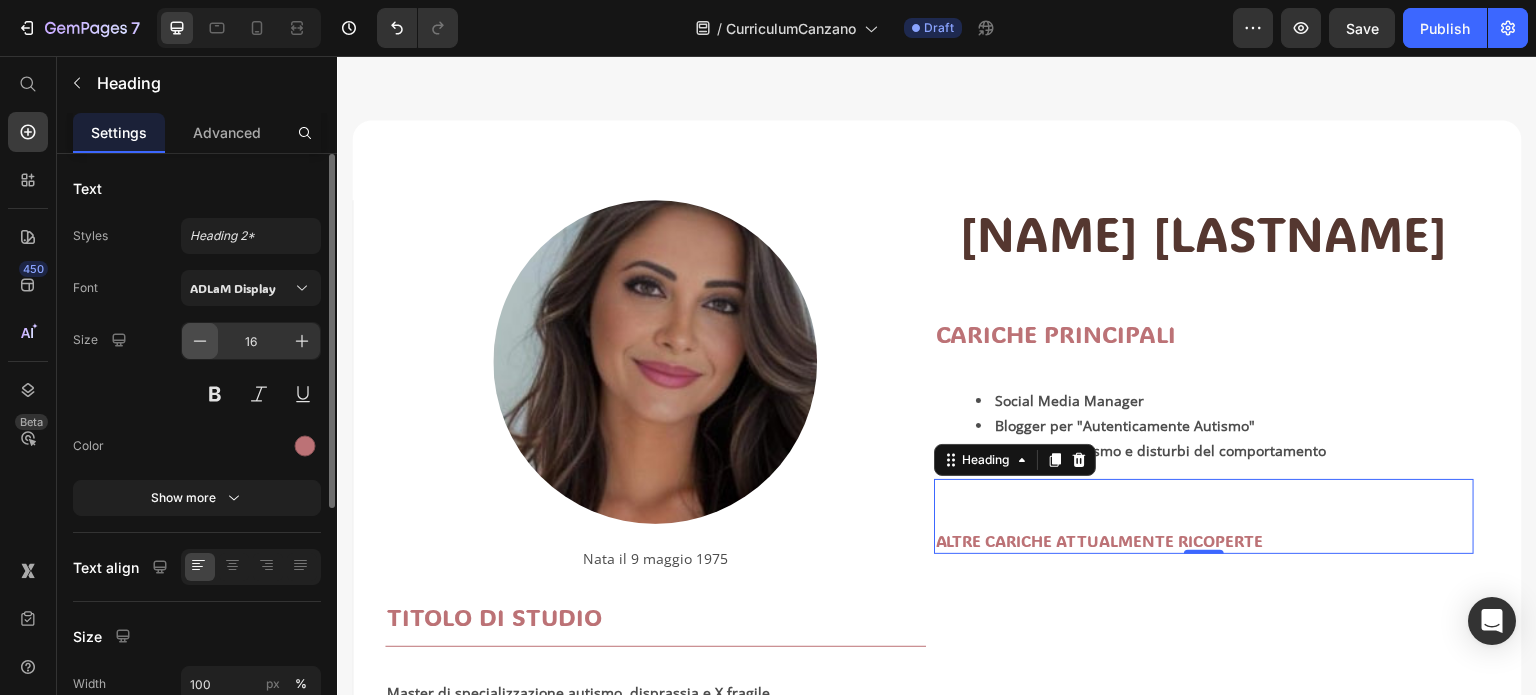 click 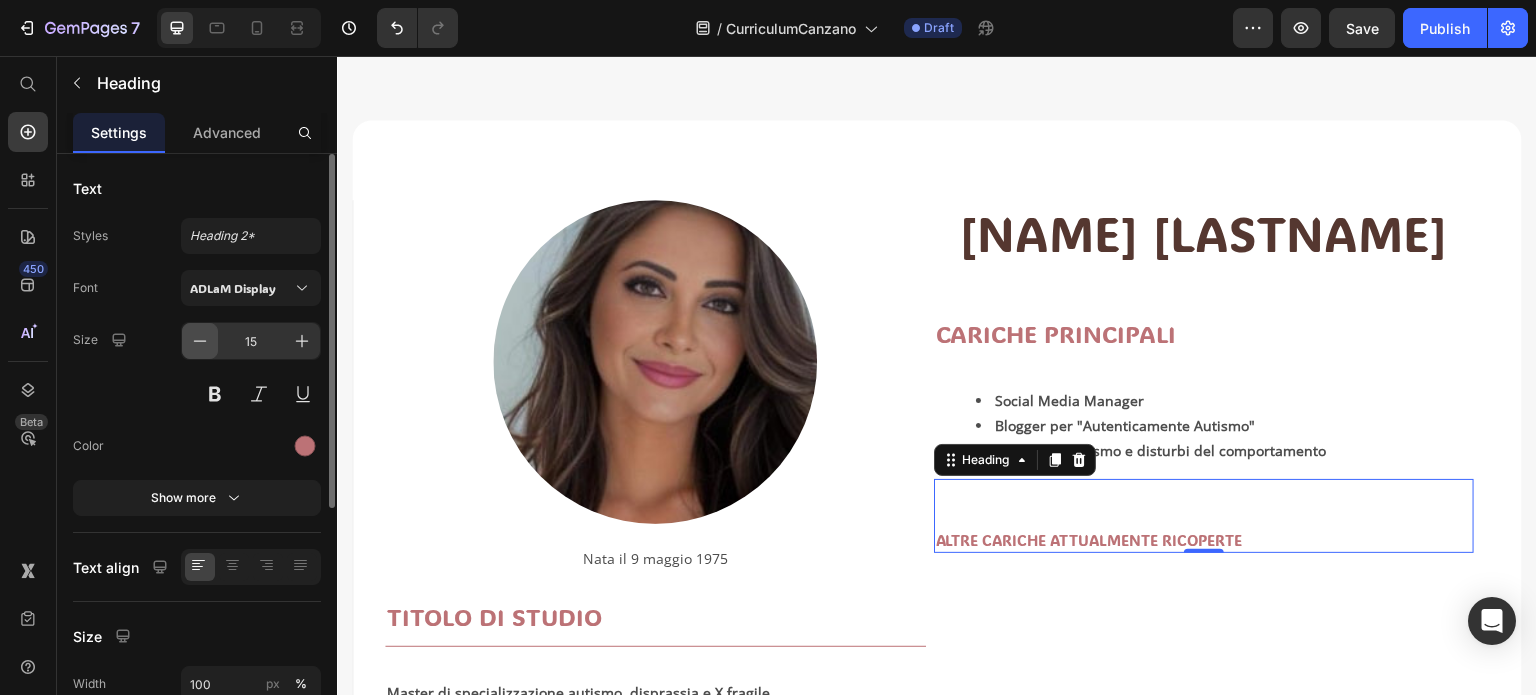 click 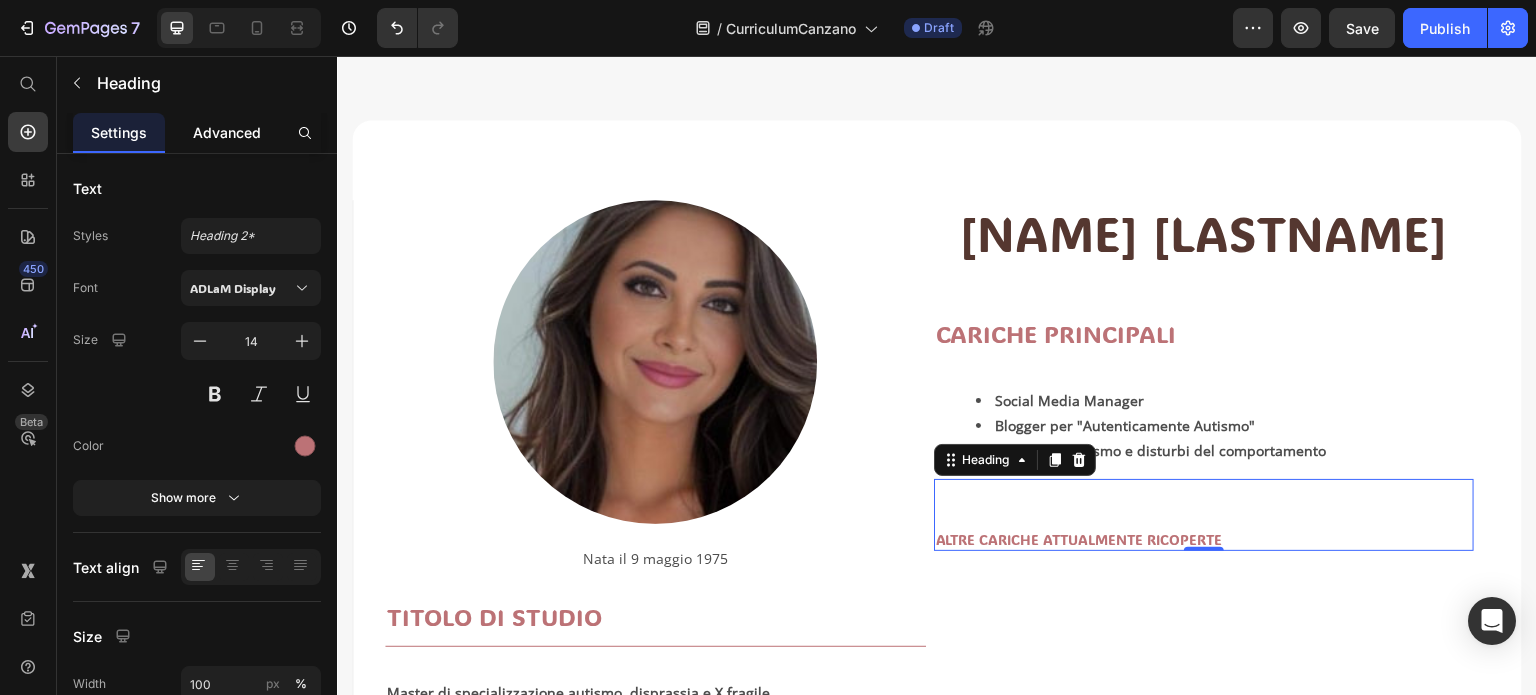 click on "Advanced" at bounding box center (227, 132) 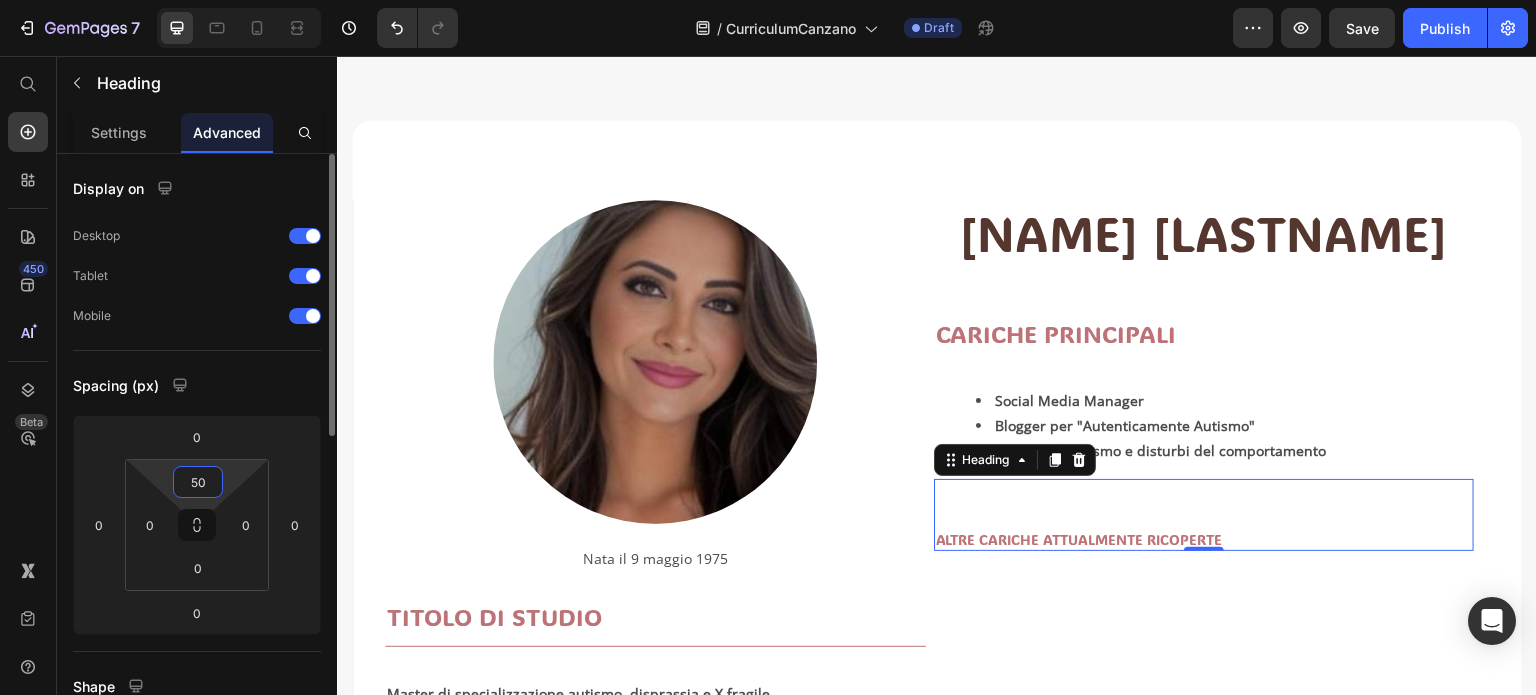 click on "50" at bounding box center (198, 482) 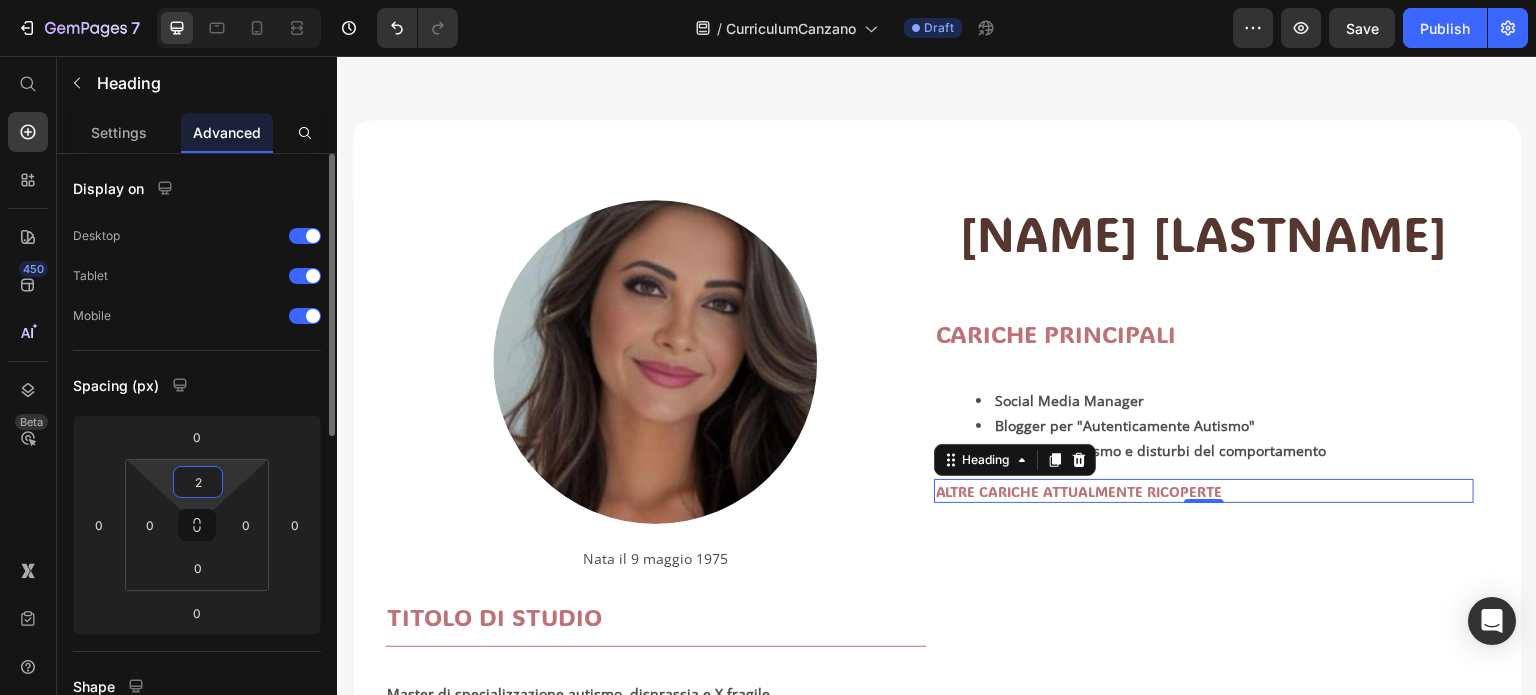 type on "20" 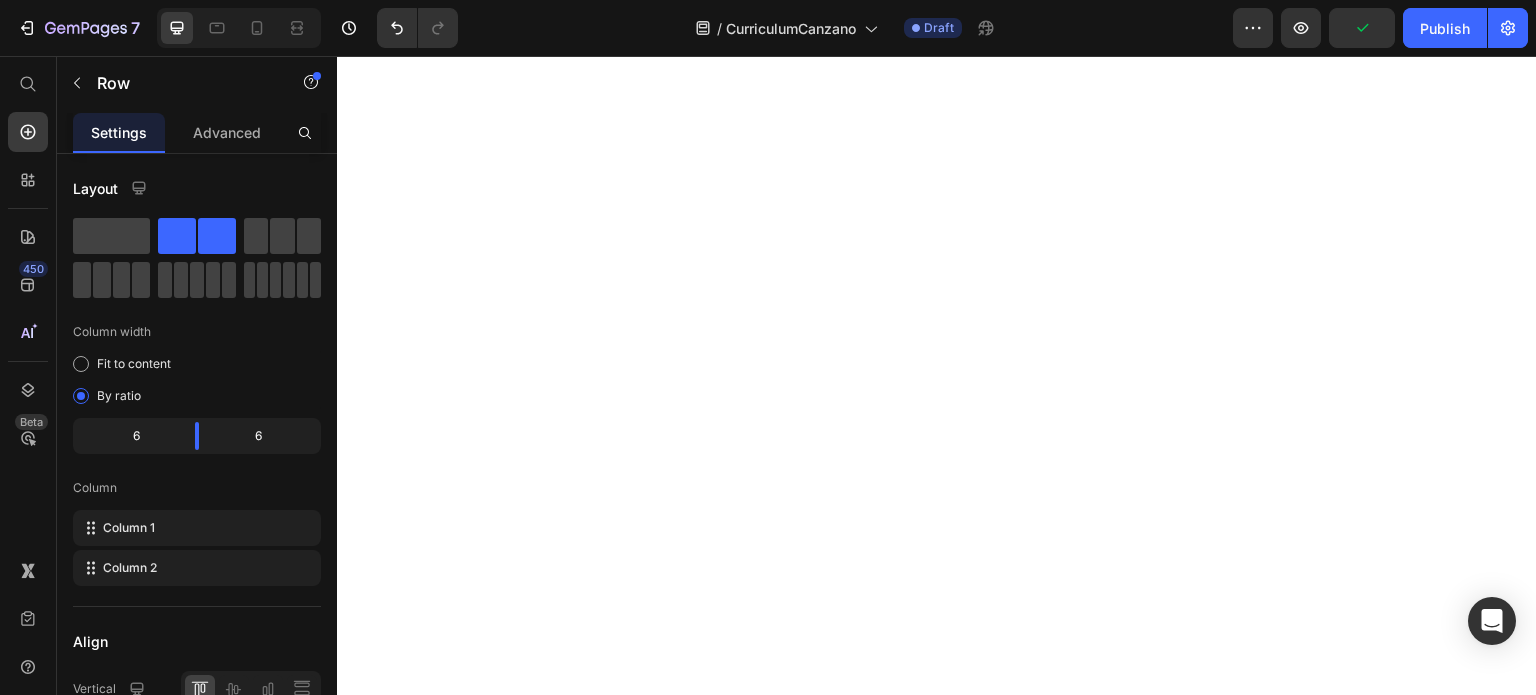 scroll, scrollTop: 0, scrollLeft: 0, axis: both 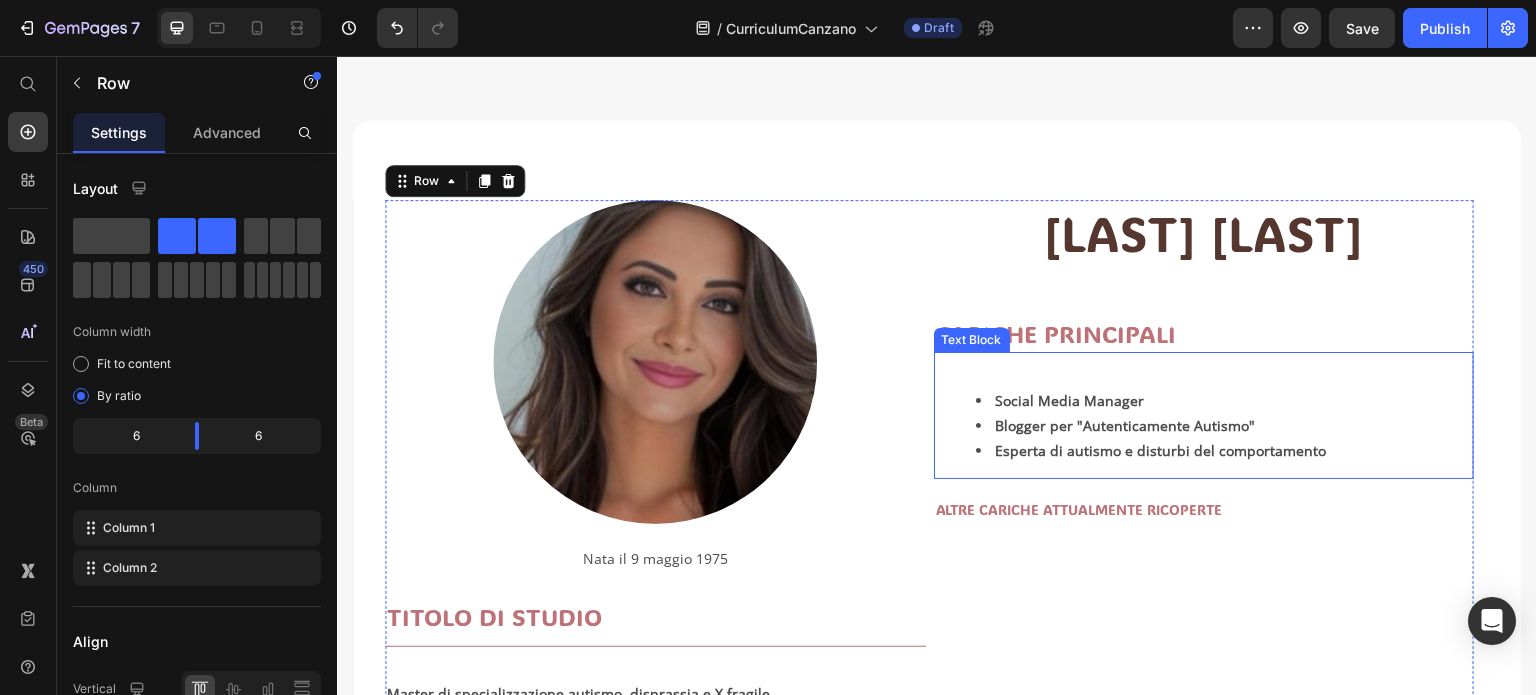 click on "Blogger per "Autenticamente Autismo"" at bounding box center [1126, 425] 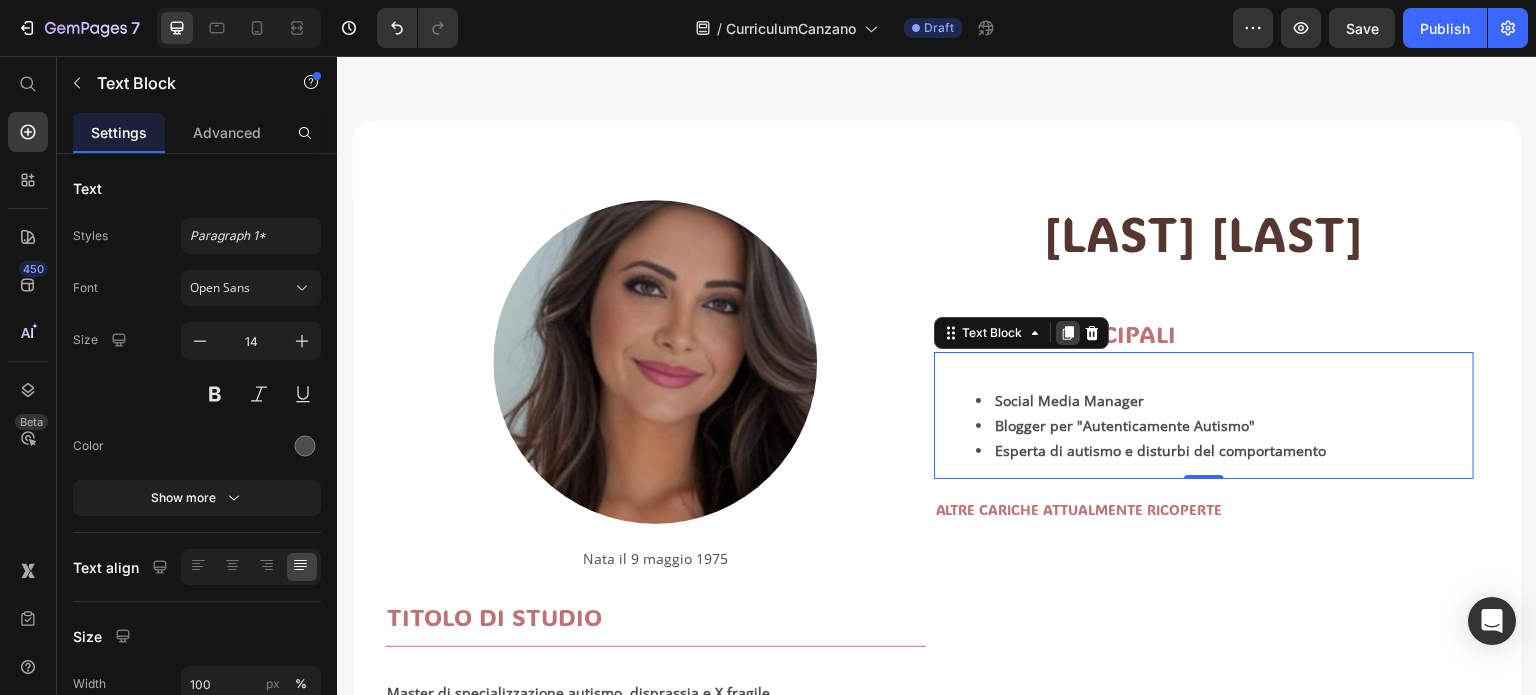 click 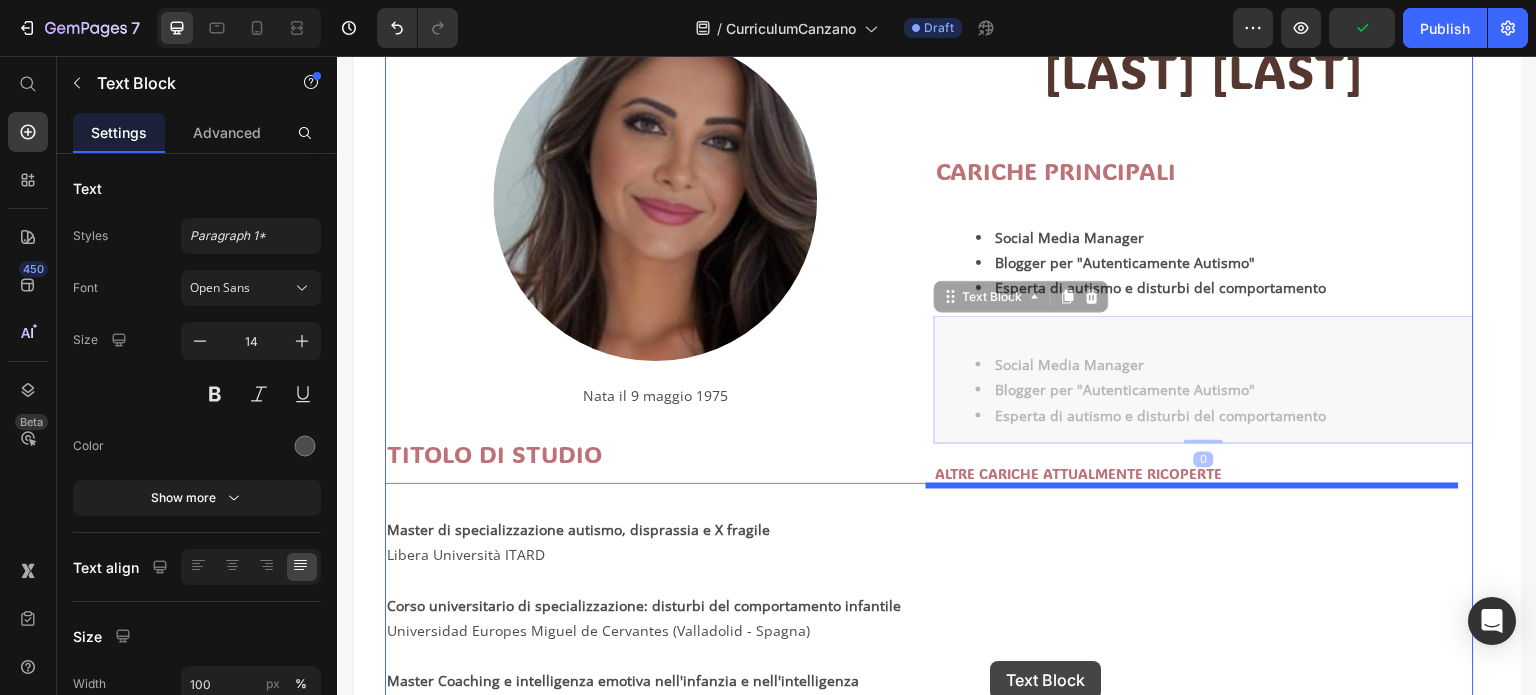 scroll, scrollTop: 289, scrollLeft: 0, axis: vertical 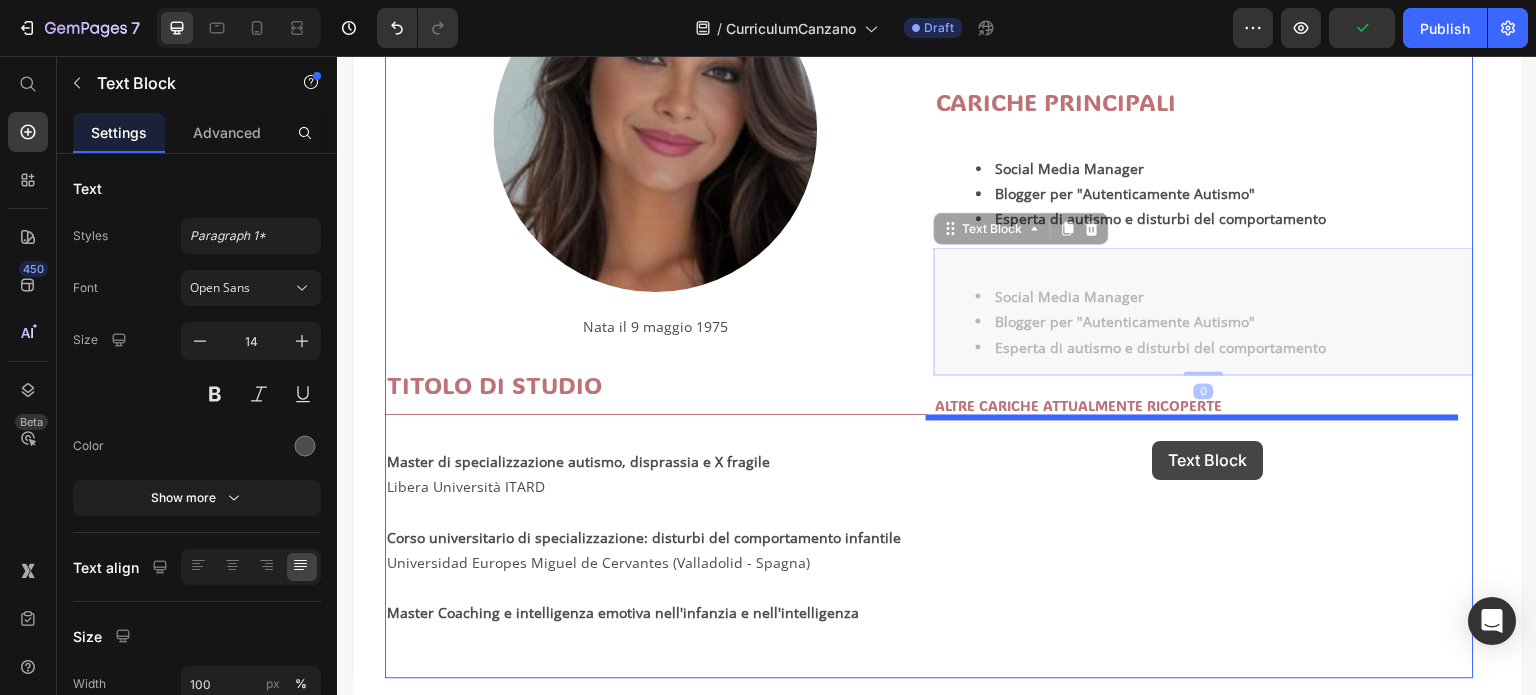 drag, startPoint x: 949, startPoint y: 468, endPoint x: 1153, endPoint y: 439, distance: 206.05096 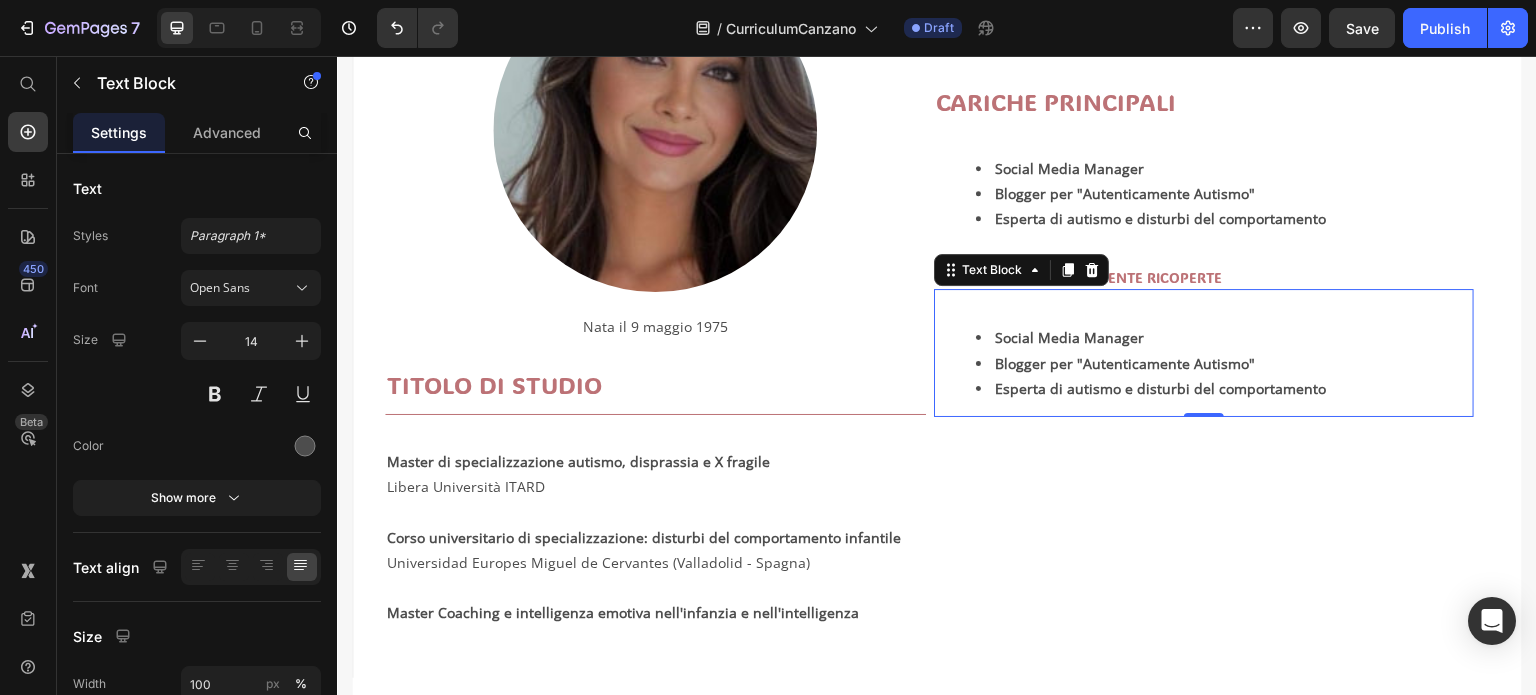 click on "Social Media Manager" at bounding box center [1224, 337] 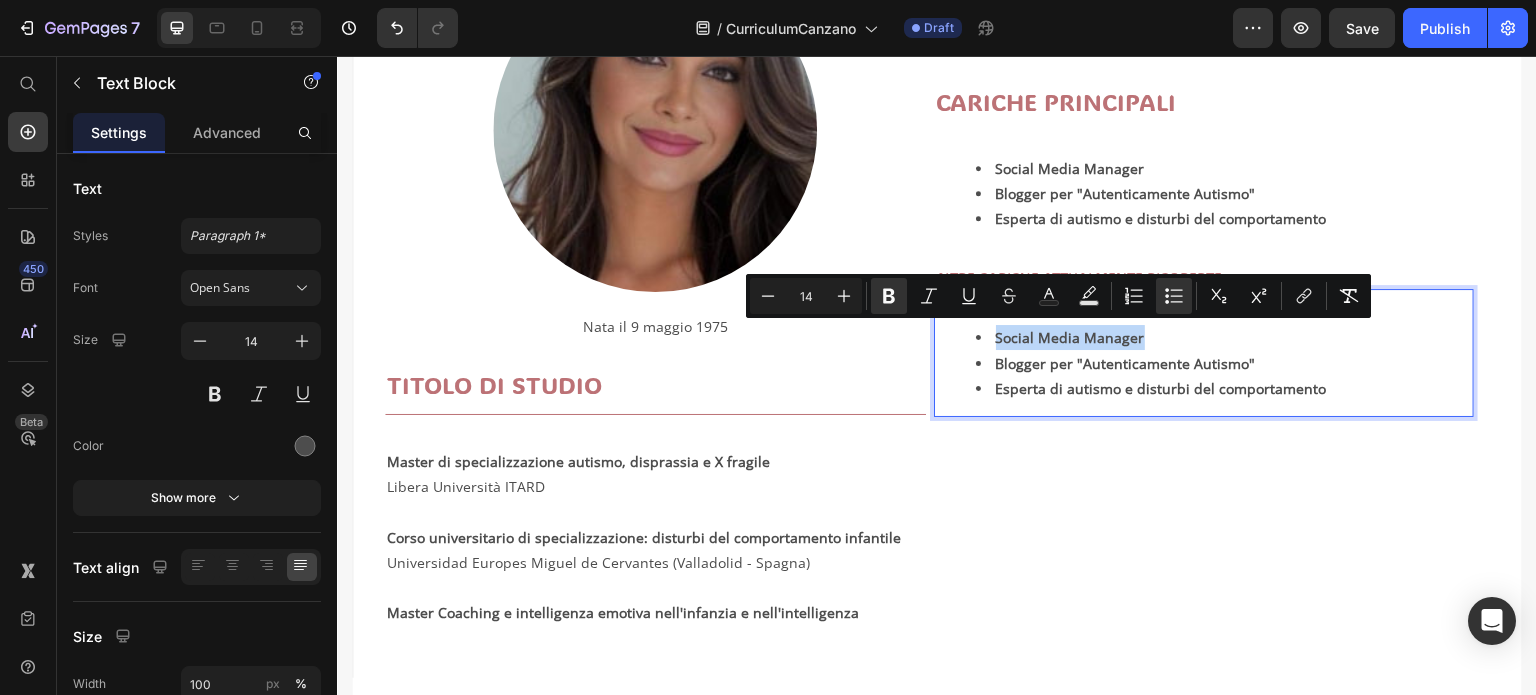 drag, startPoint x: 1135, startPoint y: 341, endPoint x: 945, endPoint y: 338, distance: 190.02368 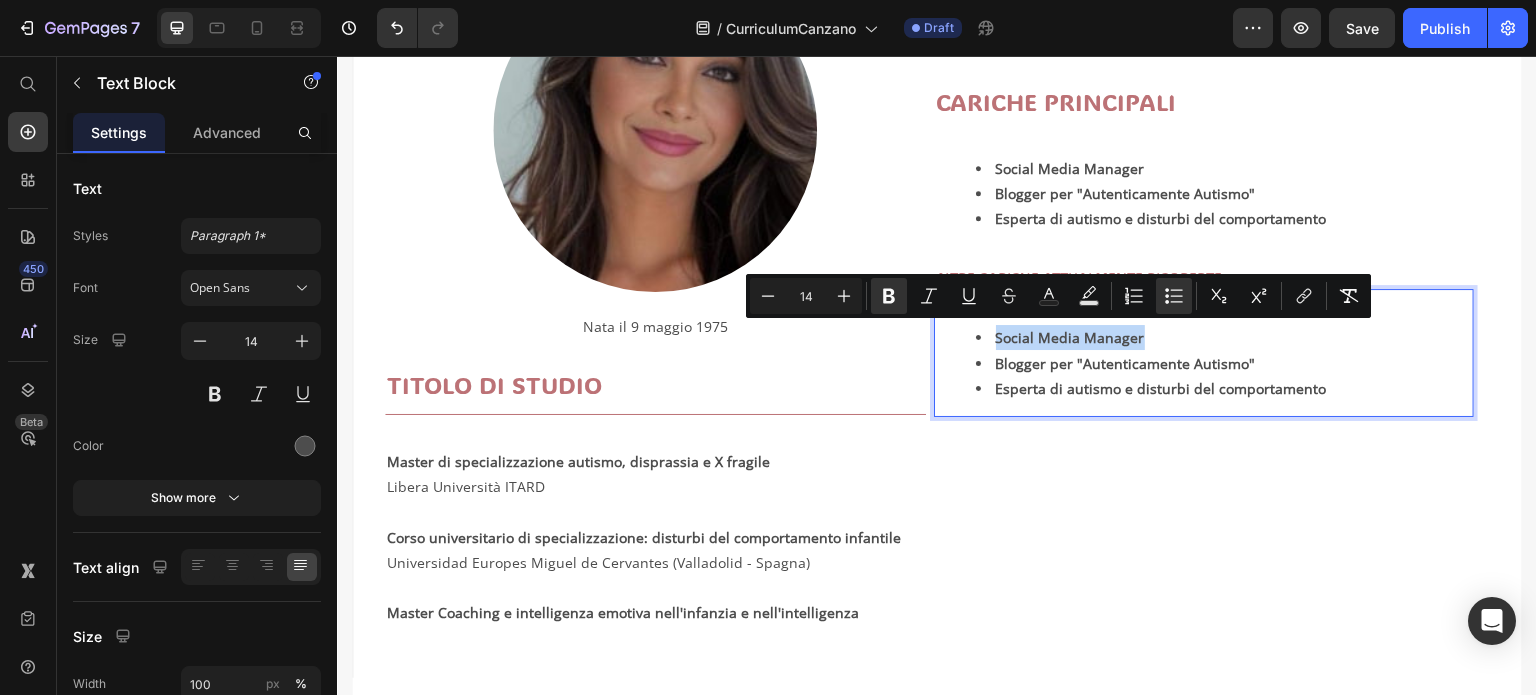 click on "Social Media Manager Blogger per "Autenticamente Autismo" Esperta di autismo e disturbi del comportamento" at bounding box center [1204, 363] 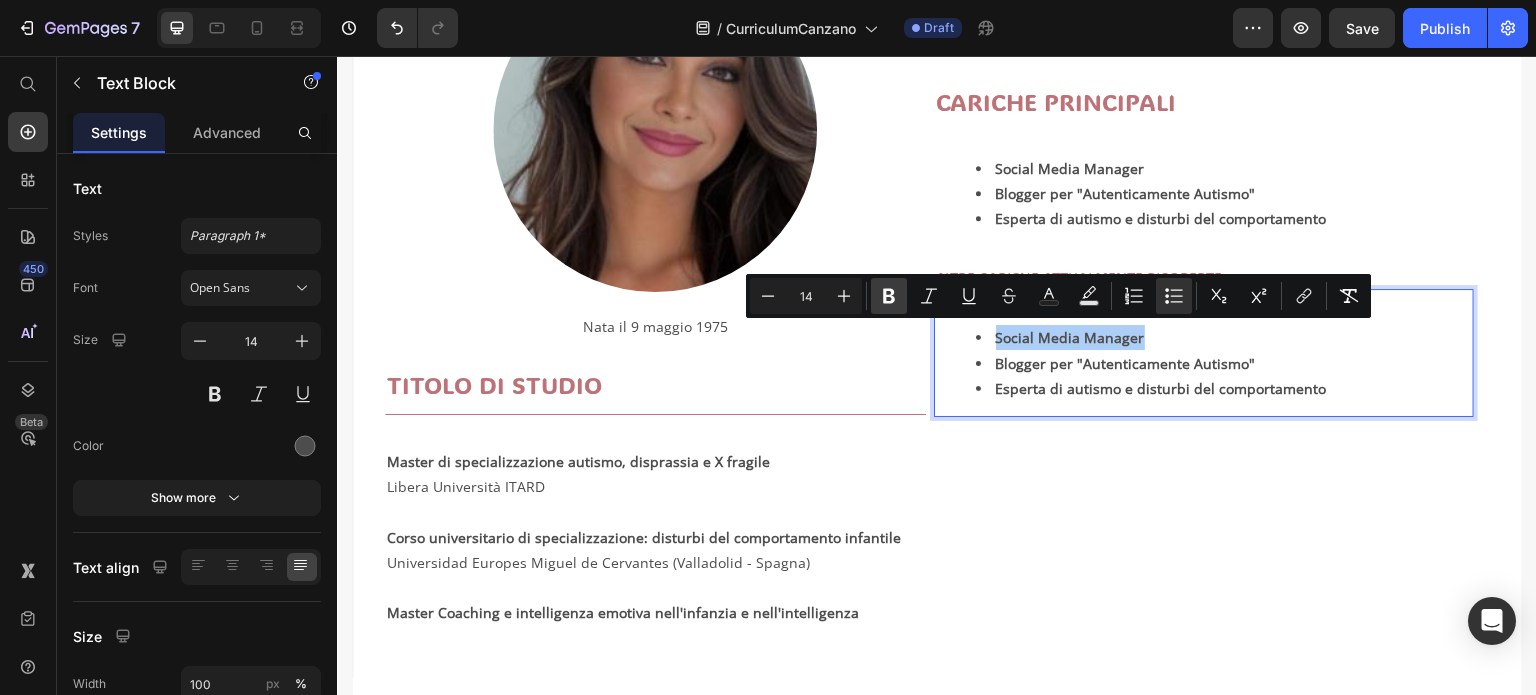 click 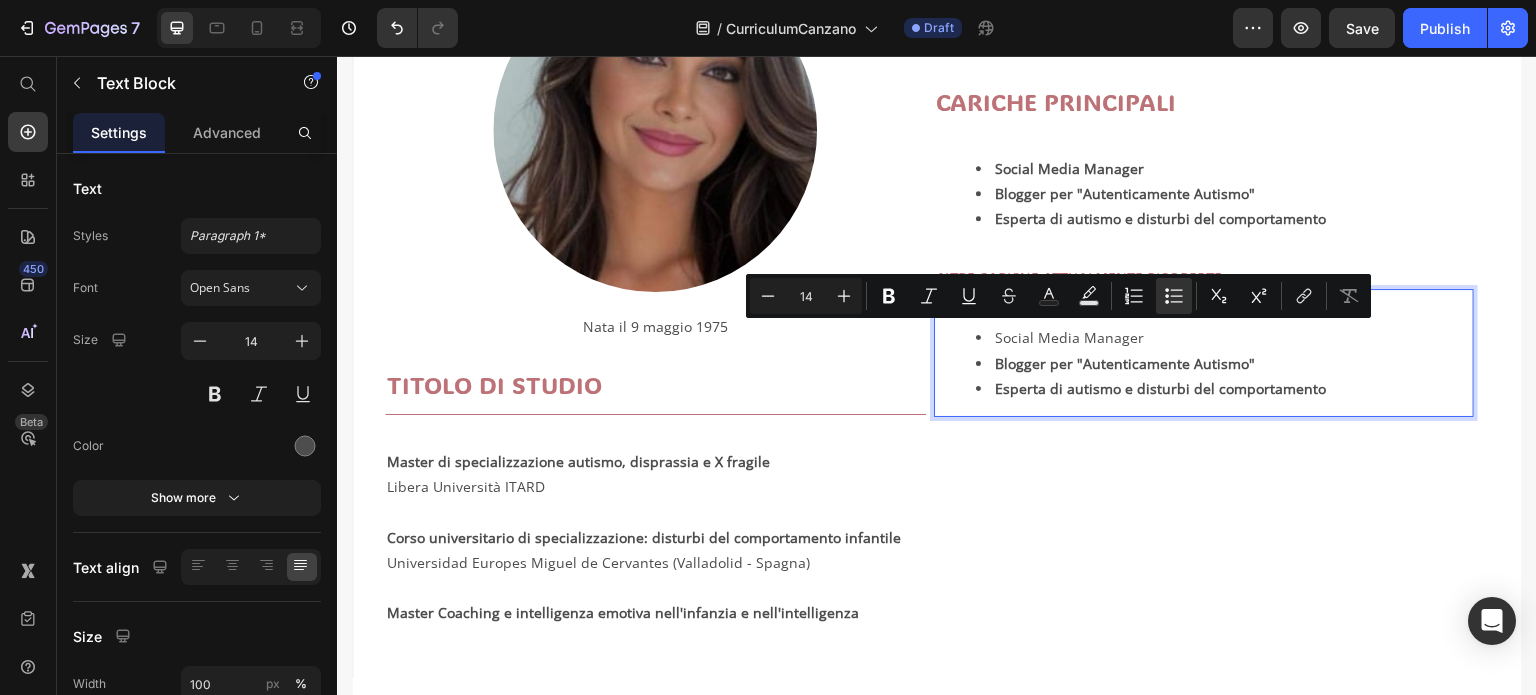 click on "Social Media Manager" at bounding box center (1224, 337) 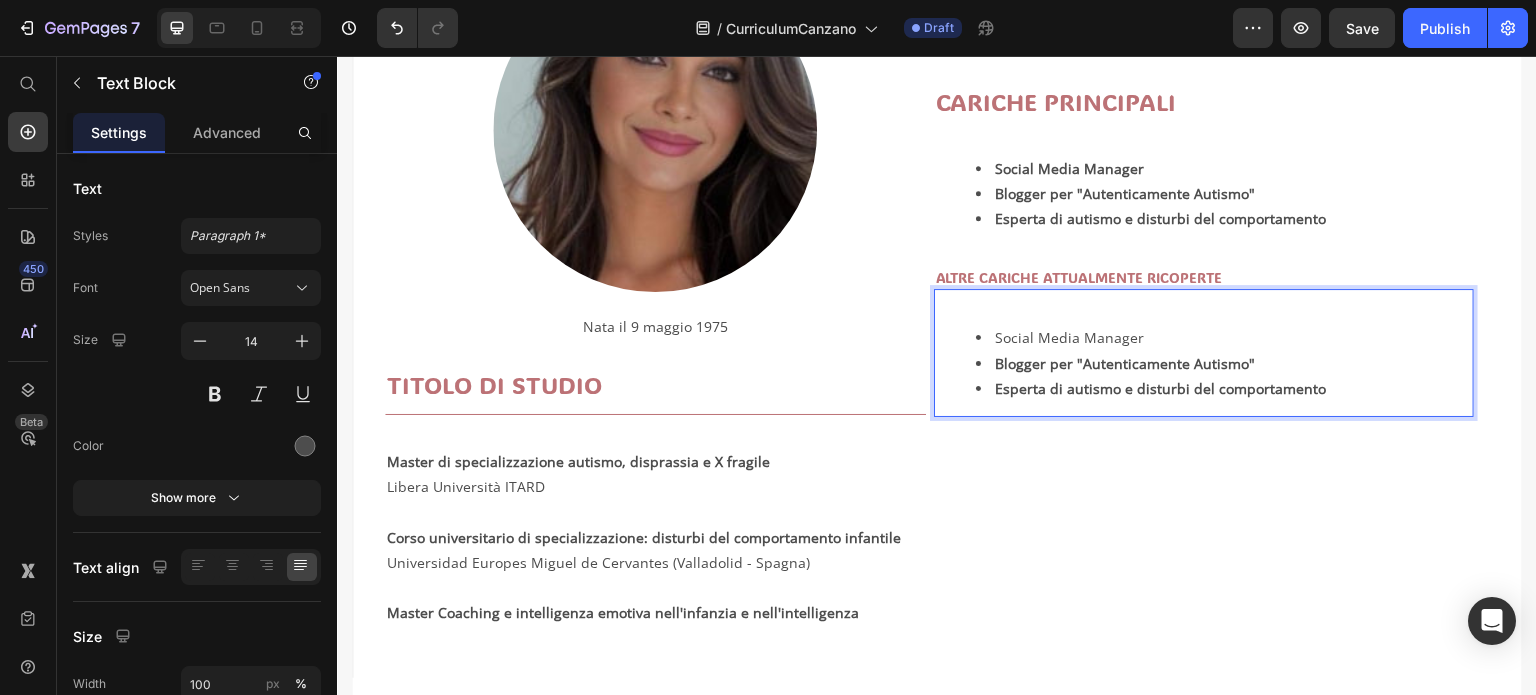 click on "Social Media Manager" at bounding box center [1224, 337] 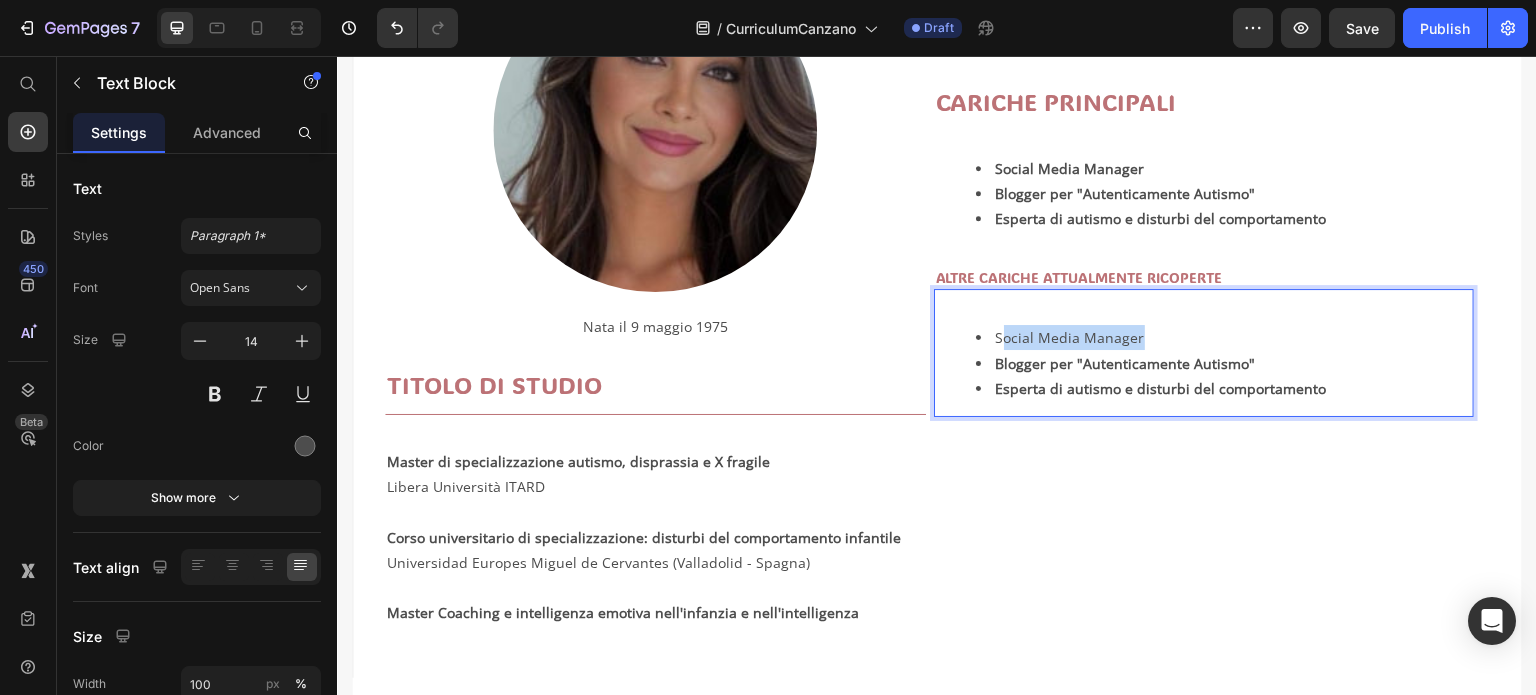 drag, startPoint x: 998, startPoint y: 338, endPoint x: 1140, endPoint y: 341, distance: 142.0317 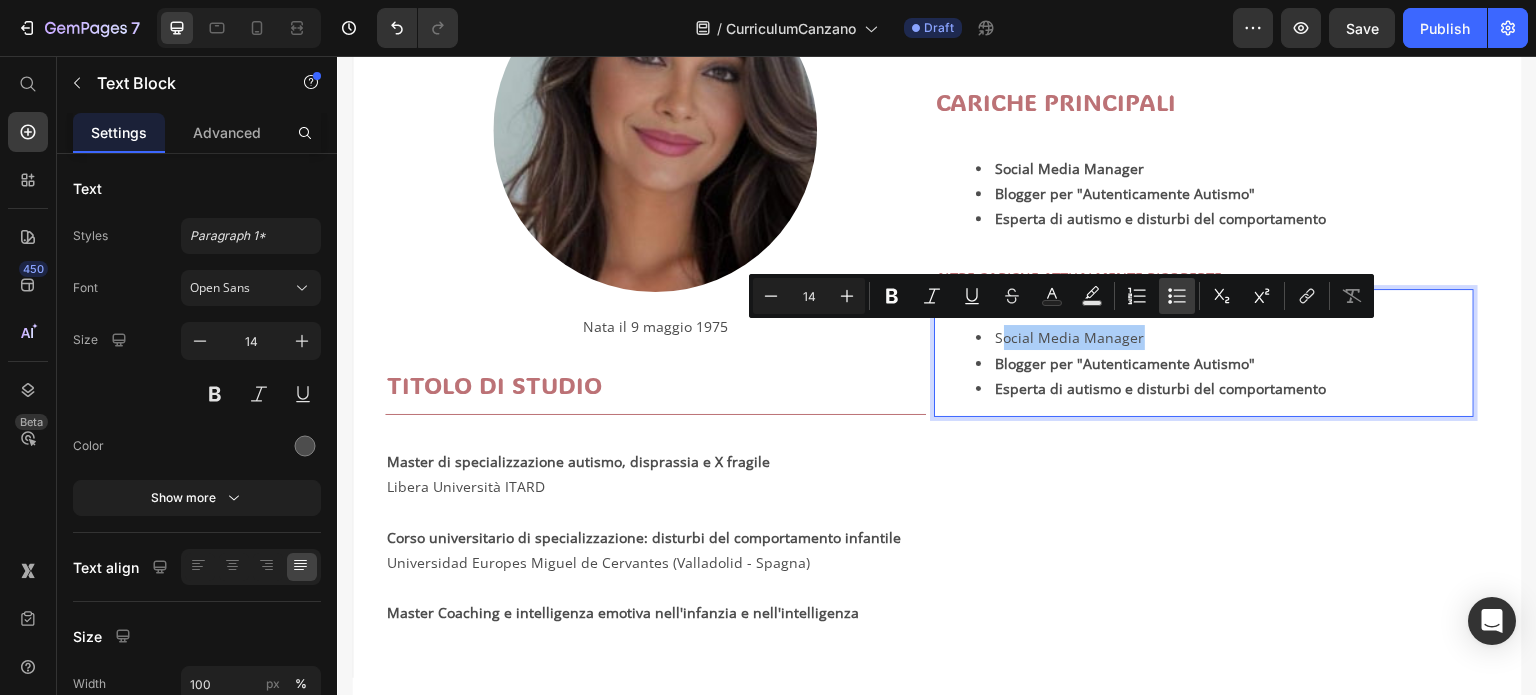 click 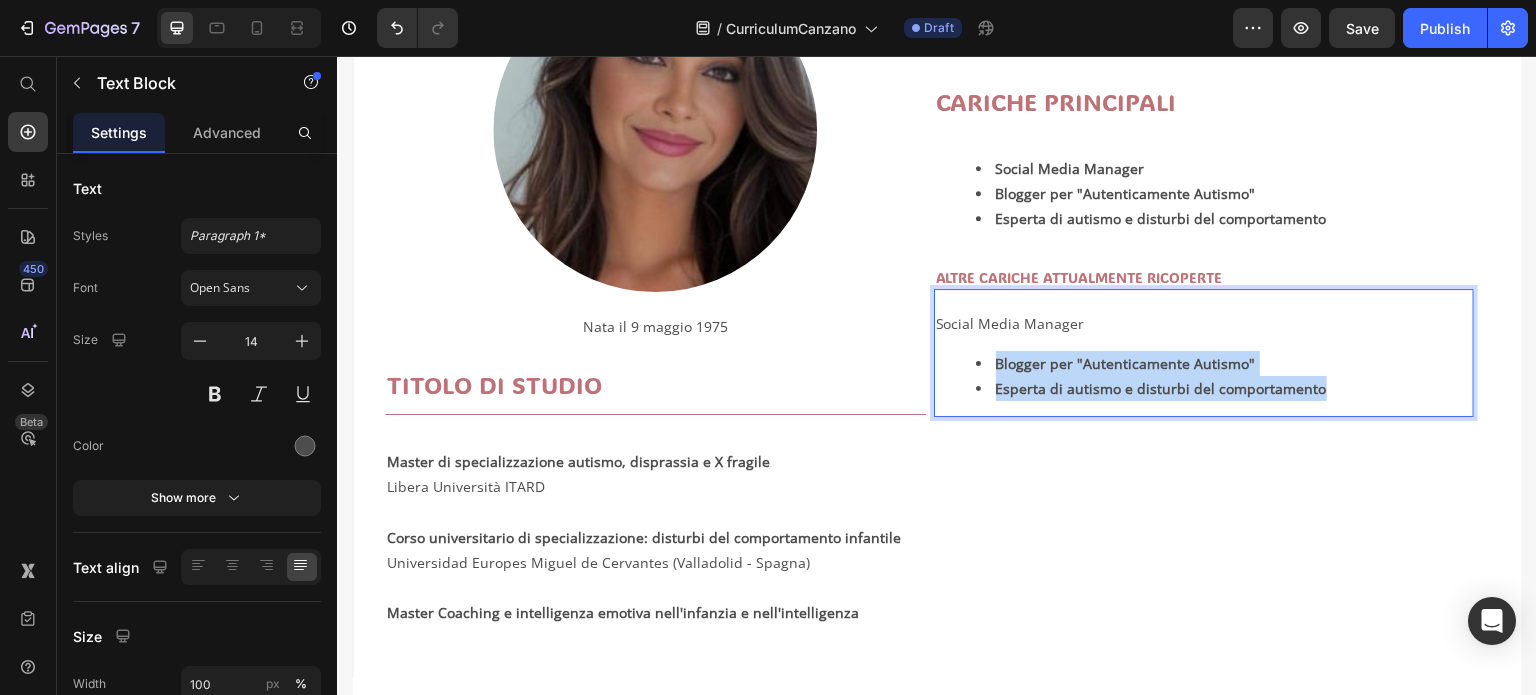 drag, startPoint x: 1002, startPoint y: 348, endPoint x: 1348, endPoint y: 404, distance: 350.5025 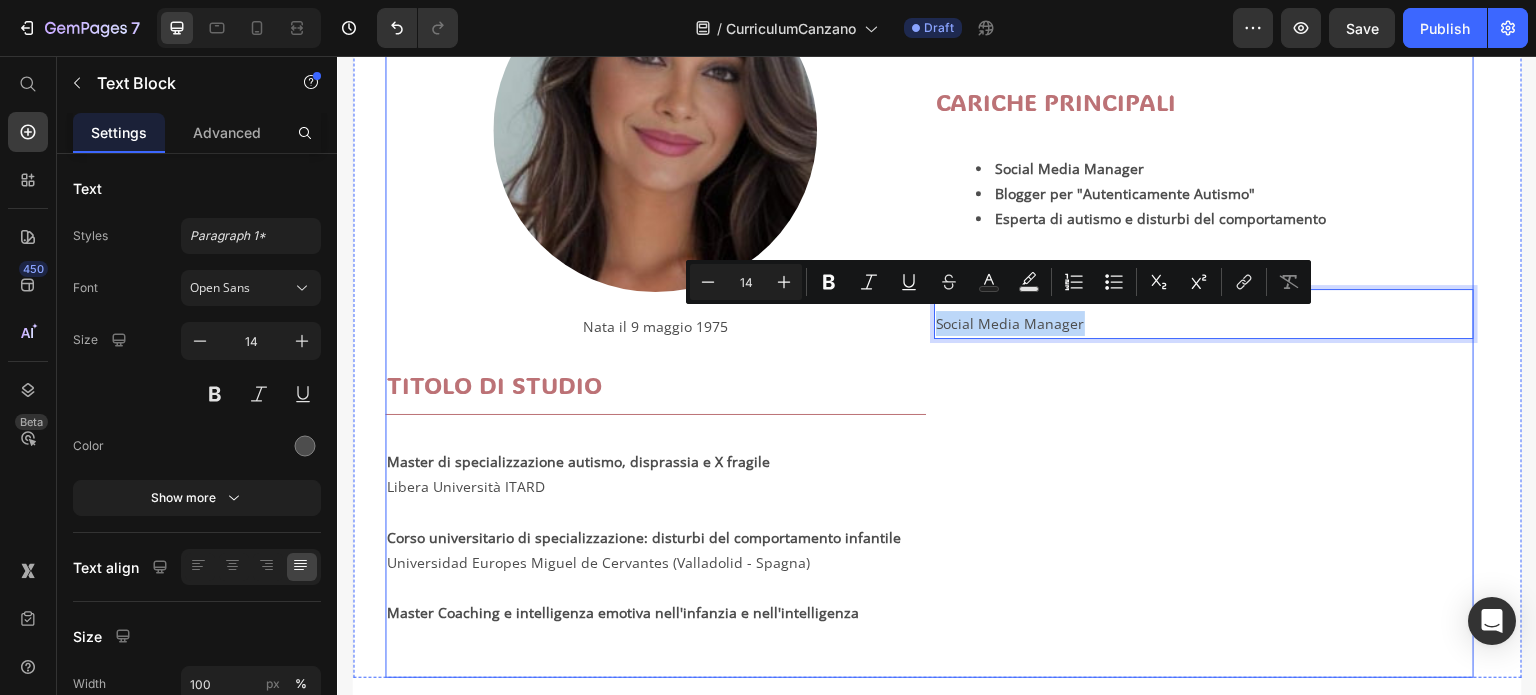 drag, startPoint x: 1086, startPoint y: 325, endPoint x: 923, endPoint y: 332, distance: 163.15024 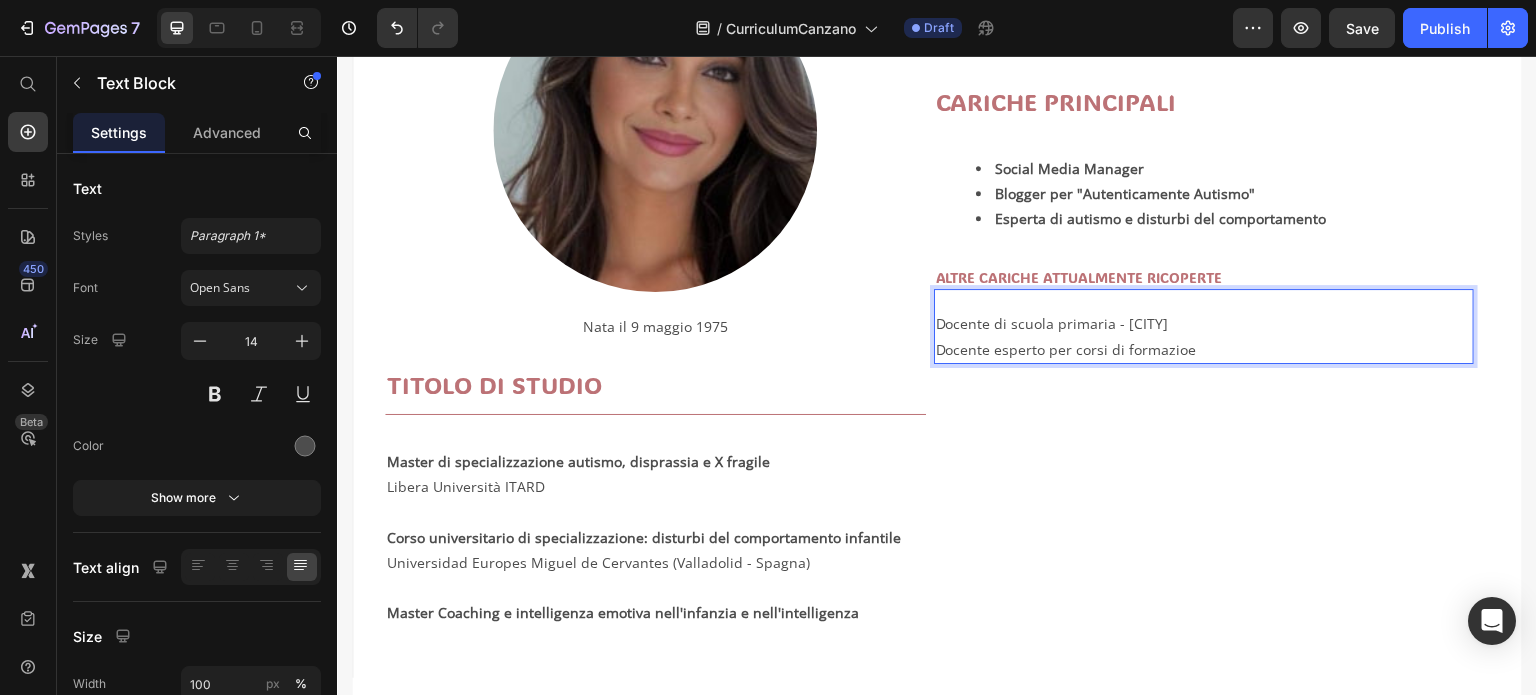 click on "Docente esperto per corsi di formazioe" at bounding box center [1204, 349] 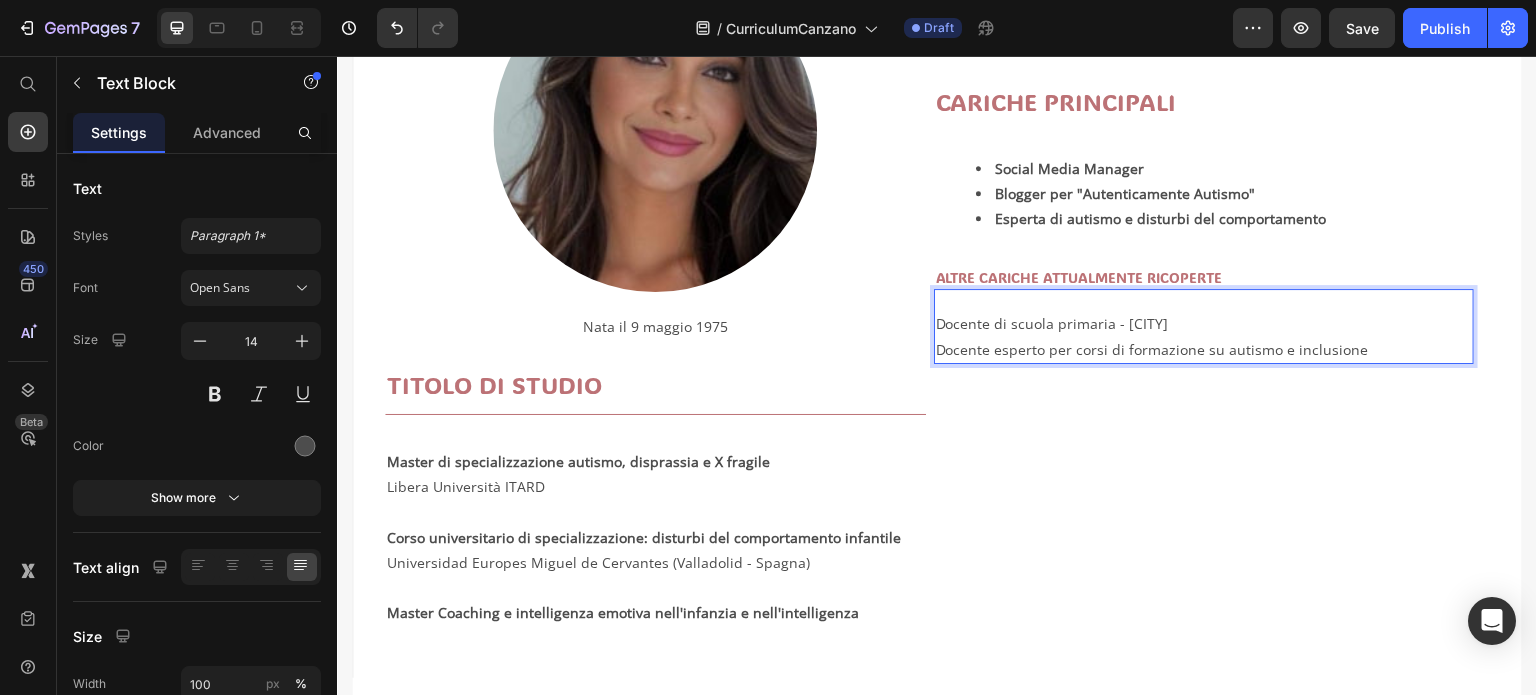 click on "Docente esperto per corsi di formazione su autismo e inclusione" at bounding box center [1204, 349] 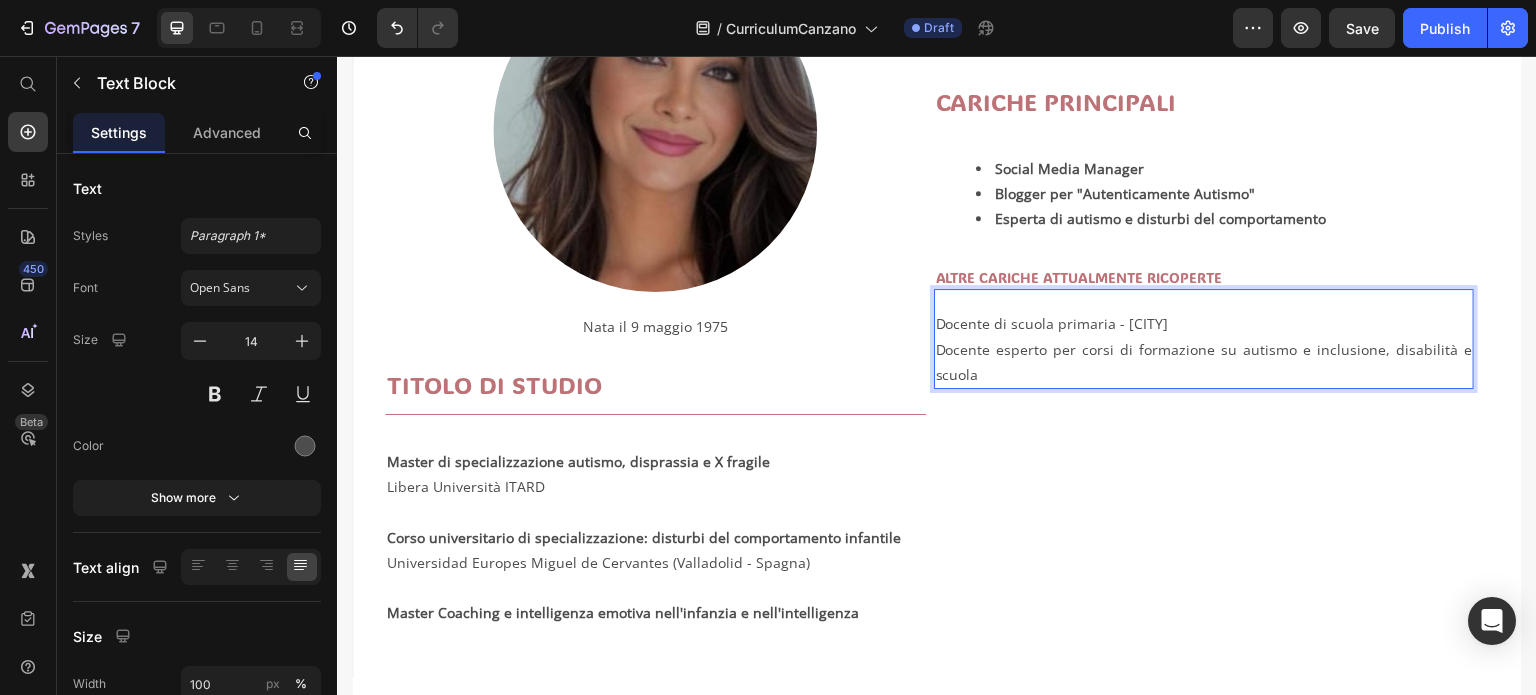click on "Docente di scuola primaria - [CITY]" at bounding box center (1204, 323) 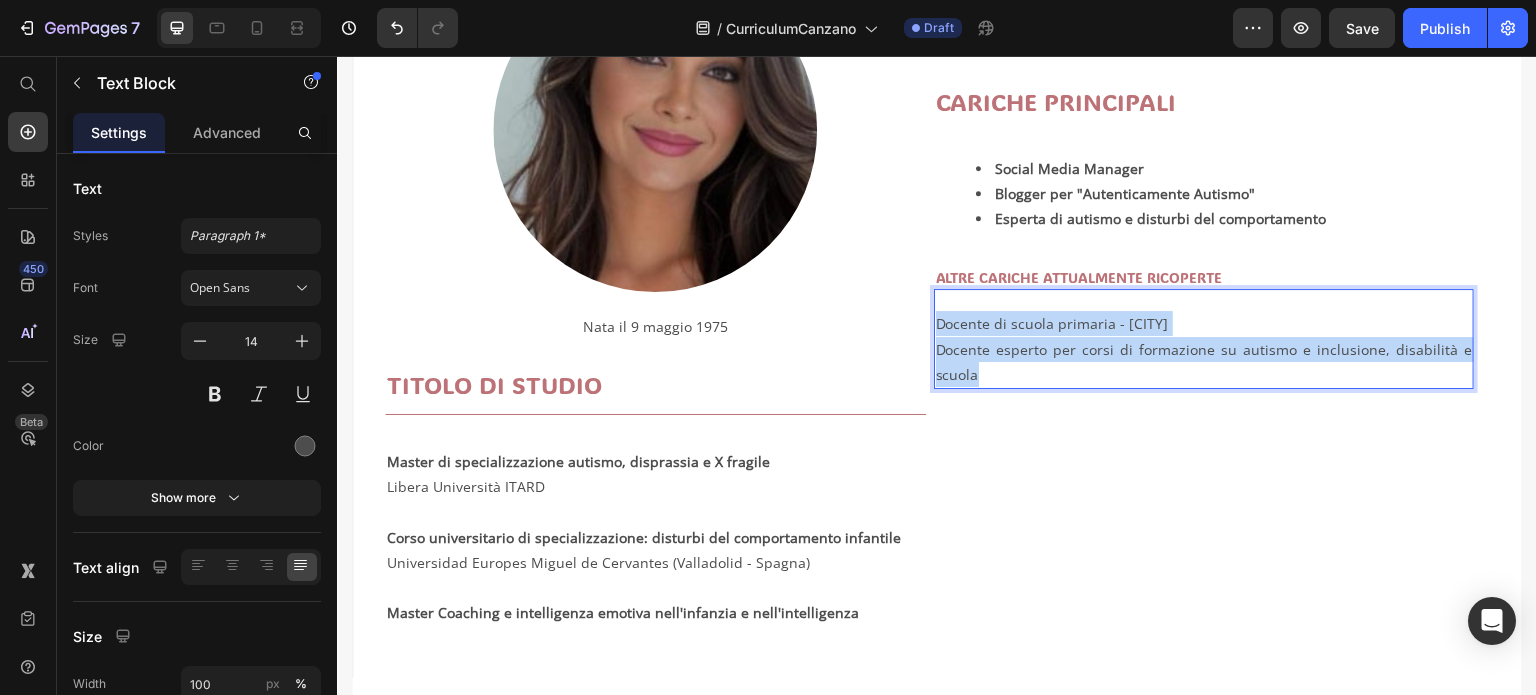 drag, startPoint x: 930, startPoint y: 327, endPoint x: 1038, endPoint y: 390, distance: 125.032 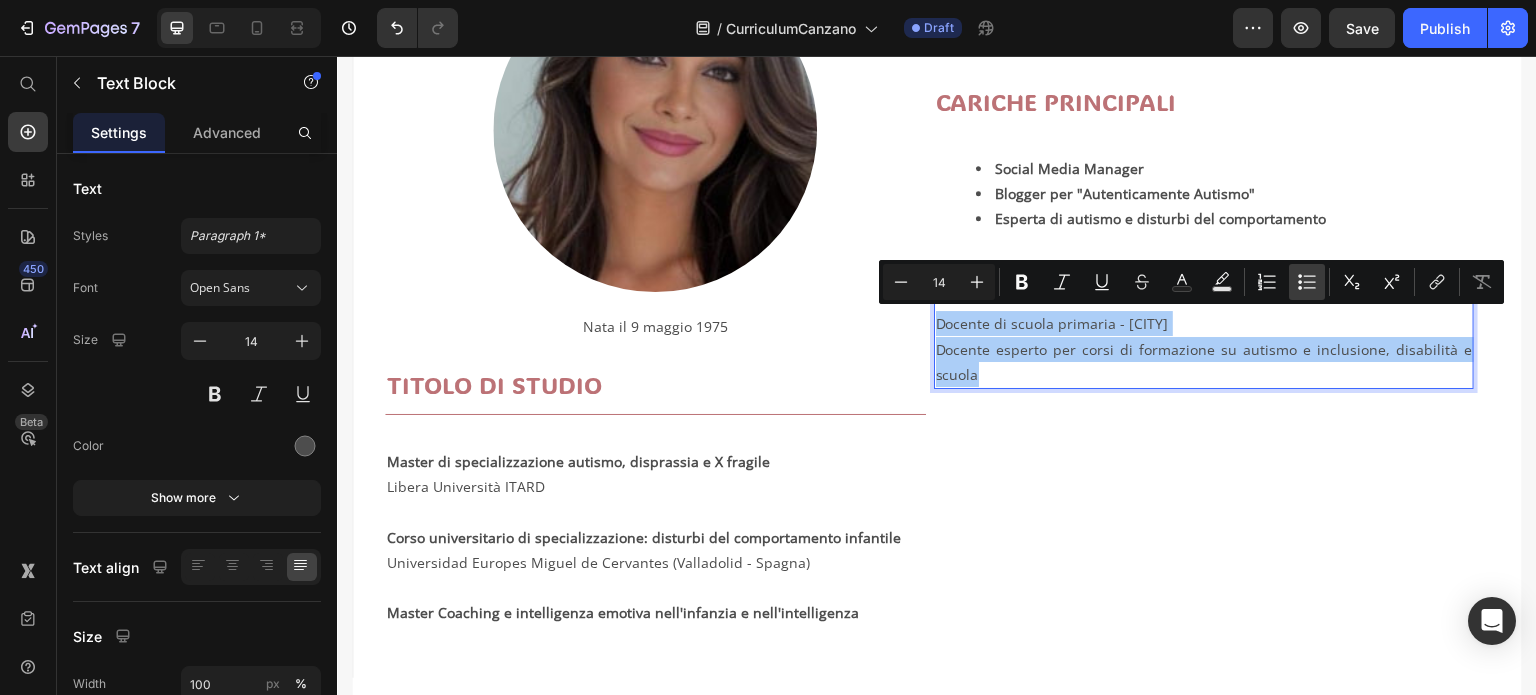 click 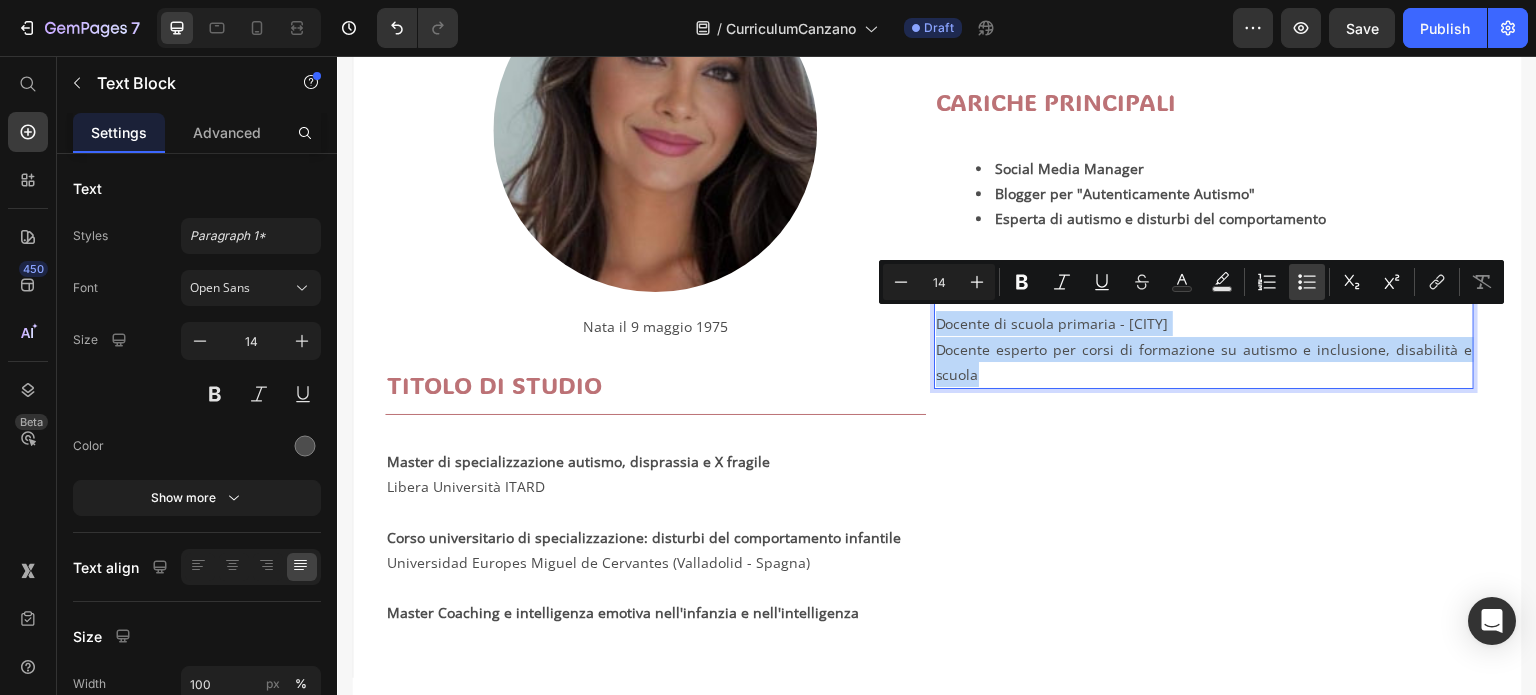type on "14" 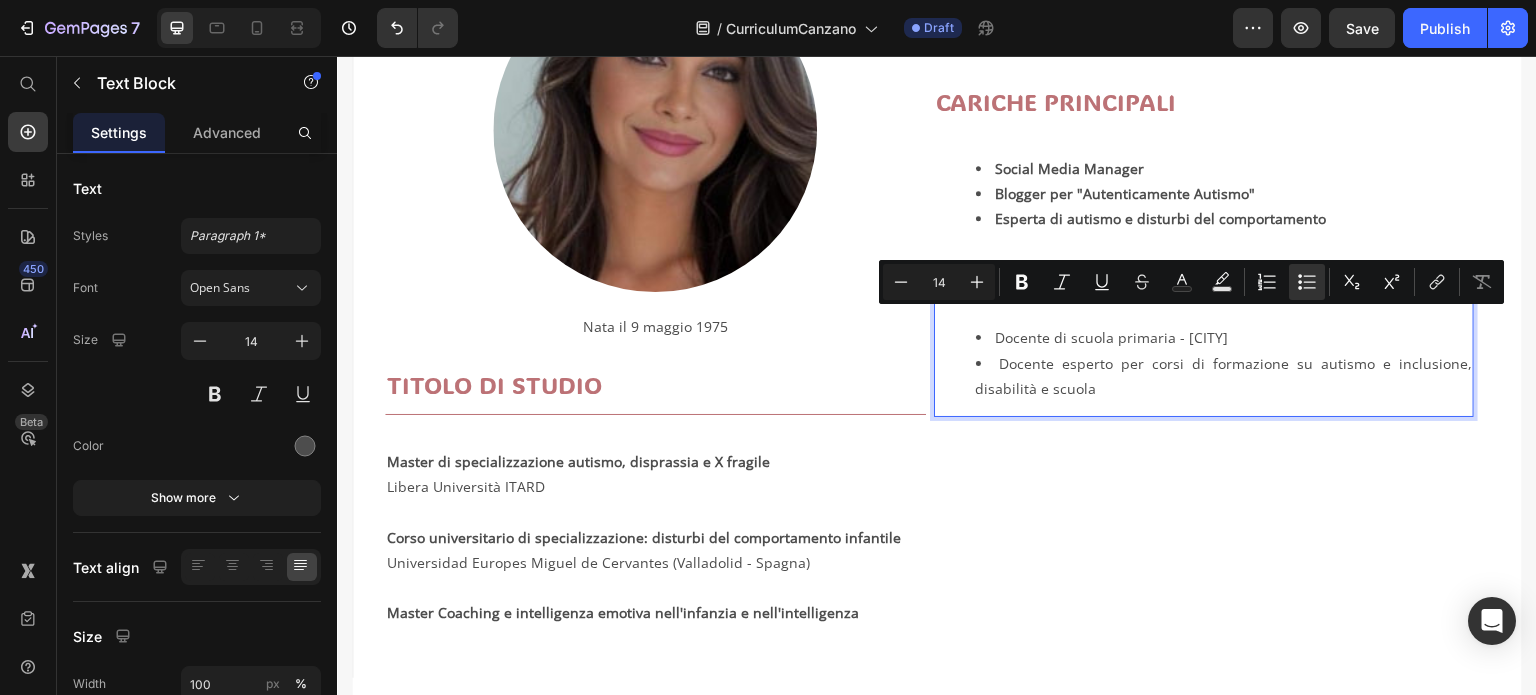 click on "Docente esperto per corsi di formazione su autismo e inclusione, disabilità e scuola" at bounding box center (1224, 376) 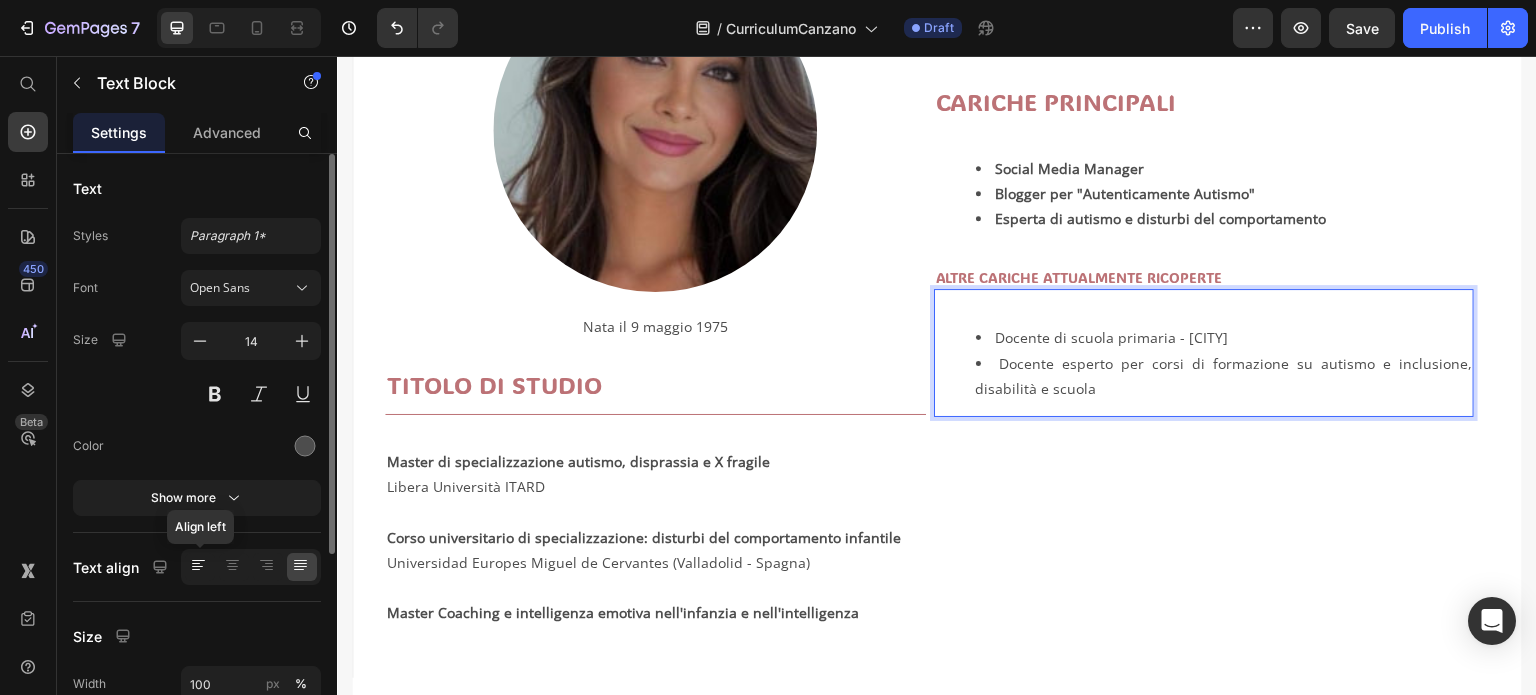click 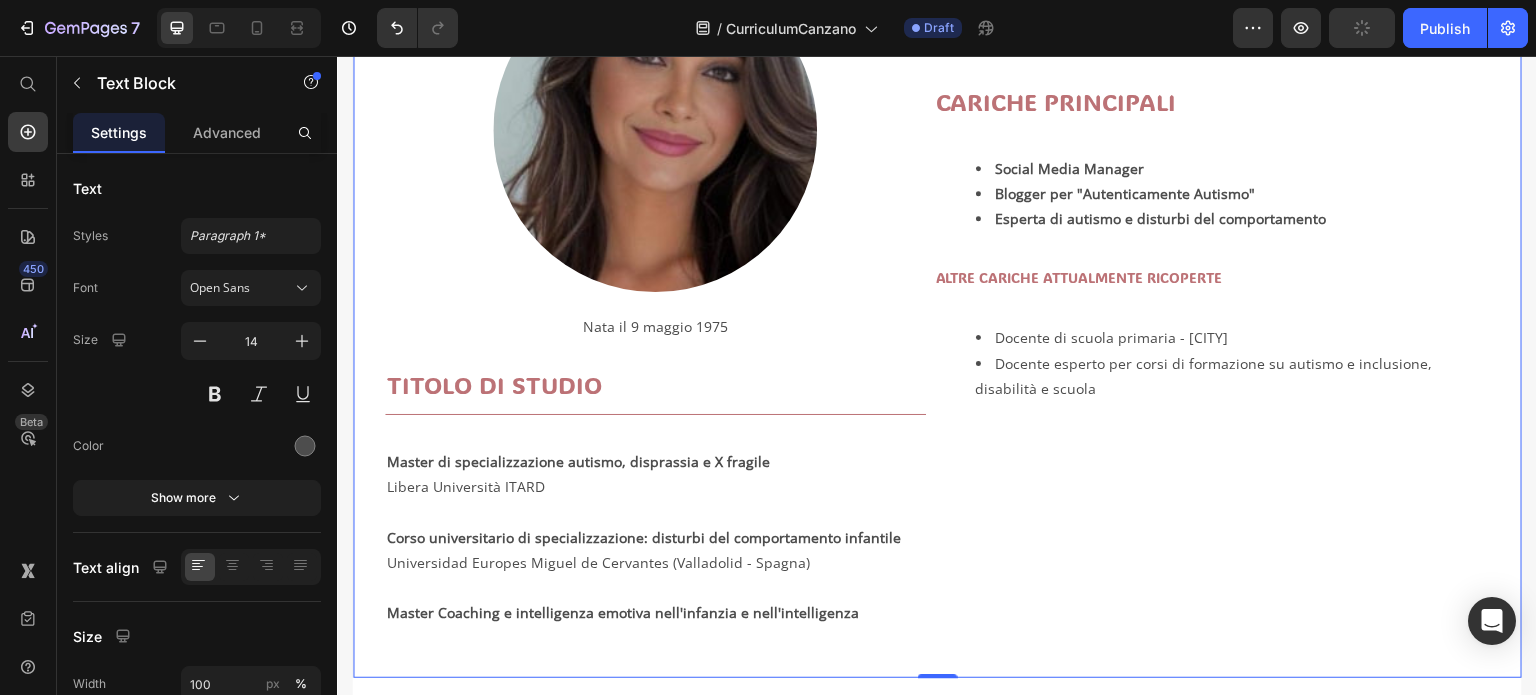 click on "Image Nata il [DATE] Text Block TITOLO DI STUDIO Heading Title Line Master di specializzazione autismo, disprassia e X fragile Libera Università ITARD Corso universitario di specializzazione: disturbi del comportamento infantile Universidad Europes Miguel de Cervantes ([CITY] - Spagna) Master Coaching e intelligenza emotiva nell'infanzia e nell'intelligenza Text Block [FULL_NAME] Heading CARICHE PRINCIPALI Heading Social Media Manager Blogger per "Autenticamente Autismo" Esperta di autismo e disturbi del comportamento Text Block ALTRE CARICHE ATTUALMENTE RICOPERTE Heading Docente di scuola primaria - [CITY] Docente esperto per corsi di formazione su autismo e inclusione, disabilità e scuola Text Block Row Row 0" at bounding box center (937, 323) 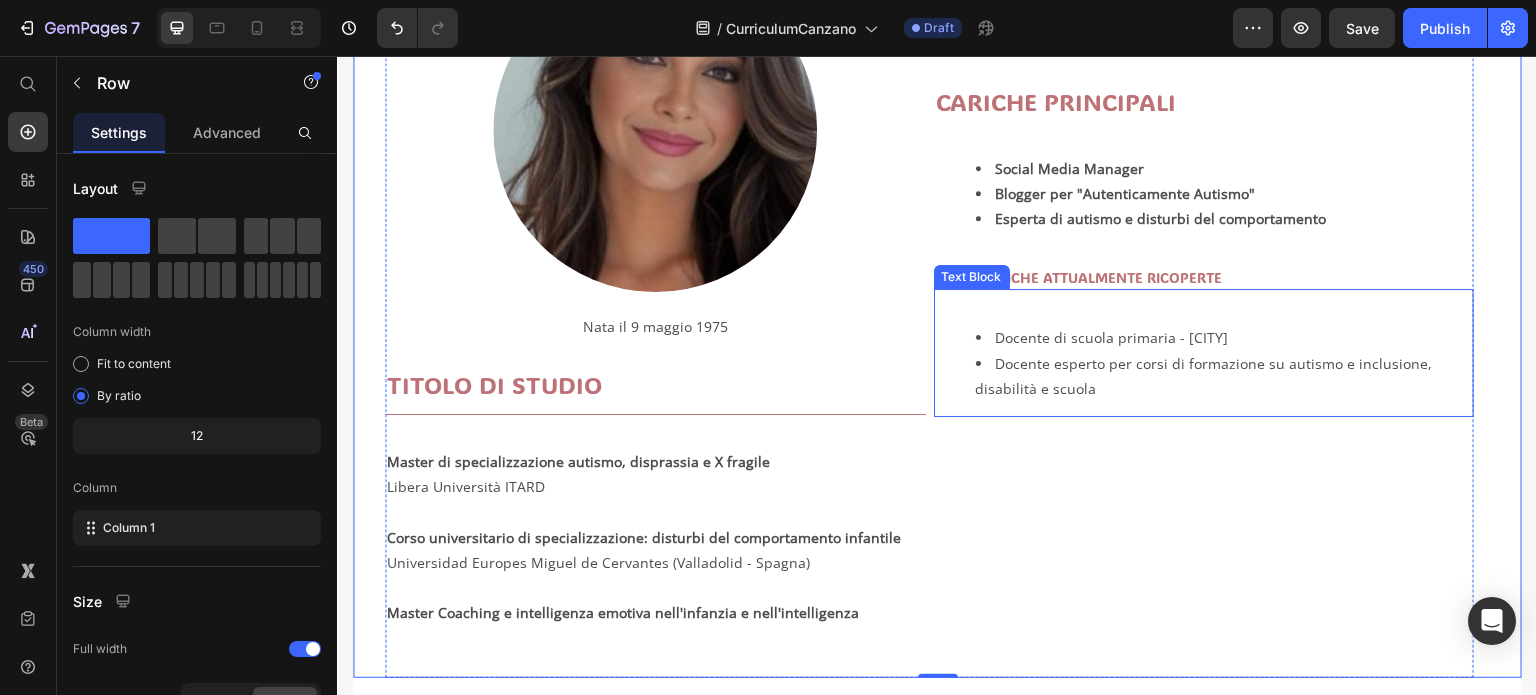 click on "Docente esperto per corsi di formazione su autismo e inclusione, disabilità e scuola" at bounding box center (1224, 376) 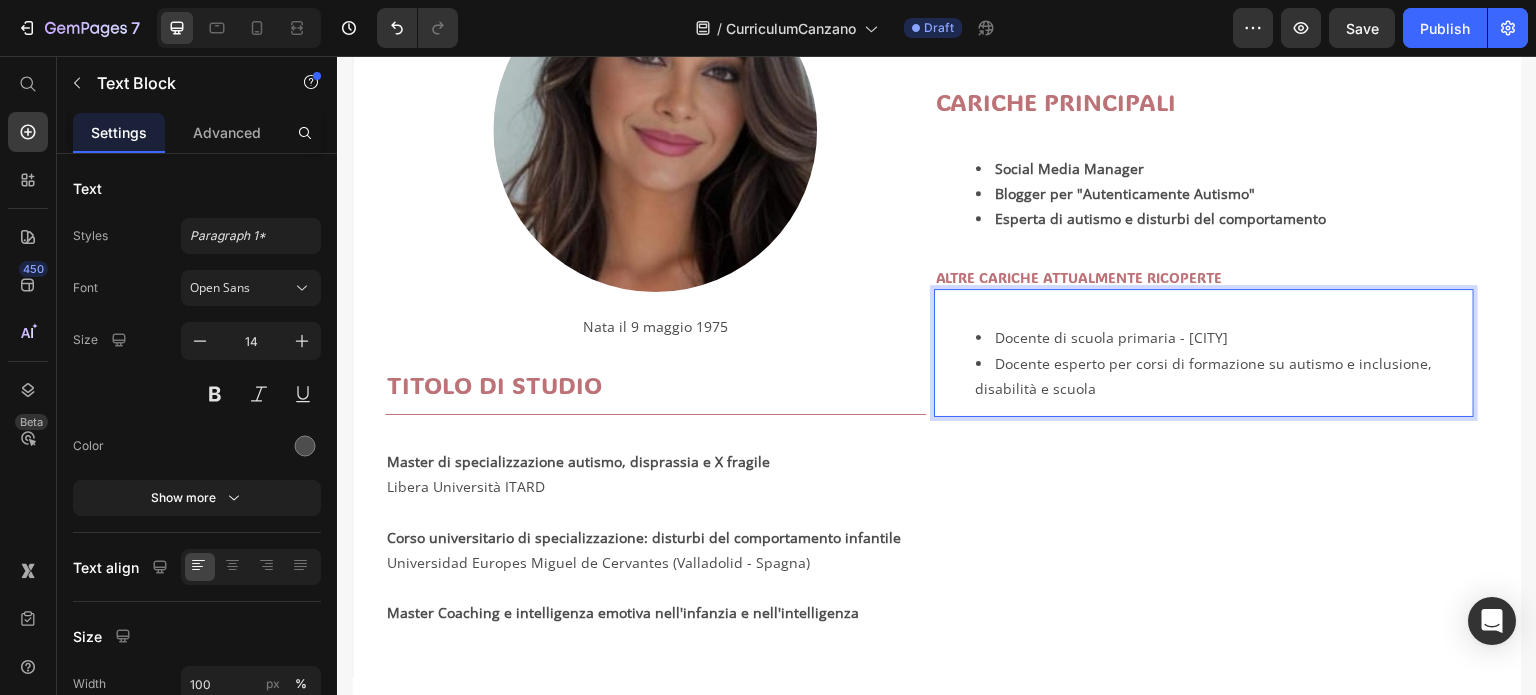 click on "Docente esperto per corsi di formazione su autismo e inclusione, disabilità e scuola" at bounding box center (1224, 376) 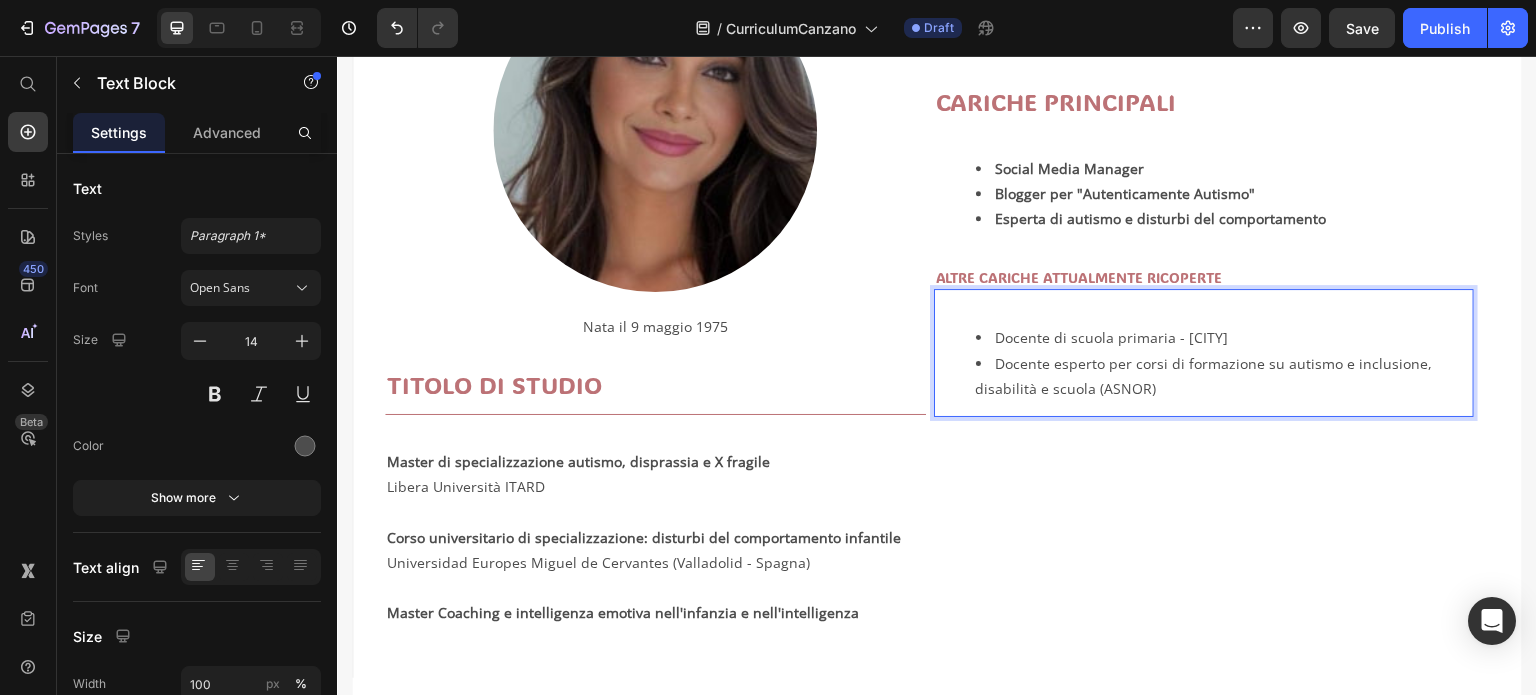 click on "Docente di scuola primaria - [CITY]" at bounding box center (1224, 337) 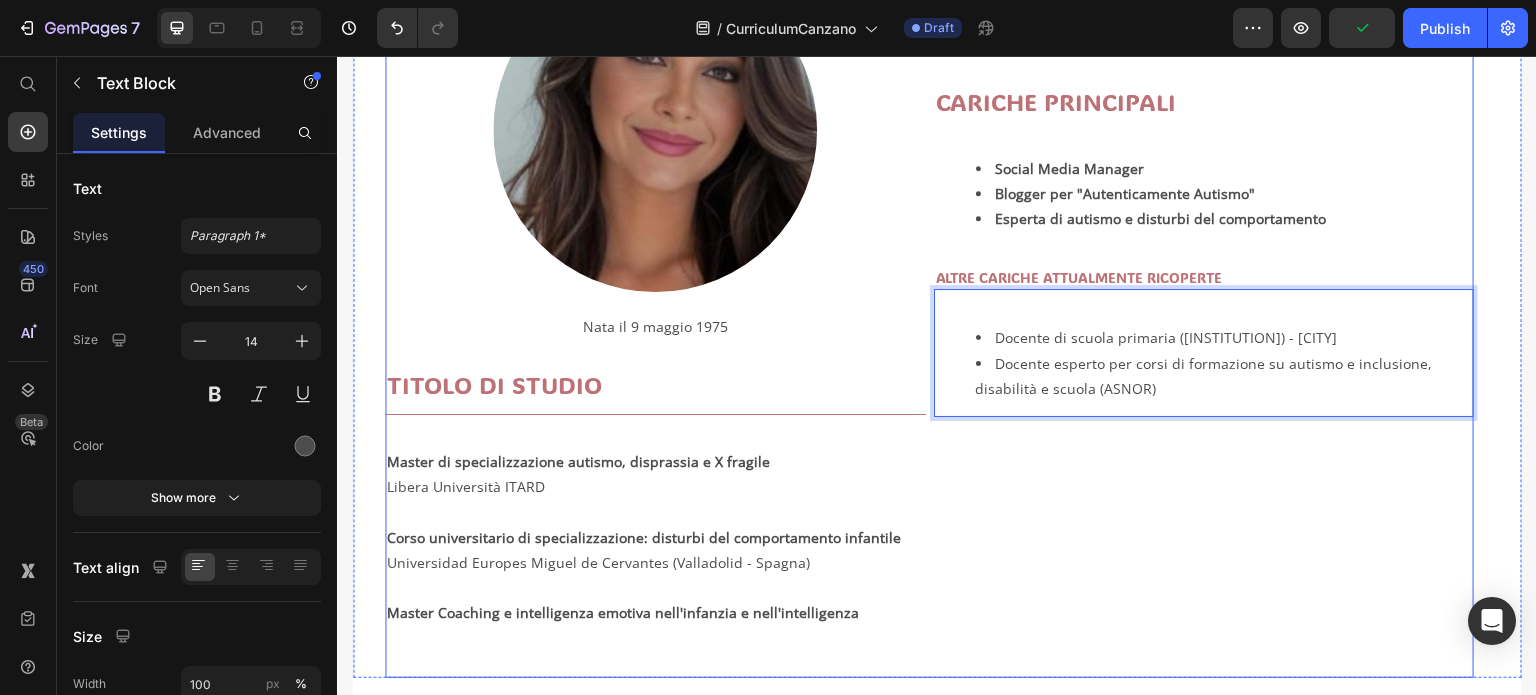 click on "[LAST] [LAST] Heading CARICHE PRINCIPALI Heading Social Media Manager Blogger per "Autenticamente Autismo" Esperta di autismo e disturbi del comportamento Text Block ALTRE CARICHE ATTUALMENTE RICOPERTE Heading Docente di scuola primaria (MIUR) - [CITY] Docente esperto per corsi di formazione su autismo e inclusione, disabilità e scuola (ASNOR) Text Block   0" at bounding box center [1204, 323] 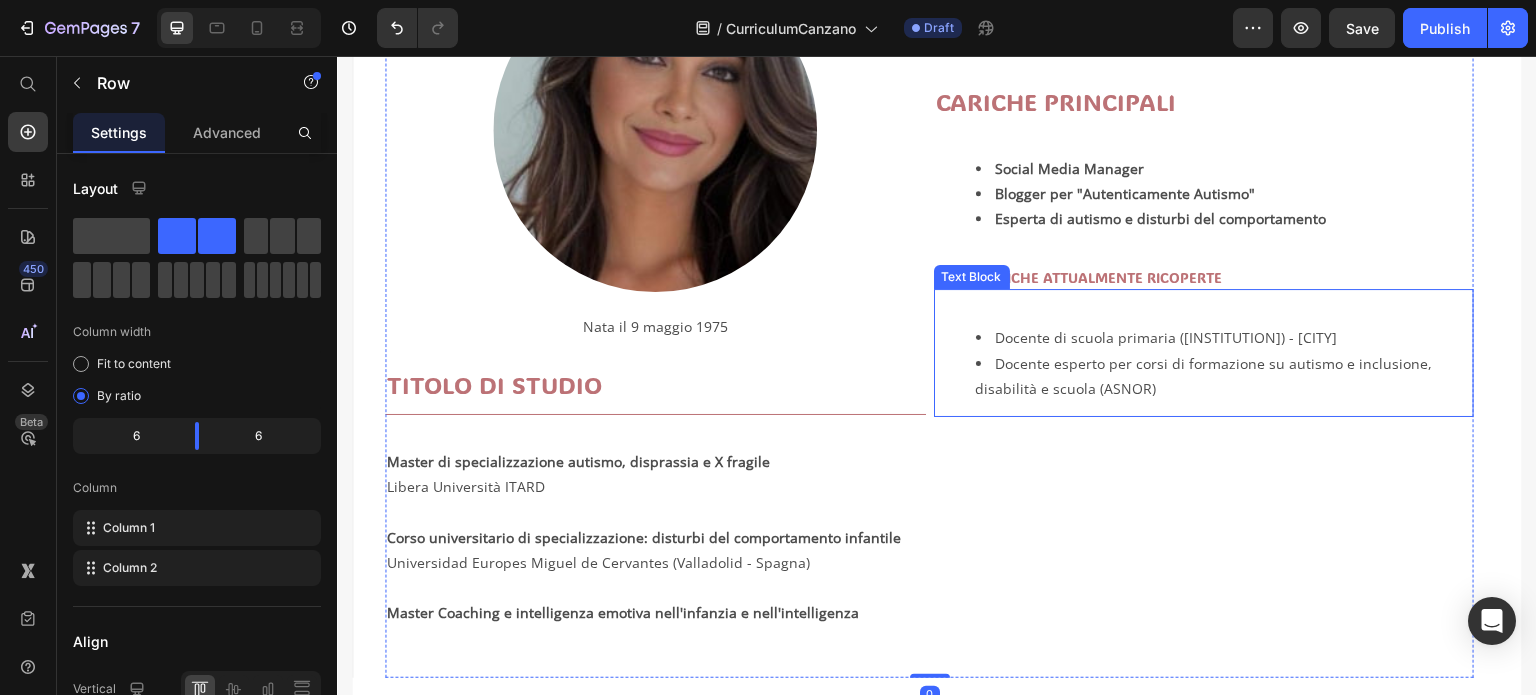 click on "Docente esperto per corsi di formazione su autismo e inclusione, disabilità e scuola (ASNOR)" at bounding box center (1224, 376) 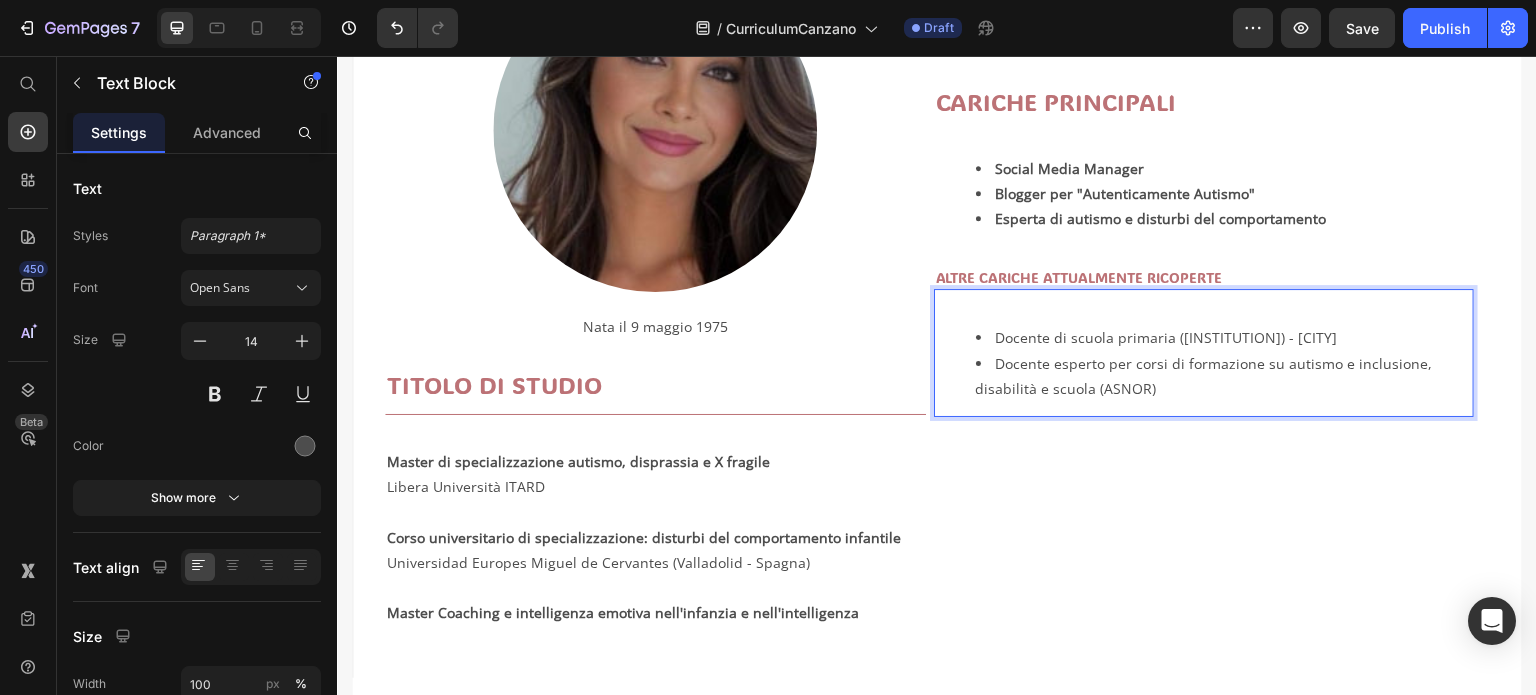 click on "Docente di scuola primaria (MIUR) - [CITY] Docente esperto per corsi di formazione su autismo e inclusione, disabilità e scuola (ASNOR)" at bounding box center [1204, 363] 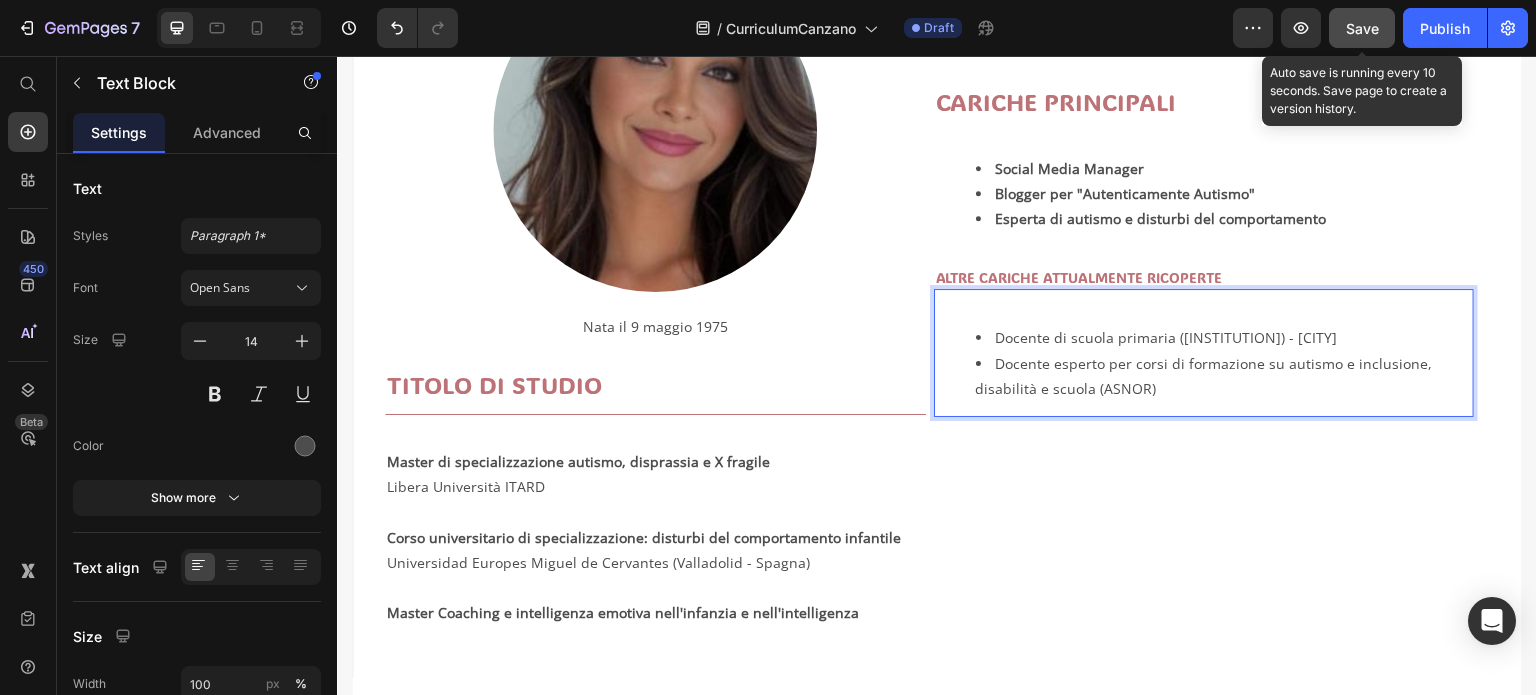 click on "Save" at bounding box center (1362, 28) 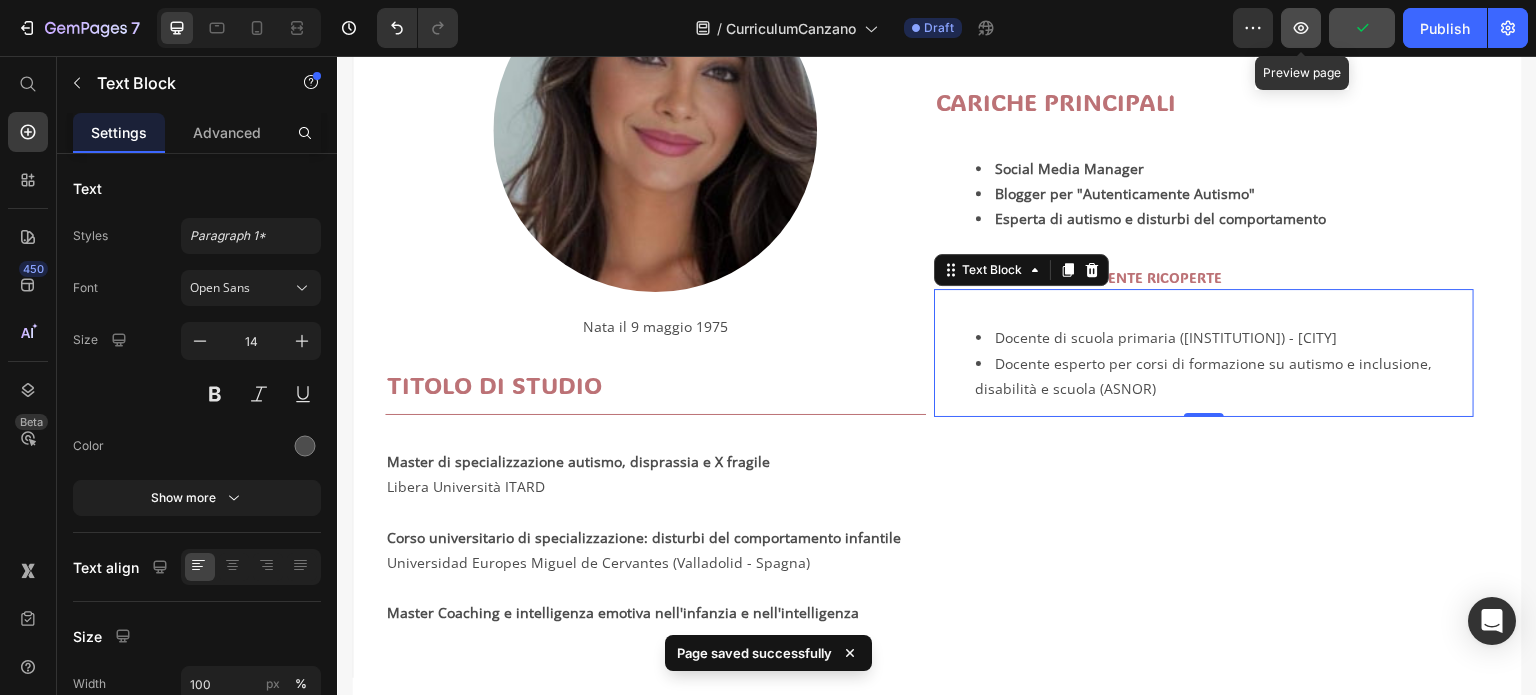 click 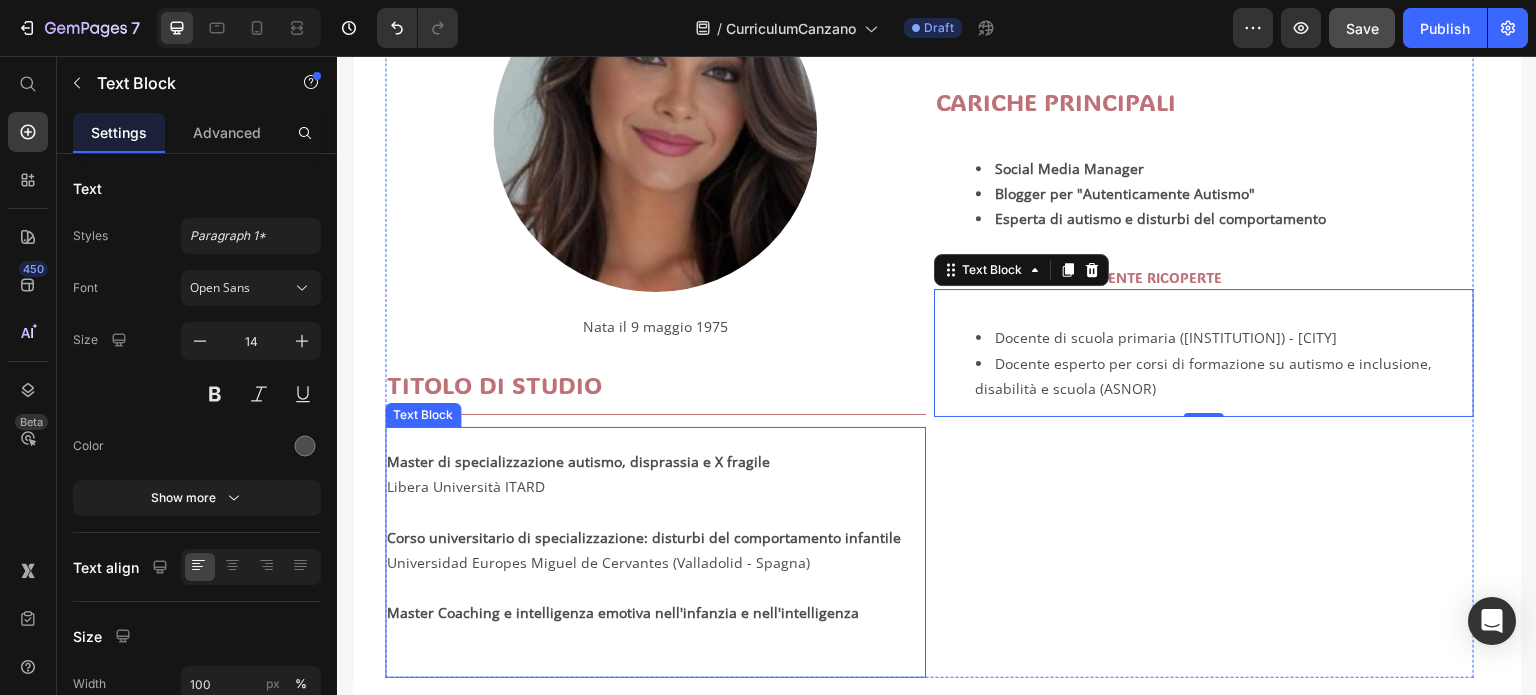 click on "Master di specializzazione autismo, disprassia e X fragile" at bounding box center (578, 461) 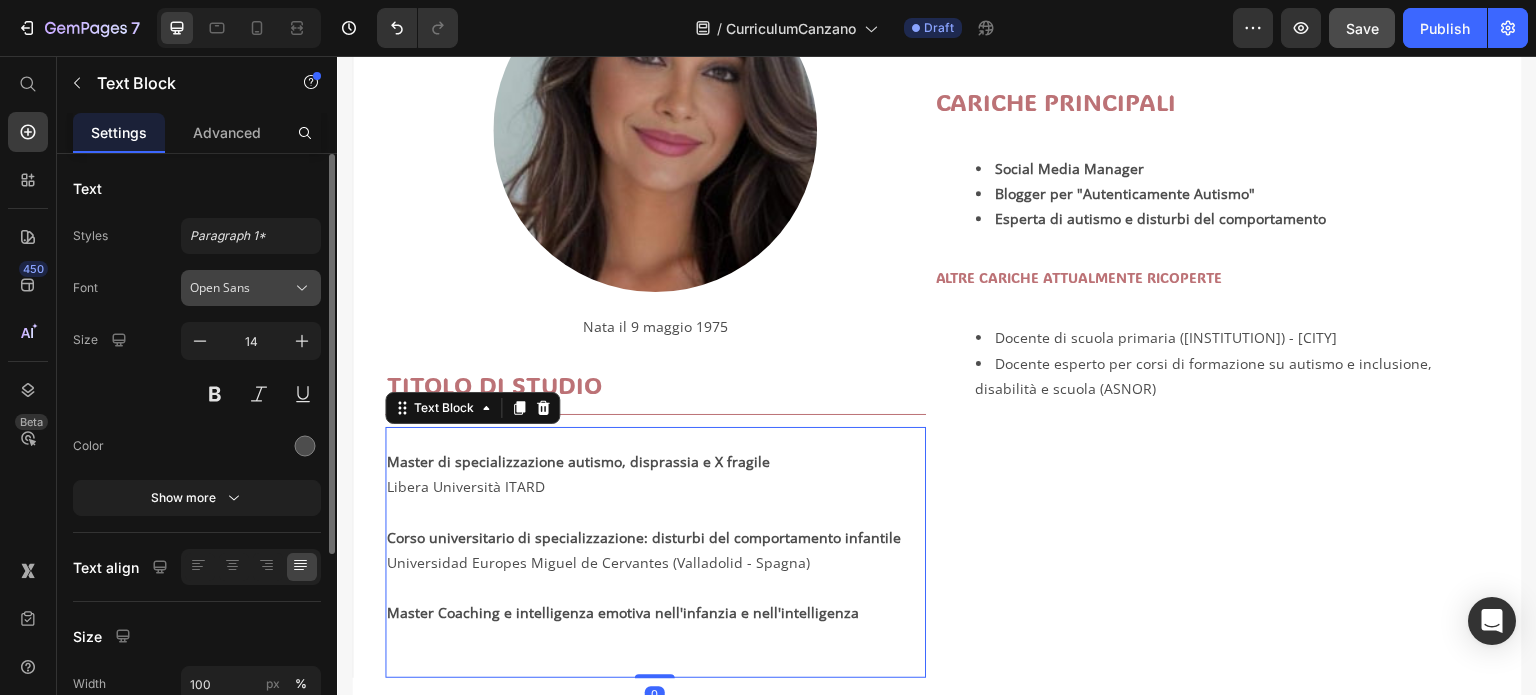 click 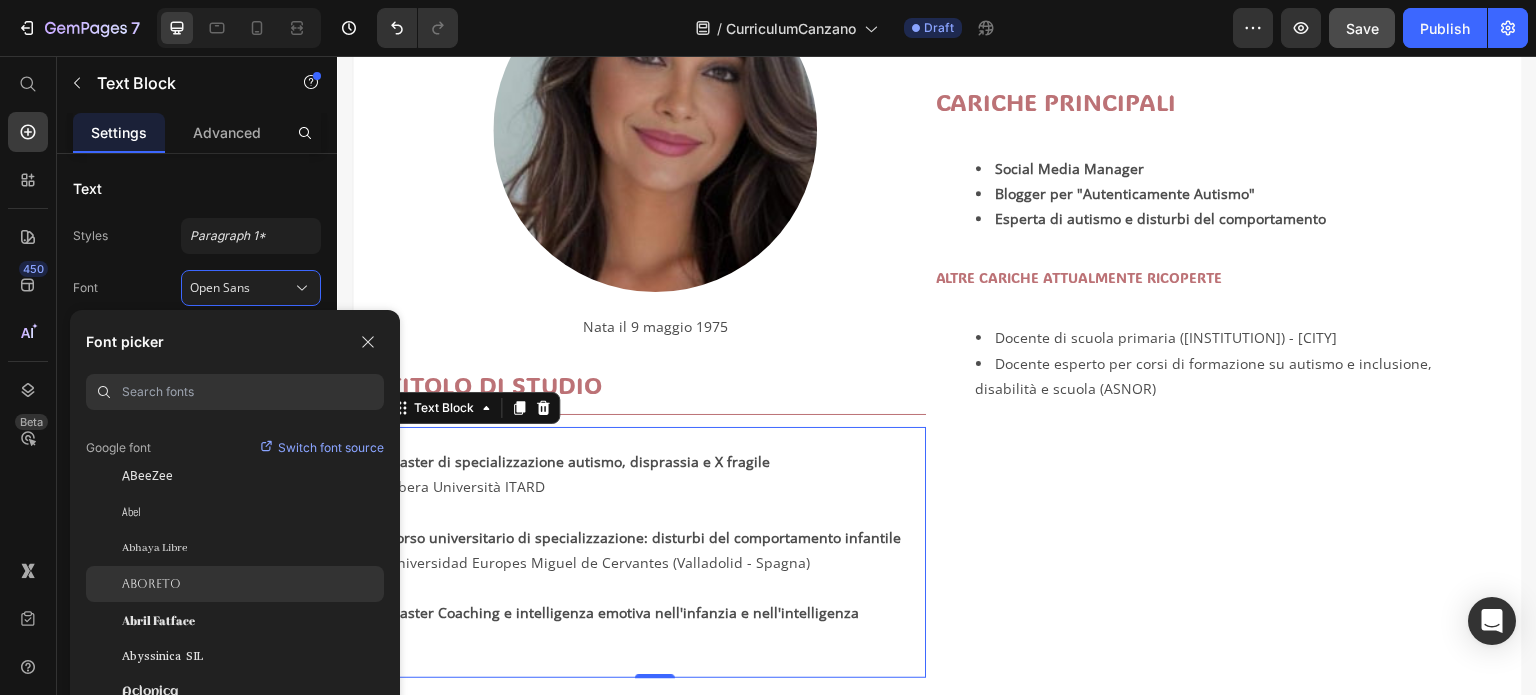 scroll, scrollTop: 300, scrollLeft: 0, axis: vertical 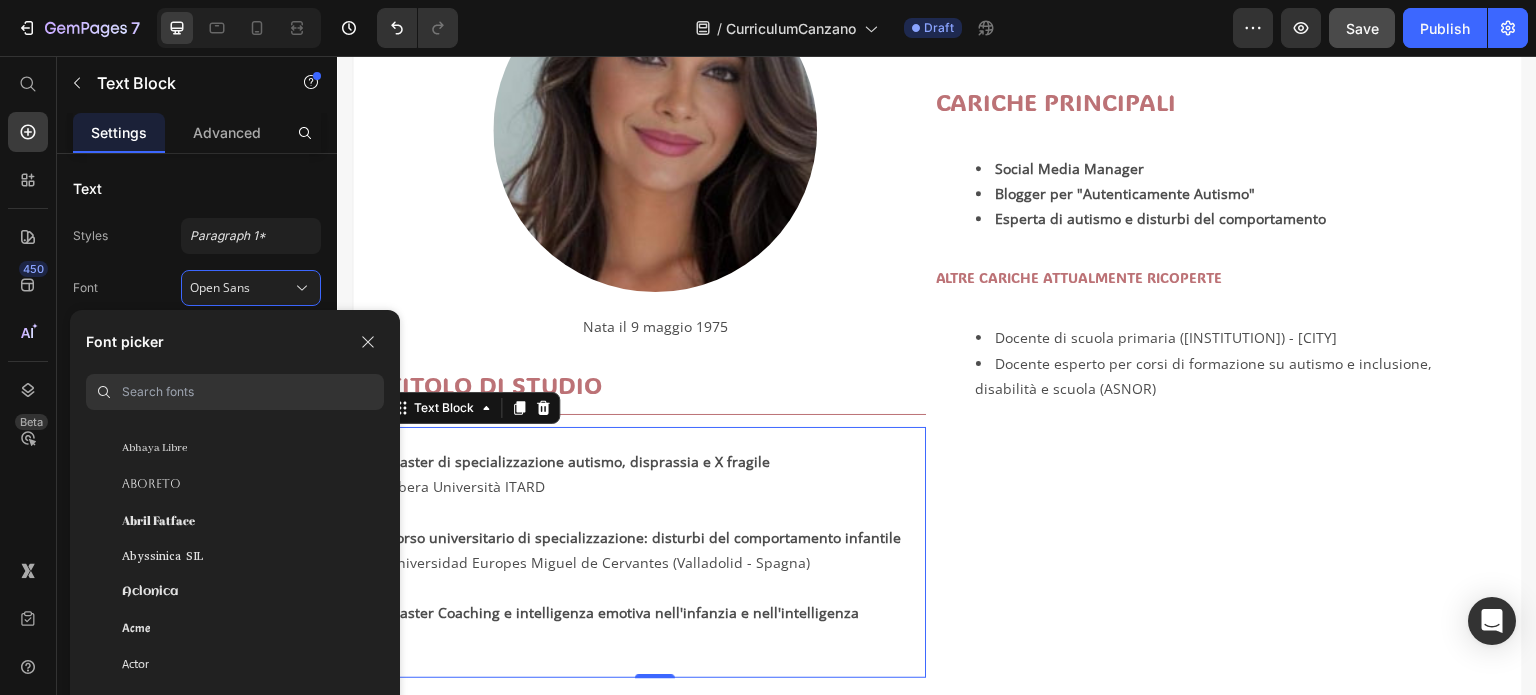 click on "Master di specializzazione autismo, disprassia e X fragile Libera Università ITARD Corso universitario di specializzazione: disturbi del comportamento infantile Universidad Europes Miguel de Cervantes ([CITY] - [STATE]) Master Coaching e intelligenza emotiva nell'infanzia e nell'intelligenza   Text Block   0" at bounding box center (655, 552) 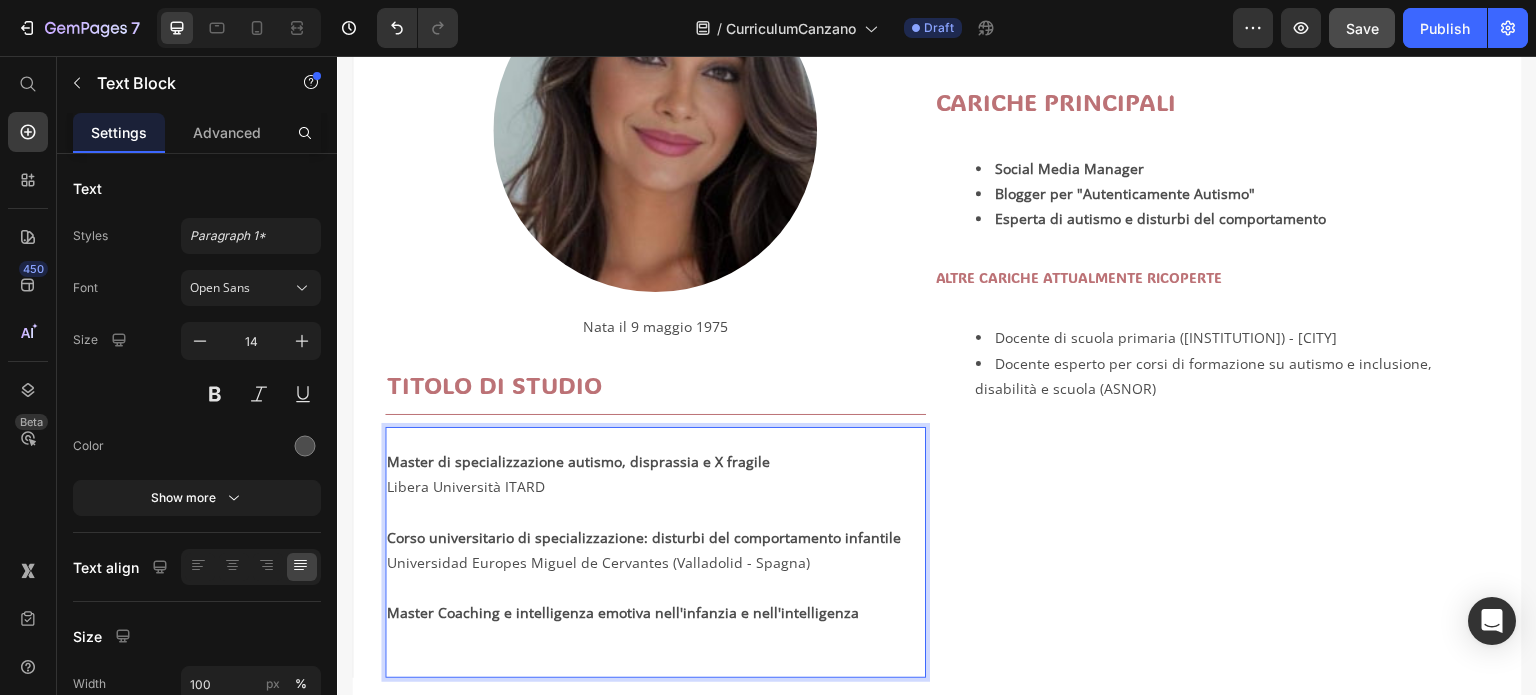 click on "Master di specializzazione autismo, disprassia e X fragile" at bounding box center [655, 461] 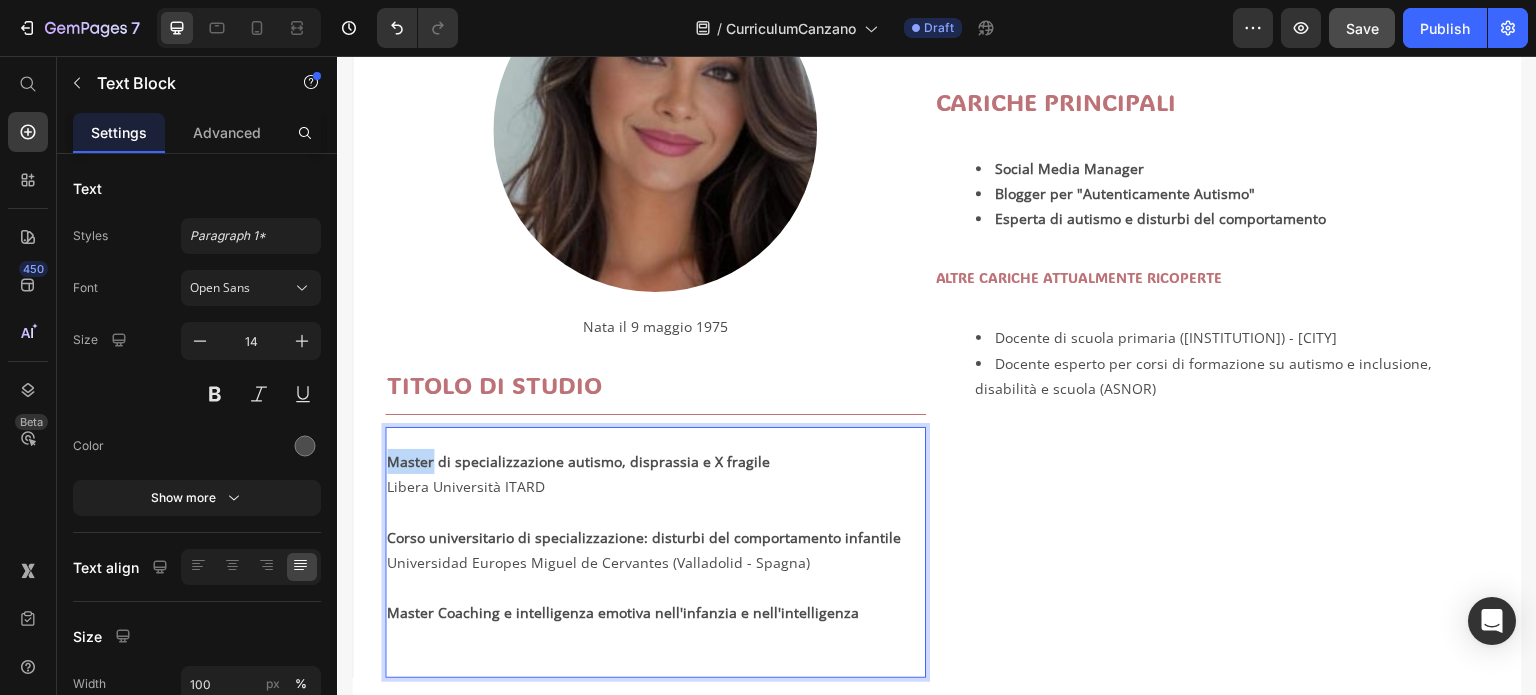 drag, startPoint x: 391, startPoint y: 457, endPoint x: 432, endPoint y: 455, distance: 41.04875 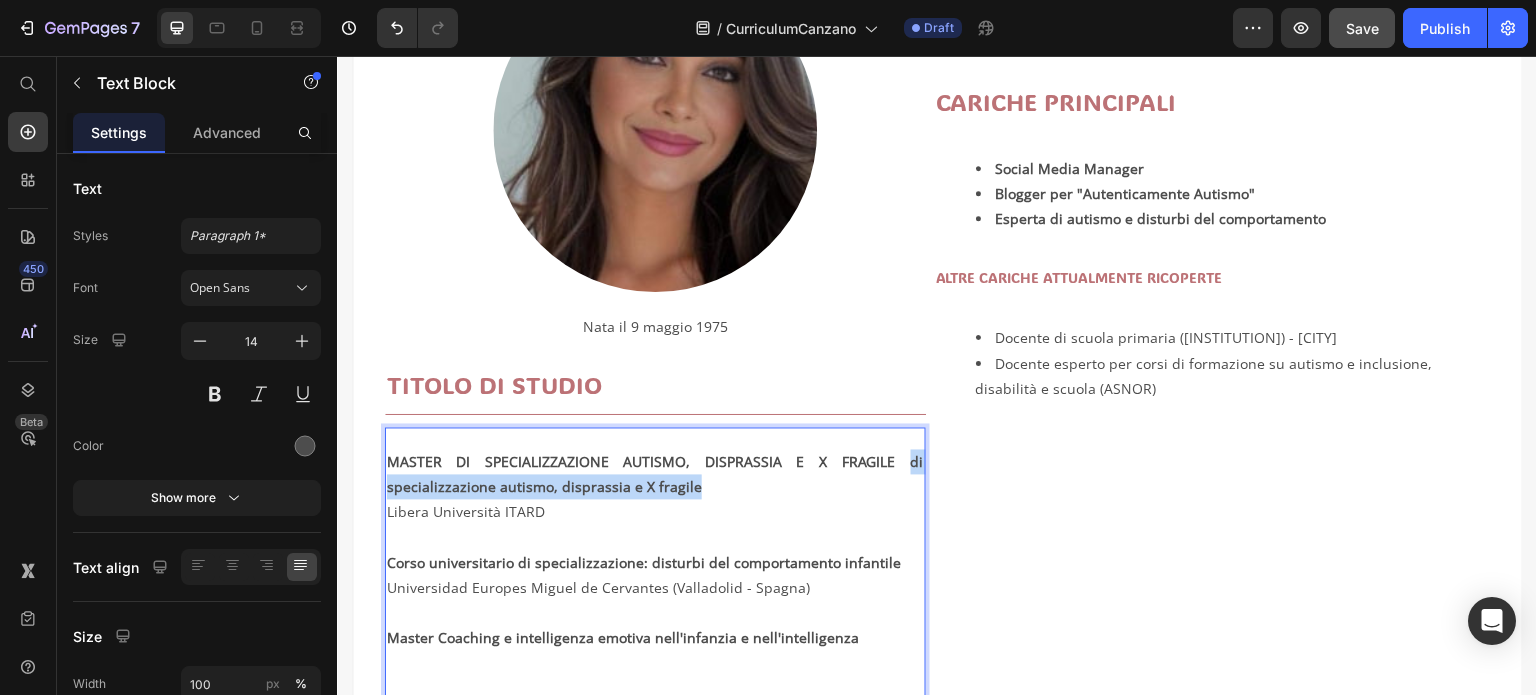 drag, startPoint x: 695, startPoint y: 478, endPoint x: 898, endPoint y: 455, distance: 204.2988 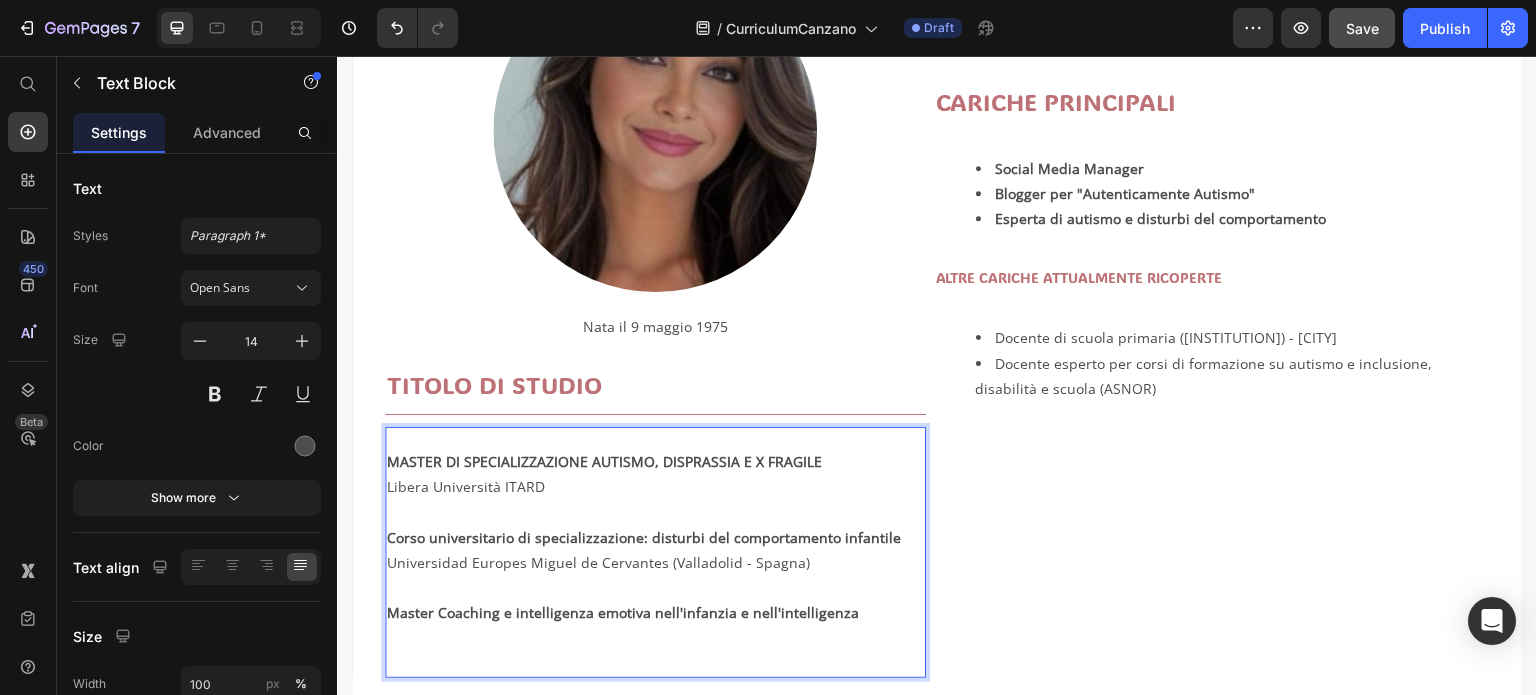 click on "MASTER DI SPECIALIZZAZIONE AUTISMO, DISPRASSIA E X FRAGILE" at bounding box center (604, 461) 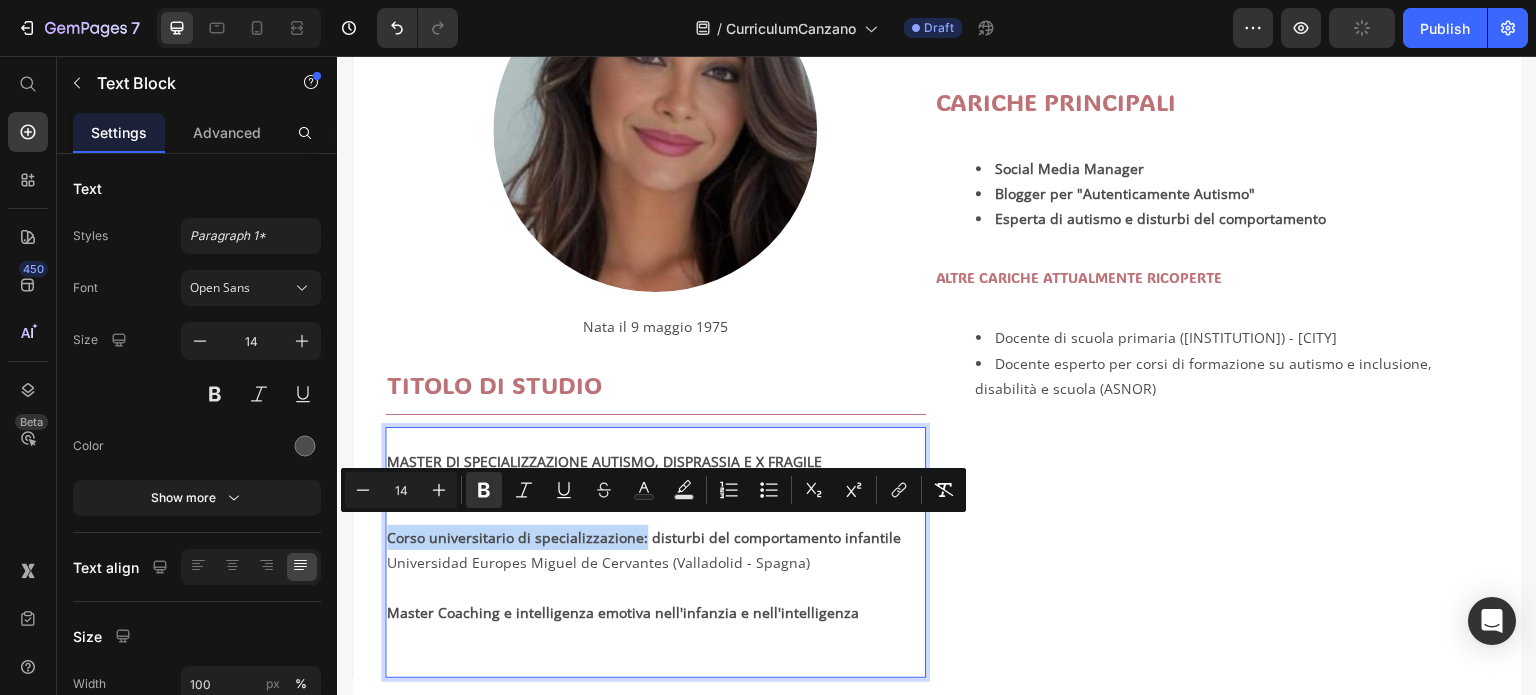 drag, startPoint x: 389, startPoint y: 530, endPoint x: 637, endPoint y: 532, distance: 248.00807 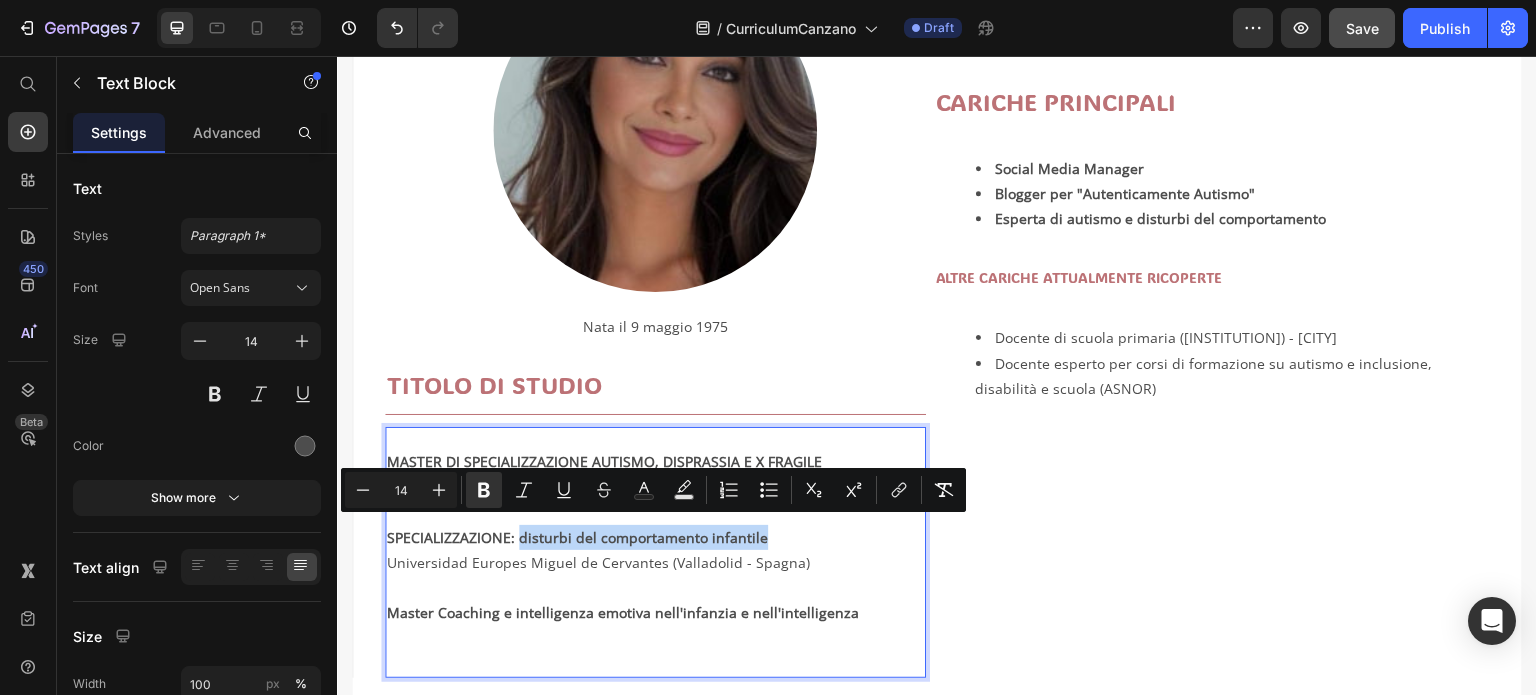 drag, startPoint x: 761, startPoint y: 534, endPoint x: 519, endPoint y: 538, distance: 242.03305 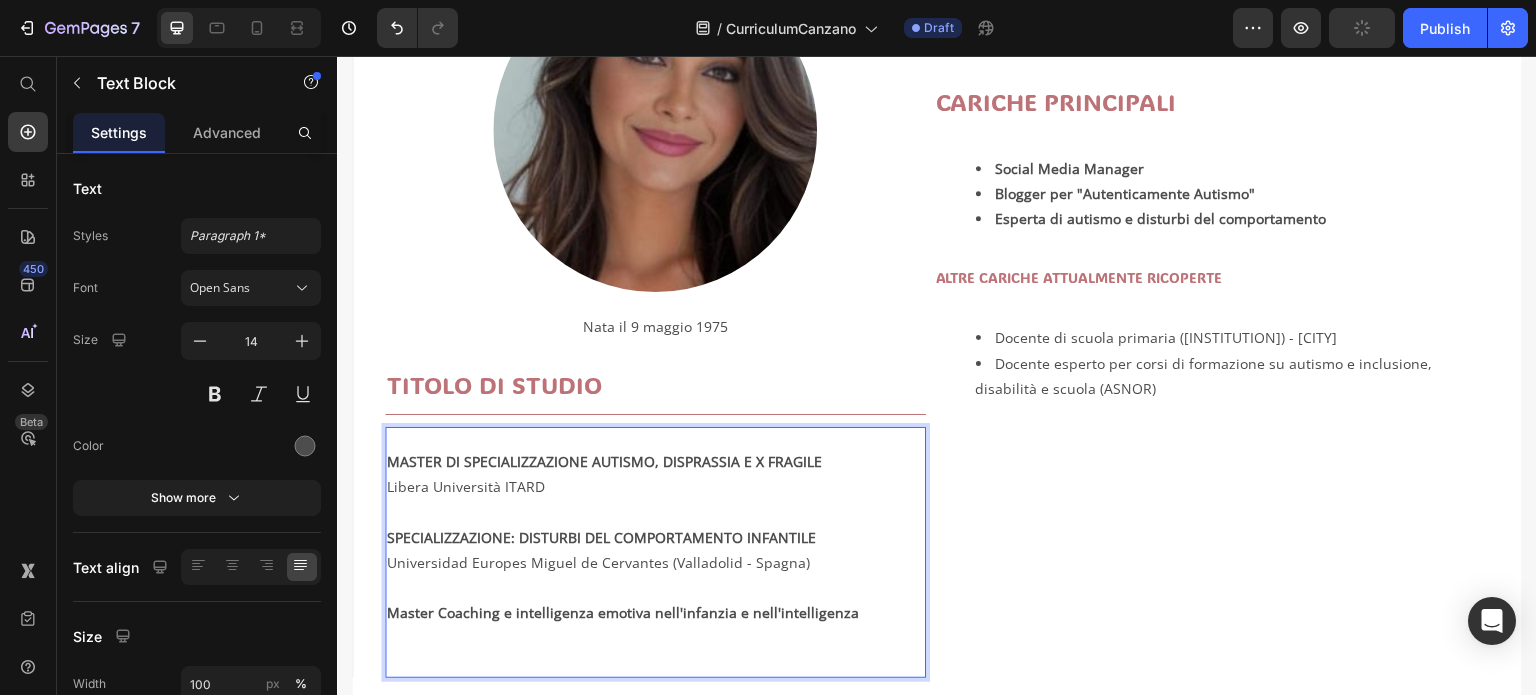 click at bounding box center [655, 511] 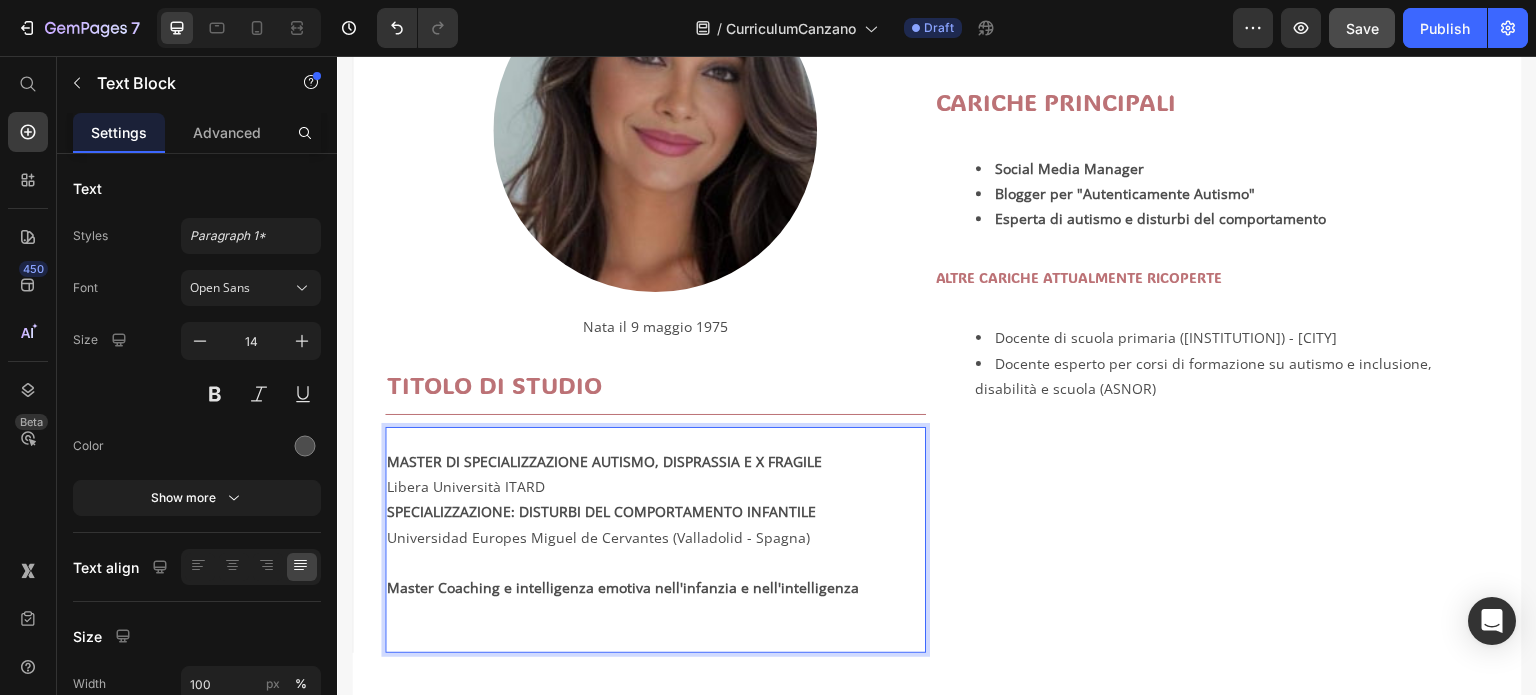 click at bounding box center (655, 562) 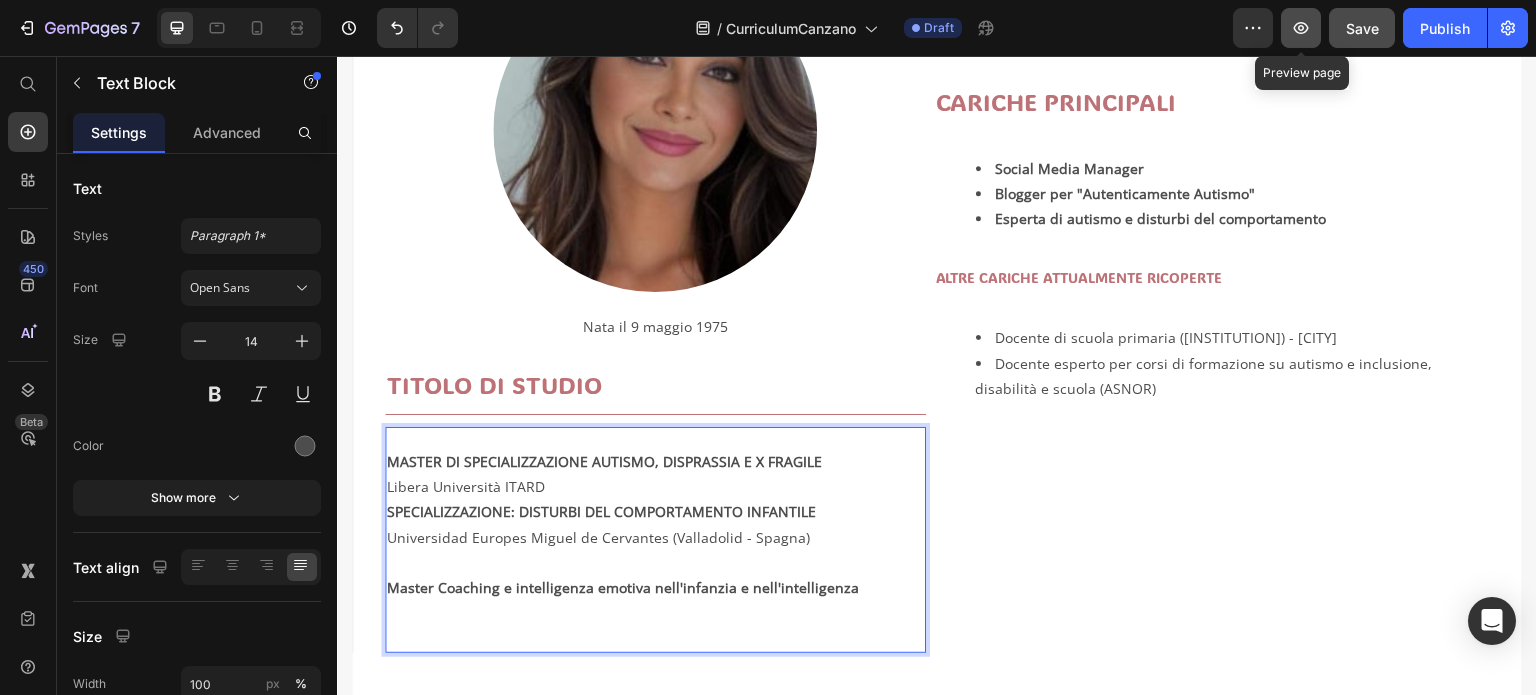 click 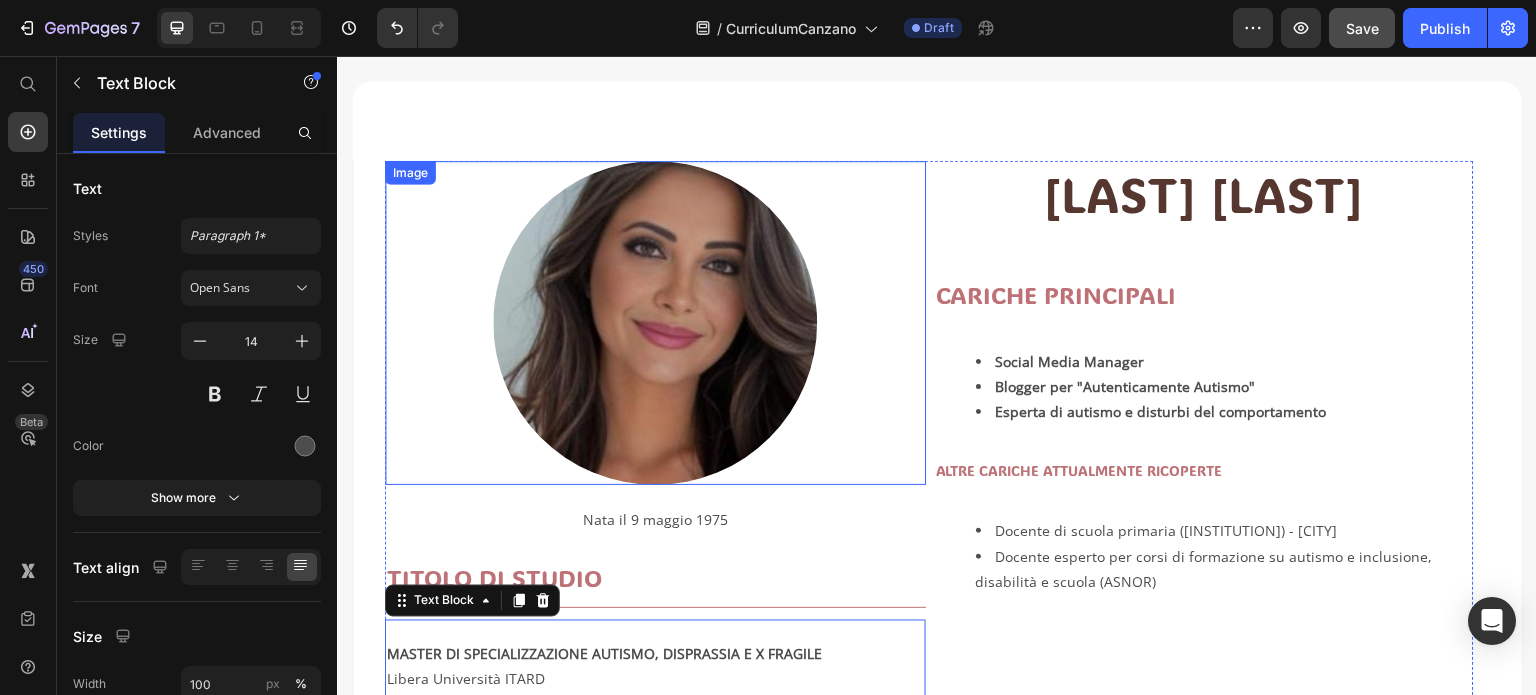 scroll, scrollTop: 0, scrollLeft: 0, axis: both 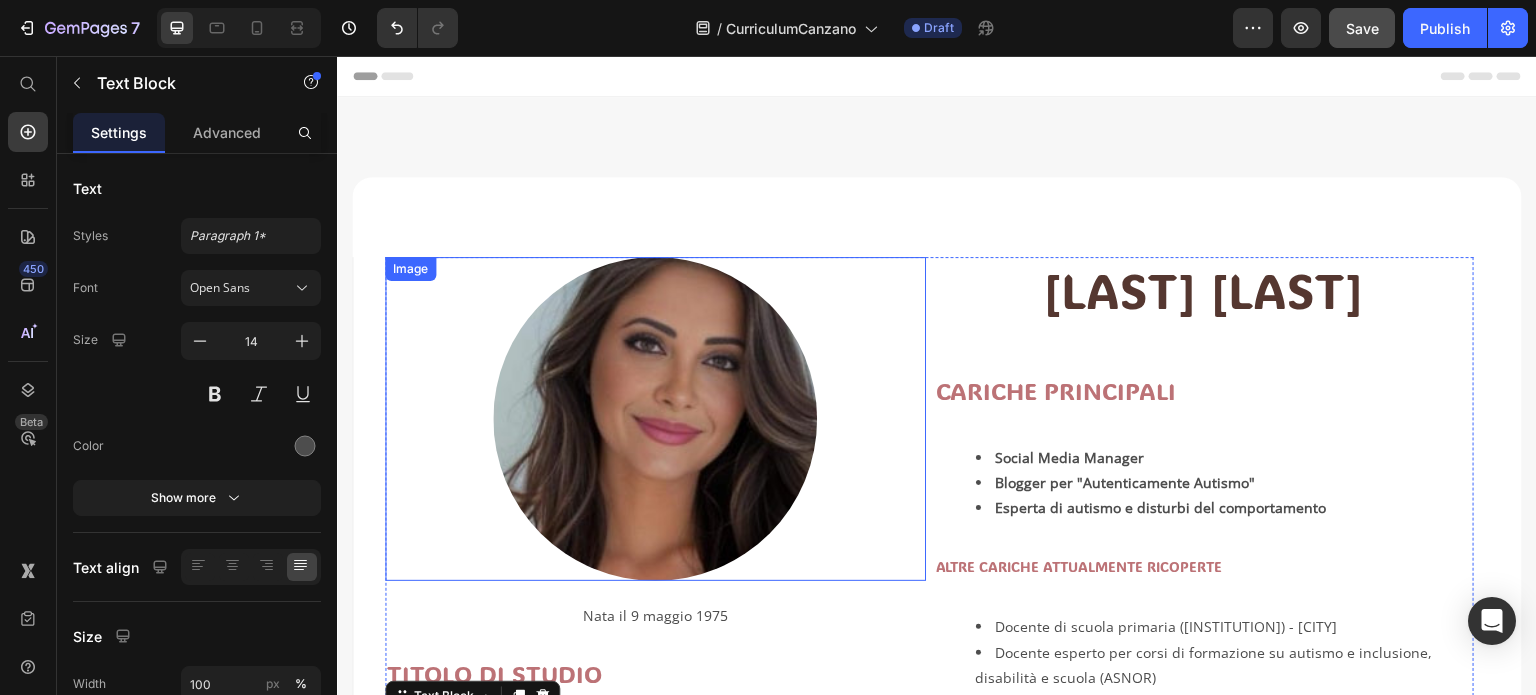 click at bounding box center (655, 419) 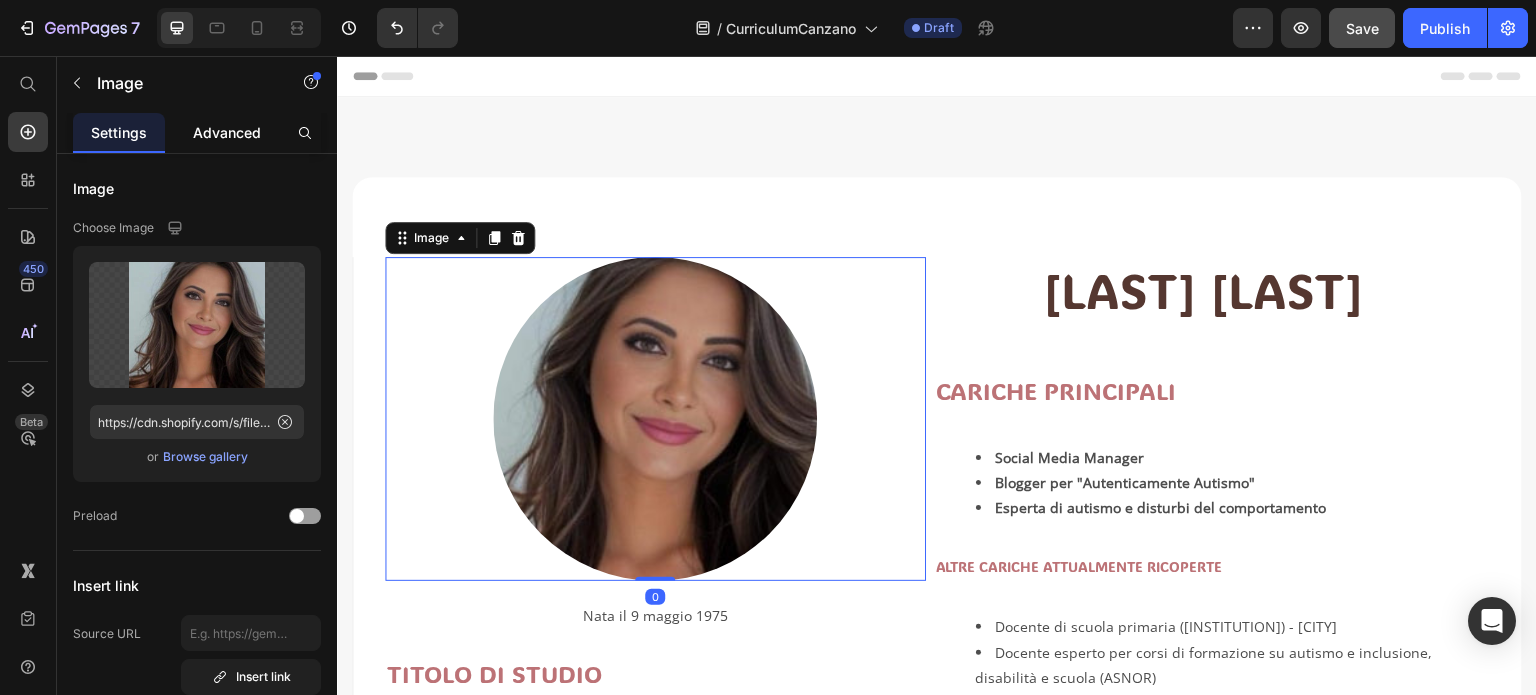 click on "Advanced" at bounding box center [227, 132] 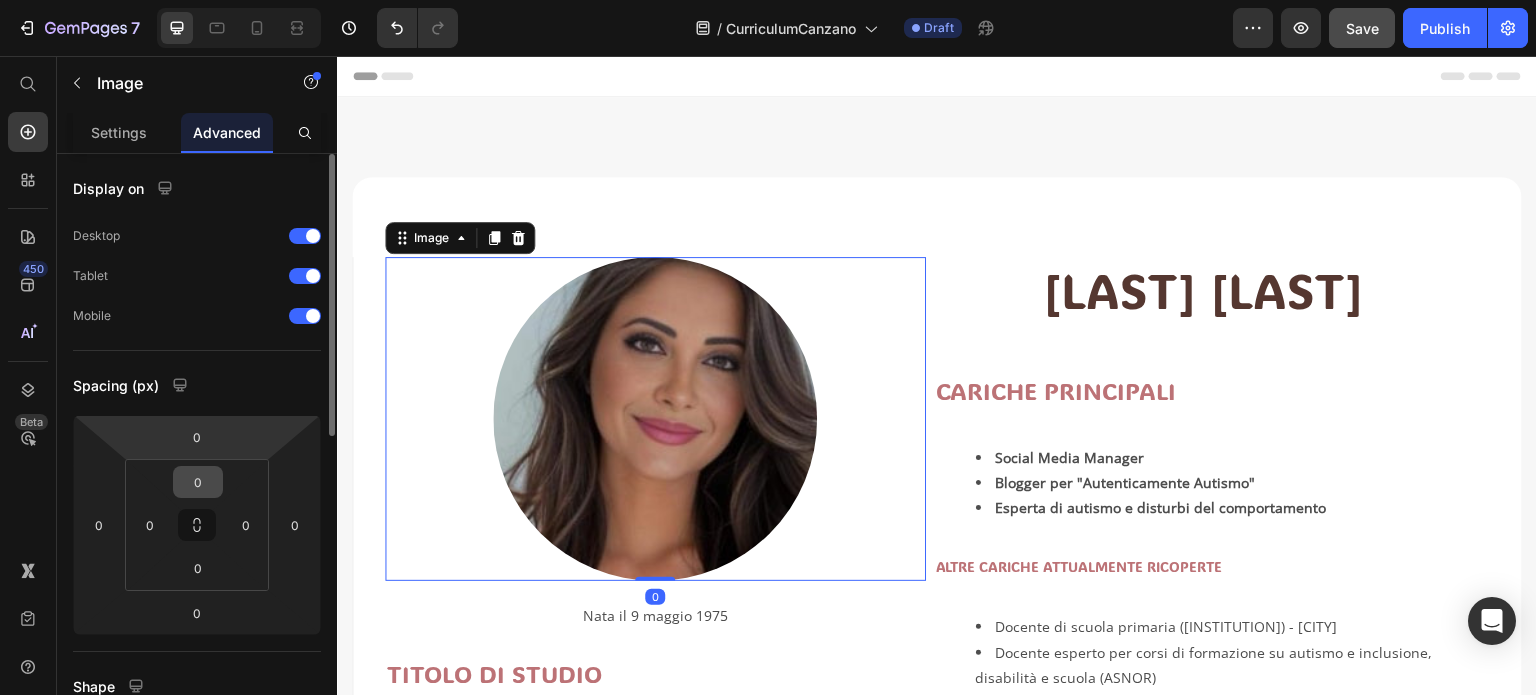 click on "0" at bounding box center [198, 482] 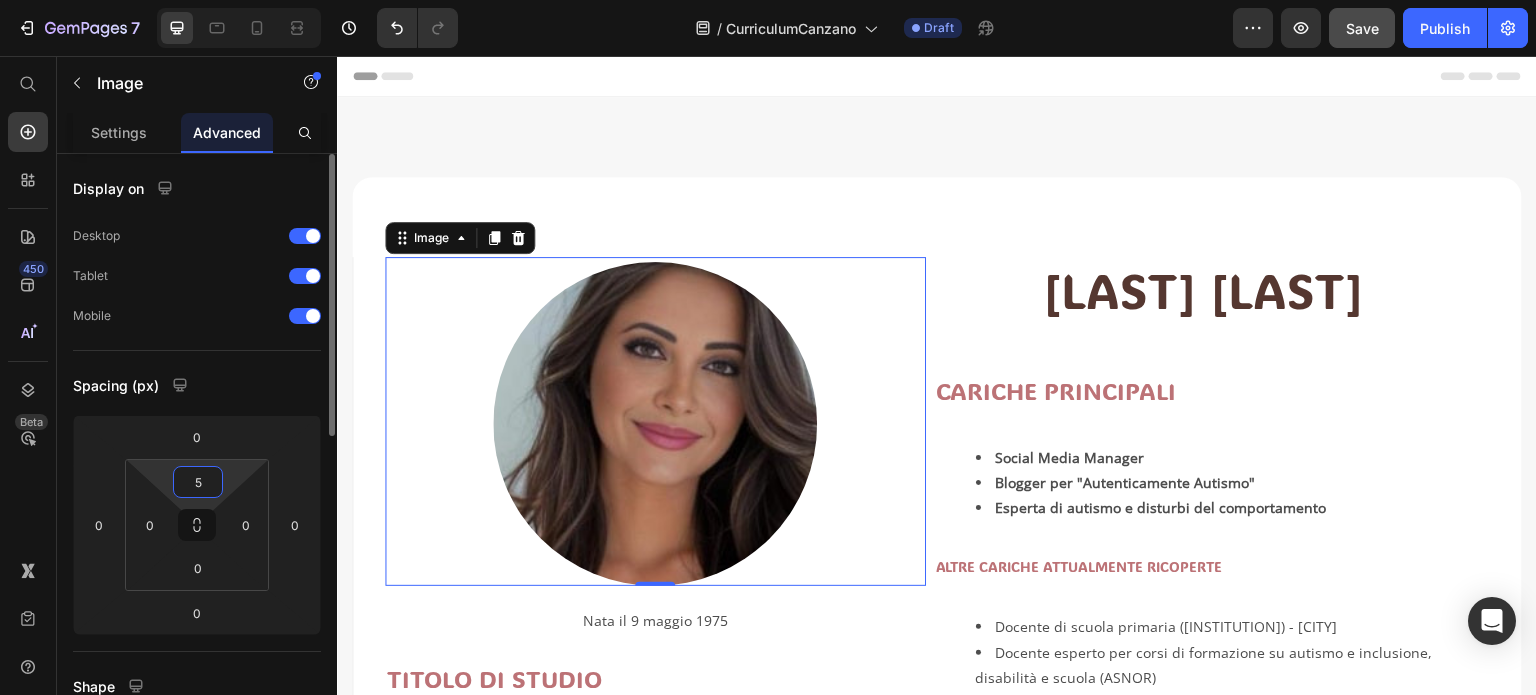 type on "50" 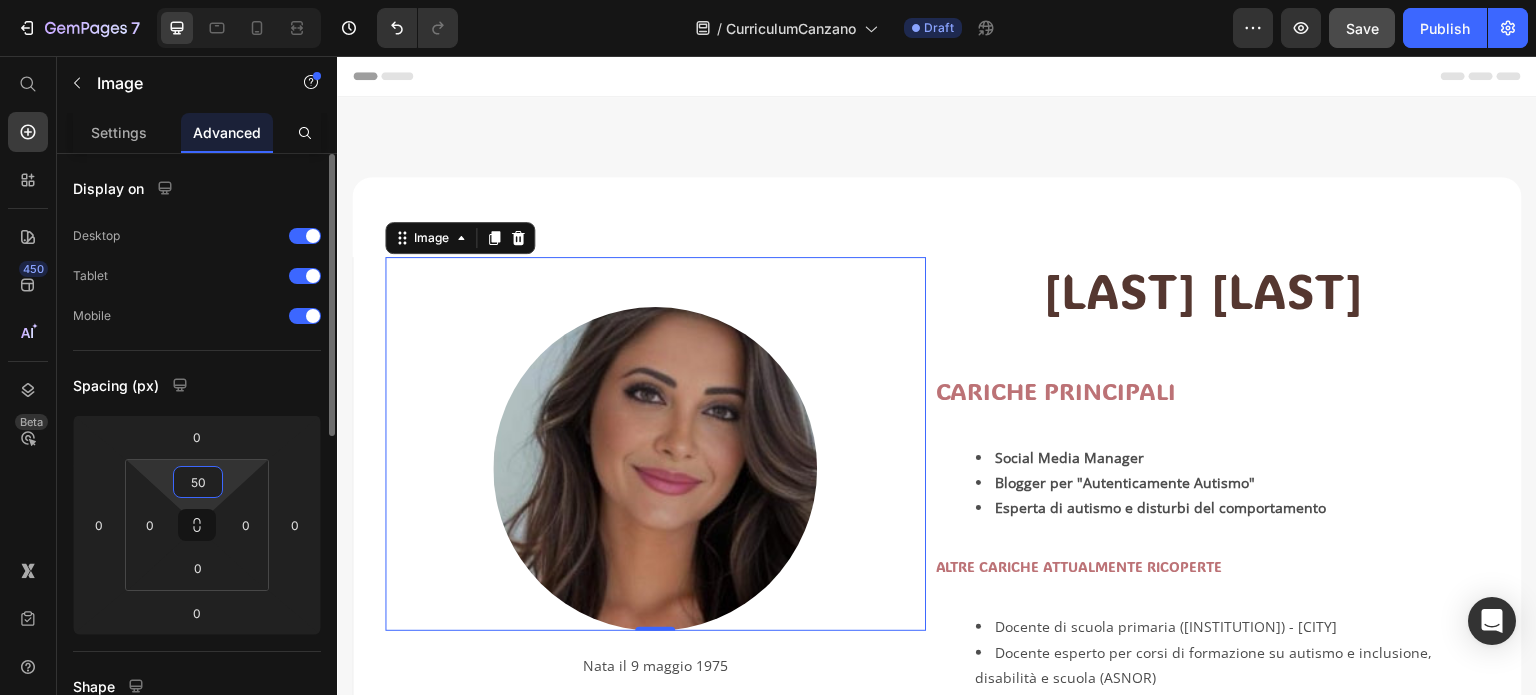 scroll, scrollTop: 200, scrollLeft: 0, axis: vertical 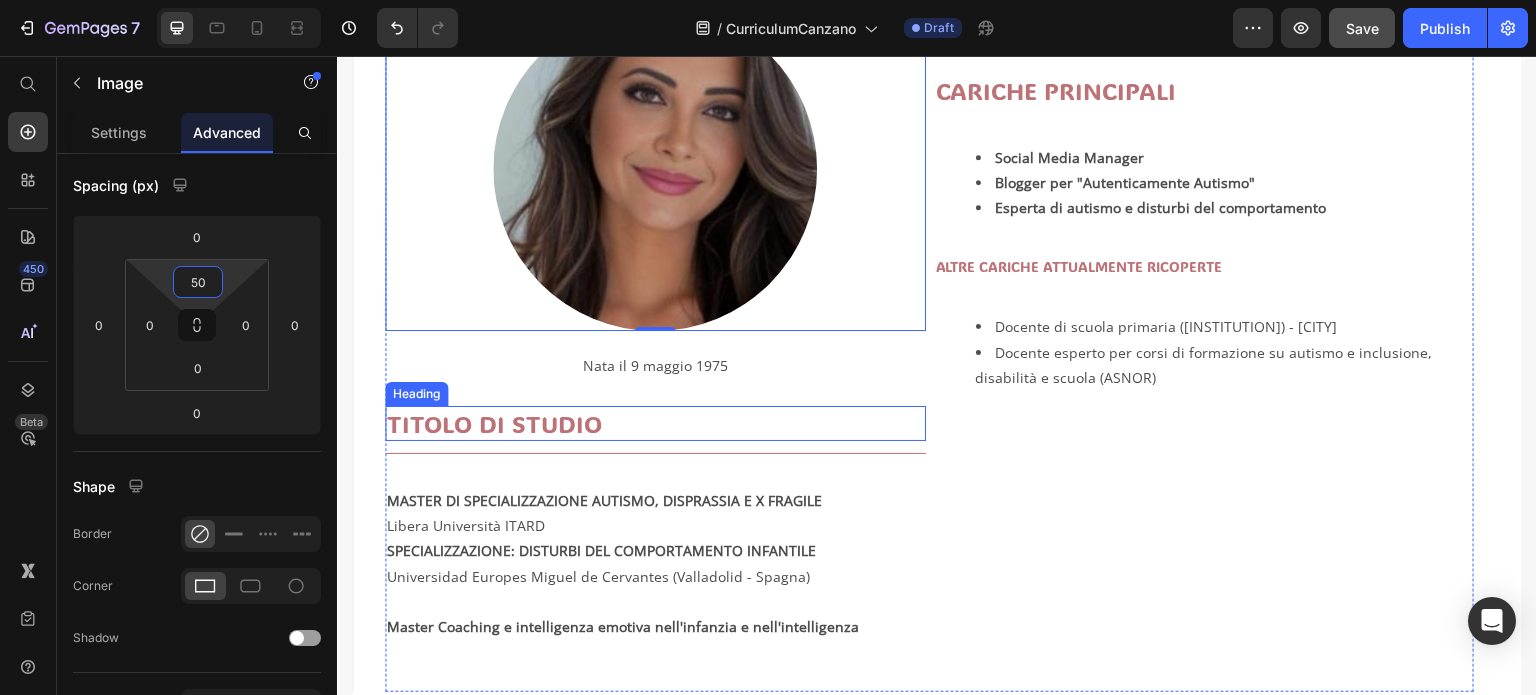 click on "TITOLO DI STUDIO" at bounding box center (655, 423) 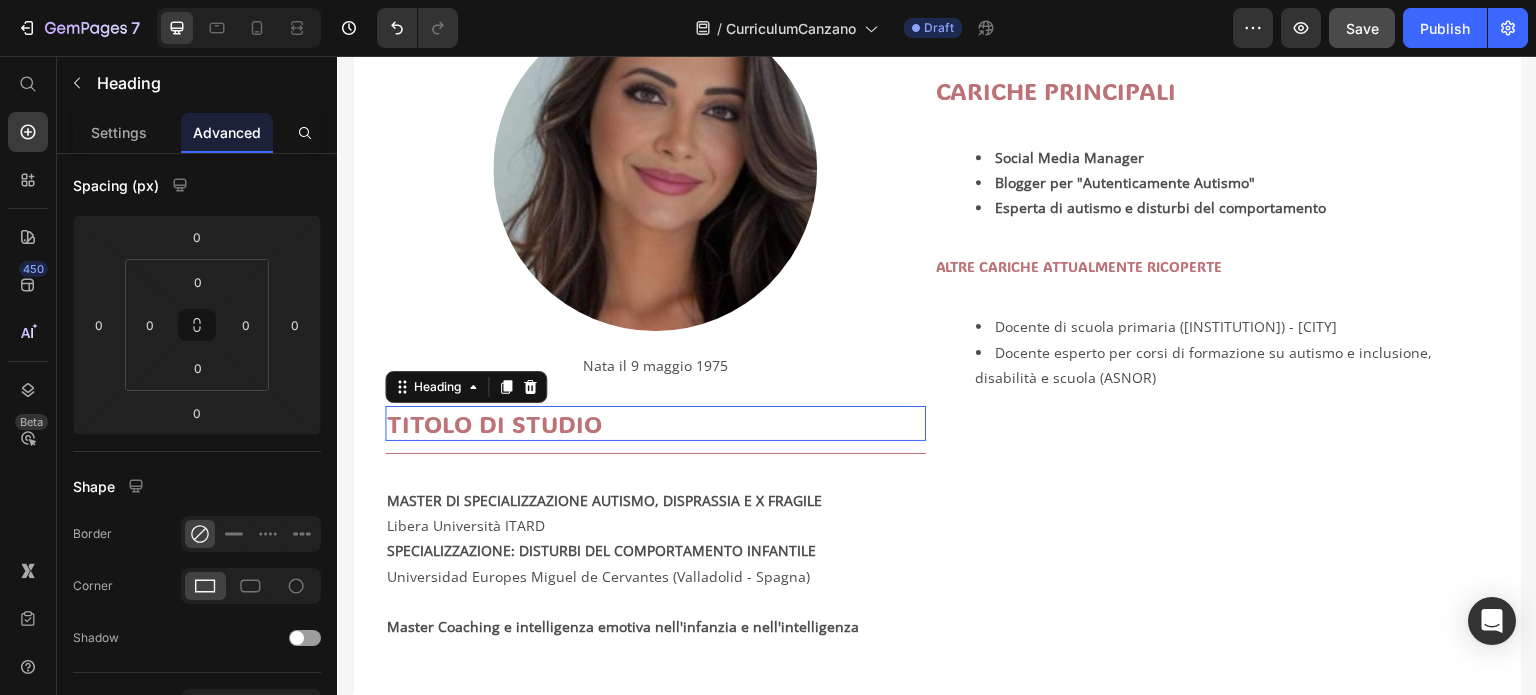 scroll, scrollTop: 0, scrollLeft: 0, axis: both 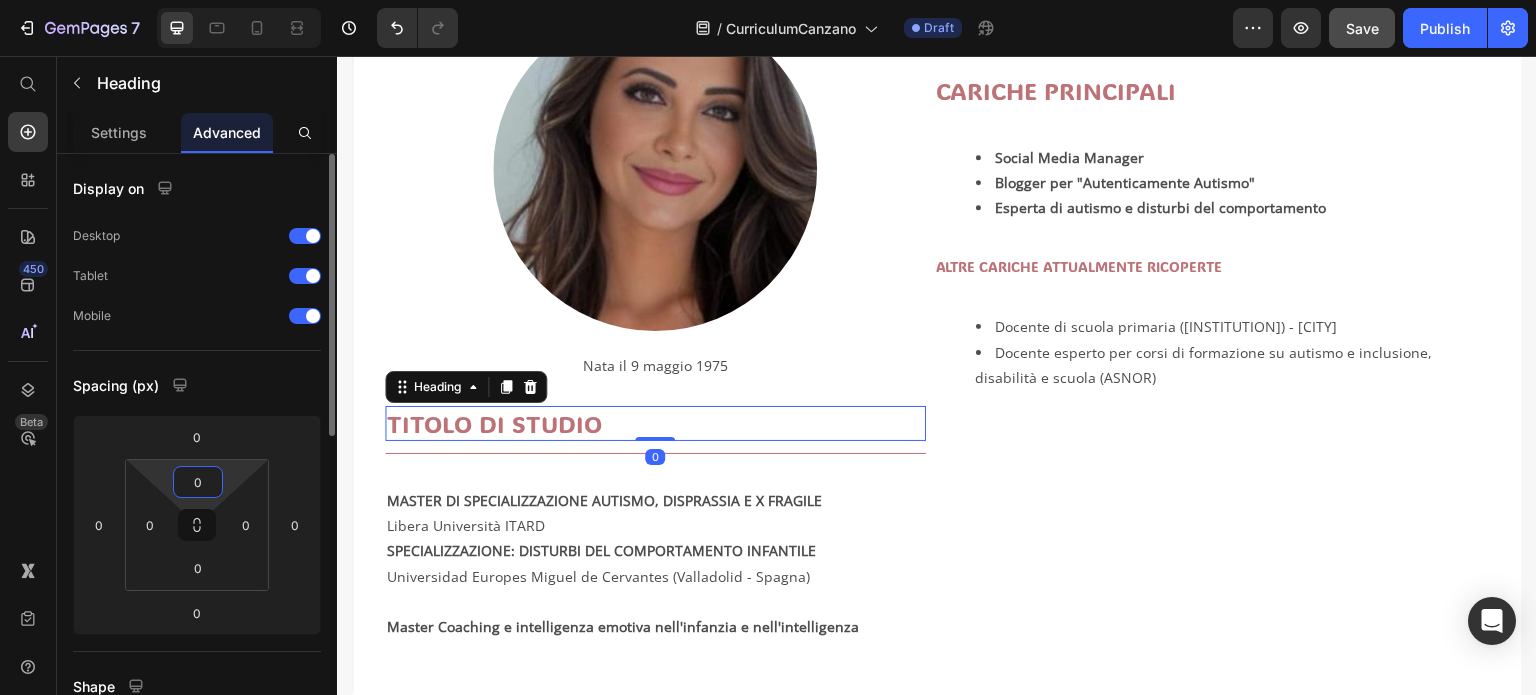 click on "0" at bounding box center (198, 482) 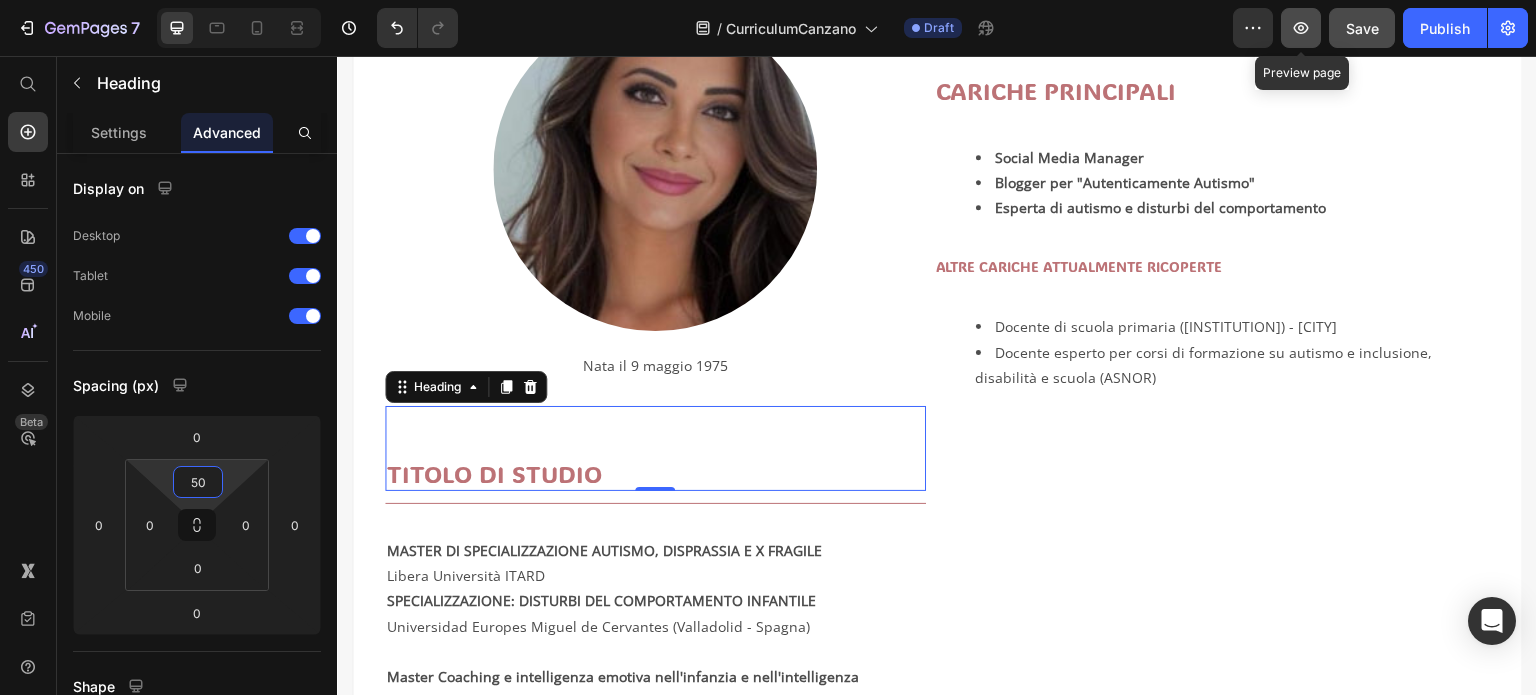 type on "50" 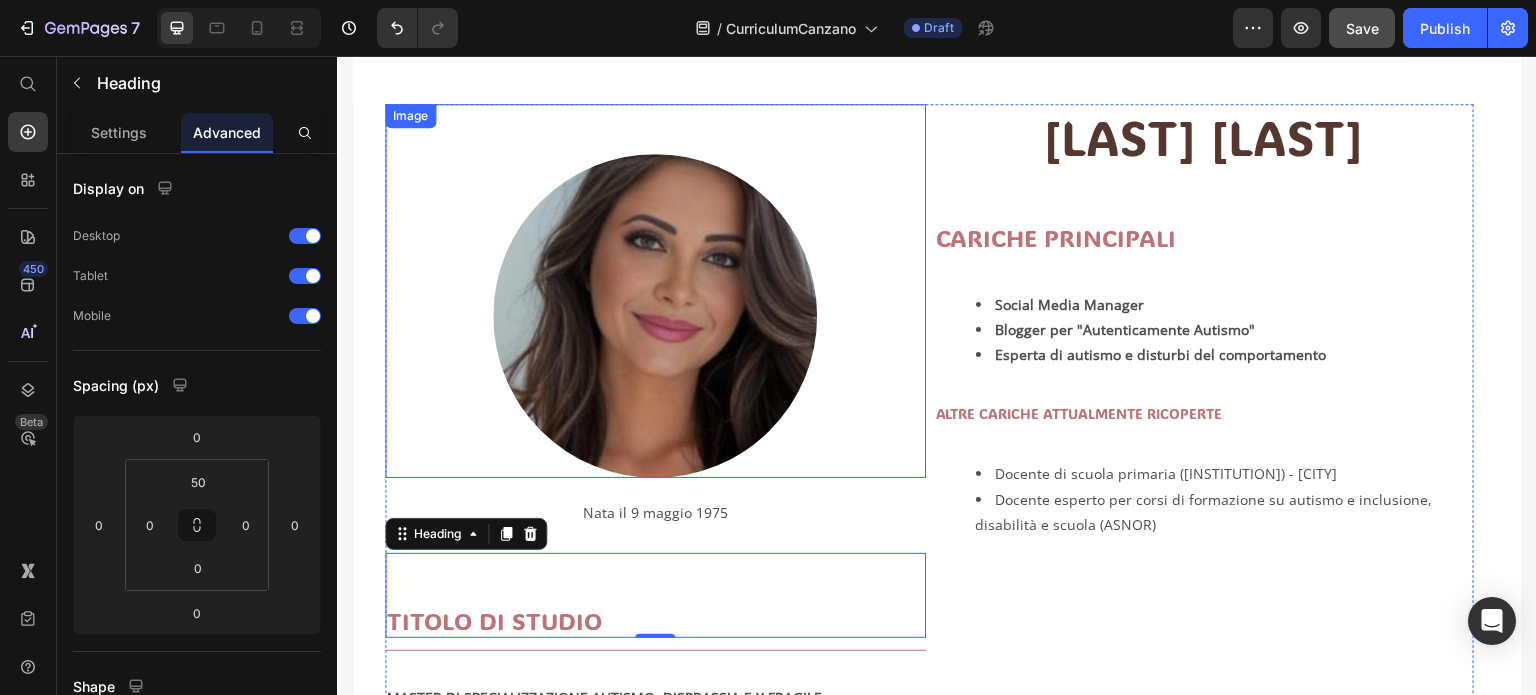 scroll, scrollTop: 0, scrollLeft: 0, axis: both 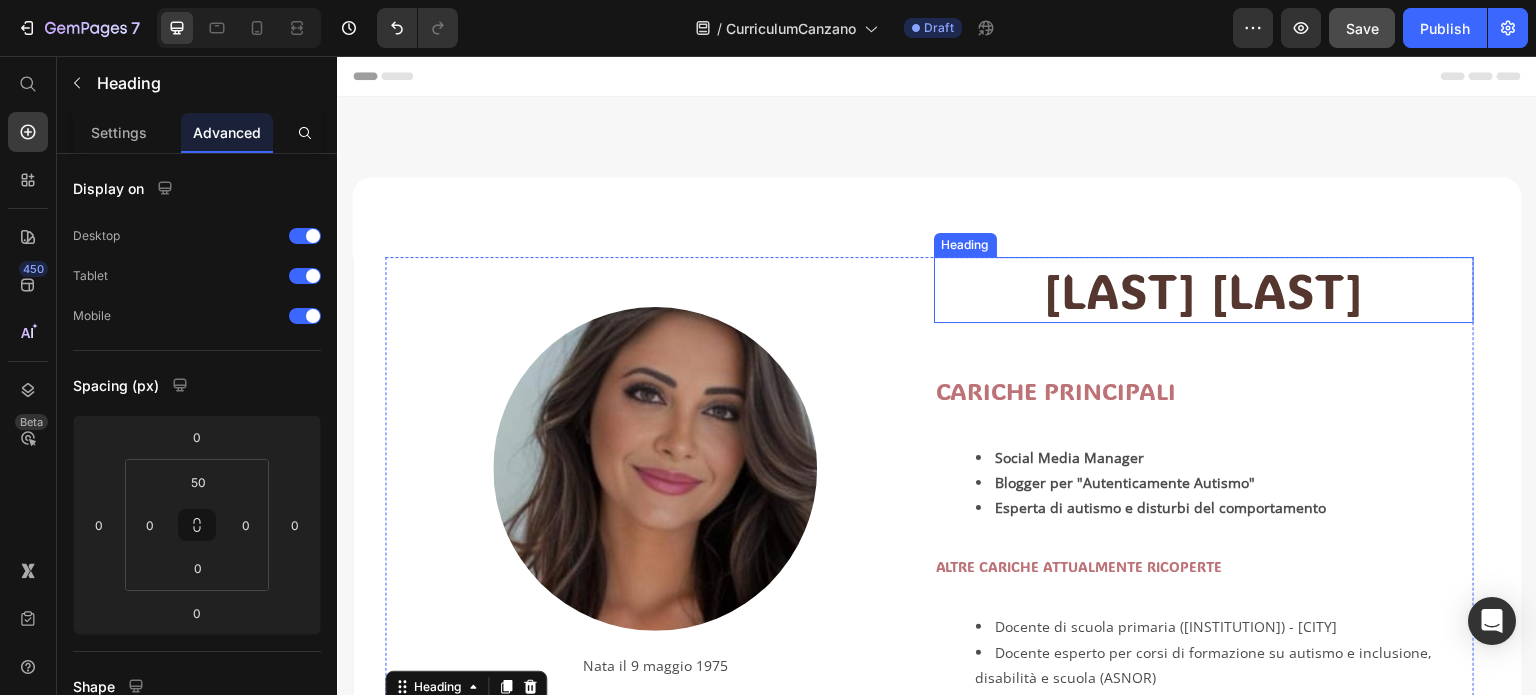 click on "[LAST] [LAST]" at bounding box center (1204, 290) 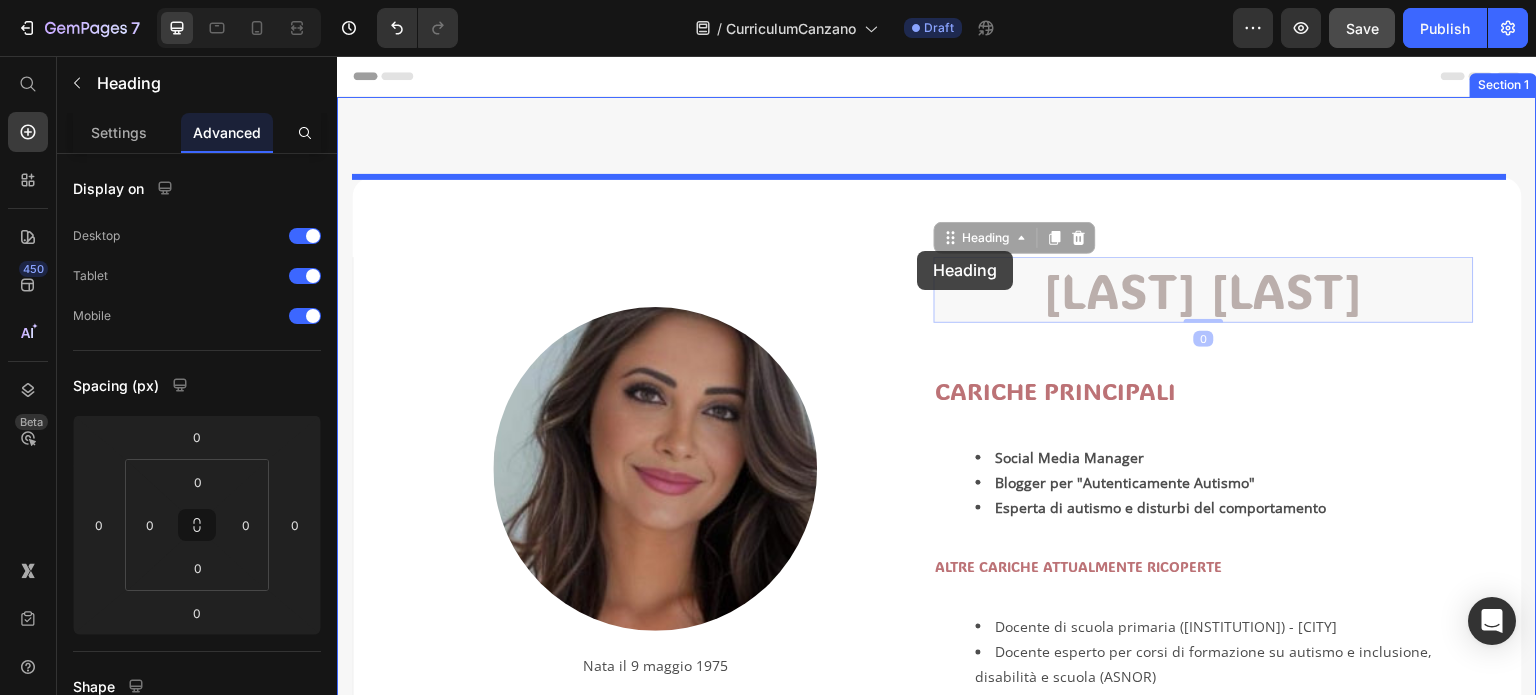 drag, startPoint x: 942, startPoint y: 238, endPoint x: 913, endPoint y: 252, distance: 32.202484 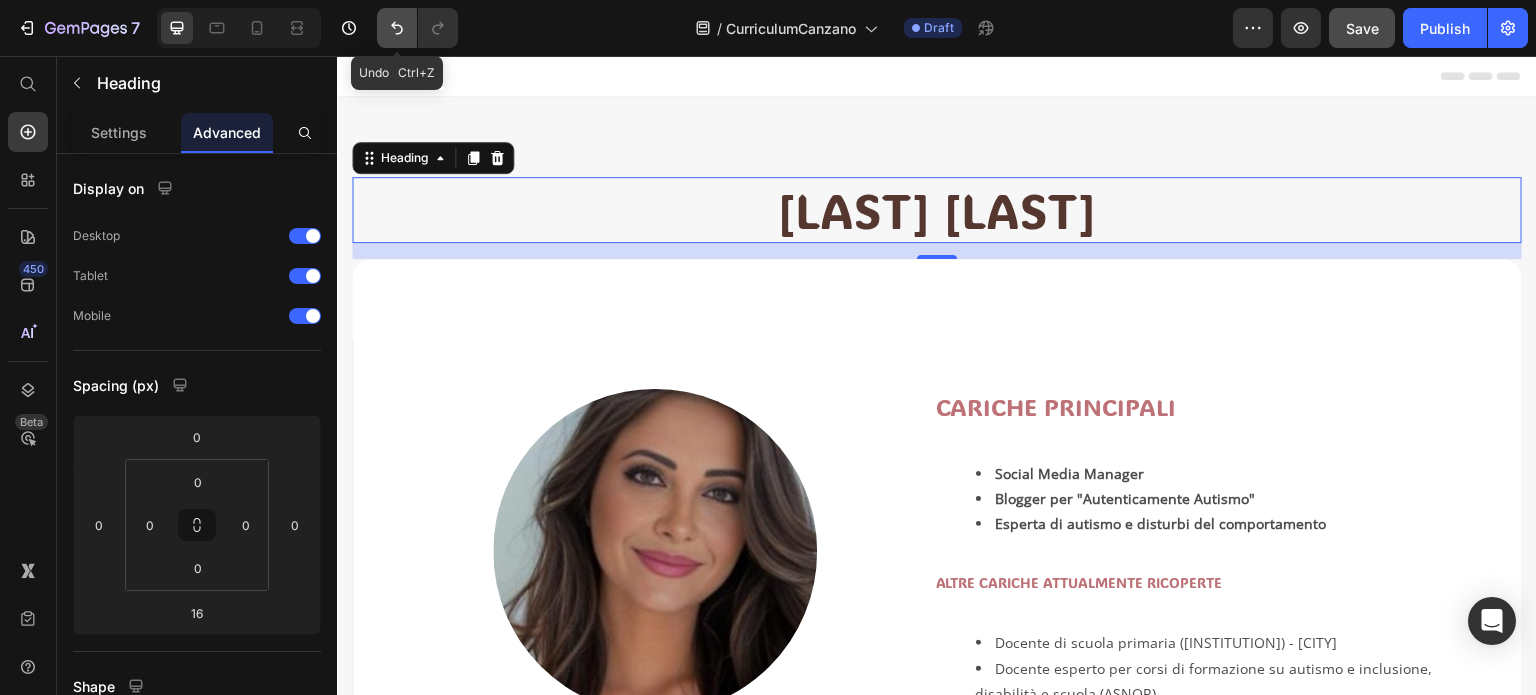 click 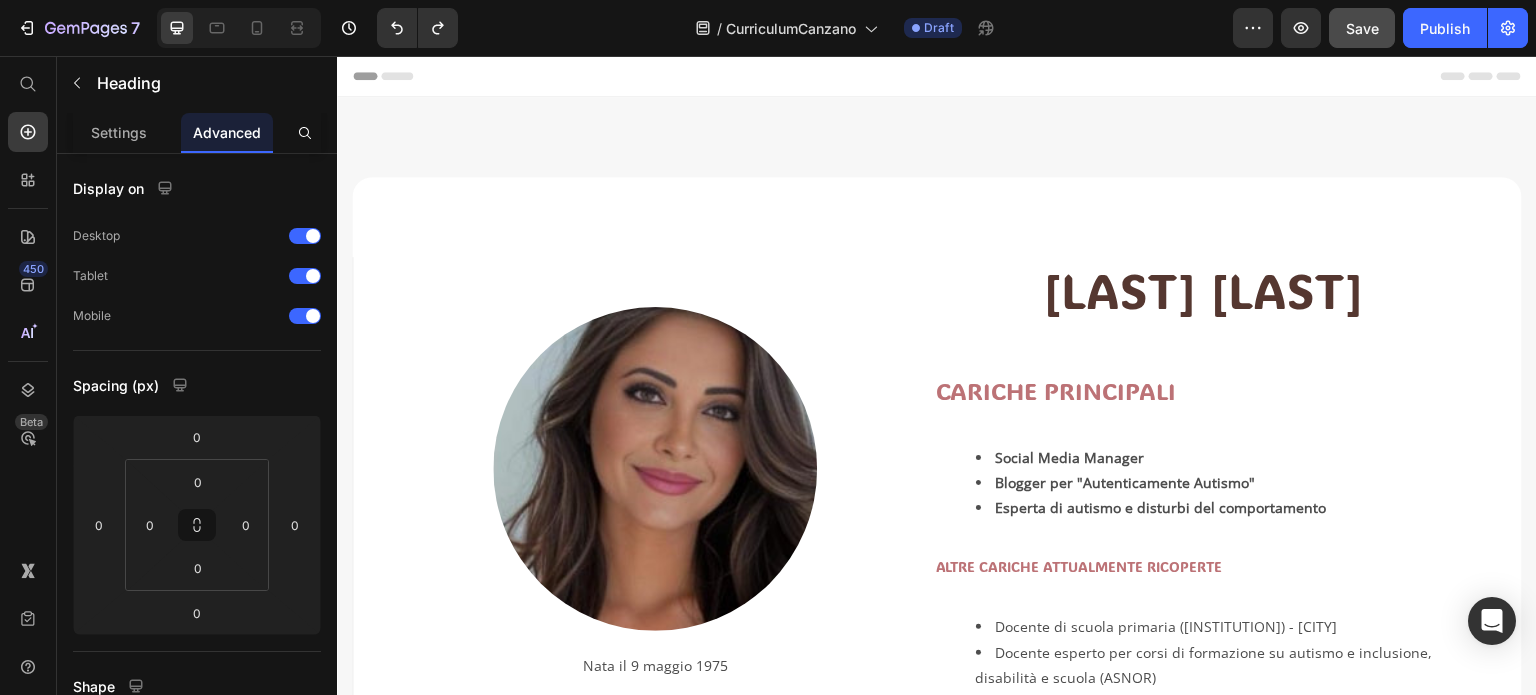 click on "[LAST] [LAST]" at bounding box center (1204, 290) 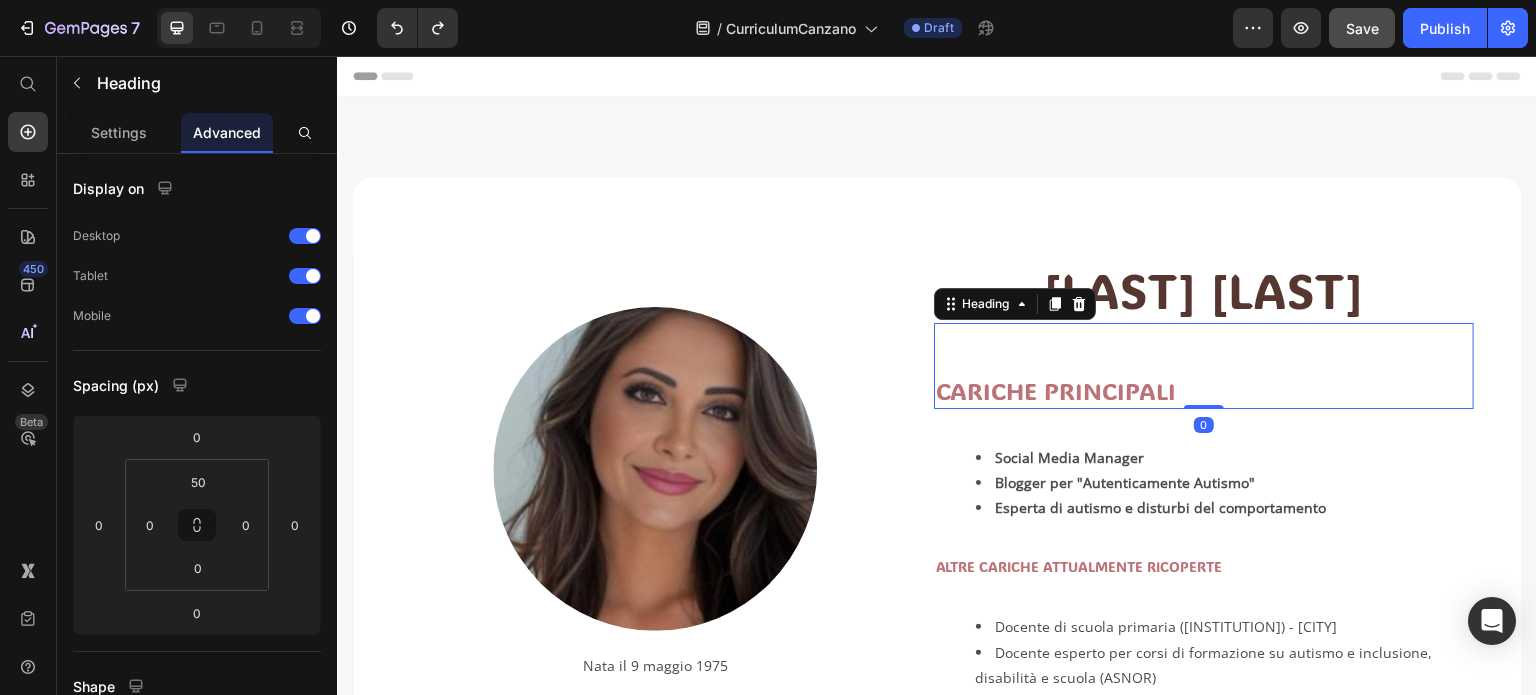 click on "[LAST] [LAST]" at bounding box center (1204, 290) 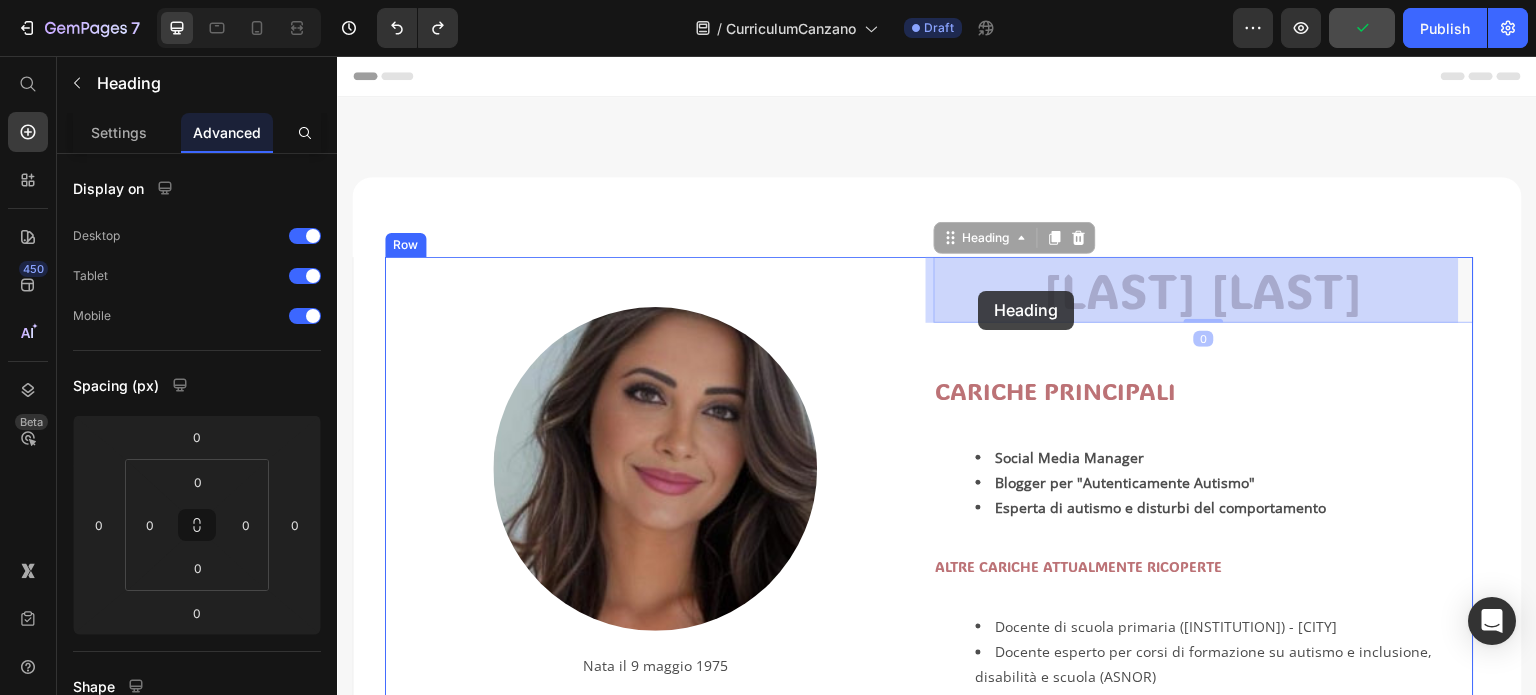 drag, startPoint x: 943, startPoint y: 240, endPoint x: 979, endPoint y: 291, distance: 62.425957 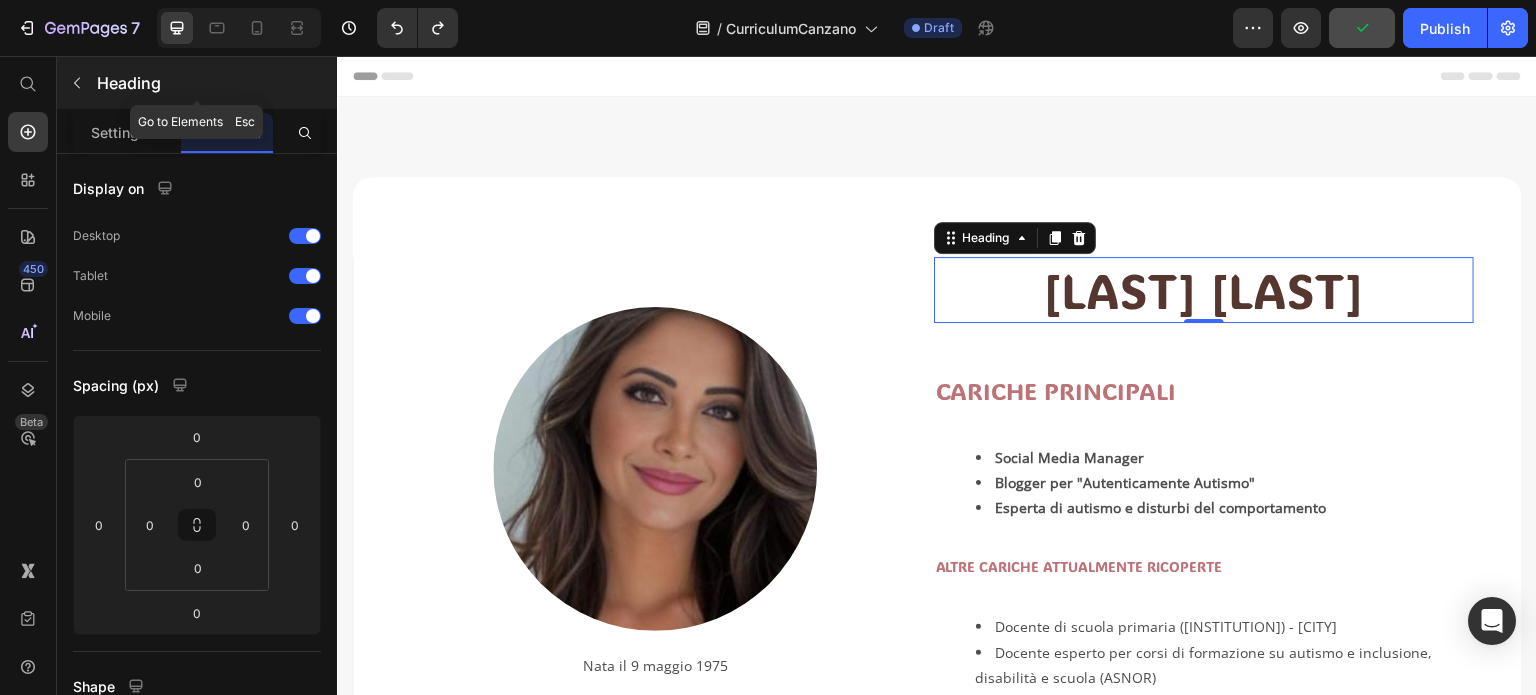 click 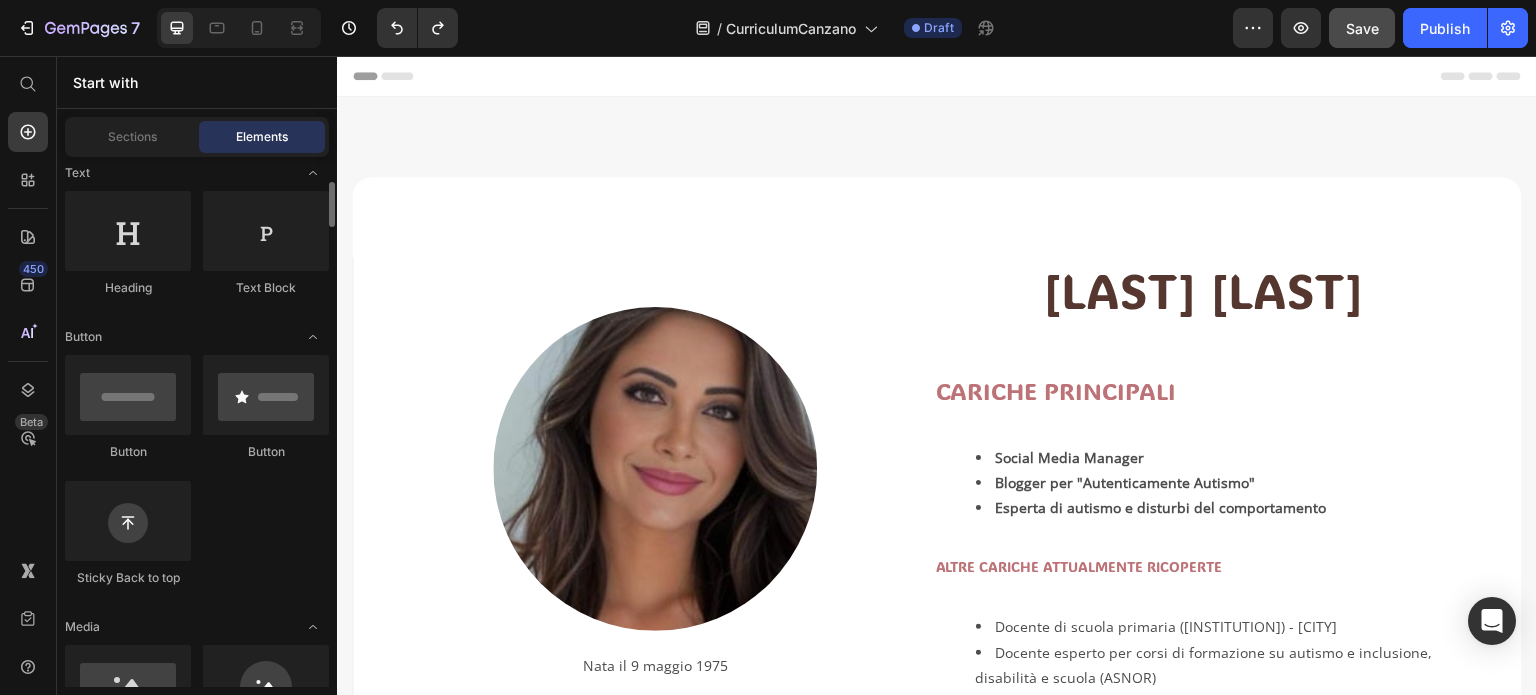 scroll, scrollTop: 0, scrollLeft: 0, axis: both 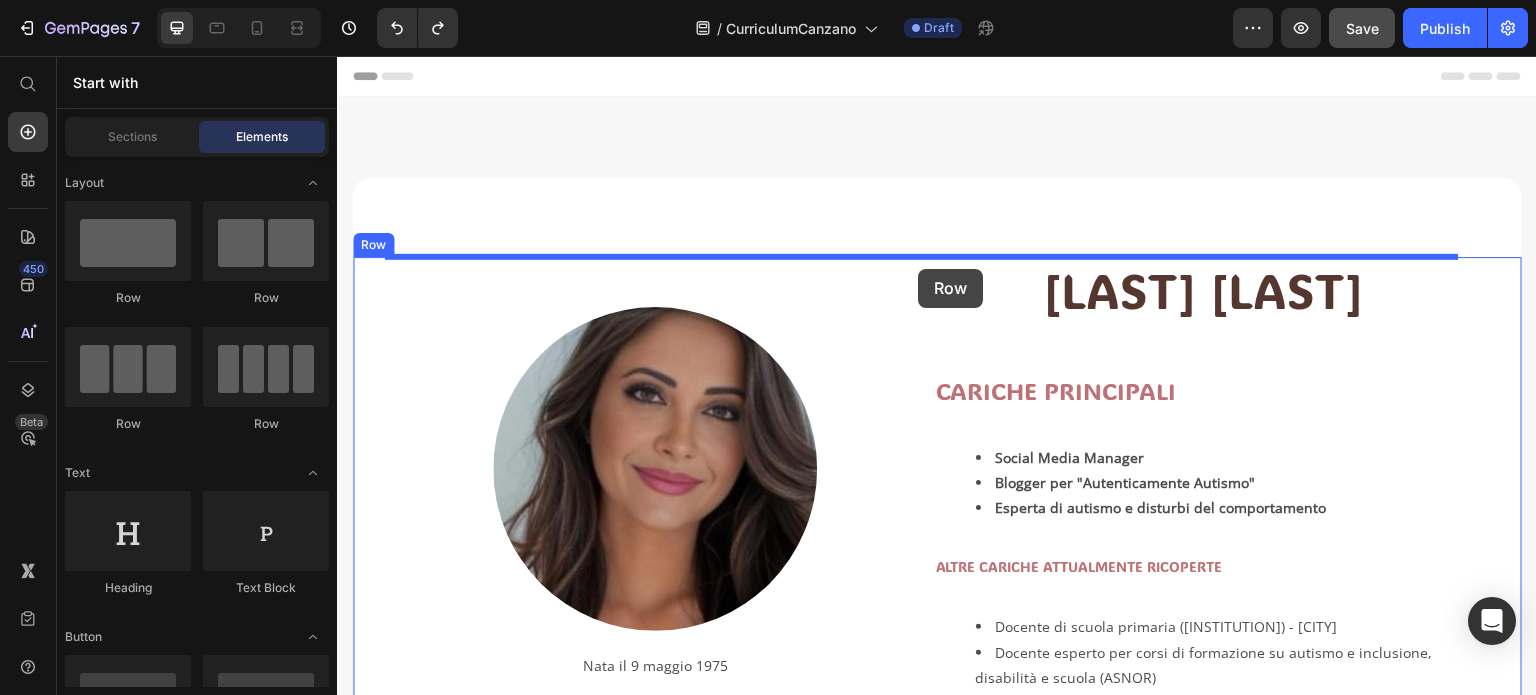drag, startPoint x: 487, startPoint y: 297, endPoint x: 918, endPoint y: 269, distance: 431.90857 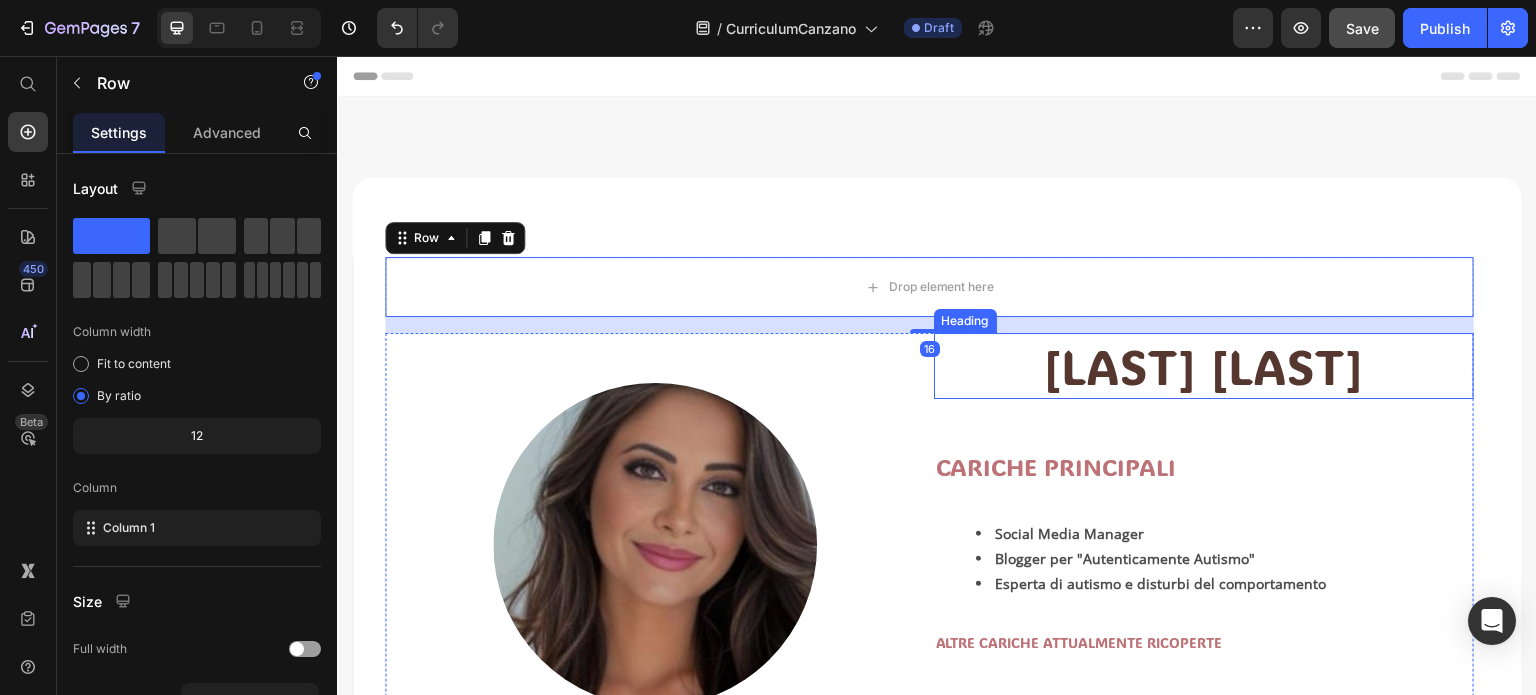 click on "[LAST] [LAST]" at bounding box center (1204, 366) 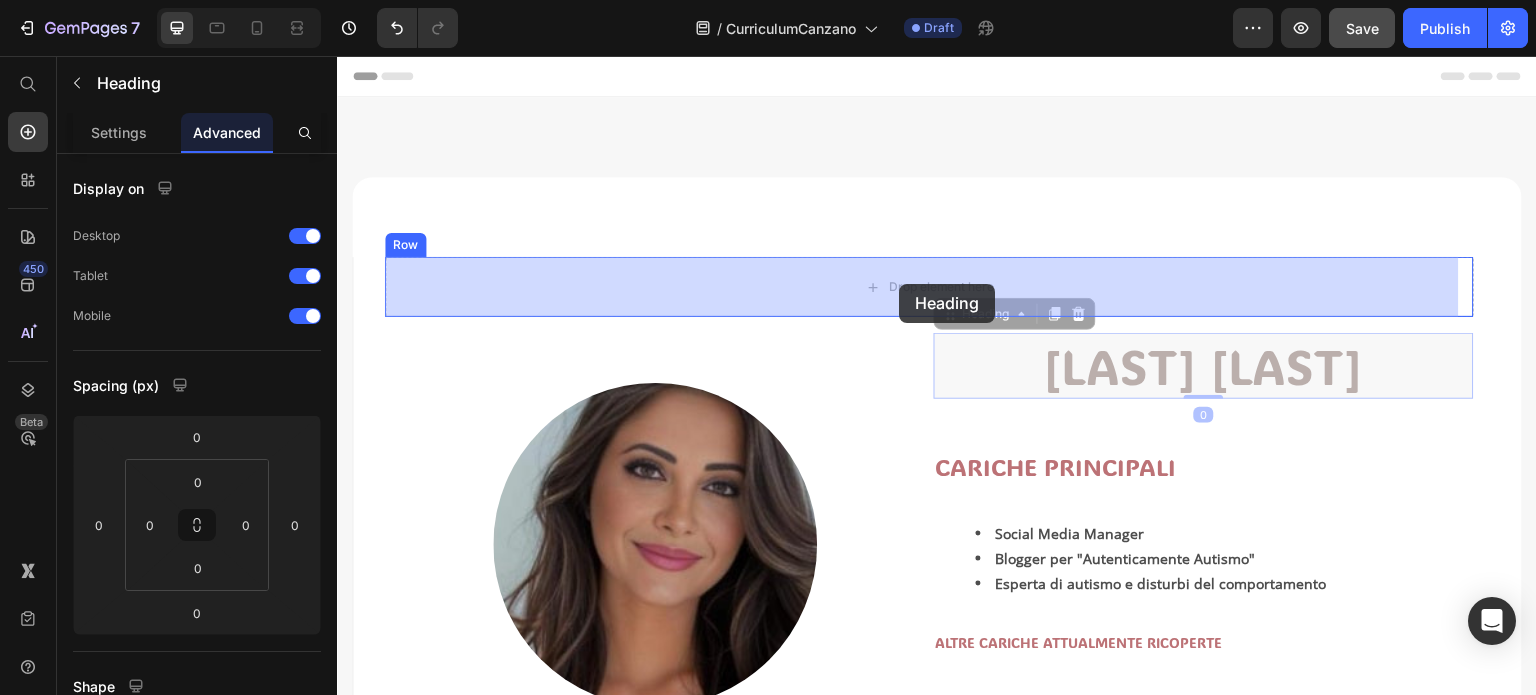 drag, startPoint x: 944, startPoint y: 314, endPoint x: 899, endPoint y: 287, distance: 52.478565 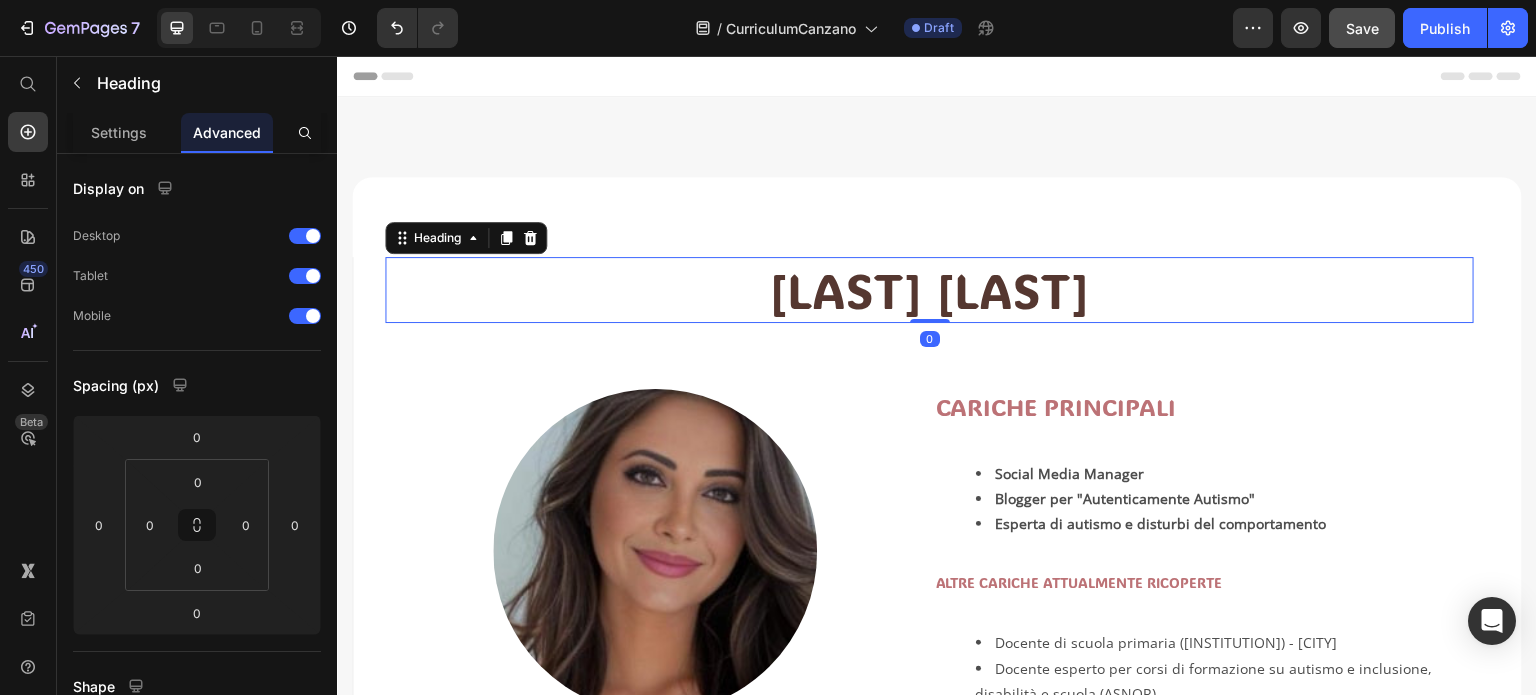click on "[LAST] [LAST]" at bounding box center (929, 290) 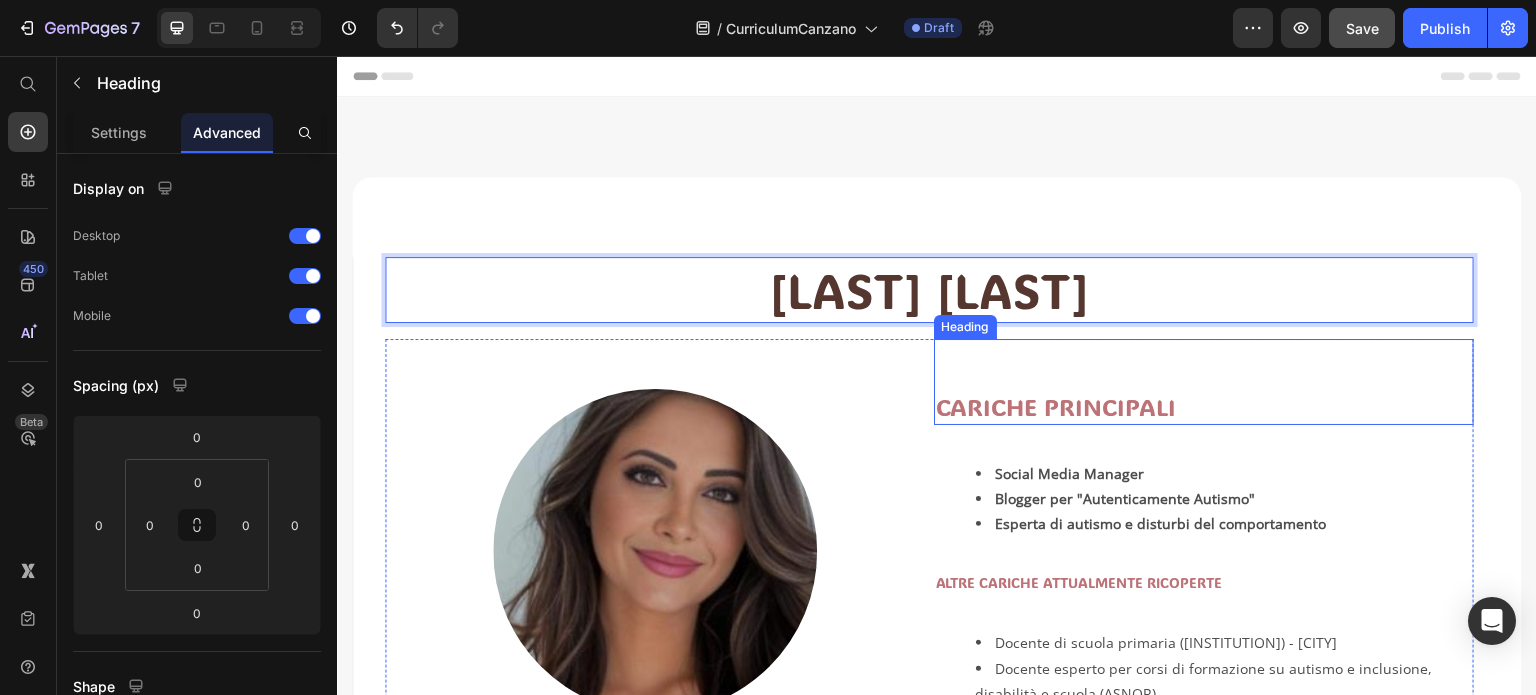 scroll, scrollTop: 200, scrollLeft: 0, axis: vertical 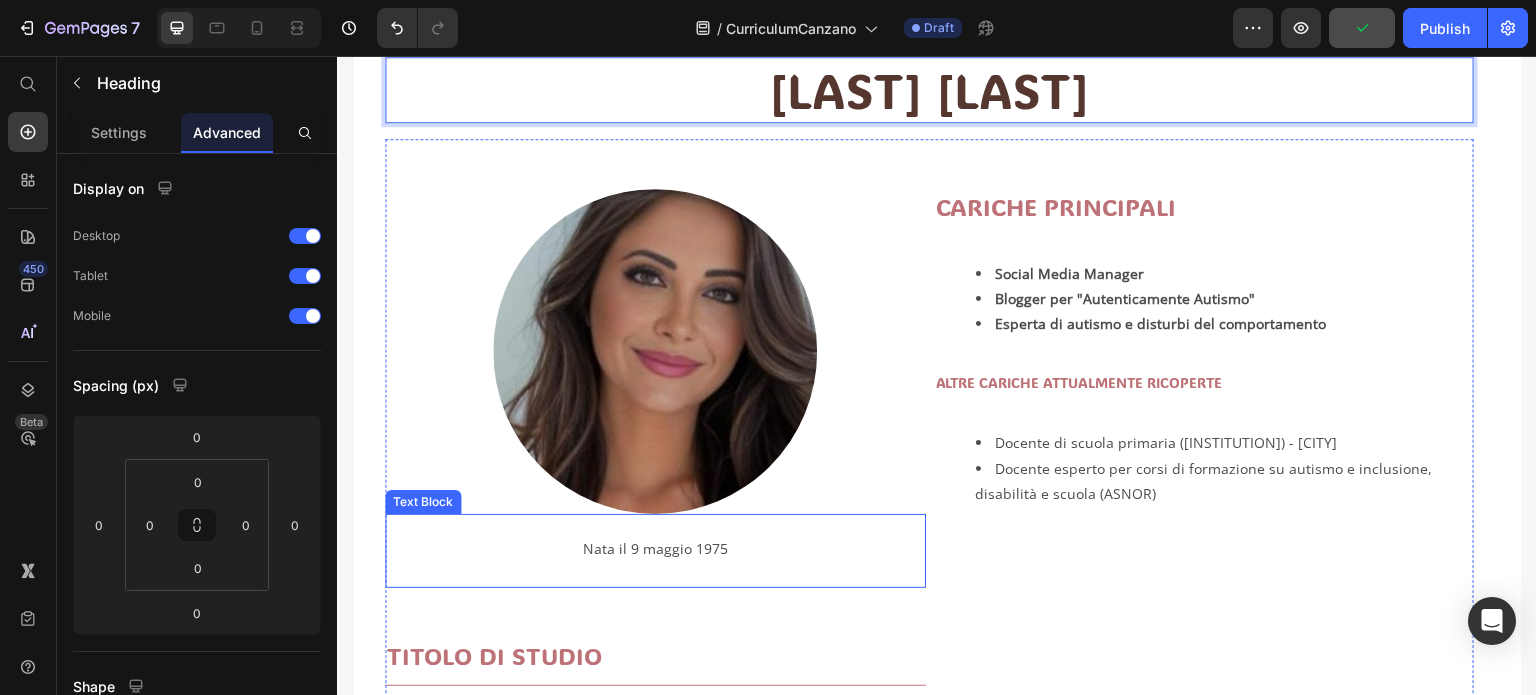 click on "Nata il 9 maggio 1975" at bounding box center (655, 561) 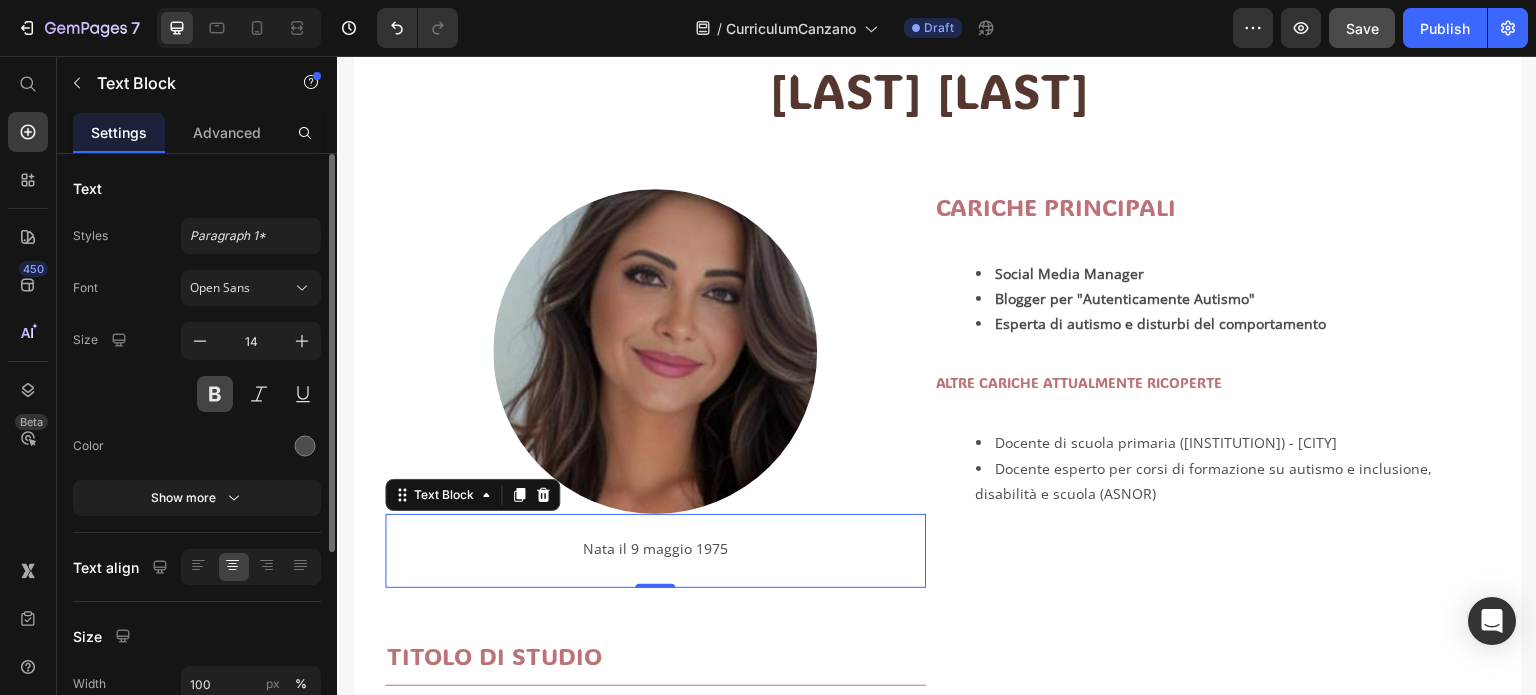 click at bounding box center (215, 394) 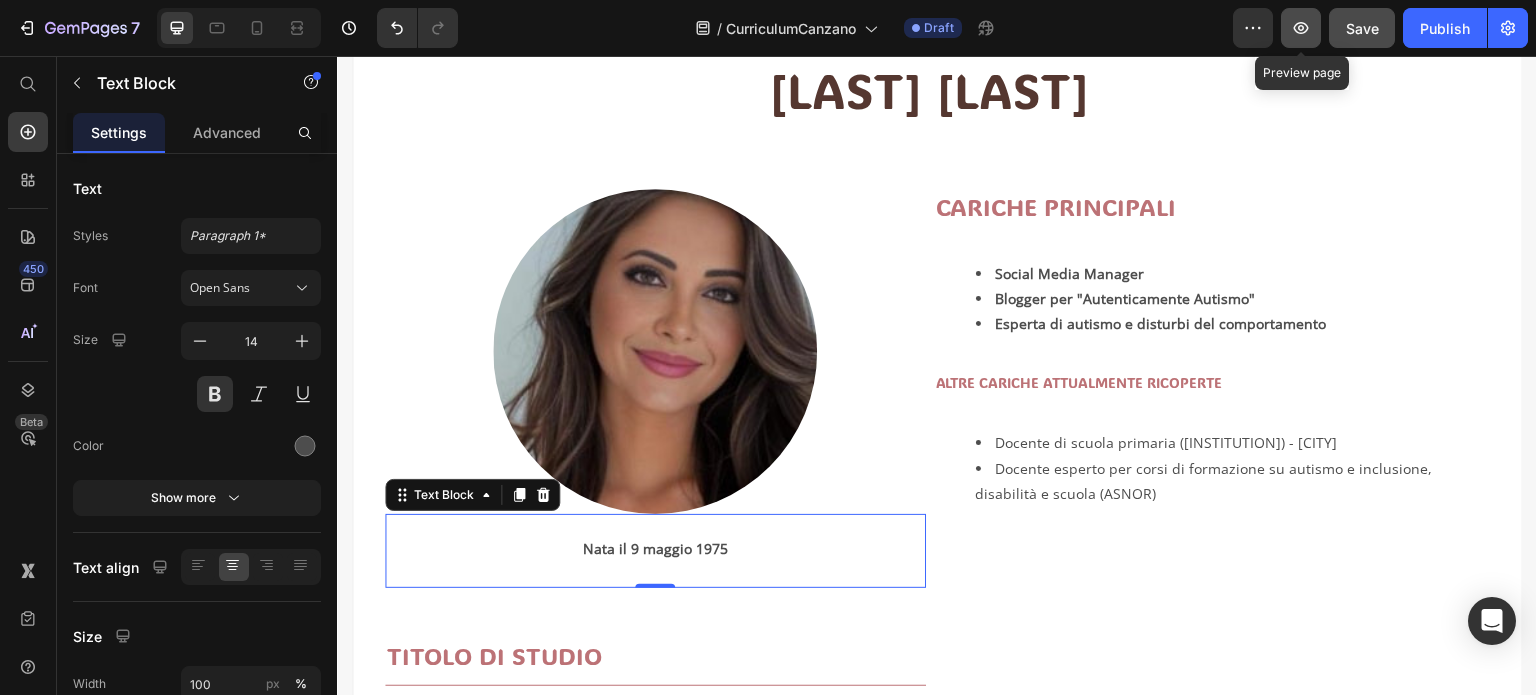 click 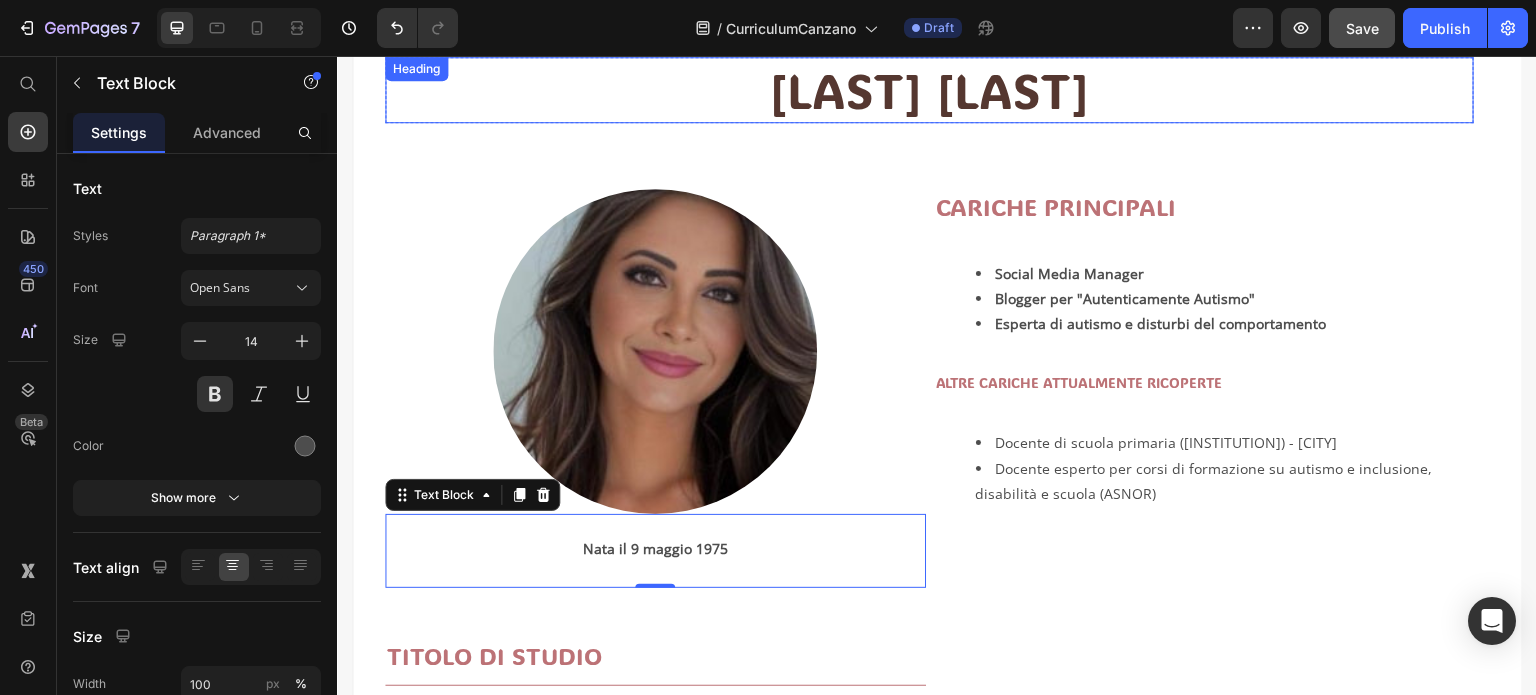click on "[LAST] [LAST]" at bounding box center (929, 90) 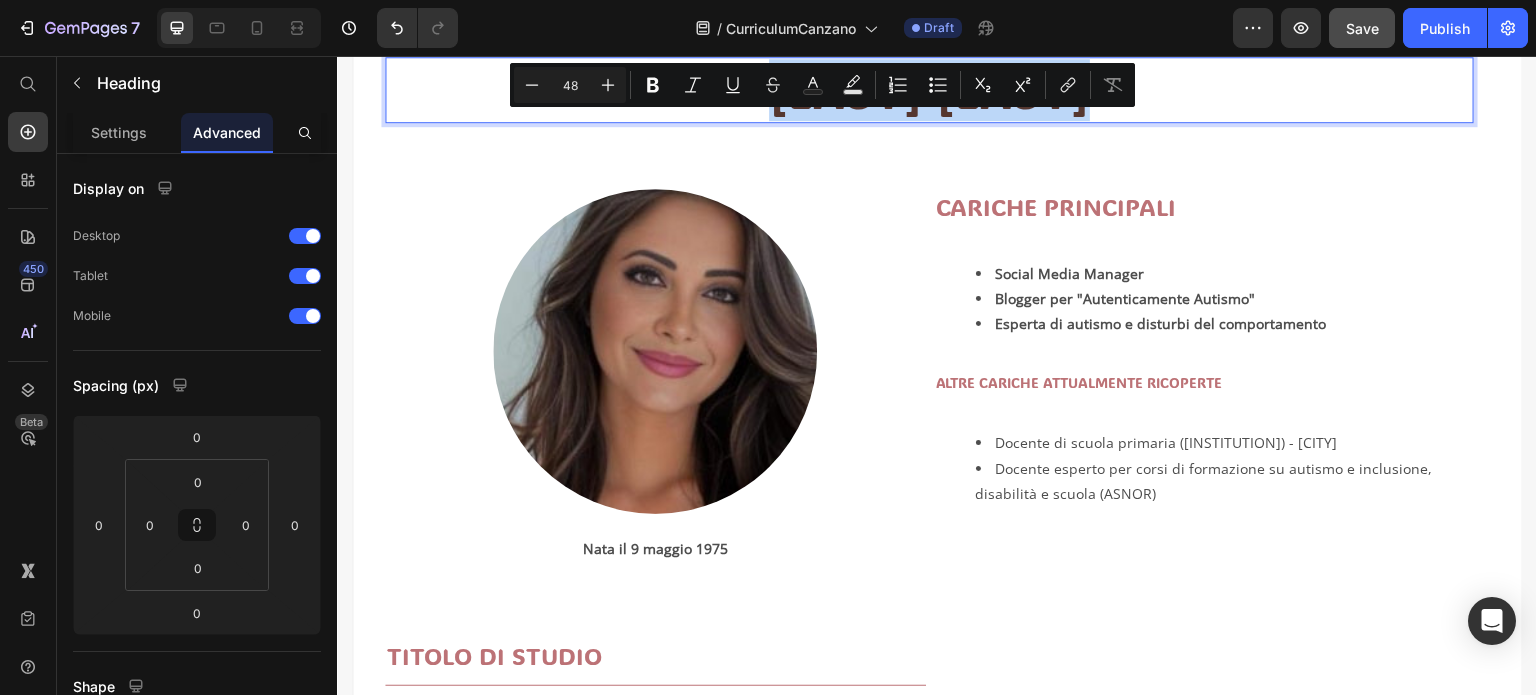 click on "[LAST] [LAST]" at bounding box center (929, 90) 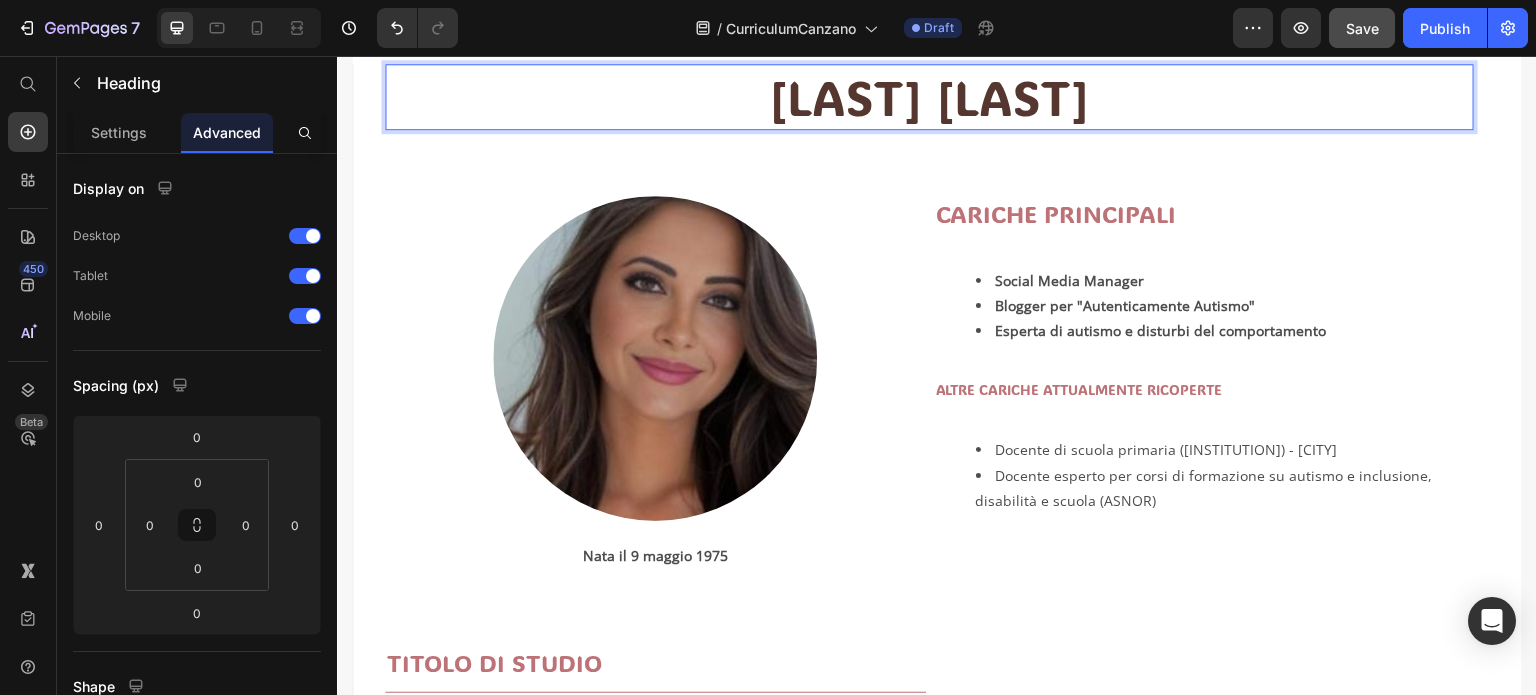 scroll, scrollTop: 182, scrollLeft: 0, axis: vertical 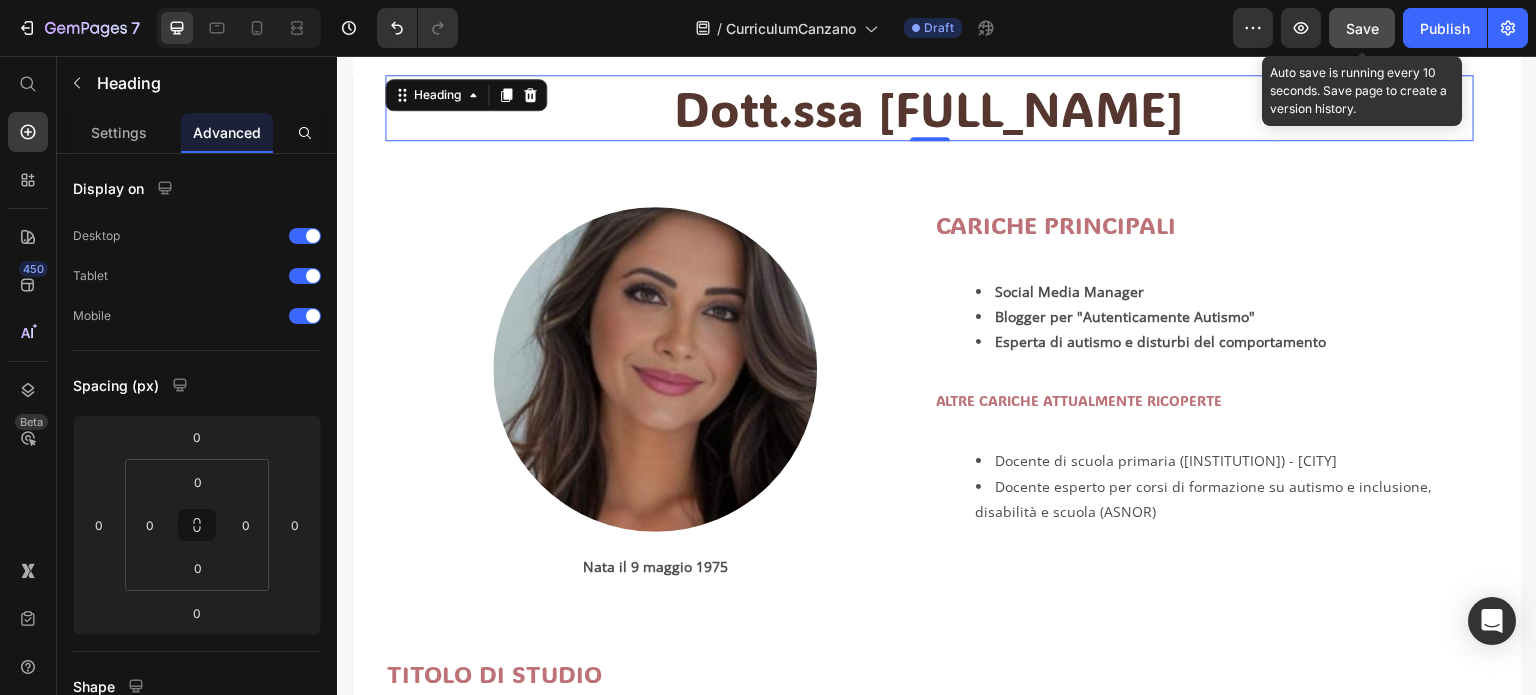 click on "Save" at bounding box center [1362, 28] 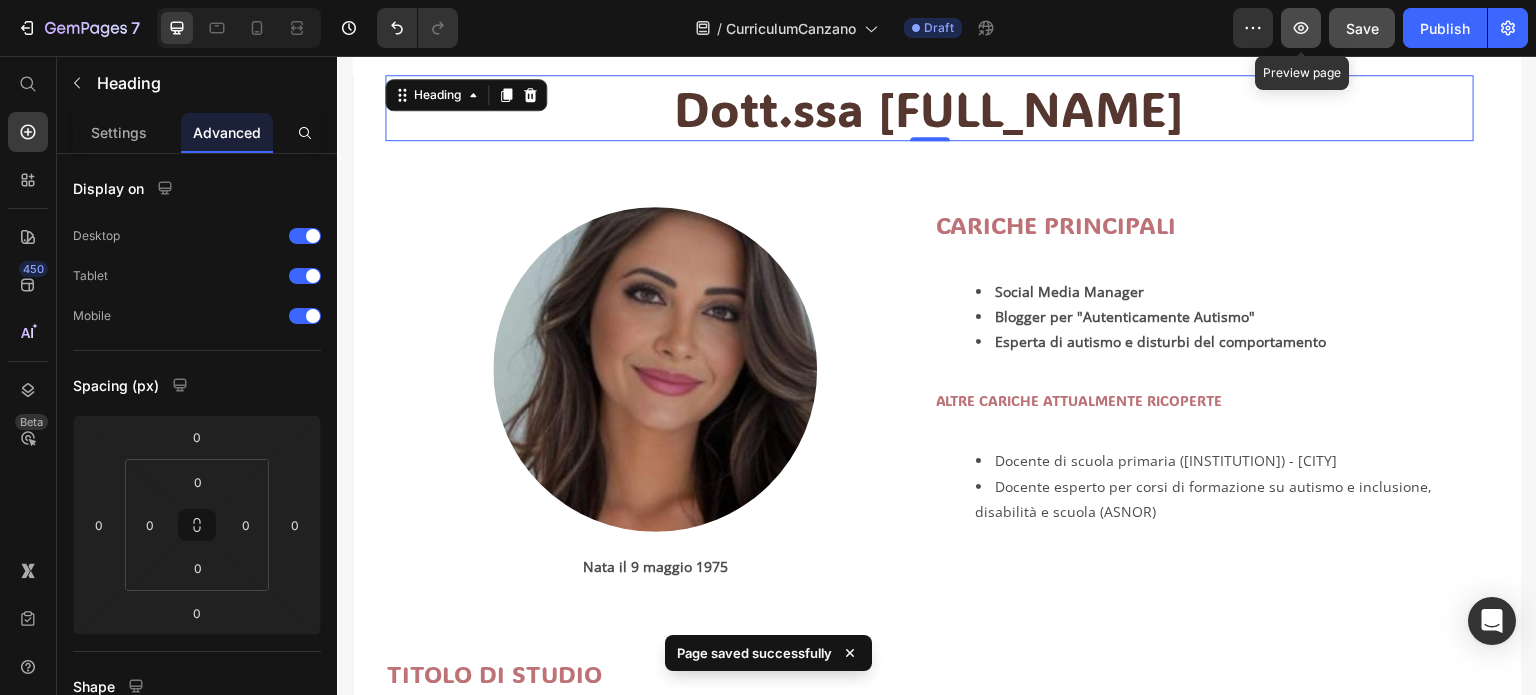 click 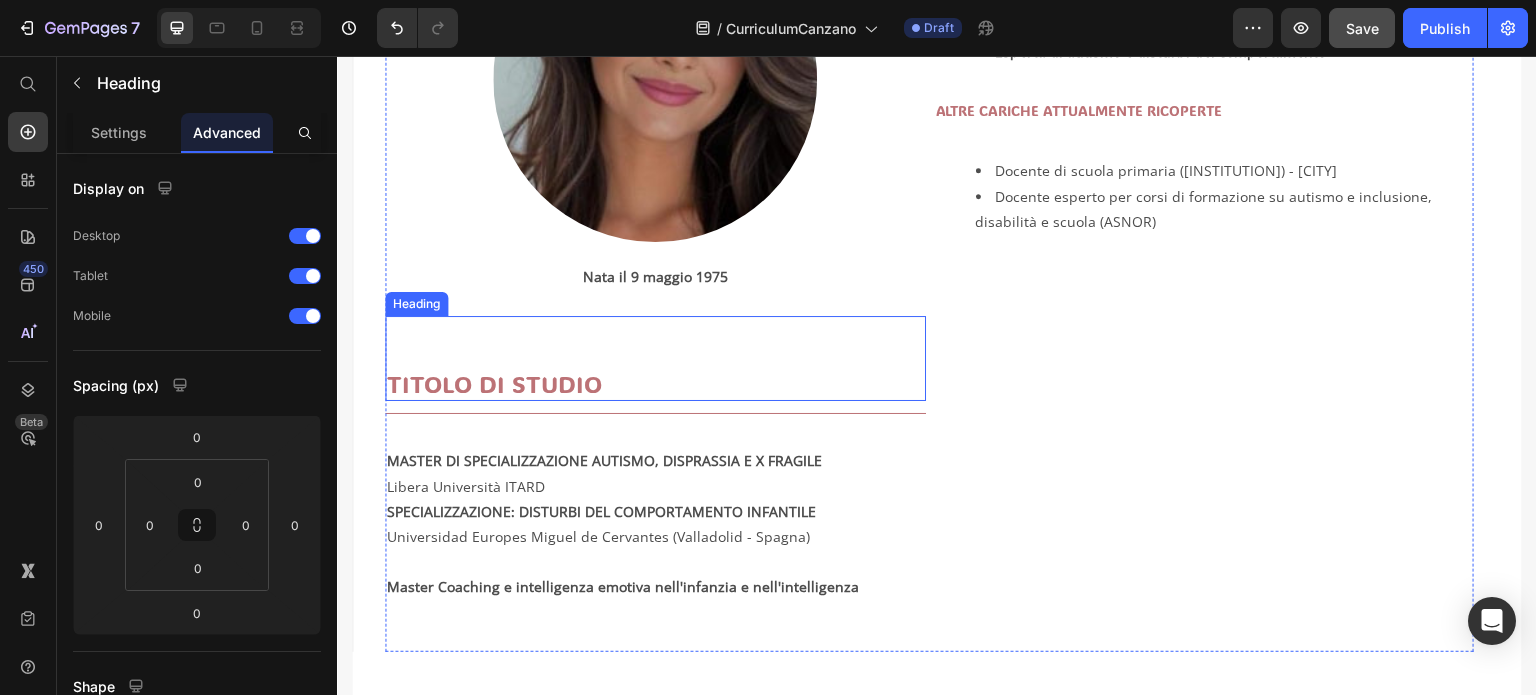 scroll, scrollTop: 482, scrollLeft: 0, axis: vertical 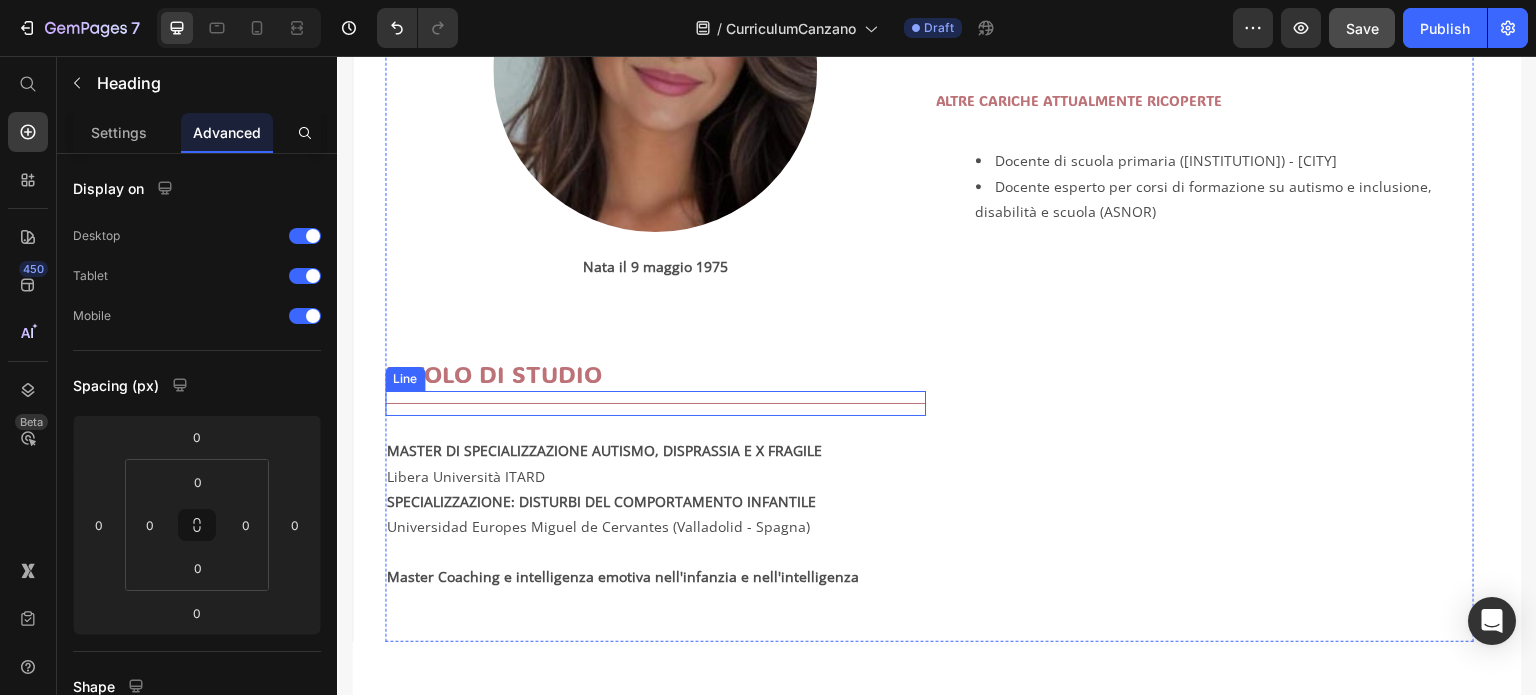 click on "Title Line" at bounding box center [655, 403] 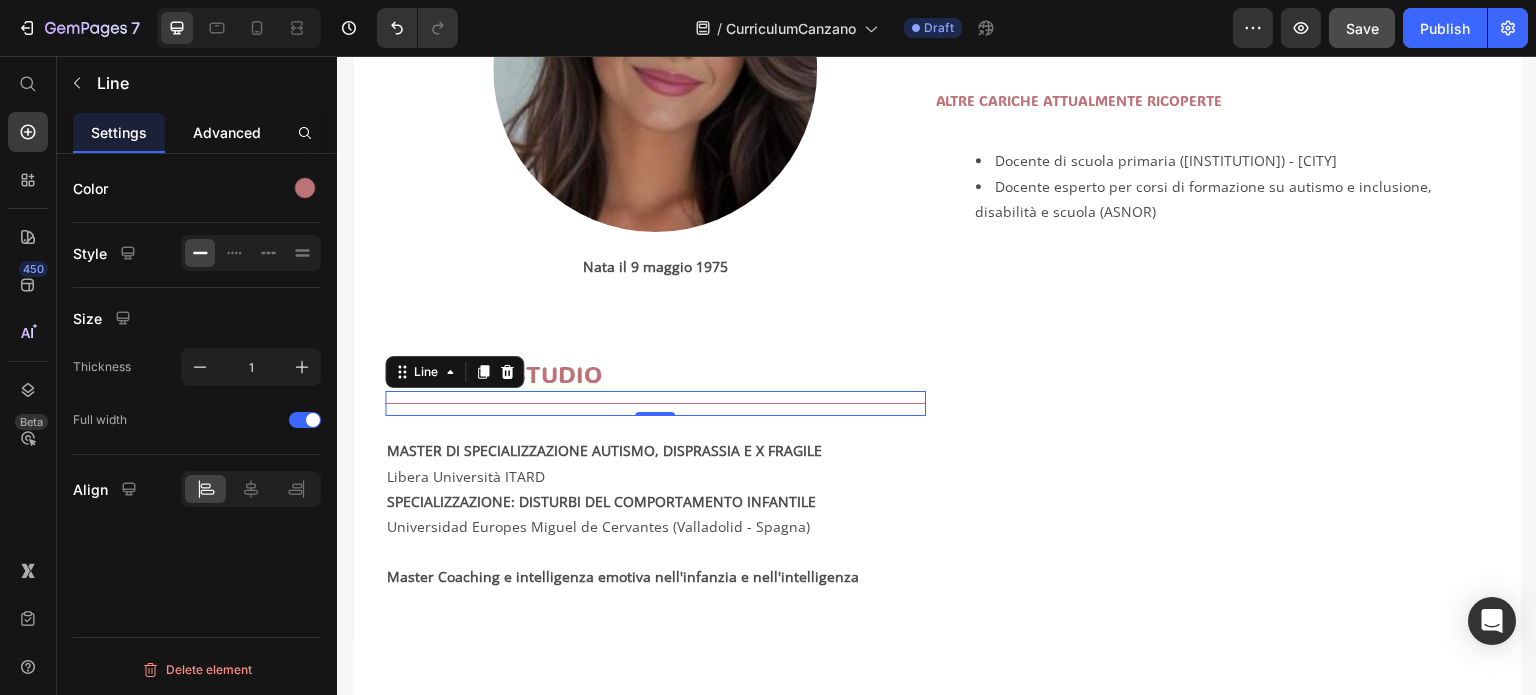 click on "Advanced" at bounding box center (227, 132) 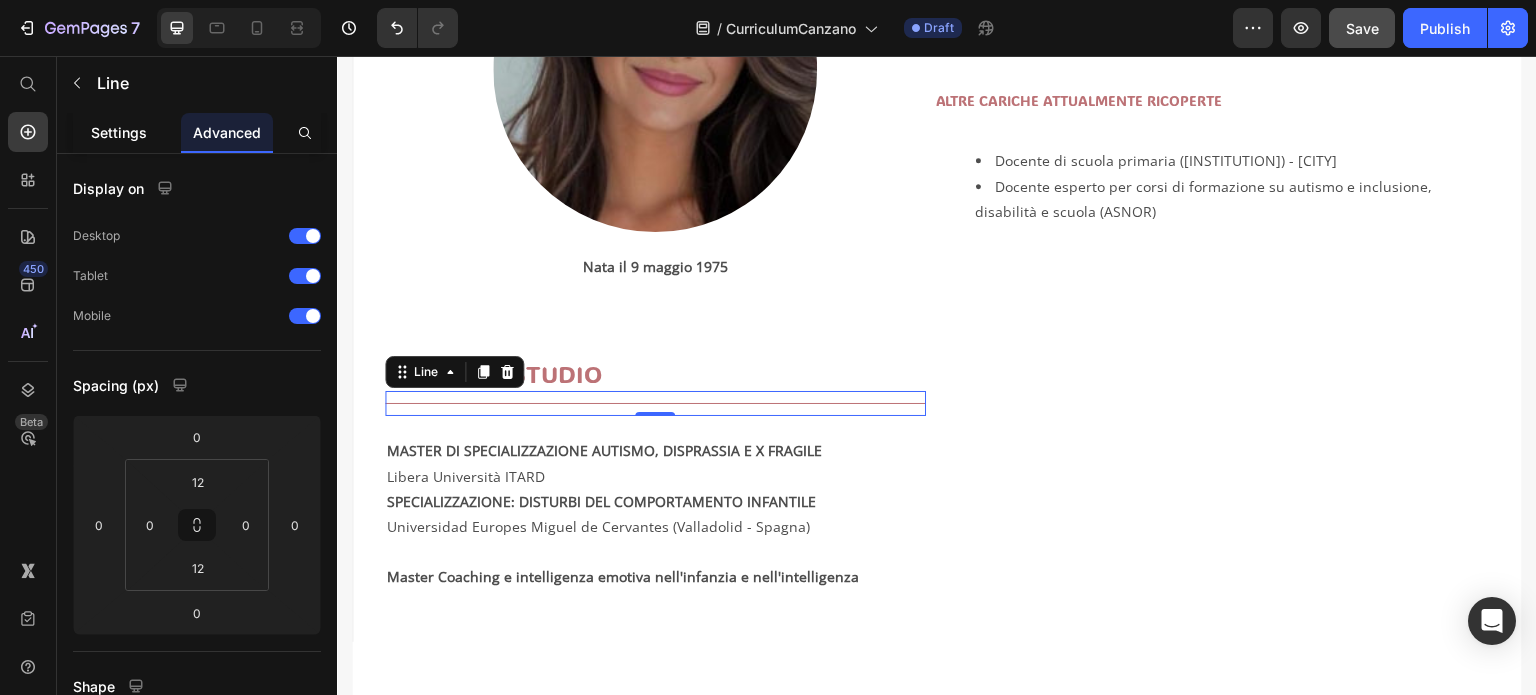 click on "Settings" 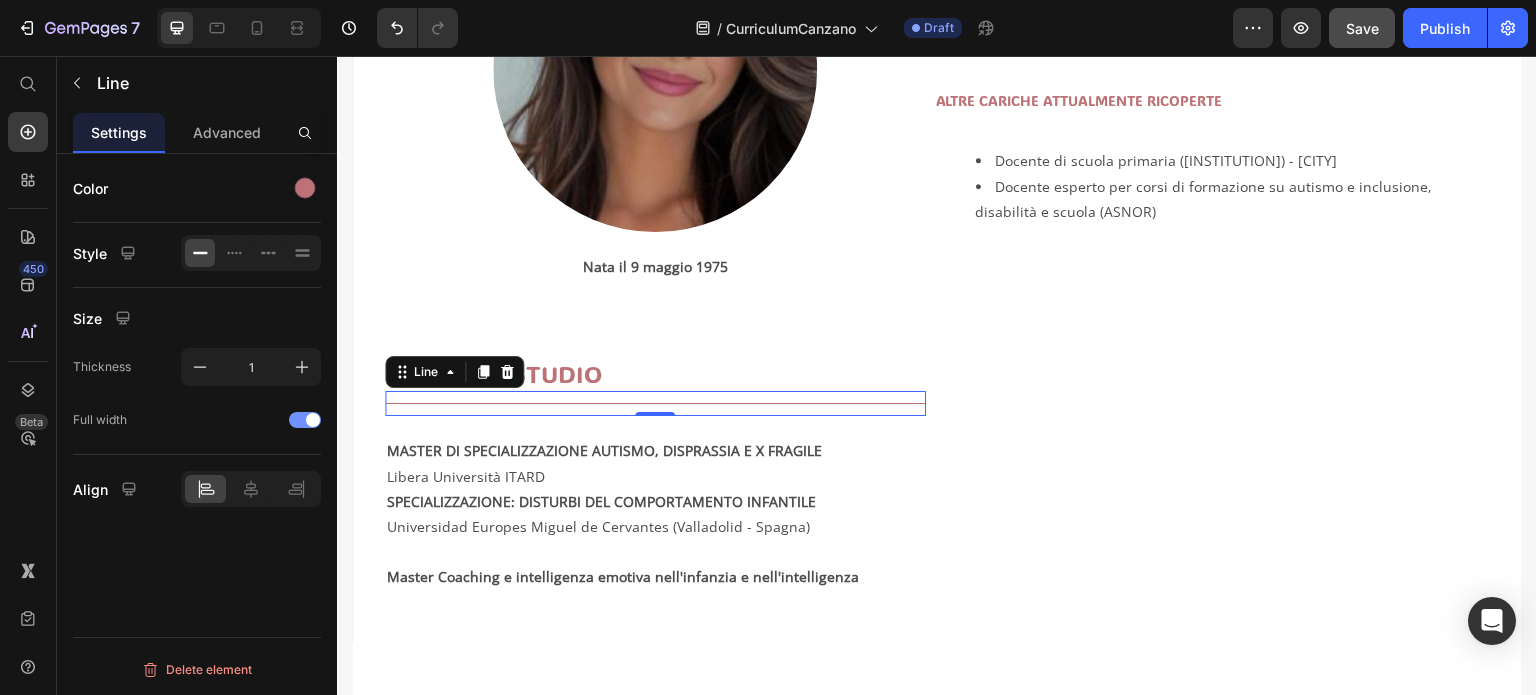 click at bounding box center [313, 420] 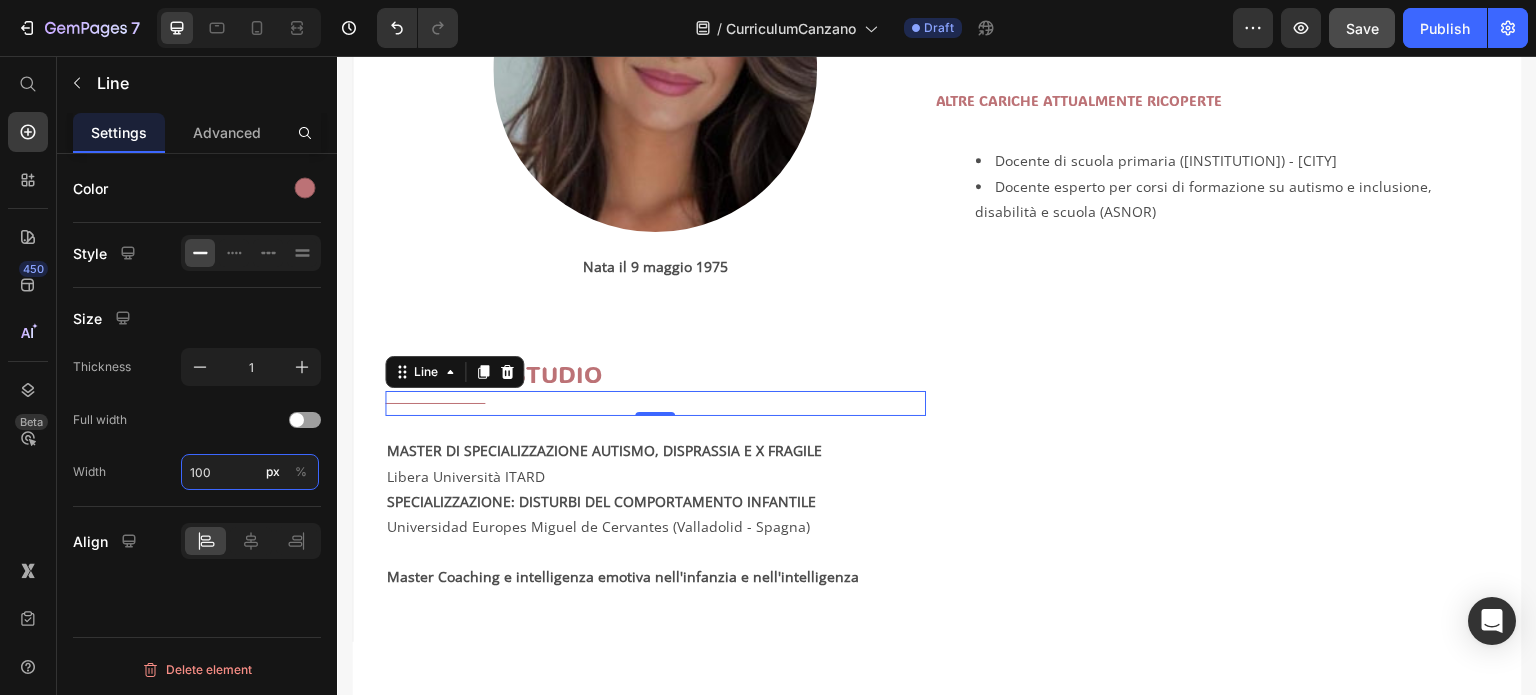 click on "100" at bounding box center (250, 472) 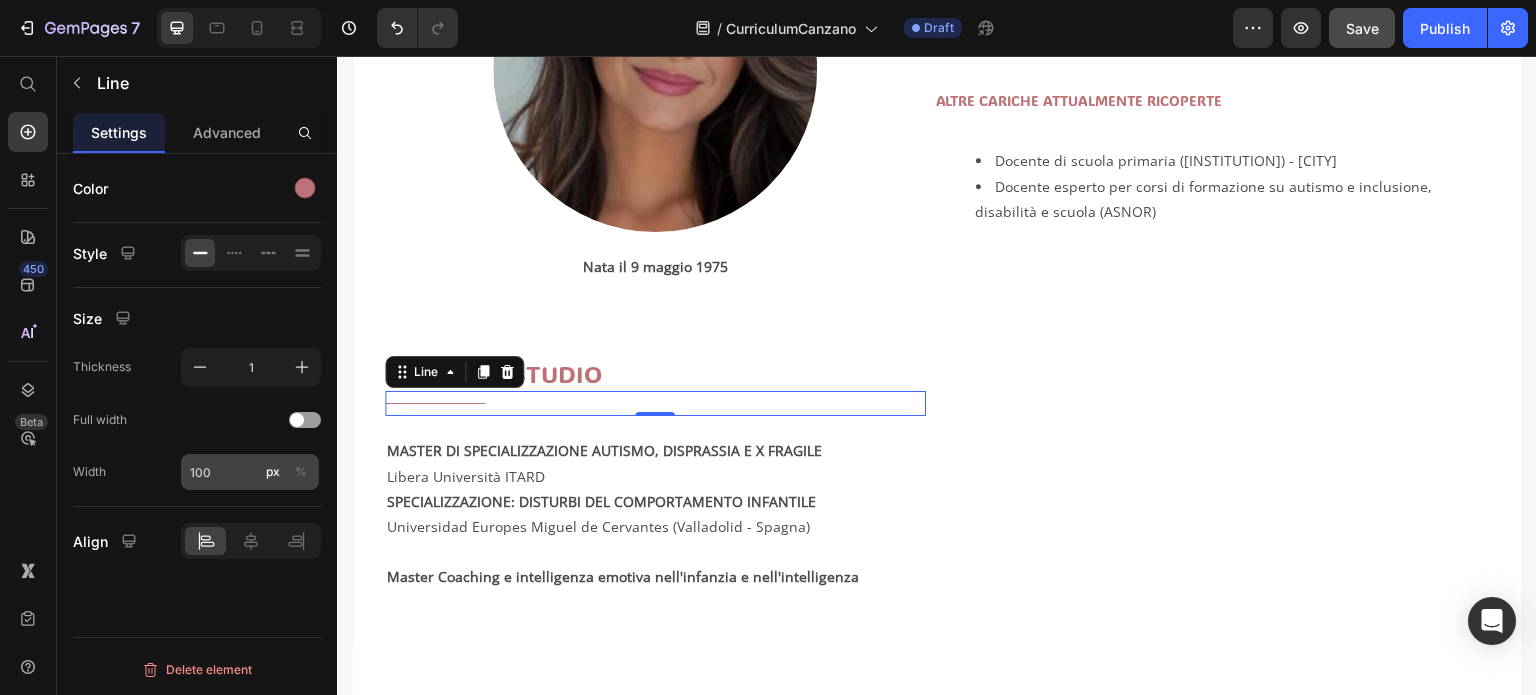 click on "%" at bounding box center [301, 472] 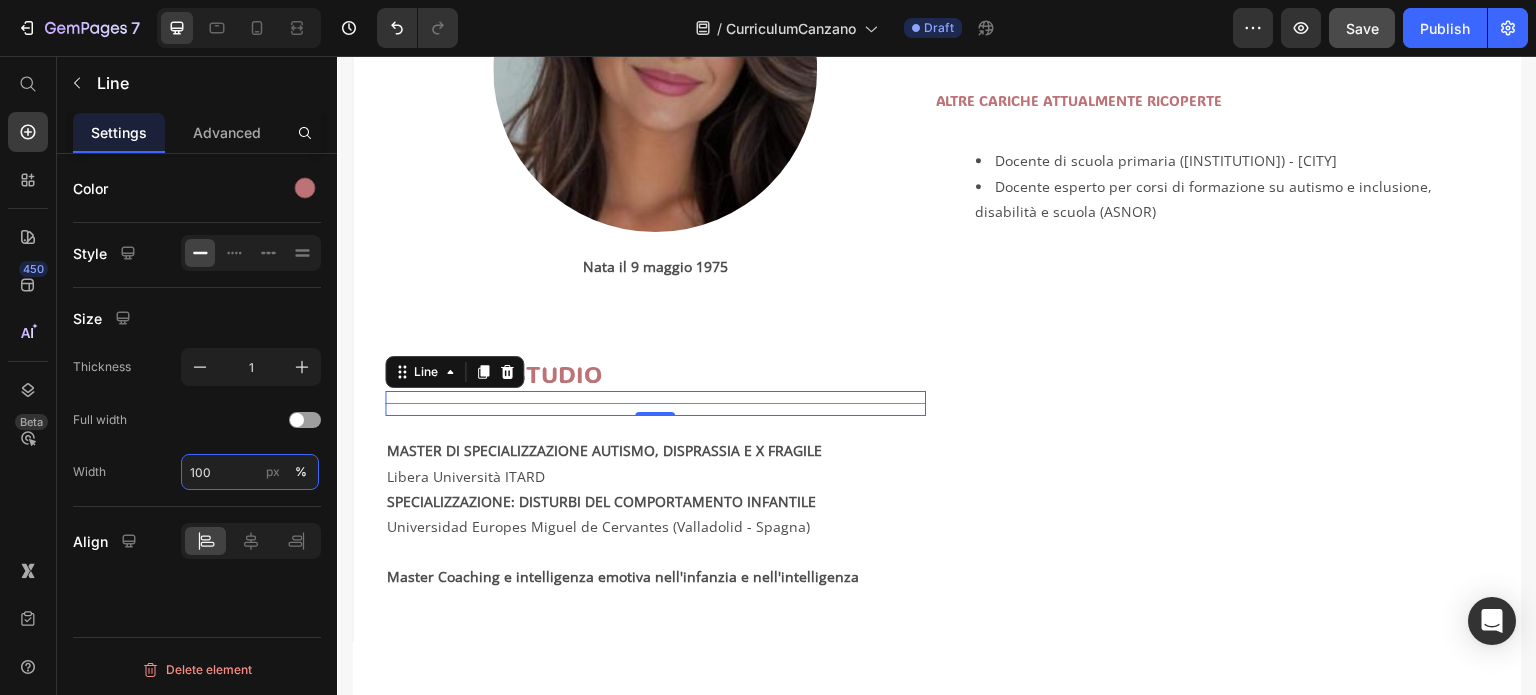 click on "100" at bounding box center (250, 472) 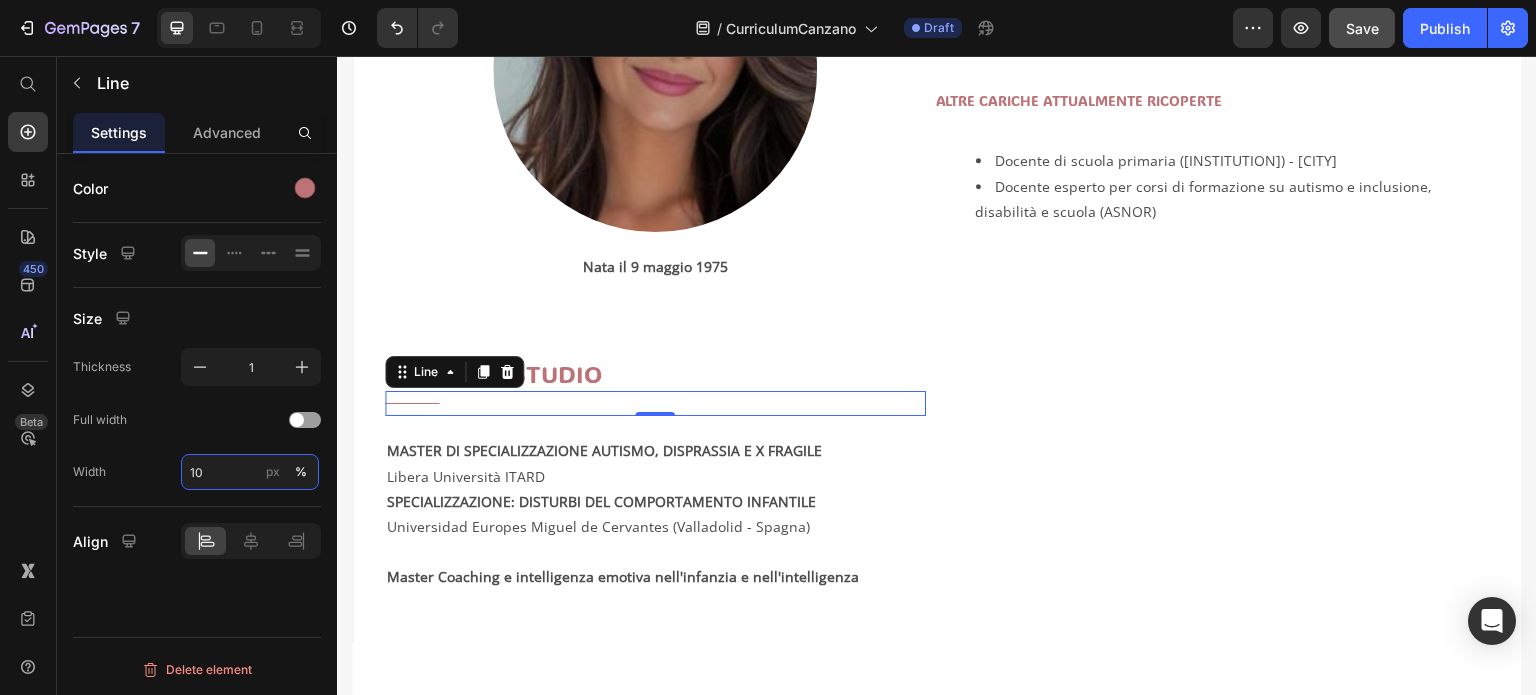 type on "1" 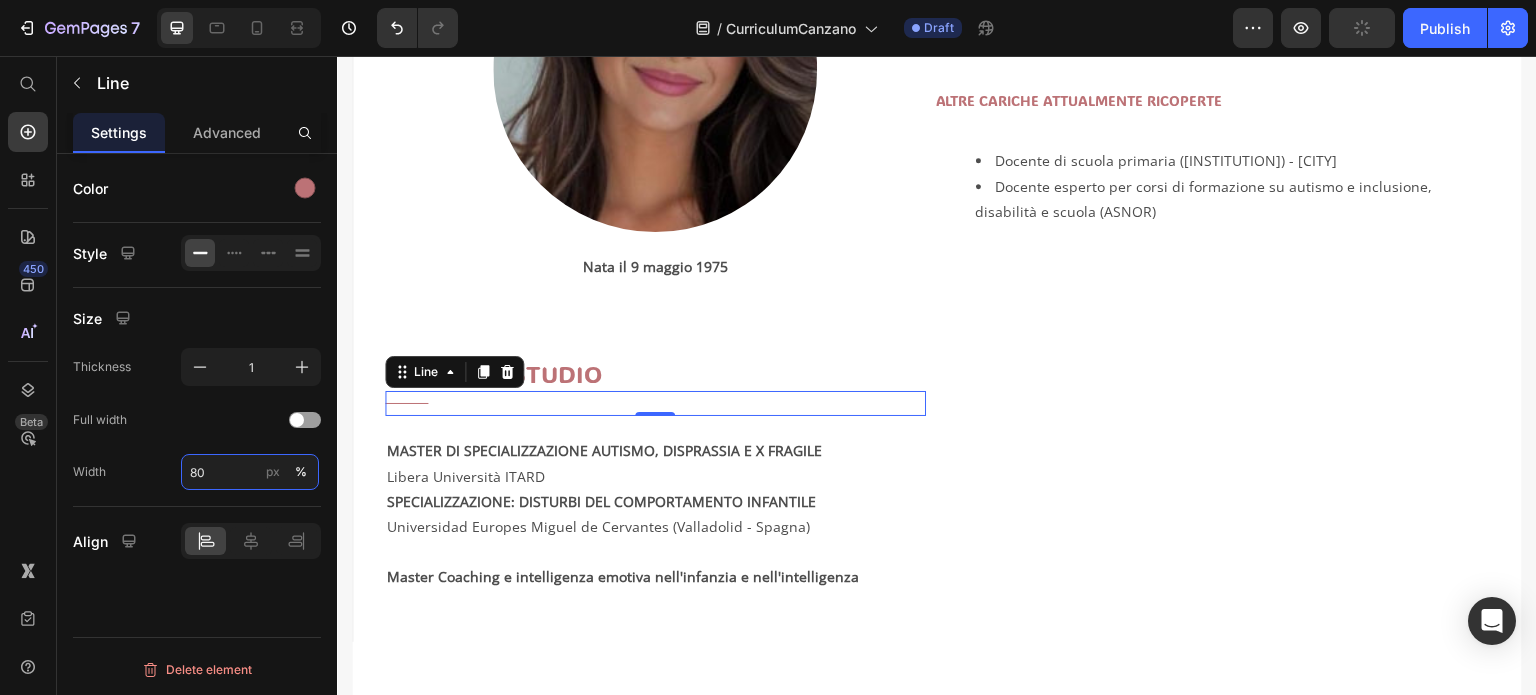 type on "8" 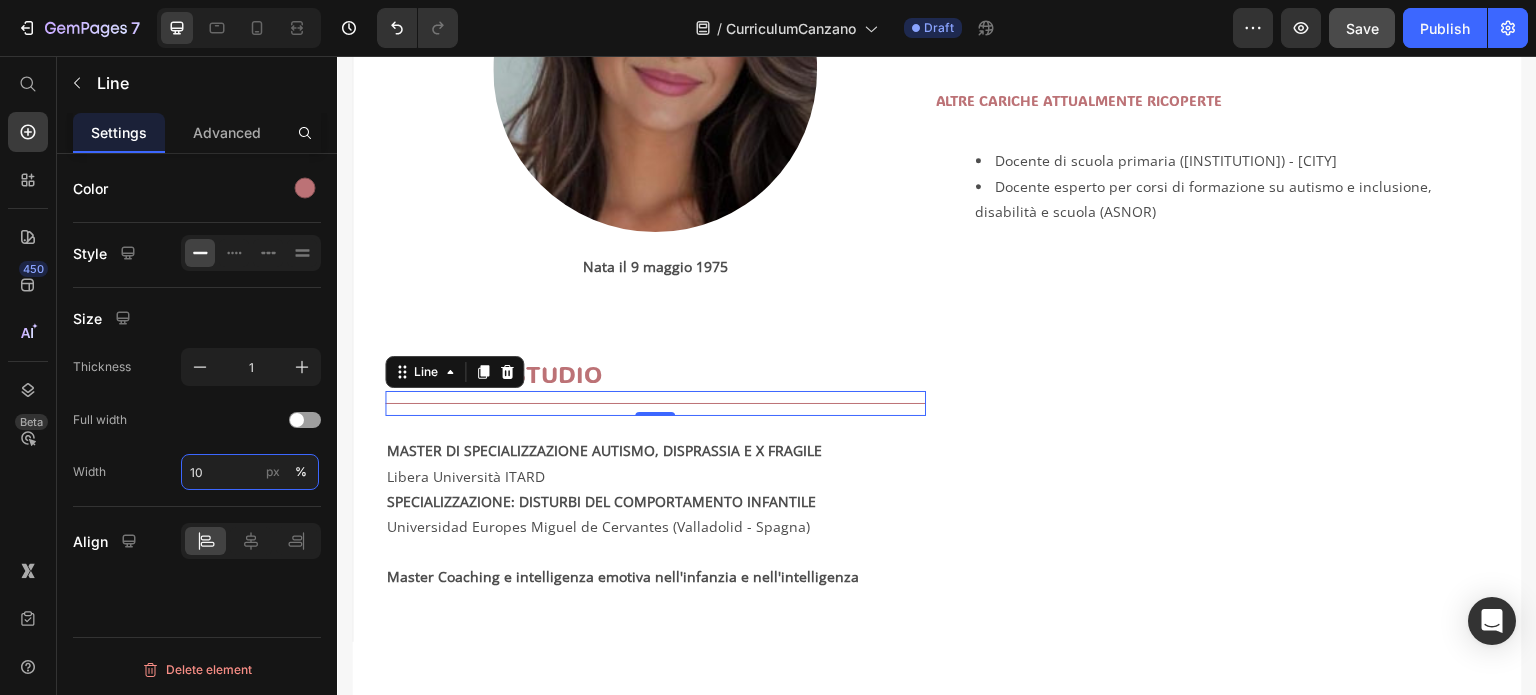 type on "1" 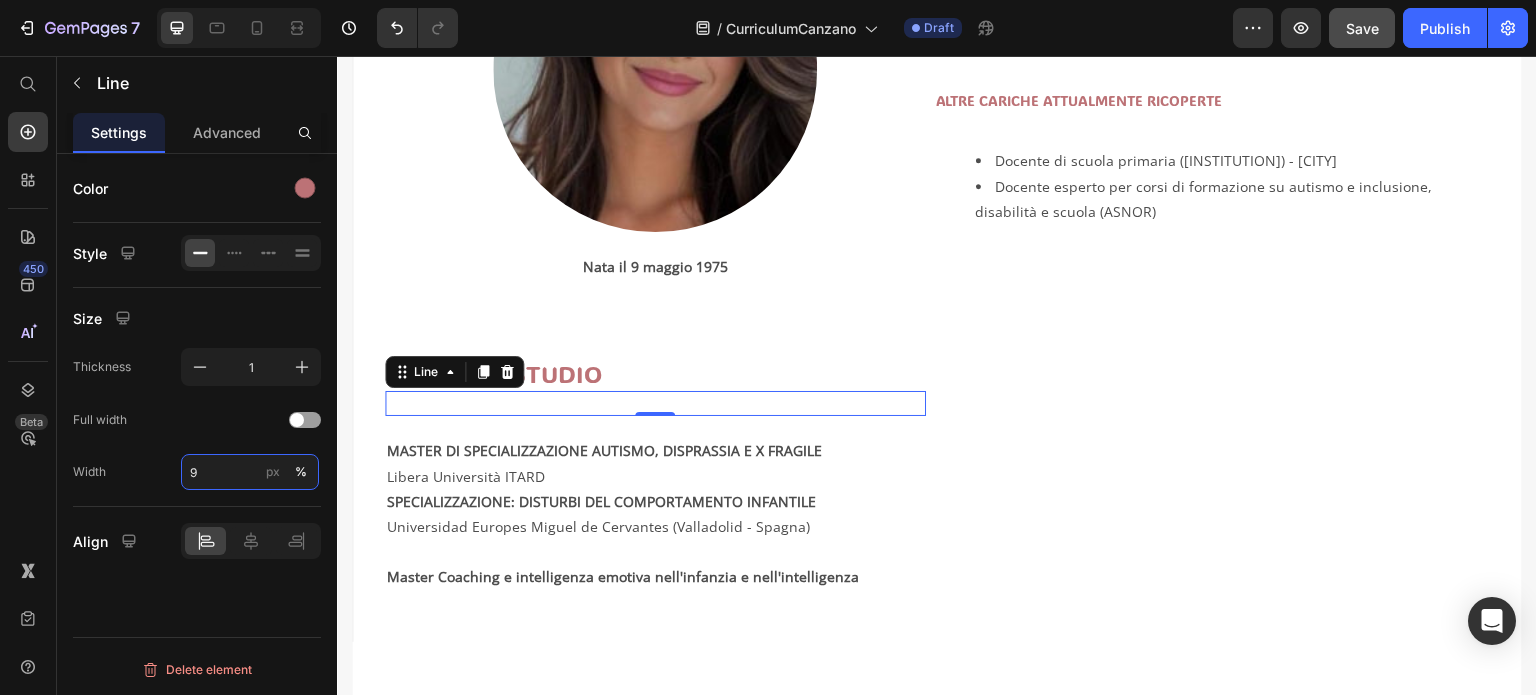 type on "90" 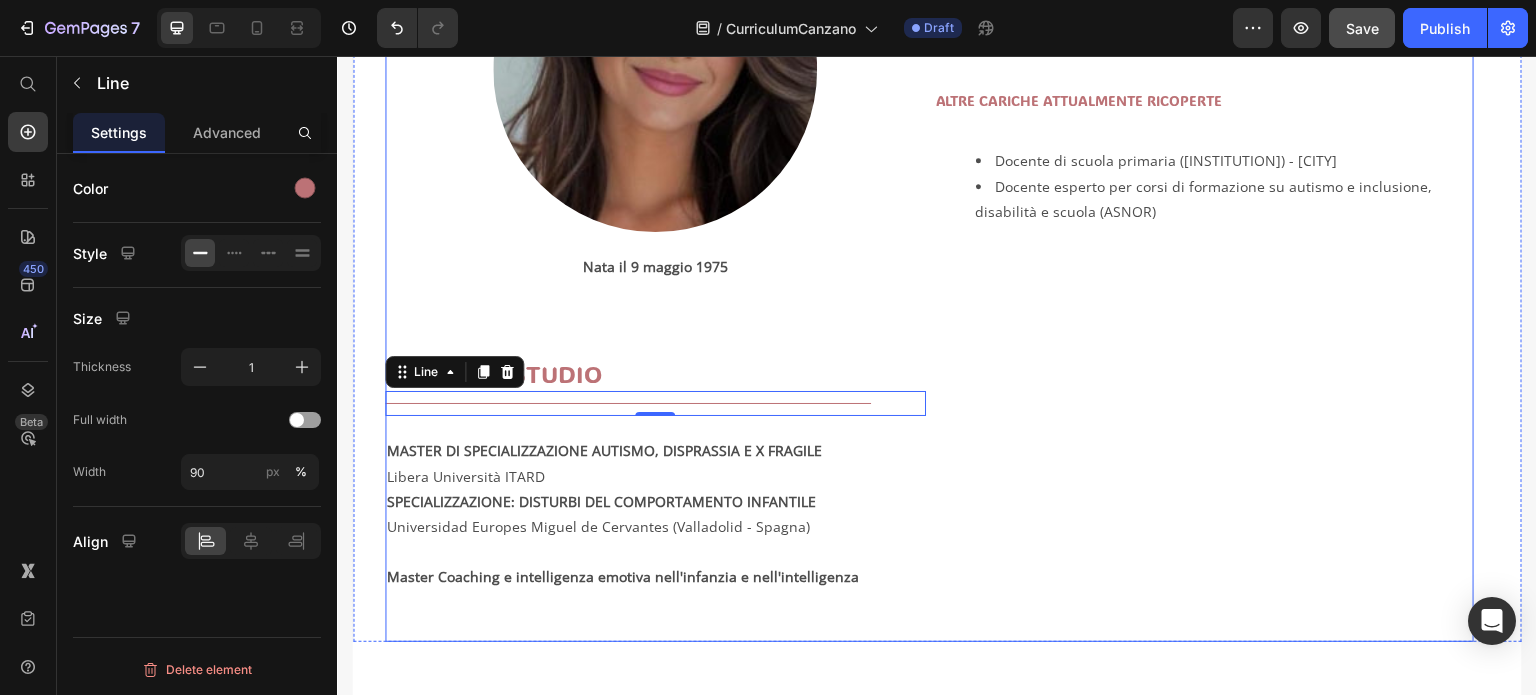 click on "CARICHE PRINCIPALI Heading Social Media Manager Blogger per "Autenticamente Autismo" Esperta di autismo e disturbi del comportamento Text Block ALTRE CARICHE ATTUALMENTE RICOPERTE Heading Docente di scuola primaria (MIUR) - Caserta Docente esperto per corsi di formazione su autismo e inclusione, disabilità e scuola (ASNOR) Text Block" at bounding box center (1204, 249) 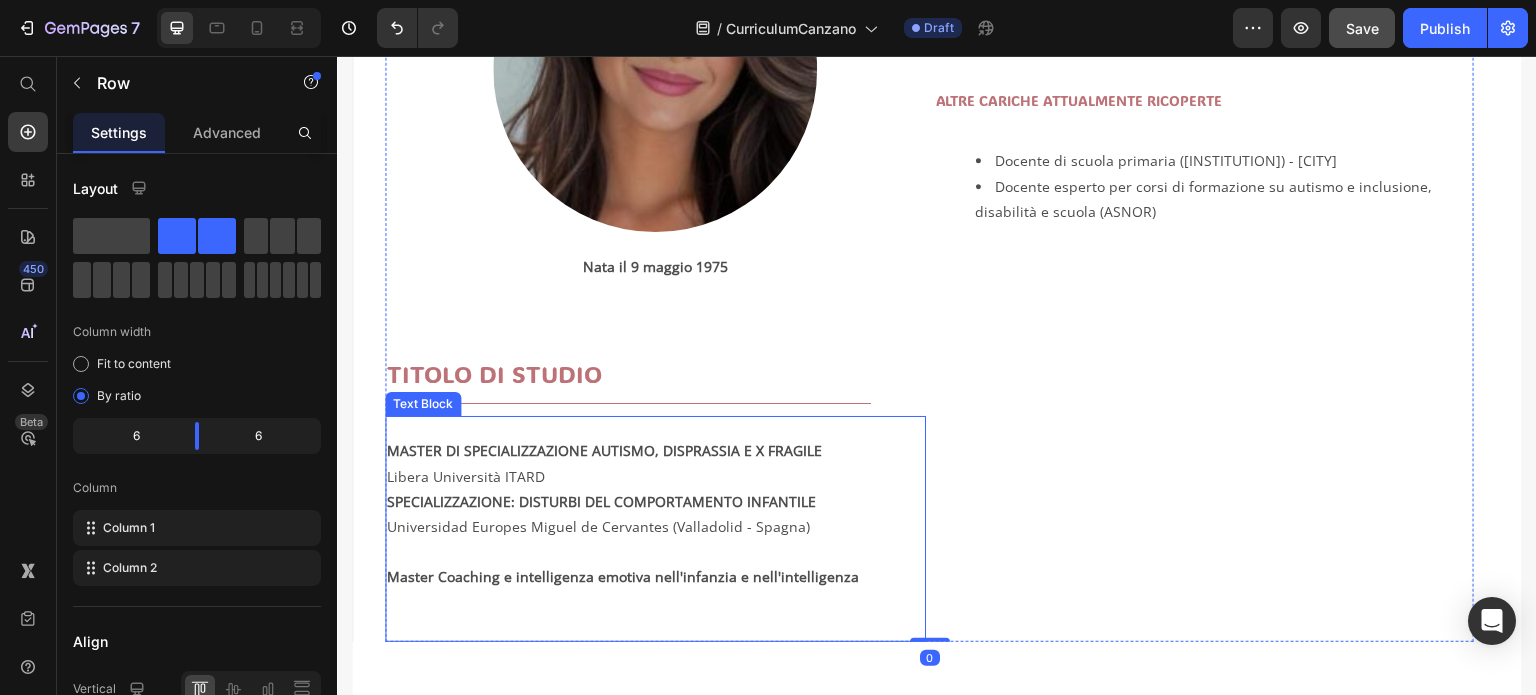 click on "Master Coaching e intelligenza emotiva nell'infanzia e nell'intelligenza" at bounding box center [623, 576] 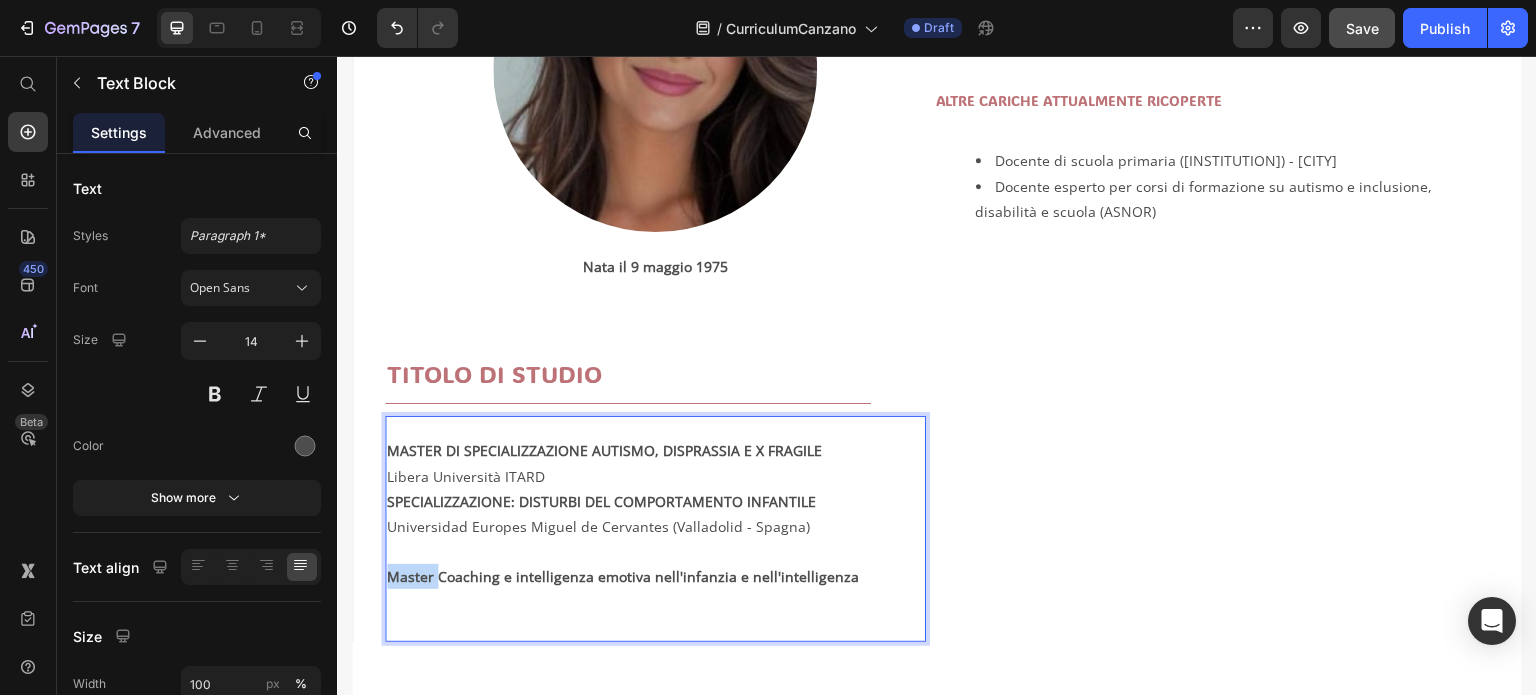 click on "Master Coaching e intelligenza emotiva nell'infanzia e nell'intelligenza" at bounding box center (623, 576) 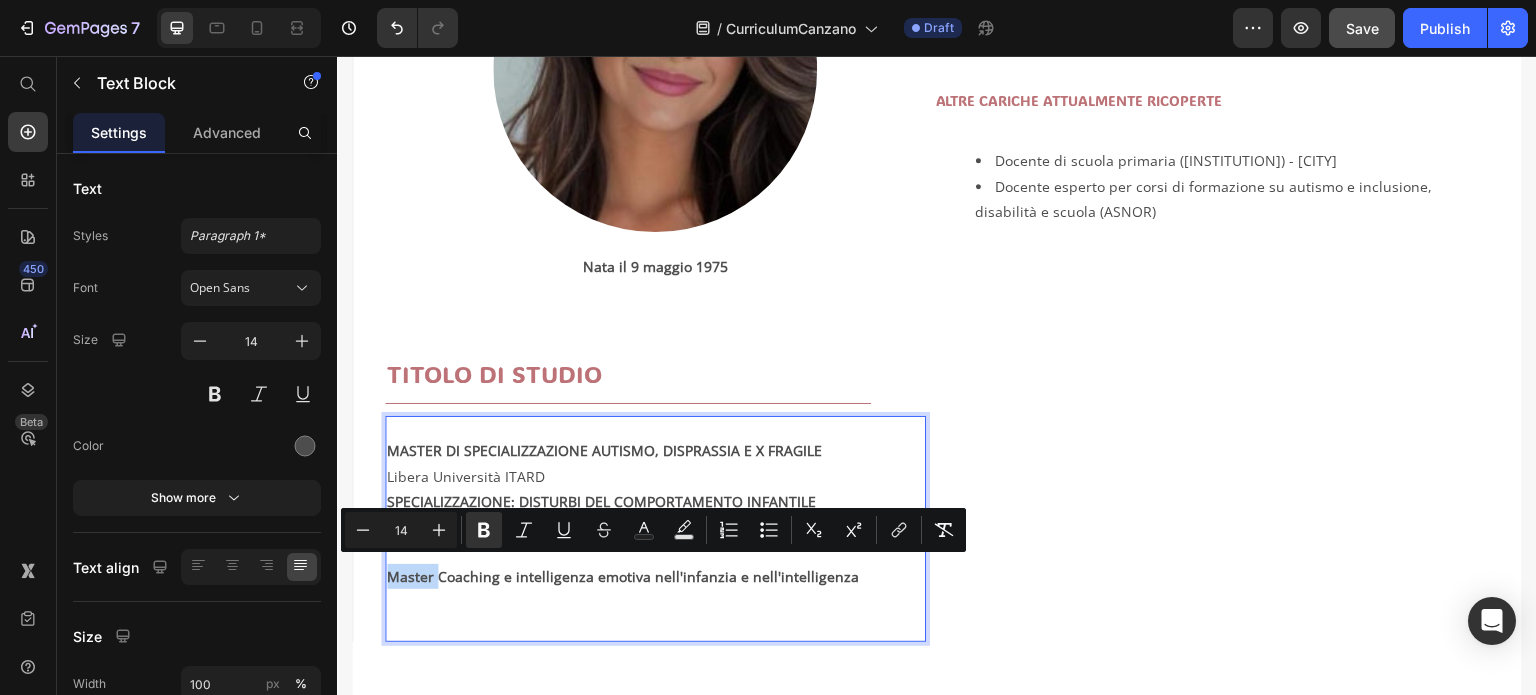 click on "Master Coaching e intelligenza emotiva nell'infanzia e nell'intelligenza" at bounding box center [623, 576] 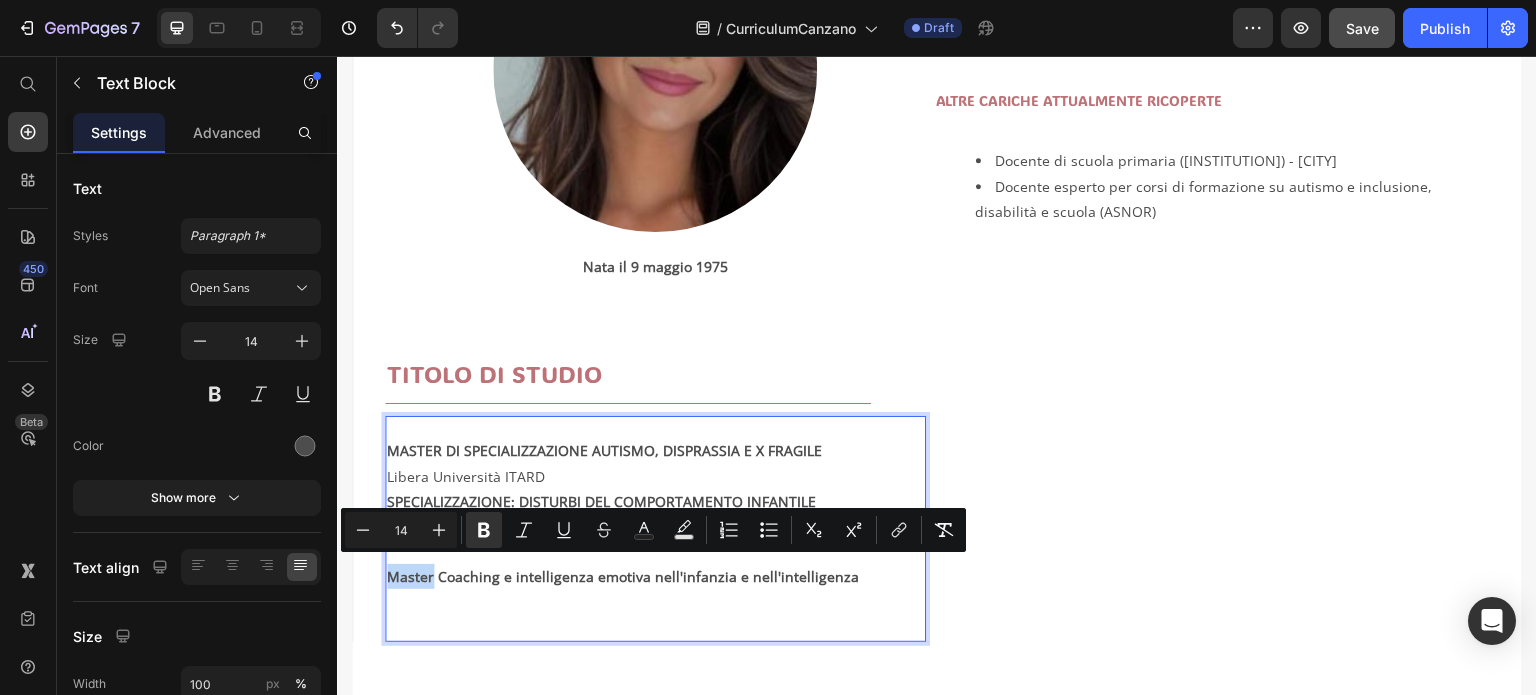 drag, startPoint x: 392, startPoint y: 574, endPoint x: 432, endPoint y: 576, distance: 40.04997 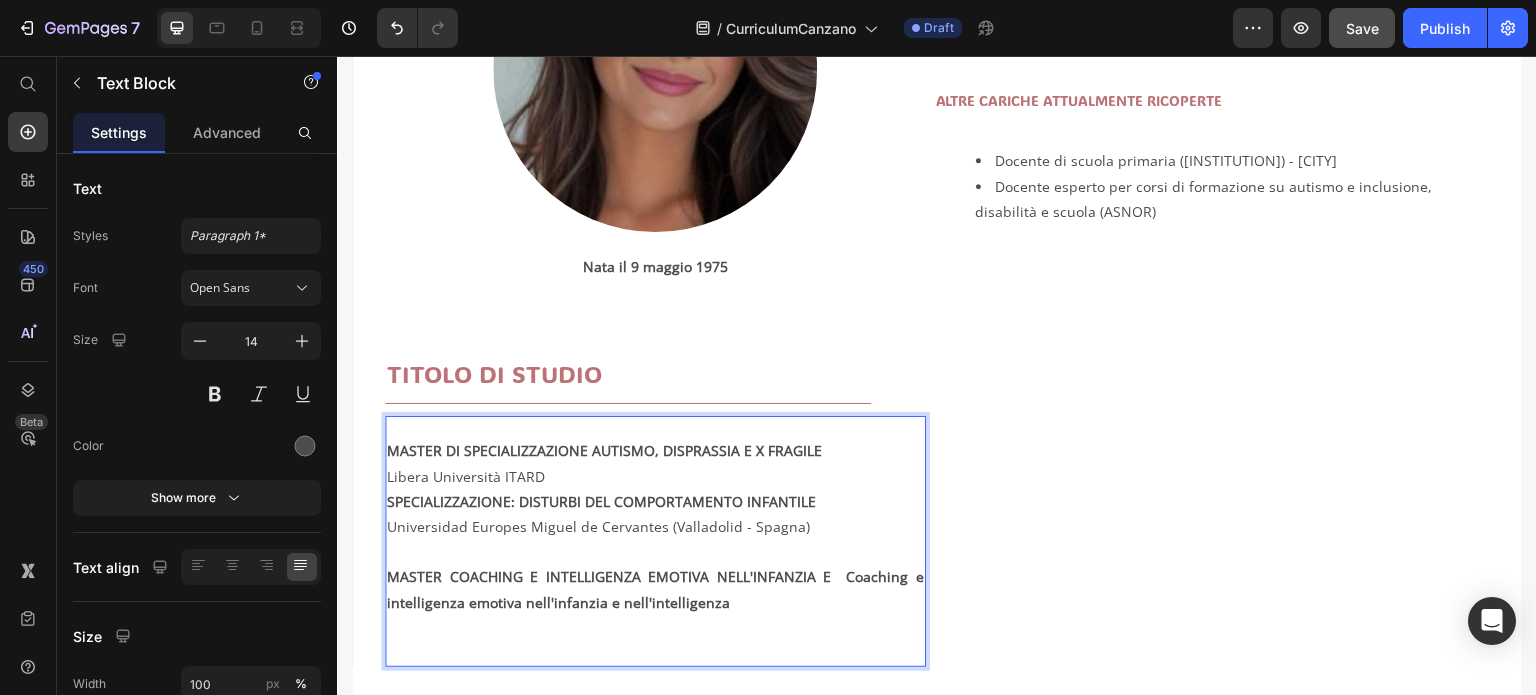click on "MASTER COACHING E INTELLIGENZA EMOTIVA NELL'INFANZIA E  Coaching e intelligenza emotiva nell'infanzia e nell'intelligenza" at bounding box center (655, 614) 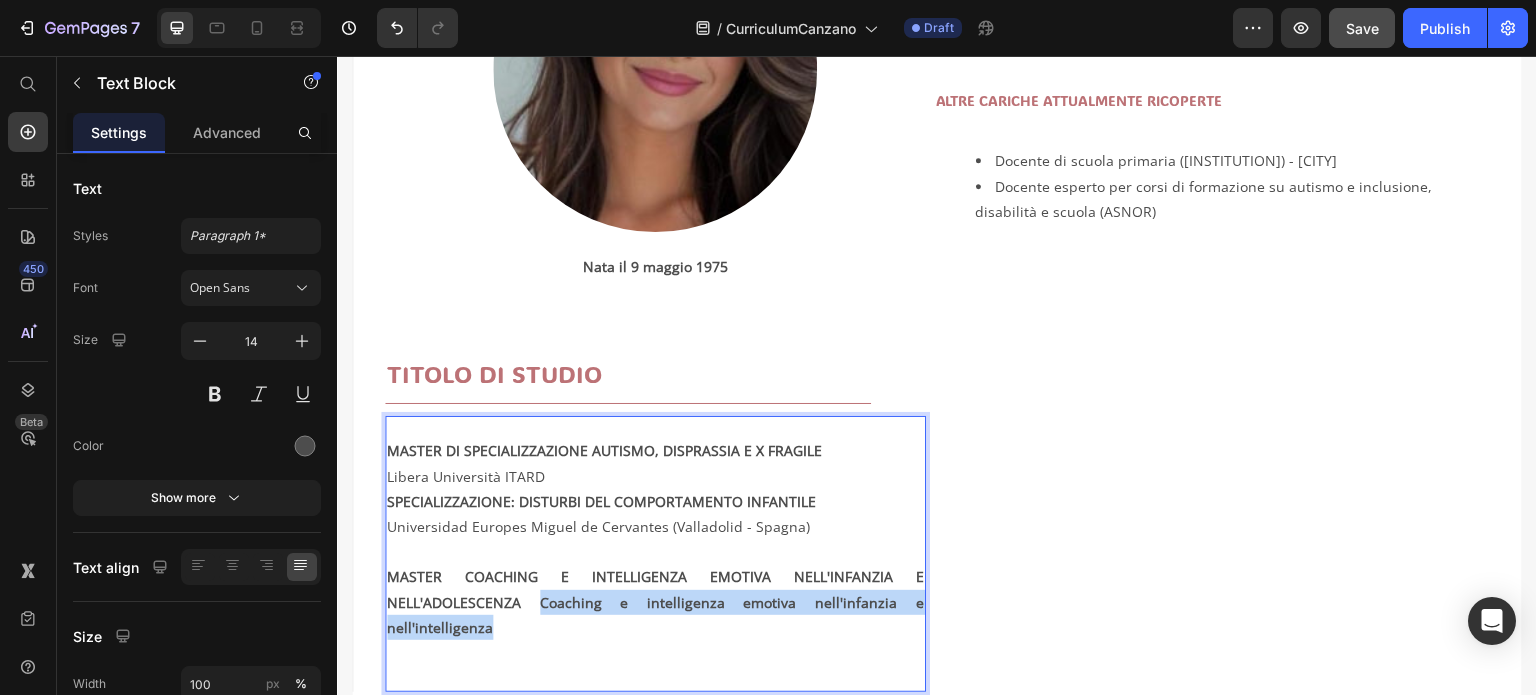 drag, startPoint x: 534, startPoint y: 589, endPoint x: 563, endPoint y: 618, distance: 41.01219 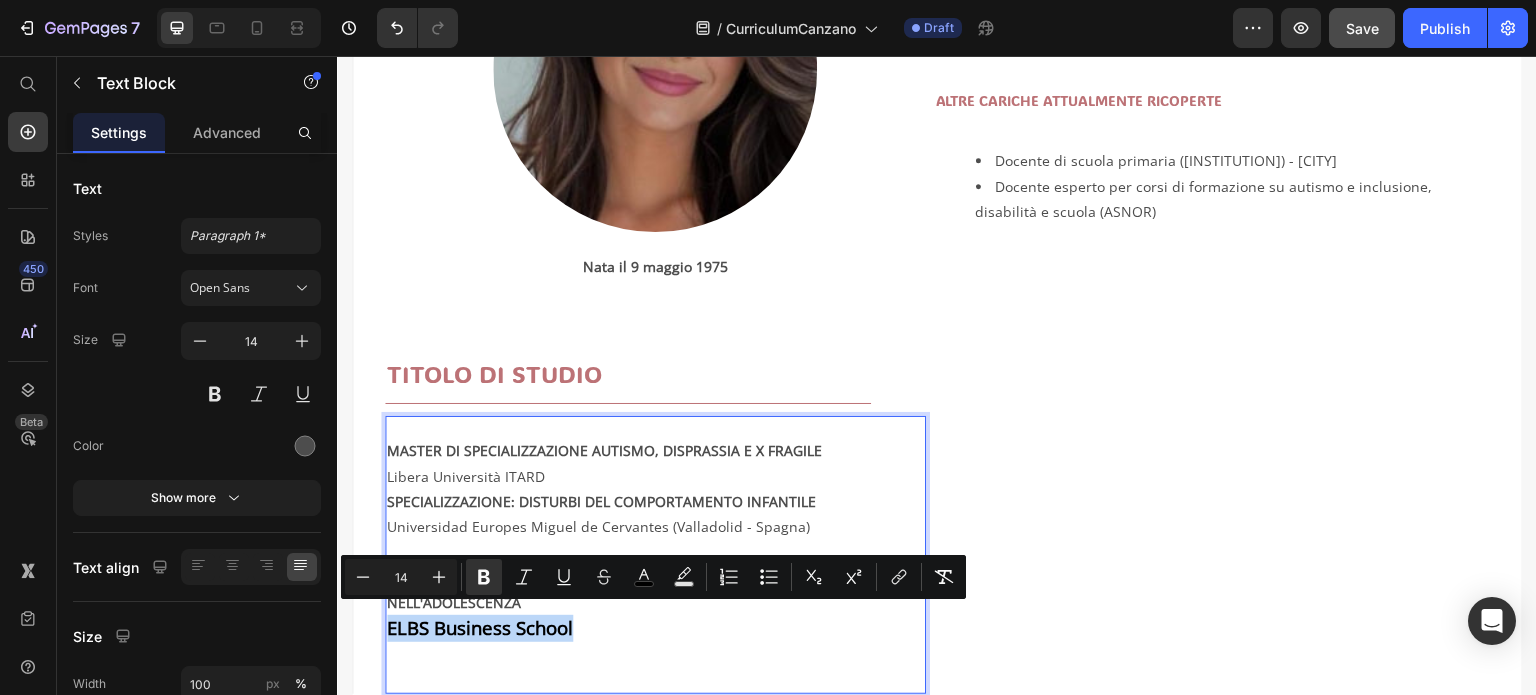 drag, startPoint x: 581, startPoint y: 624, endPoint x: 389, endPoint y: 628, distance: 192.04166 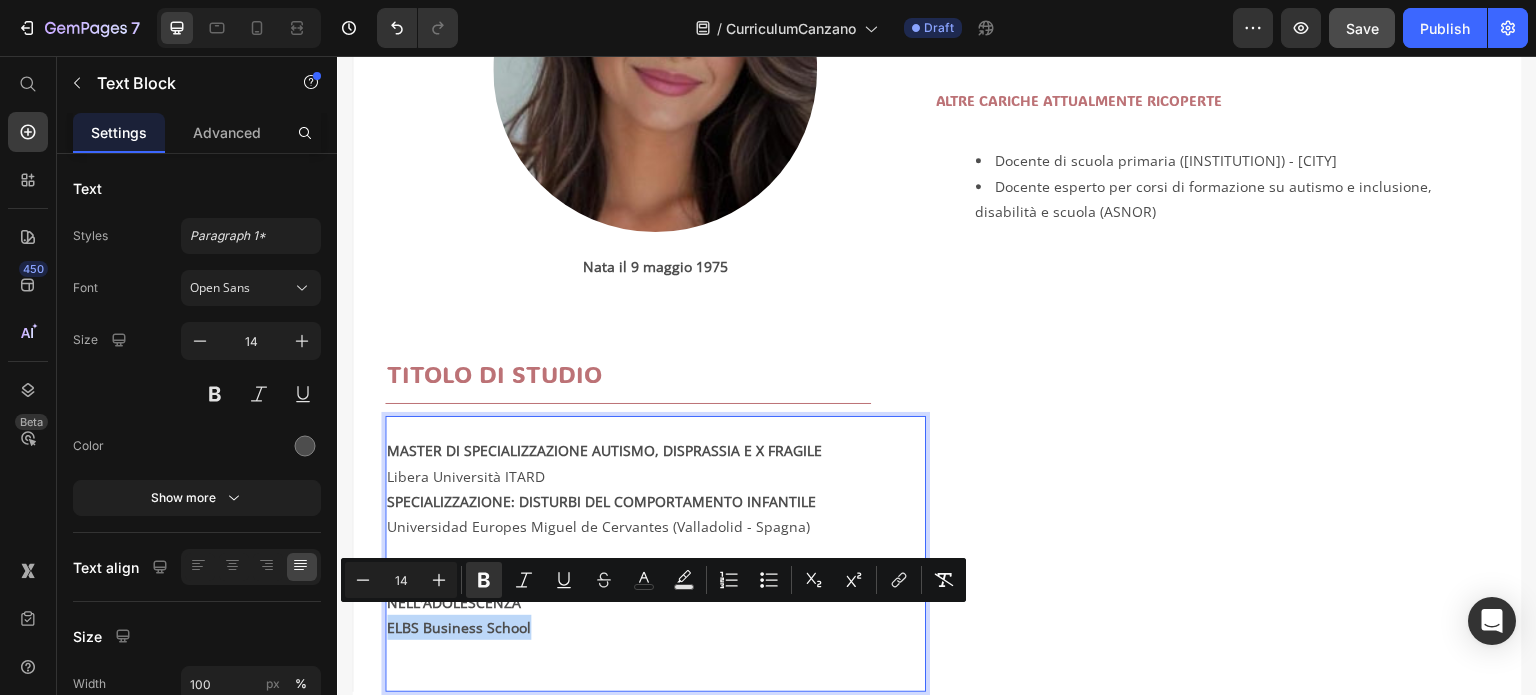 drag, startPoint x: 529, startPoint y: 621, endPoint x: 387, endPoint y: 619, distance: 142.01408 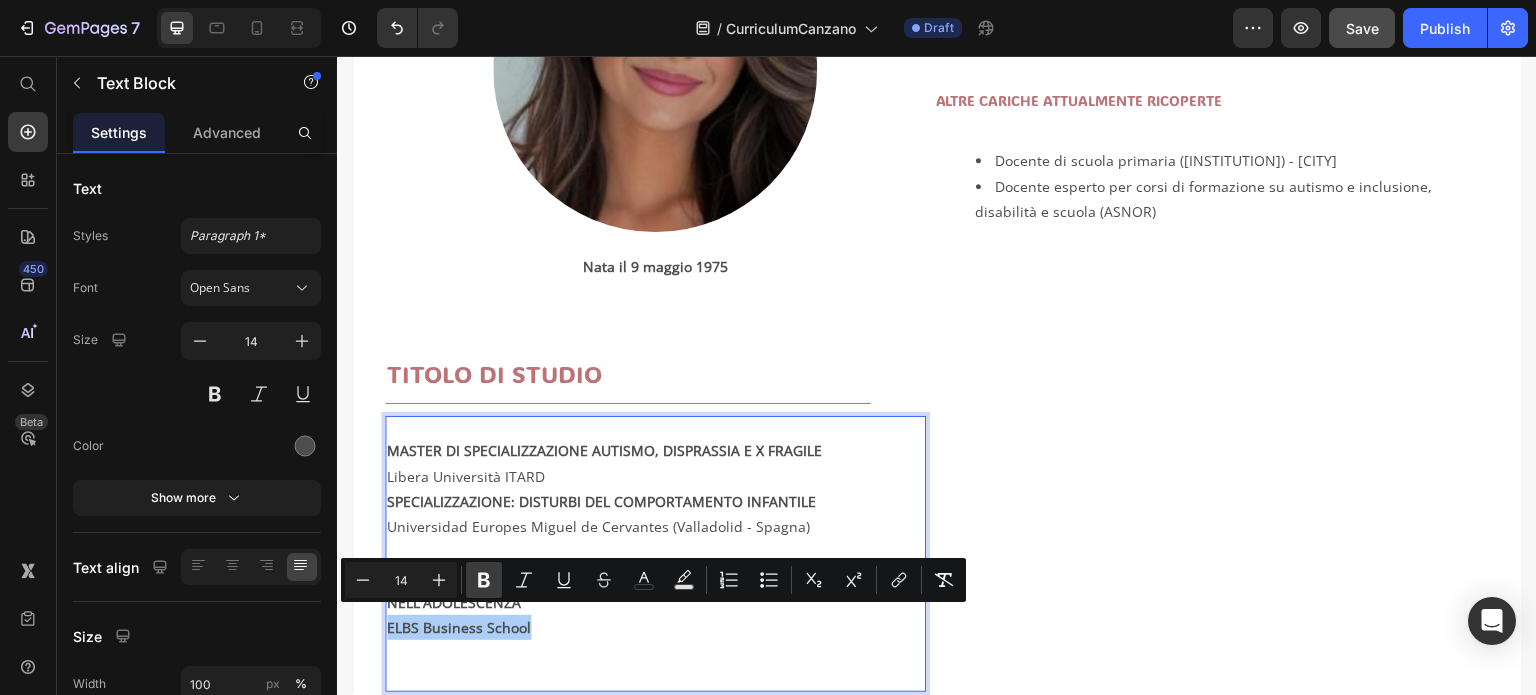 click 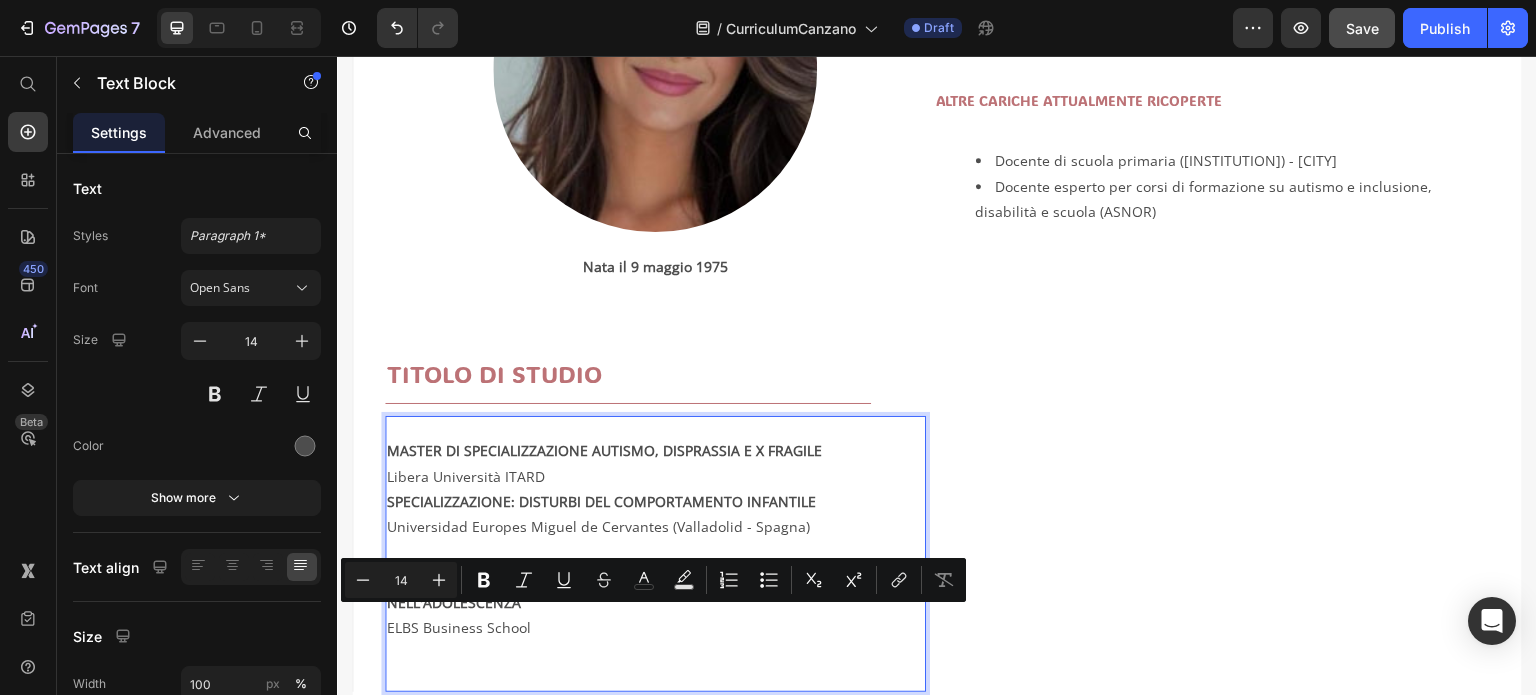 click on "ELBS Business School" at bounding box center (655, 653) 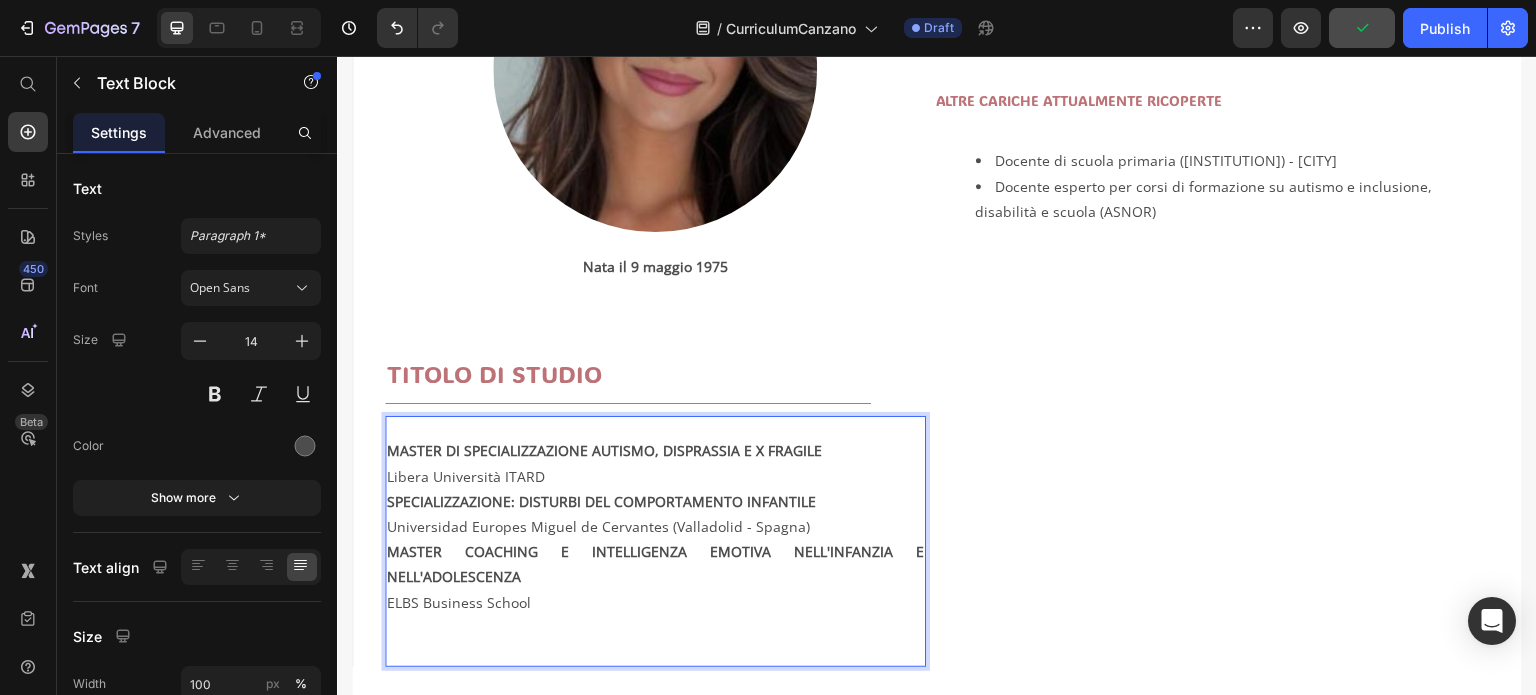 click on "MASTER COACHING E INTELLIGENZA EMOTIVA NELL'INFANZIA E NELL'ADOLESCENZA" at bounding box center (655, 564) 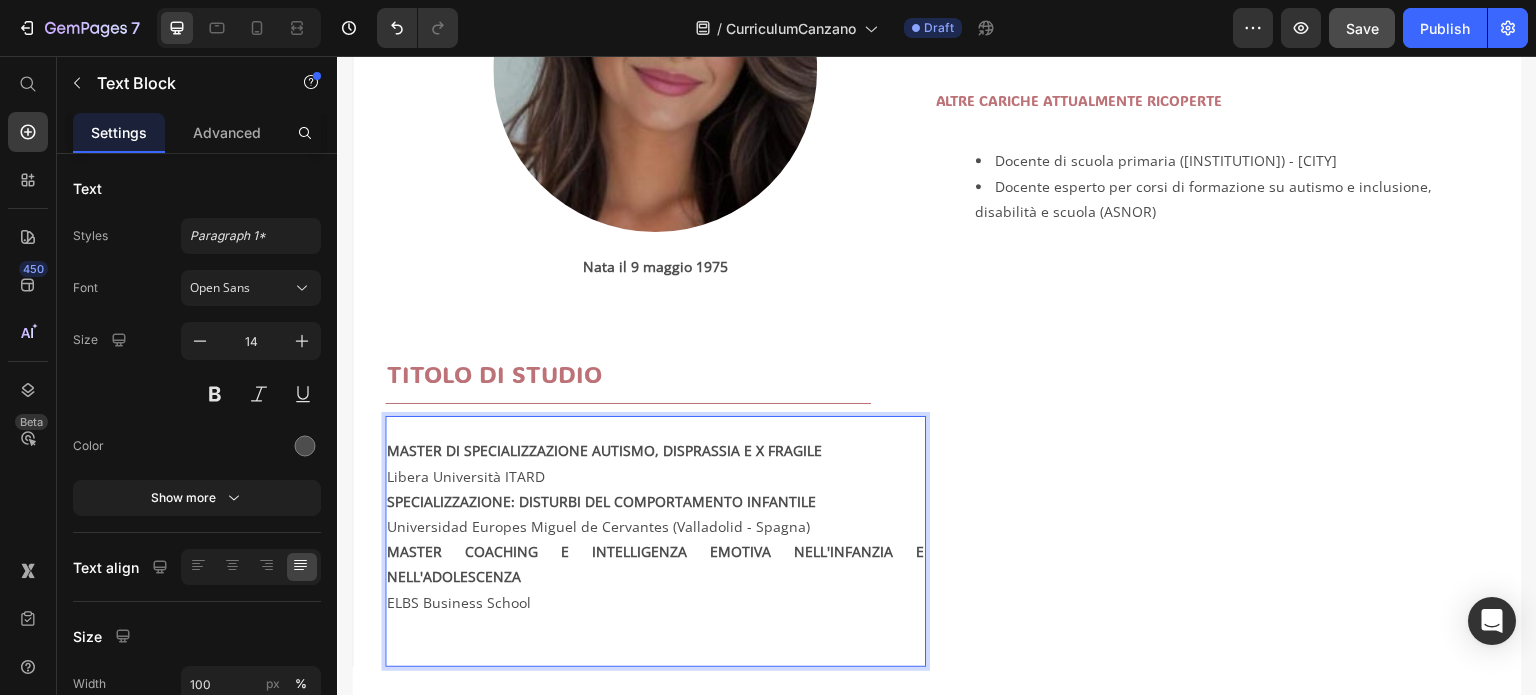 click on "MASTER DI SPECIALIZZAZIONE AUTISMO, DISPRASSIA E X FRAGILE" at bounding box center (604, 450) 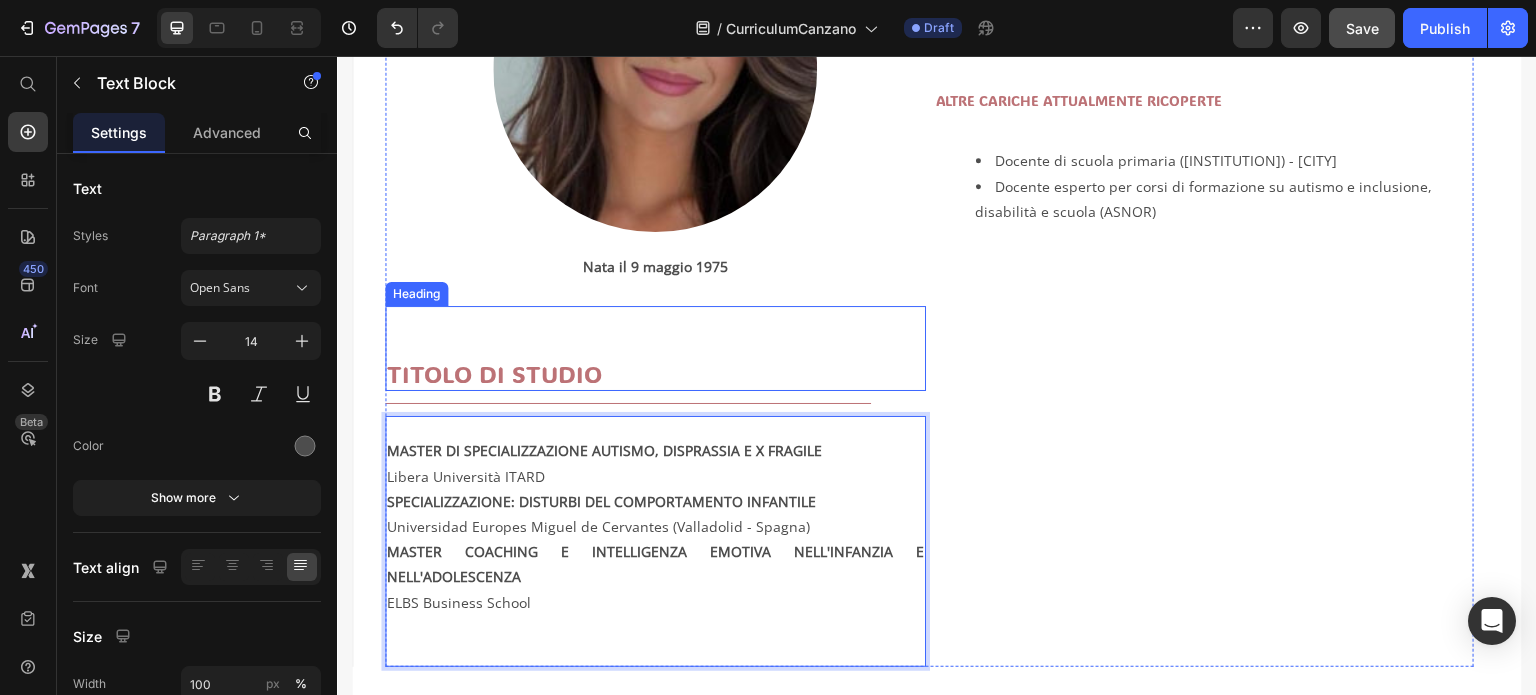 click on "TITOLO DI STUDIO" at bounding box center (655, 373) 